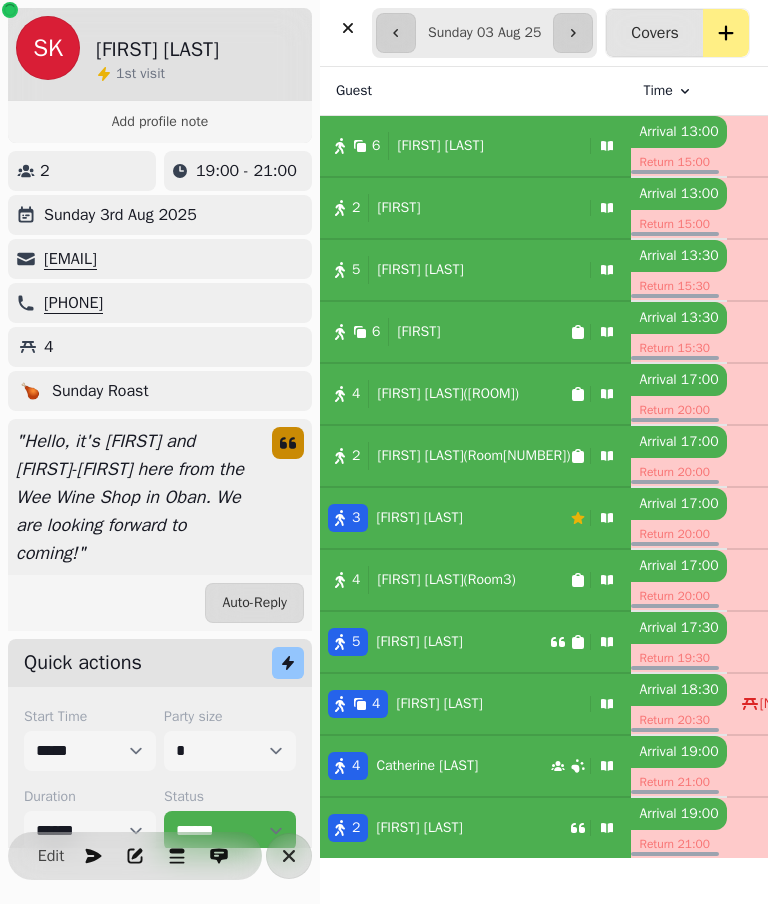 select on "*" 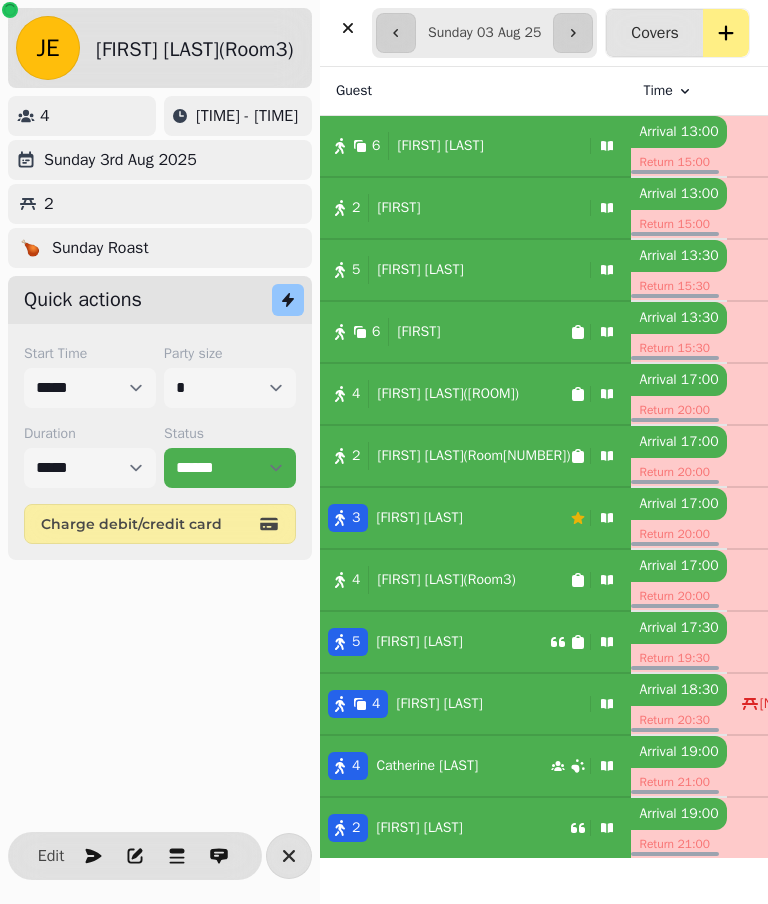 scroll, scrollTop: 0, scrollLeft: 0, axis: both 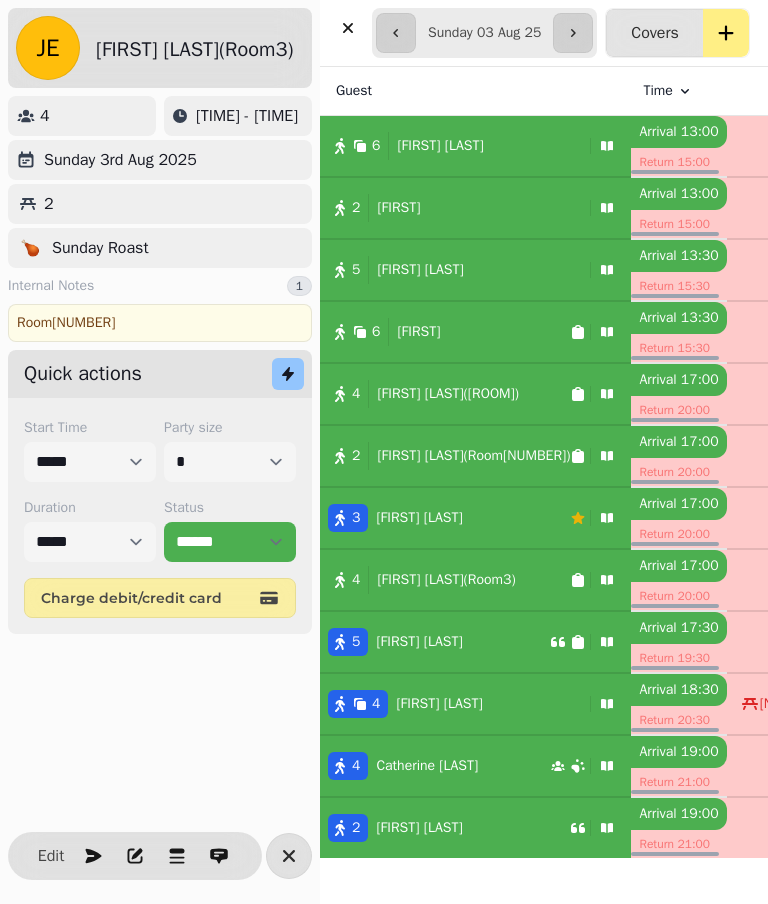 click on "**********" at bounding box center [484, 33] 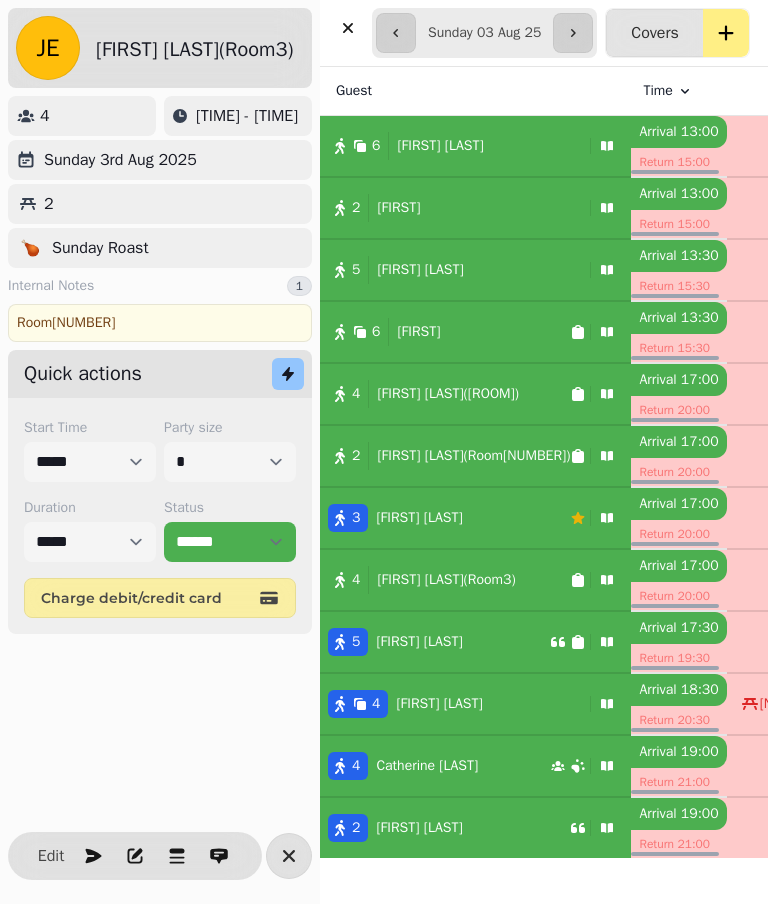 type on "**********" 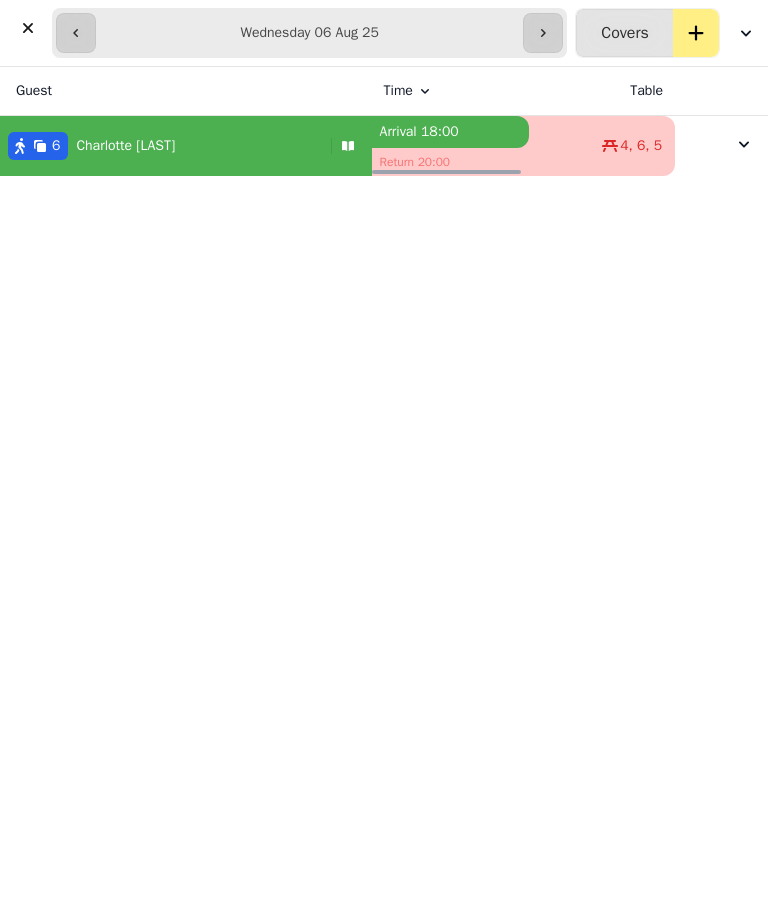 scroll, scrollTop: 0, scrollLeft: 0, axis: both 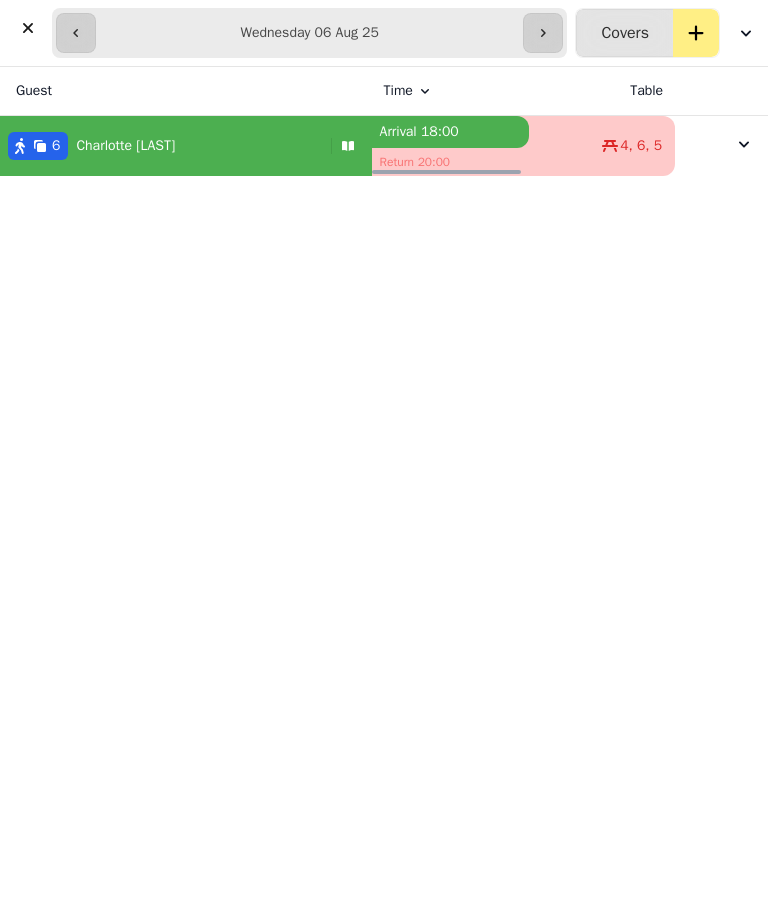 click on "[FIRST] [LAST]" at bounding box center [161, 146] 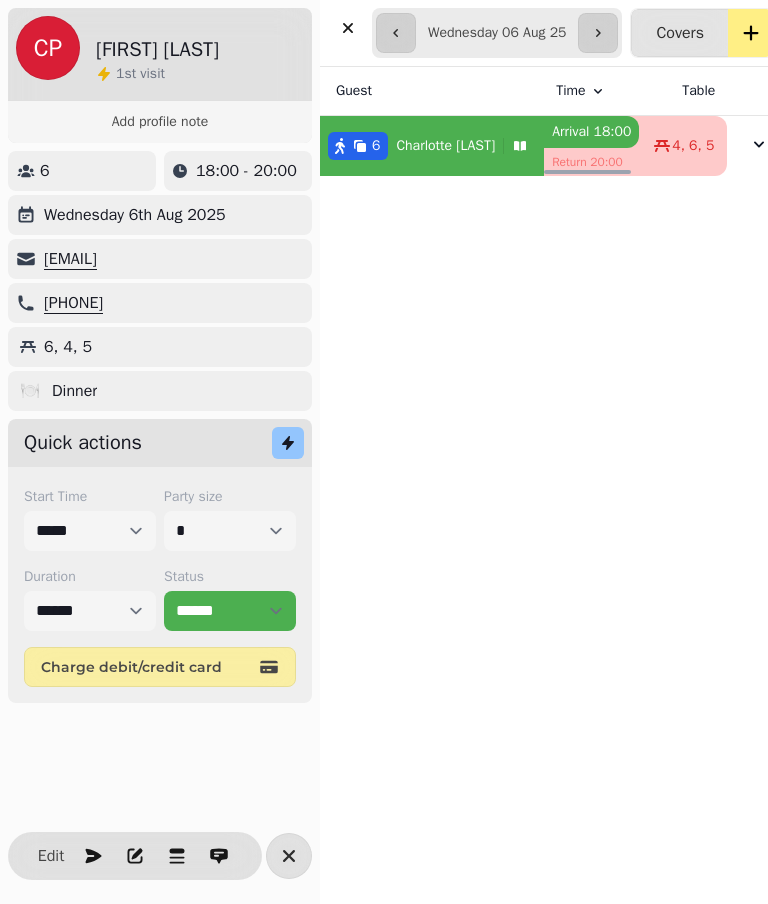 click on "Edit" at bounding box center (51, 856) 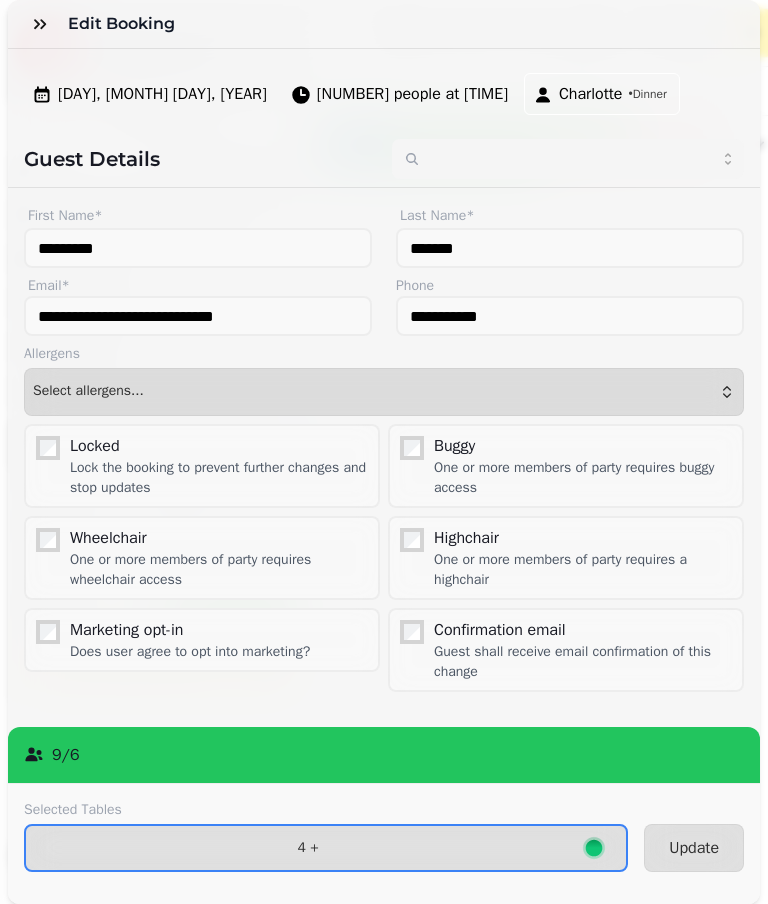 click on "[NUMBER]     +" at bounding box center (308, 848) 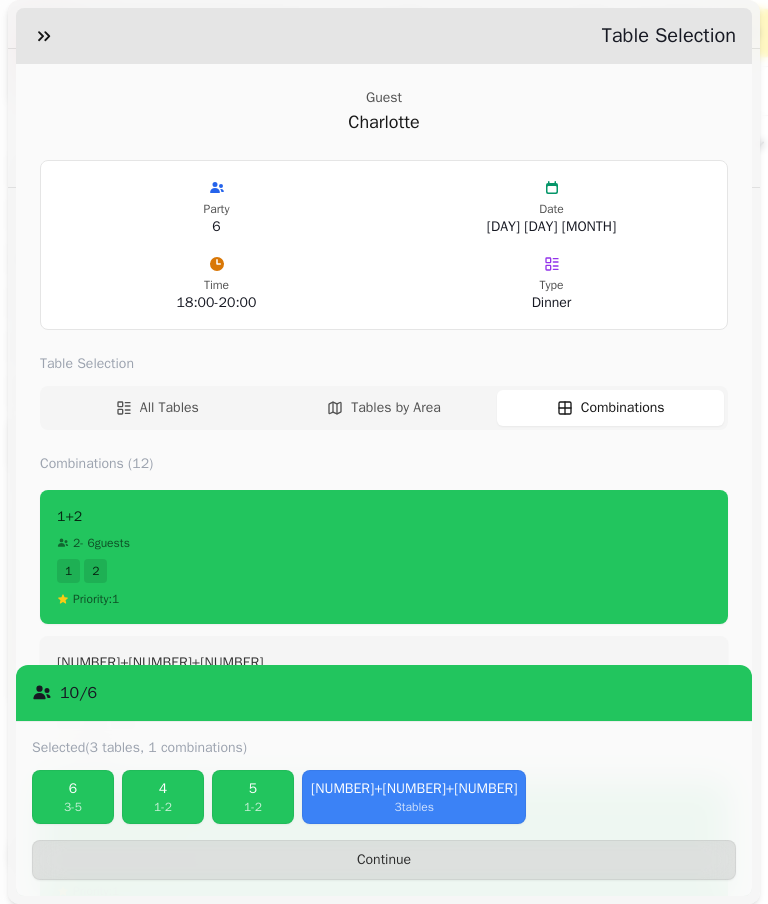 click on "5" at bounding box center [253, 789] 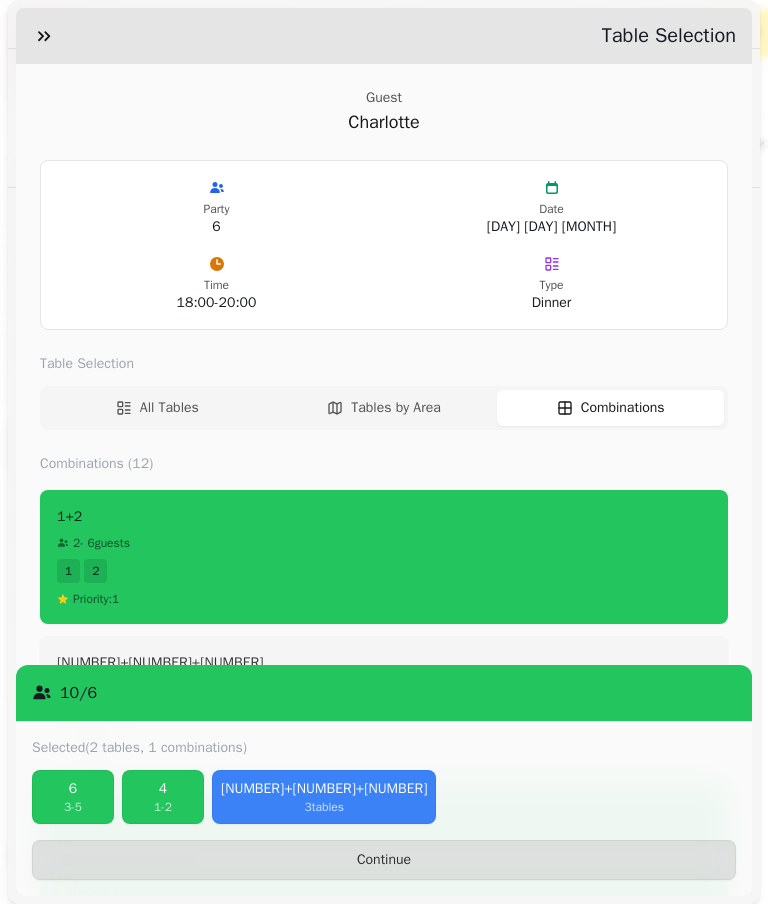 click on "4" at bounding box center [163, 789] 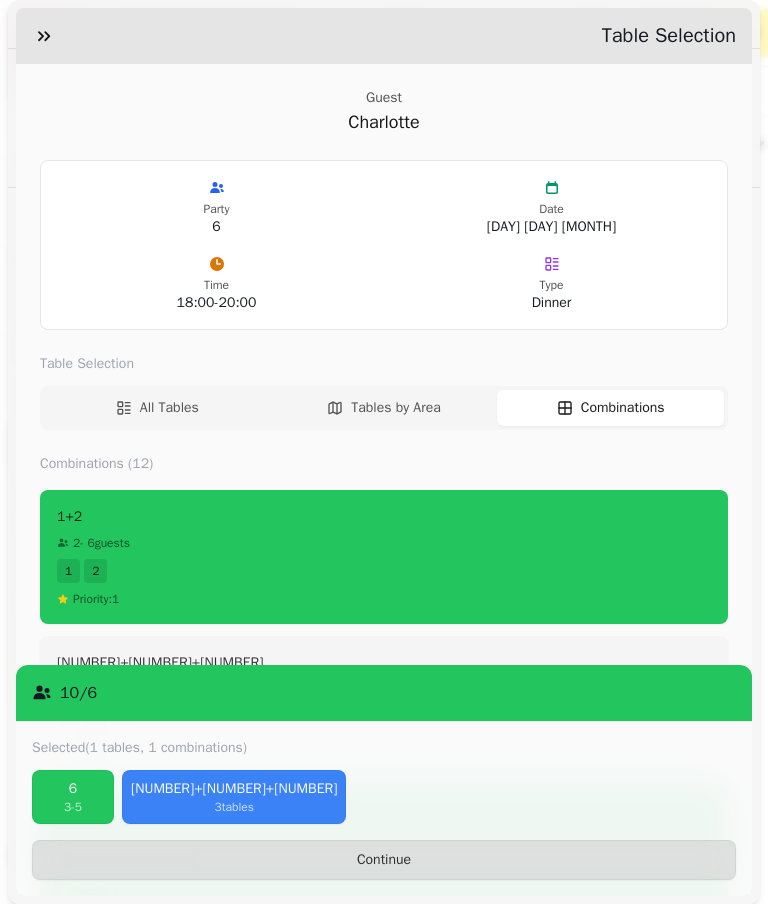 click on "6" at bounding box center (73, 789) 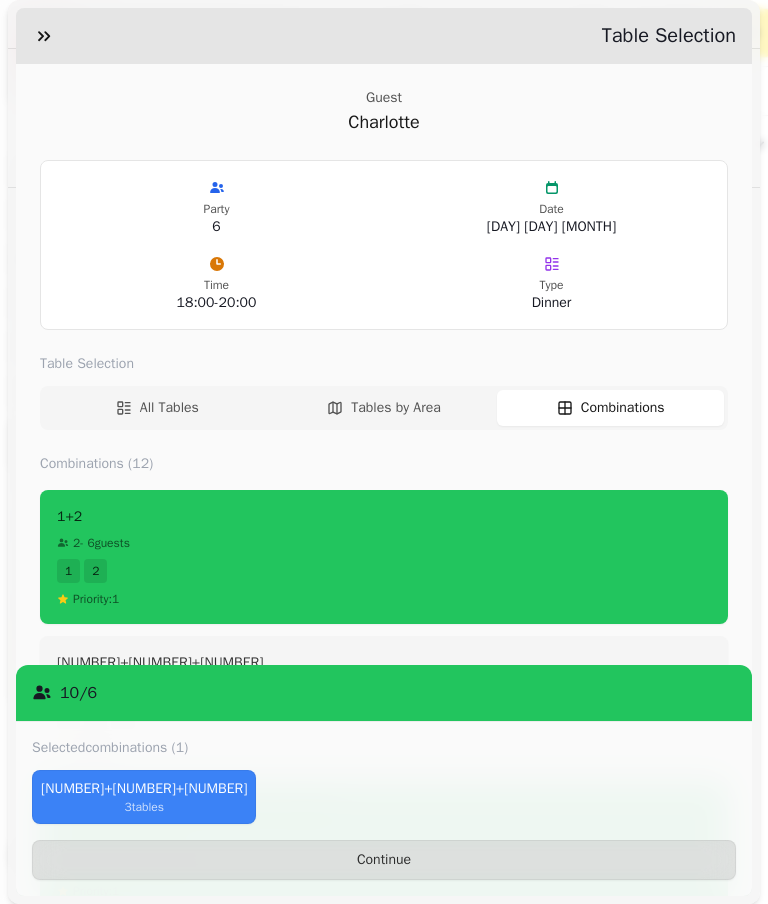 click on "All Tables" at bounding box center (169, 408) 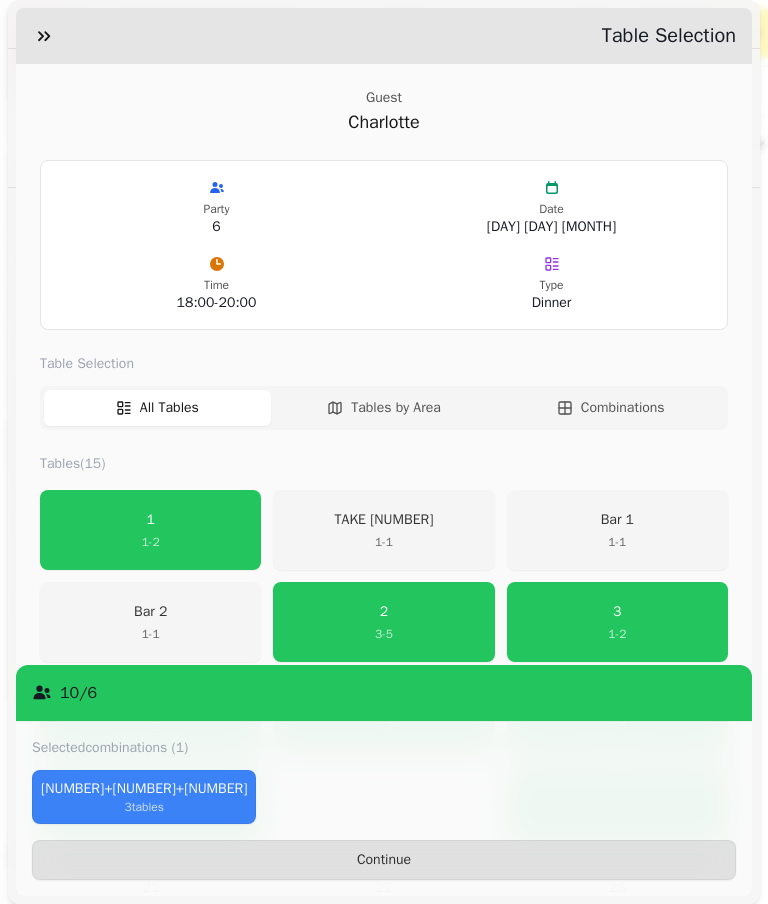 click on "1" at bounding box center (151, 520) 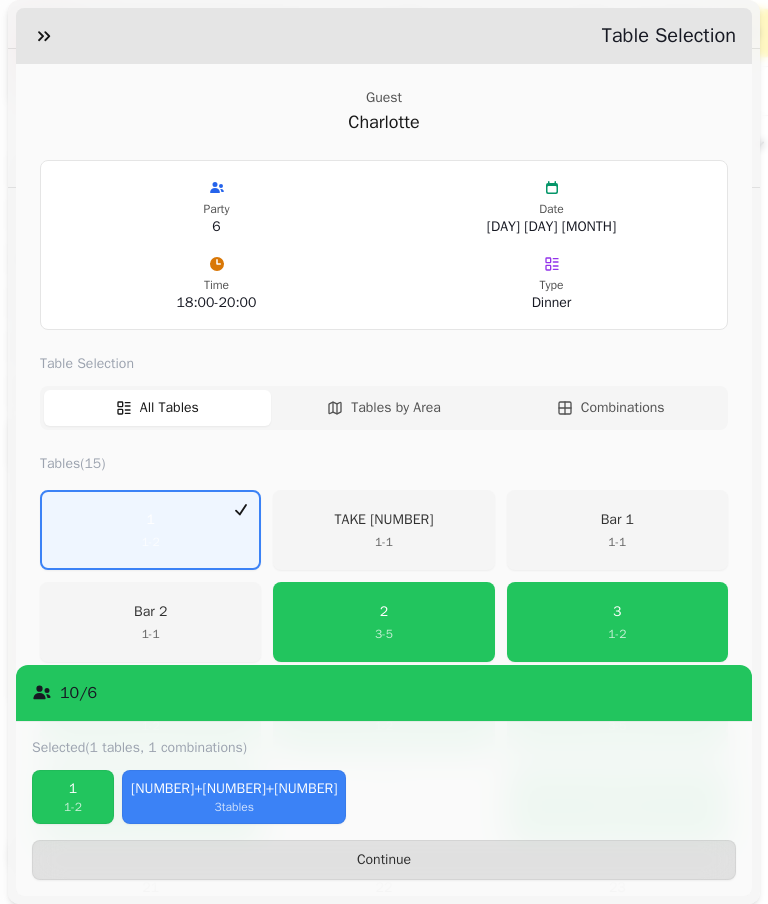 click on "2" at bounding box center (384, 612) 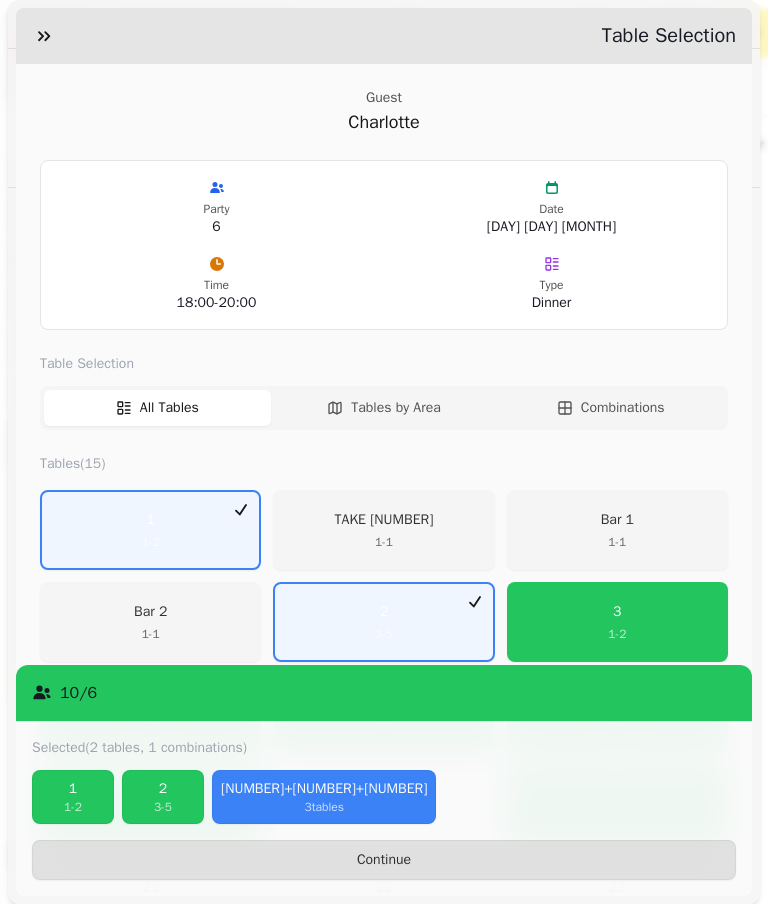 click on "[NUMBER]+[NUMBER]+[NUMBER]" at bounding box center [324, 789] 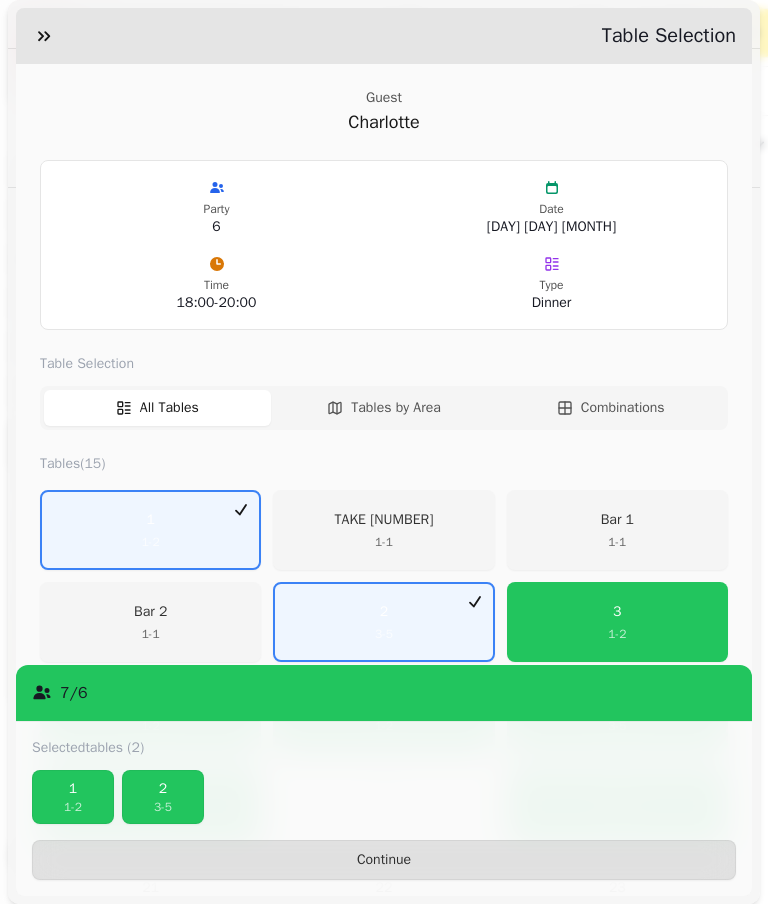 click on "Continue" at bounding box center (384, 860) 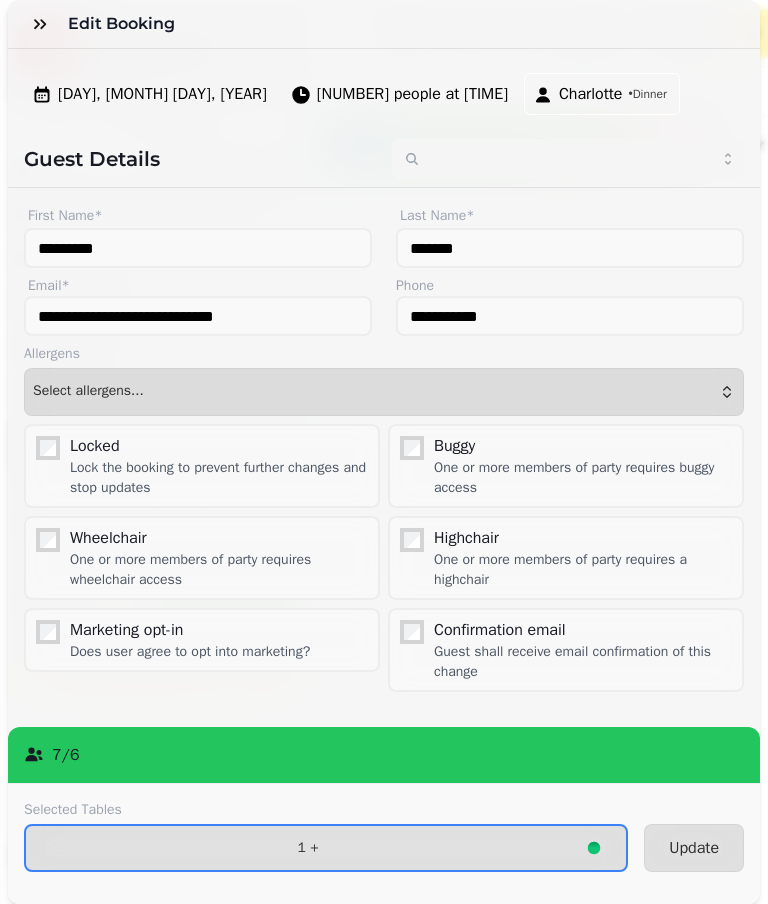 click on "Update" at bounding box center [694, 848] 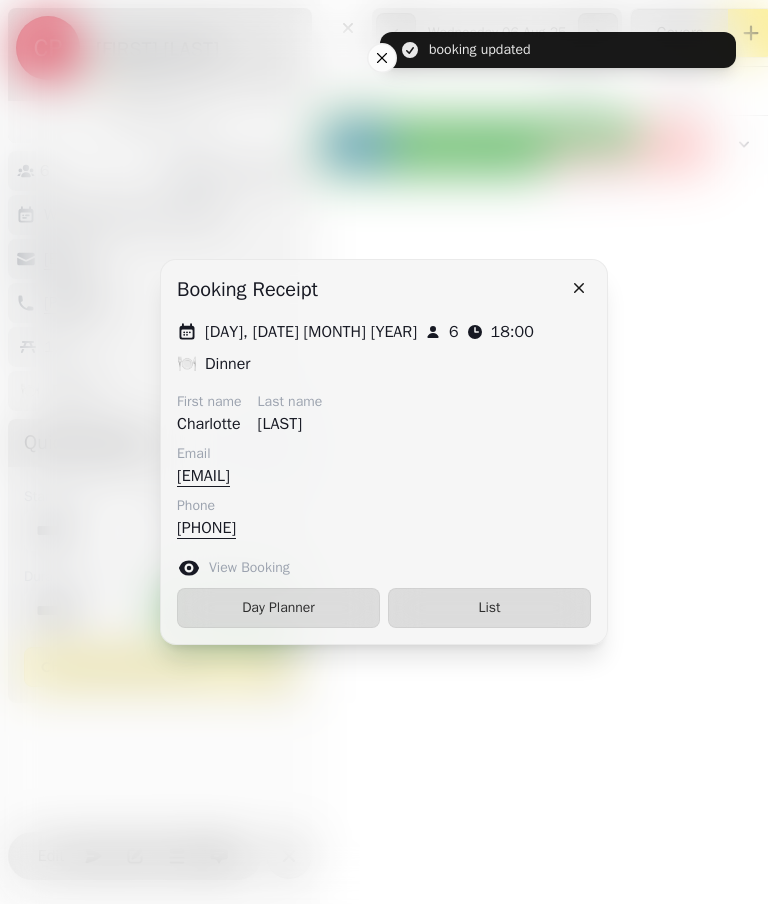 click on "List" at bounding box center (489, 608) 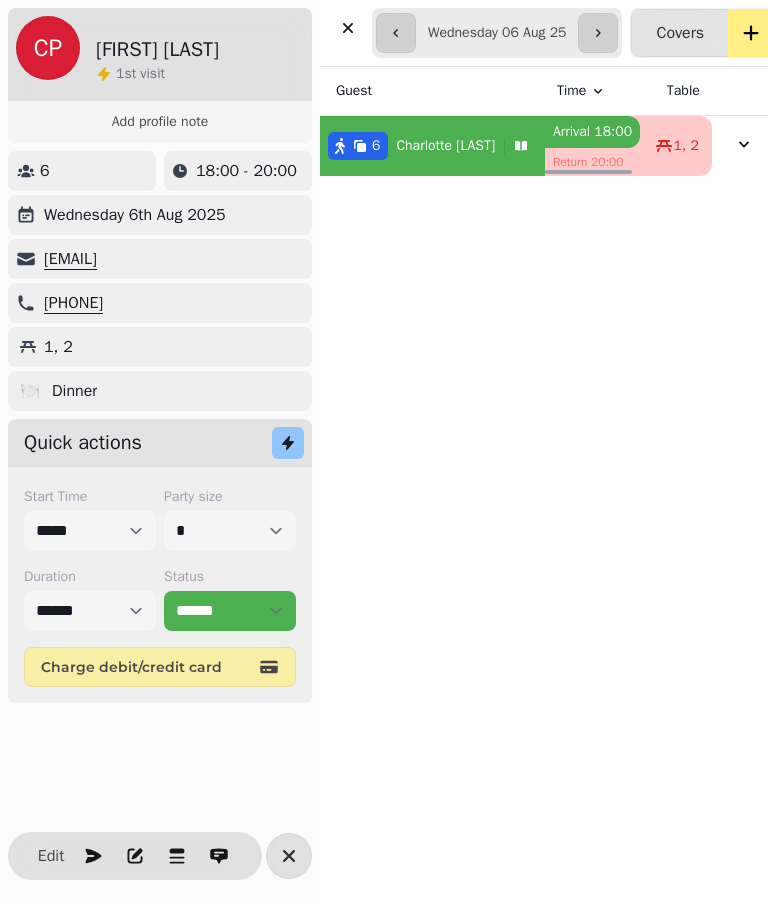 click 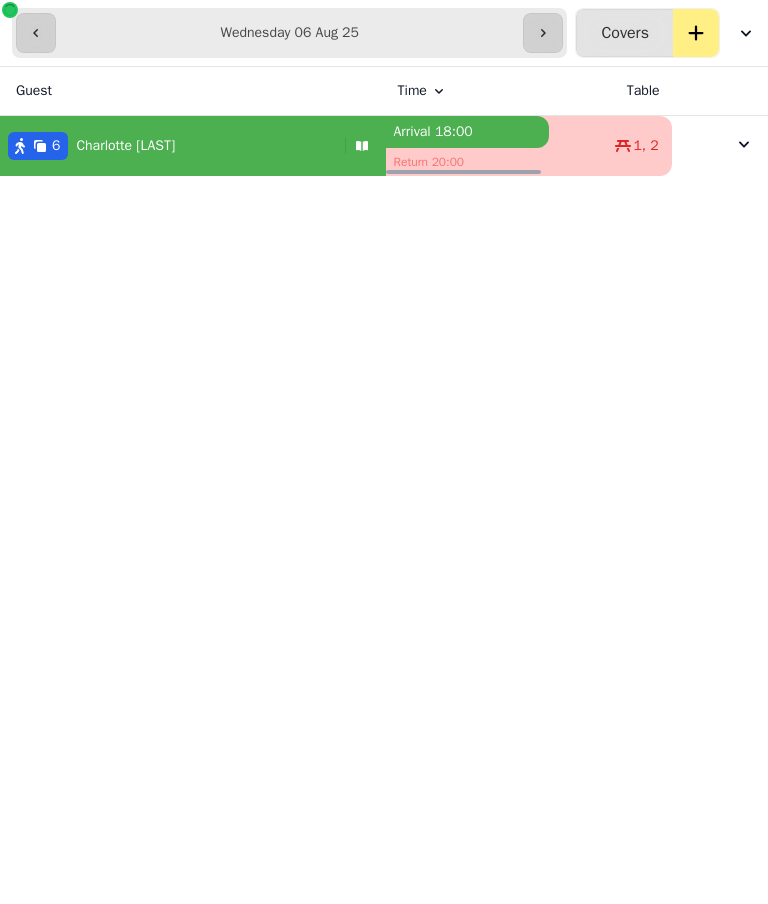 click 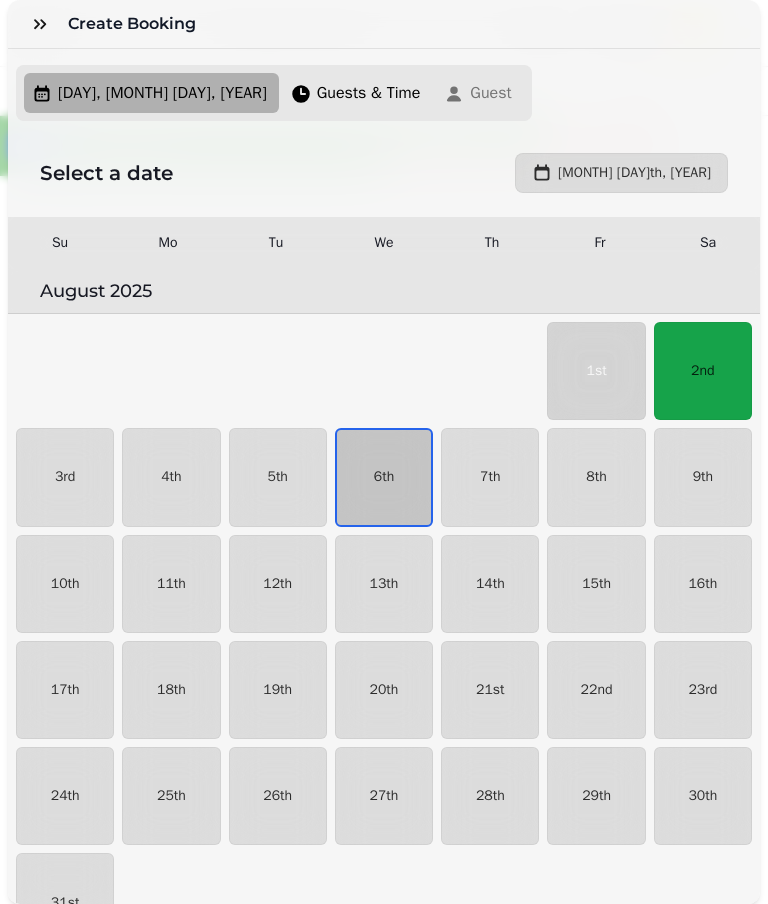 click on "6th" at bounding box center [384, 477] 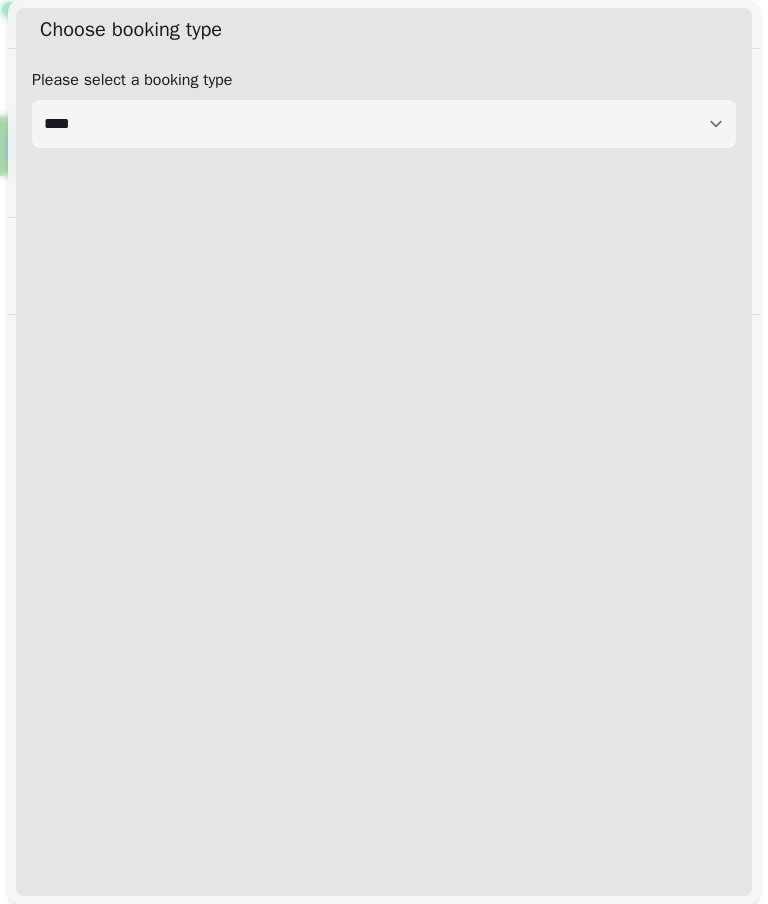 select on "****" 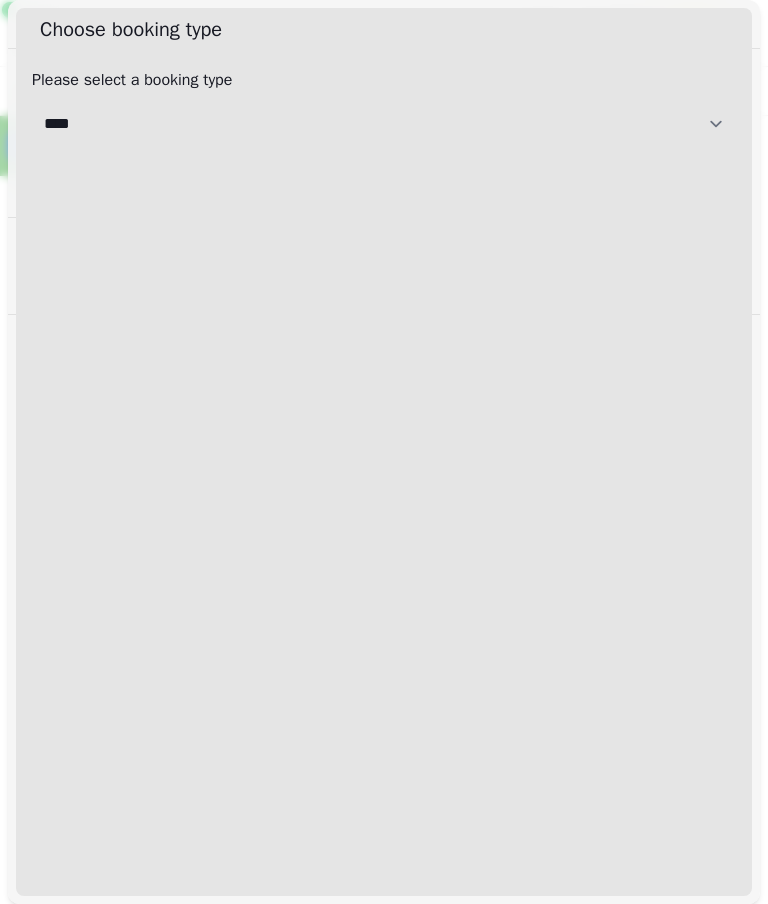 click on "[CREDITCARD]" at bounding box center [384, 124] 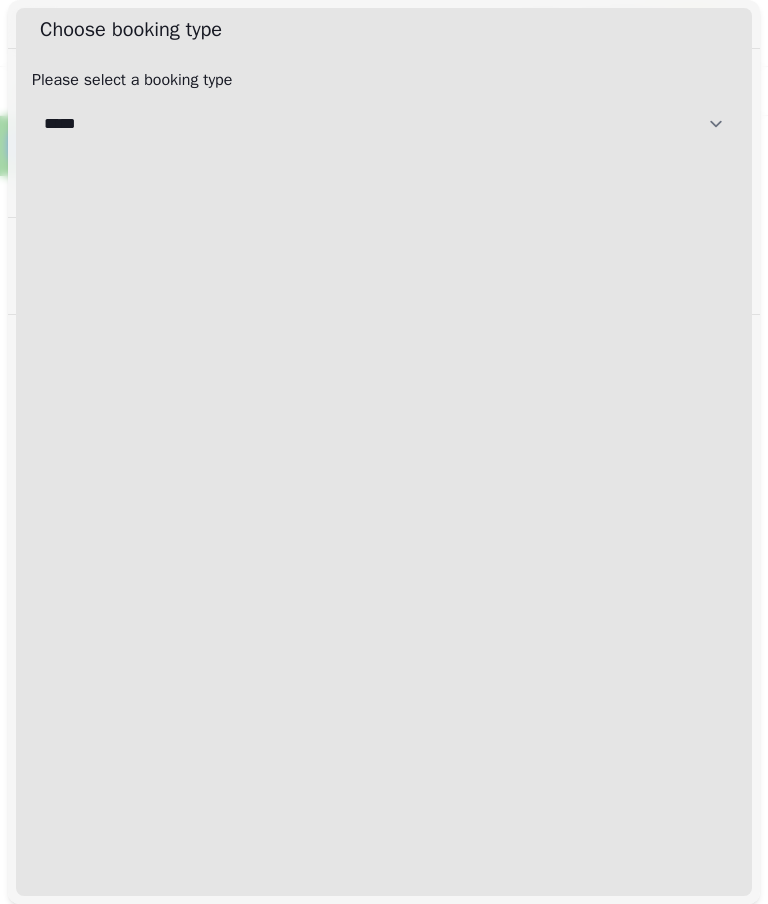 select on "**********" 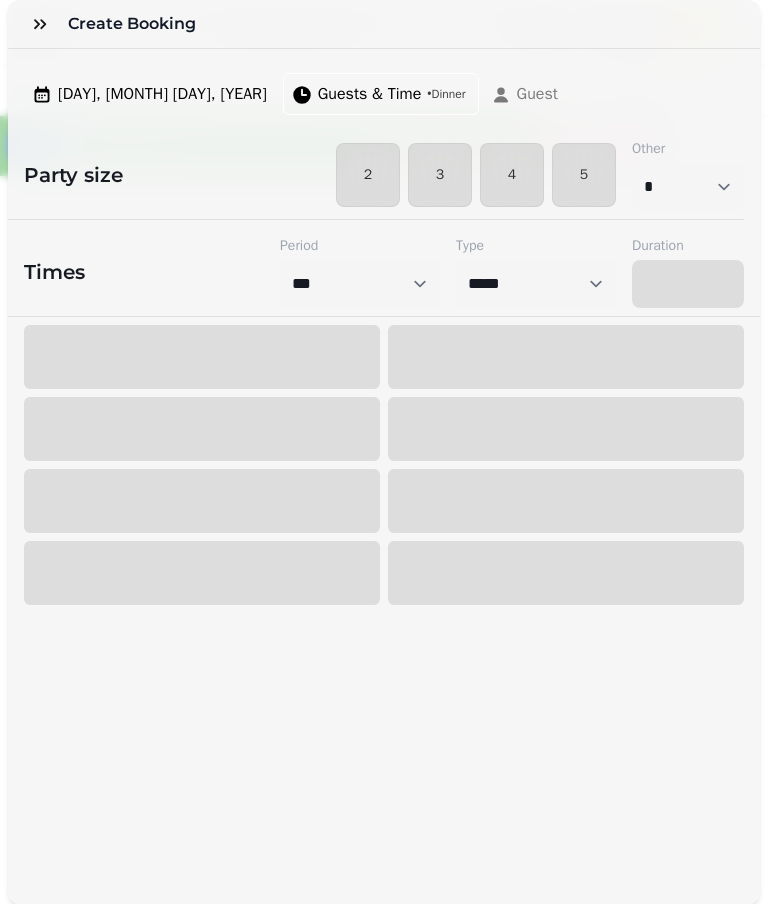 select on "****" 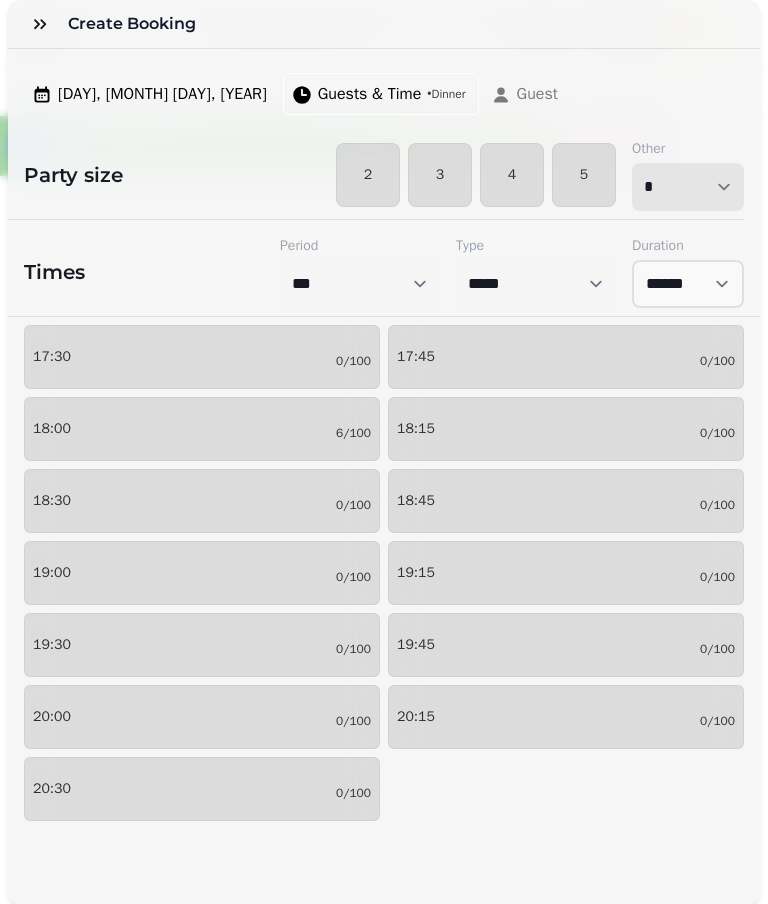 click on "* * * * * * * * * ** ** ** ** ** ** ** ** ** ** ** ** ** ** ** ** ** ** ** ** ** ** ** ** ** ** ** ** ** ** ** ** ** ** ** ** ** ** ** ** ** ** ** ** ** ** ** ** ** ** ** ** ** ** ** ** ** ** ** ** ** ** ** ** ** ** ** ** ** ** ** ** ** ** ** ** ** ** ** ** ** ** ** ** ** ** ** ** ** ** *** *** *** *** *** *** *** *** *** *** *** *** *** *** *** *** *** *** *** *** ***" at bounding box center (688, 187) 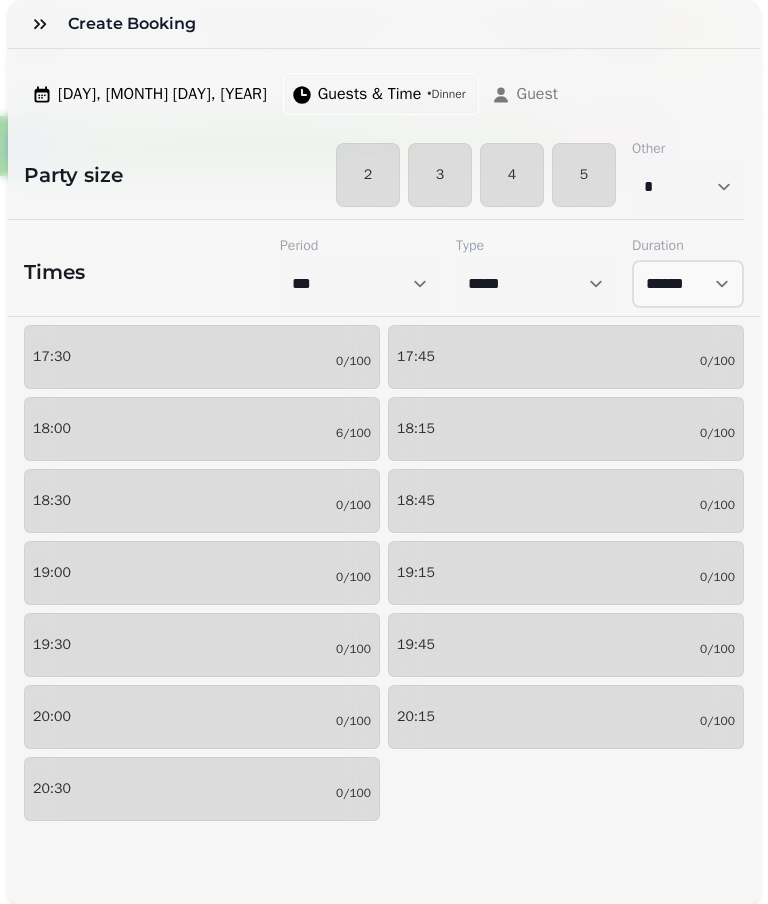 click on "[TIME] [NUMBER]/[NUMBER]" at bounding box center [202, 357] 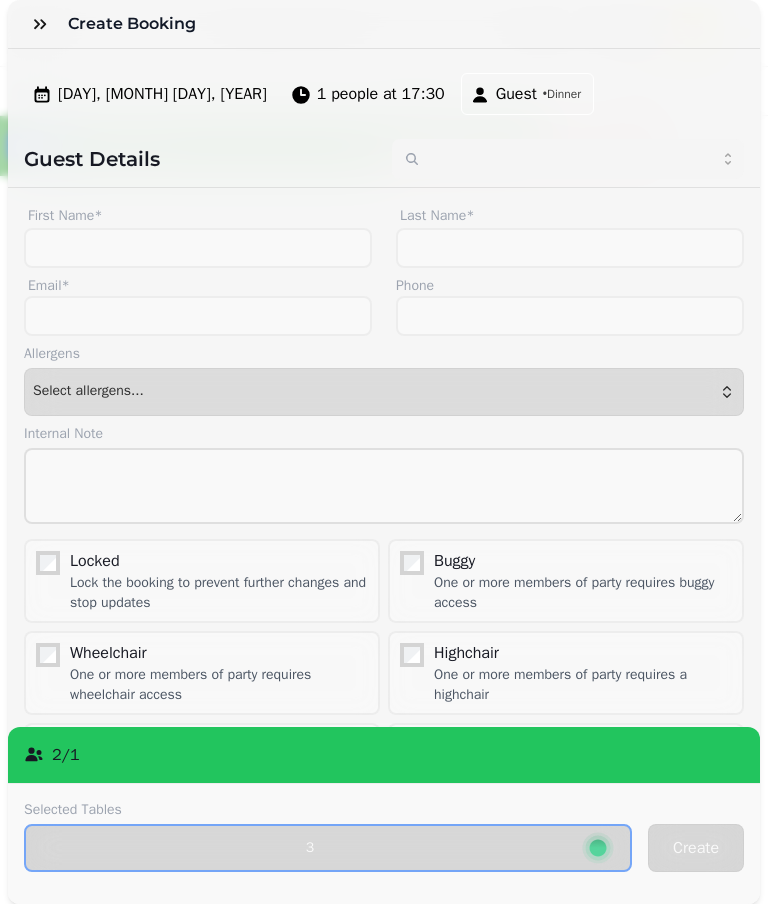click on "1 people at 17:30" at bounding box center (381, 94) 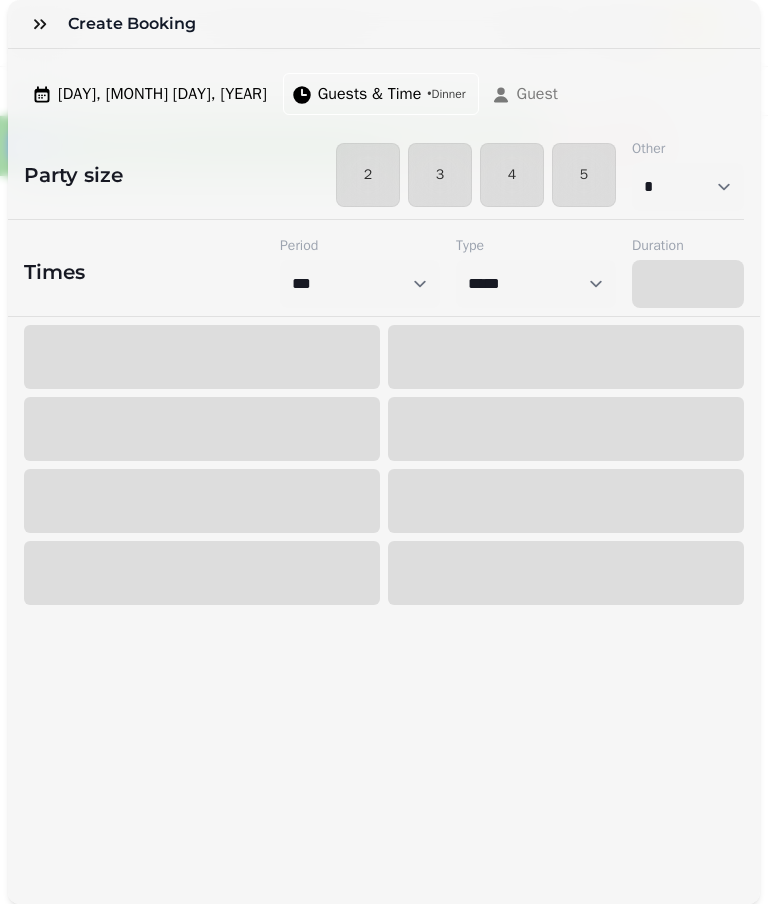 select on "****" 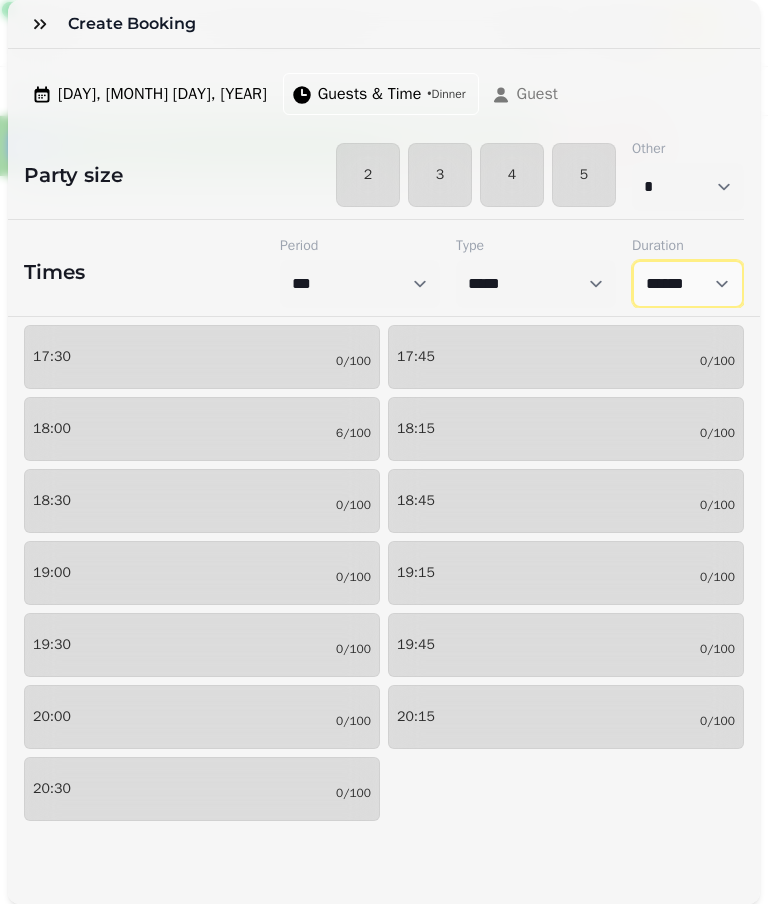 click on "****** ****** ****** ****** ****** ****** ****** ****** ****** ****** ****** ****** ****** ****** ****** ****** ****** ****** ****** ****** ****** ****** ****** ****** ****** ****** ****** ****** ****** ****** ****** ****** ****** ****** ****** ****** ****** ****** ****** ******* ******* ******* ******* ******* ******* ******* ******* ******* ******* ******* ******* ******* ******* ******* ******* ******* ******* ******* ******* ******* ******* ******* ******* ******* ******* ******* ******* ******* ******* ******* ******* ******* ******* ******* ******* ******* ******* ******* ******* ******* ******* ******* ******* ******* ******* ******* *******" at bounding box center [688, 284] 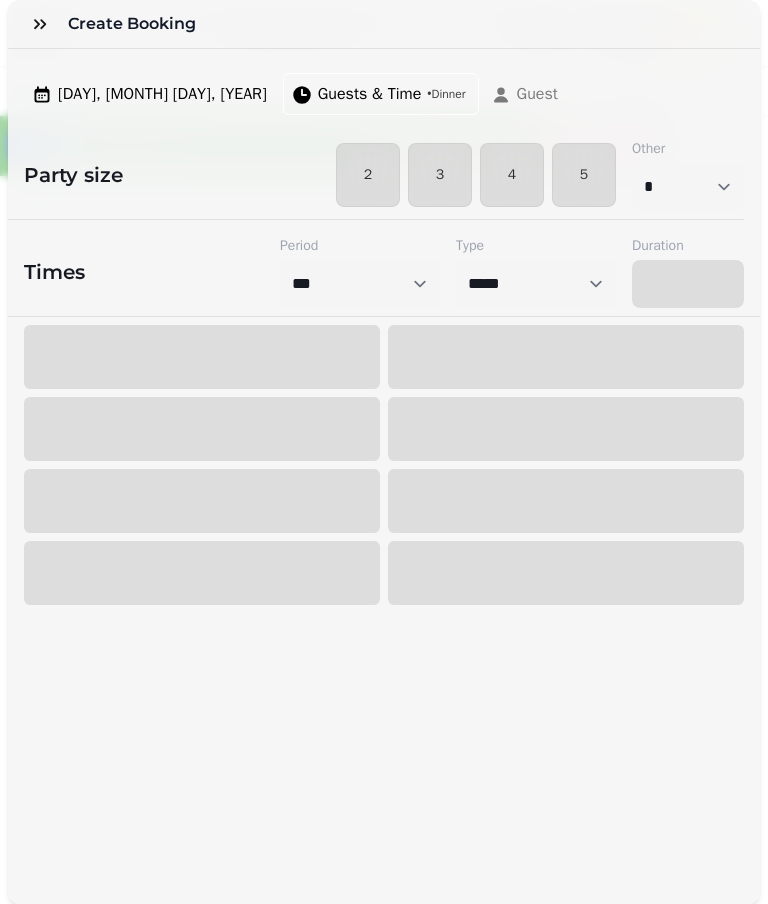 select on "*****" 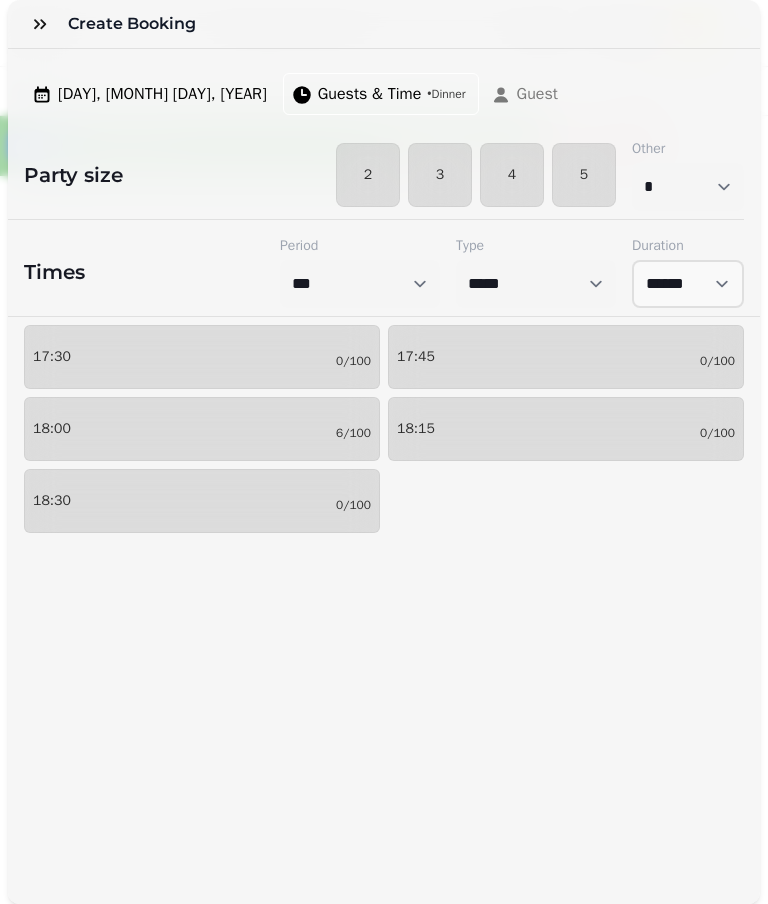 click on "[TIME] [NUMBER]/[NUMBER]" at bounding box center [202, 357] 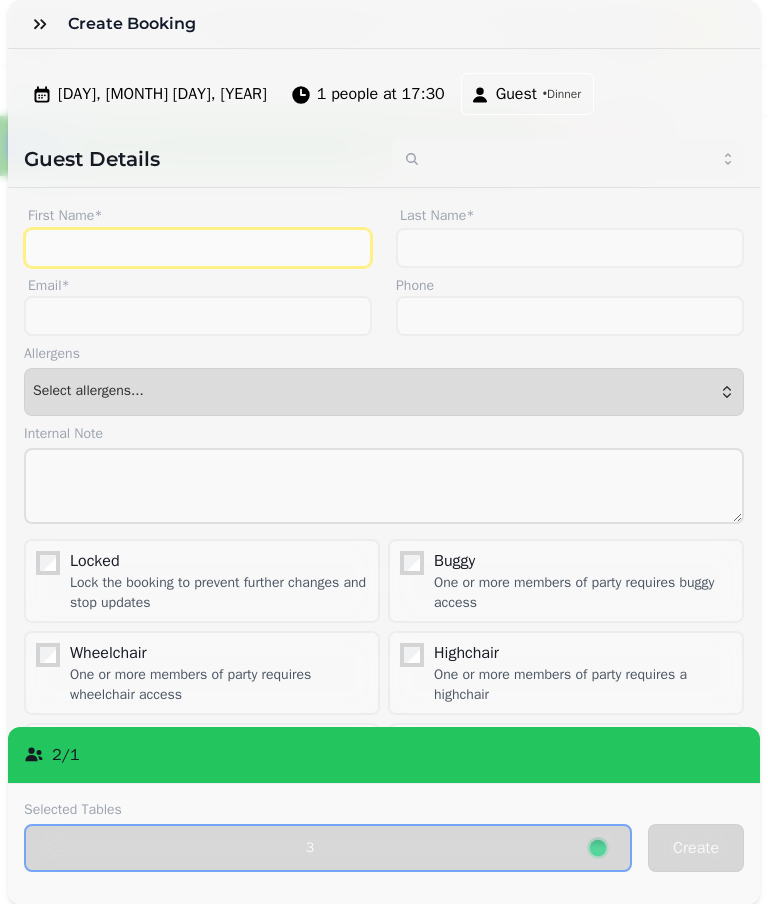 click on "First Name*" at bounding box center (198, 248) 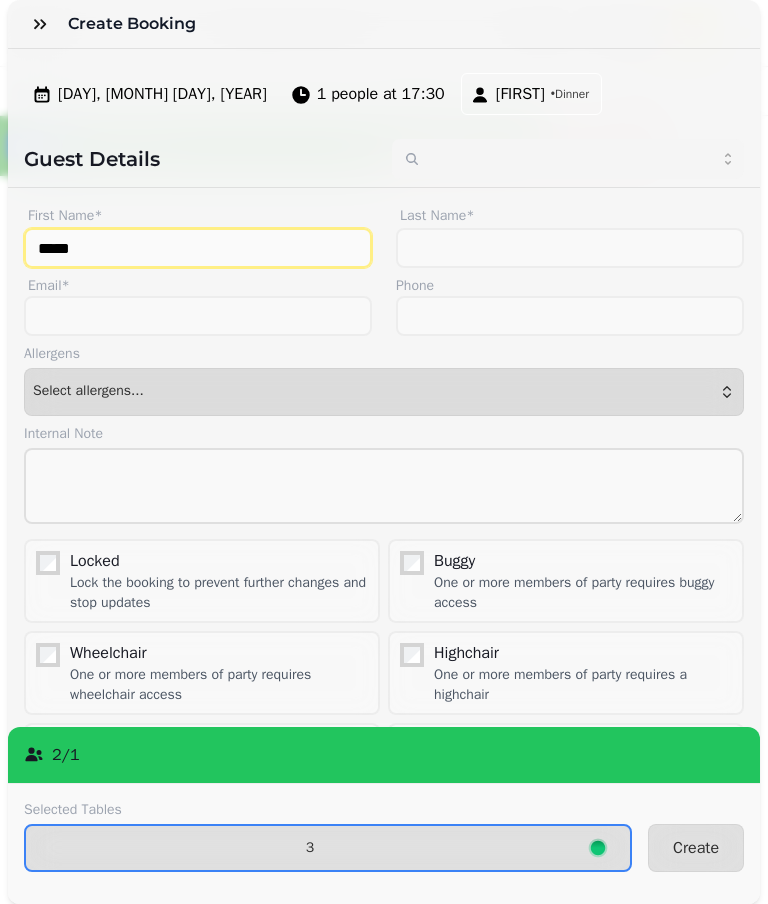 type on "*****" 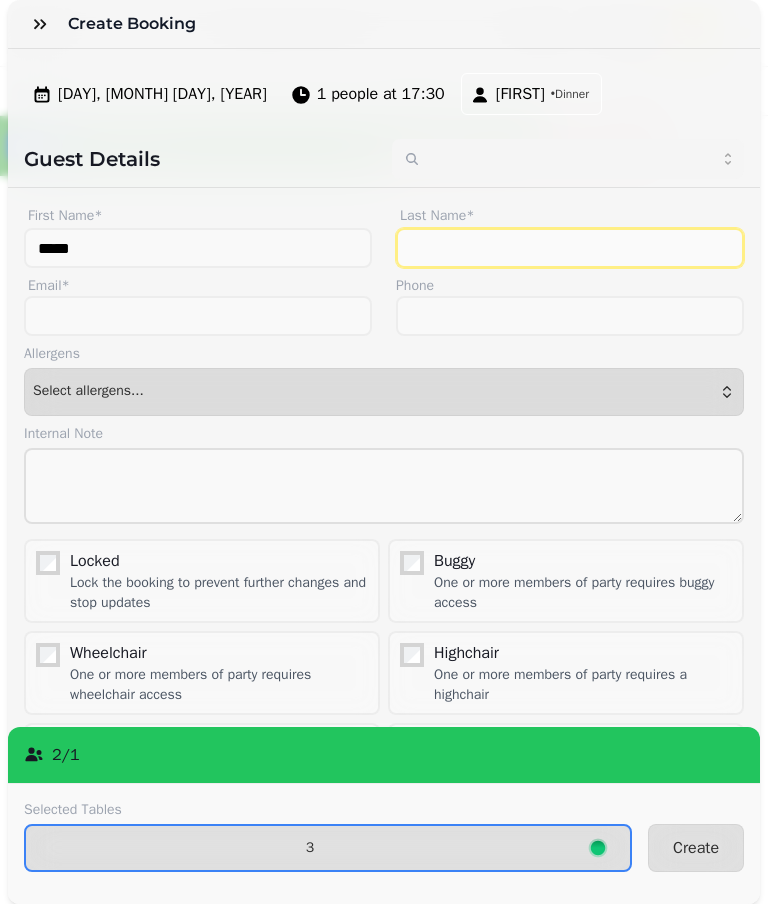 click on "Last Name*" at bounding box center (570, 248) 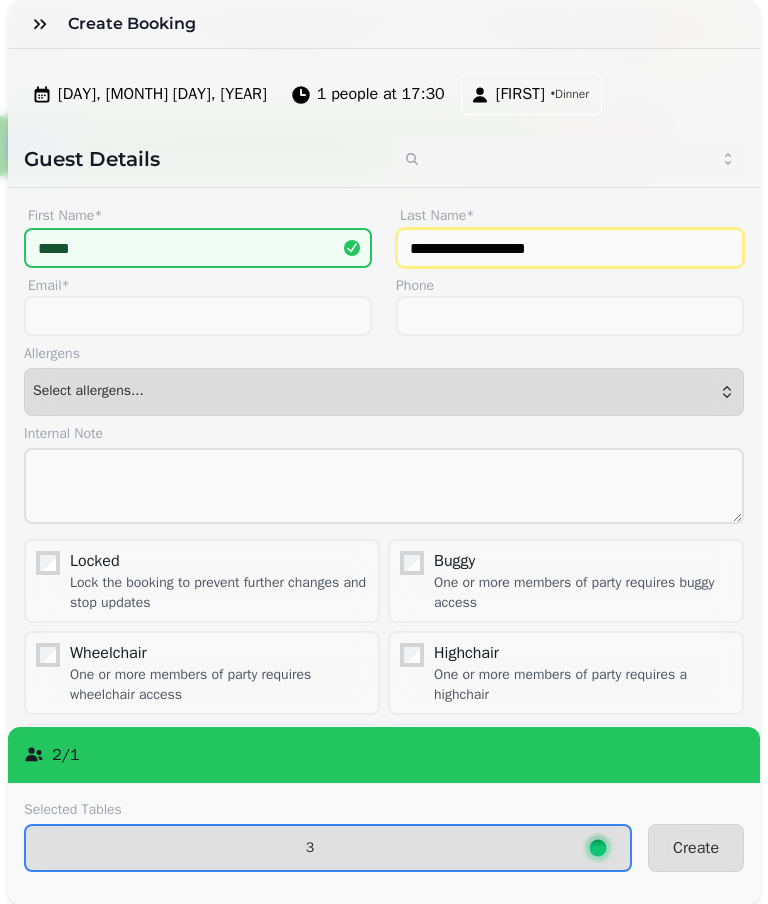 type on "**********" 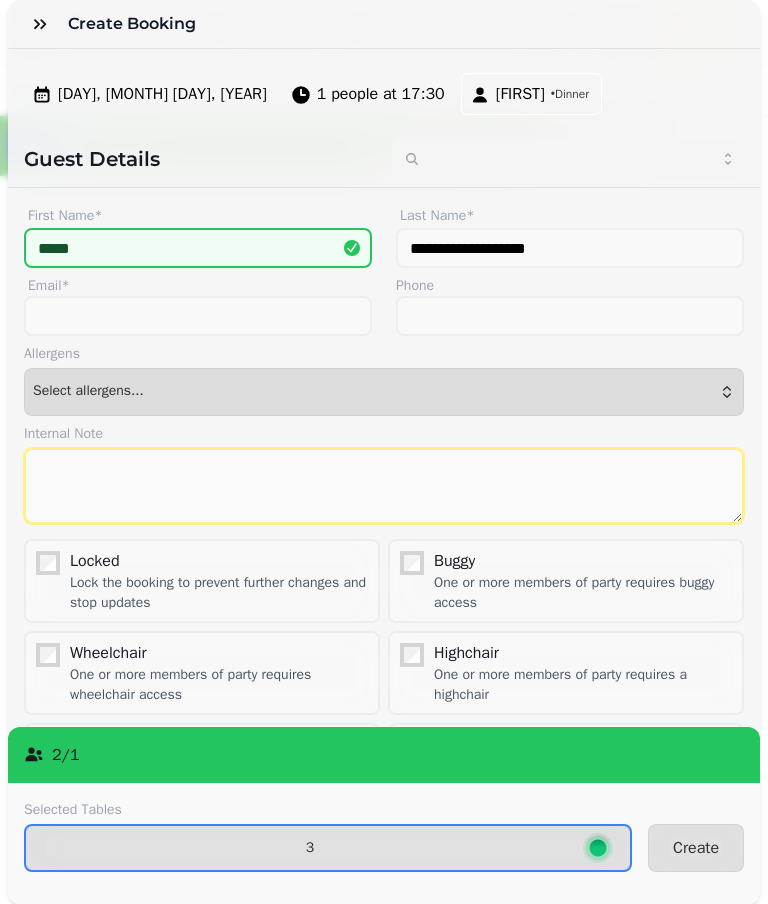 click at bounding box center (384, 486) 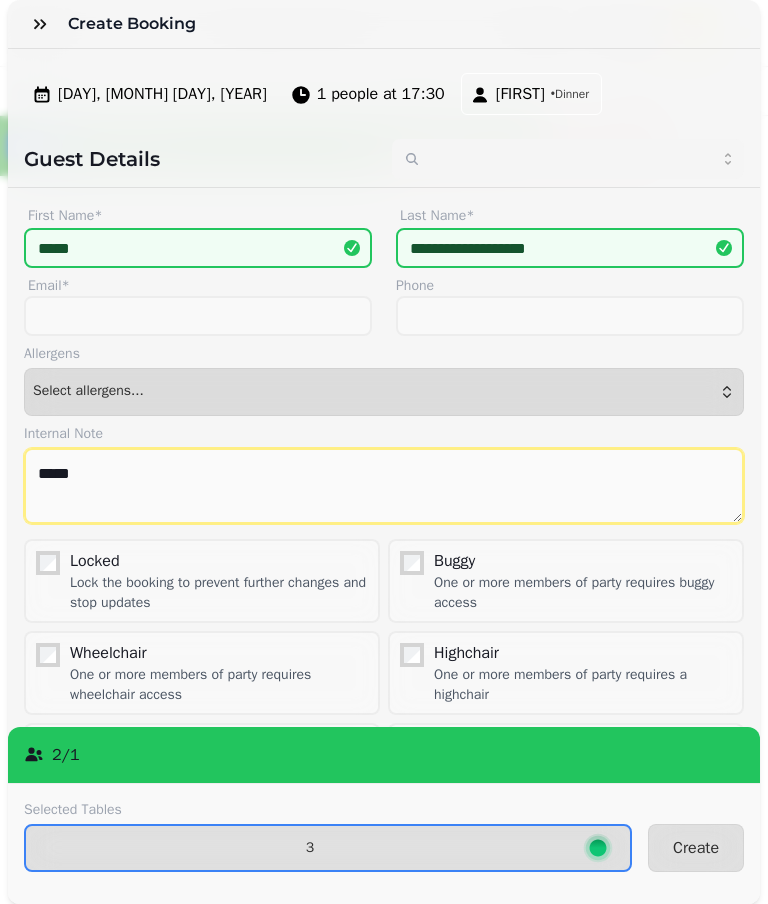 type on "*****" 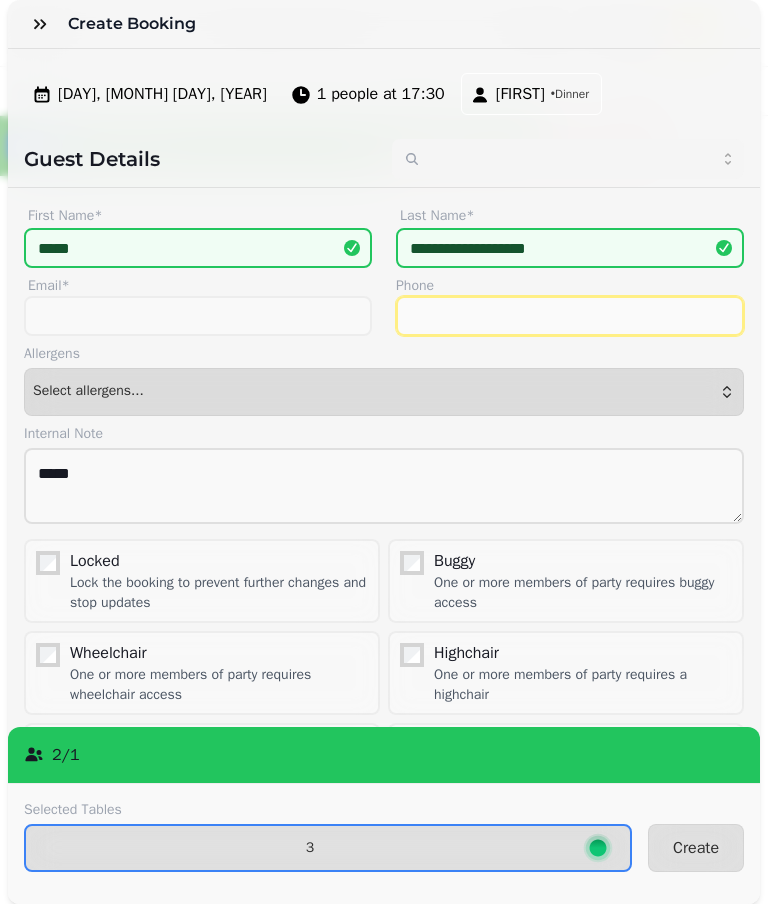 click on "Phone" at bounding box center [570, 316] 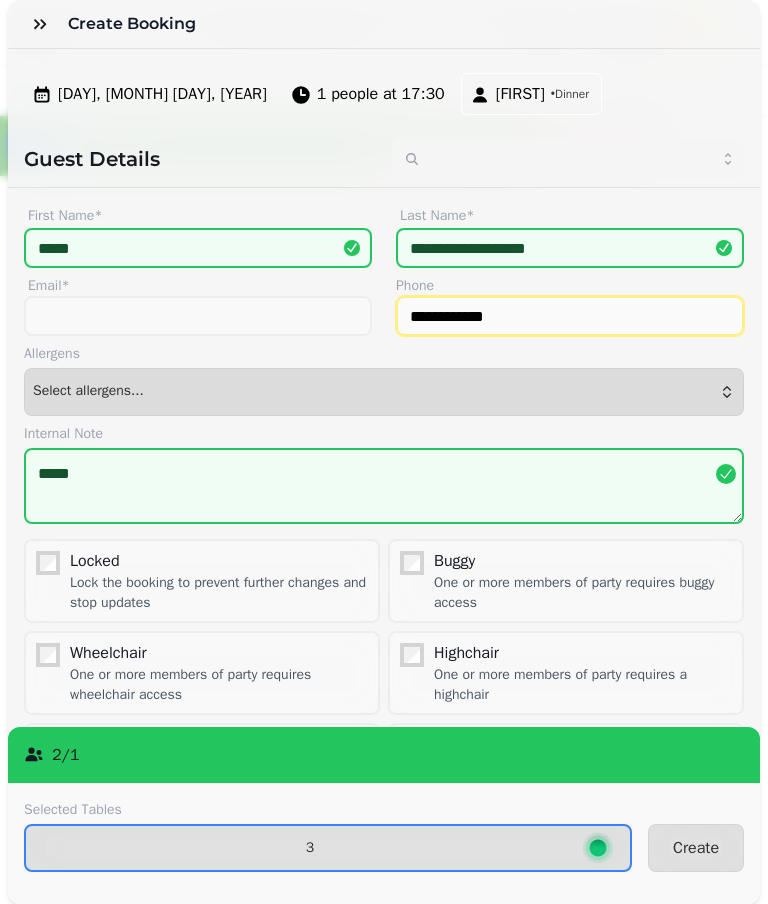 type on "**********" 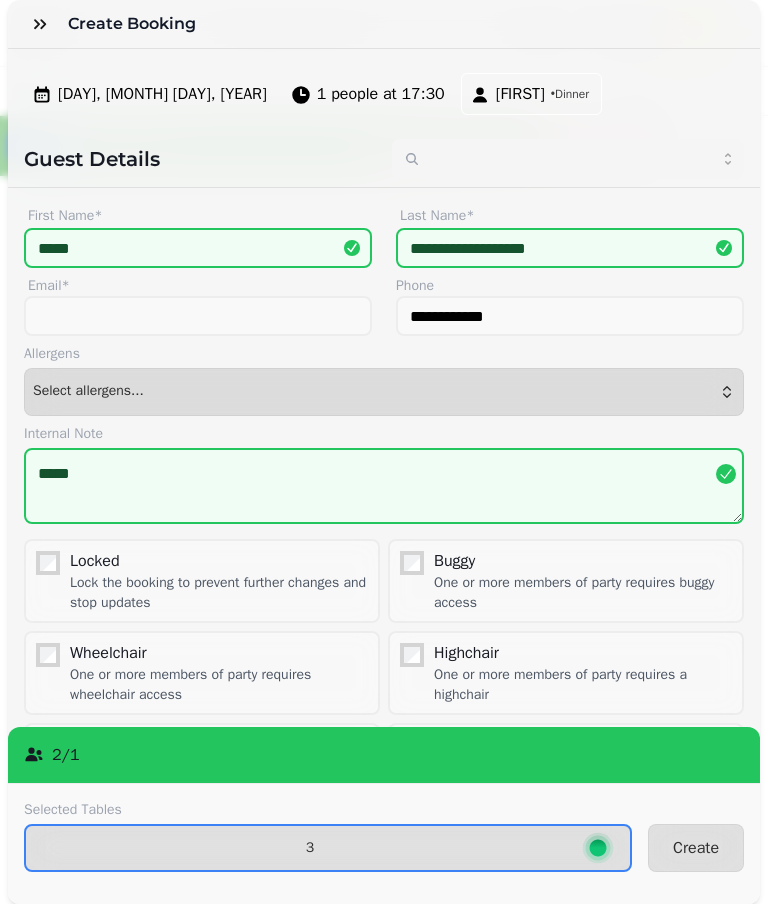 click on "3" at bounding box center (310, 848) 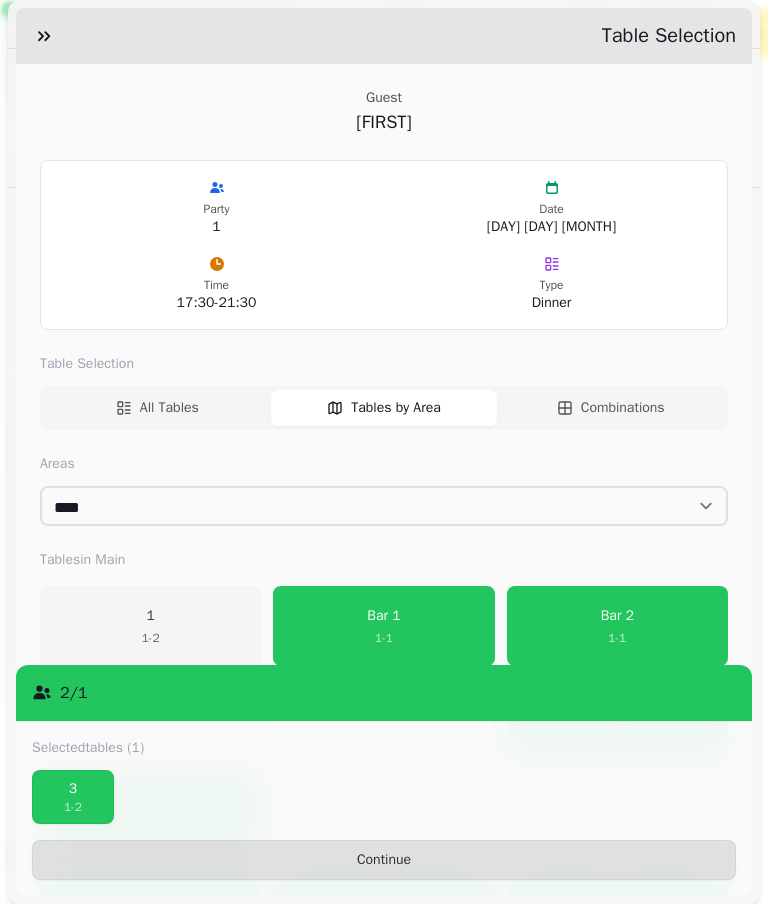 scroll, scrollTop: 238, scrollLeft: 0, axis: vertical 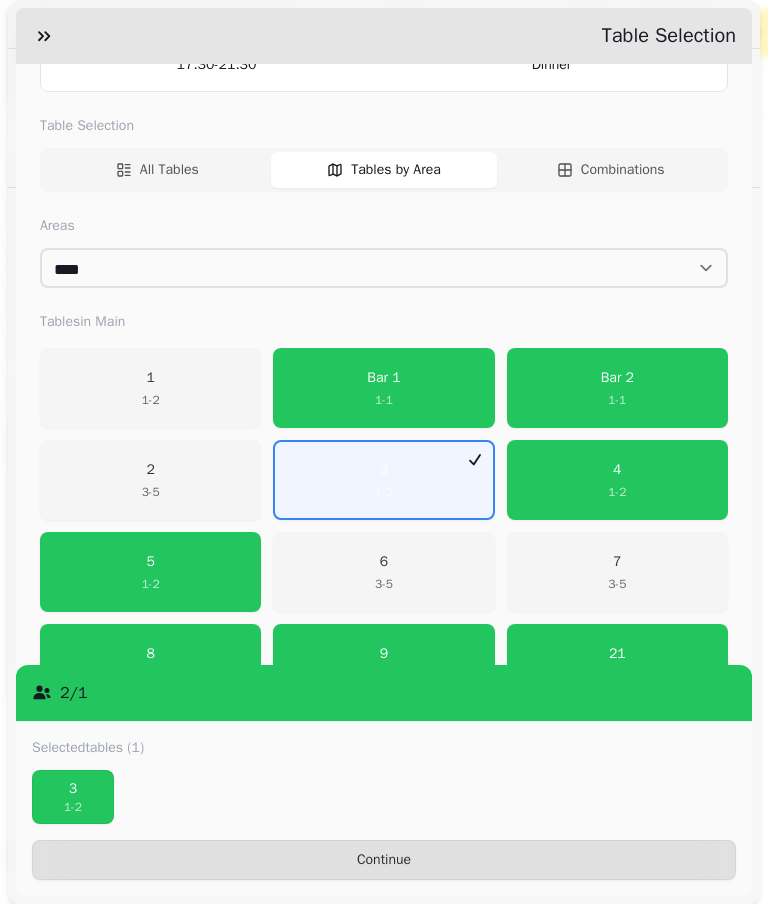 click on "4 1  -  2" at bounding box center [617, 480] 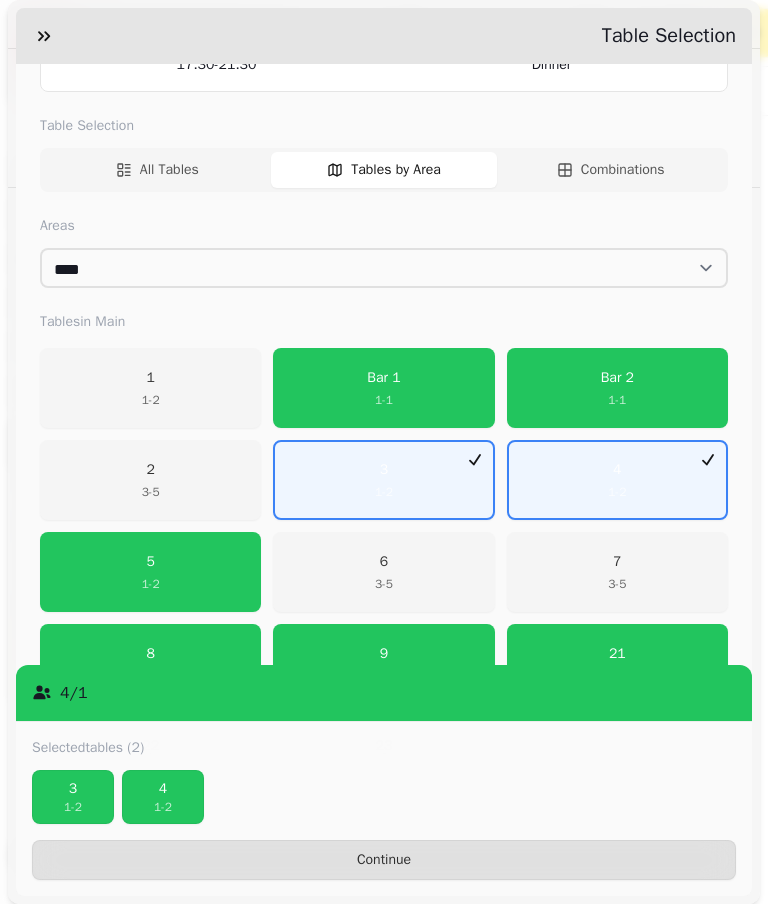click on "1 - 2" at bounding box center [73, 807] 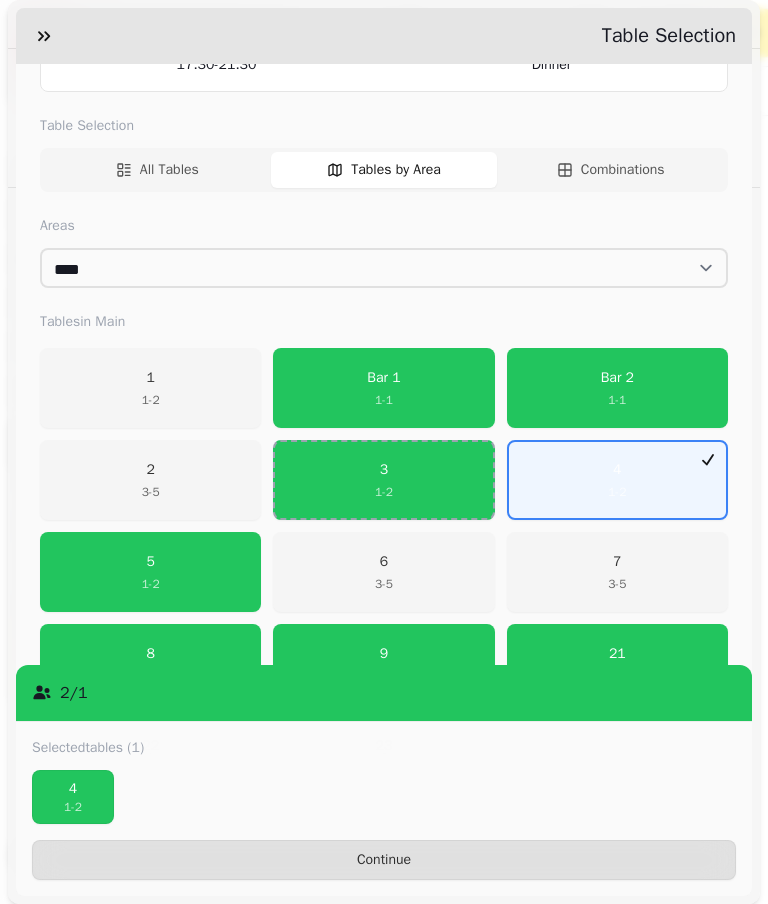 click on "Continue" at bounding box center [384, 860] 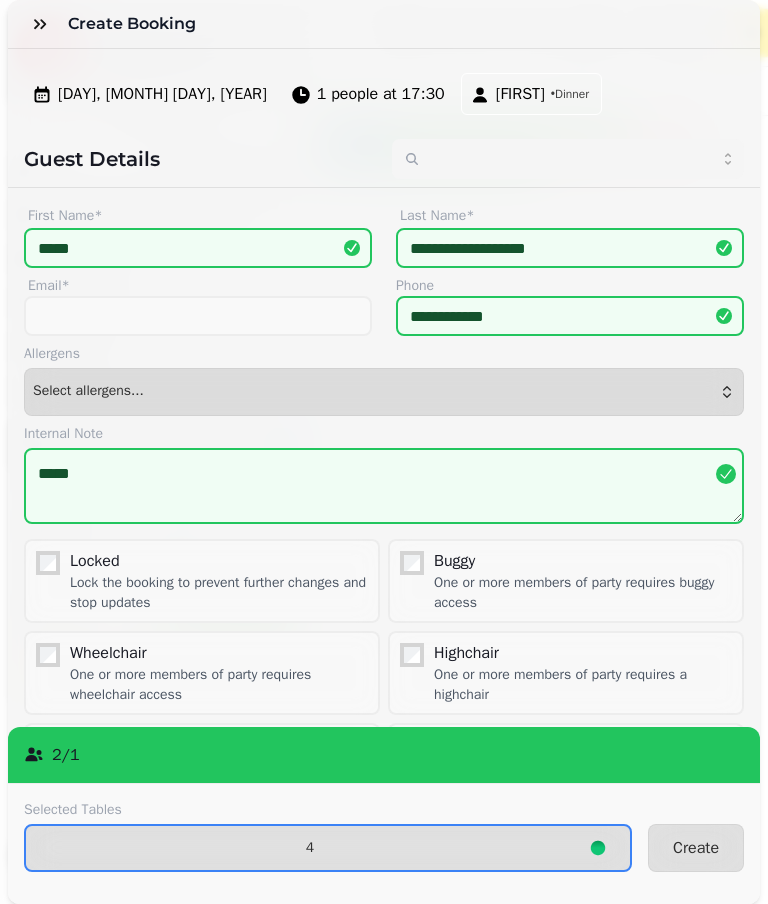 click on "Create" at bounding box center (696, 848) 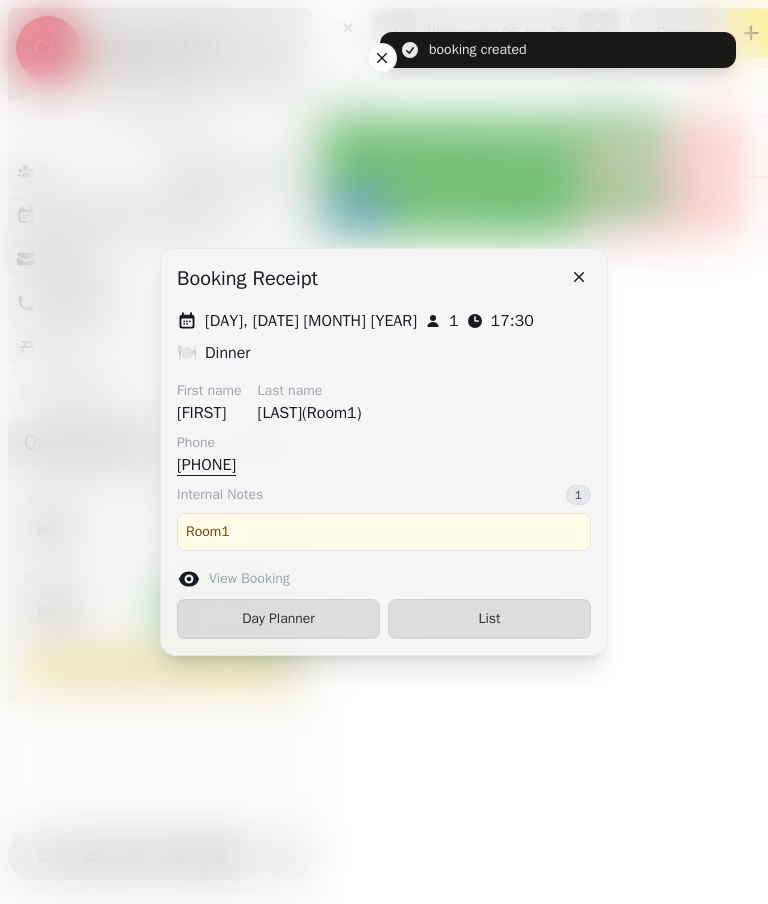 click on "List" at bounding box center (489, 619) 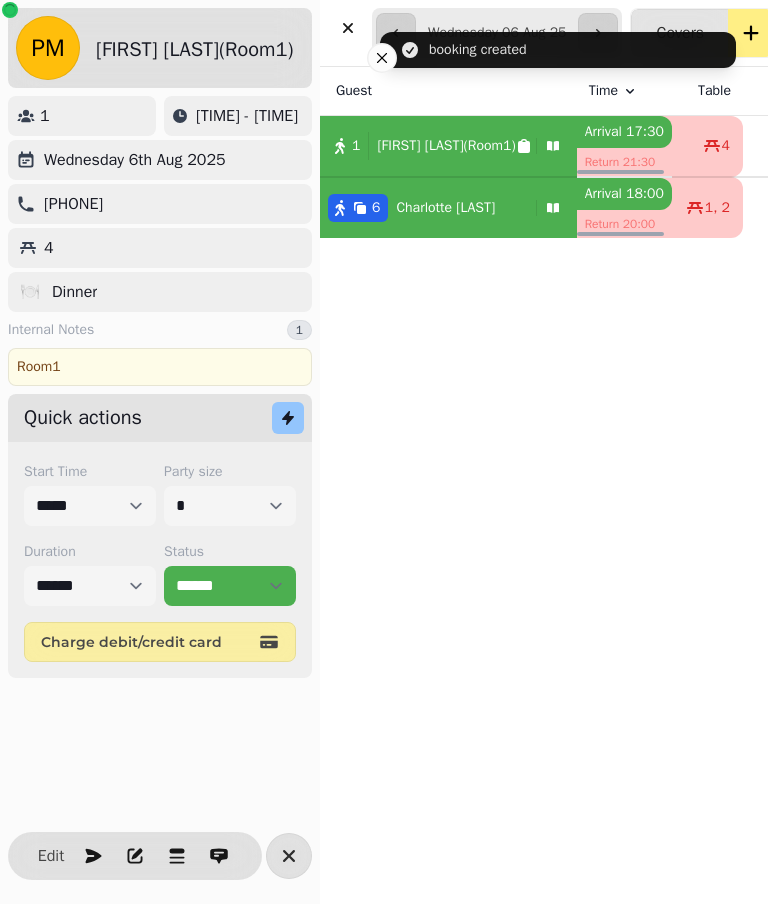select on "*" 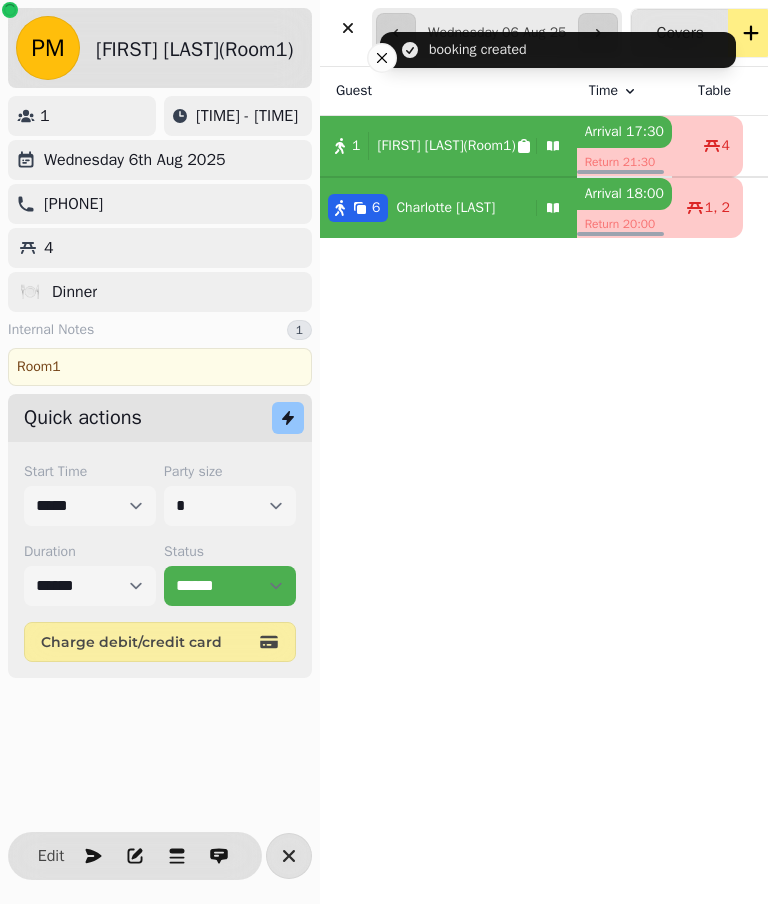 select on "*****" 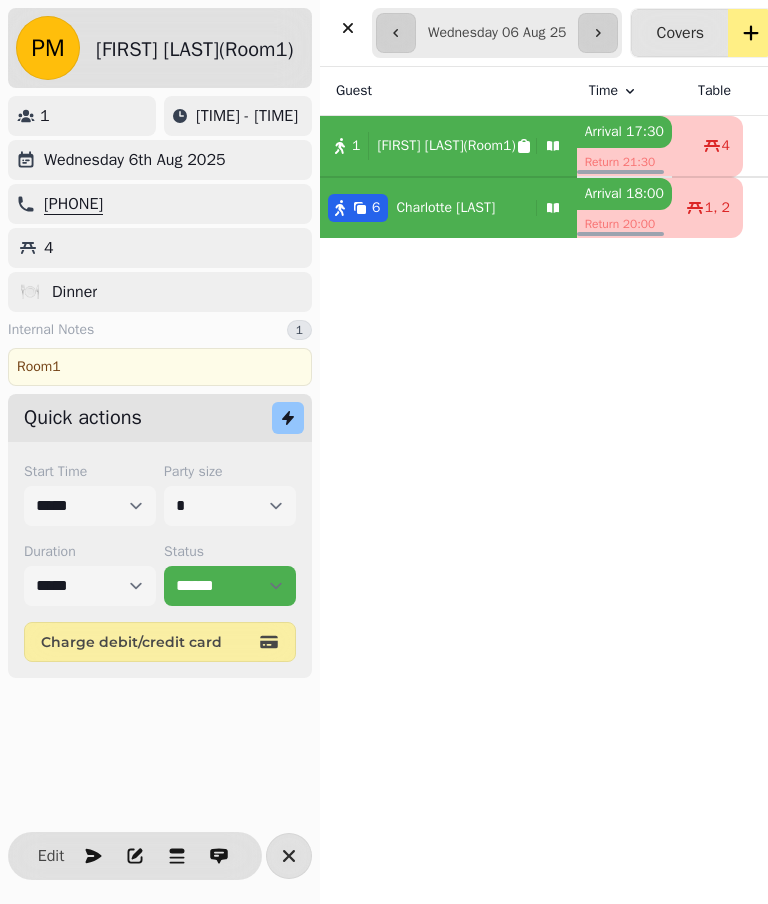 click 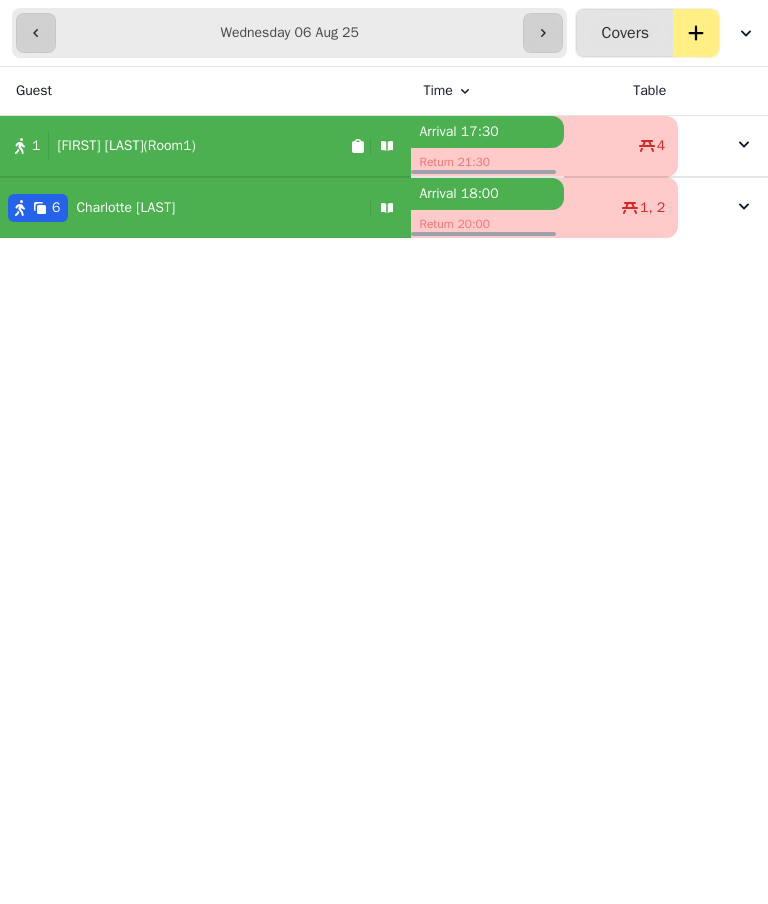 click 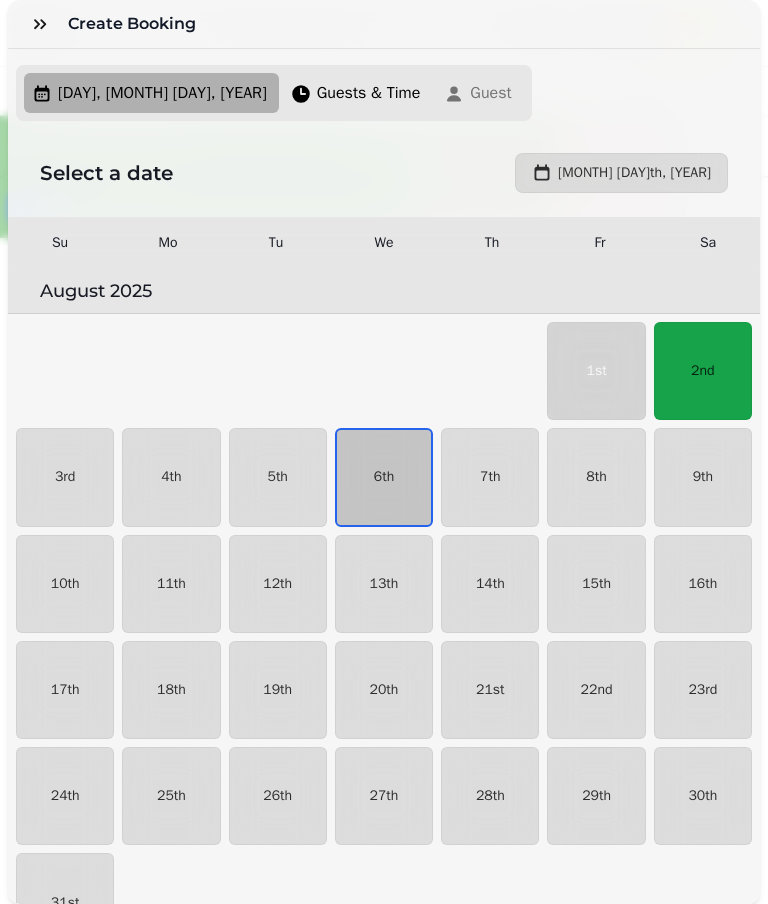 click on "6th" at bounding box center (384, 477) 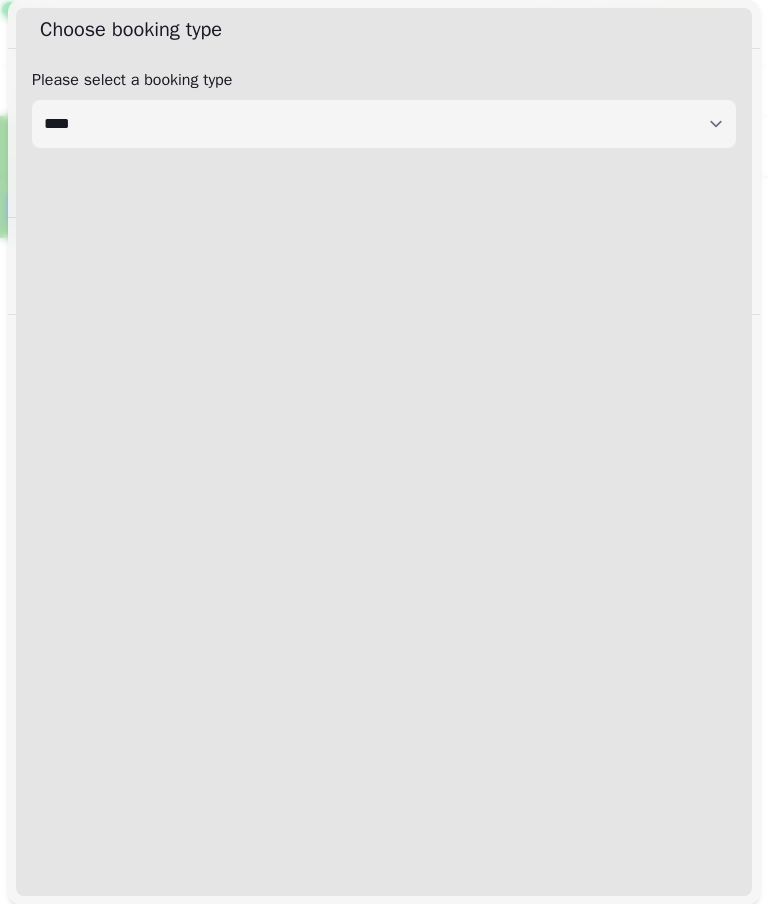select on "****" 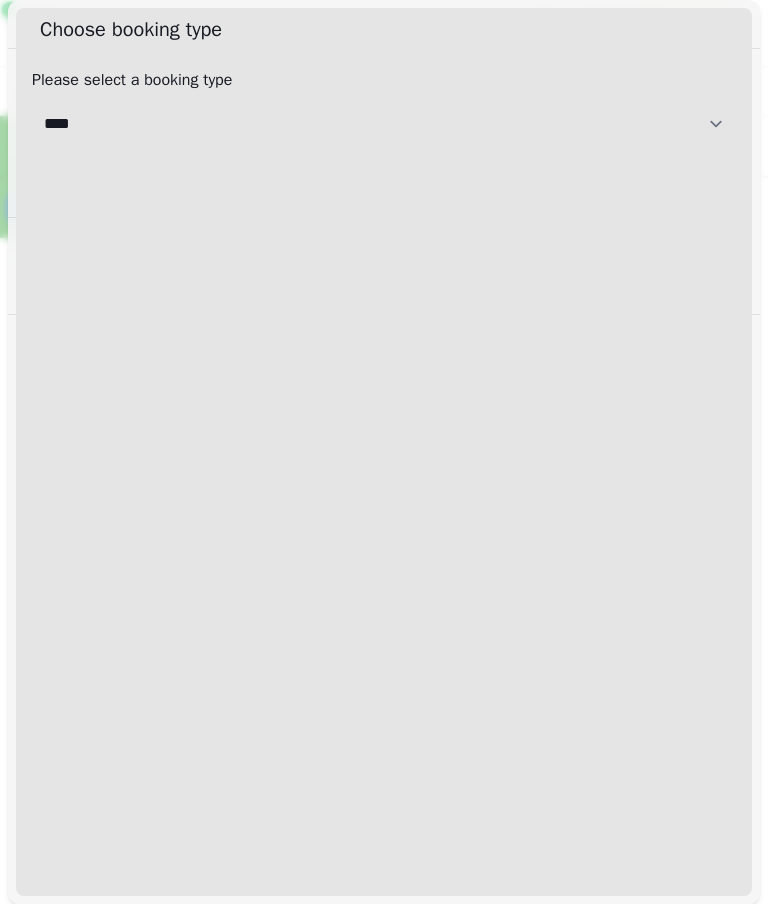click on "[CREDITCARD]" at bounding box center (384, 124) 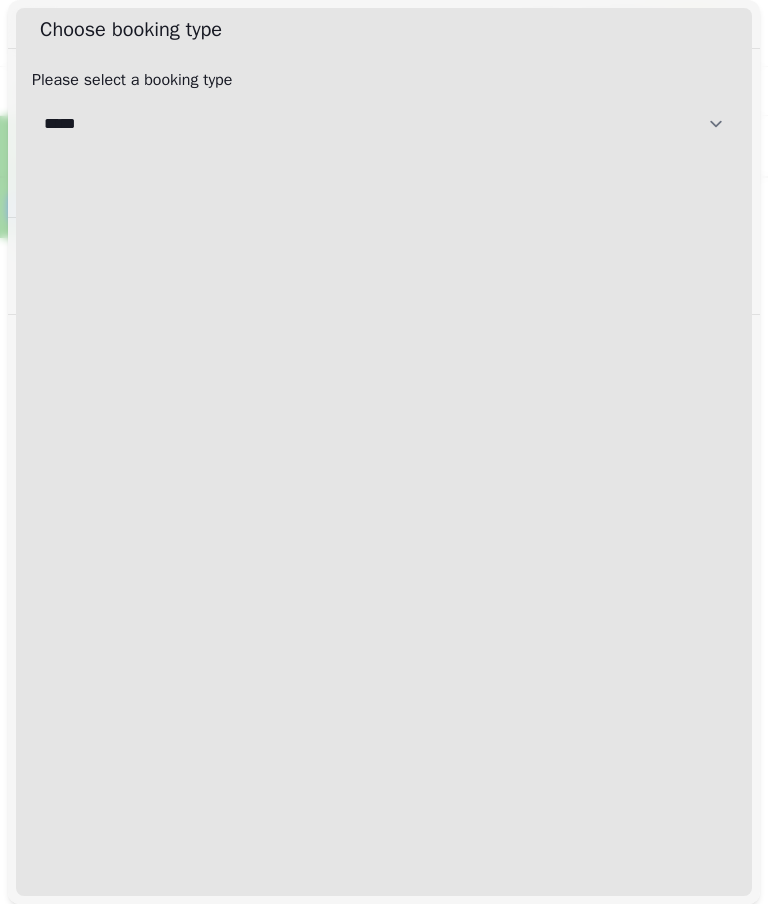 select on "**********" 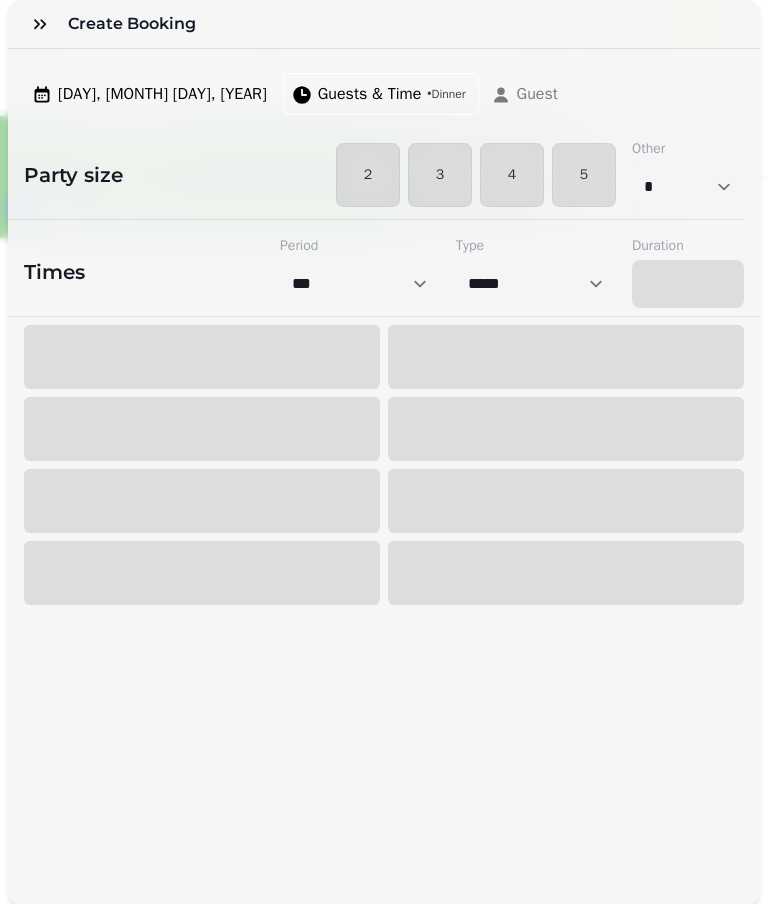 select on "****" 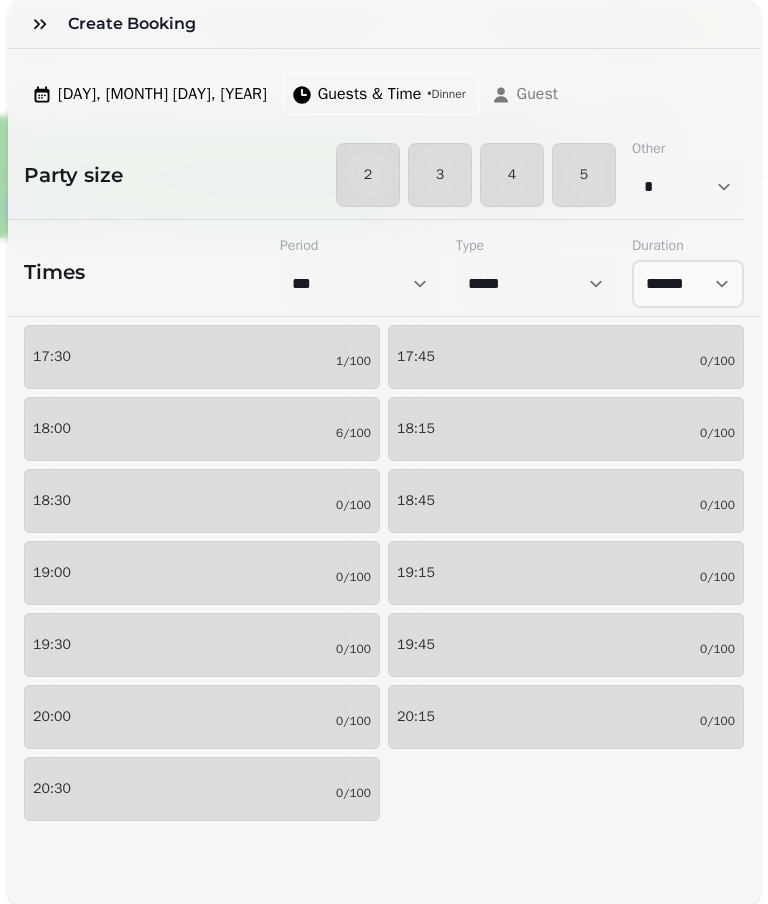 click on "3" at bounding box center [440, 175] 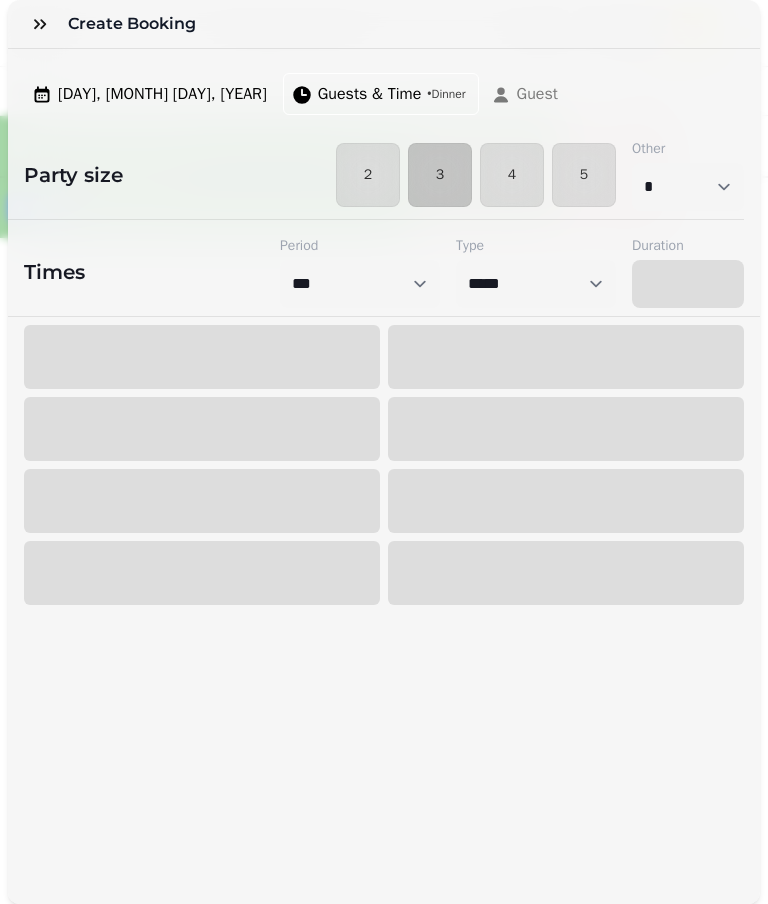 select on "****" 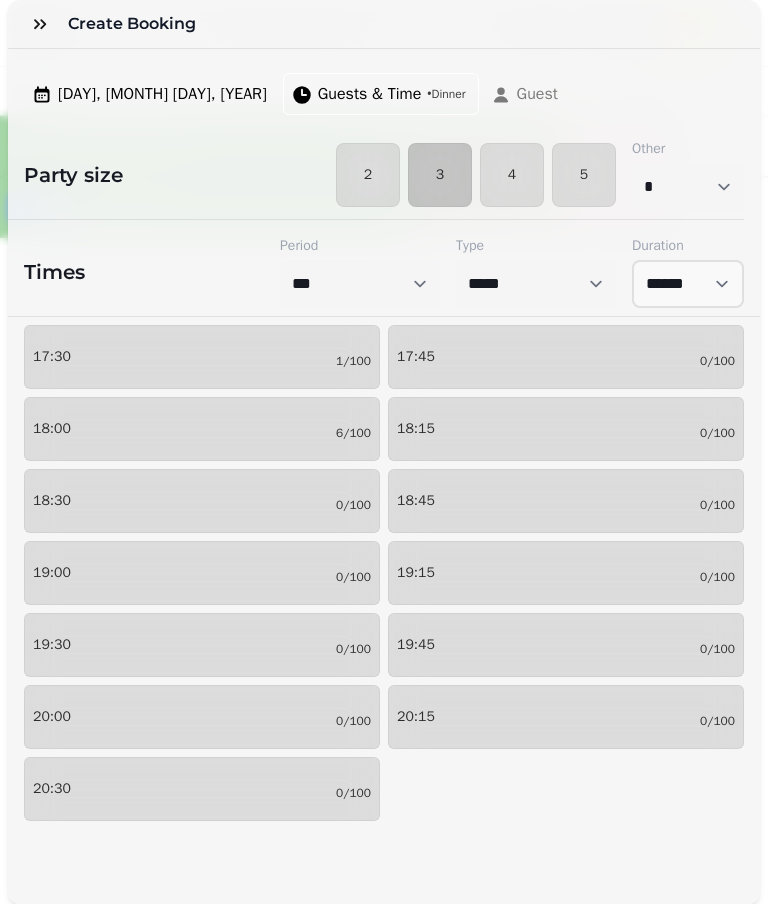 click on "[TIME] [NUMBER]/[NUMBER]" at bounding box center [202, 357] 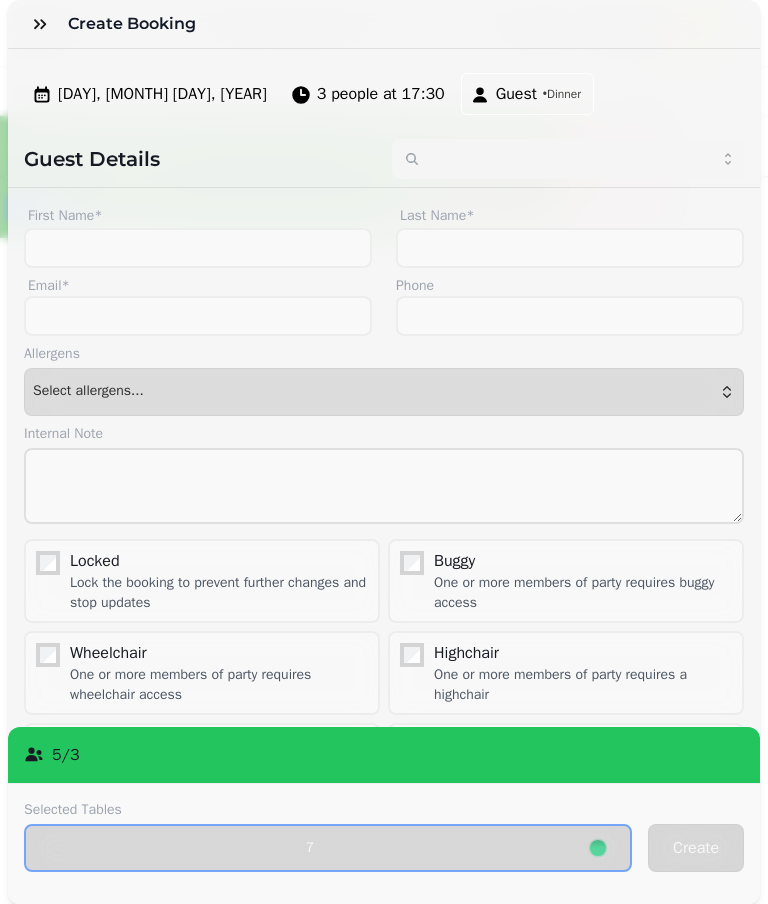 click on "3 people at 17:30" at bounding box center [381, 94] 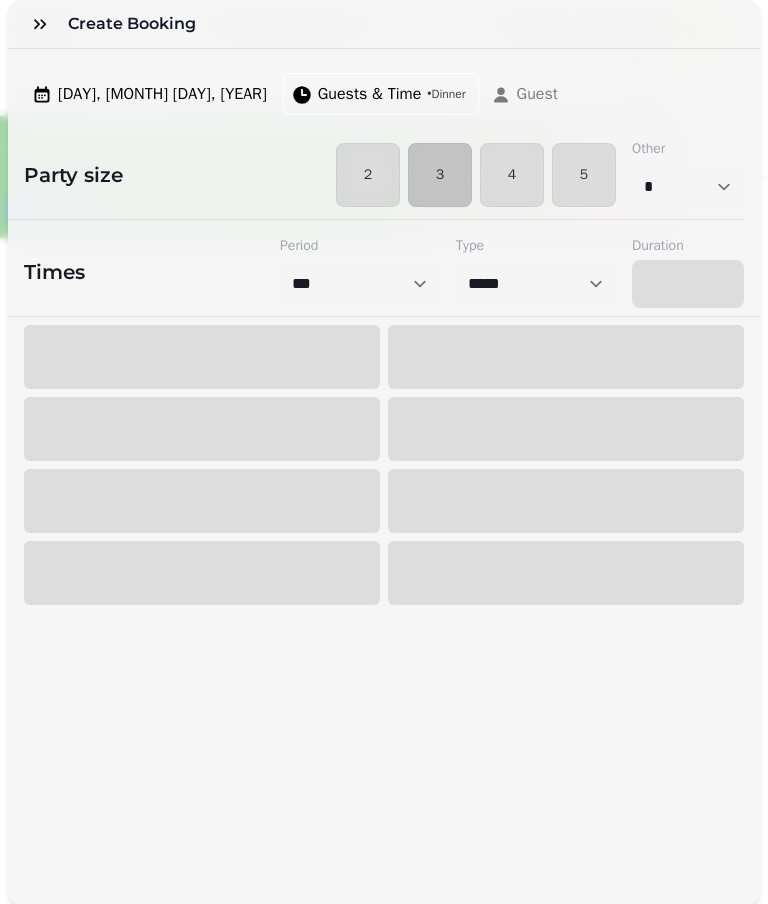 select on "****" 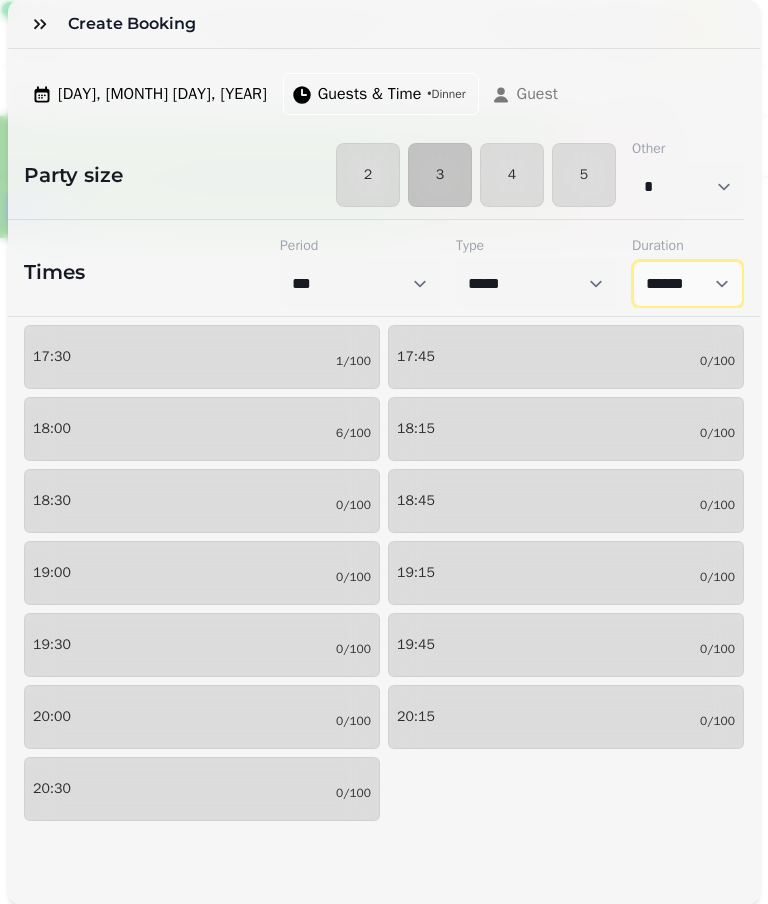 click on "****** ****** ****** ****** ****** ****** ****** ****** ****** ****** ****** ****** ****** ****** ****** ****** ****** ****** ****** ****** ****** ****** ****** ****** ****** ****** ****** ****** ****** ****** ****** ****** ****** ****** ****** ****** ****** ****** ****** ******* ******* ******* ******* ******* ******* ******* ******* ******* ******* ******* ******* ******* ******* ******* ******* ******* ******* ******* ******* ******* ******* ******* ******* ******* ******* ******* ******* ******* ******* ******* ******* ******* ******* ******* ******* ******* ******* ******* ******* ******* ******* ******* ******* ******* ******* ******* *******" at bounding box center (688, 284) 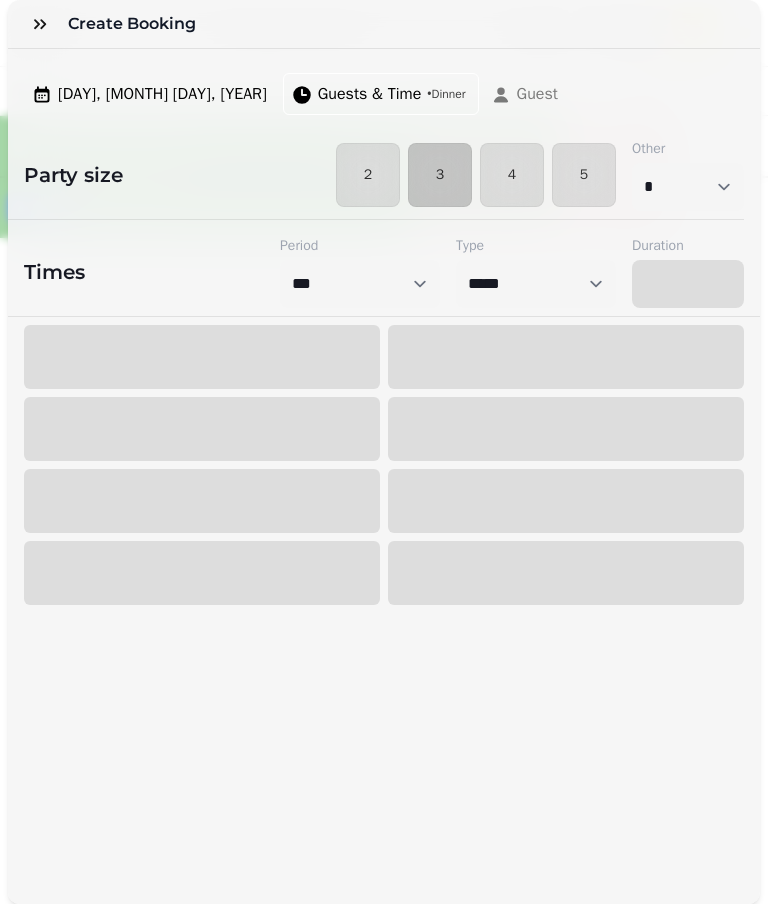 select on "*****" 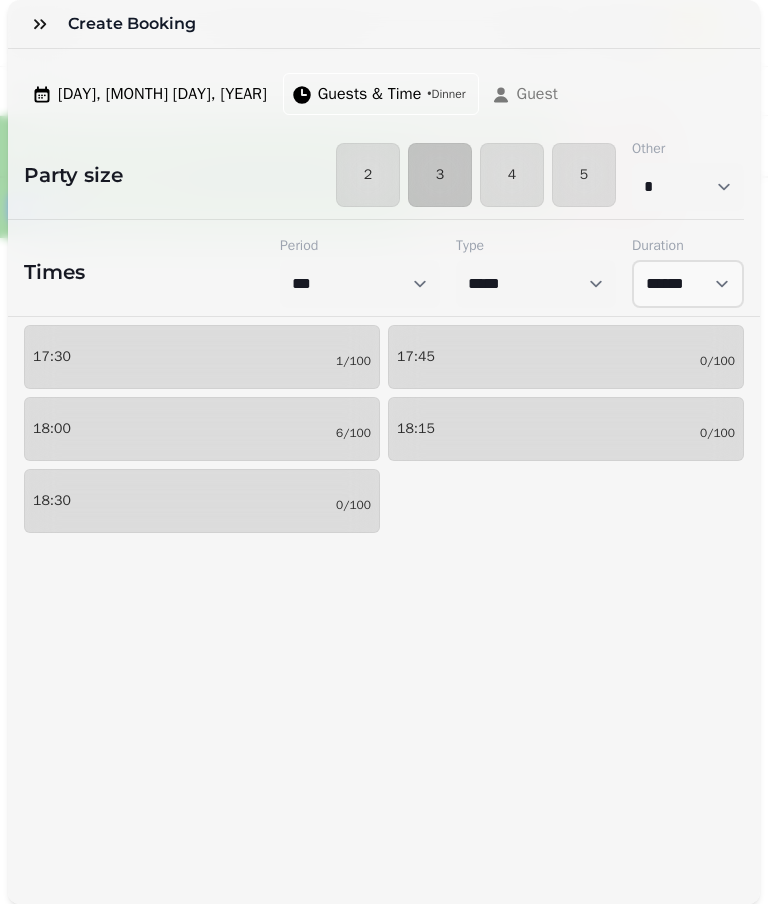 click on "[TIME] [NUMBER]/[NUMBER]" at bounding box center [202, 357] 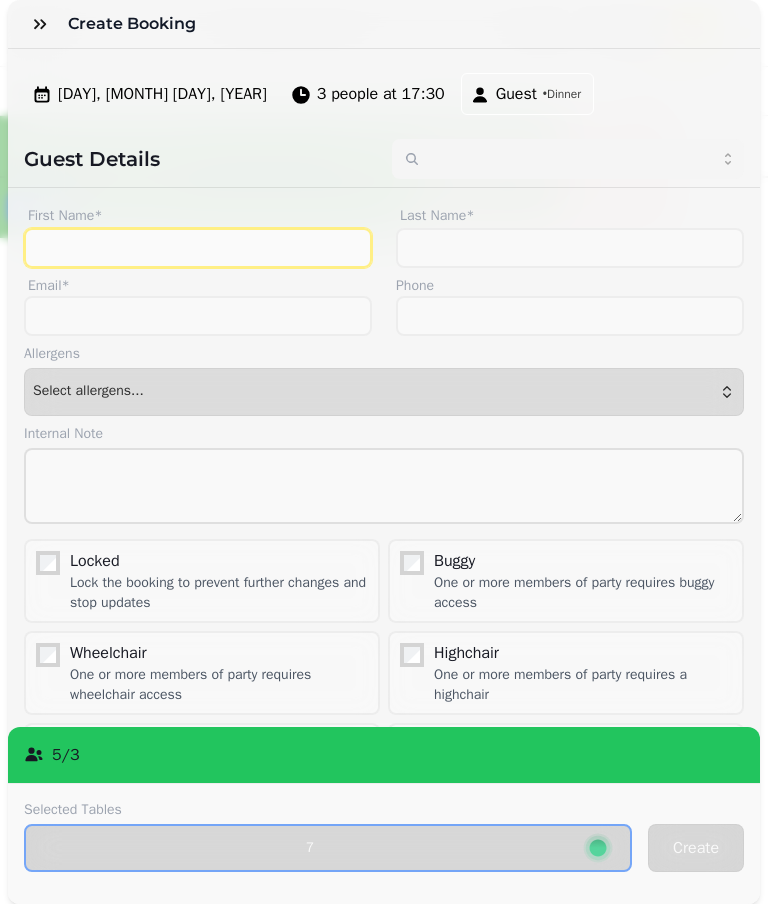 click on "First Name*" at bounding box center [198, 248] 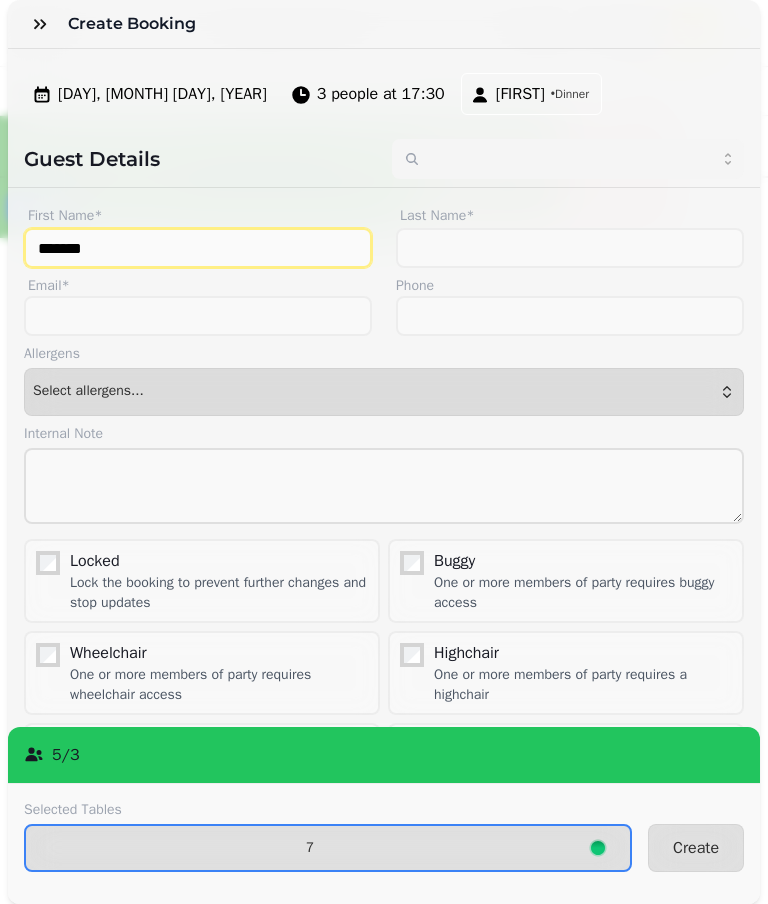type on "*******" 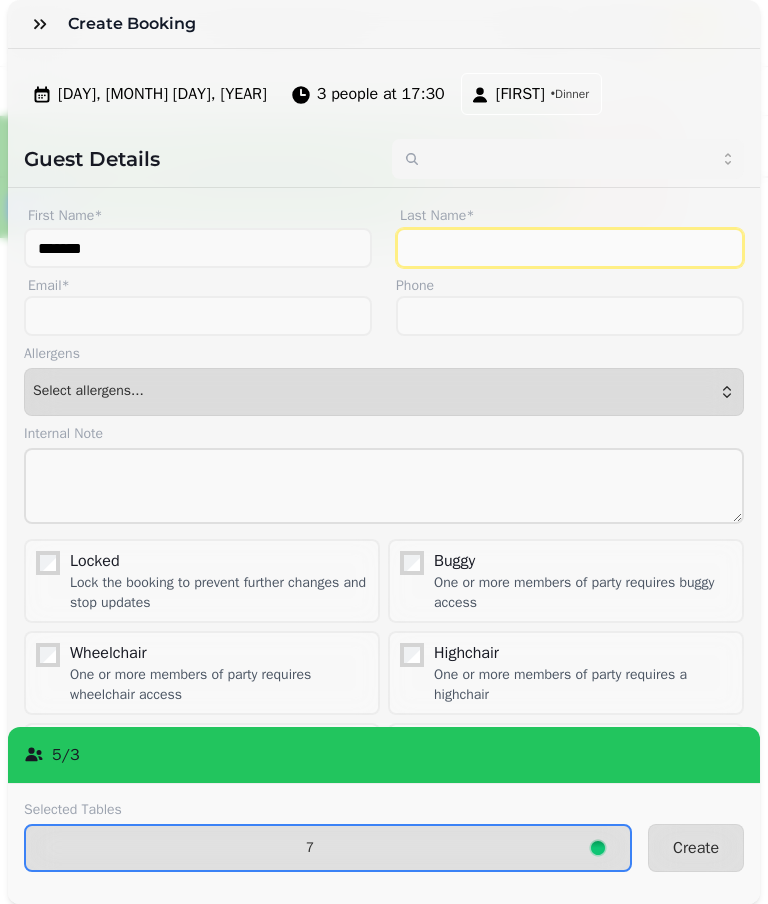 click on "Last Name*" at bounding box center (570, 248) 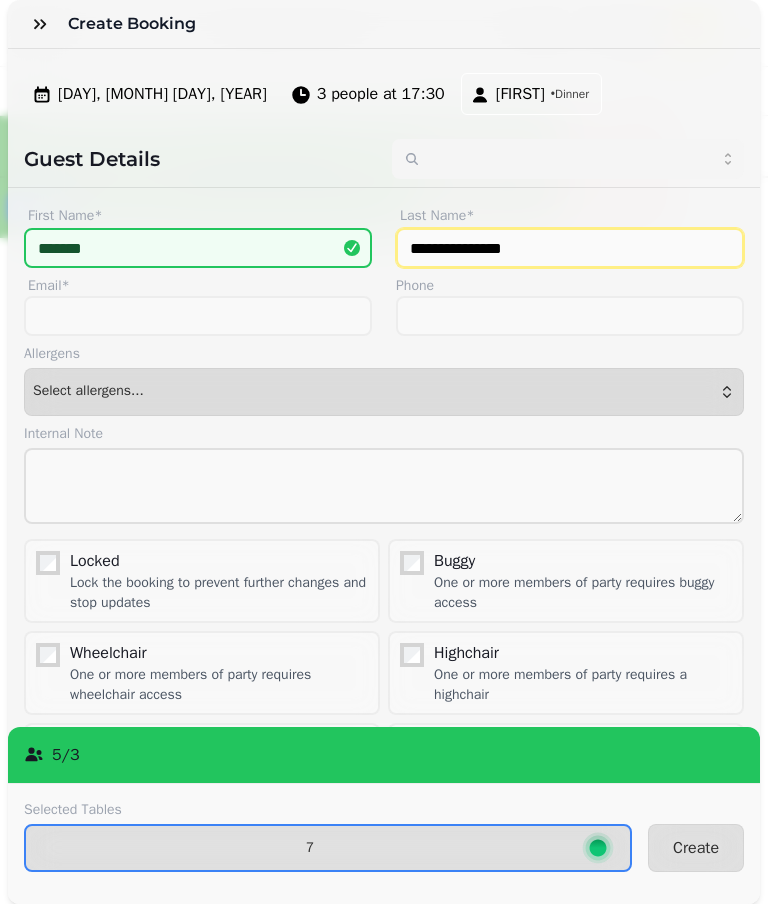 type on "**********" 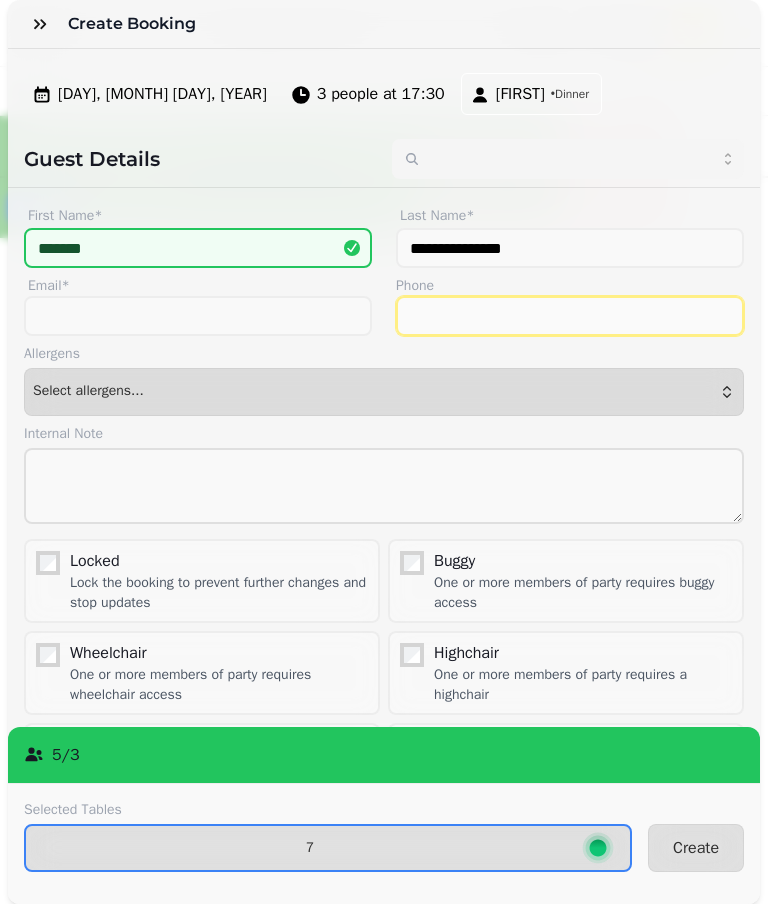 click on "Phone" at bounding box center [570, 316] 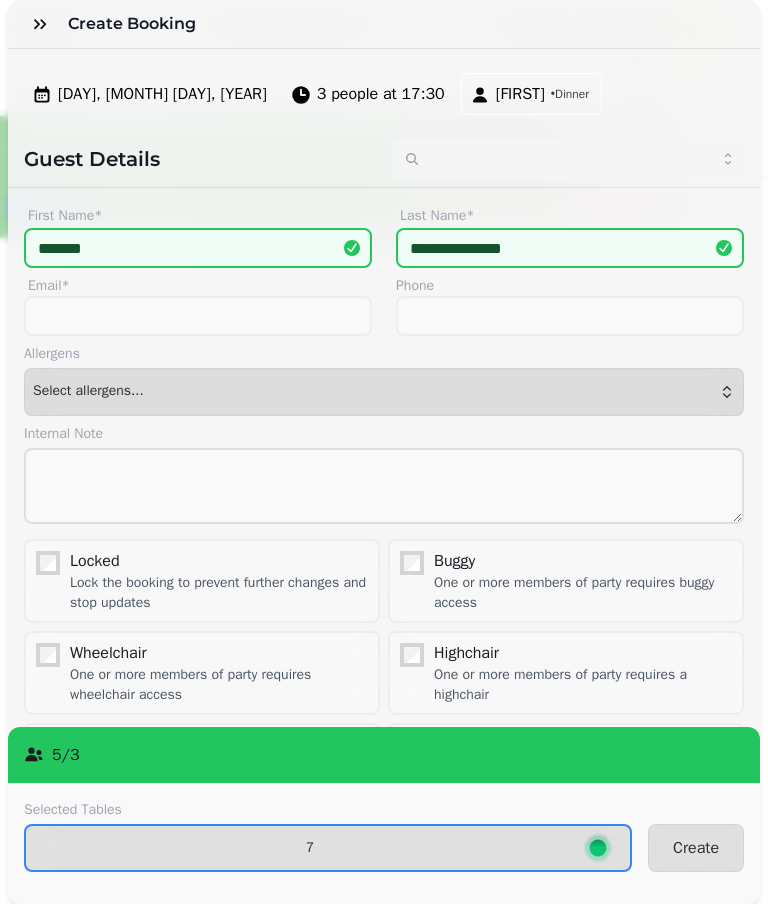 click on "7" at bounding box center (328, 848) 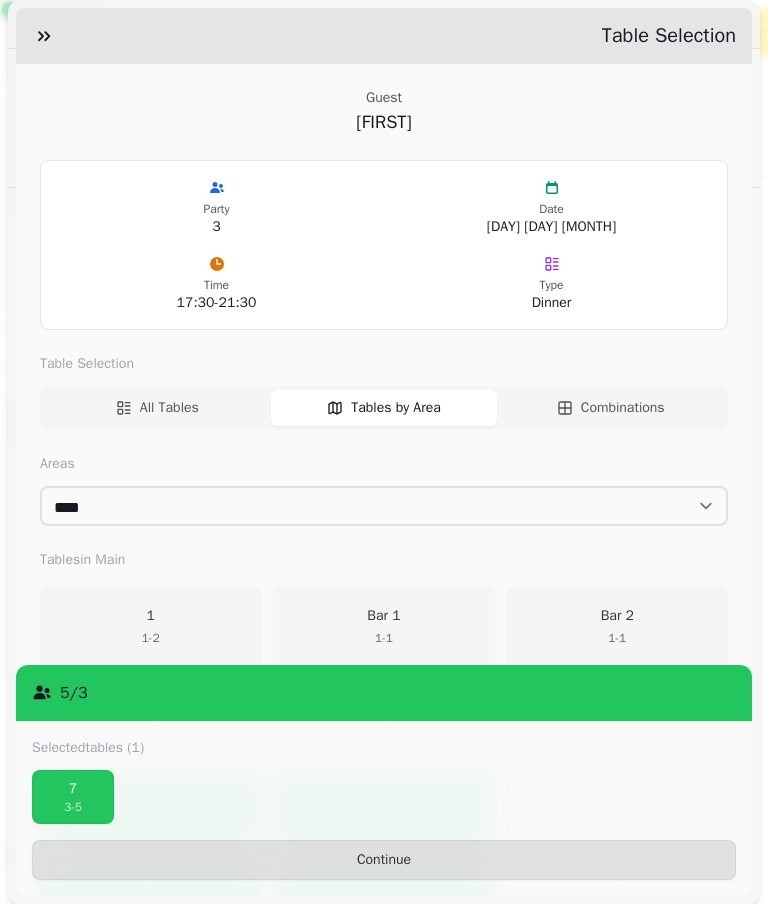 scroll, scrollTop: 330, scrollLeft: 0, axis: vertical 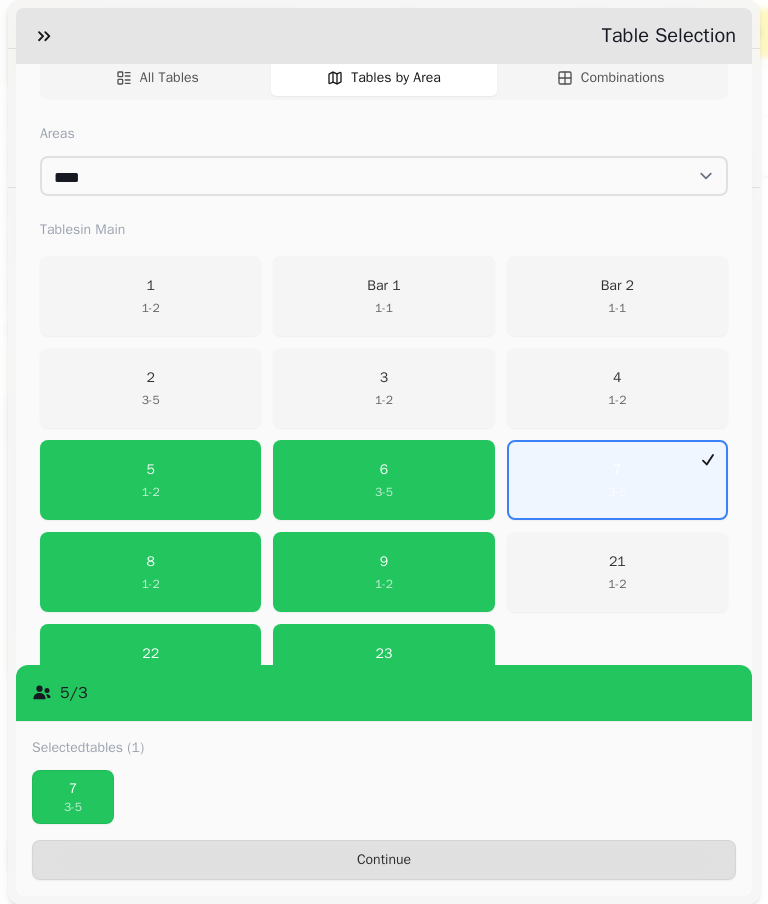 click on "[NUMBER] - [NUMBER]" at bounding box center [384, 492] 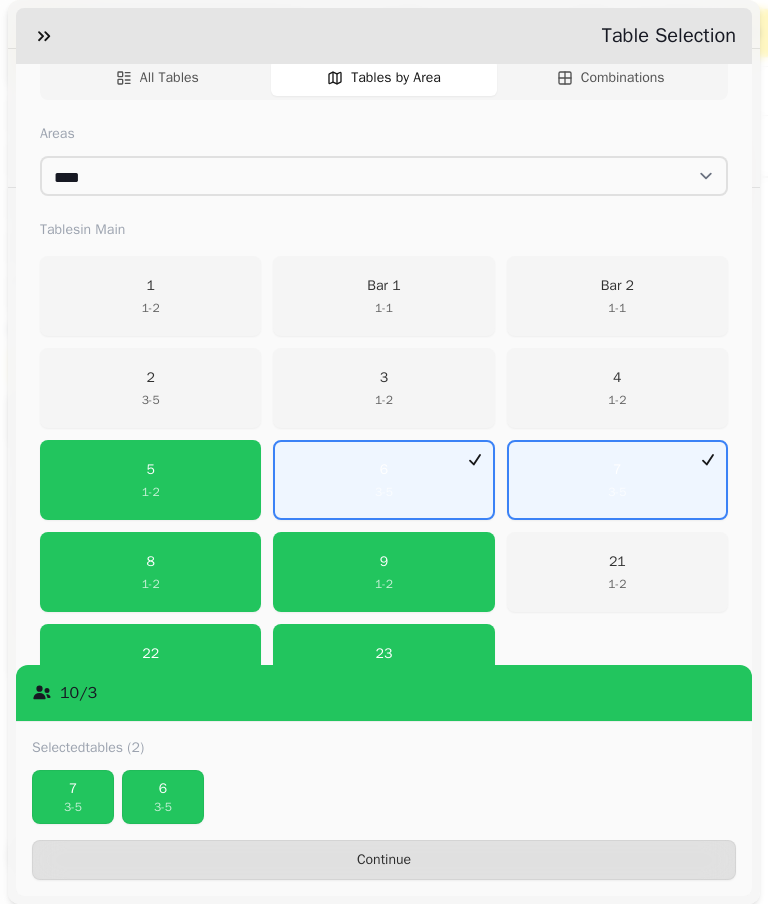 click on "3 - 5" at bounding box center (73, 807) 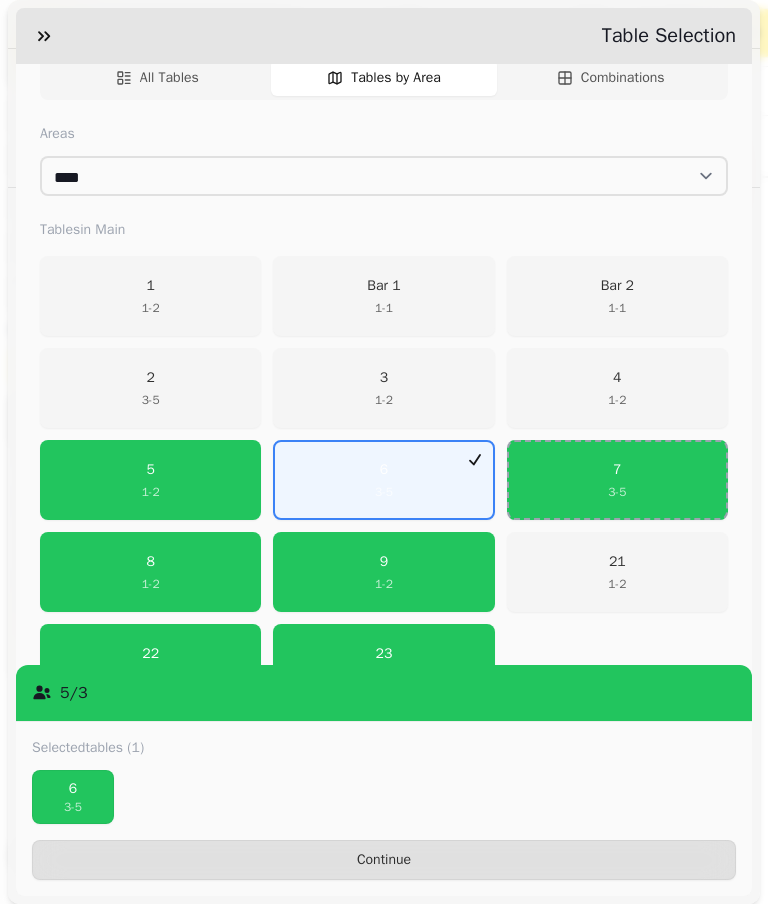click on "Continue" at bounding box center (384, 860) 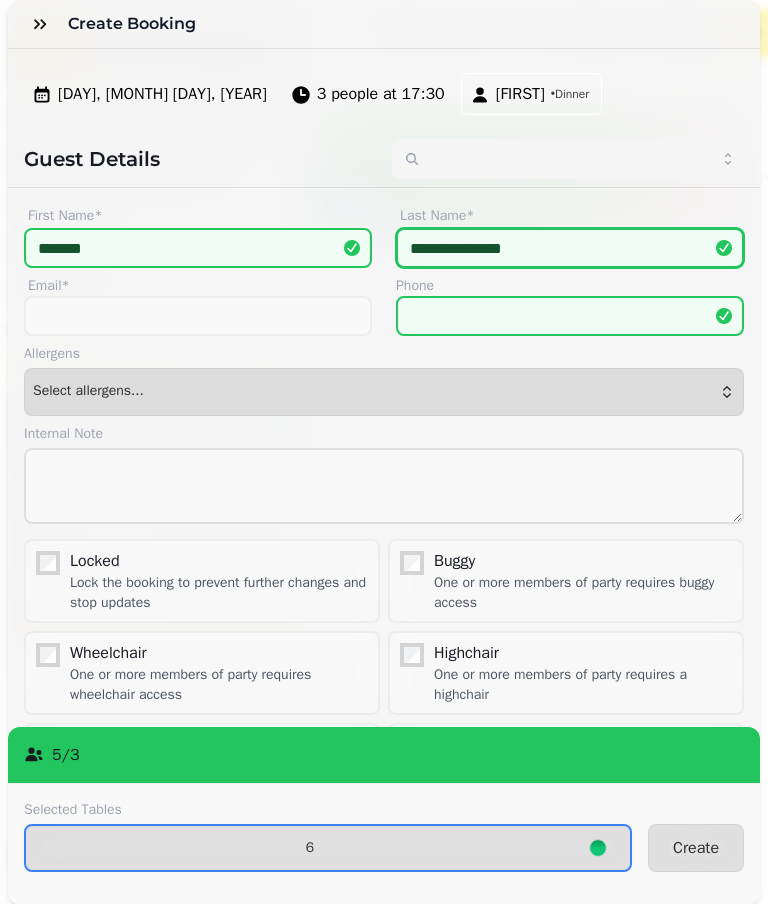 click on "**********" at bounding box center (570, 248) 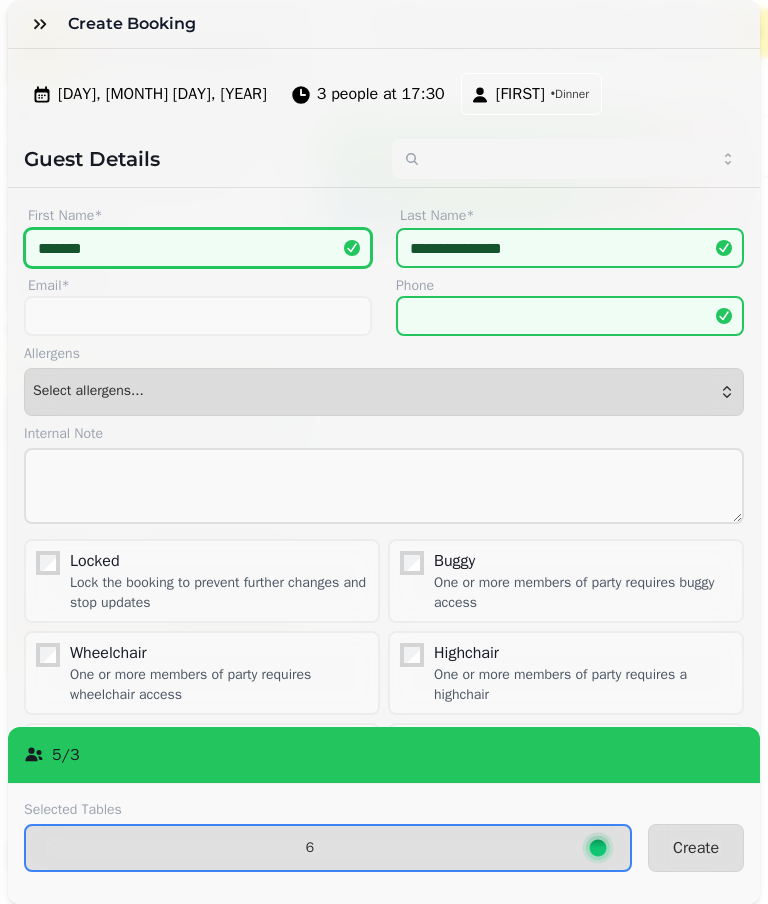 click on "*******" at bounding box center [198, 248] 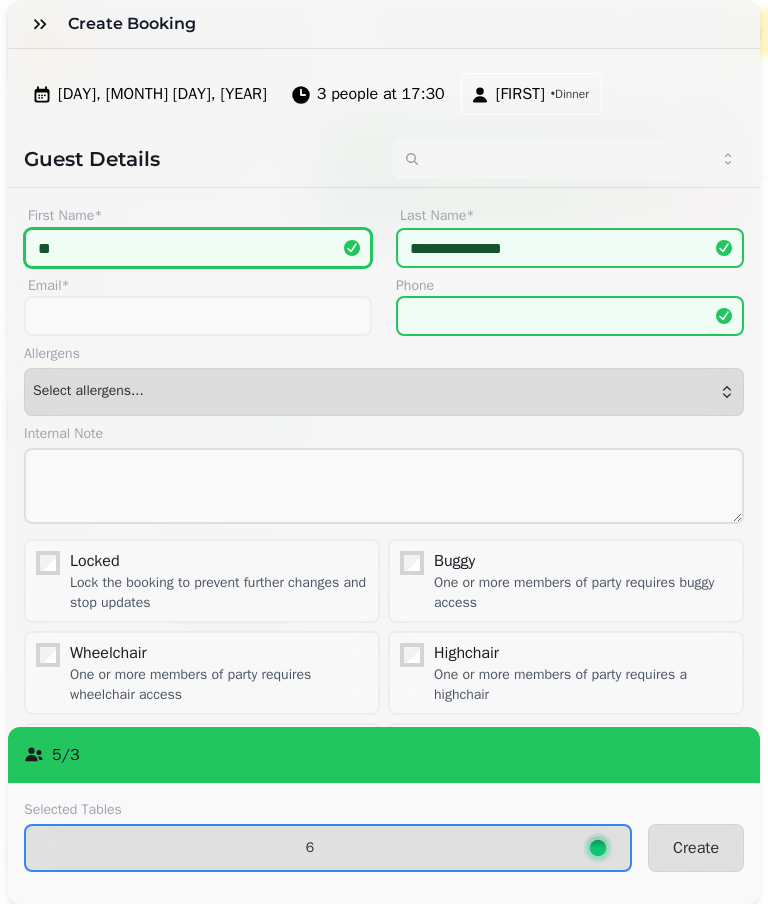 type on "*" 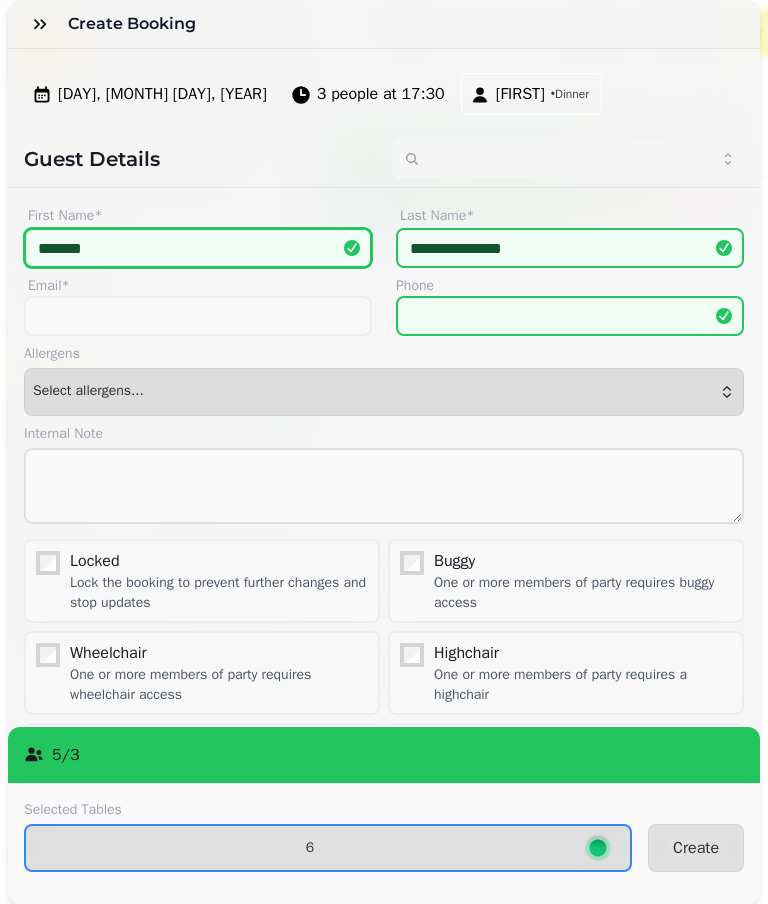 type on "*******" 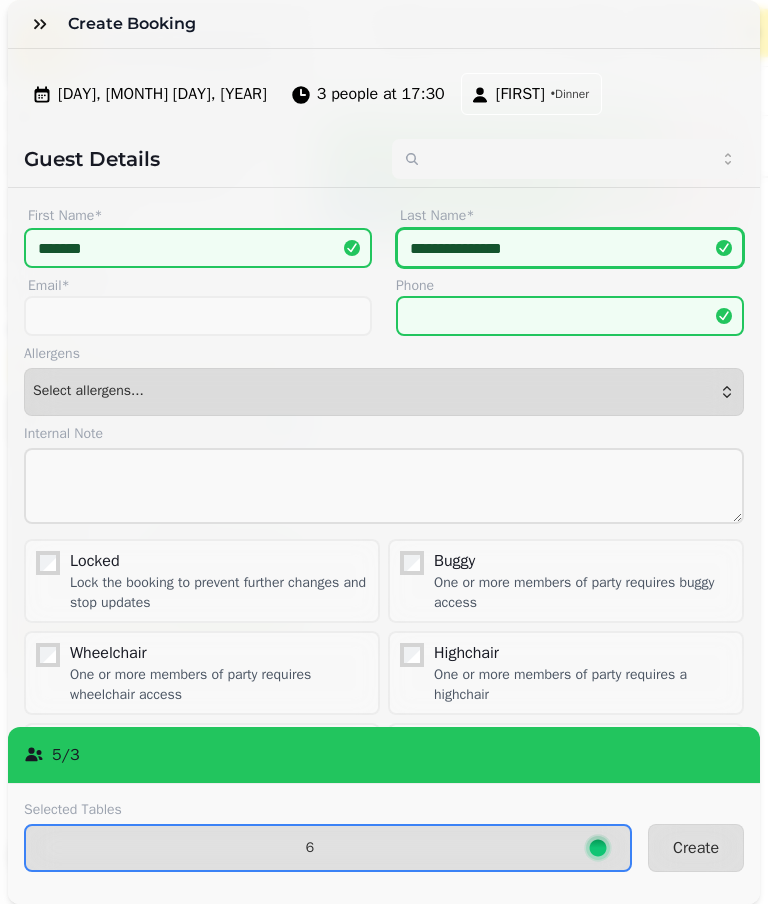 click on "**********" at bounding box center [570, 248] 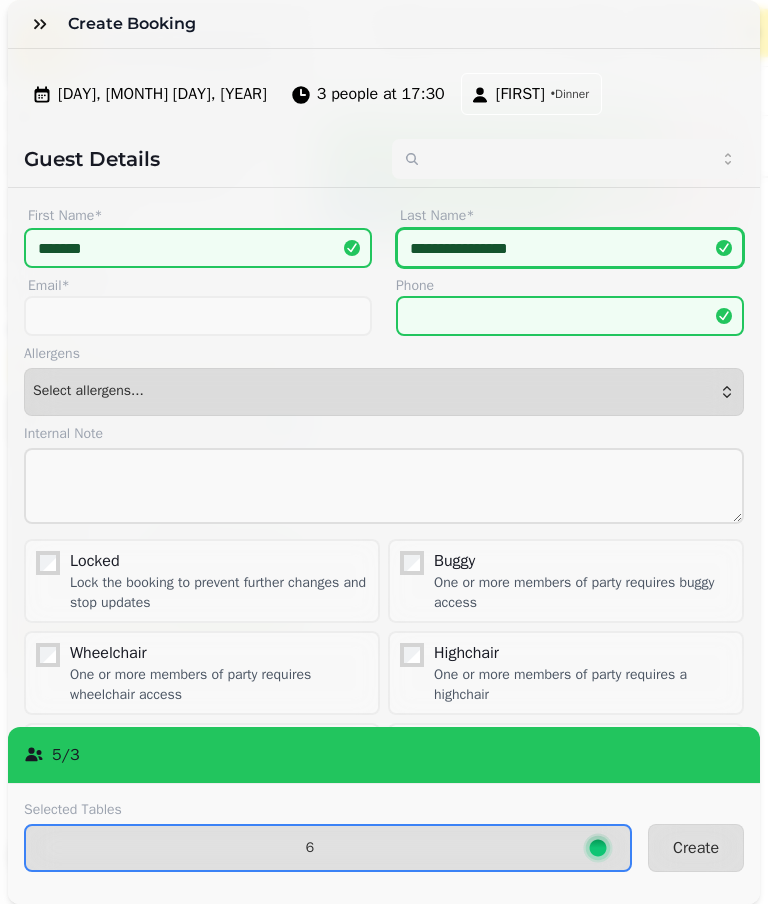 type on "**********" 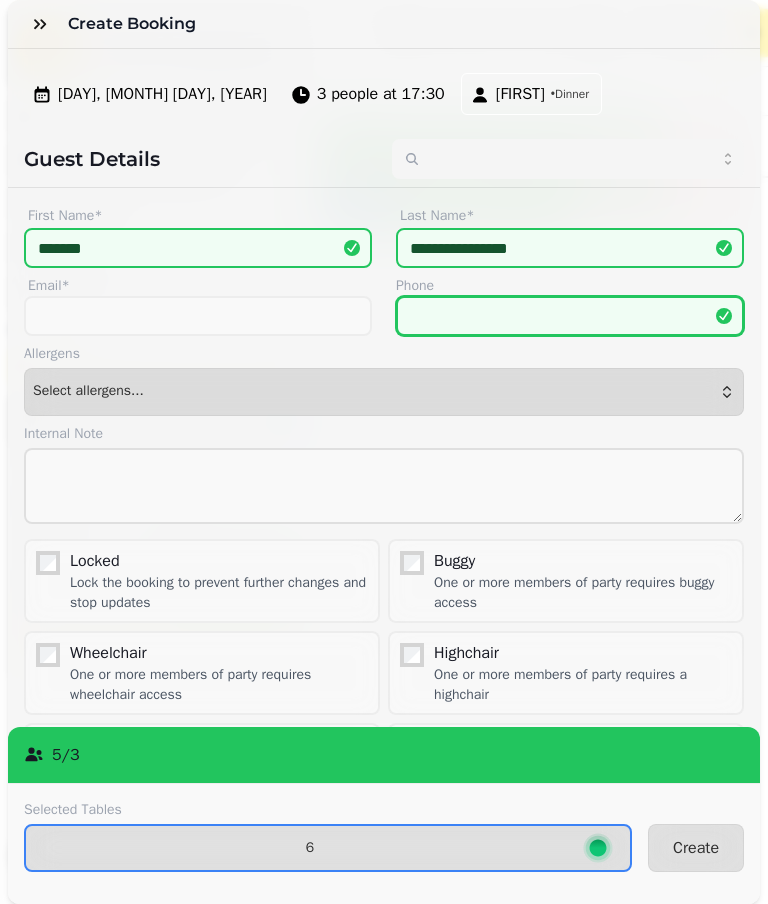 click on "Phone" at bounding box center [570, 316] 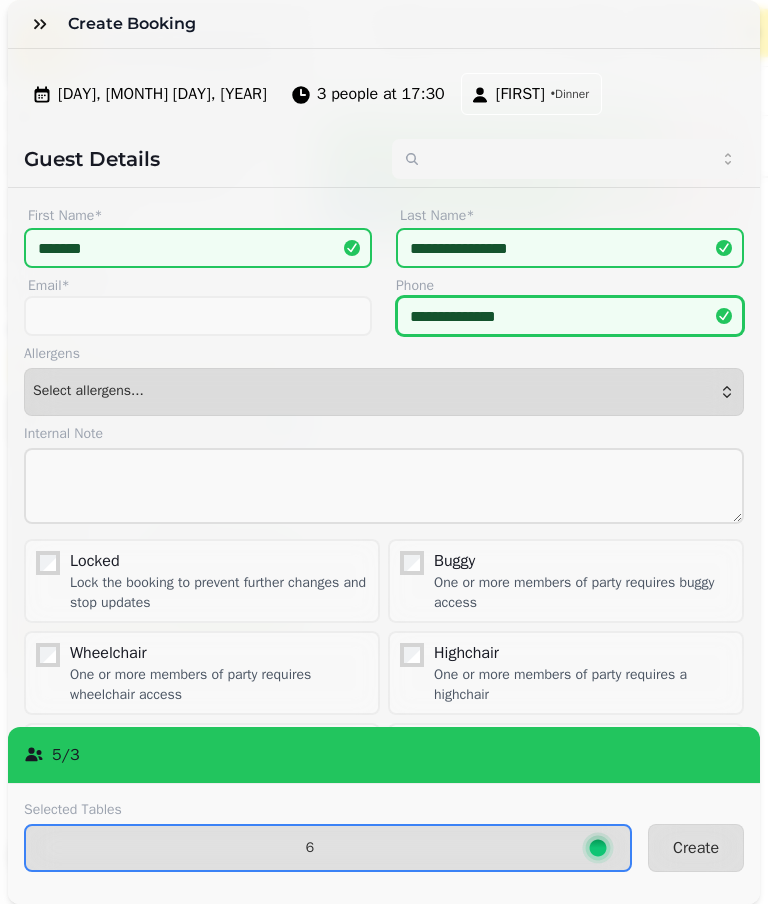 type on "**********" 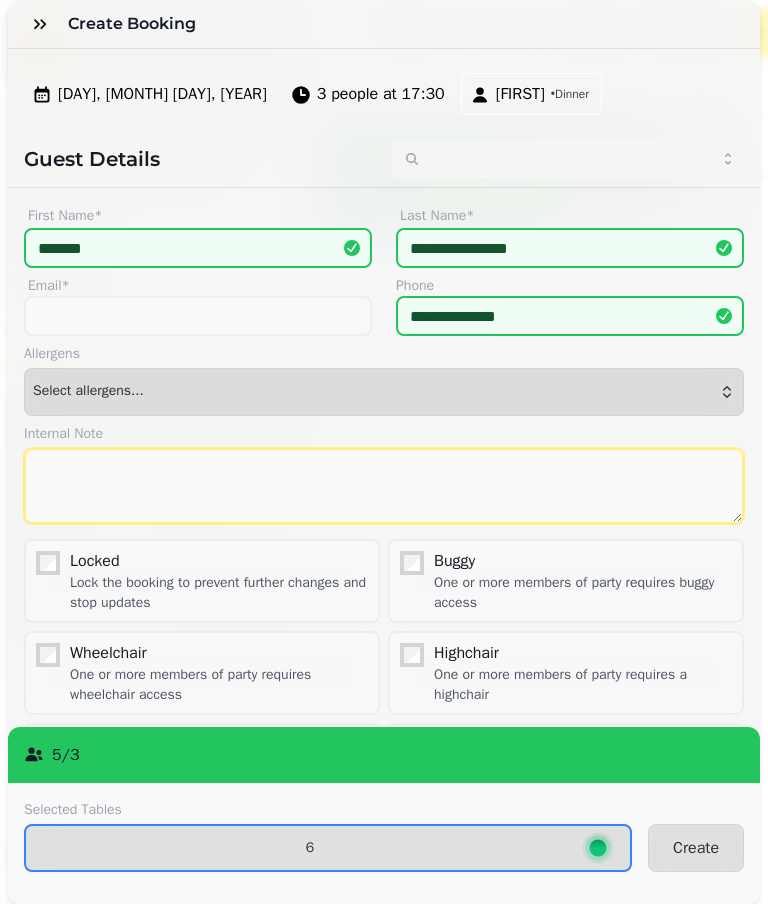 click at bounding box center (384, 486) 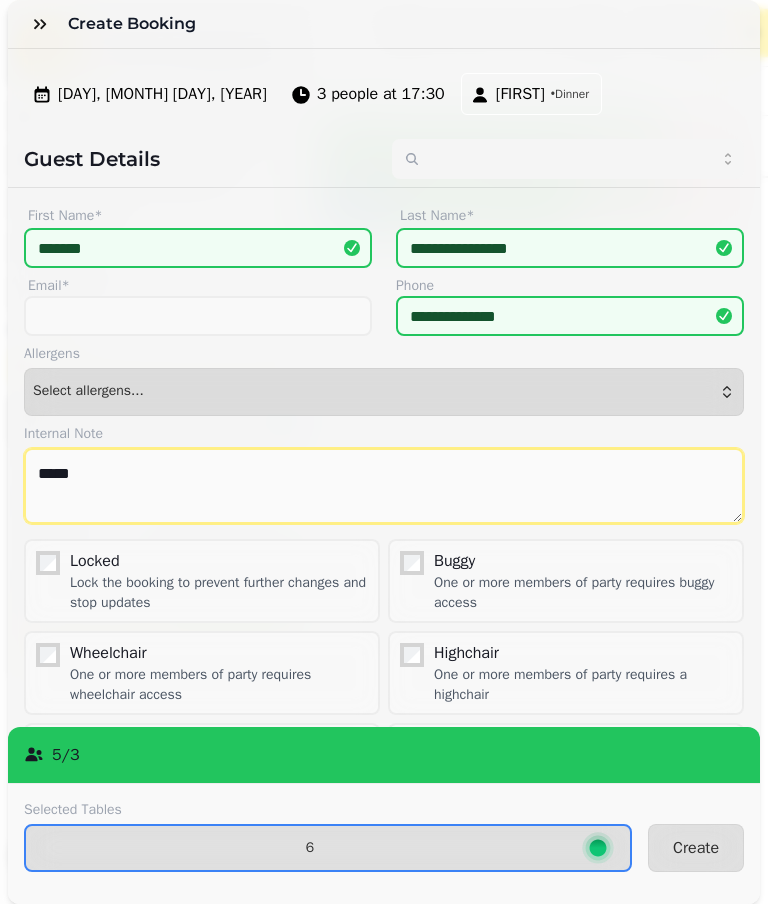 type on "*****" 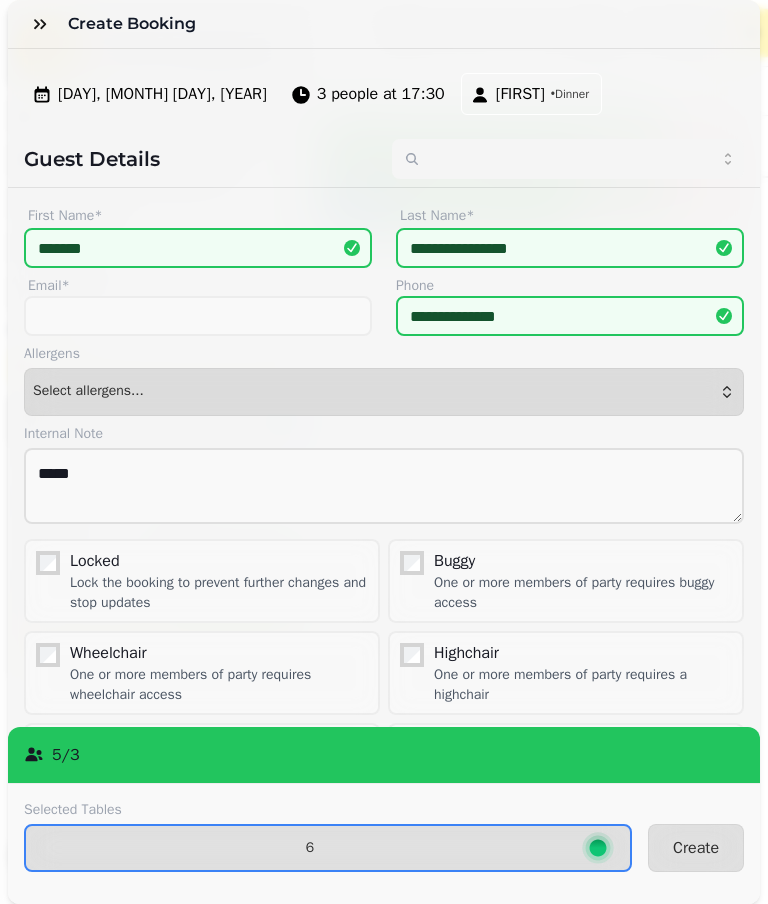 click on "Create" at bounding box center [696, 848] 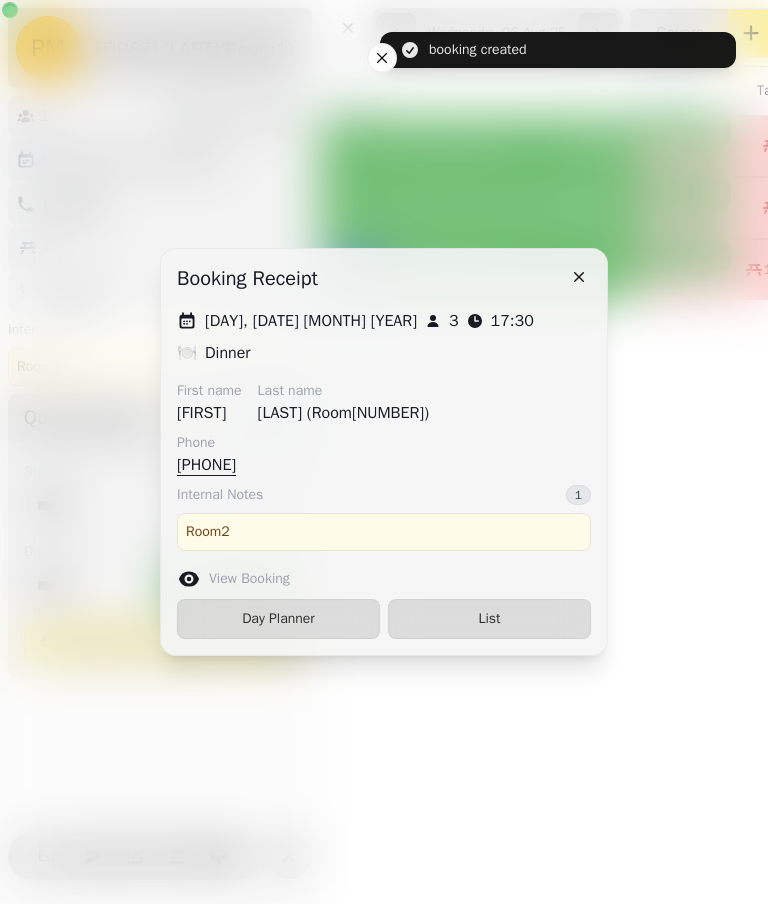 click on "List" at bounding box center [489, 619] 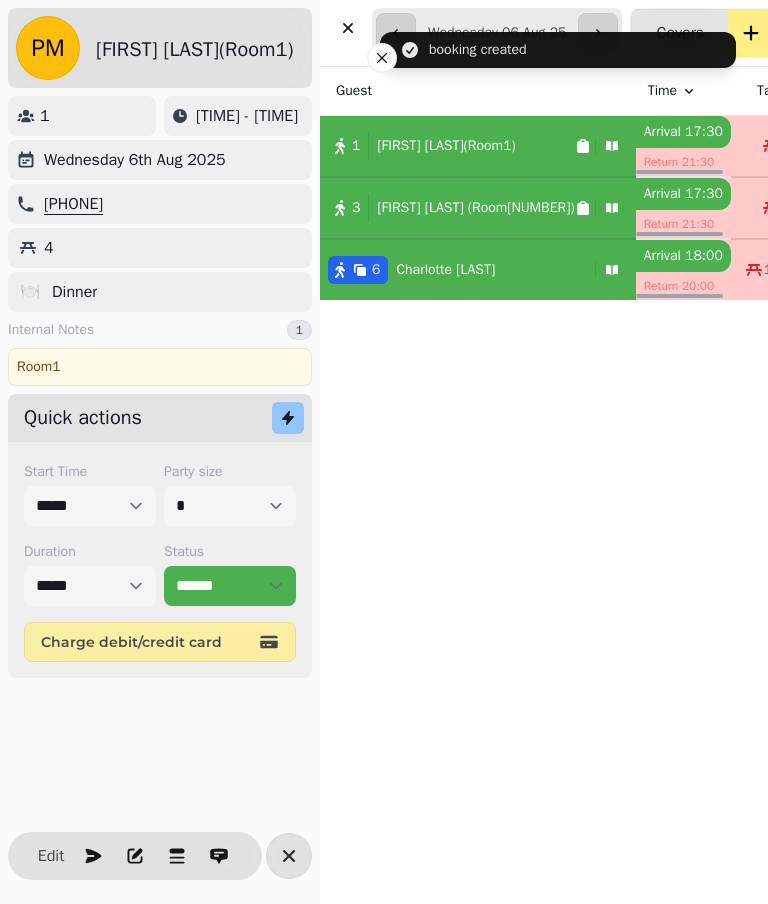 select on "*" 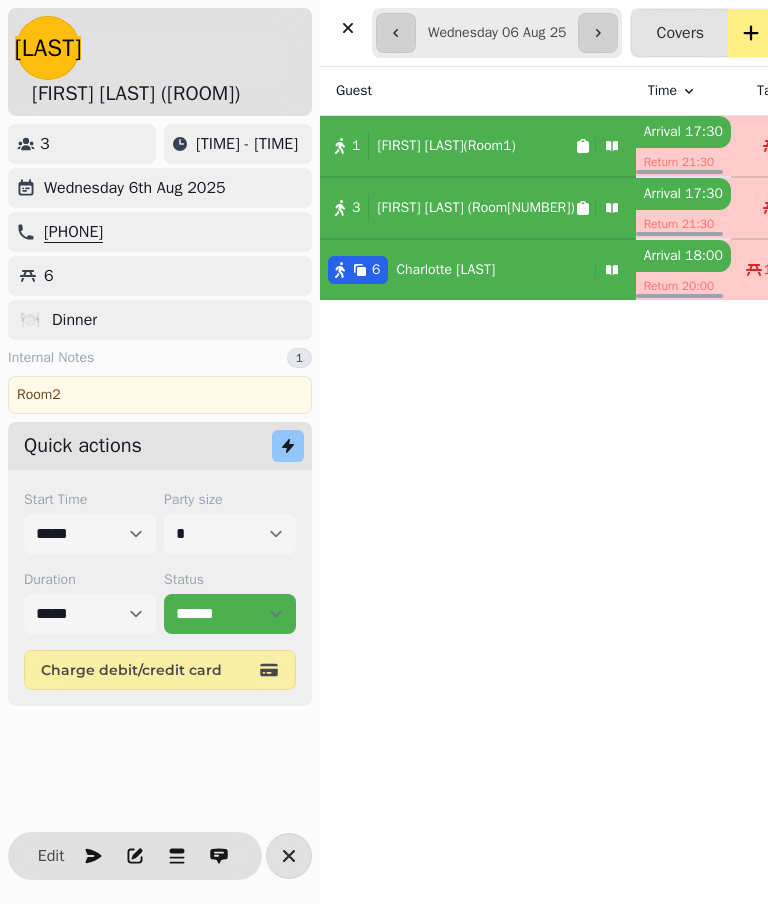 click 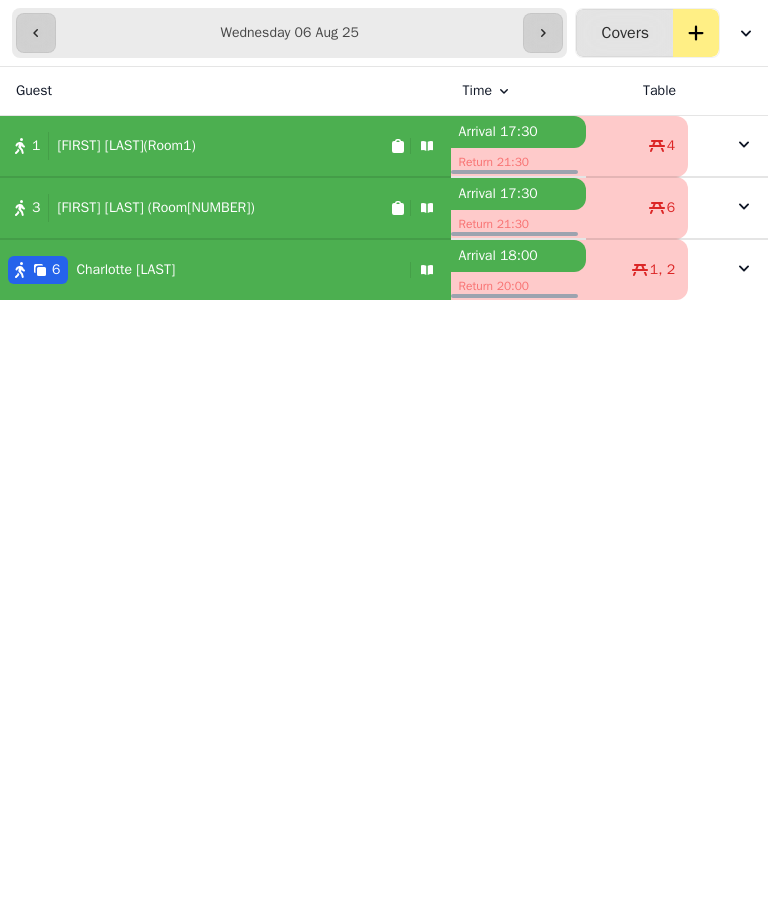 click 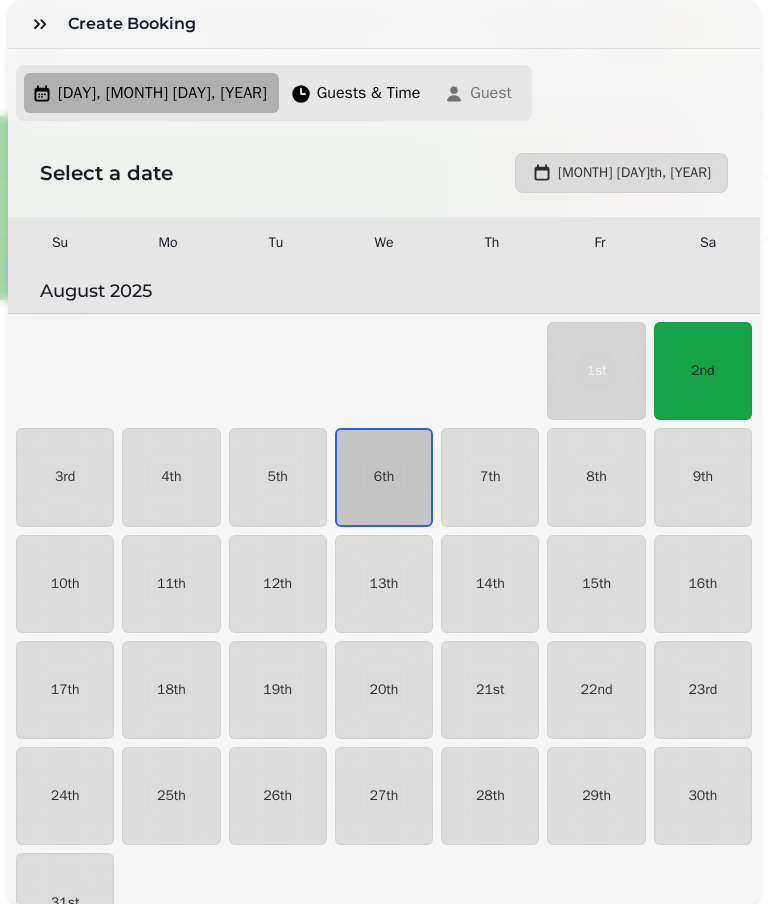 click on "6th" at bounding box center (384, 477) 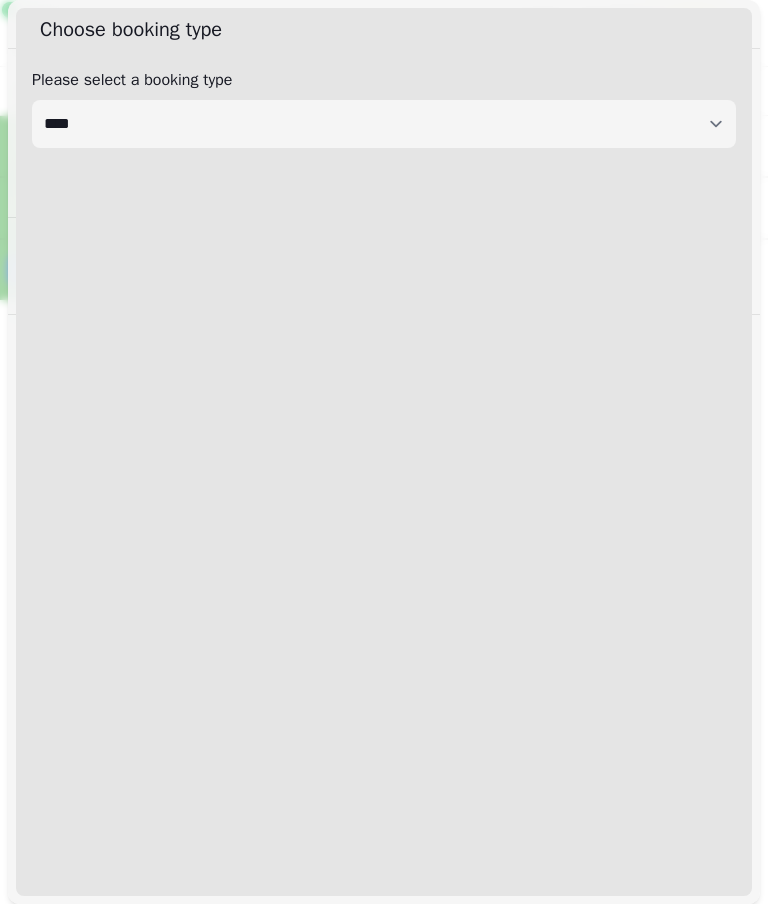 select on "****" 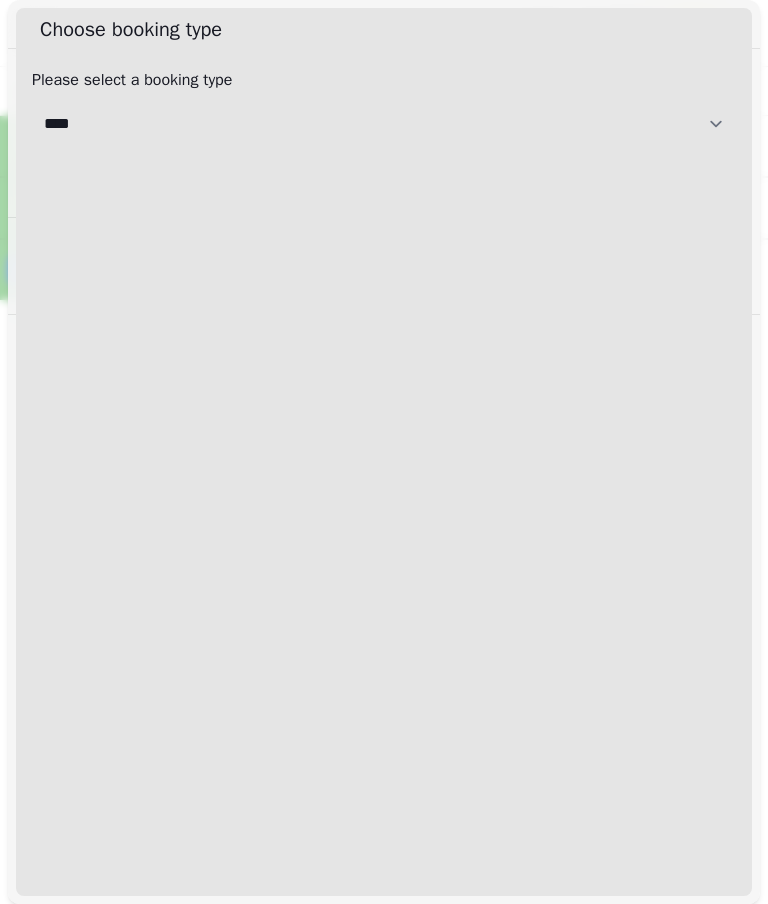 click on "[CREDITCARD]" at bounding box center (384, 124) 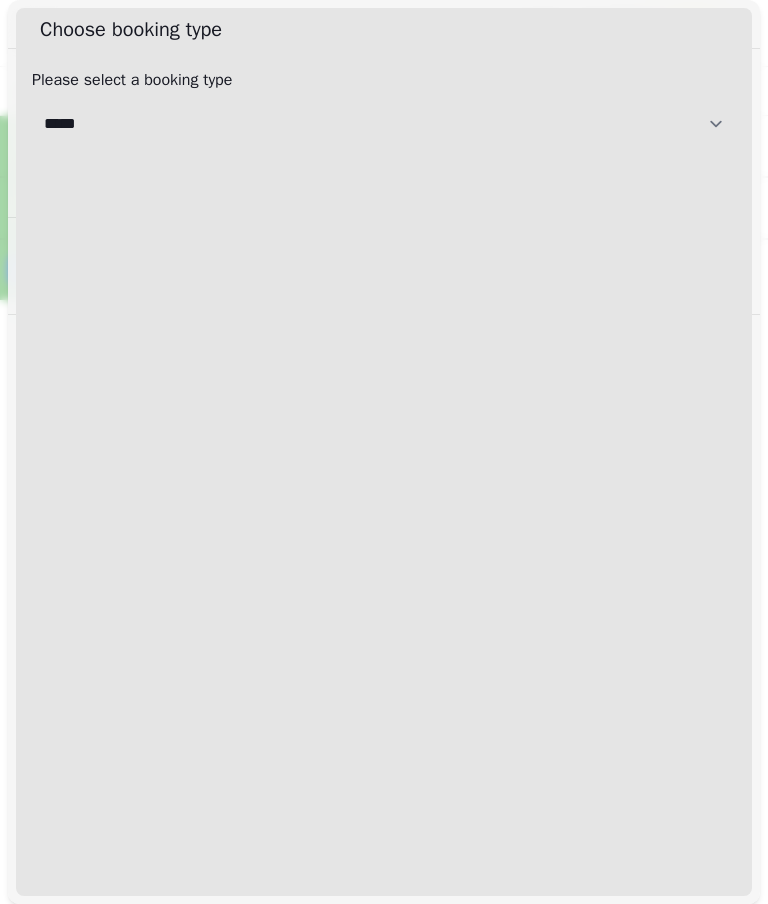 select on "**********" 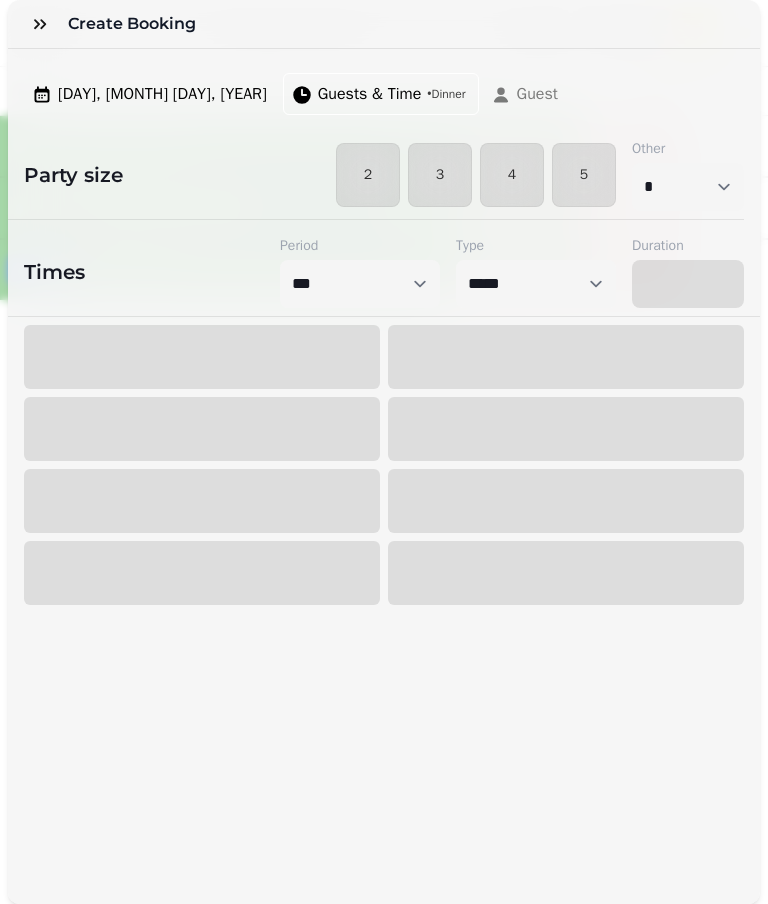 select on "****" 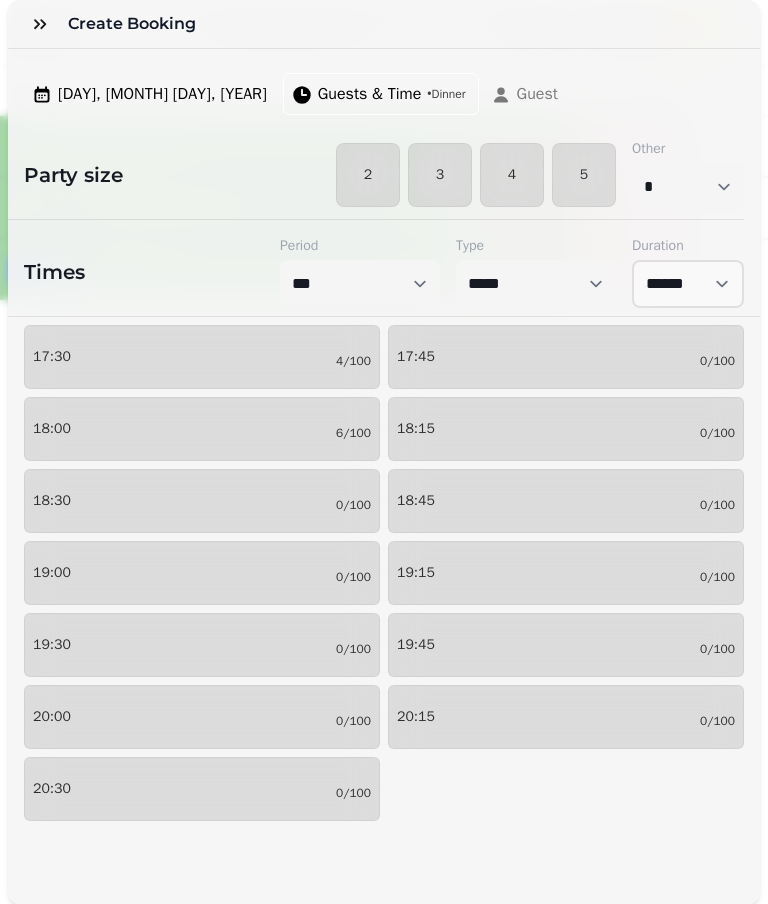 click on "2" at bounding box center (368, 175) 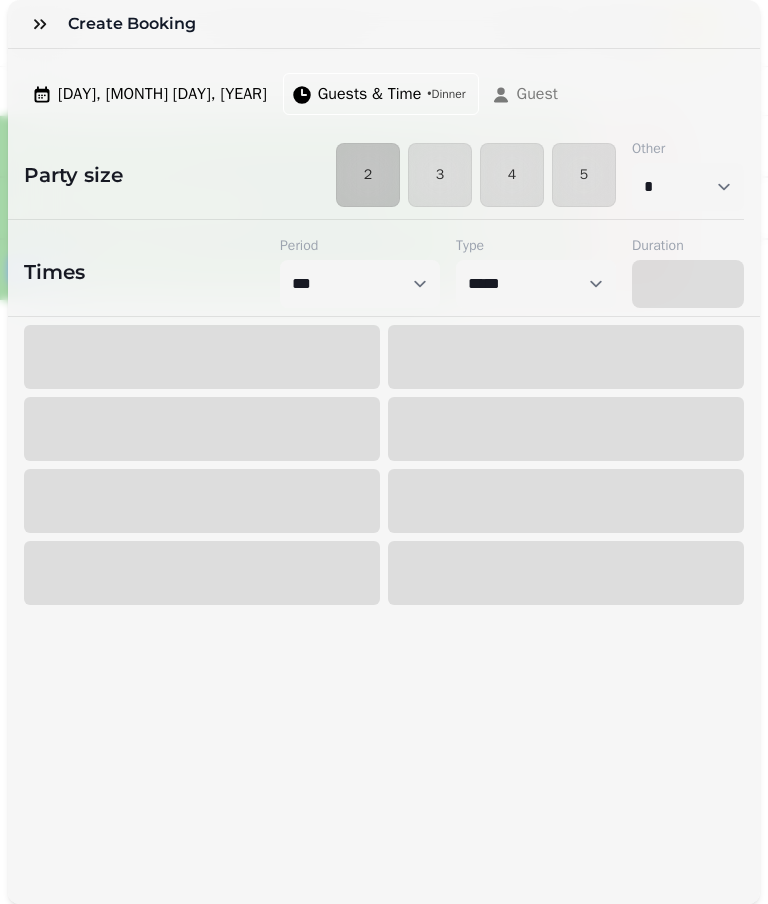 select on "****" 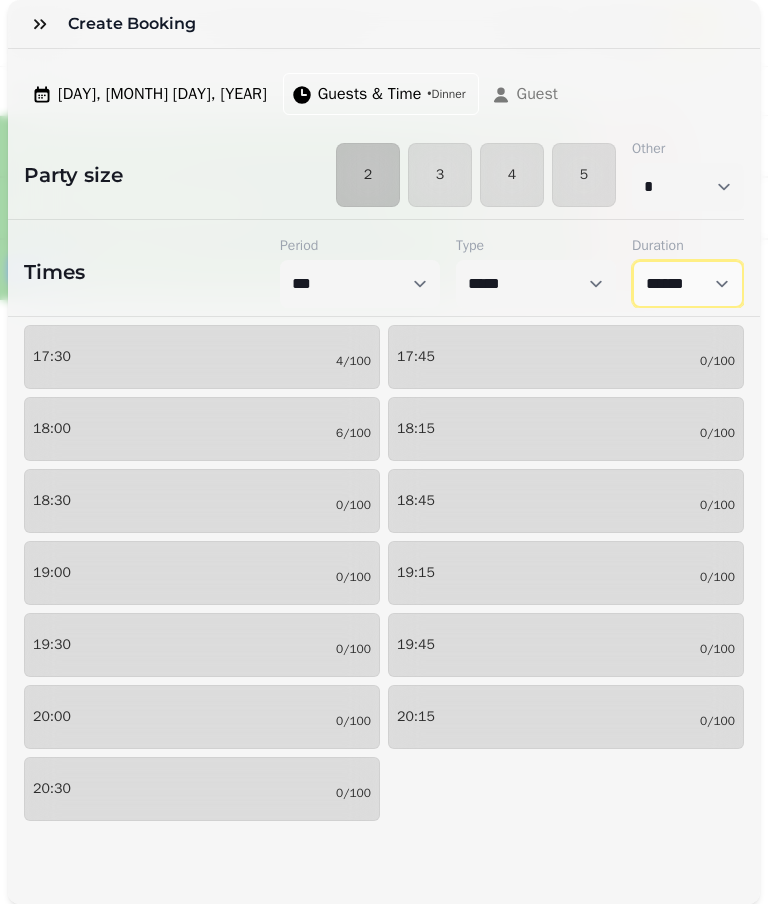 click on "****** ****** ****** ****** ****** ****** ****** ****** ****** ****** ****** ****** ****** ****** ****** ****** ****** ****** ****** ****** ****** ****** ****** ****** ****** ****** ****** ****** ****** ****** ****** ****** ****** ****** ****** ****** ****** ****** ****** ******* ******* ******* ******* ******* ******* ******* ******* ******* ******* ******* ******* ******* ******* ******* ******* ******* ******* ******* ******* ******* ******* ******* ******* ******* ******* ******* ******* ******* ******* ******* ******* ******* ******* ******* ******* ******* ******* ******* ******* ******* ******* ******* ******* ******* ******* ******* *******" at bounding box center [688, 284] 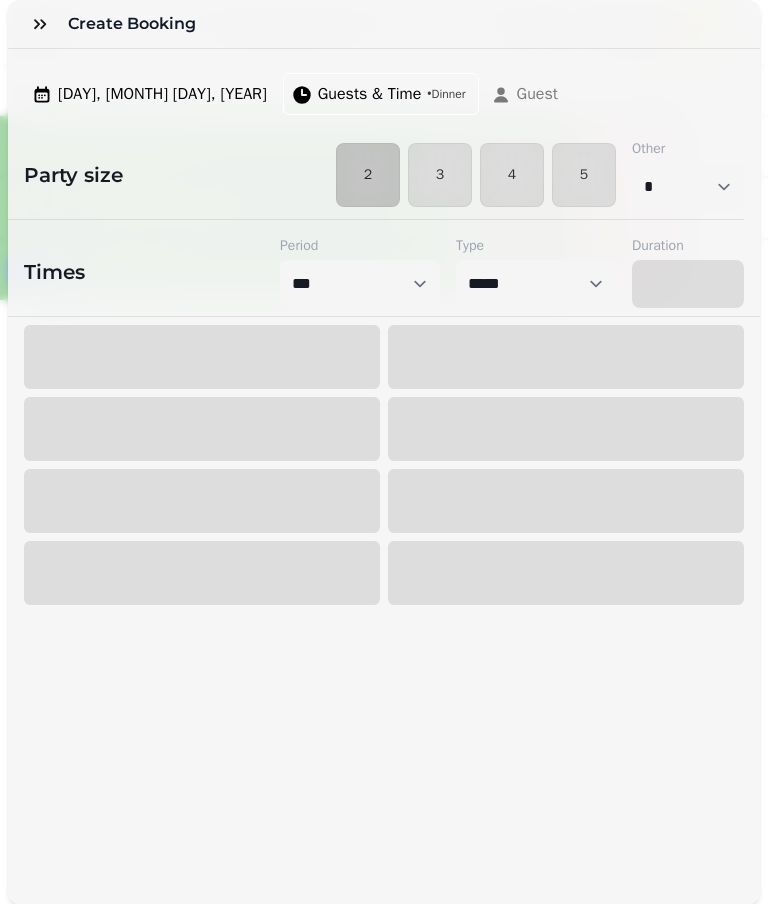 select on "*****" 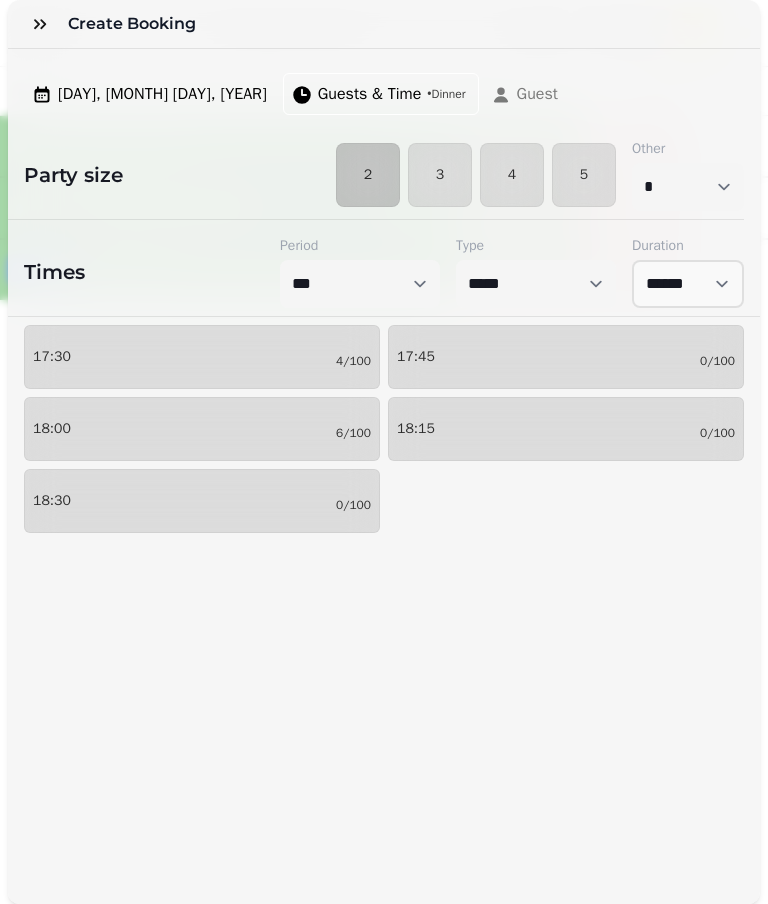 click on "17:30 4/100" at bounding box center (202, 357) 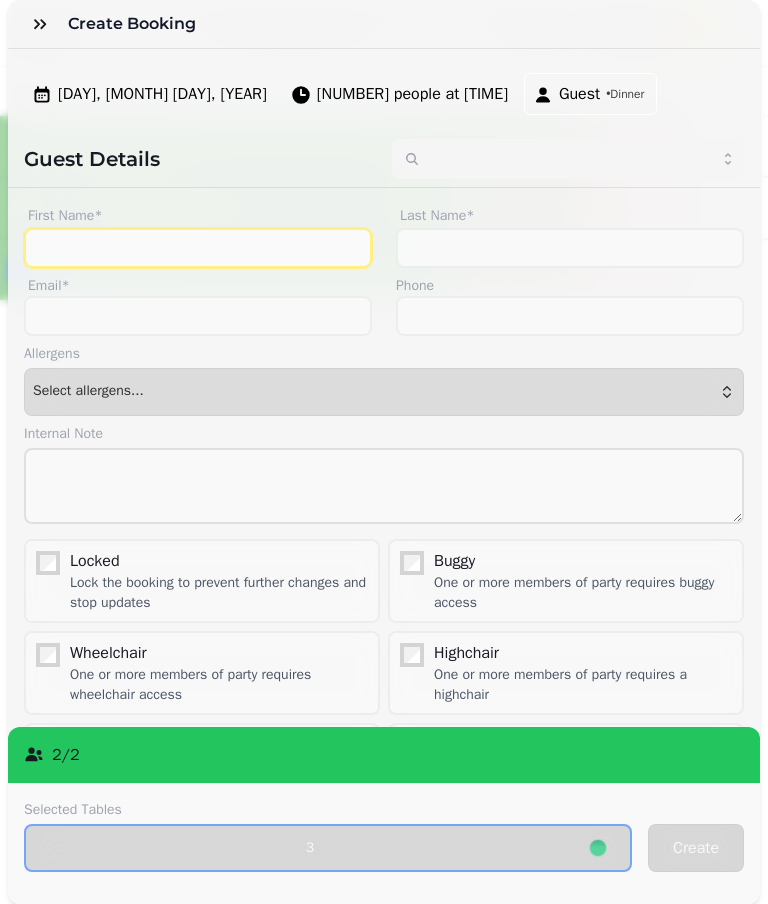 click on "First Name*" at bounding box center (198, 248) 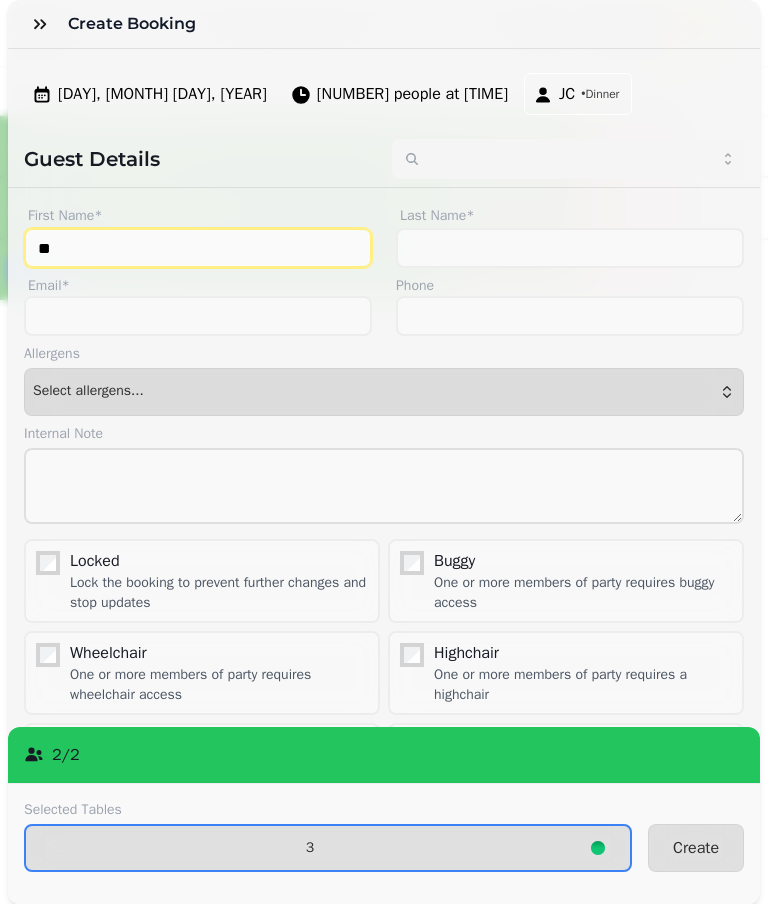 type on "**" 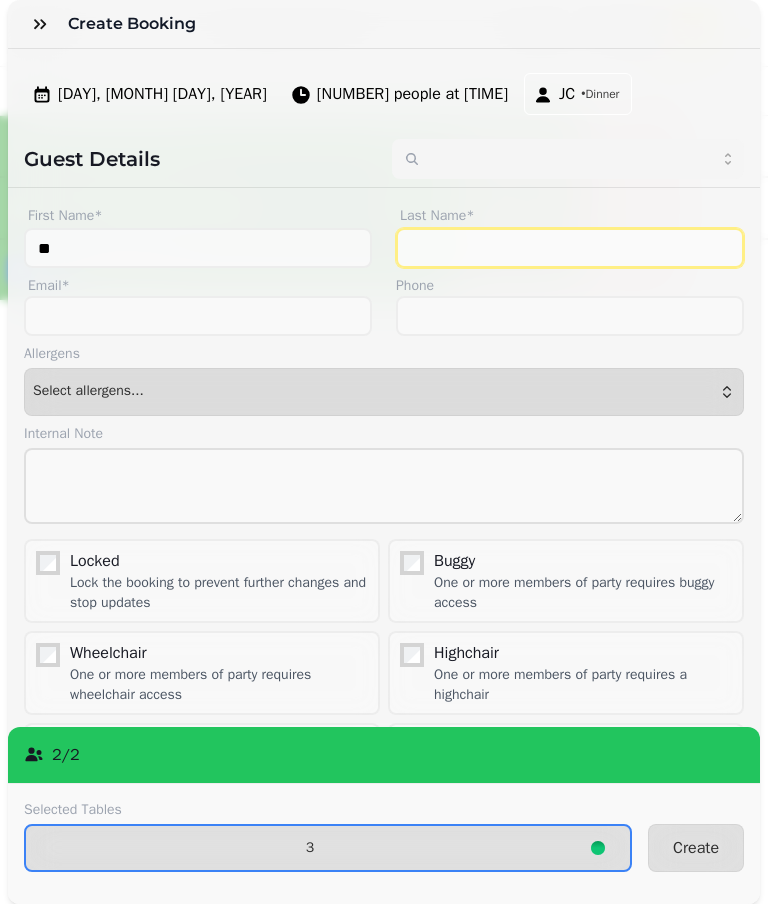 click on "Last Name*" at bounding box center (570, 248) 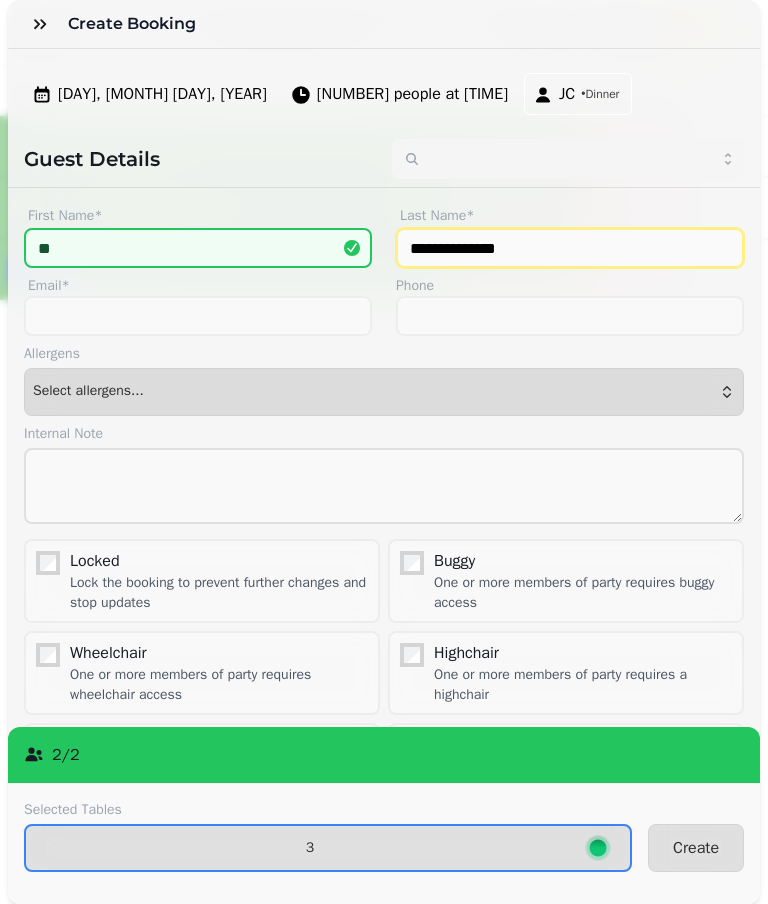 type on "**********" 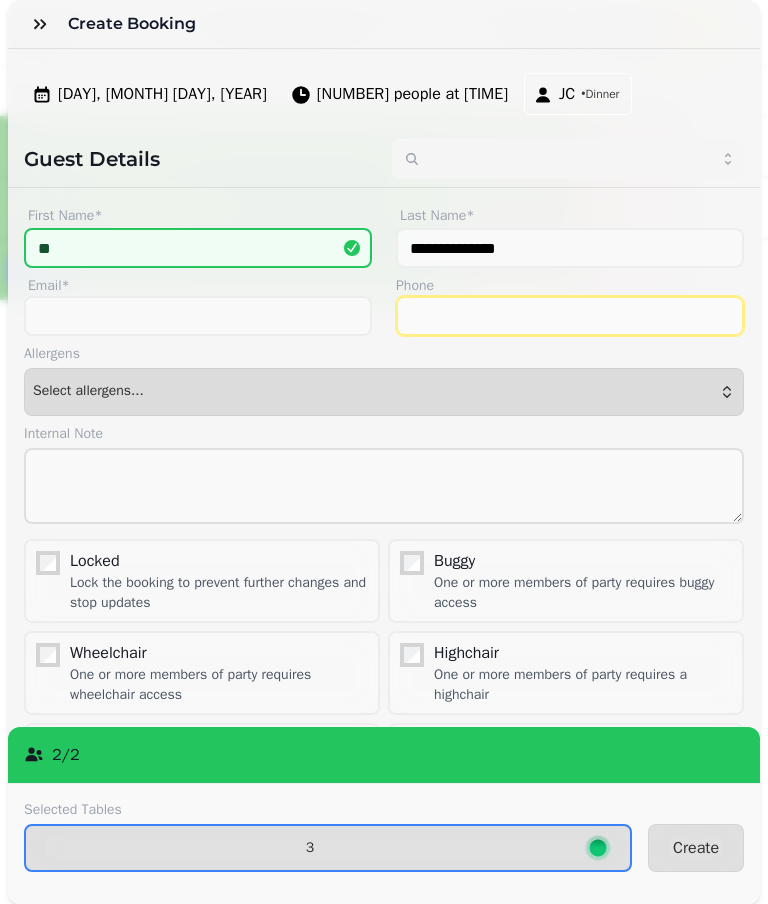 click on "Phone" at bounding box center [570, 316] 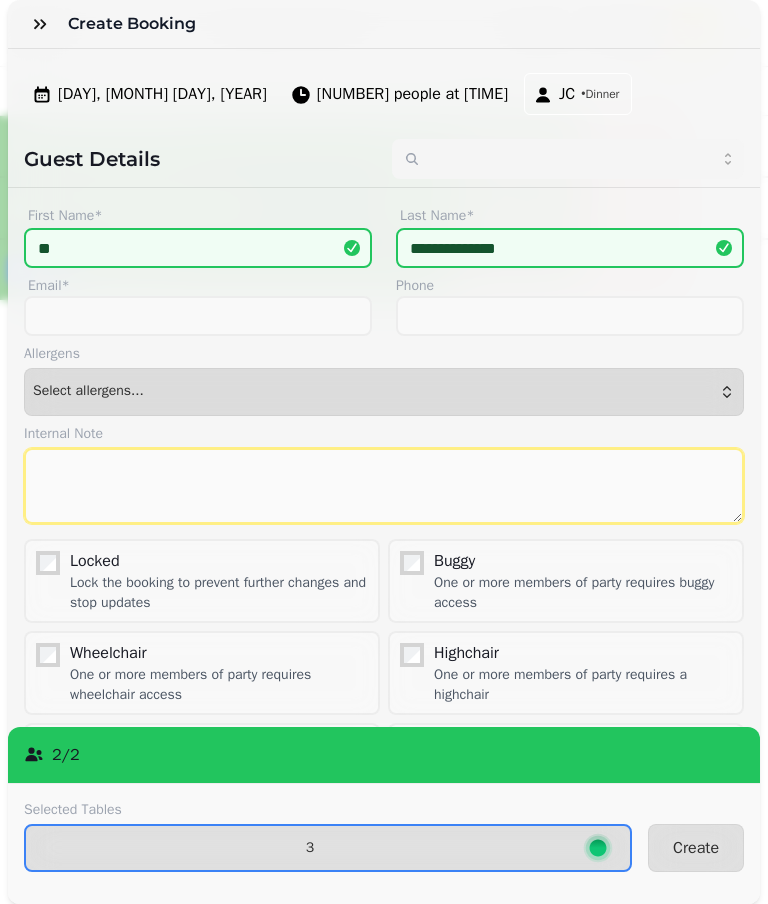 click at bounding box center (384, 486) 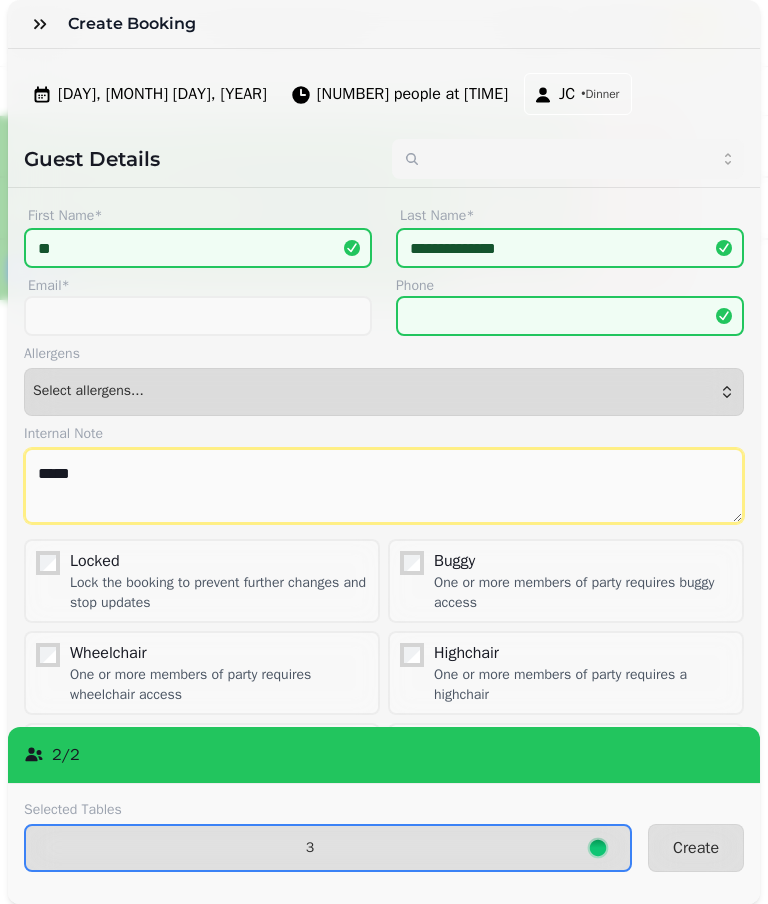 type on "*****" 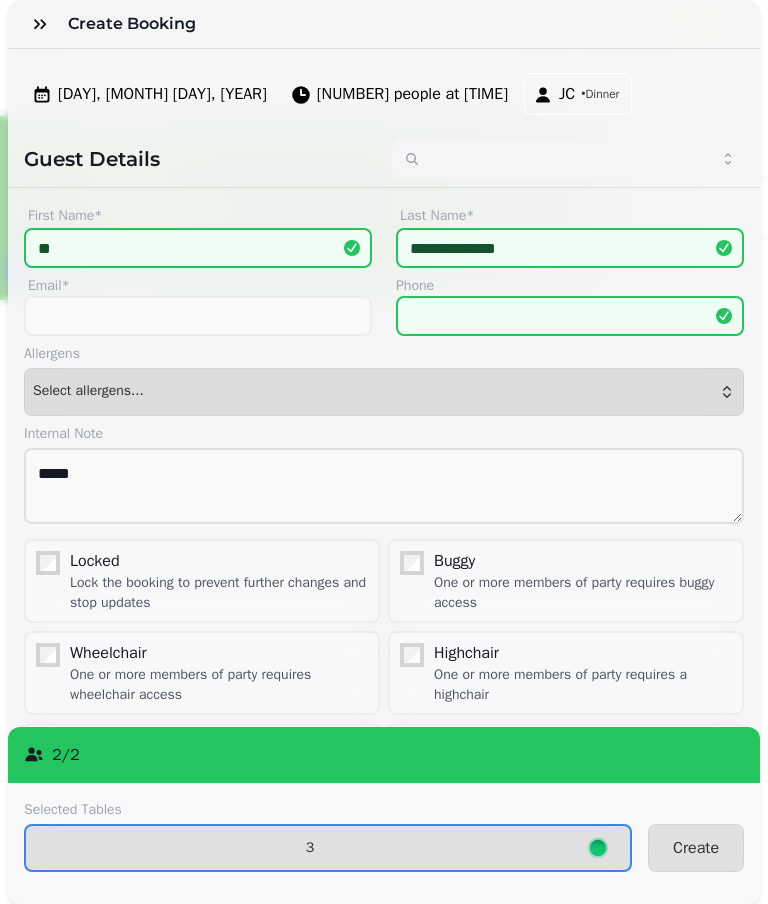 click on "3" at bounding box center [328, 848] 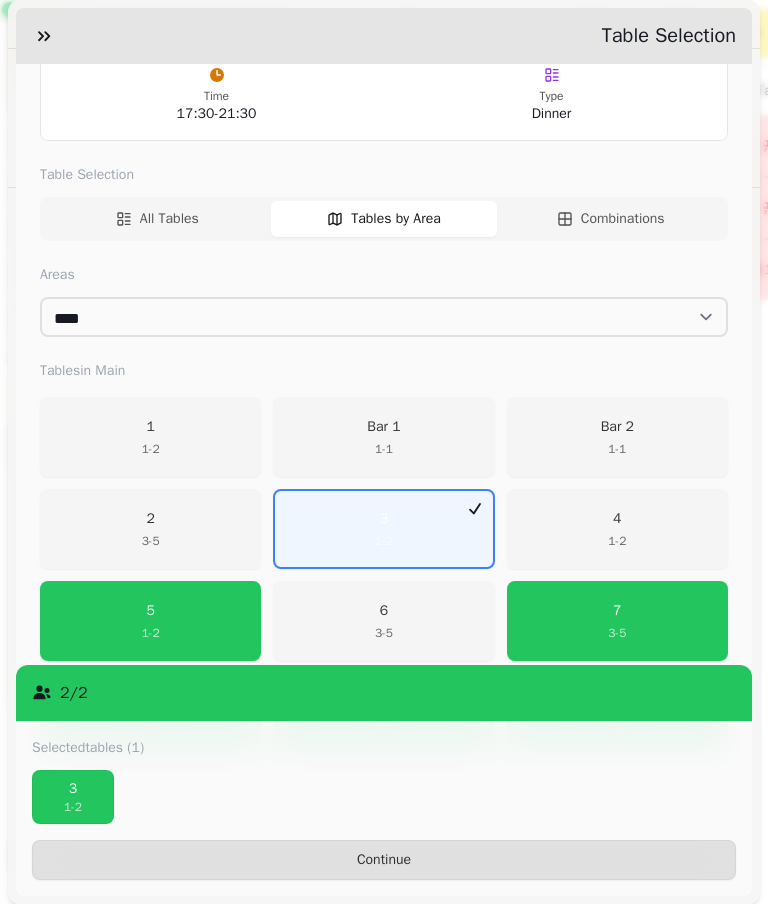 scroll, scrollTop: 238, scrollLeft: 0, axis: vertical 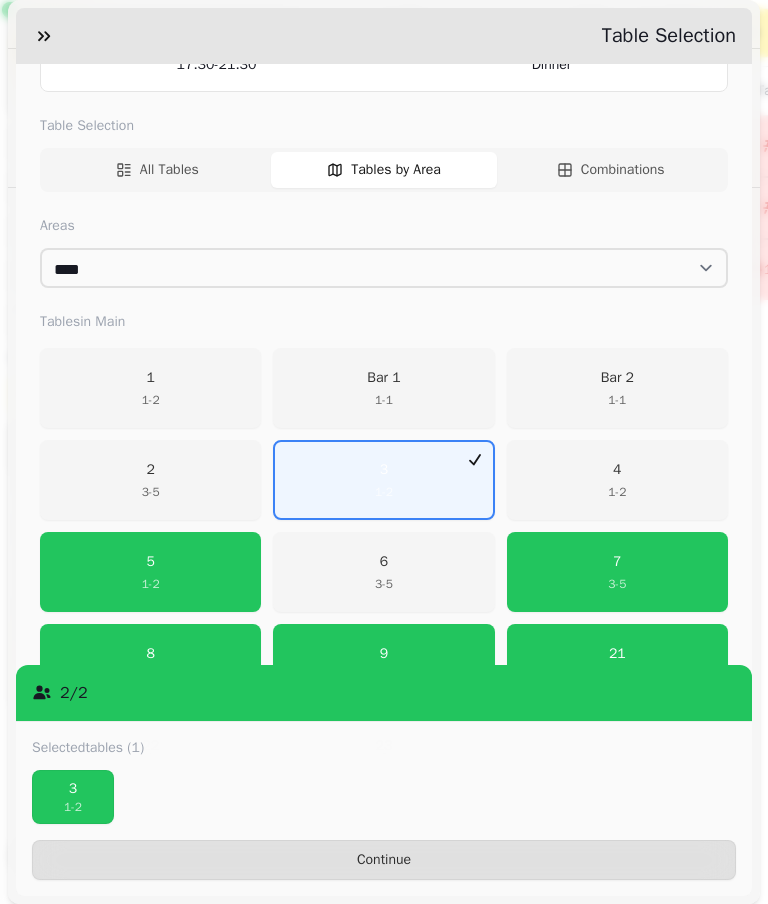 click on "1 - 2" at bounding box center (73, 807) 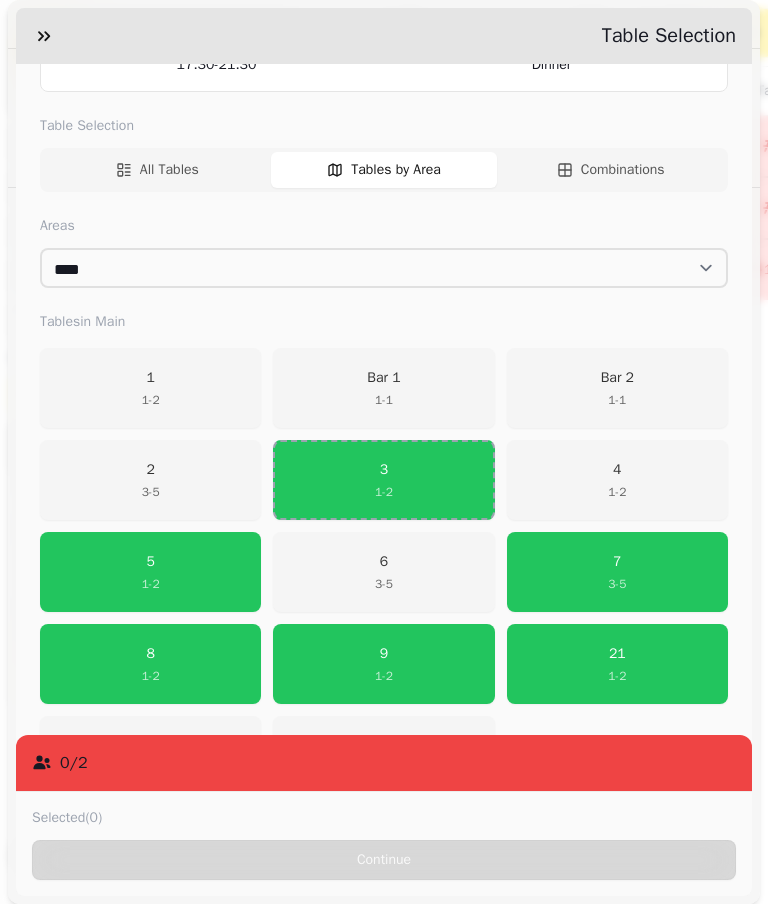 click on "[NUMBER] [NUMBER] - [NUMBER]" at bounding box center [150, 572] 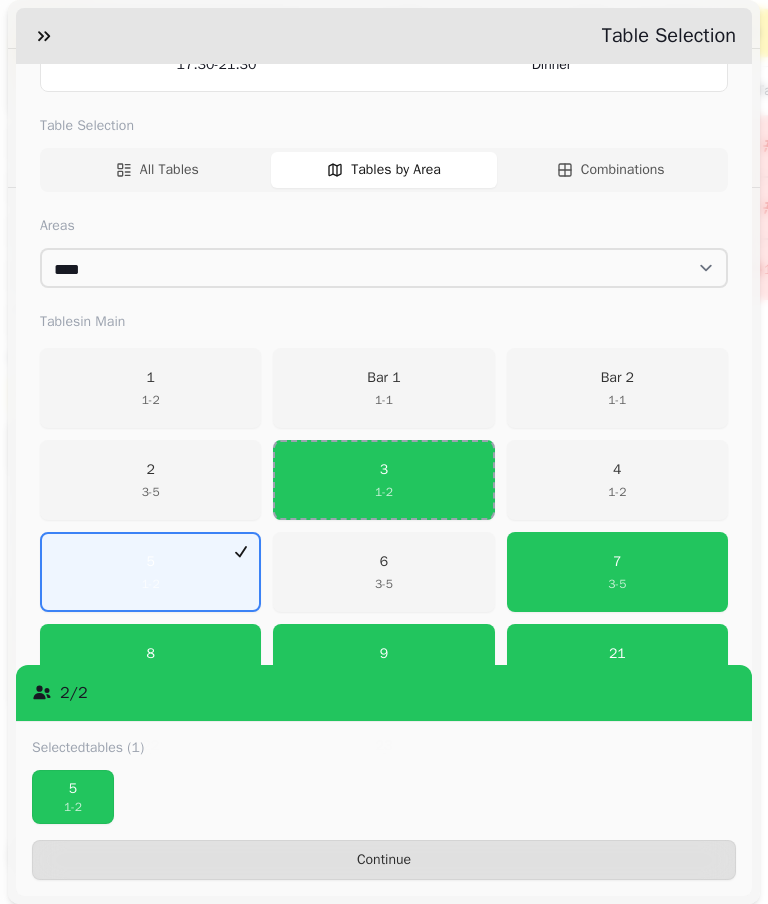 click on "Continue" at bounding box center (384, 860) 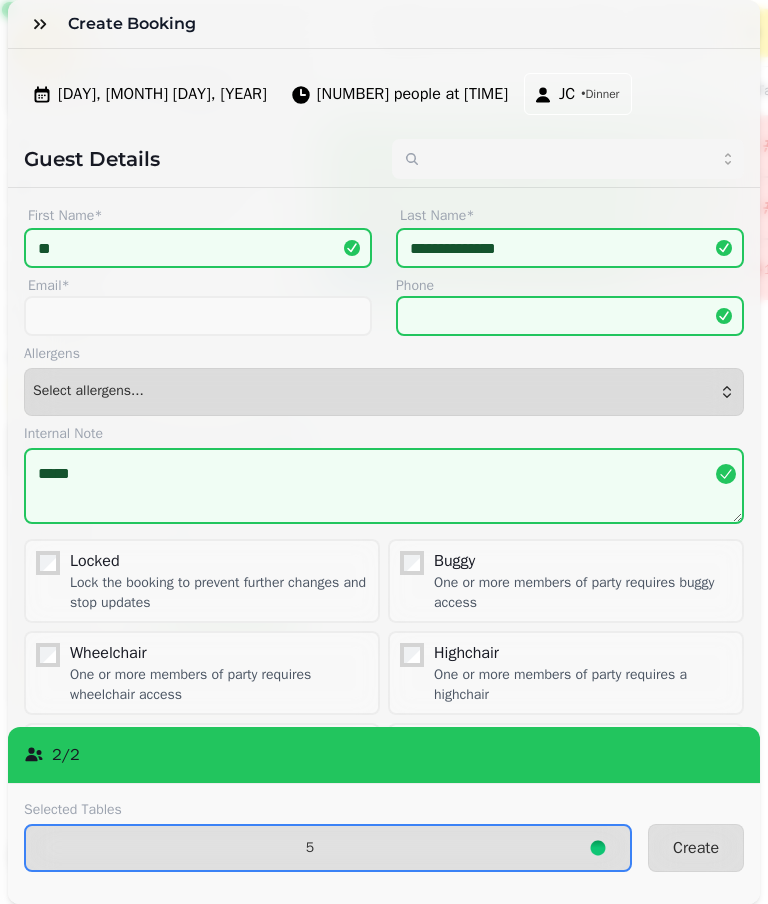 click on "Create" at bounding box center [696, 848] 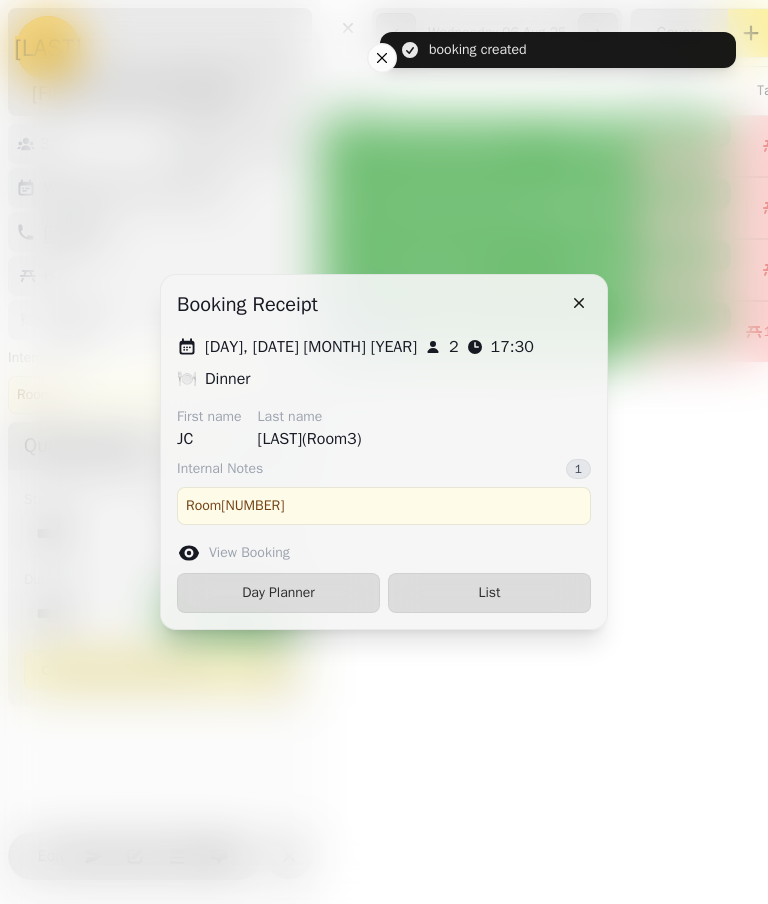 click on "List" at bounding box center (489, 593) 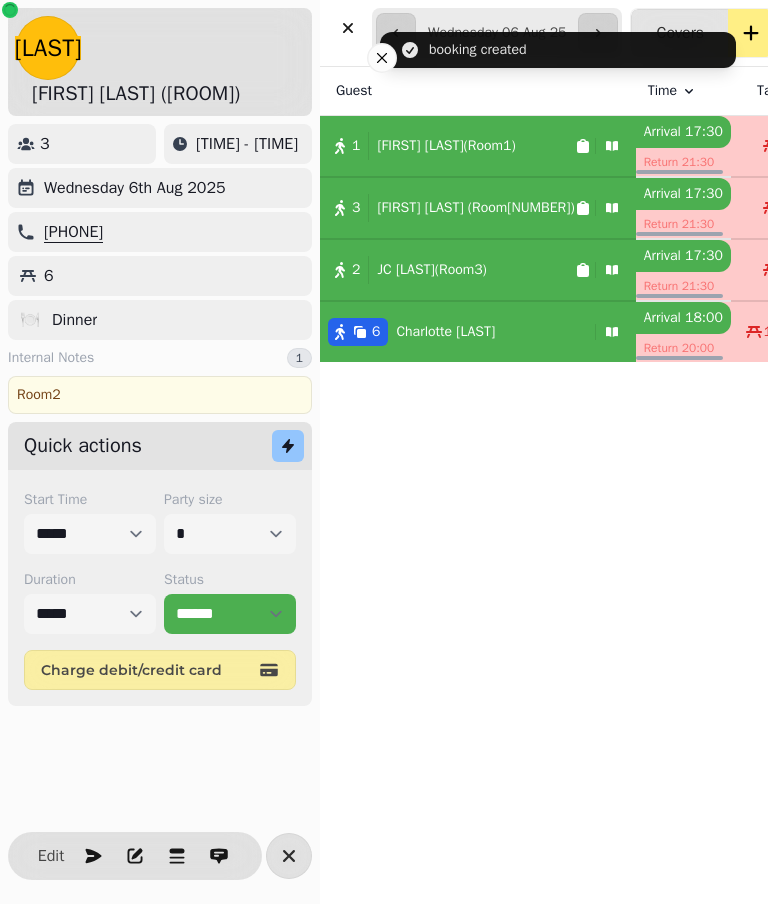 select on "*" 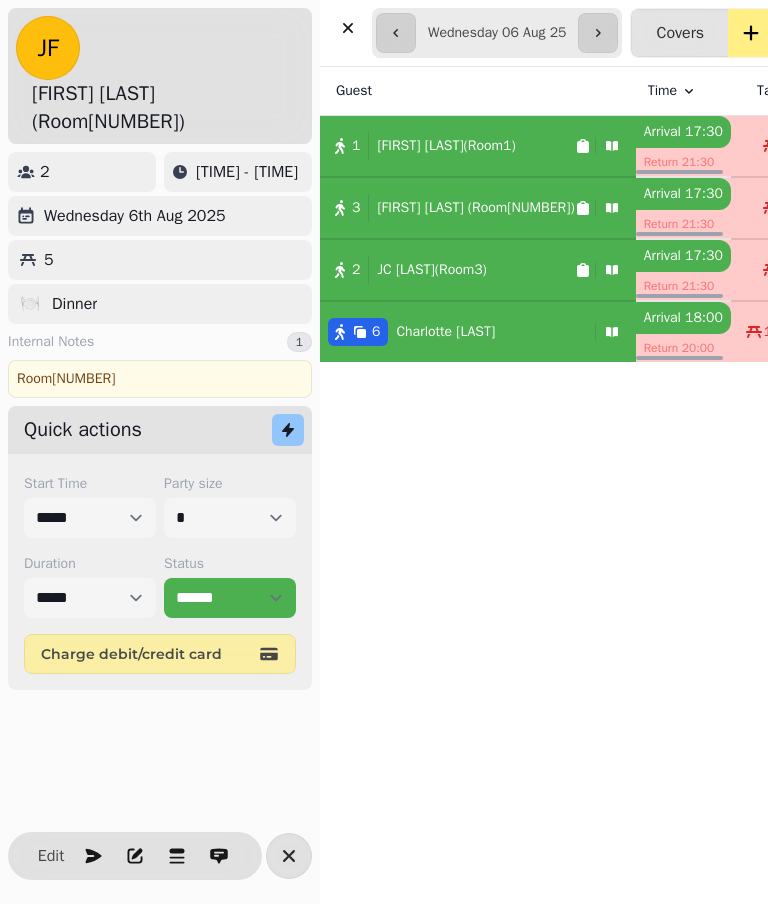 click 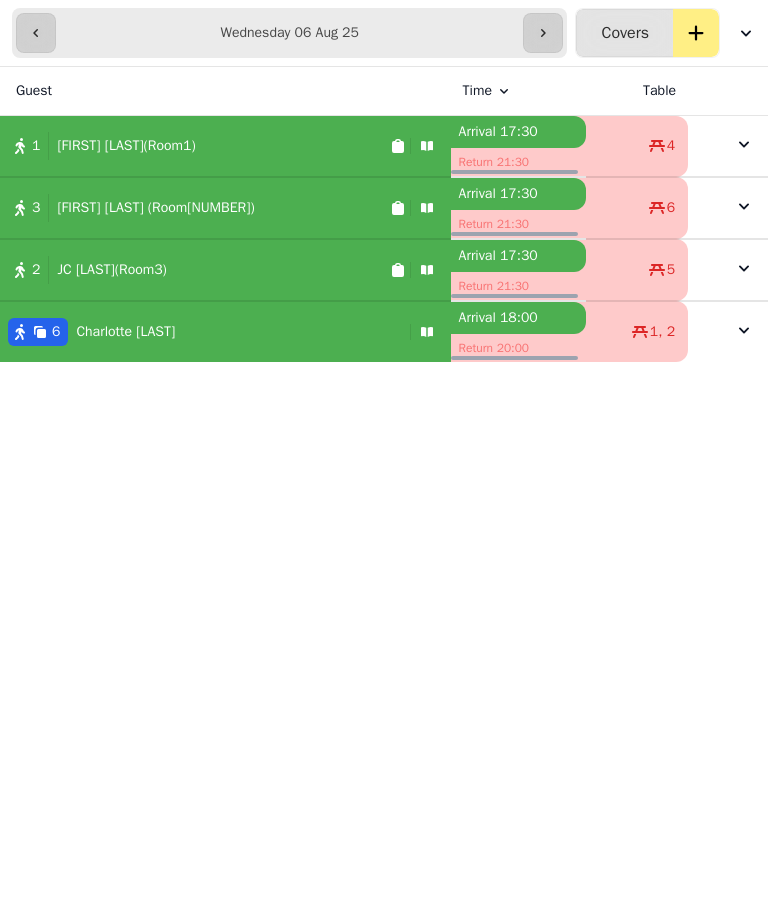 click 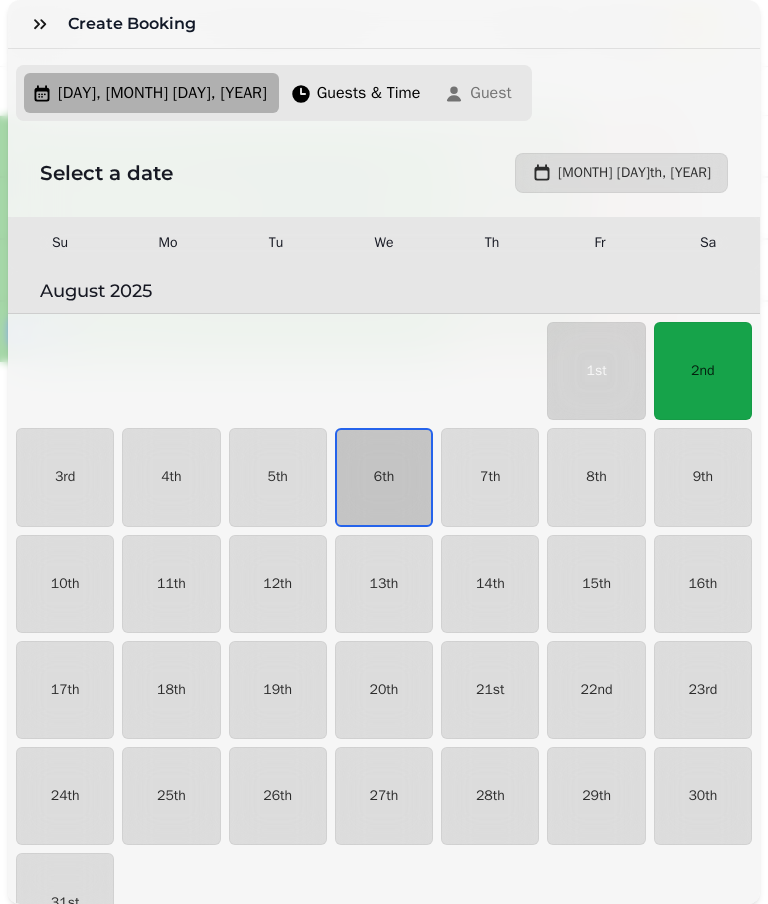 click on "6th" at bounding box center [384, 477] 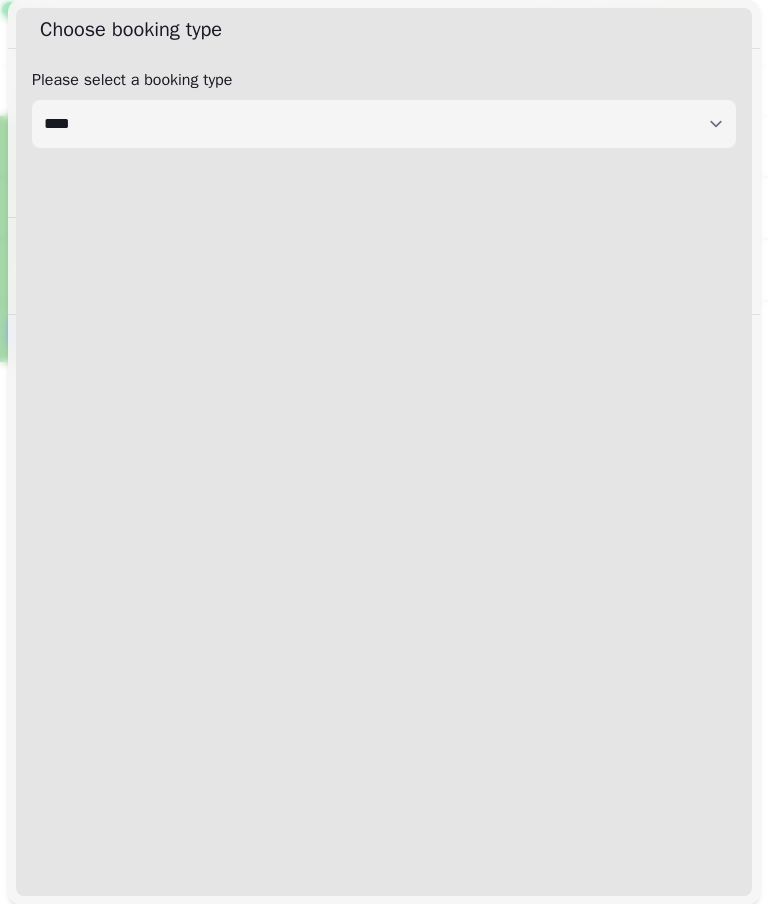 select on "****" 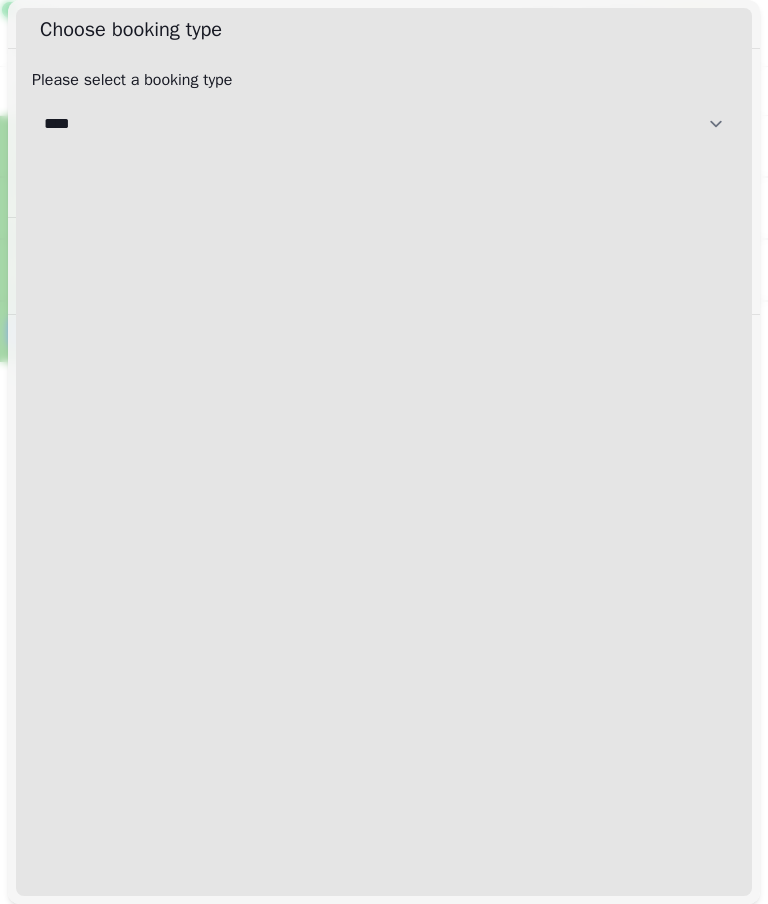 click on "[CREDITCARD]" at bounding box center [384, 124] 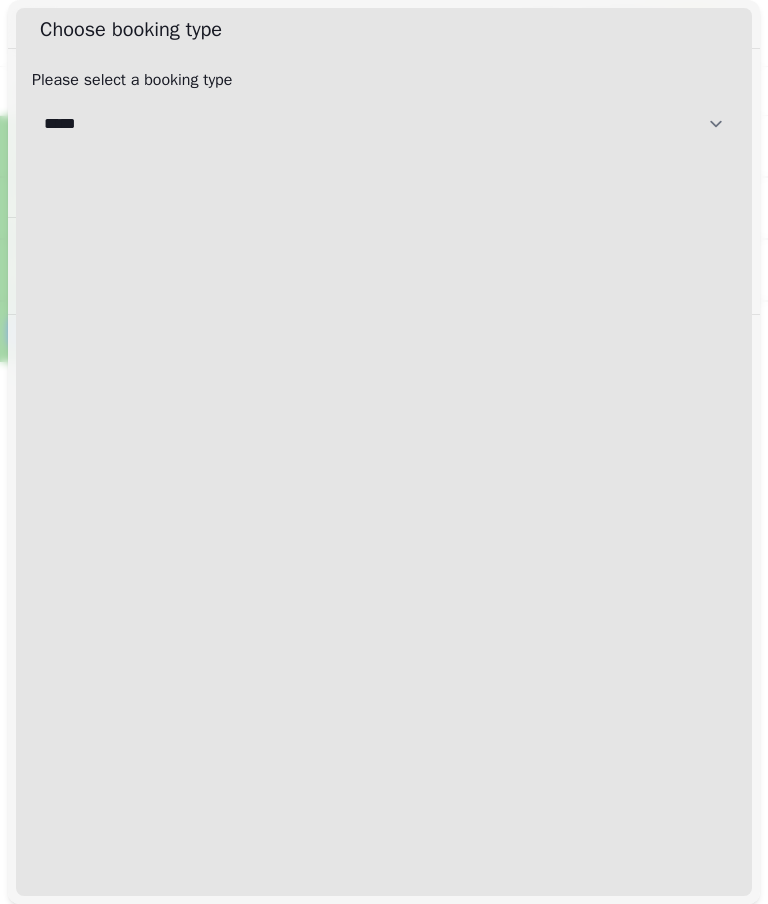 select on "**********" 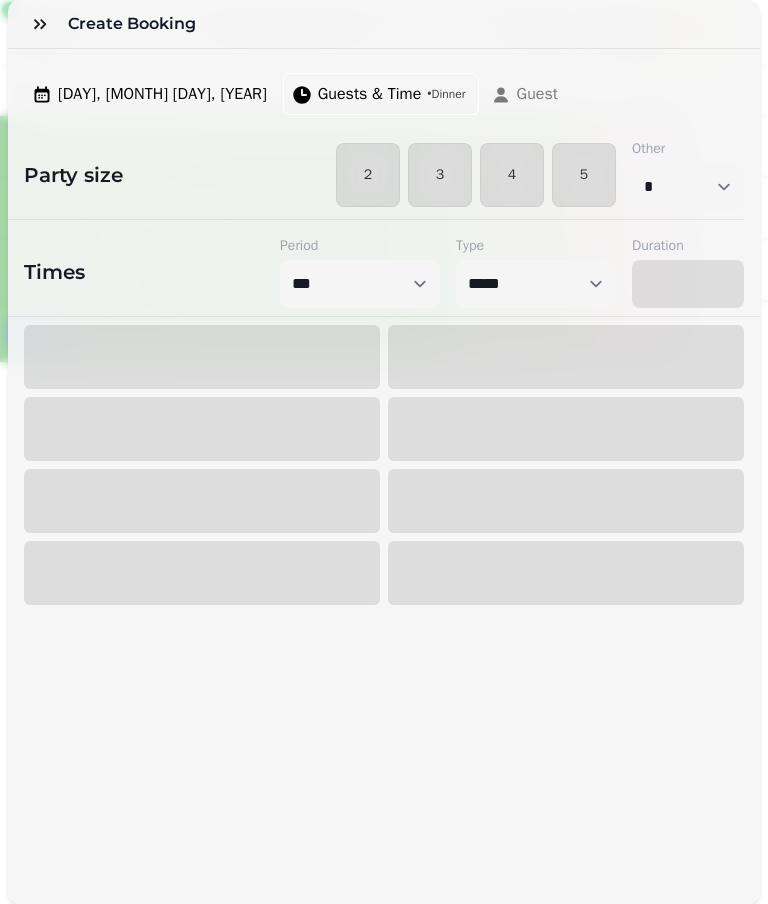 select on "****" 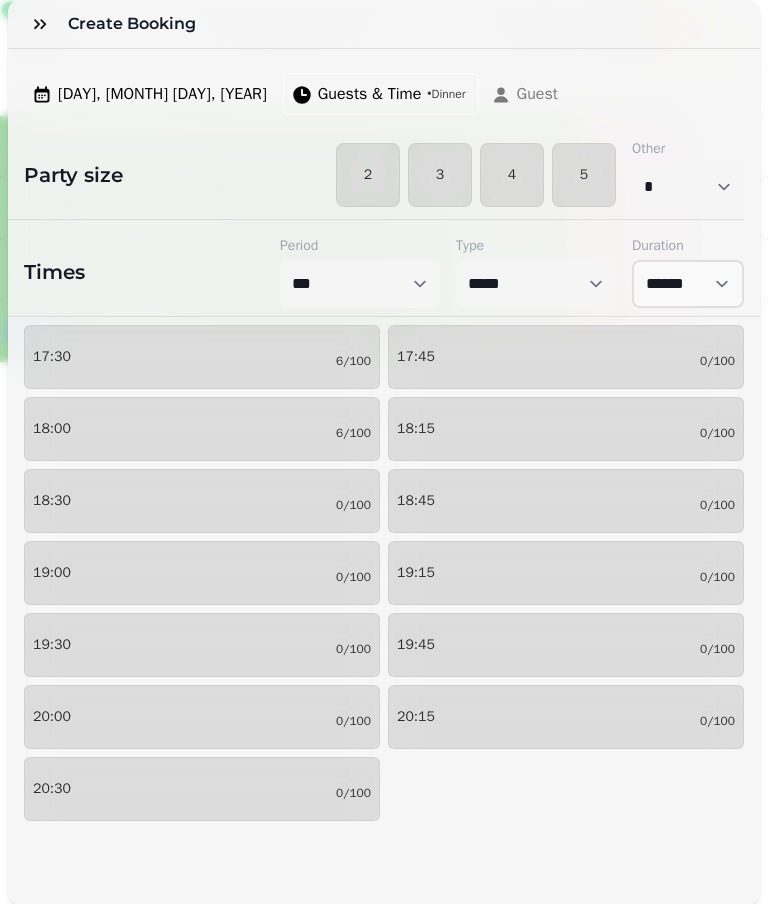 click on "4" at bounding box center (512, 175) 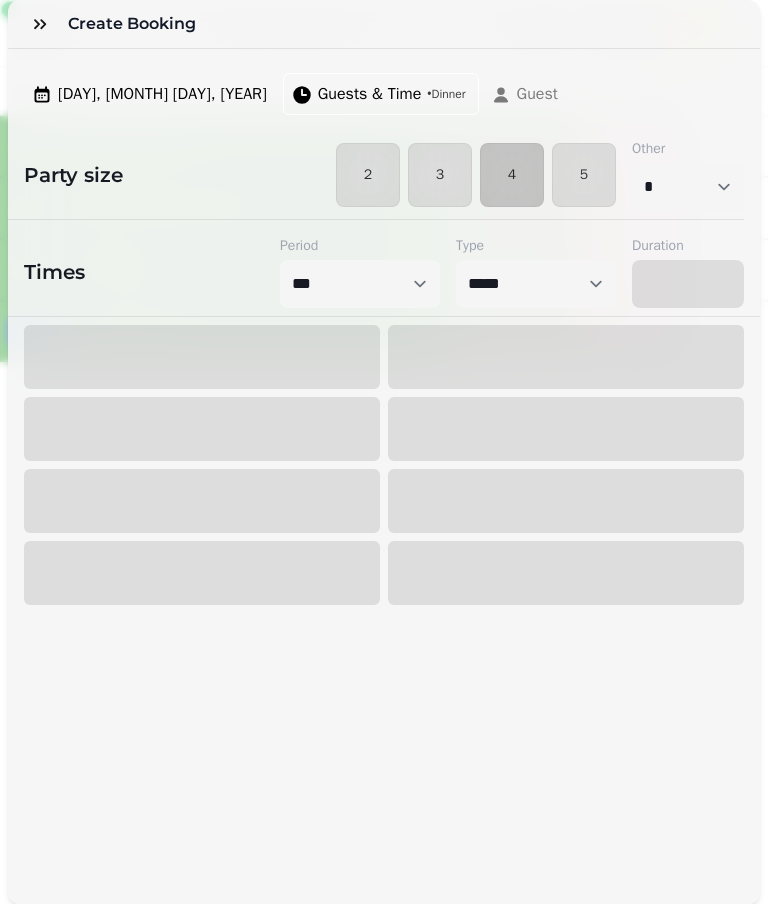 select on "****" 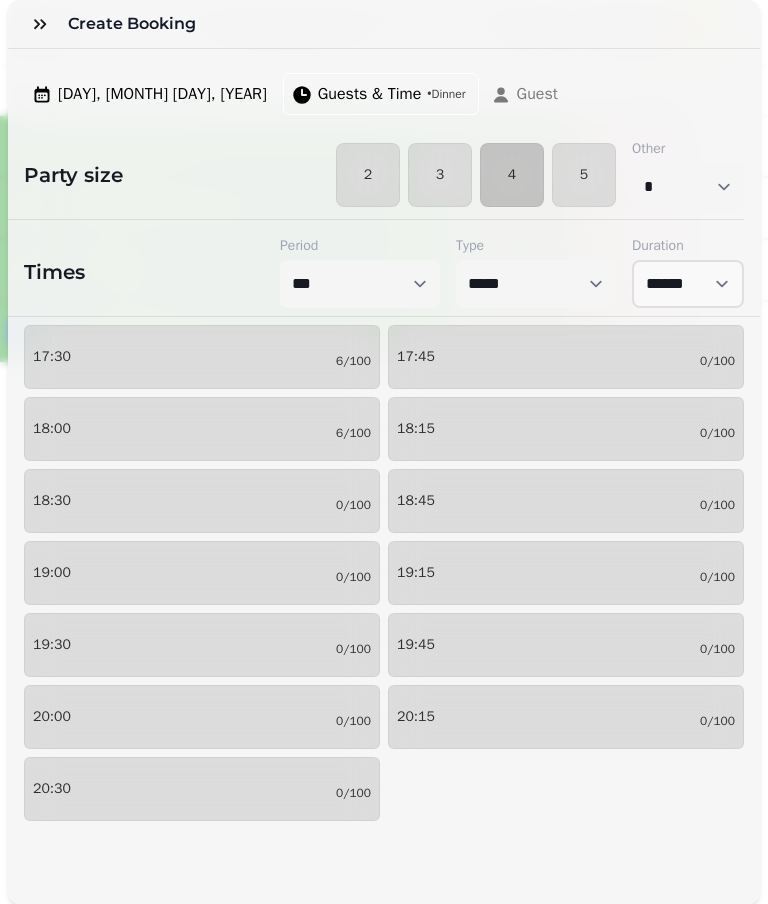 click on "20:15 0/100" at bounding box center (566, 717) 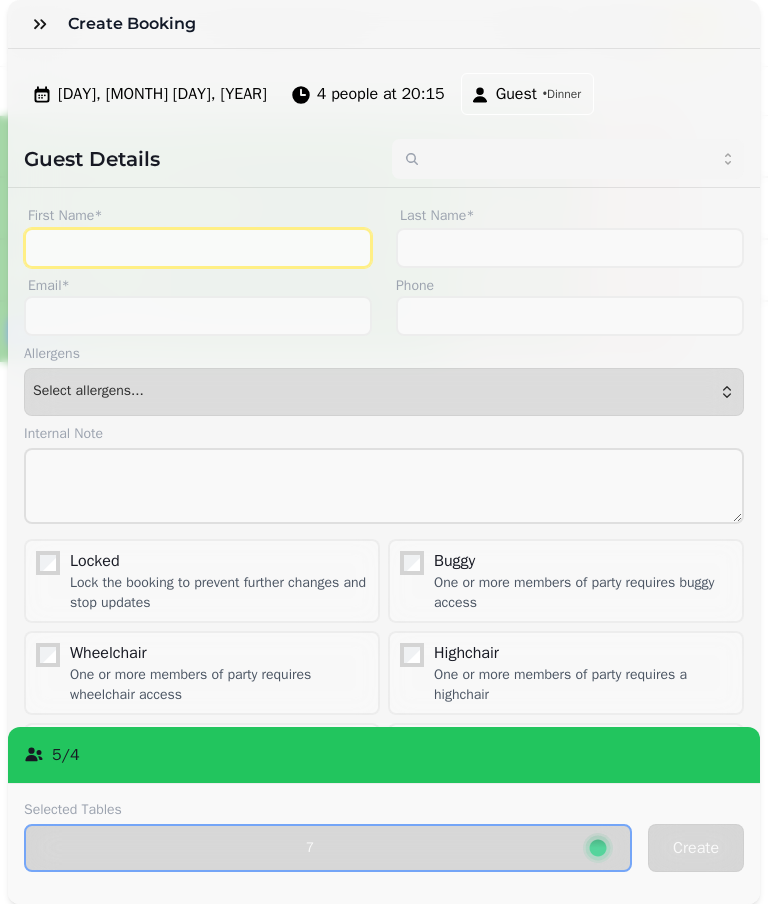 click on "First Name*" at bounding box center [198, 248] 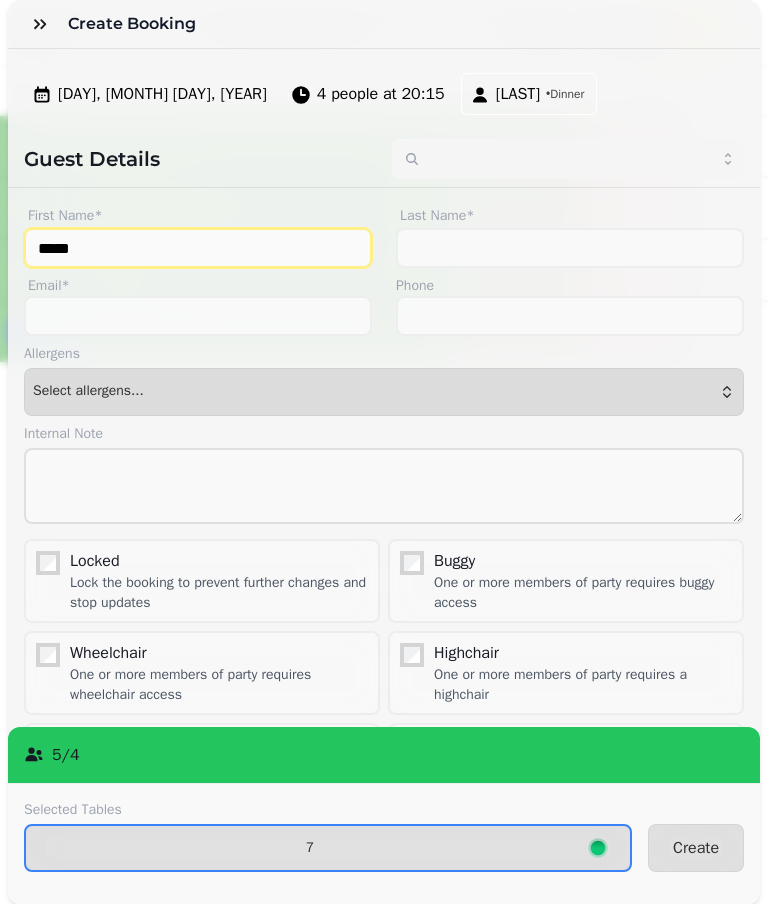 type on "*****" 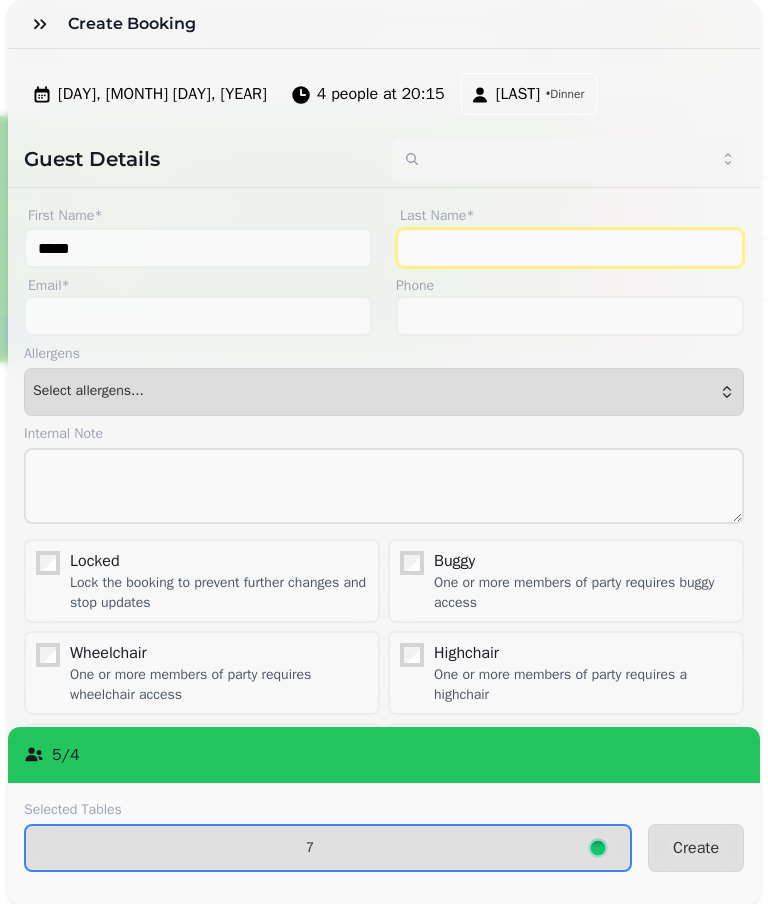 click on "Last Name*" at bounding box center [570, 248] 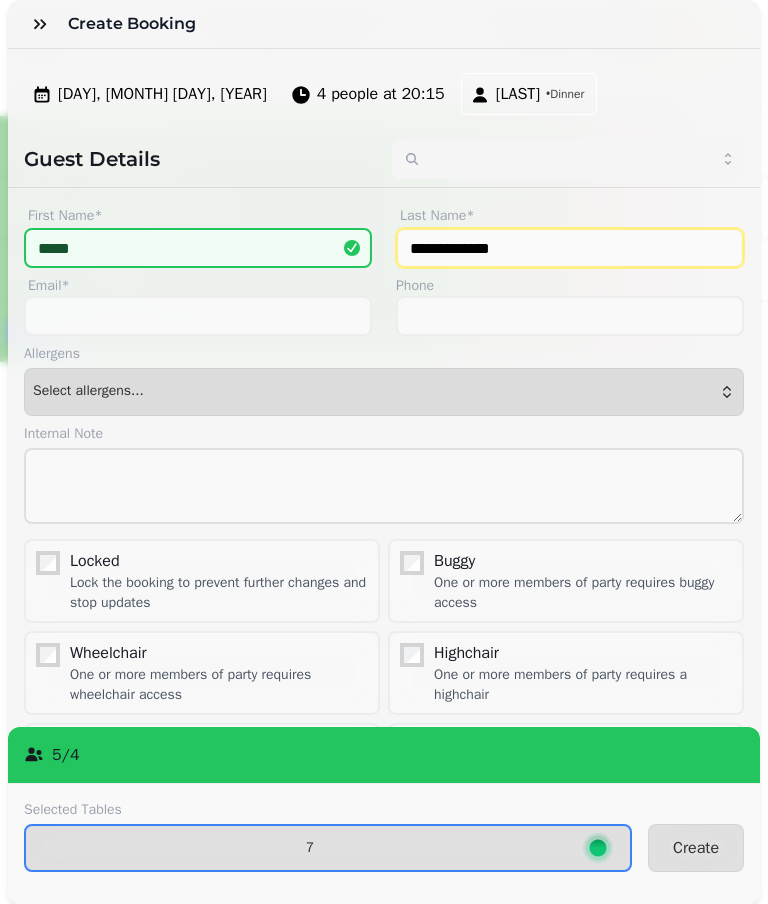 type on "**********" 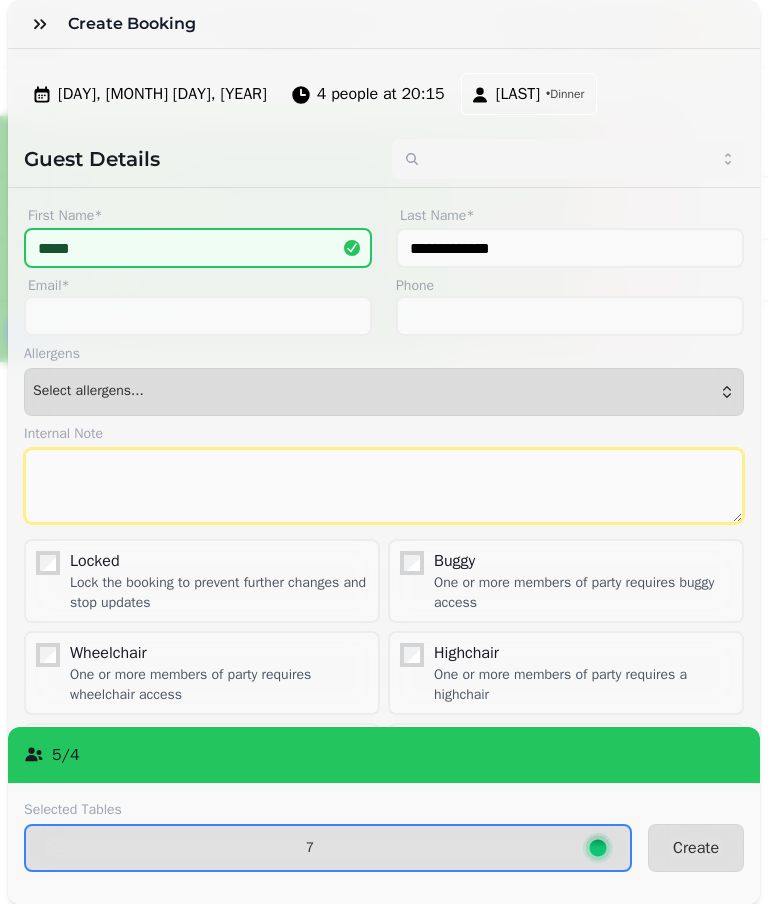 click at bounding box center (384, 486) 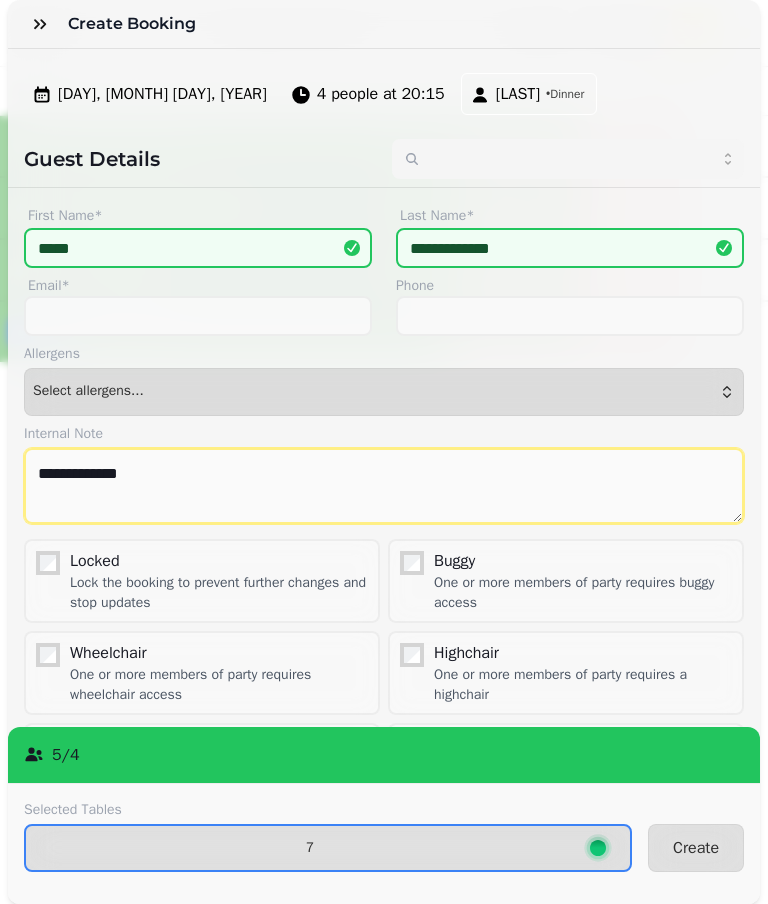 type on "**********" 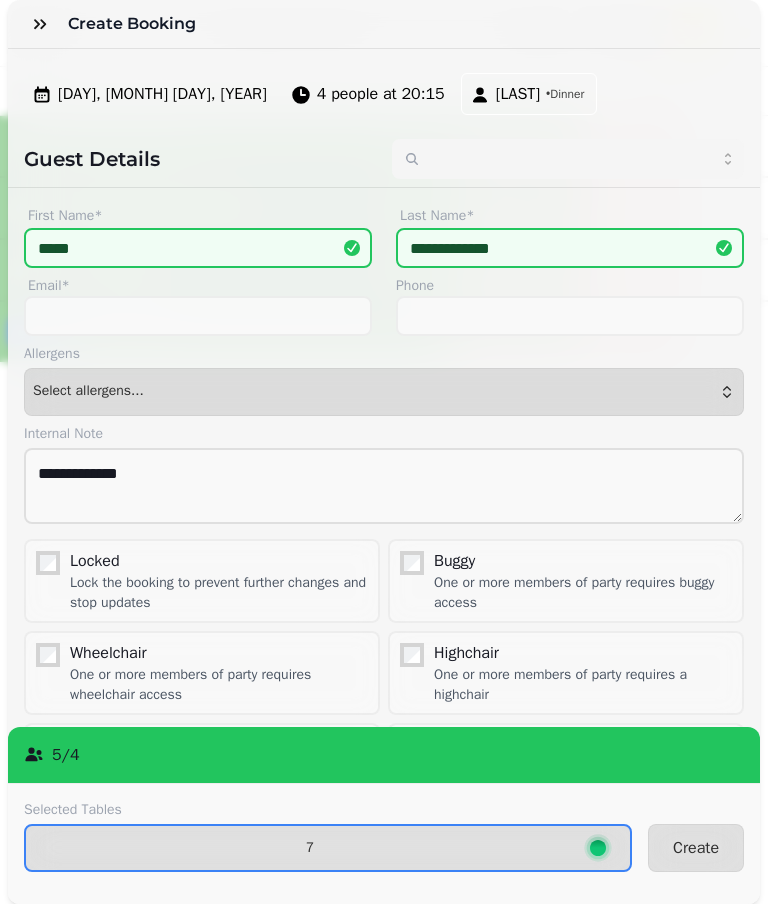 click on "7" at bounding box center [328, 848] 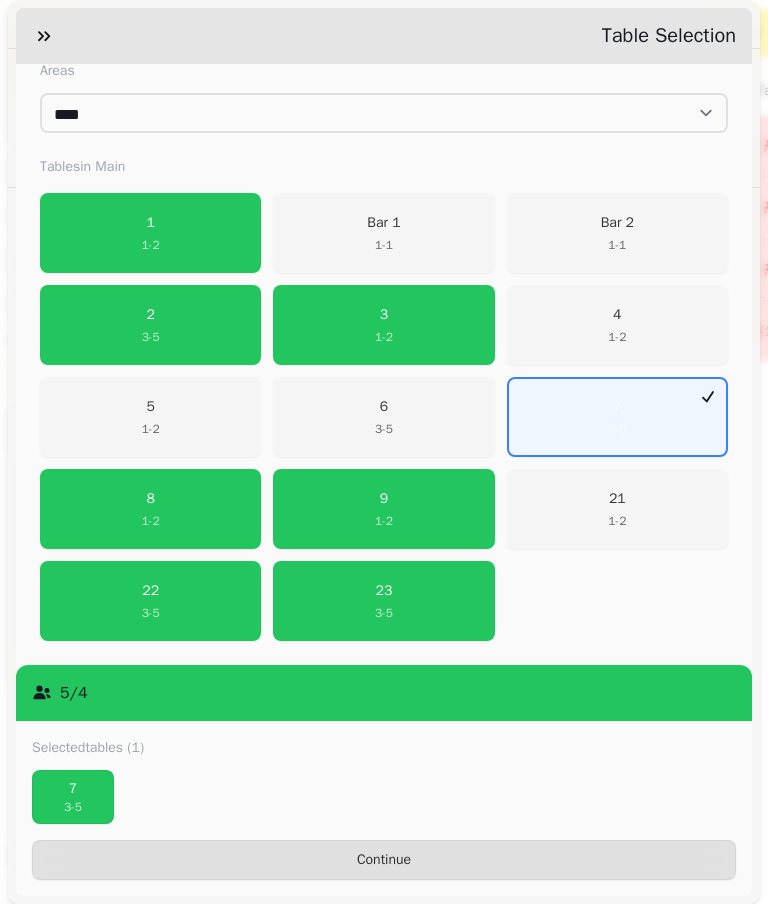 scroll, scrollTop: 393, scrollLeft: 0, axis: vertical 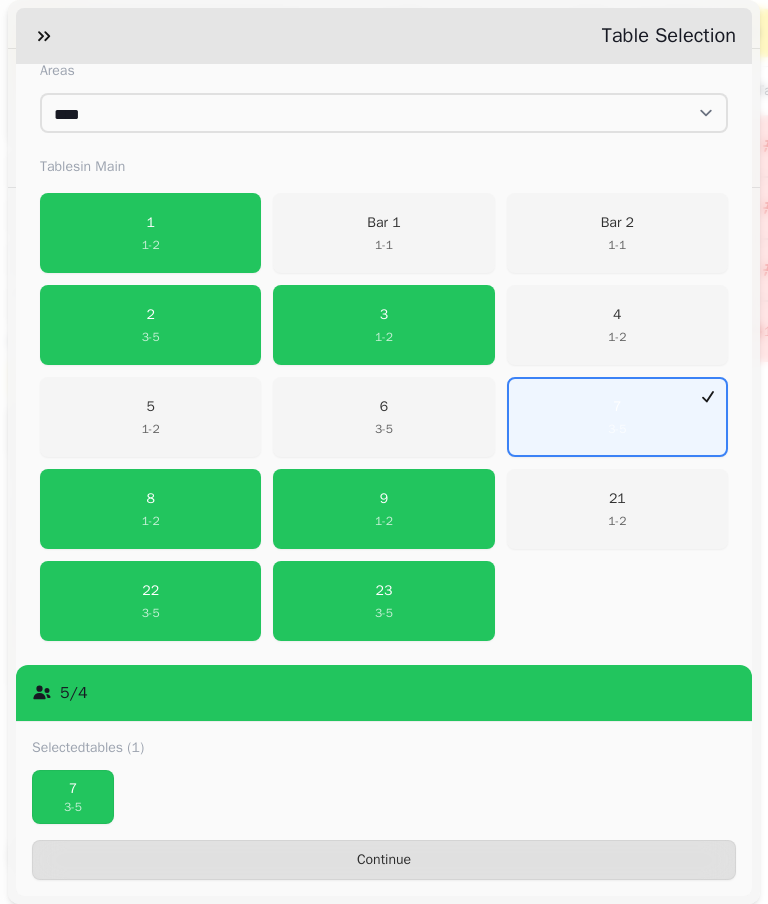 click on "Continue" at bounding box center [384, 860] 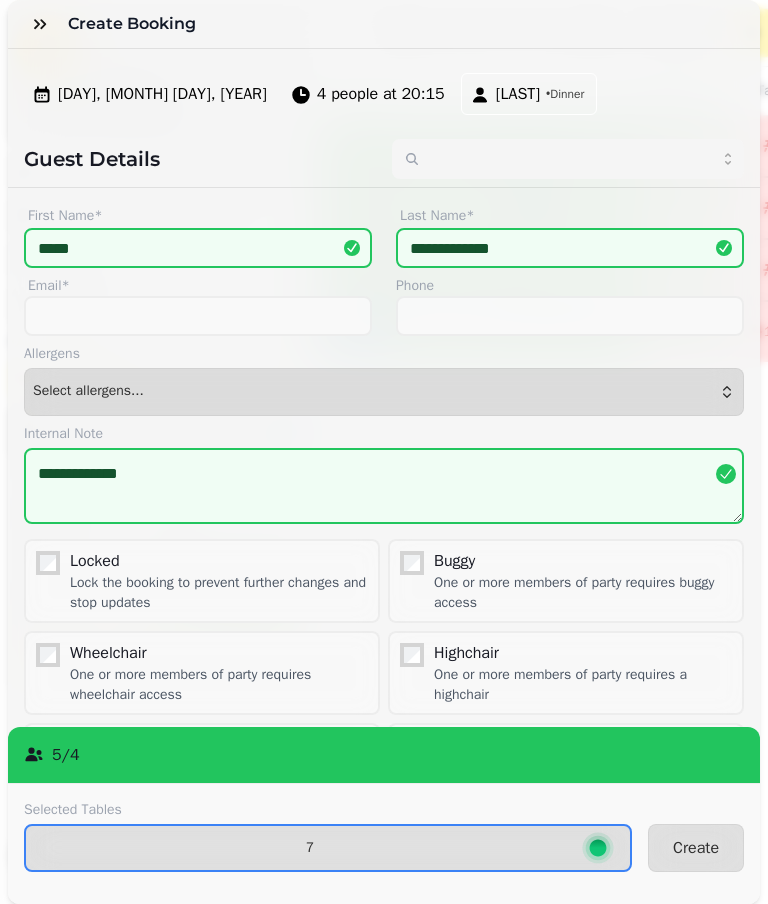 click on "Create" at bounding box center [696, 848] 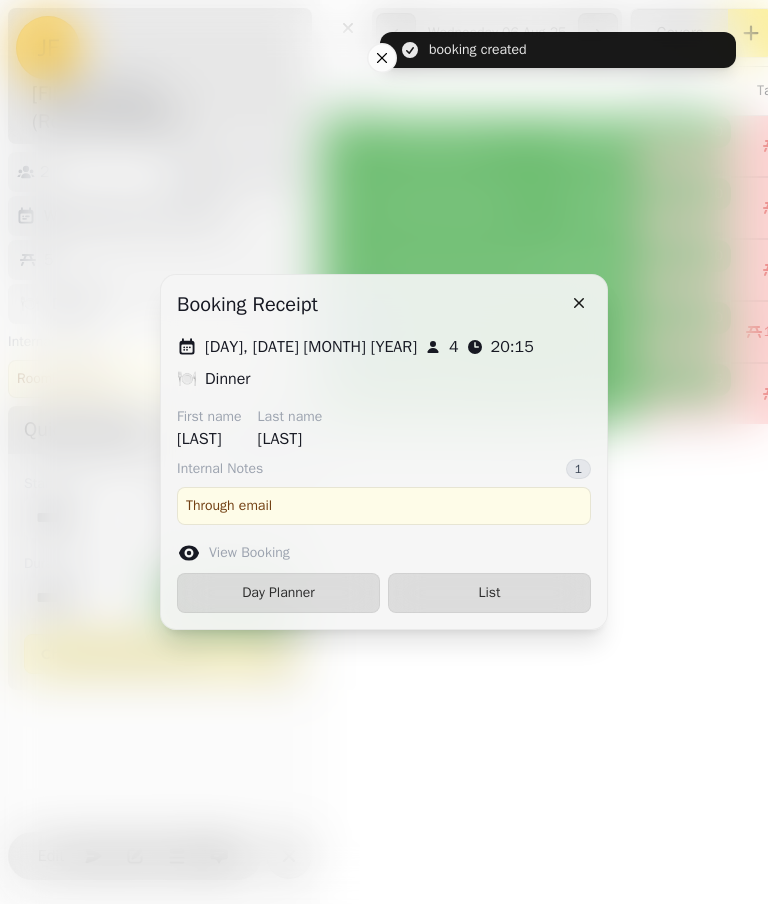 click on "List" at bounding box center [489, 593] 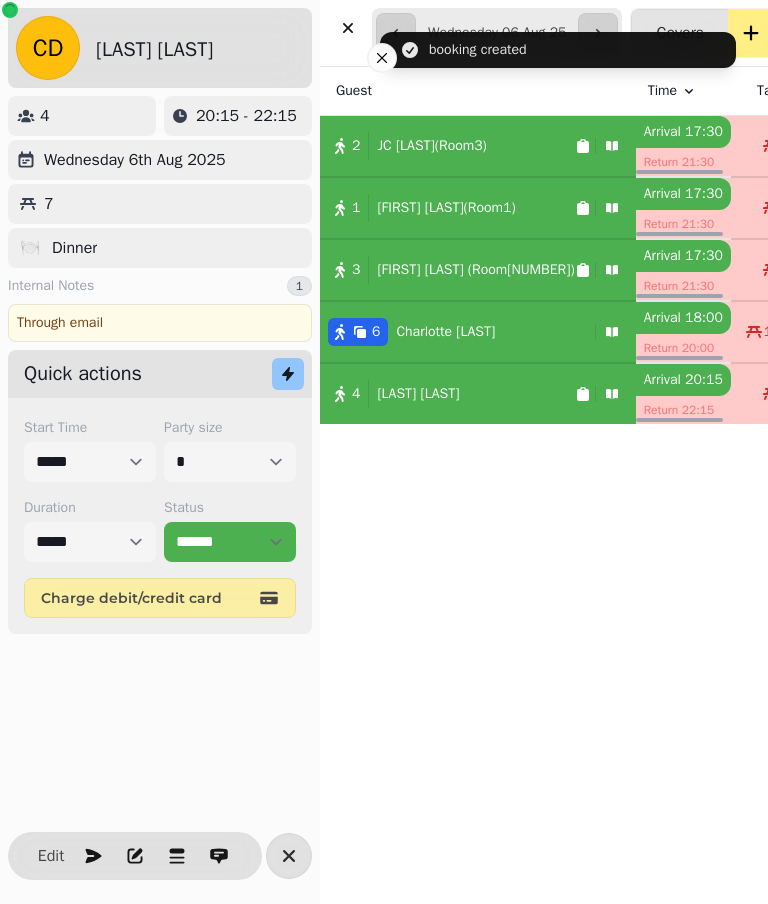 select on "*" 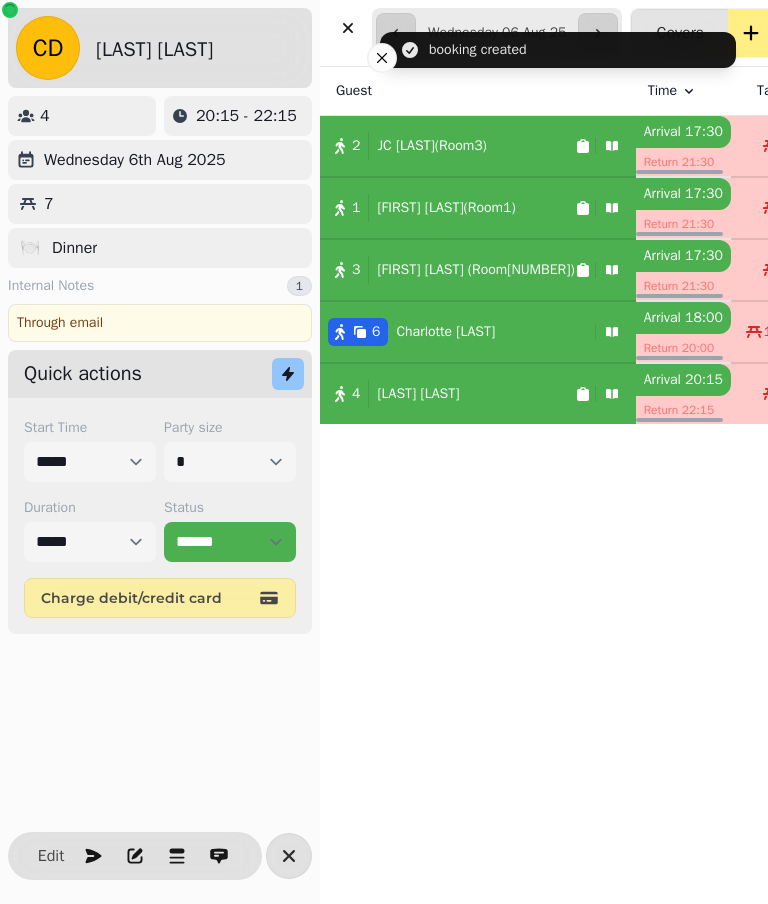 select on "****" 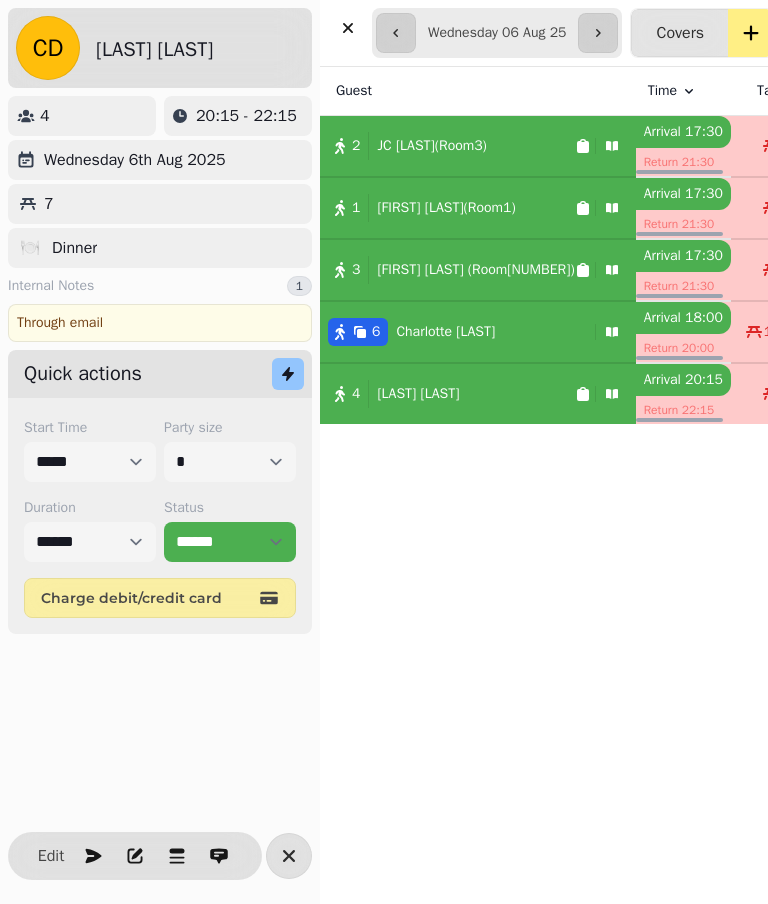 click on "**********" at bounding box center [497, 33] 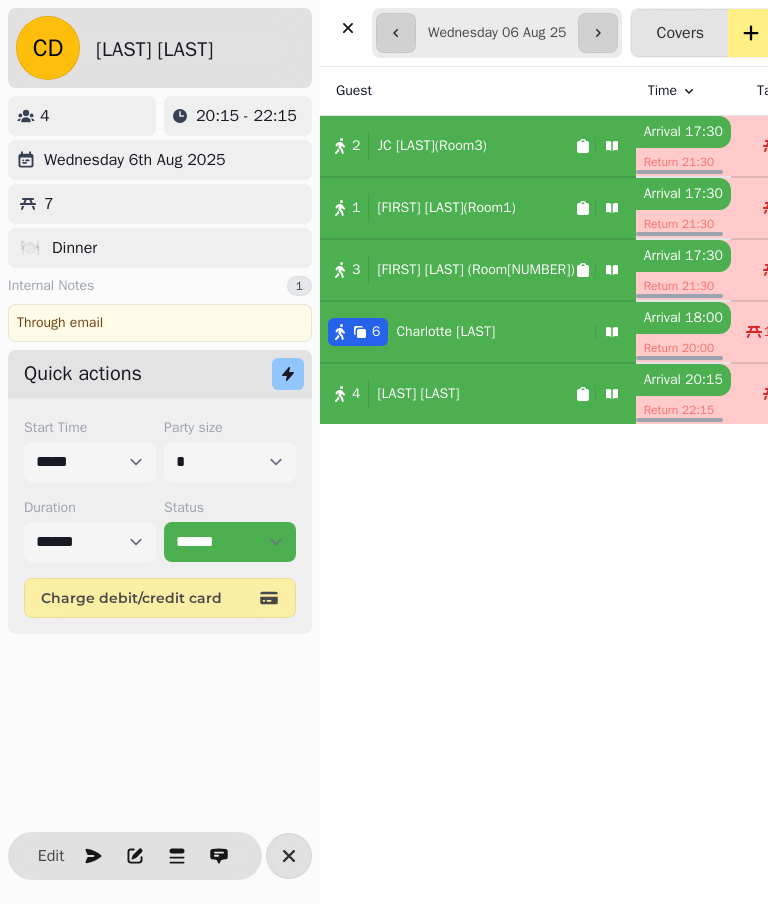 type on "**********" 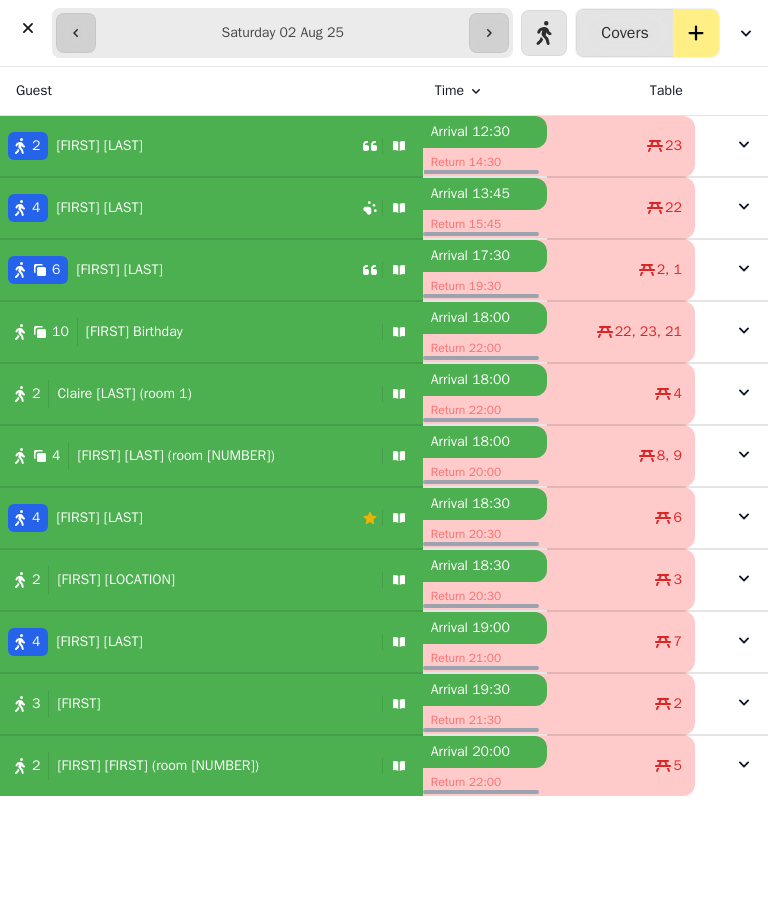 click on "[NUMBER] [LAST]   [LAST]" at bounding box center [181, 146] 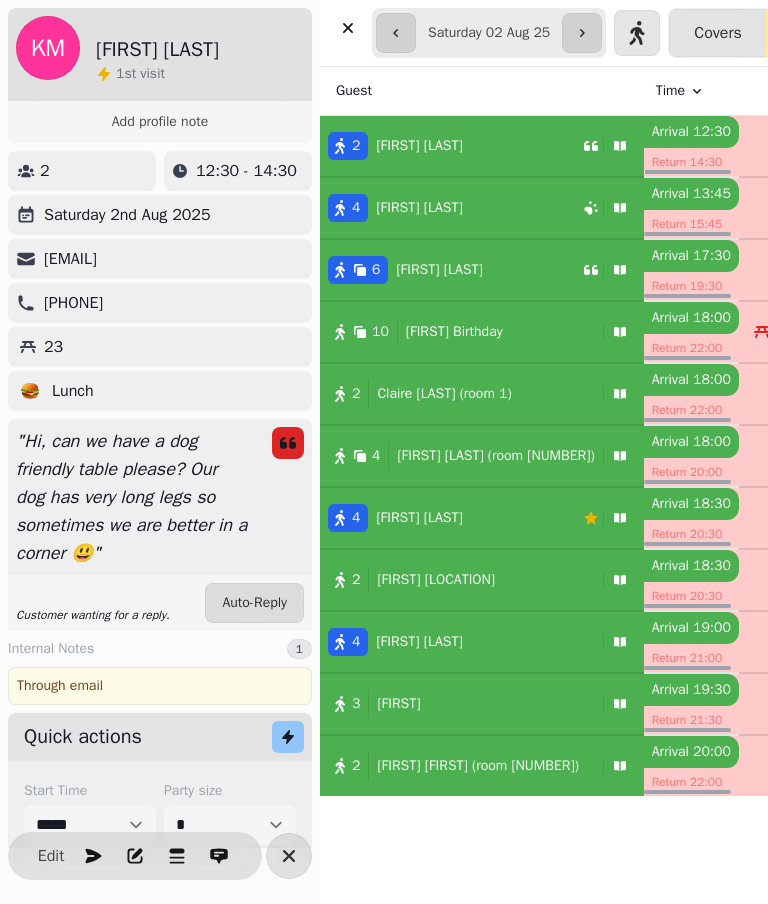 select on "*" 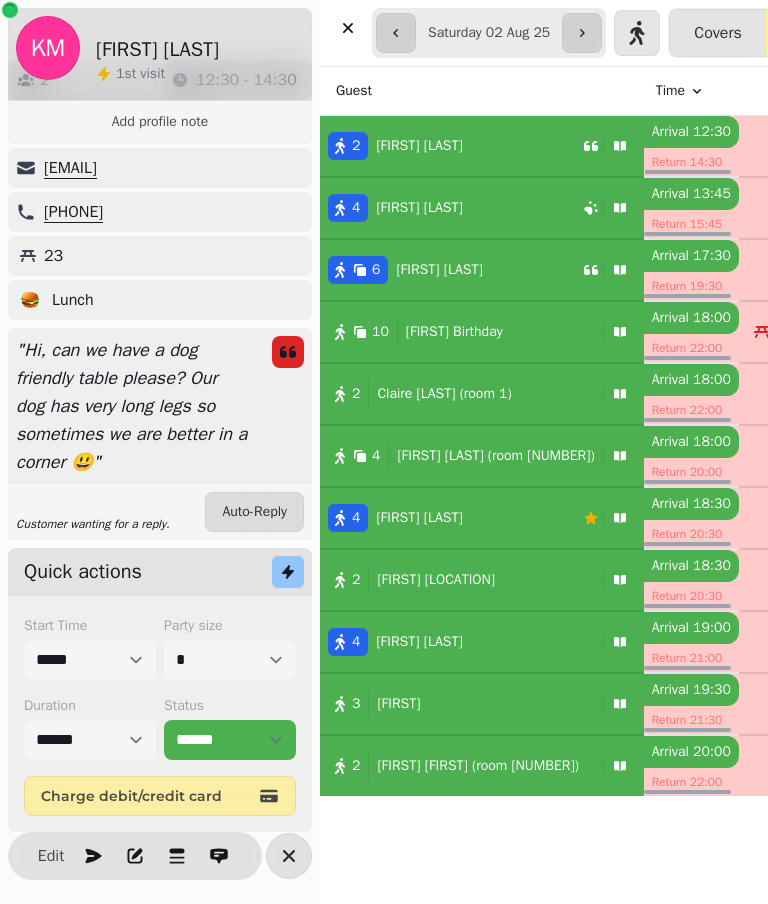 scroll, scrollTop: 90, scrollLeft: 0, axis: vertical 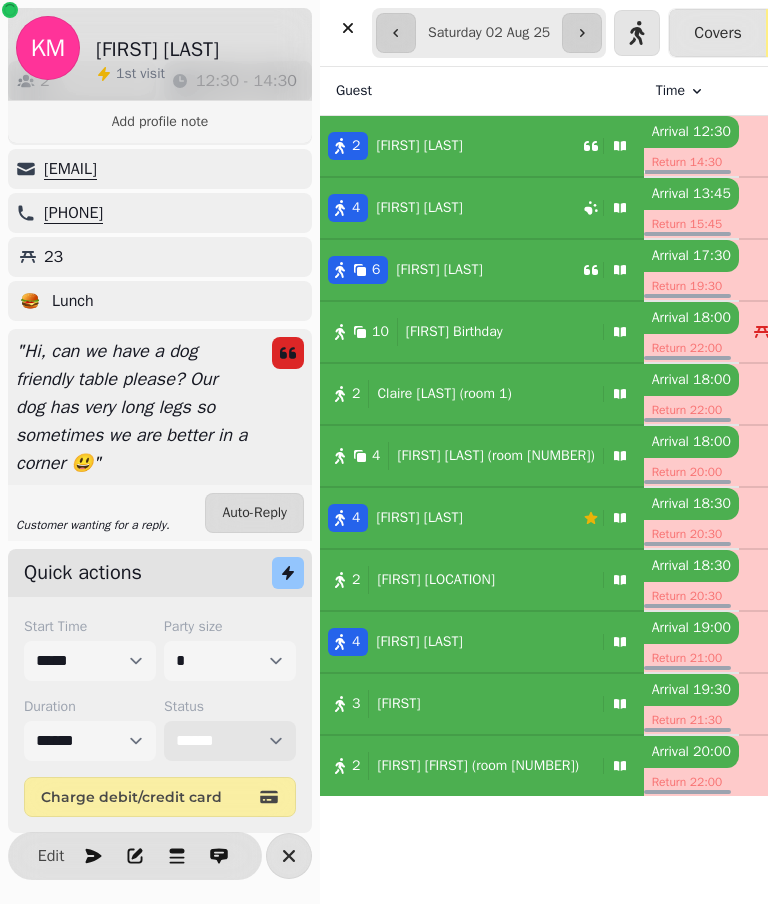 click on "**********" at bounding box center (230, 741) 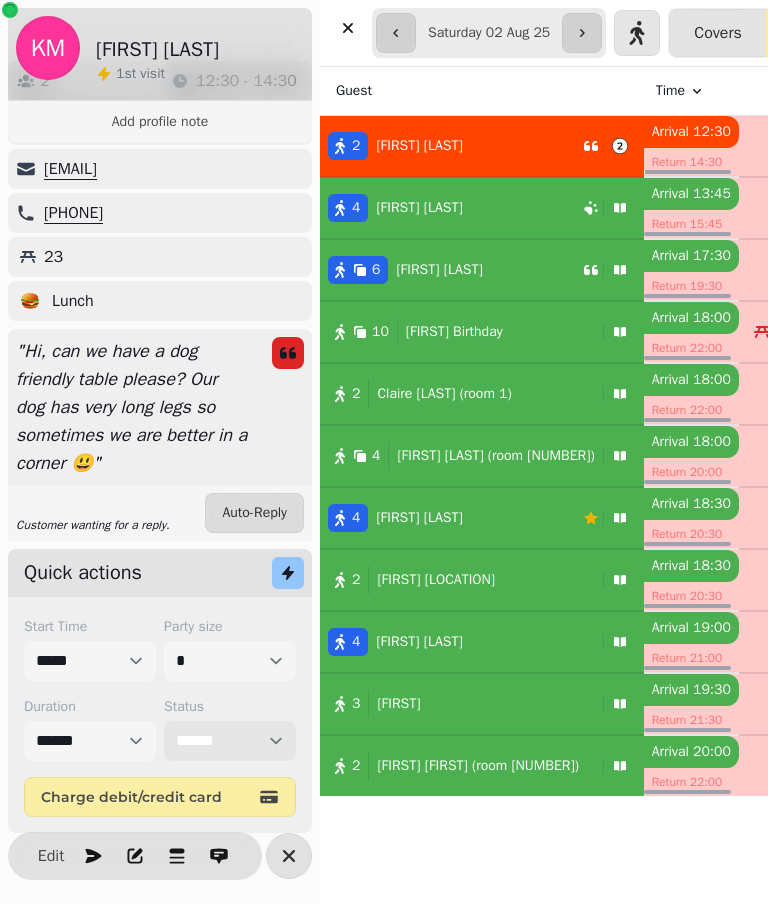 select on "******" 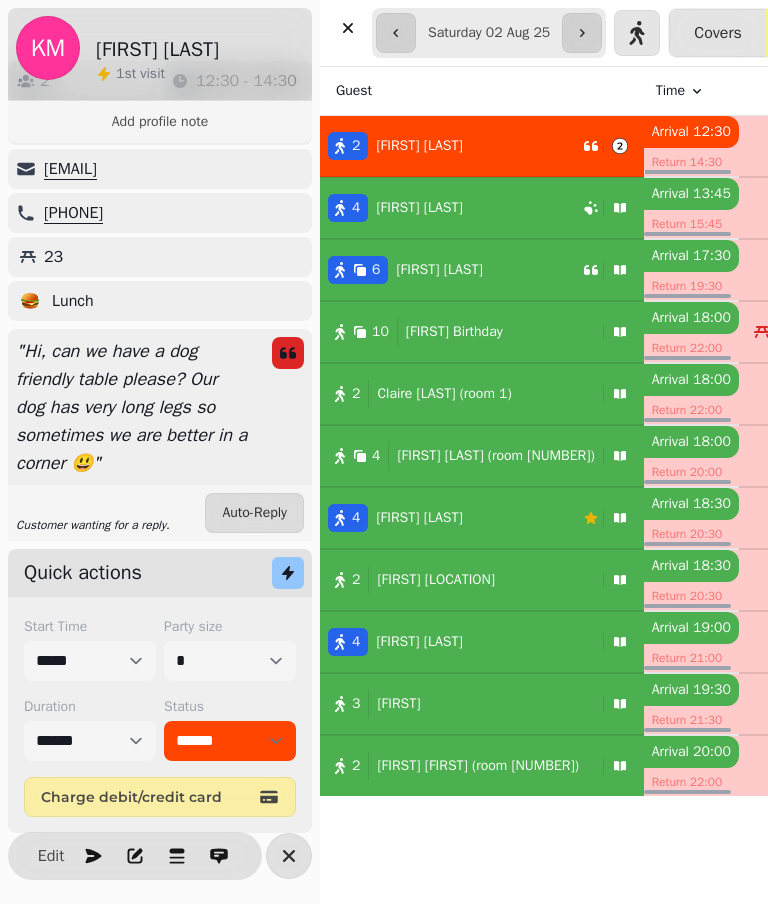 click on "**********" at bounding box center [489, 33] 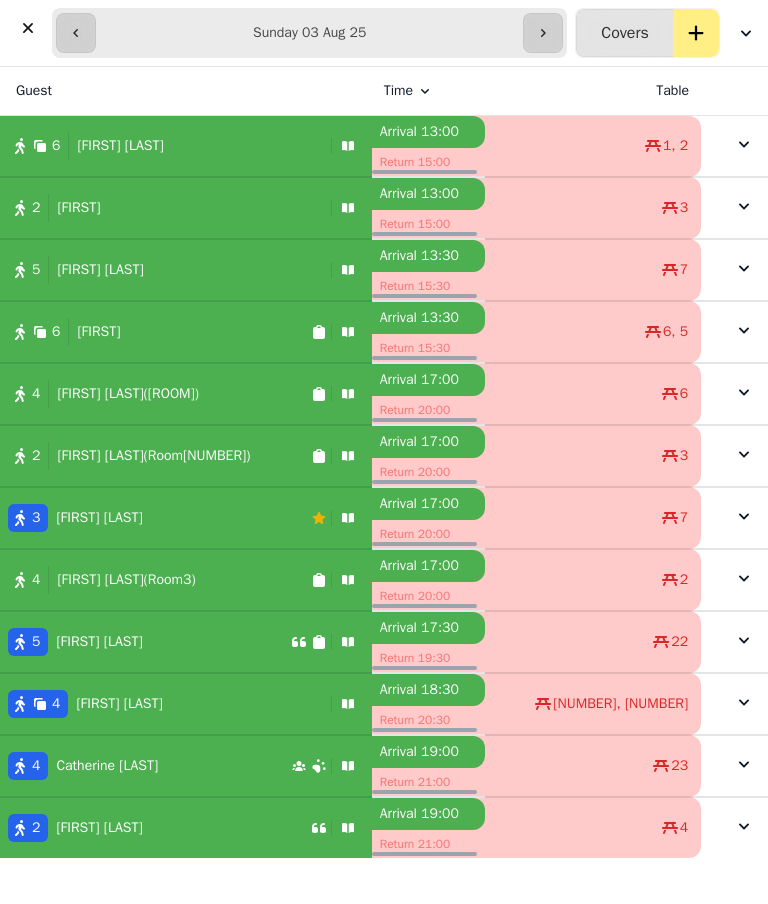 click 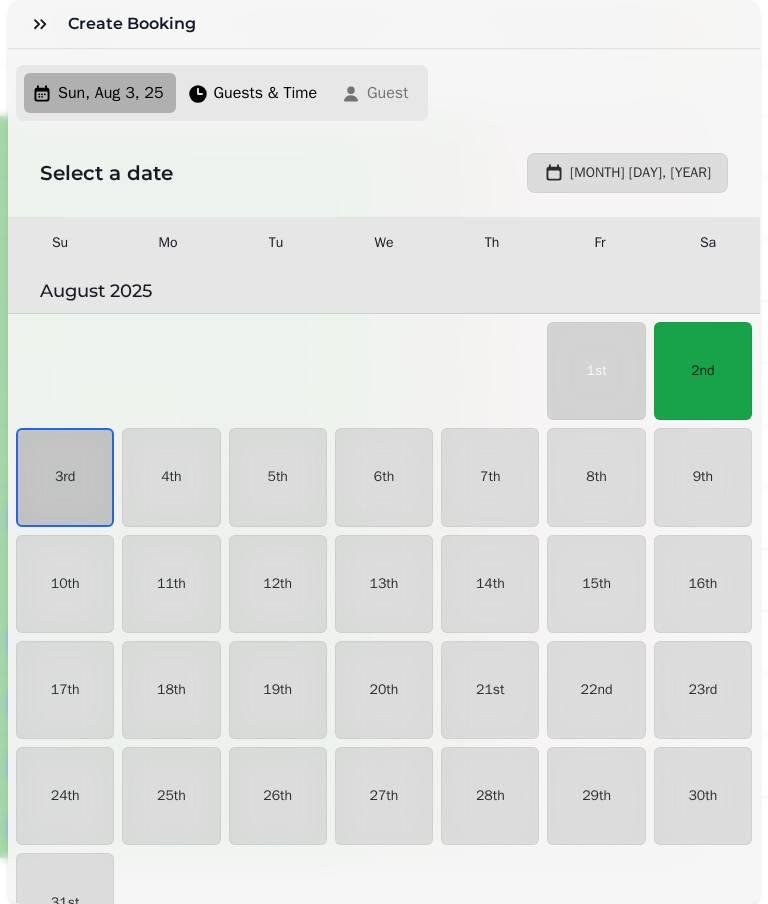 click on "3rd" at bounding box center [65, 477] 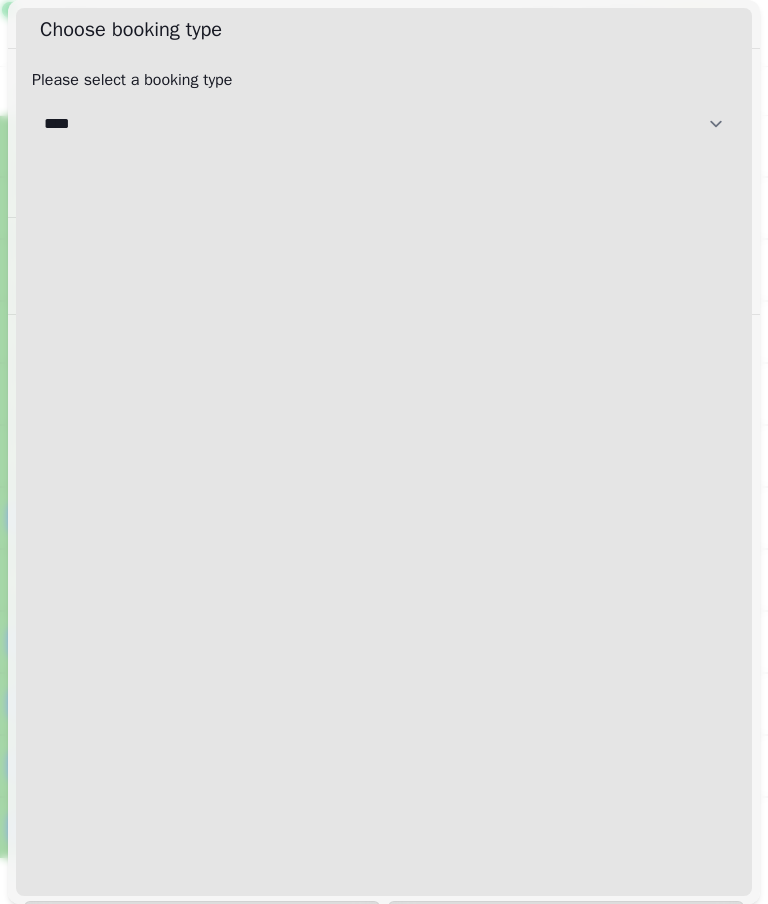 click on "[CREDITCARD]" at bounding box center [384, 124] 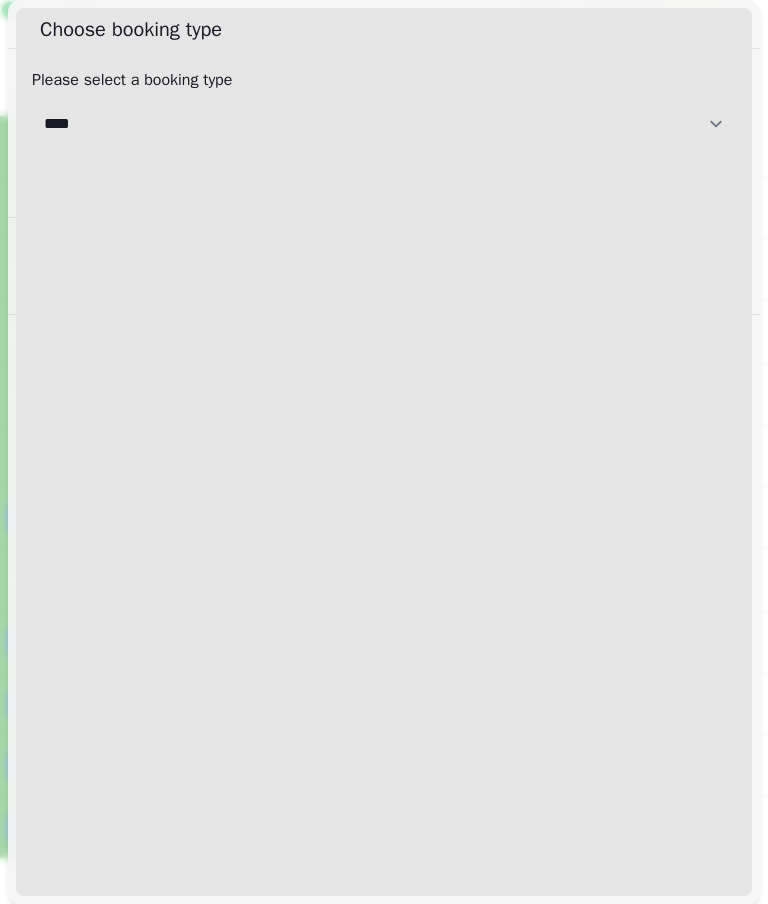 select on "****" 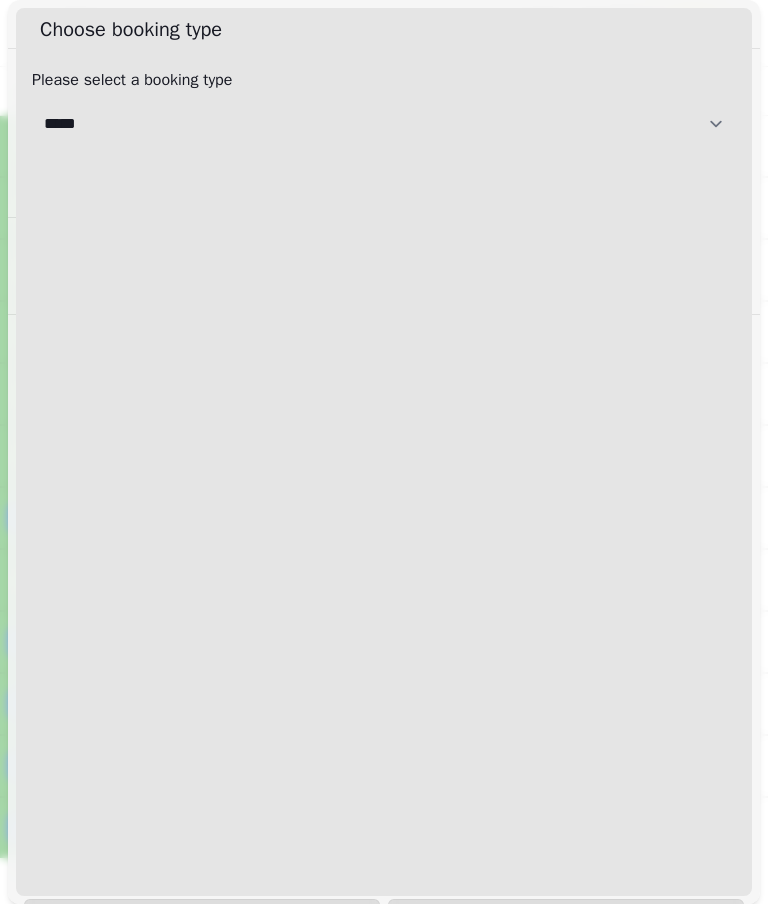 select on "**********" 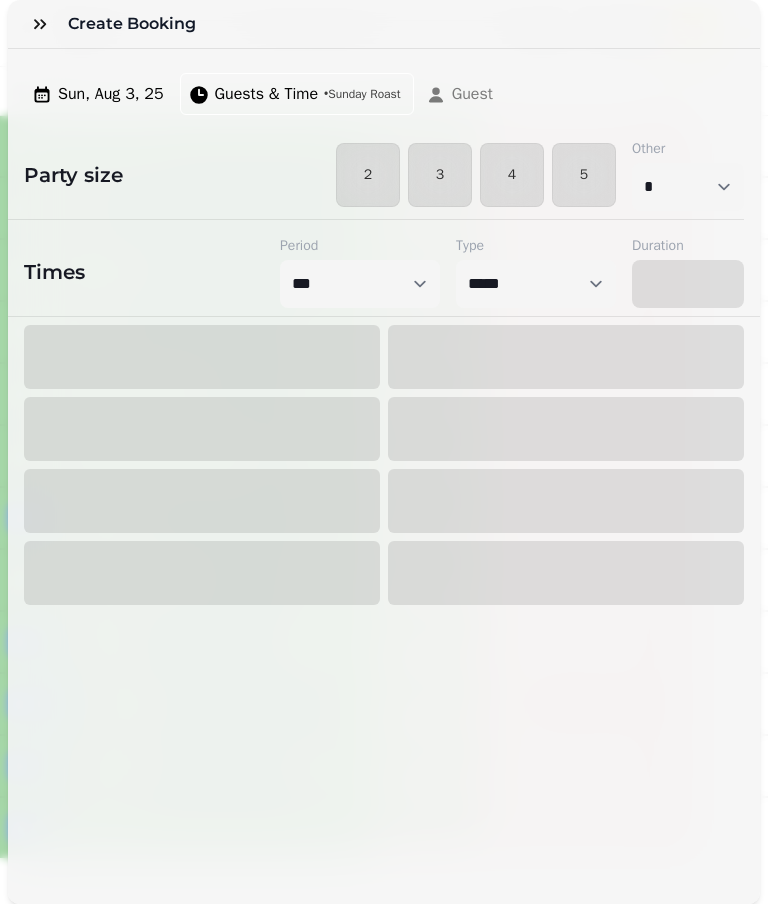 select on "****" 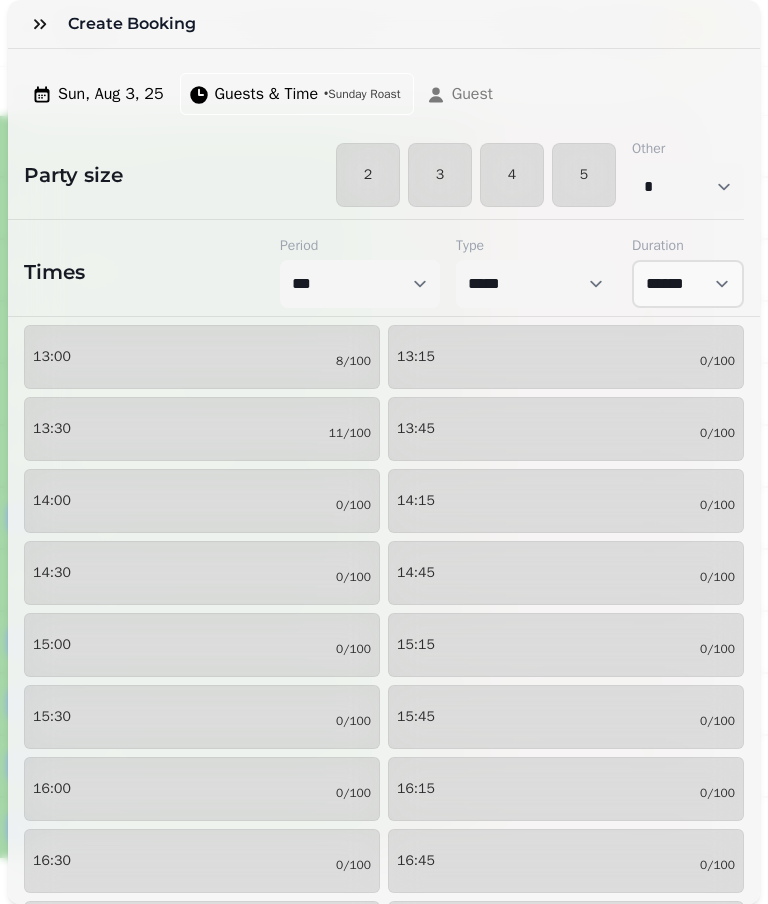 click on "2" at bounding box center [368, 175] 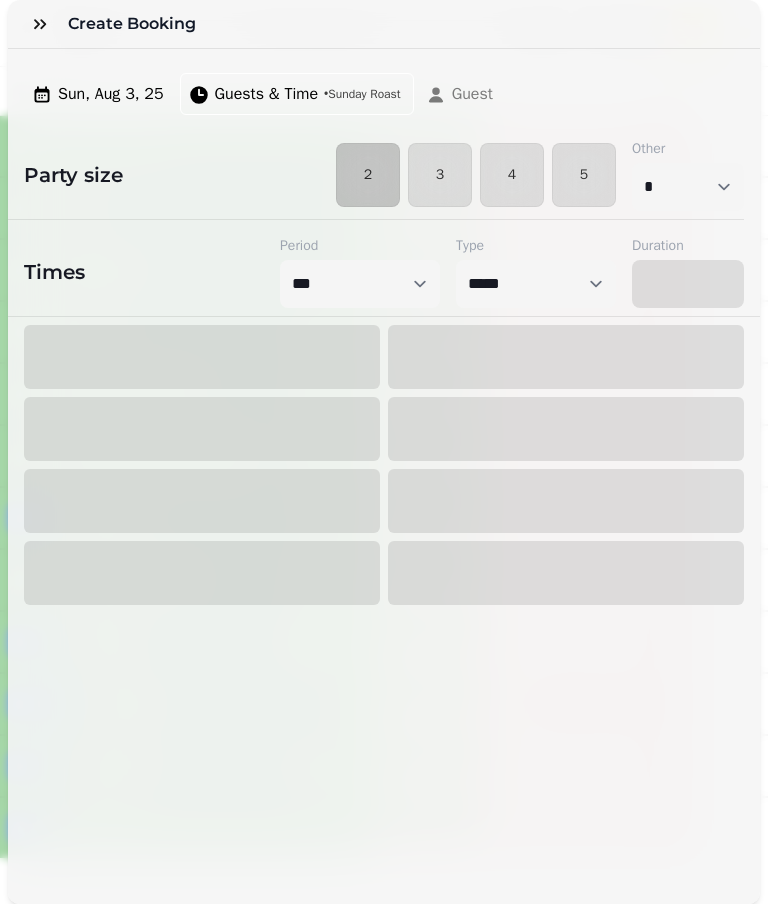select on "****" 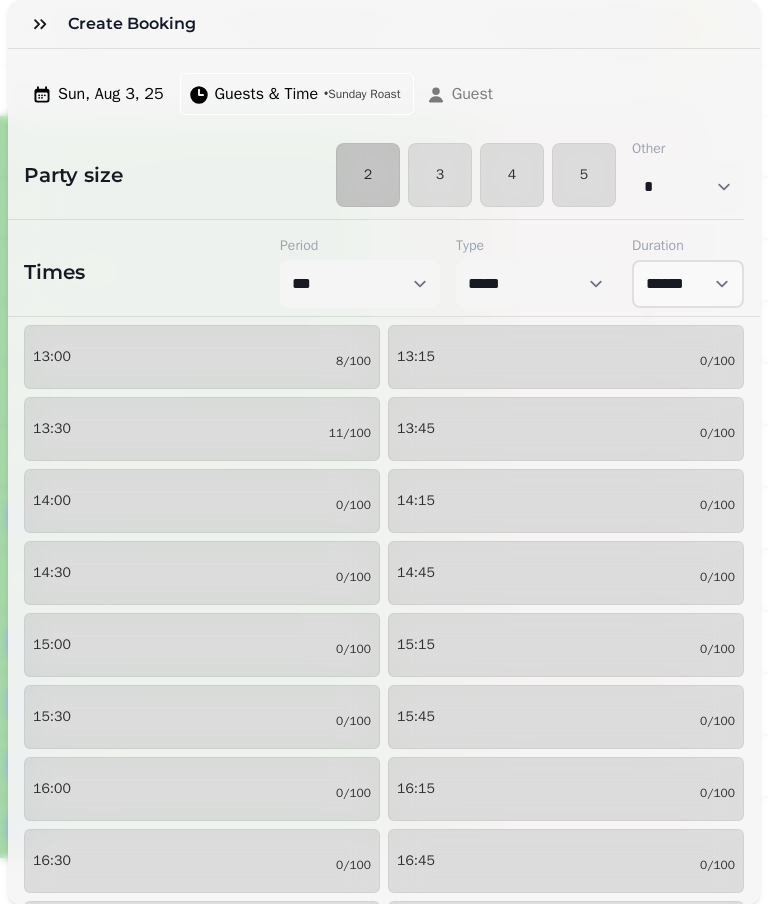 click on "13:00 8/100" at bounding box center [202, 357] 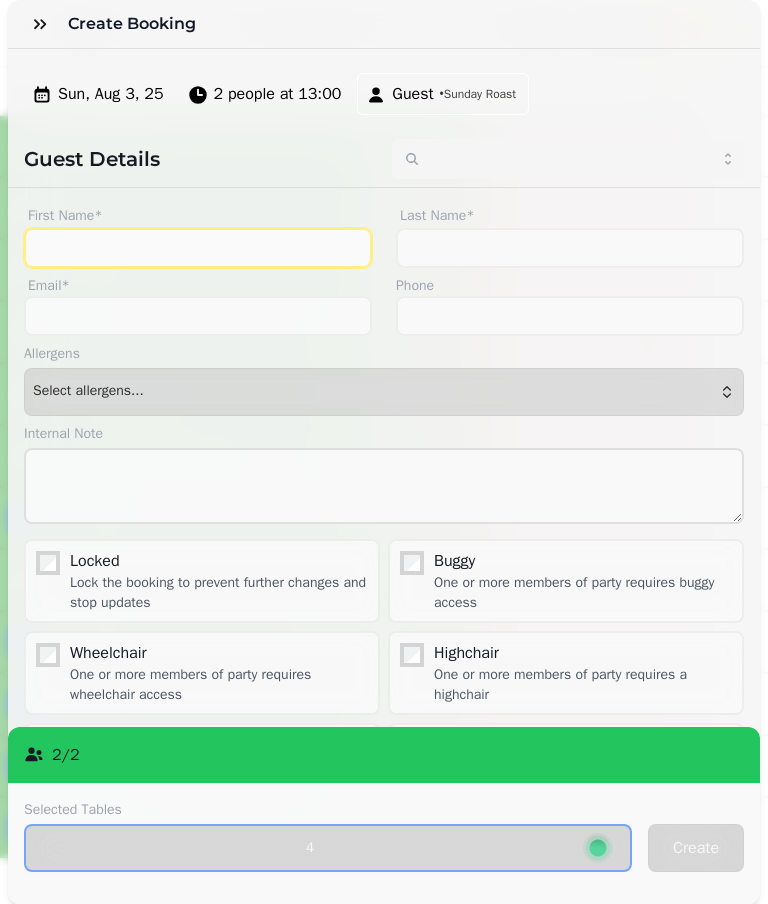 click on "First Name*" at bounding box center [198, 248] 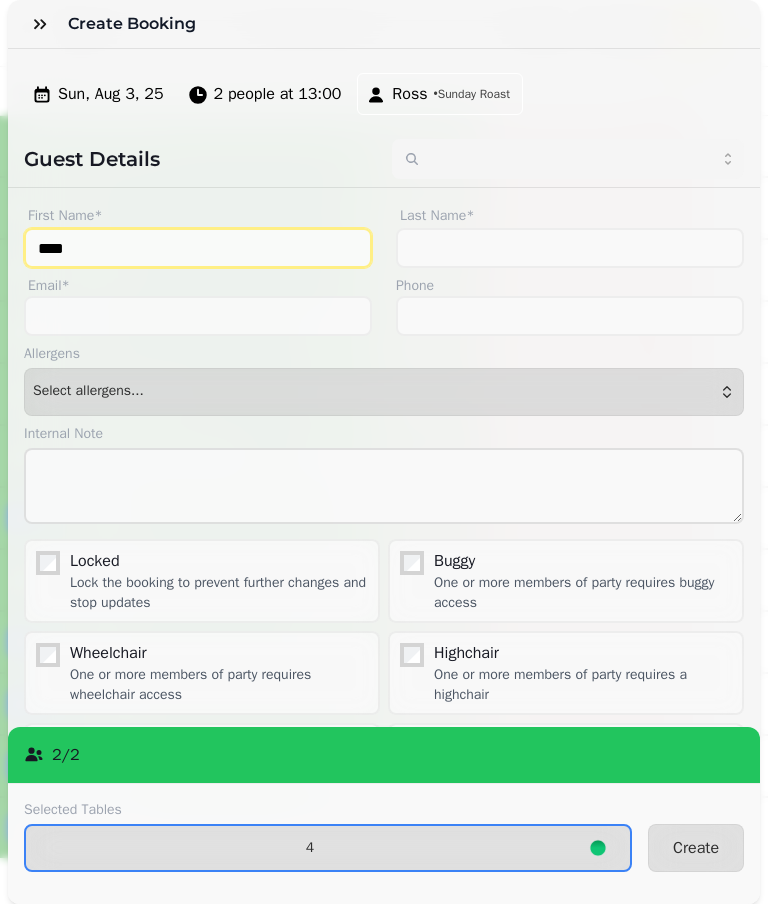 type on "****" 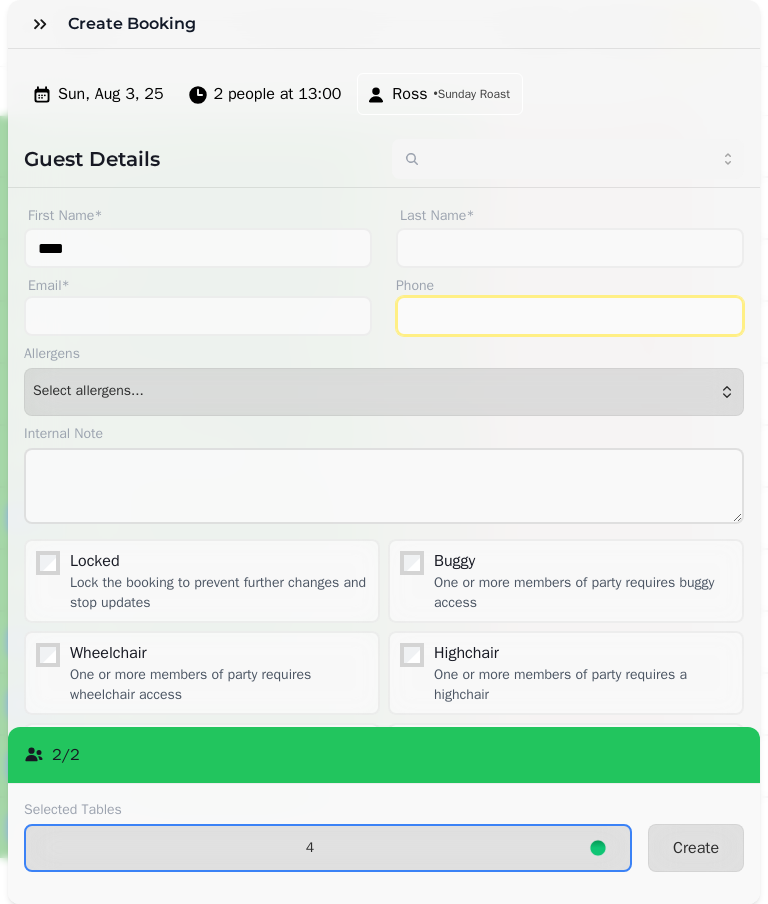 click on "Phone" at bounding box center (570, 316) 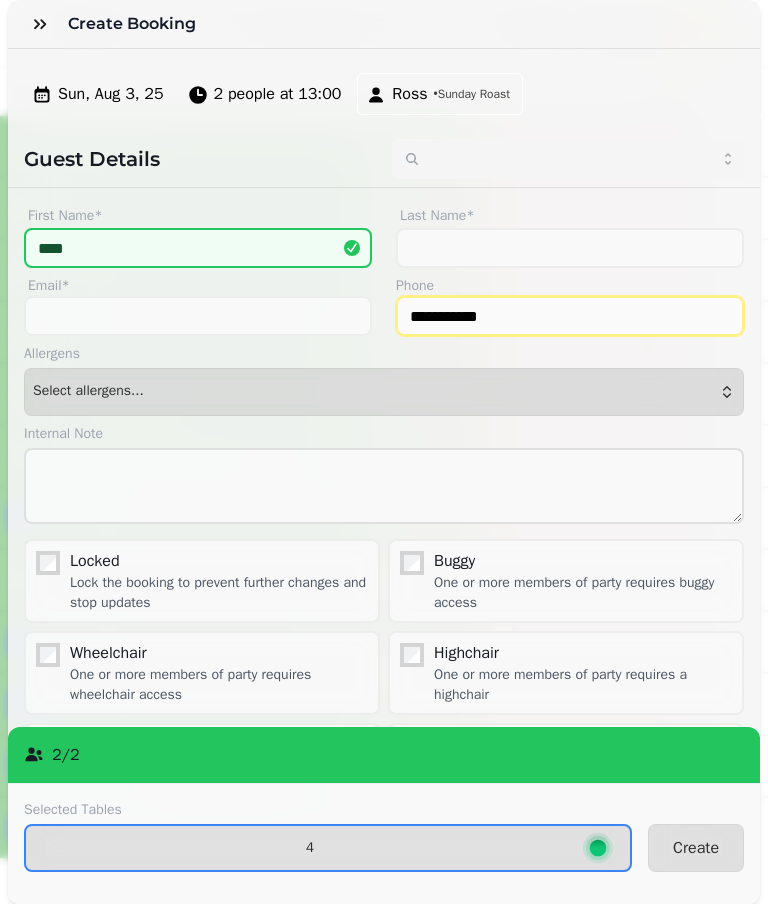type on "**********" 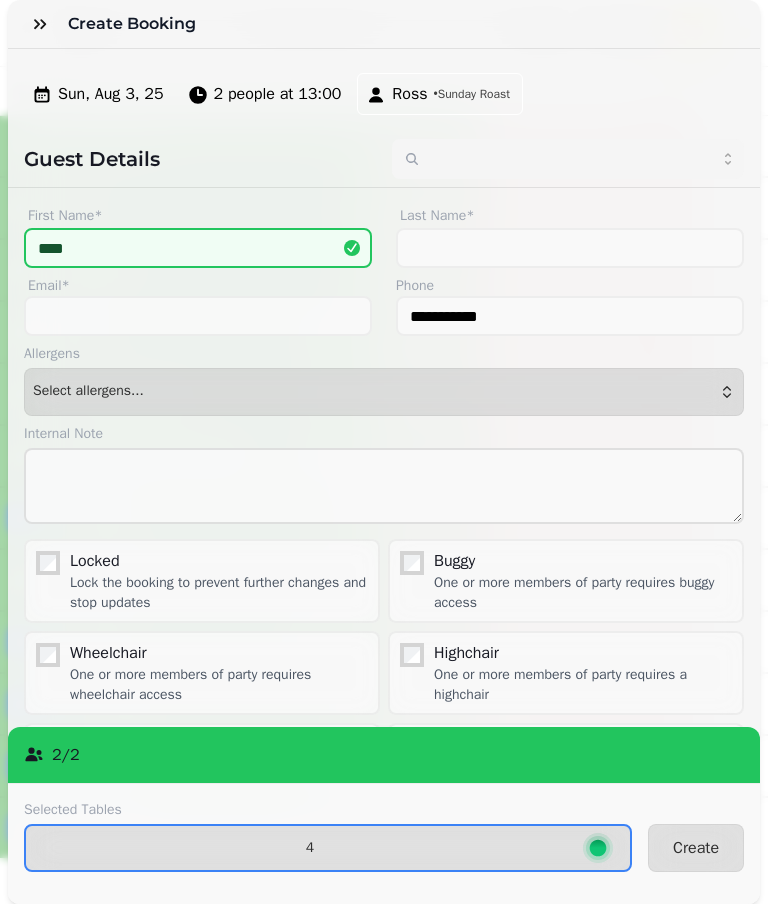 click on "Create" at bounding box center (696, 848) 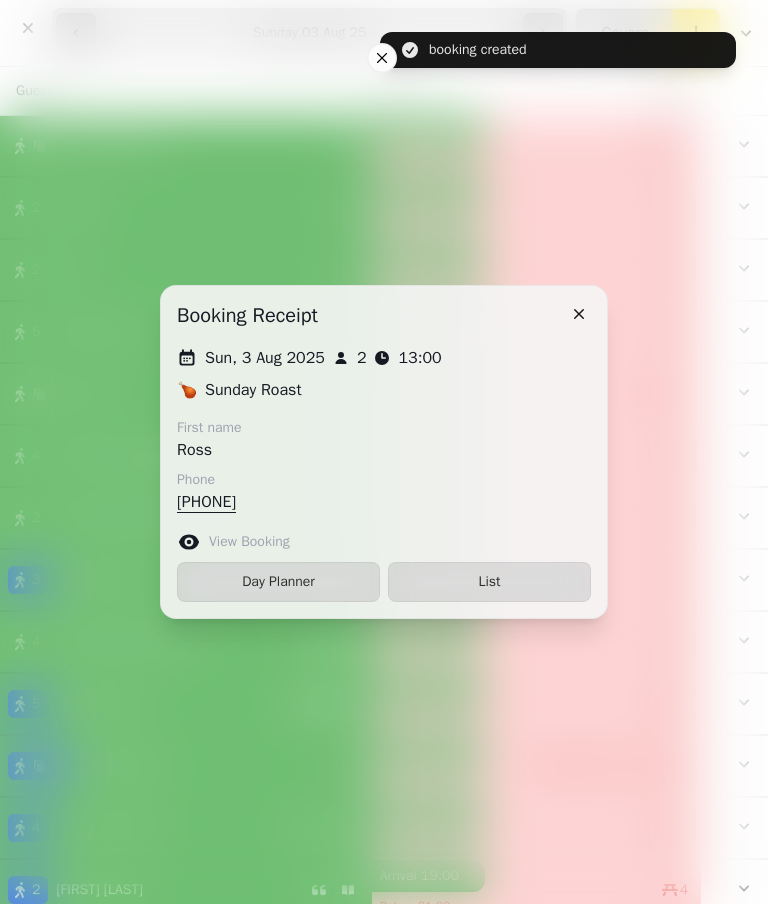 click on "List" at bounding box center (489, 582) 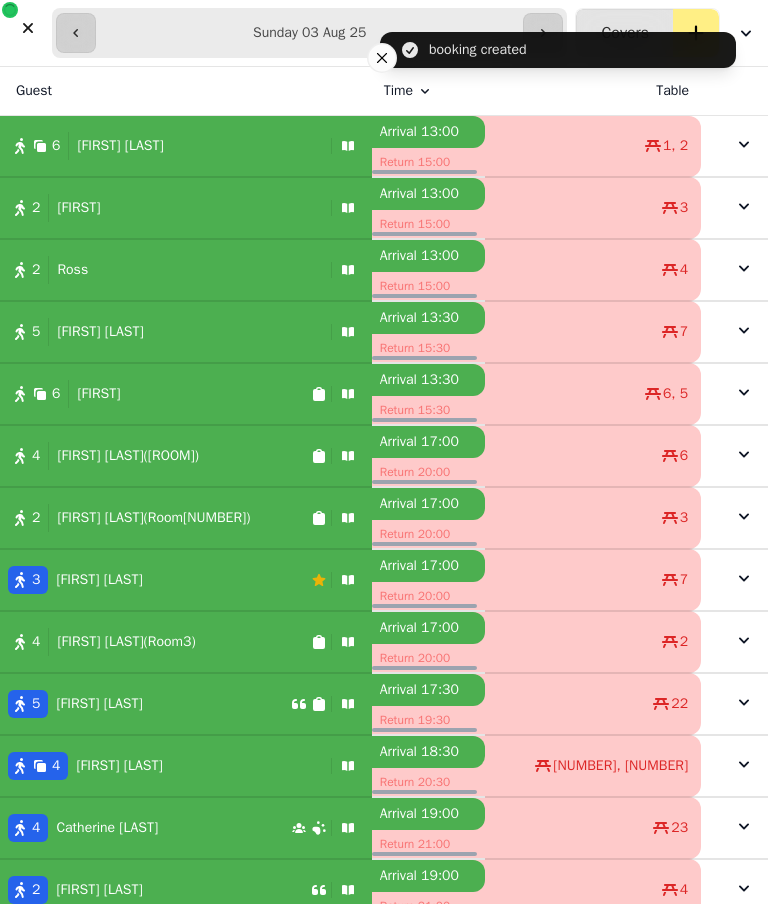 select on "******" 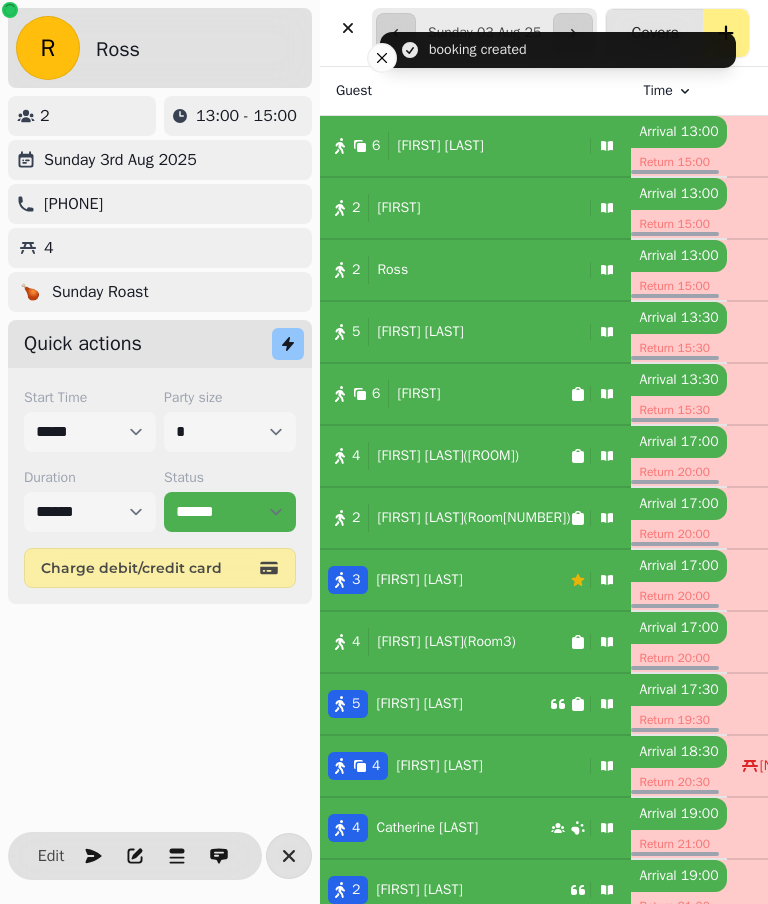 scroll, scrollTop: 0, scrollLeft: 0, axis: both 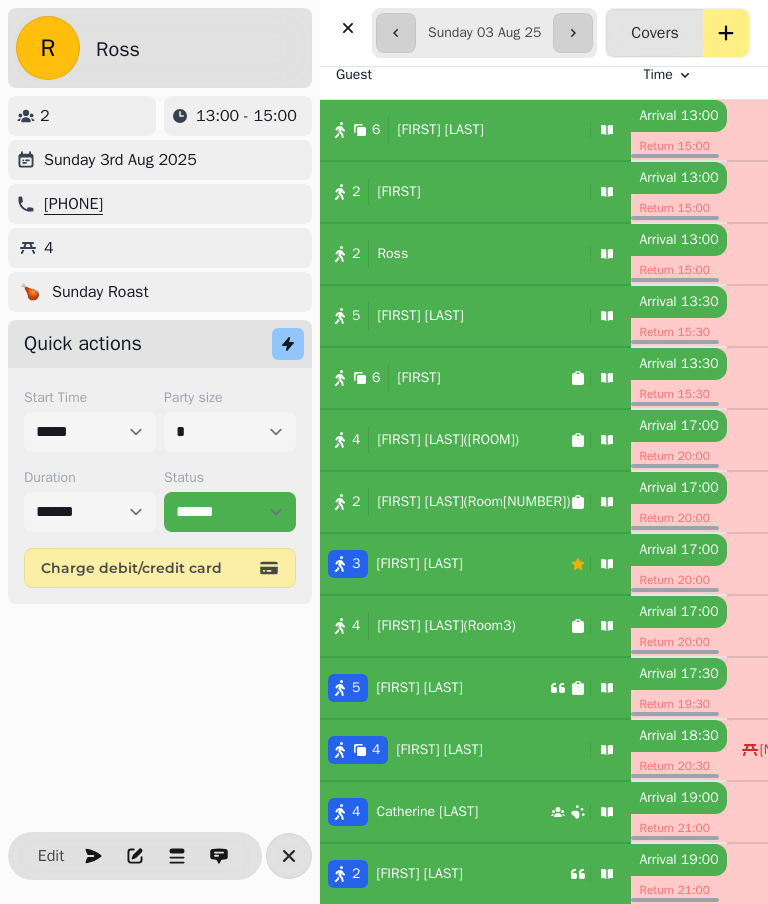 click 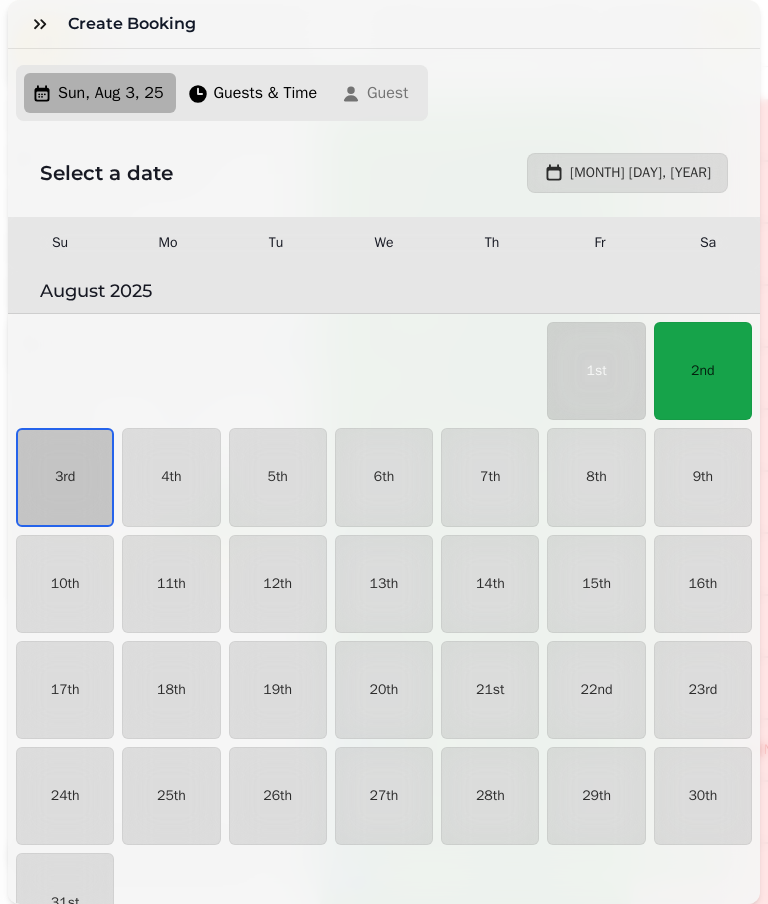 click on "3rd" at bounding box center (65, 477) 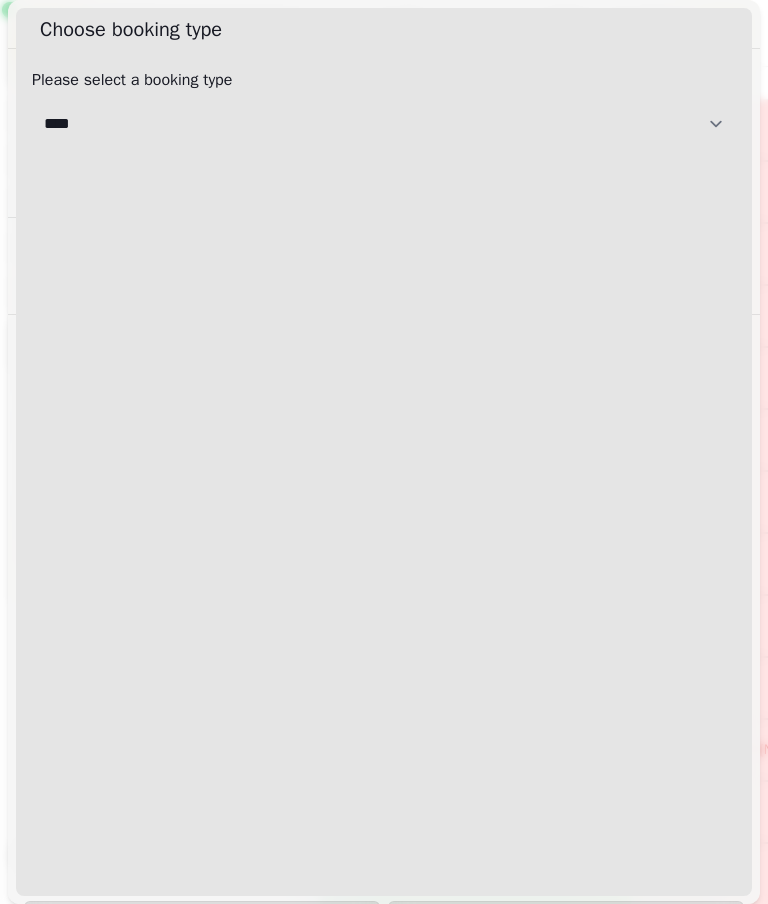 click on "[CREDITCARD]" at bounding box center [384, 124] 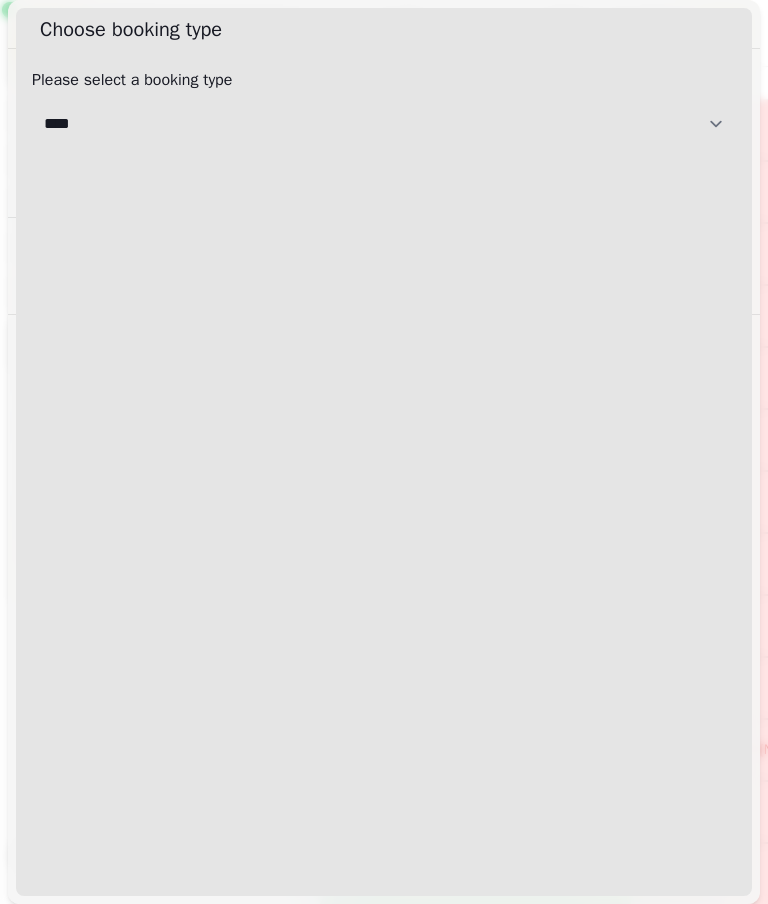 select on "****" 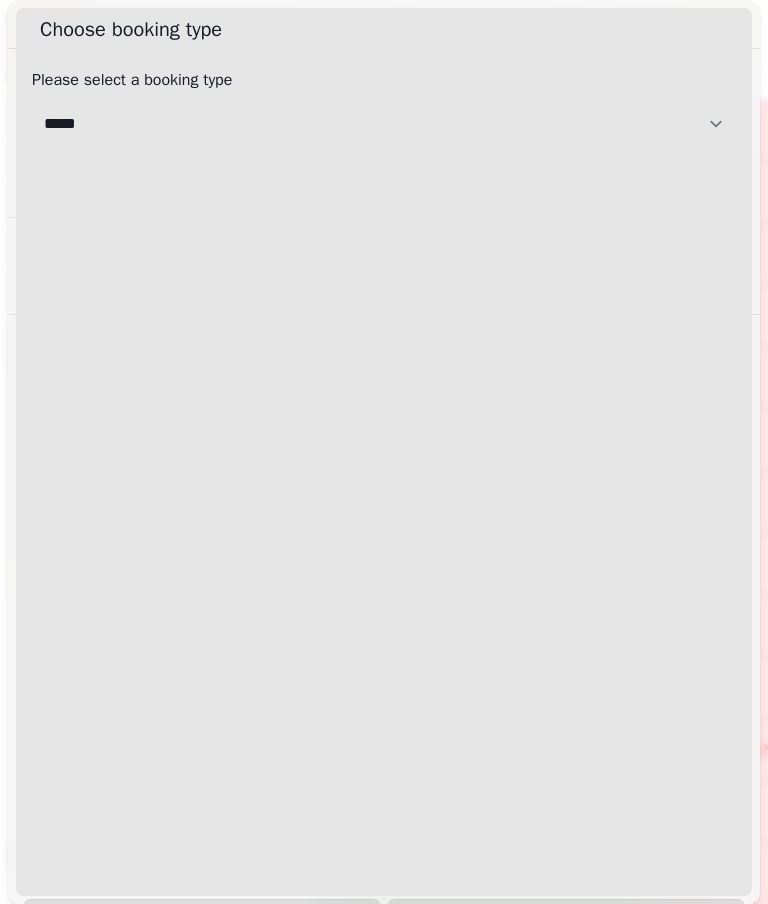 select on "**********" 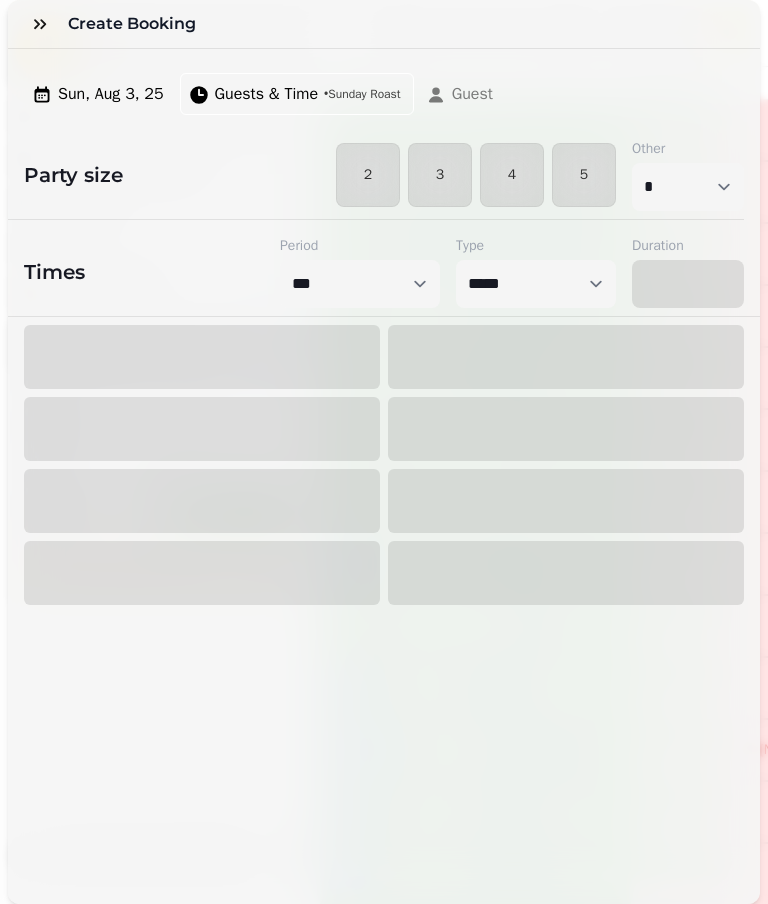select on "****" 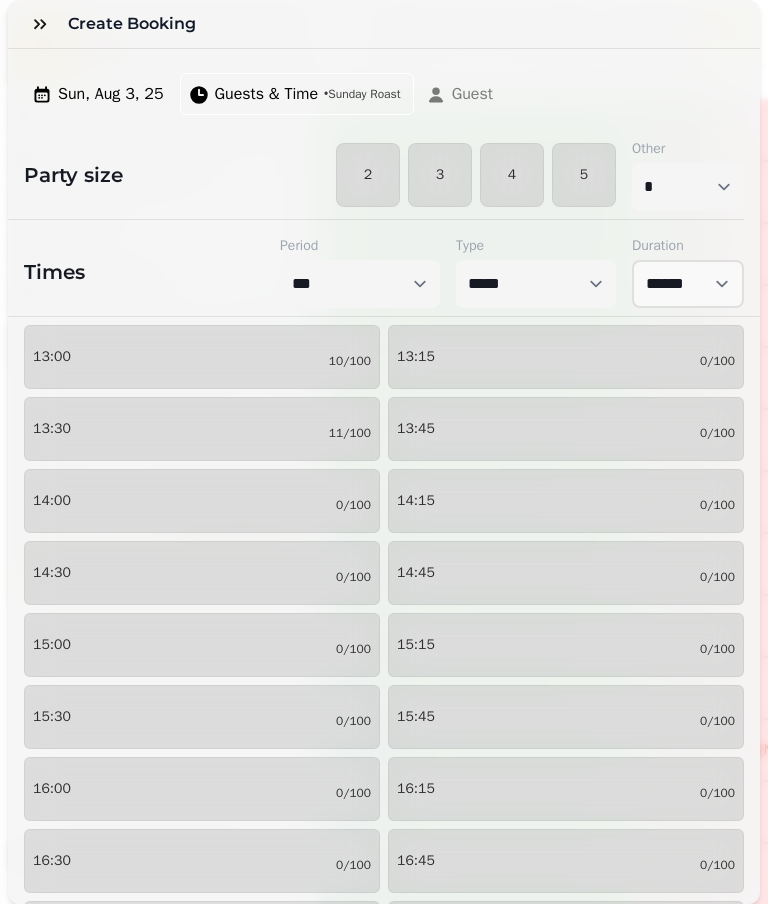 click on "4" at bounding box center (512, 175) 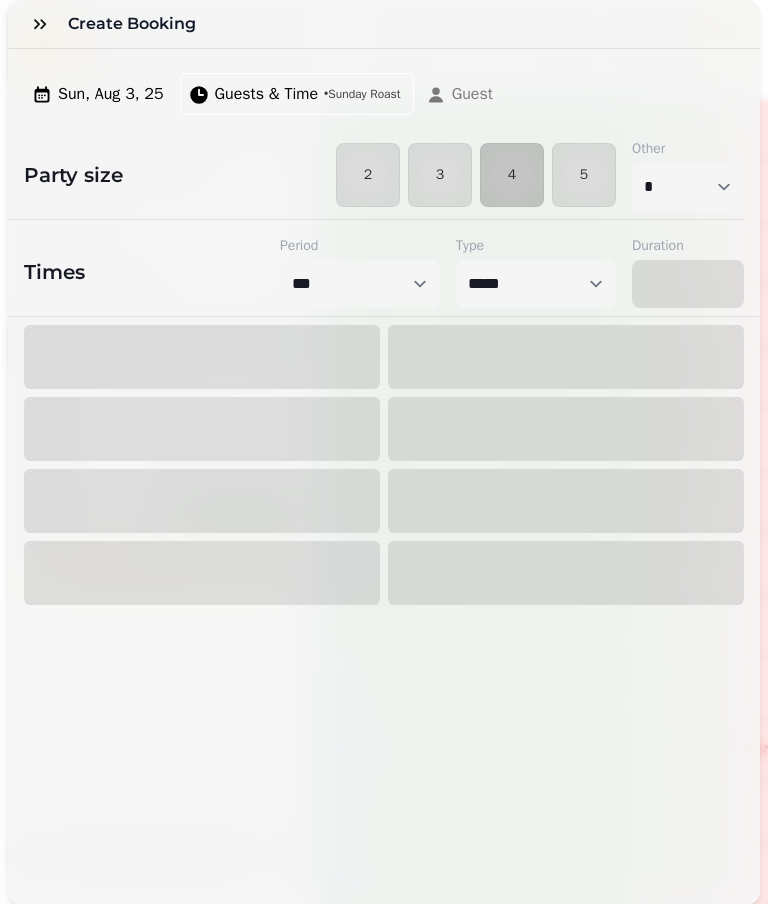 select on "*" 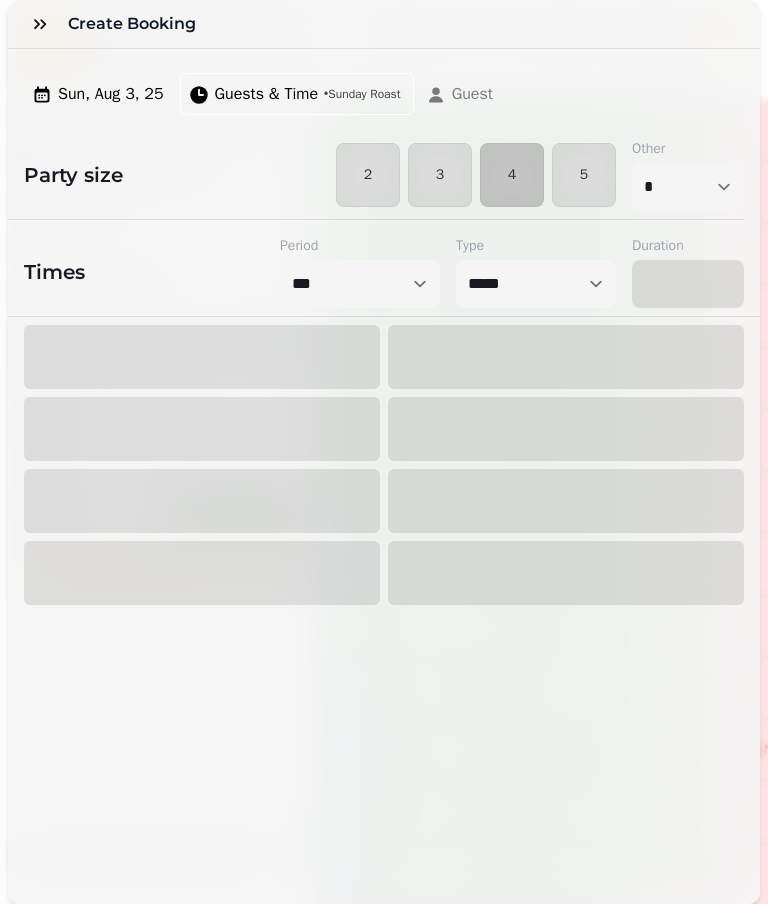 select on "****" 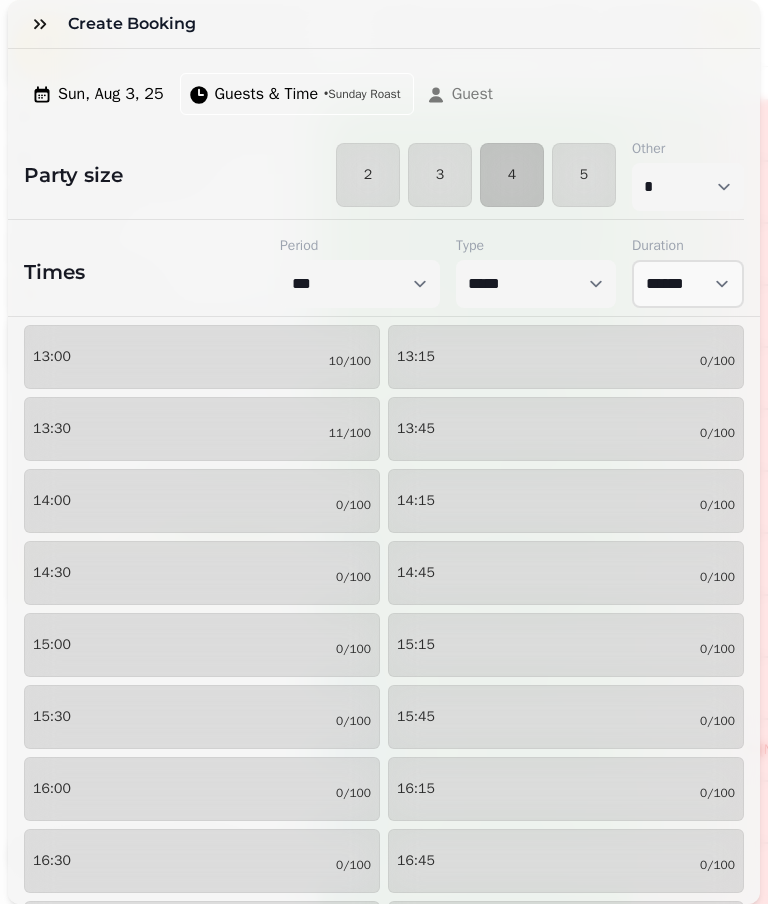 click on "[TIME] [NUMBER]/[NUMBER]" at bounding box center [202, 645] 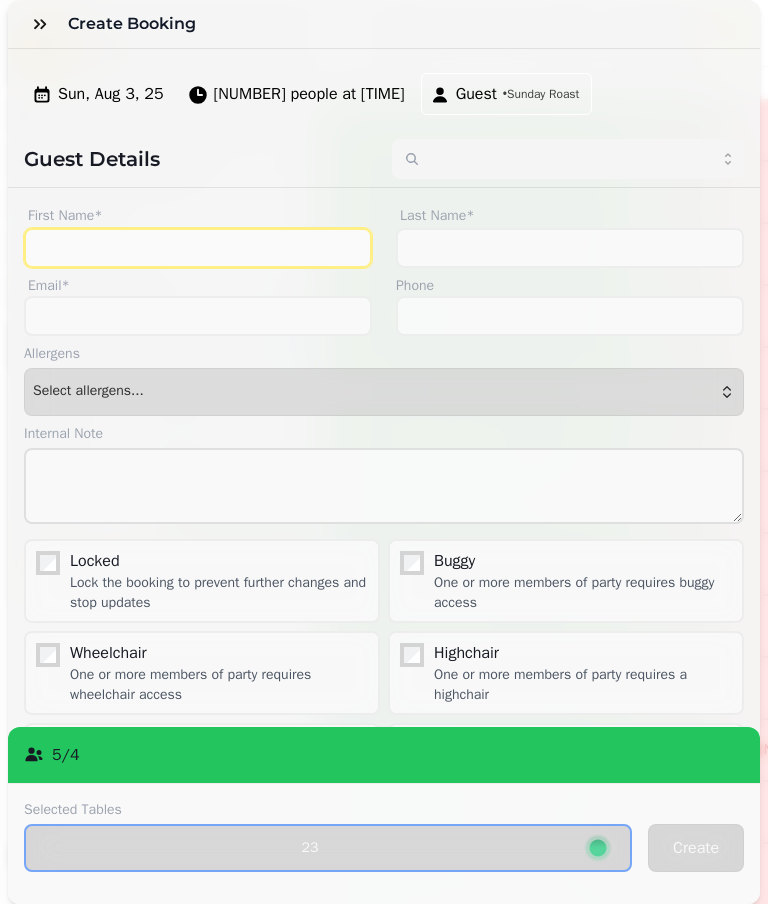 click on "First Name*" at bounding box center [198, 248] 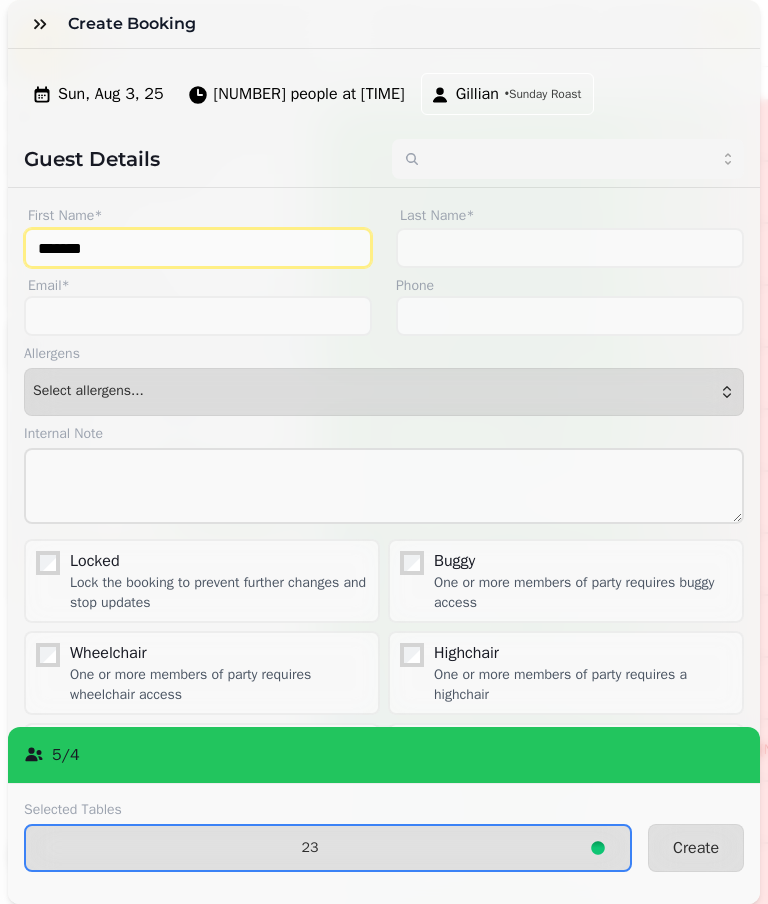 type on "*******" 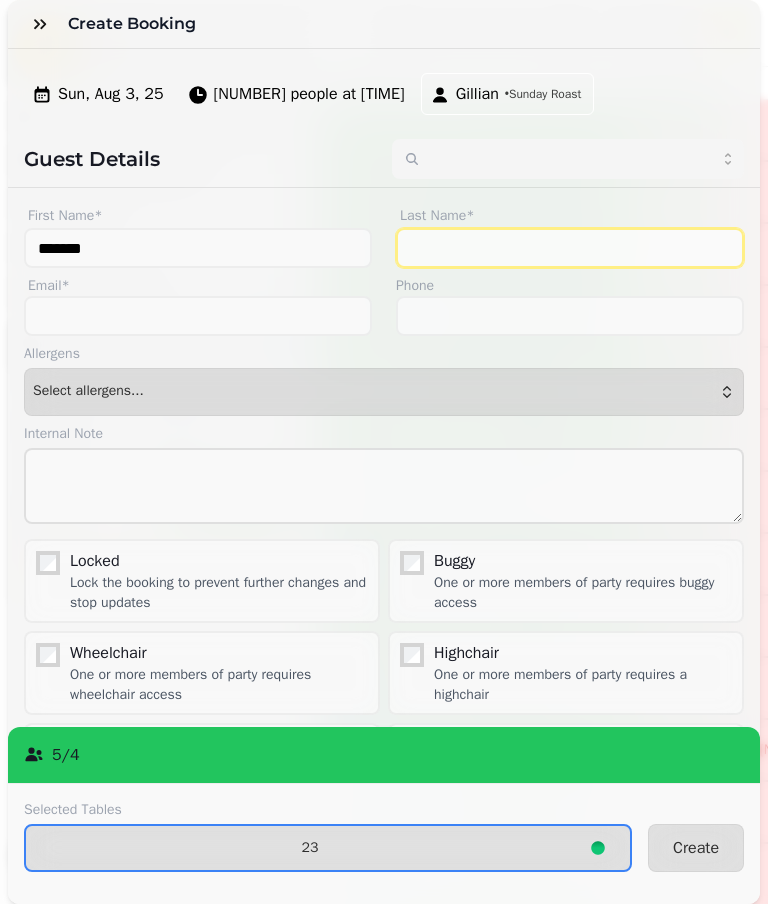 click on "Last Name*" at bounding box center [570, 248] 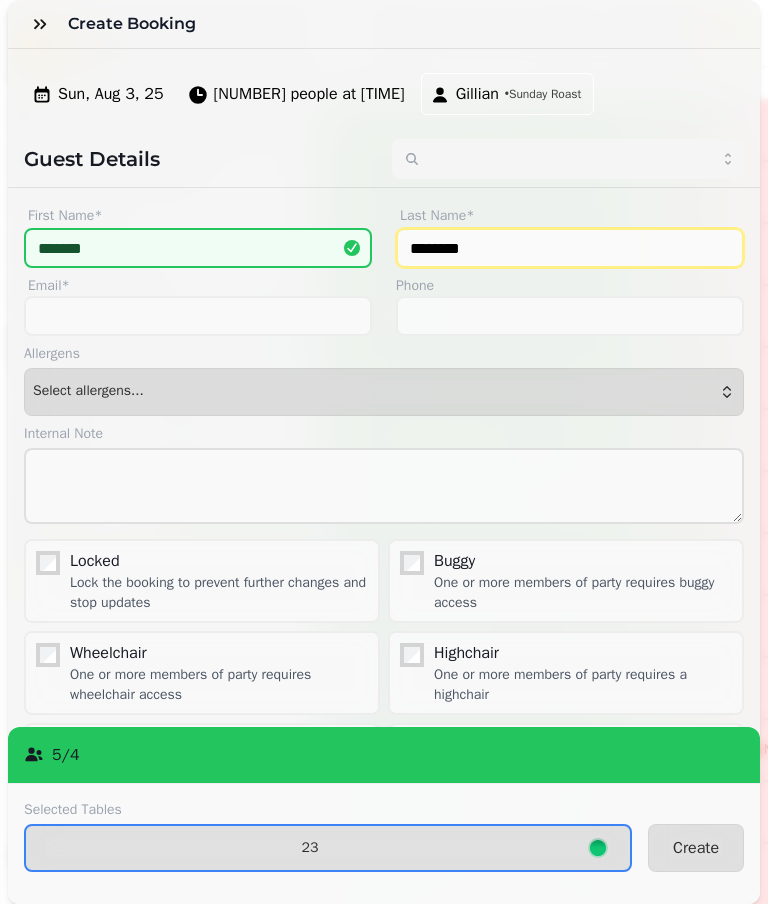 type on "********" 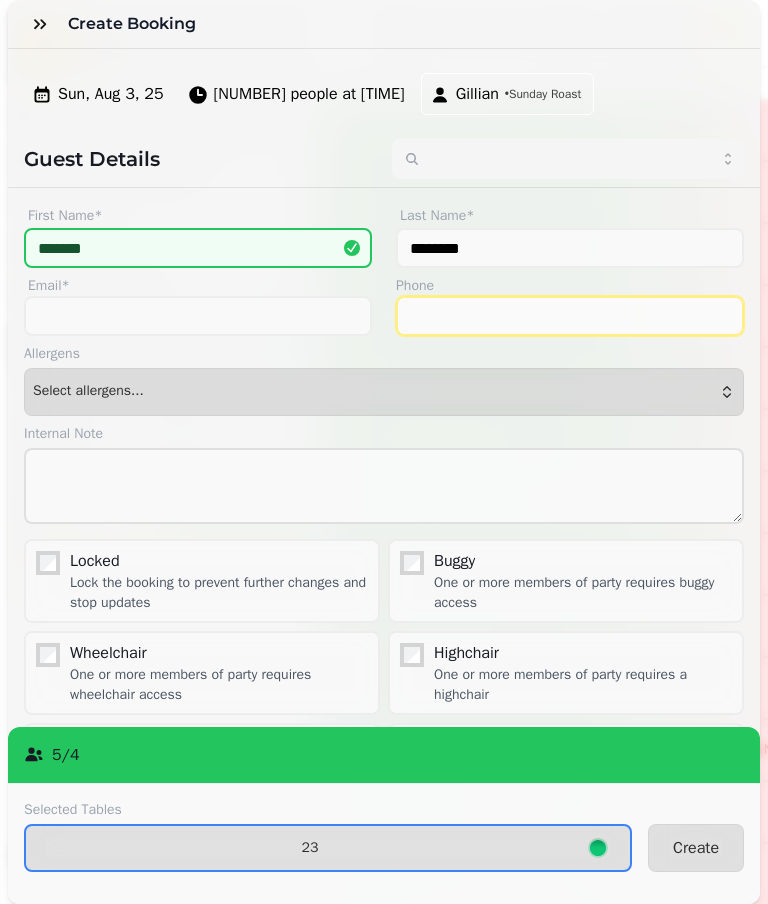 click on "Phone" at bounding box center (570, 316) 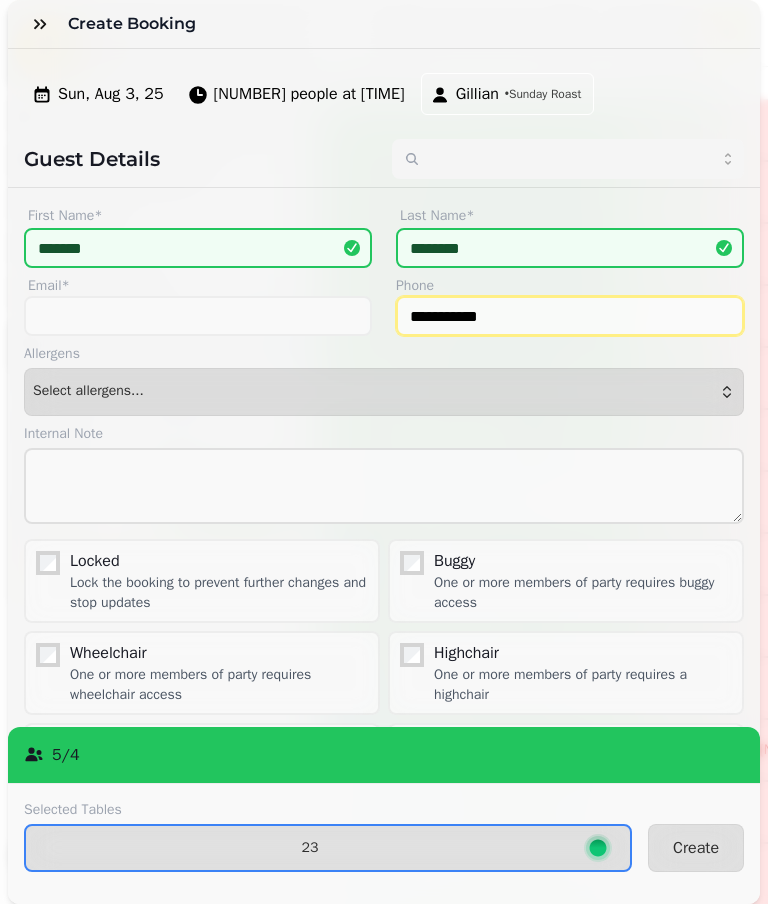 type on "**********" 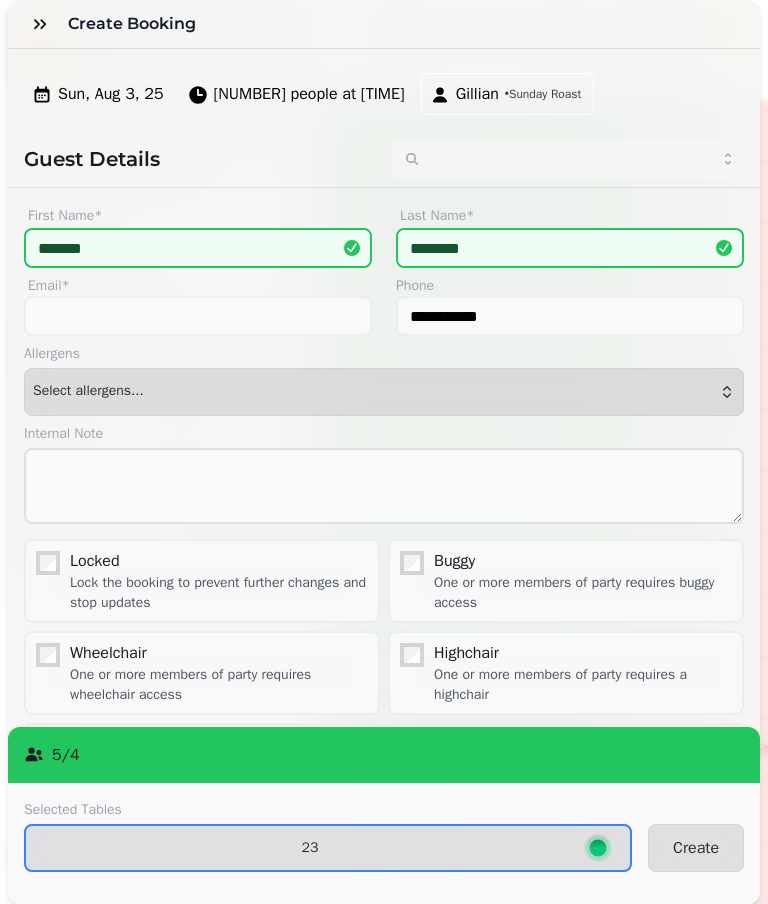 click on "23" at bounding box center [310, 848] 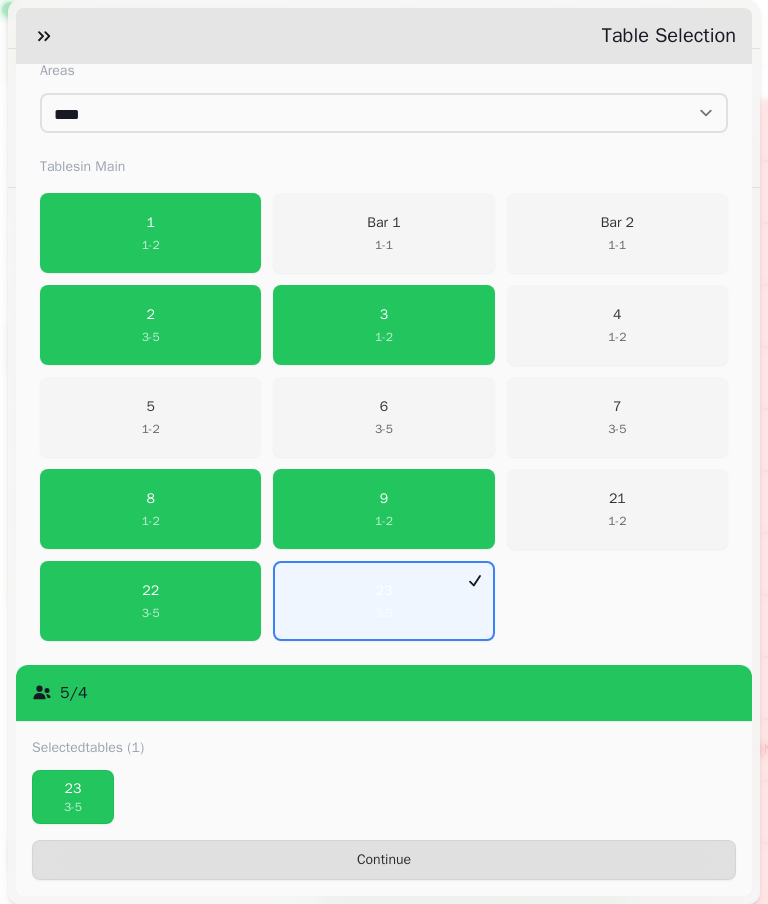 scroll, scrollTop: 393, scrollLeft: 0, axis: vertical 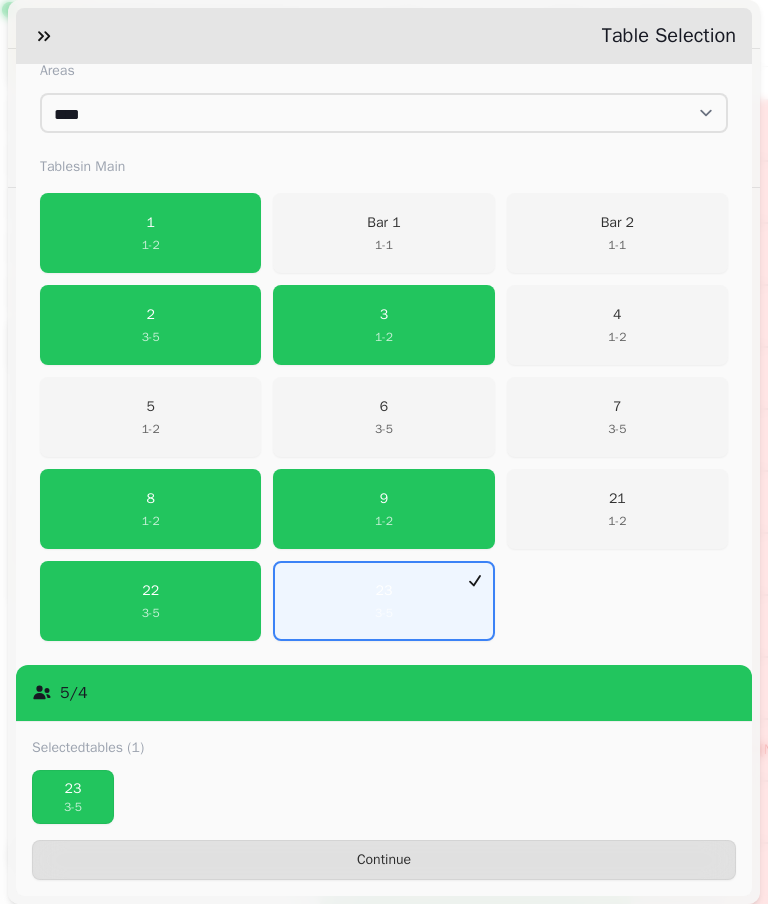 click on "23" at bounding box center [73, 789] 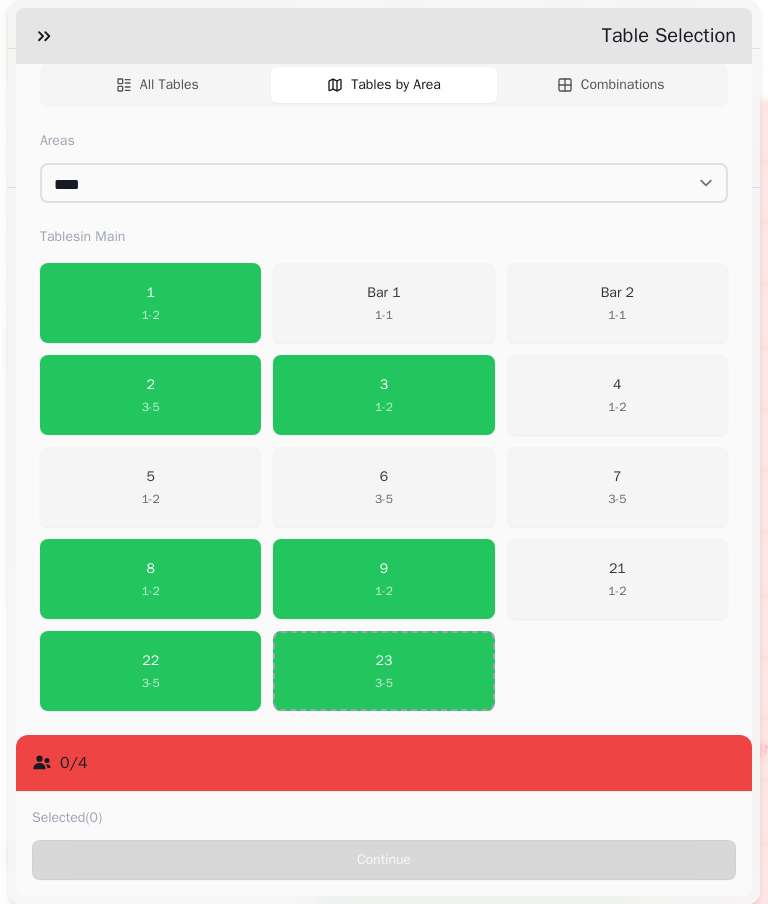 click on "[NUMBER] [NUMBER]  -  [NUMBER]" at bounding box center [150, 671] 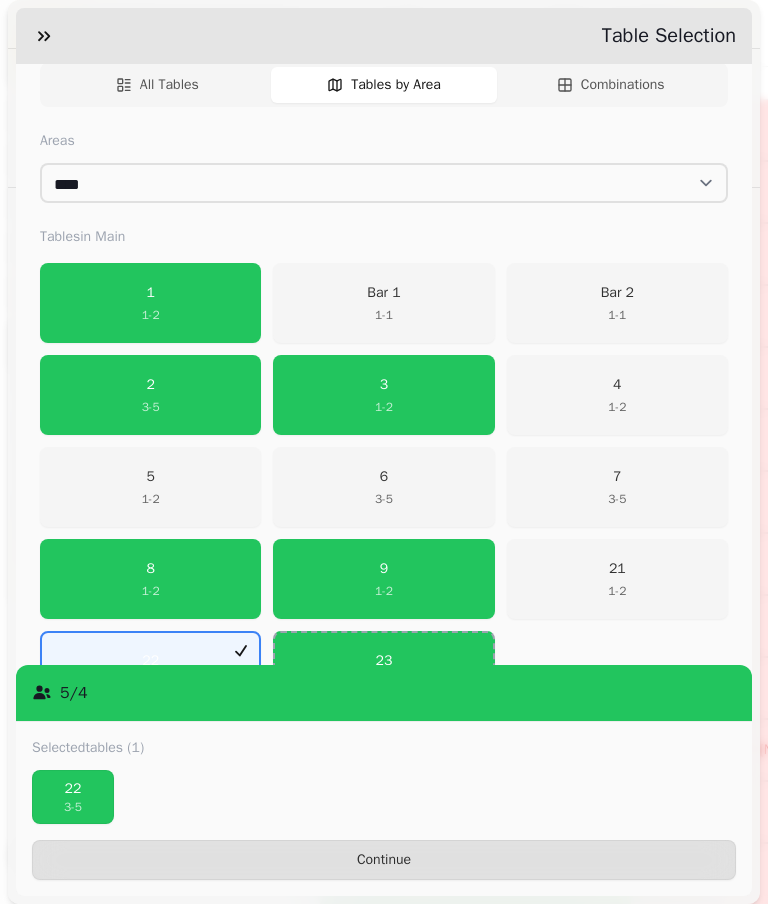 click on "Continue" at bounding box center [384, 860] 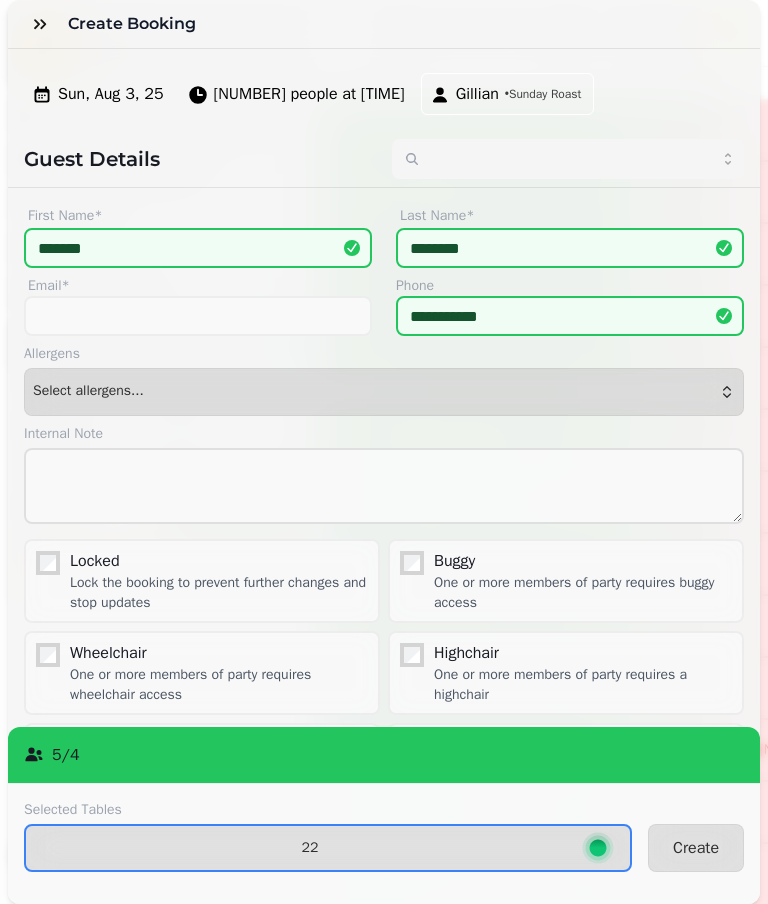 click on "Create" at bounding box center (696, 848) 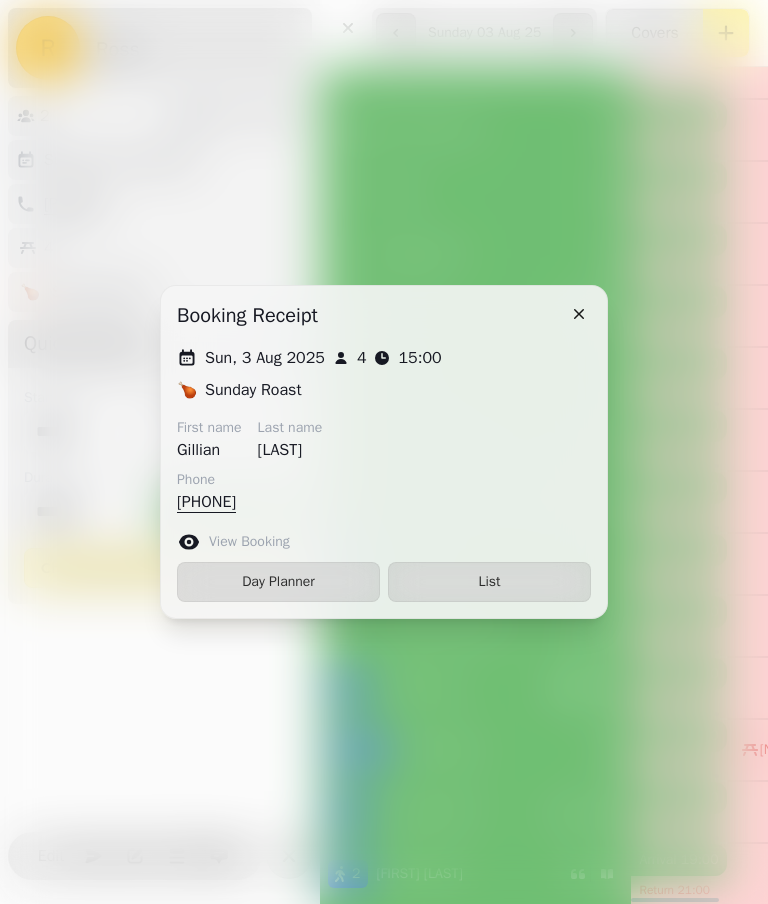 click on "List" at bounding box center (489, 582) 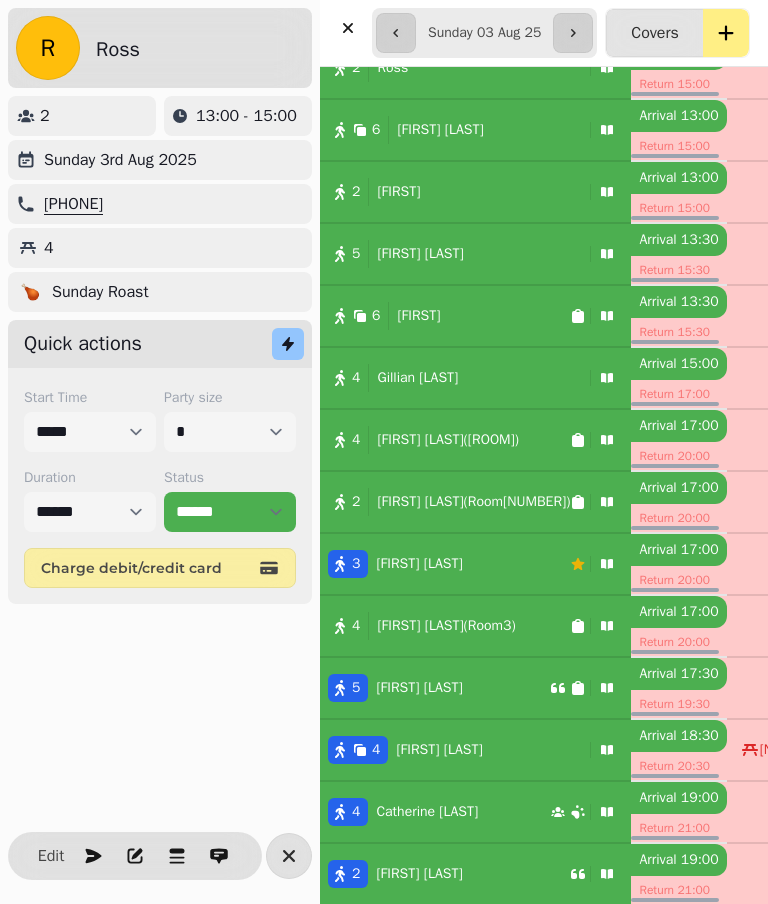 select on "*" 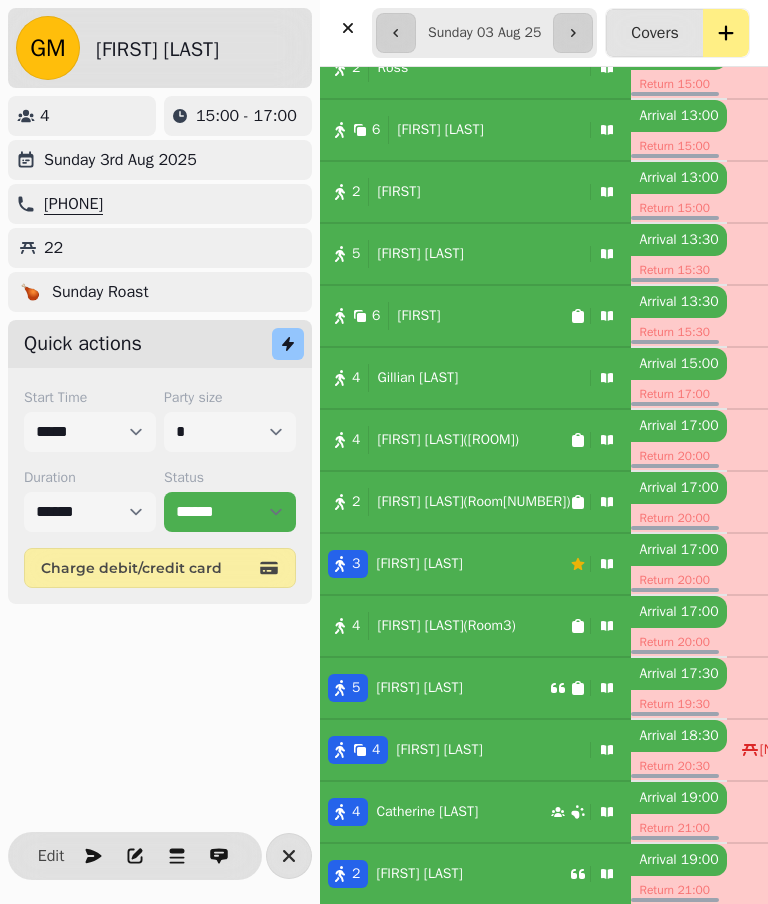 scroll, scrollTop: 582, scrollLeft: 0, axis: vertical 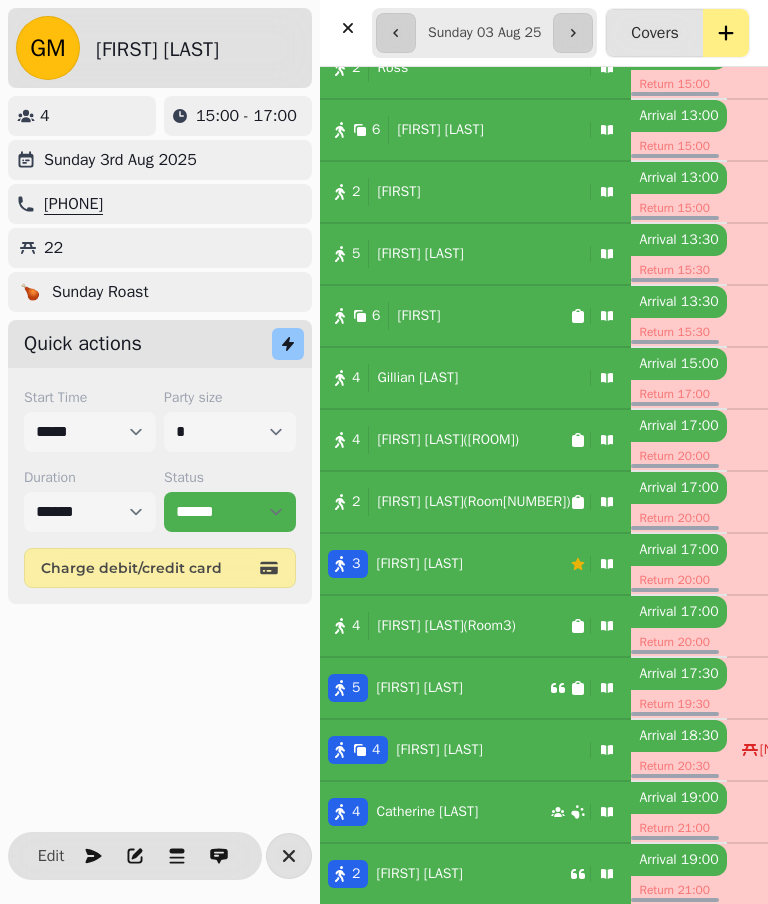 click on "[FIRST]   [LAST]" at bounding box center [435, 750] 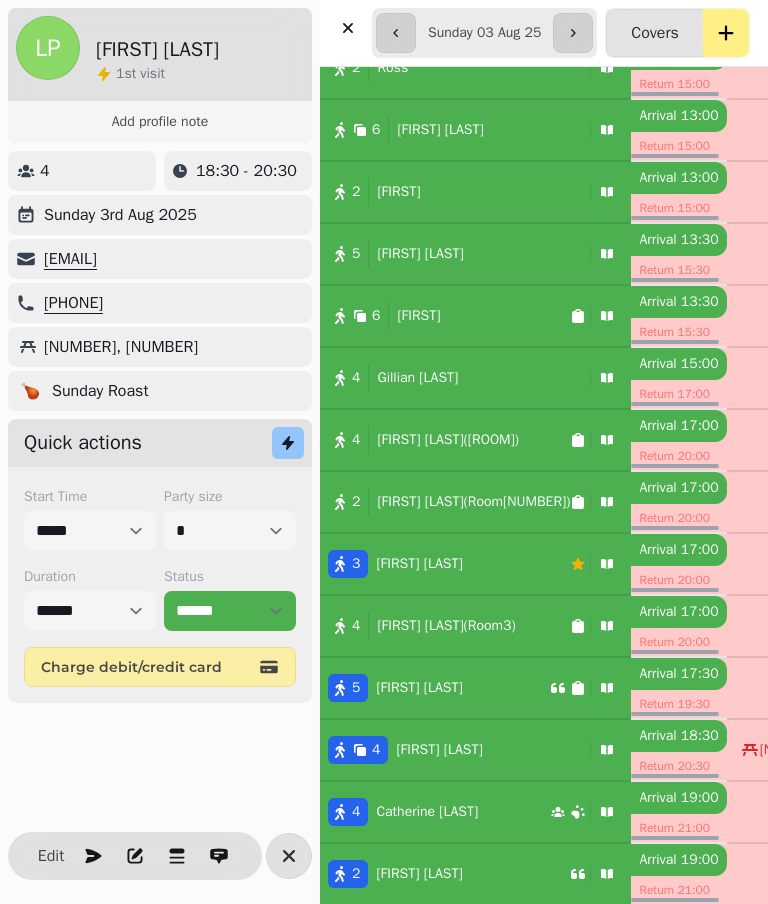 click on "Edit" at bounding box center (51, 856) 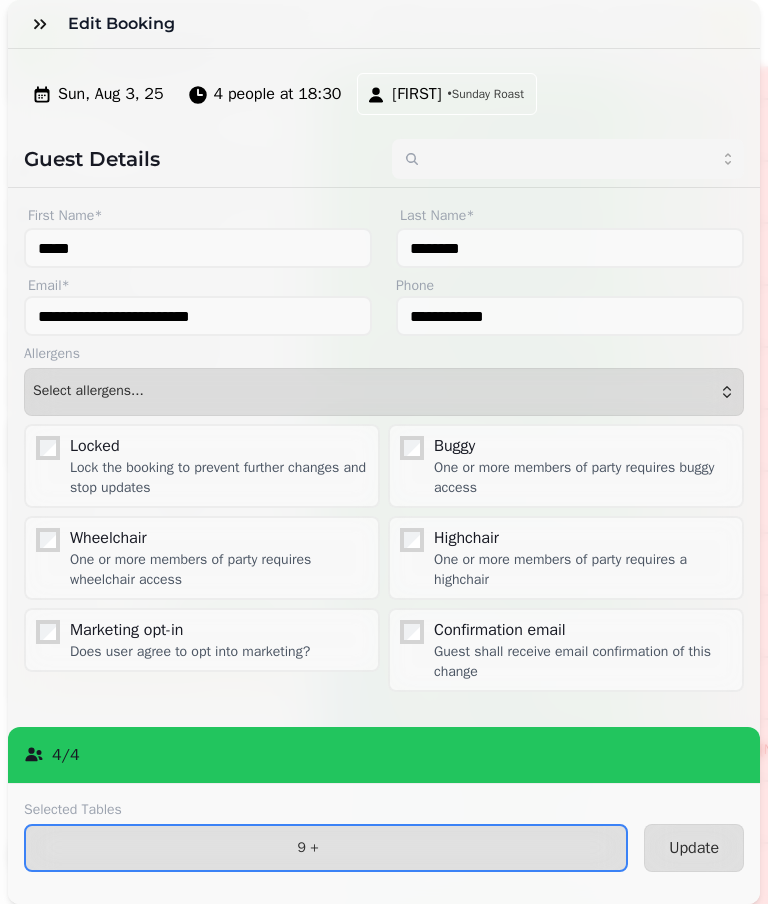 type on "****" 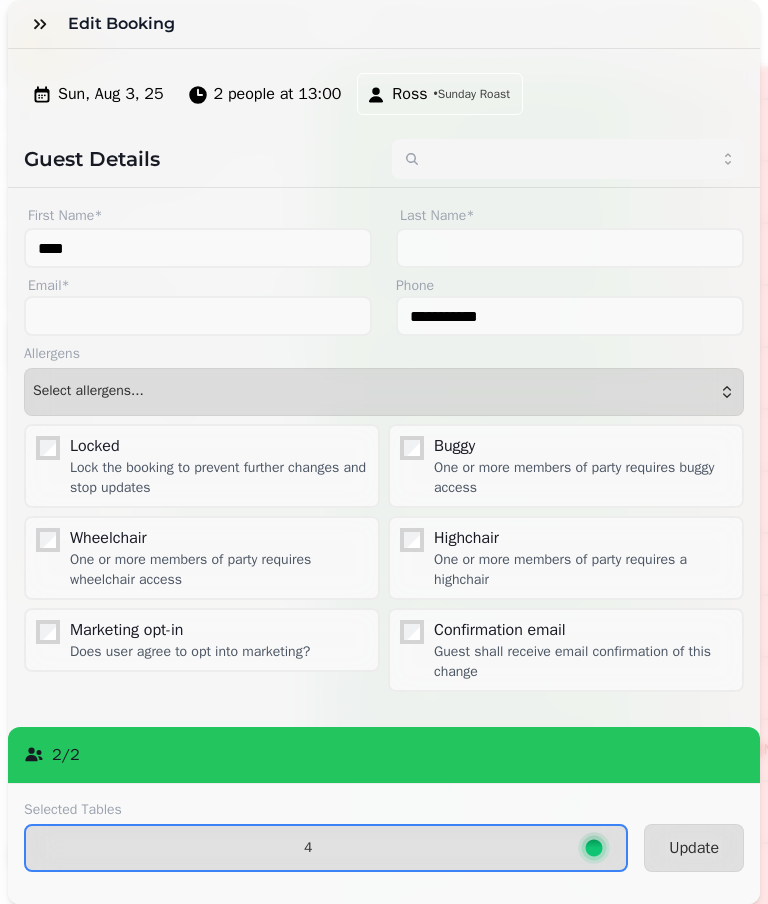scroll, scrollTop: 168, scrollLeft: 0, axis: vertical 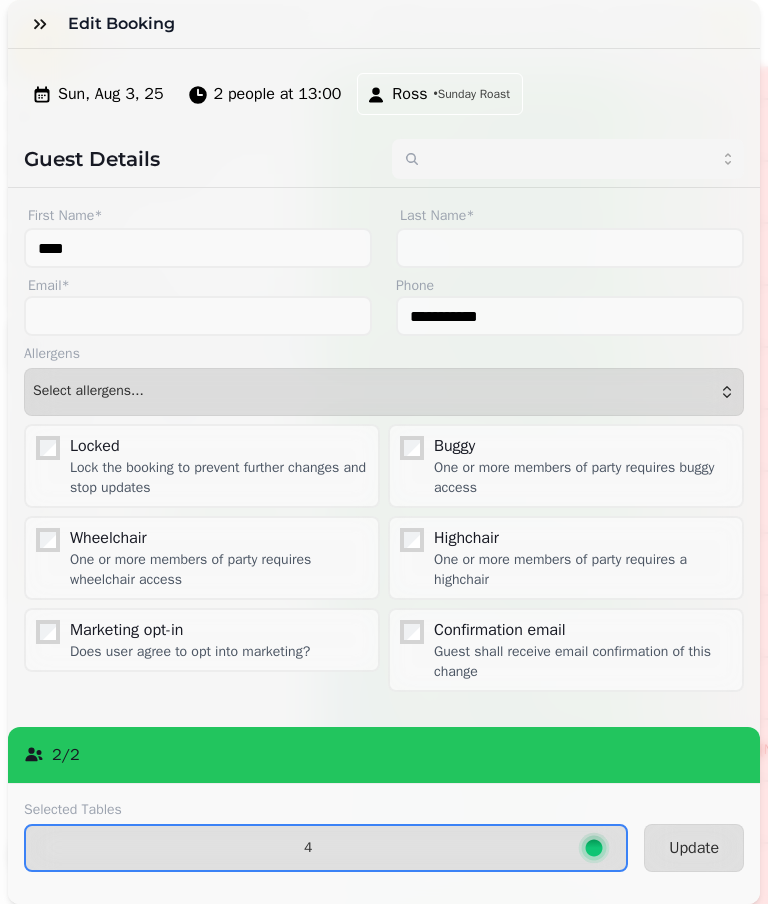 click 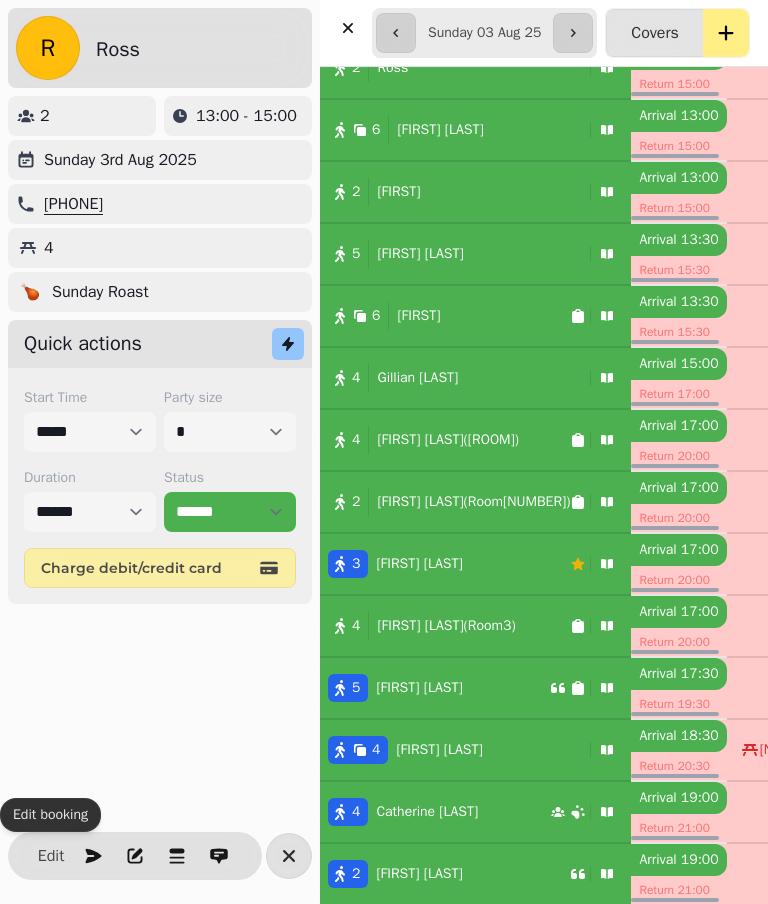 scroll, scrollTop: 582, scrollLeft: 0, axis: vertical 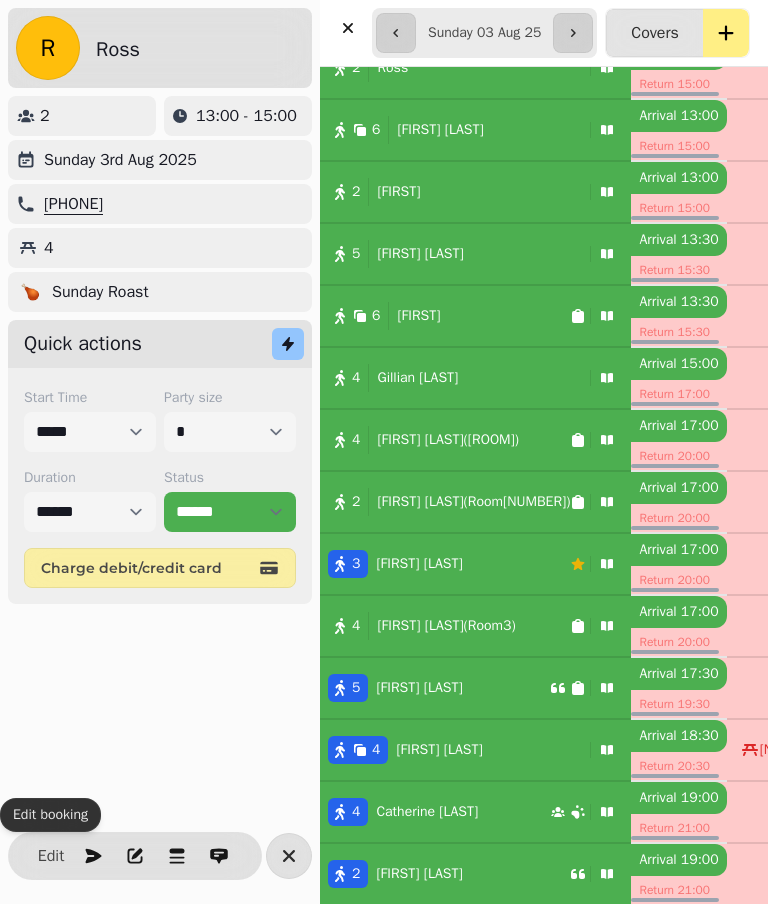 click on "[NUMBER] [FIRST]   [LAST]" at bounding box center [451, 750] 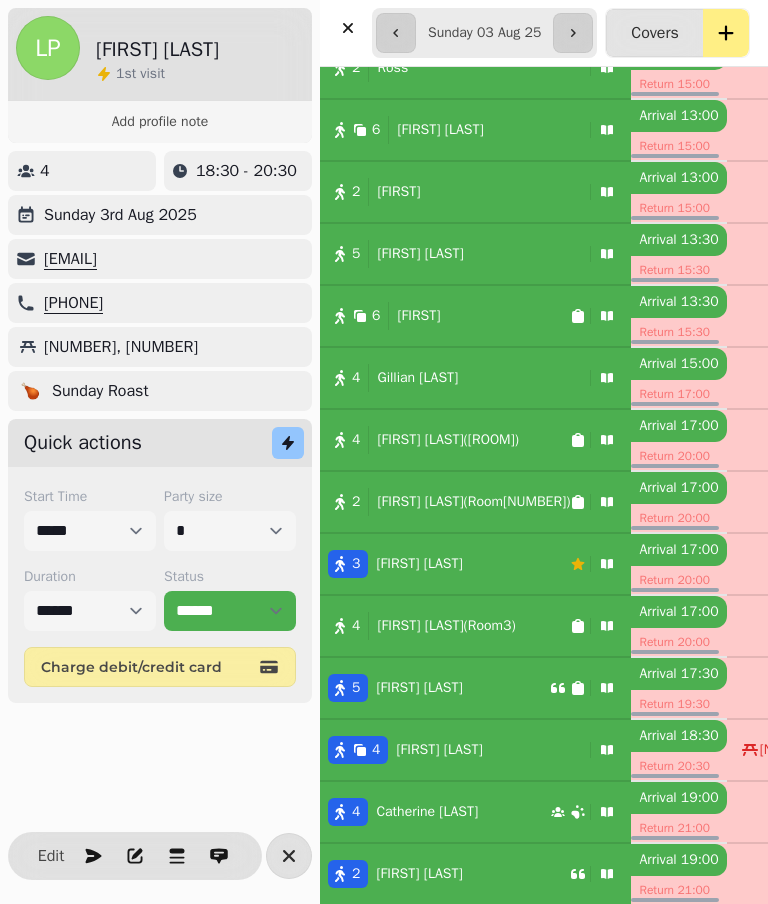 click on "Edit" at bounding box center (51, 856) 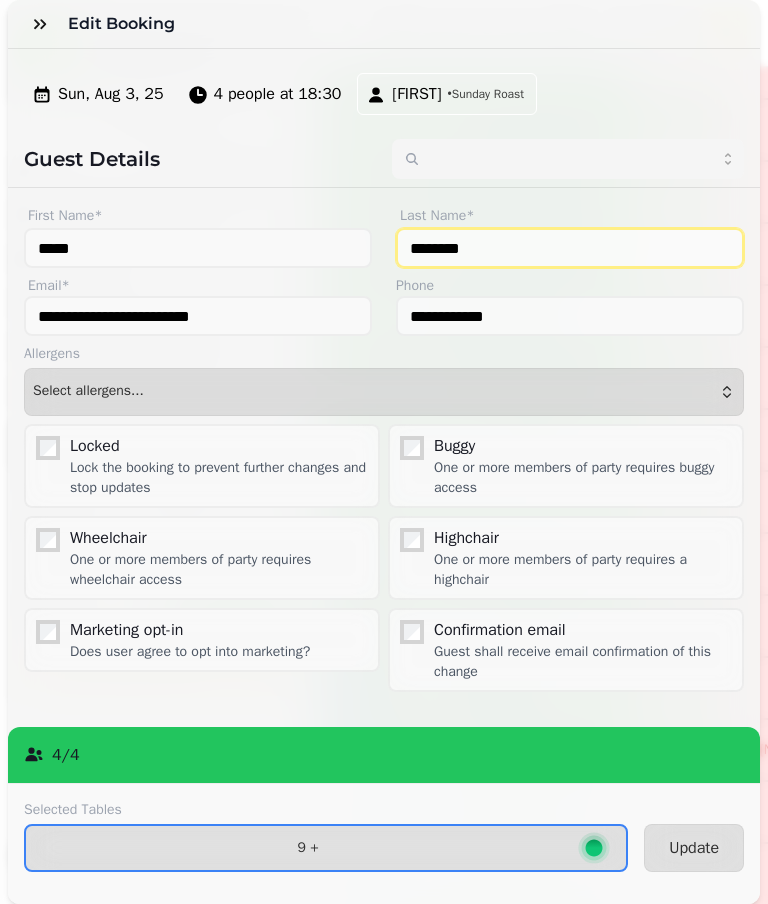 click on "********" at bounding box center (570, 248) 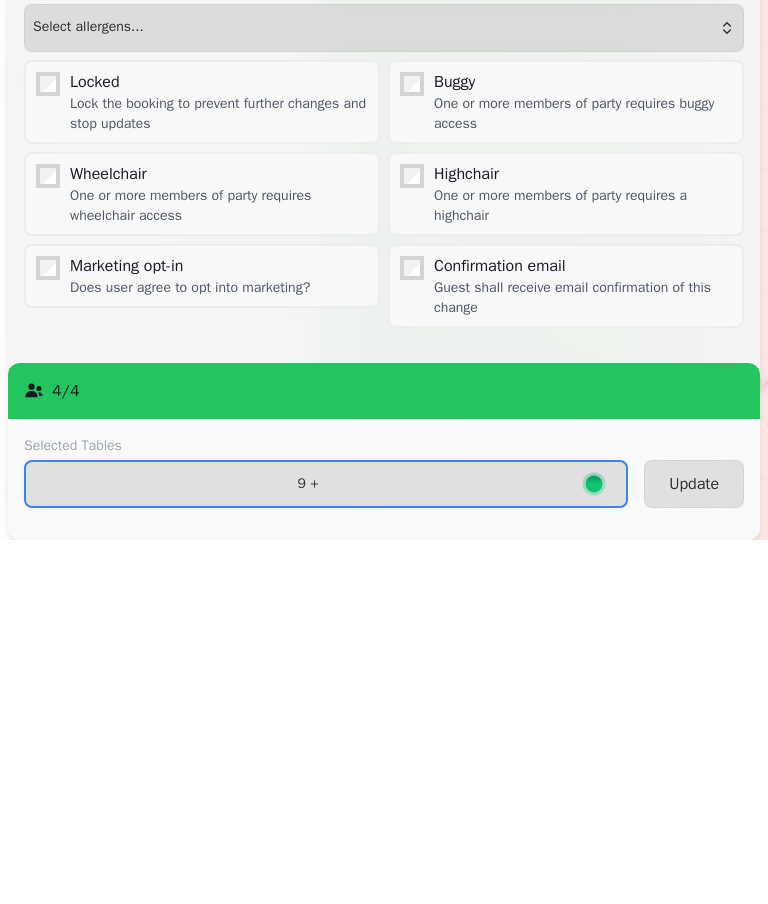 type on "**********" 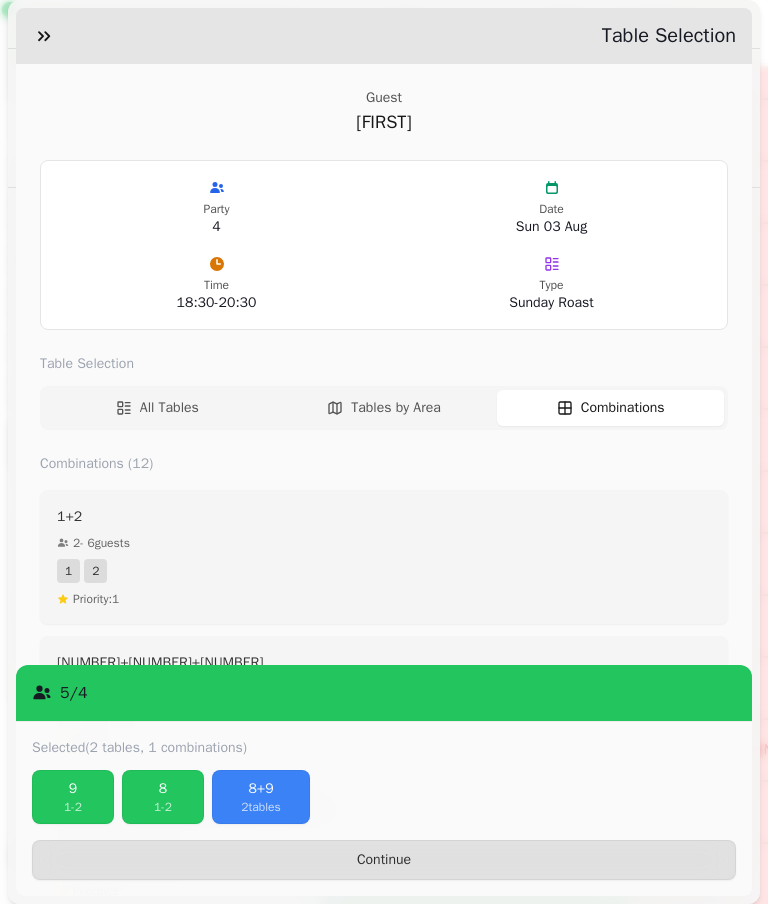 click on "[NUMBER]+[NUMBER] [NUMBER]  tables" at bounding box center [261, 797] 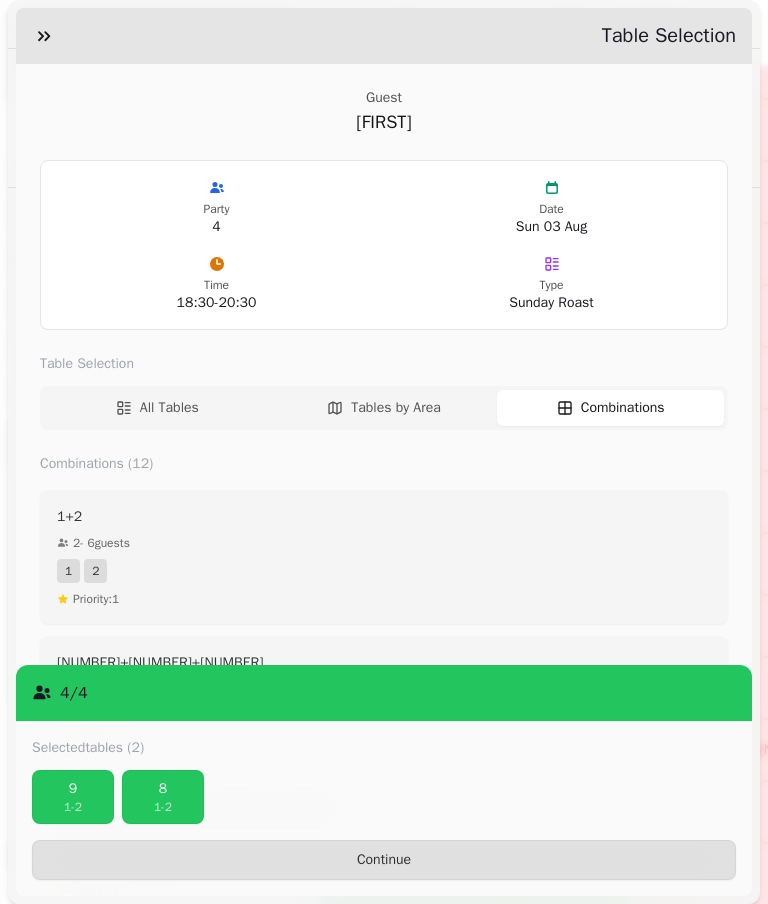 click on "8" at bounding box center [163, 789] 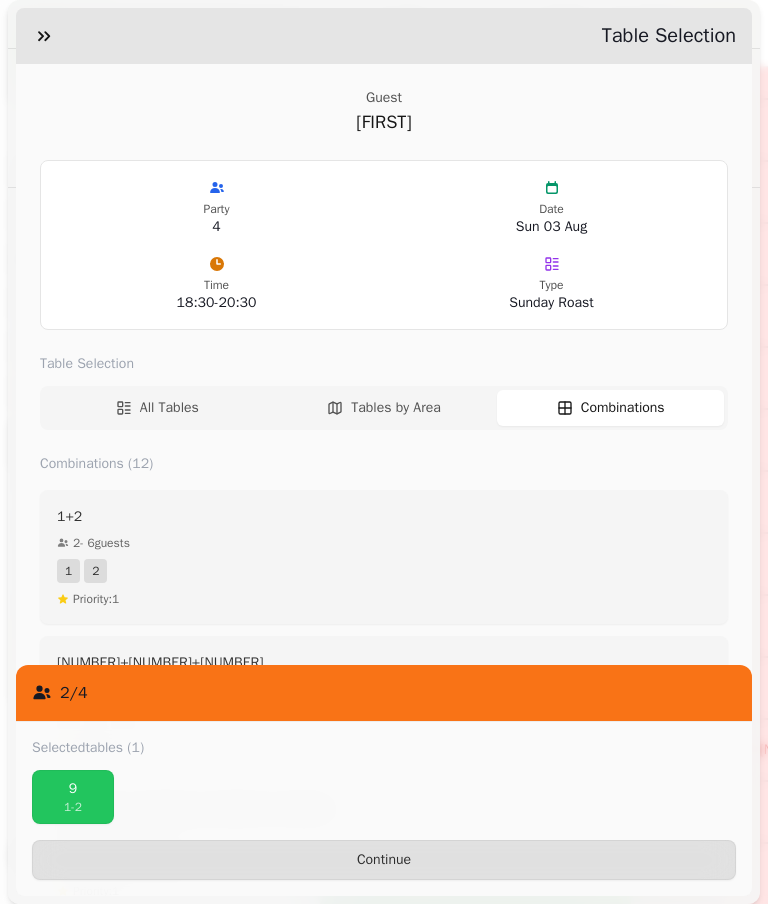 click on "9" at bounding box center (73, 789) 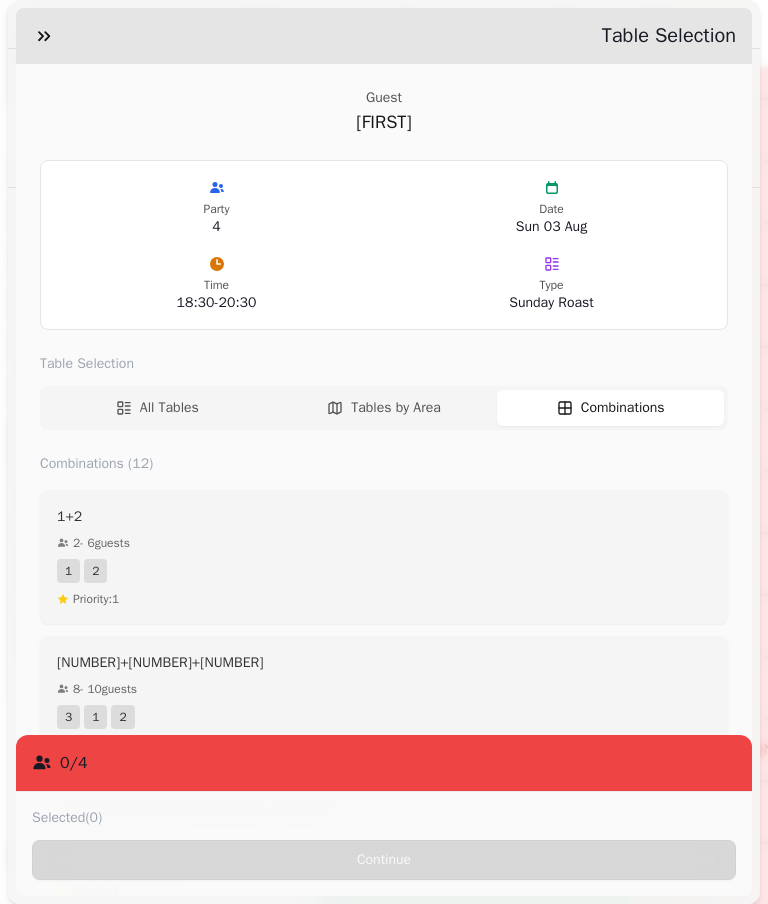 click on "All Tables" at bounding box center (169, 408) 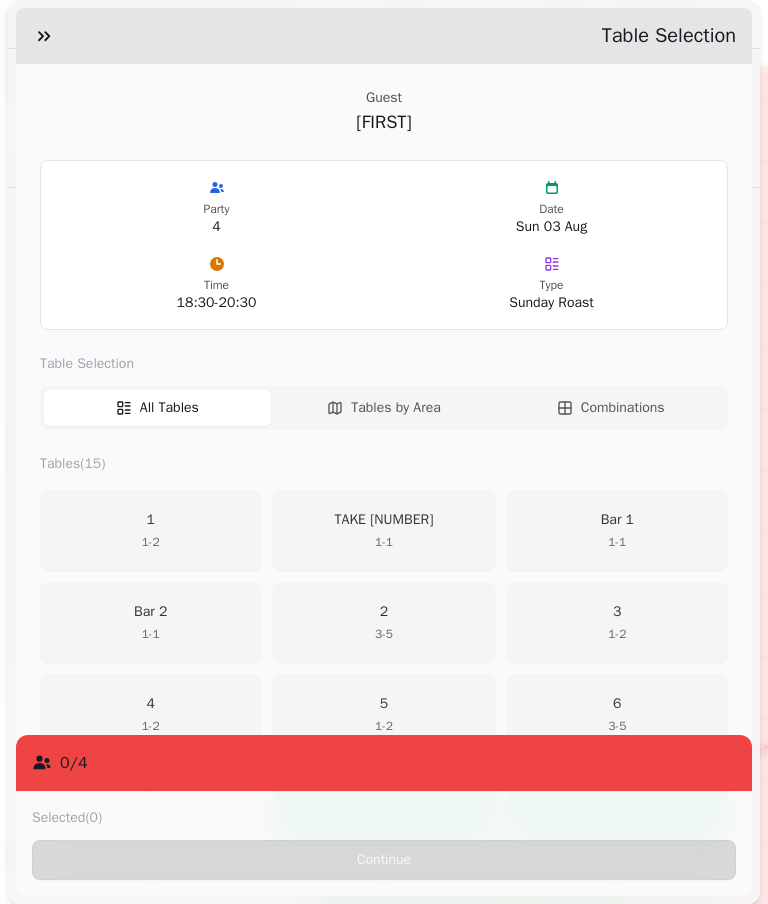 click on "[NUMBER] [NUMBER]  -  [NUMBER]" at bounding box center [617, 714] 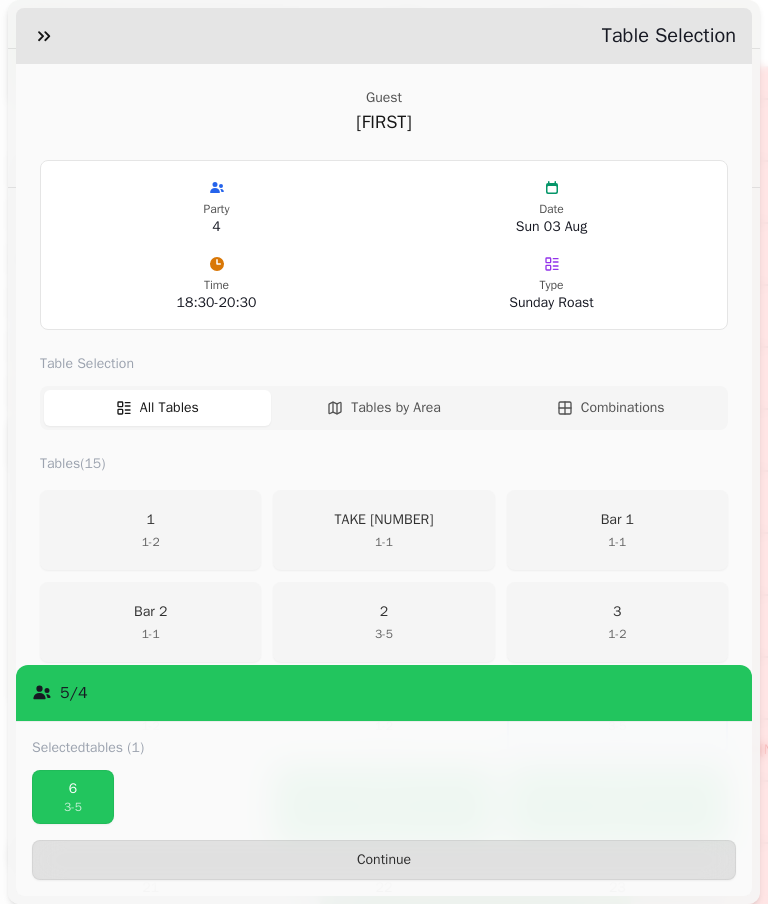 click on "Continue" at bounding box center [384, 860] 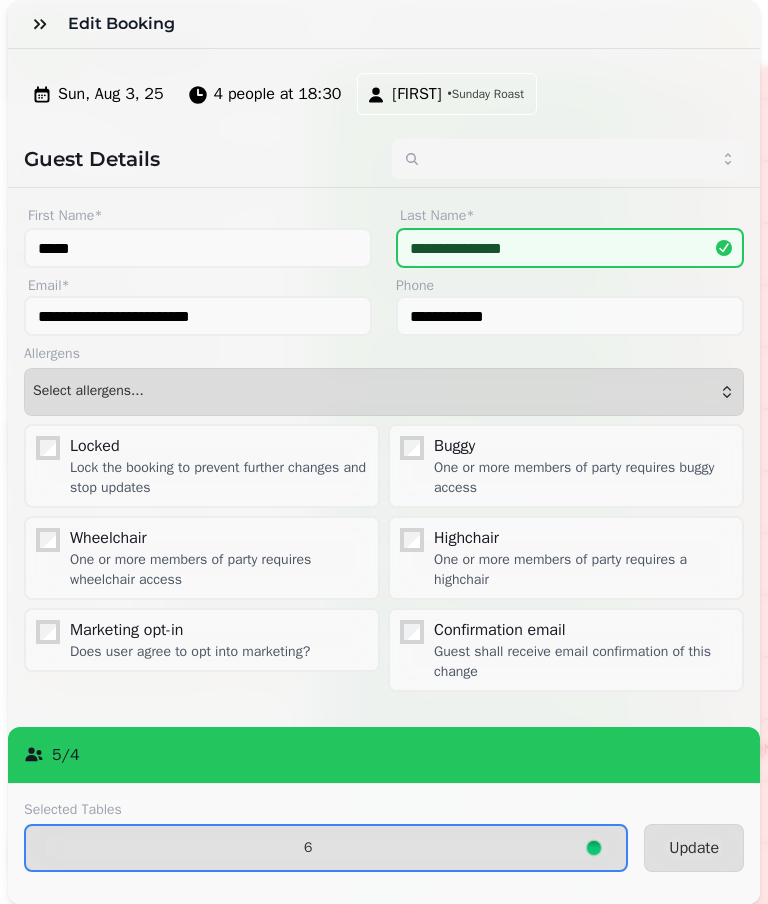 click on "Update" at bounding box center [694, 848] 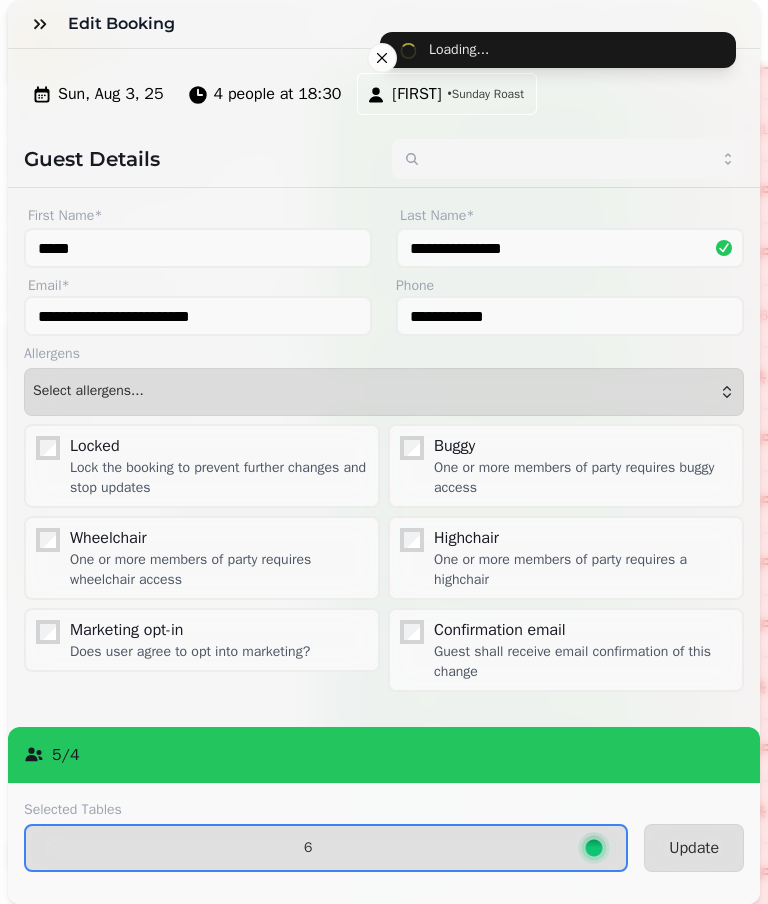 type on "****" 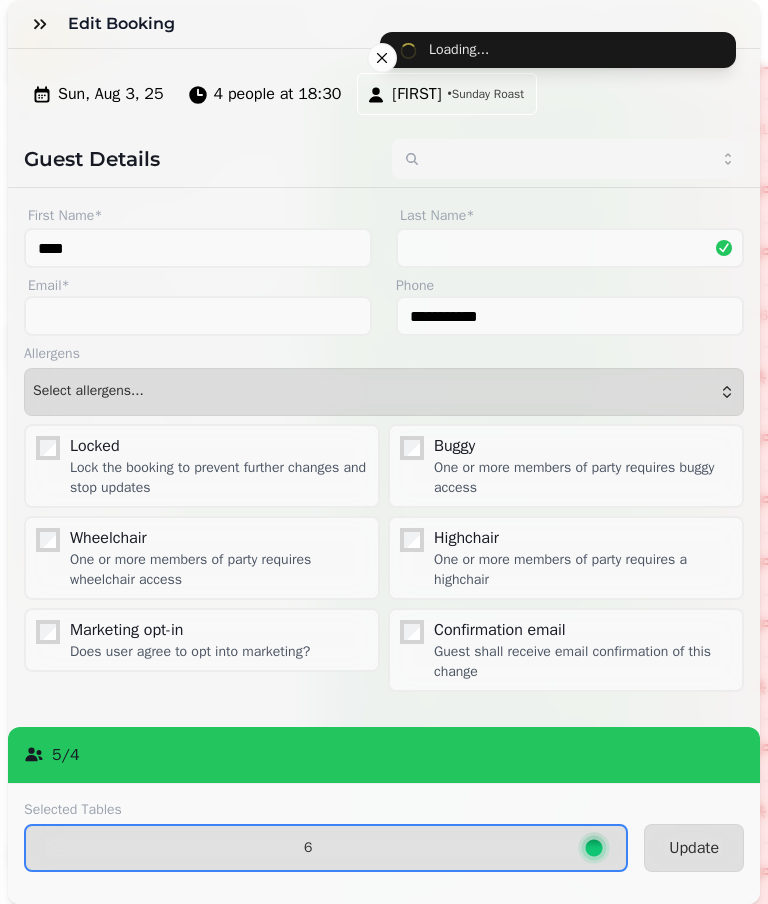 select on "*" 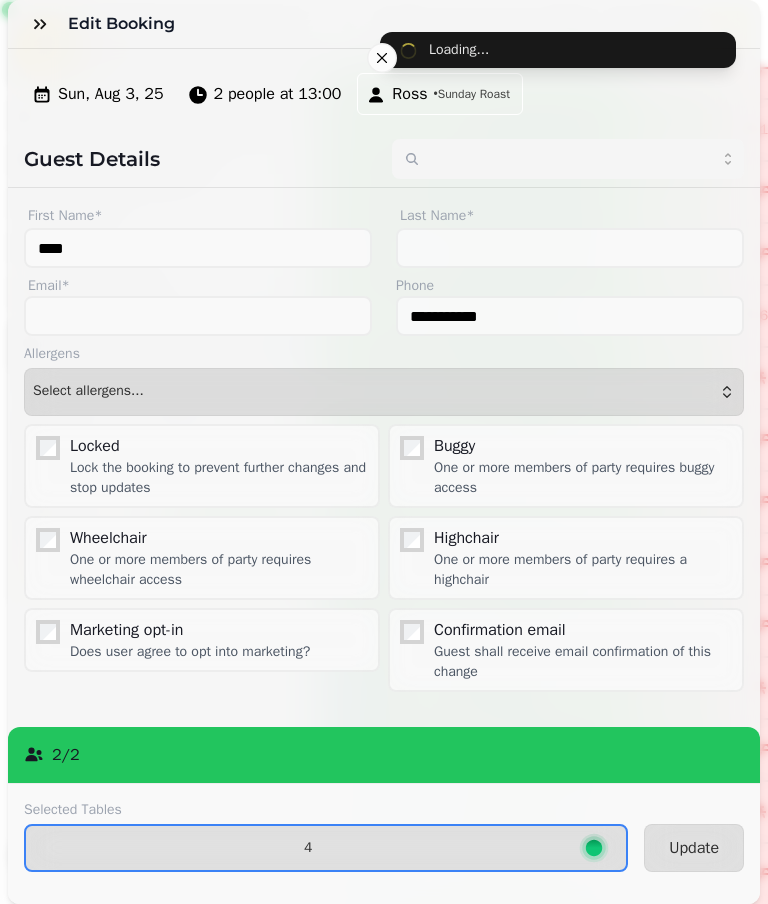 scroll, scrollTop: 168, scrollLeft: 0, axis: vertical 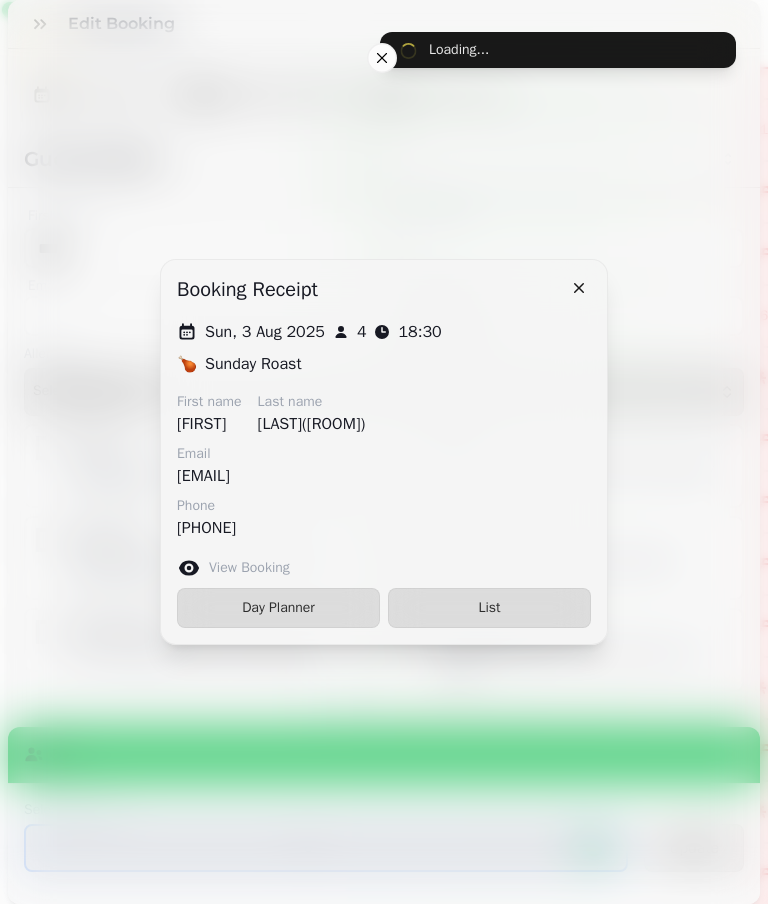 type on "*****" 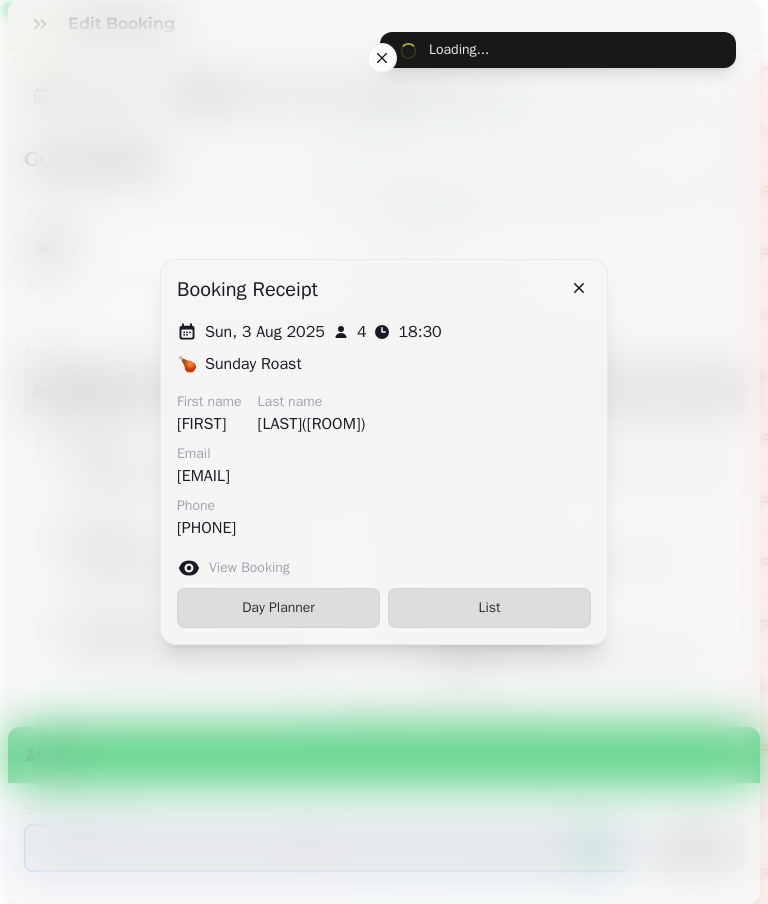 type on "**********" 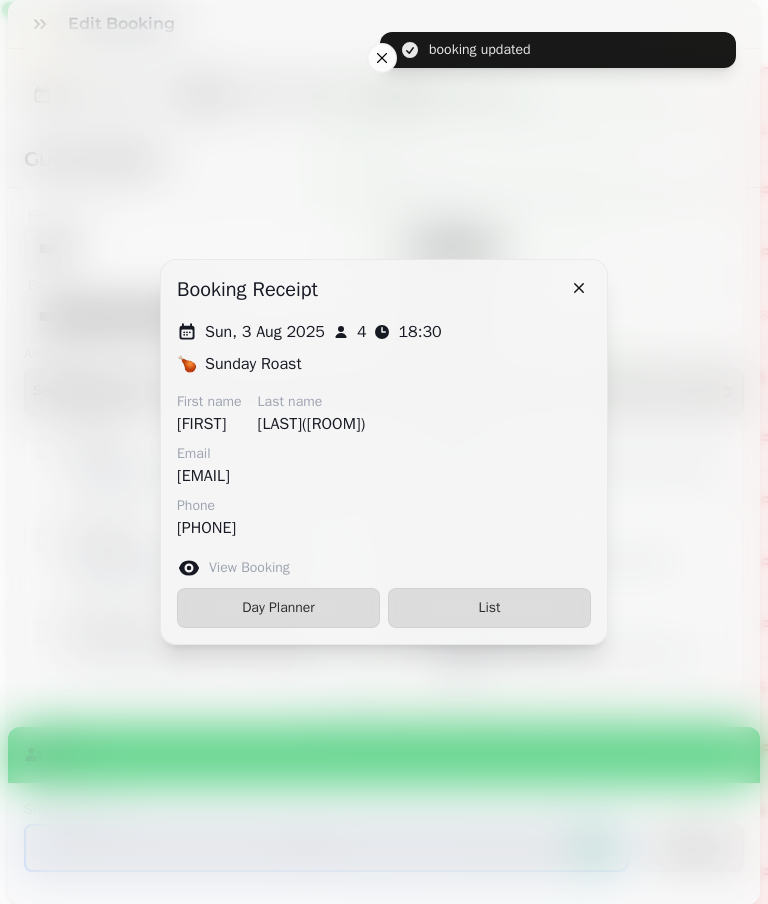 type on "****" 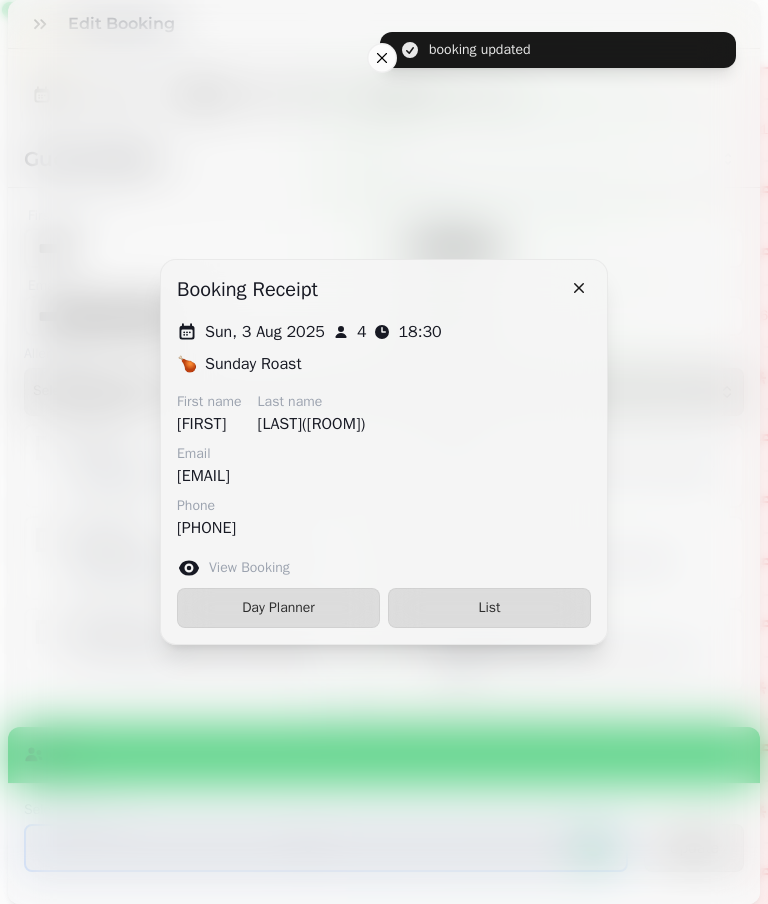 type 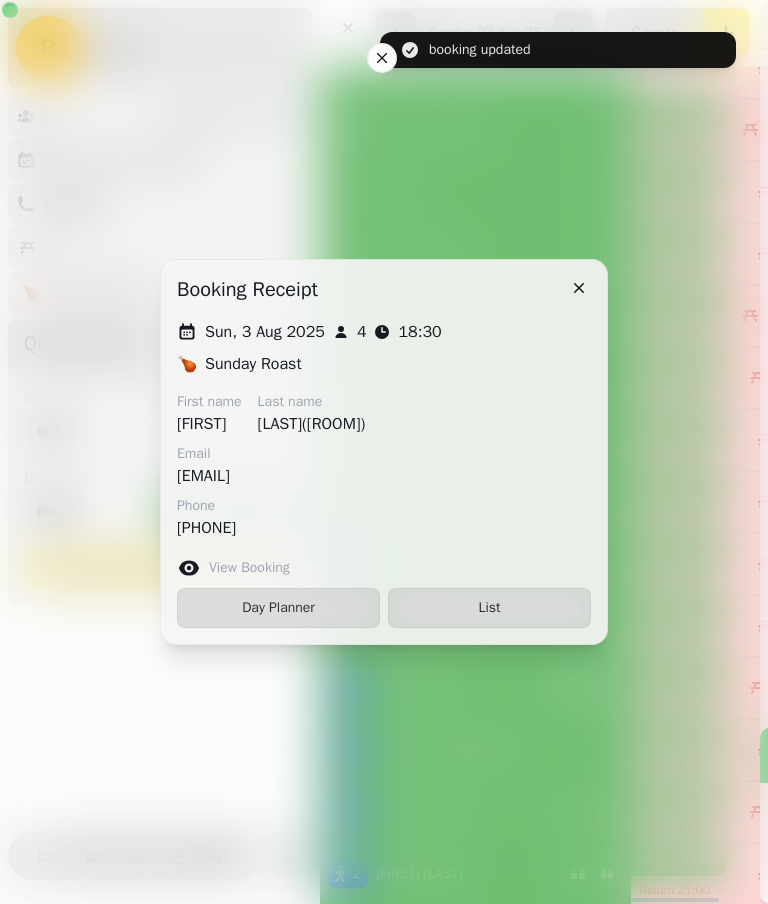 scroll, scrollTop: 169, scrollLeft: 0, axis: vertical 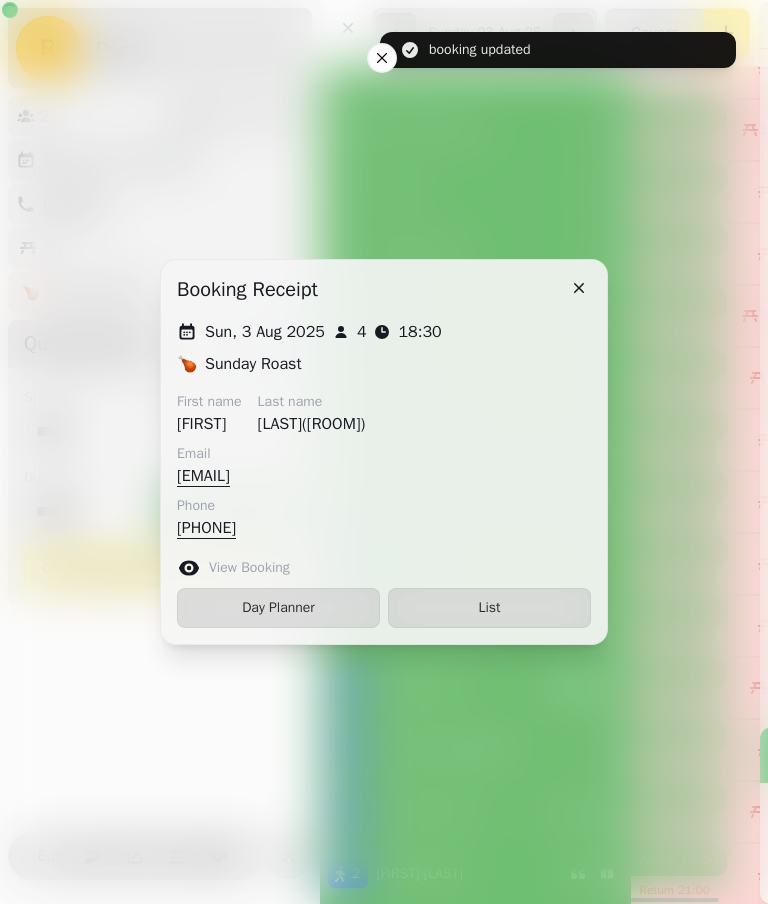 click on "List" at bounding box center [489, 608] 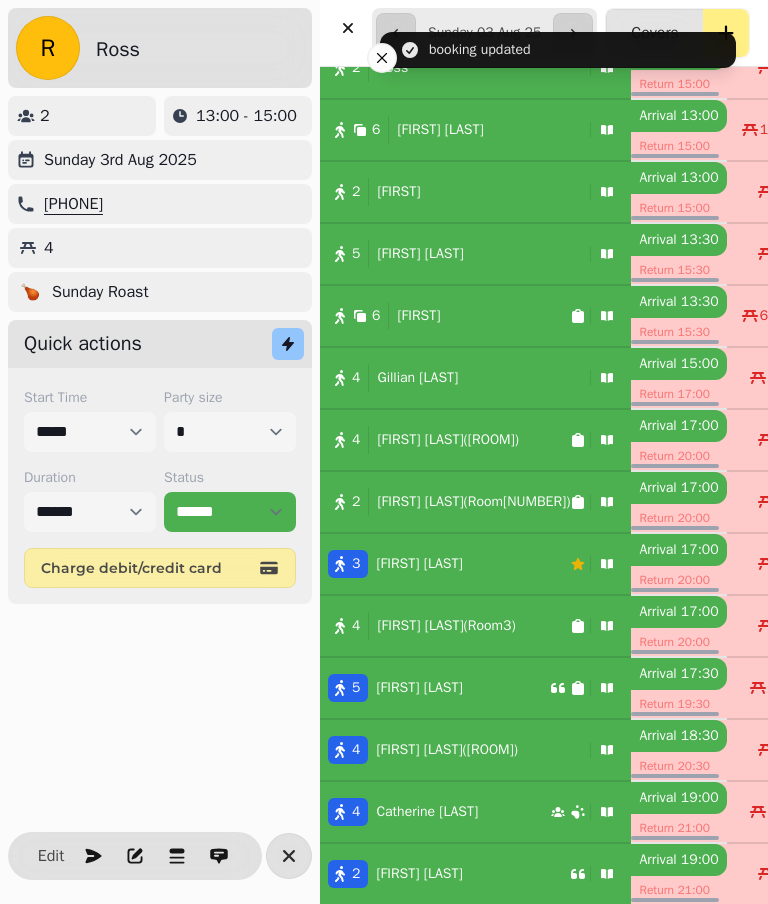 select on "*" 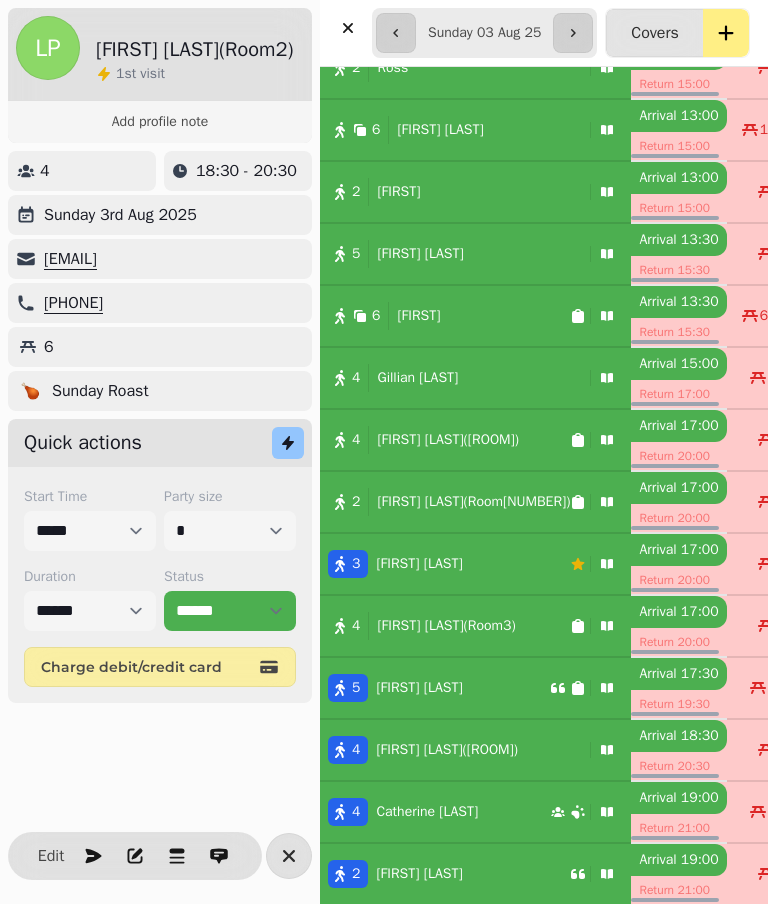 scroll, scrollTop: 365, scrollLeft: 0, axis: vertical 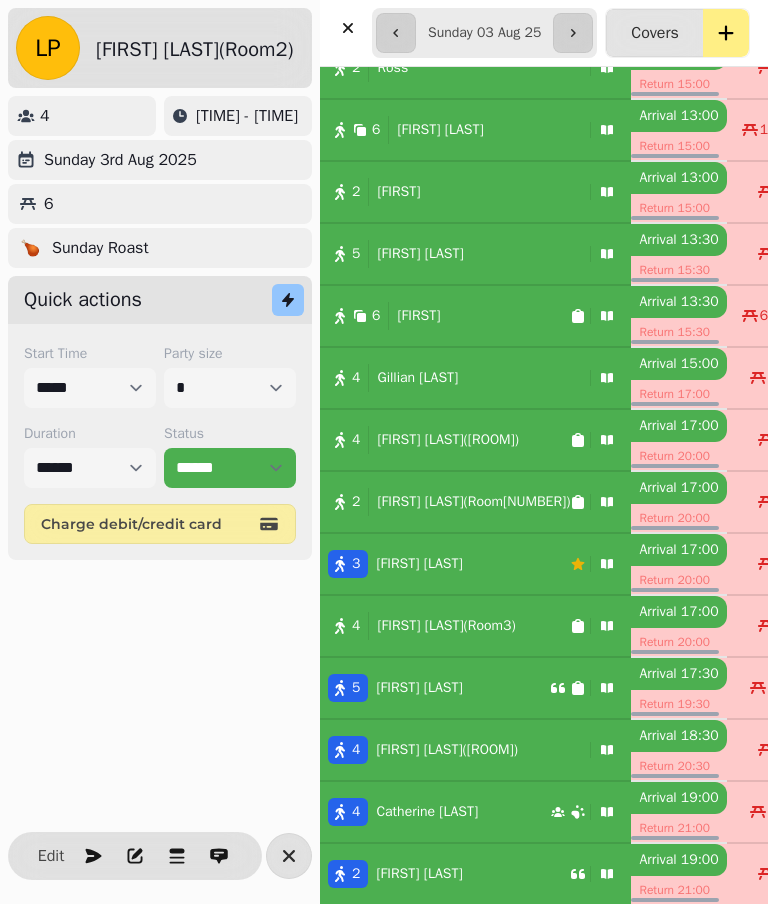 select on "*****" 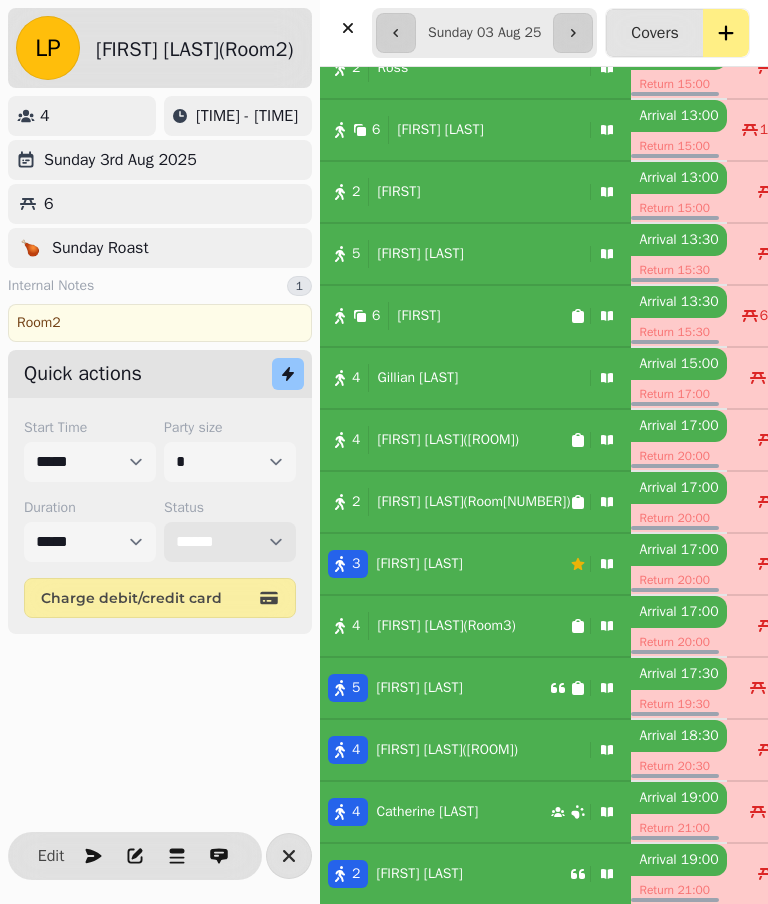 click on "**********" at bounding box center (230, 542) 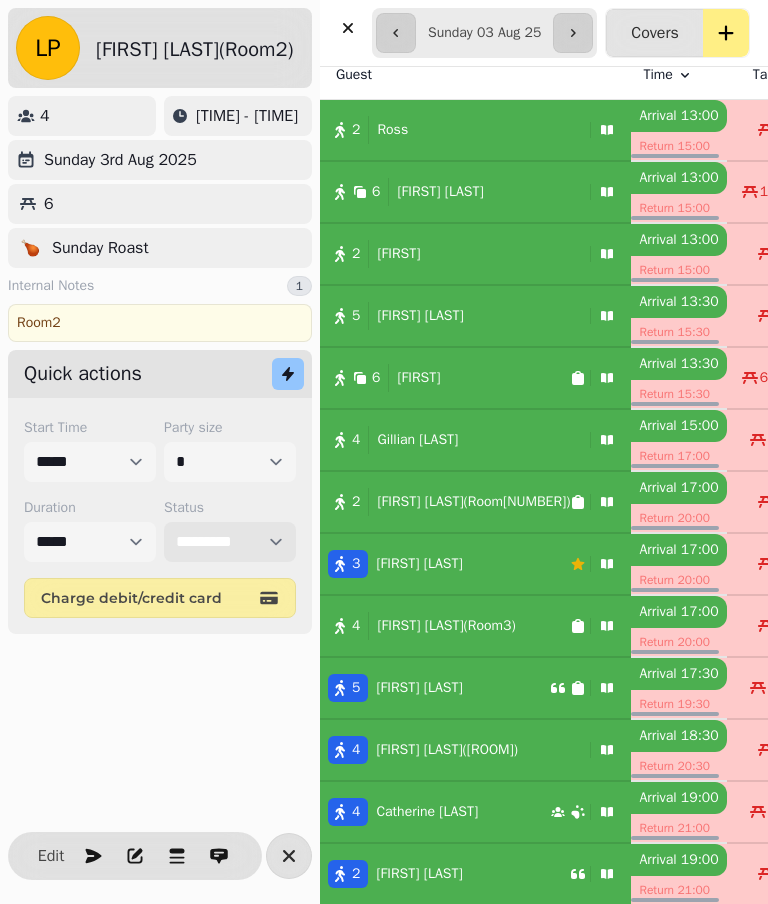 select on "******" 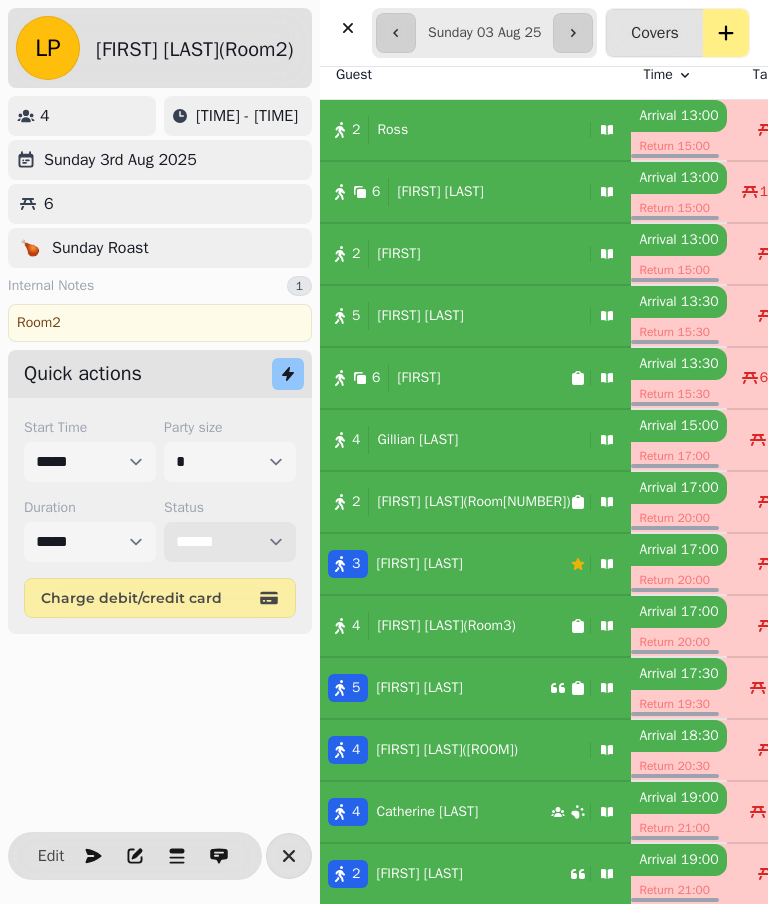 select on "****" 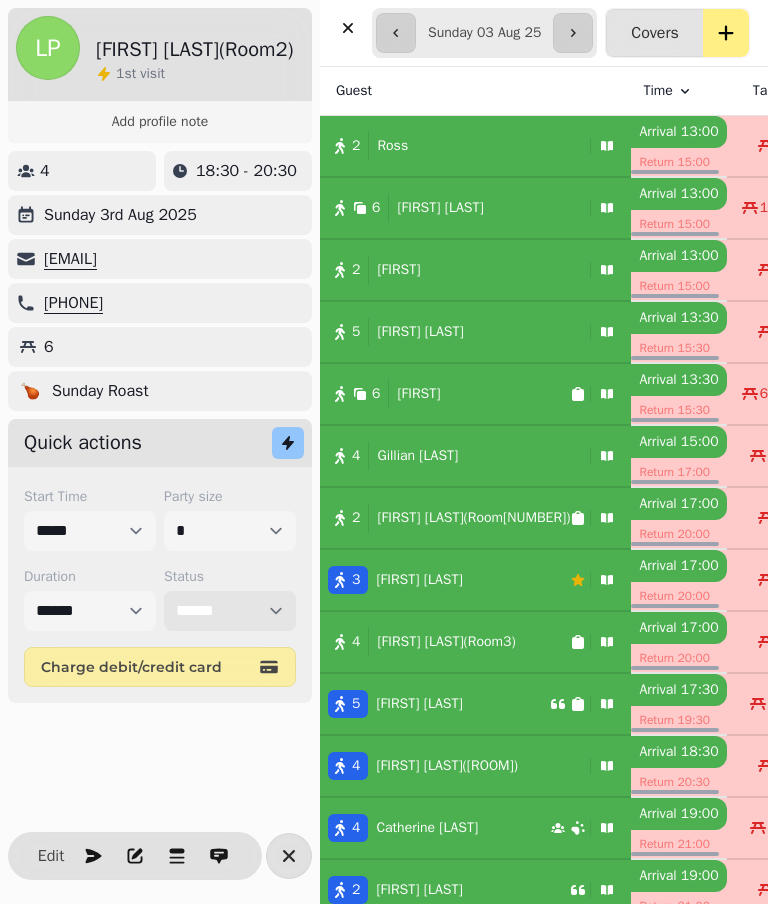 scroll, scrollTop: 0, scrollLeft: 0, axis: both 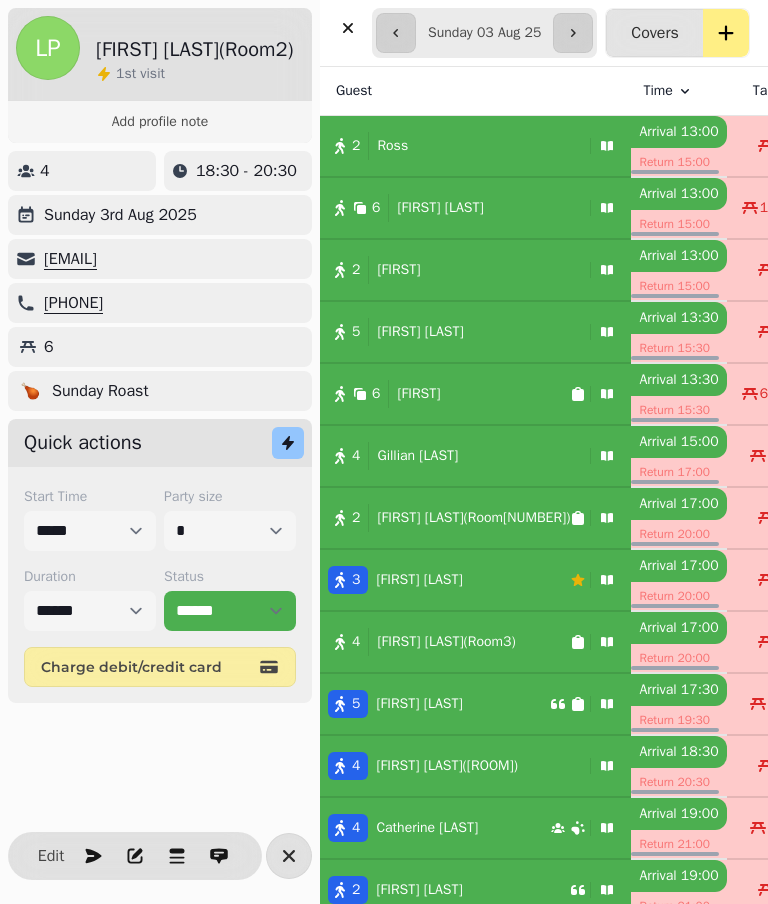 click on "**********" at bounding box center [484, 33] 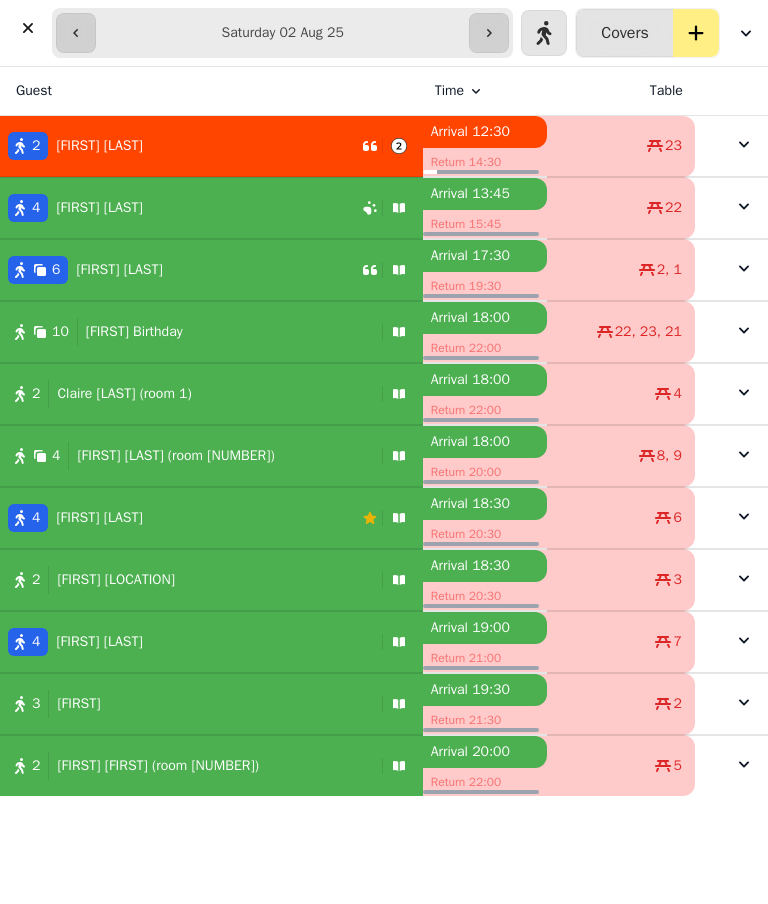 click 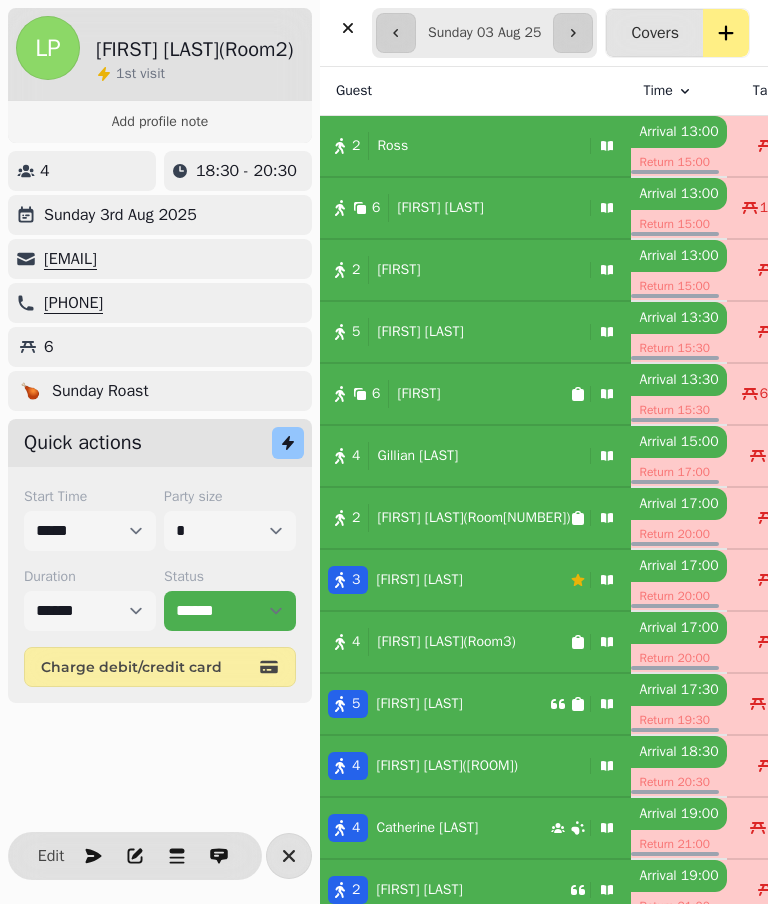 scroll, scrollTop: -1, scrollLeft: 0, axis: vertical 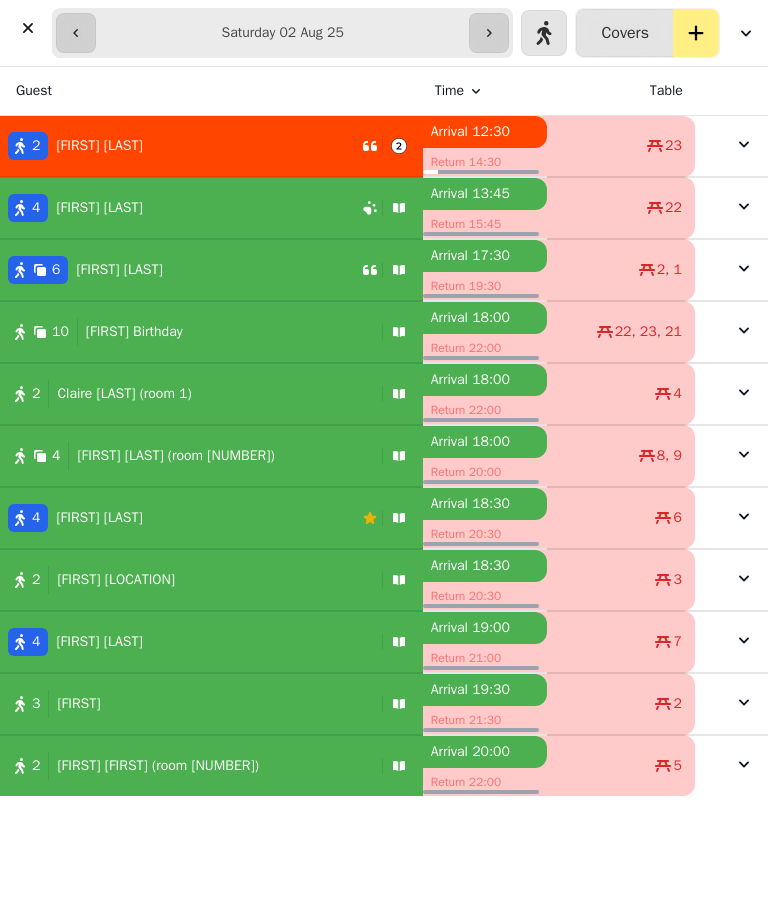 click 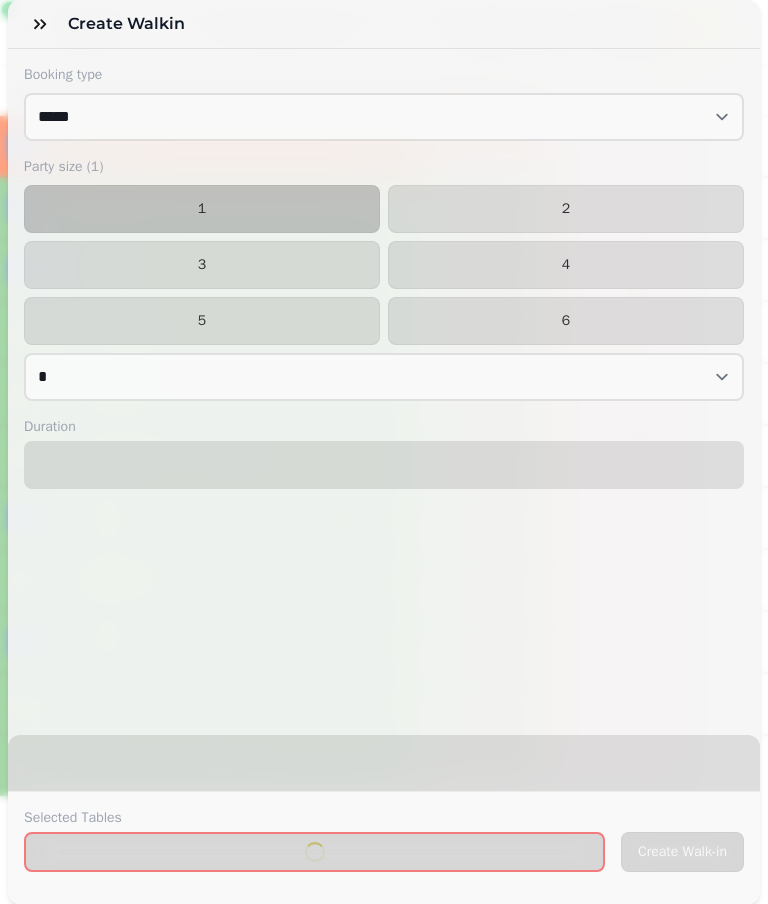 select on "****" 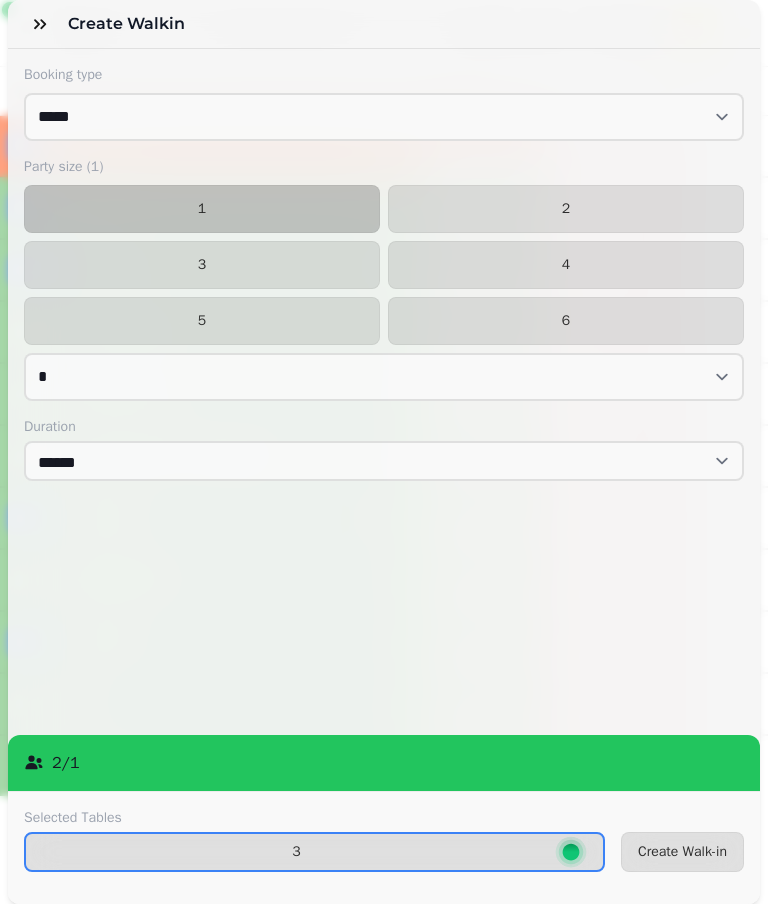 click on "2" at bounding box center (566, 209) 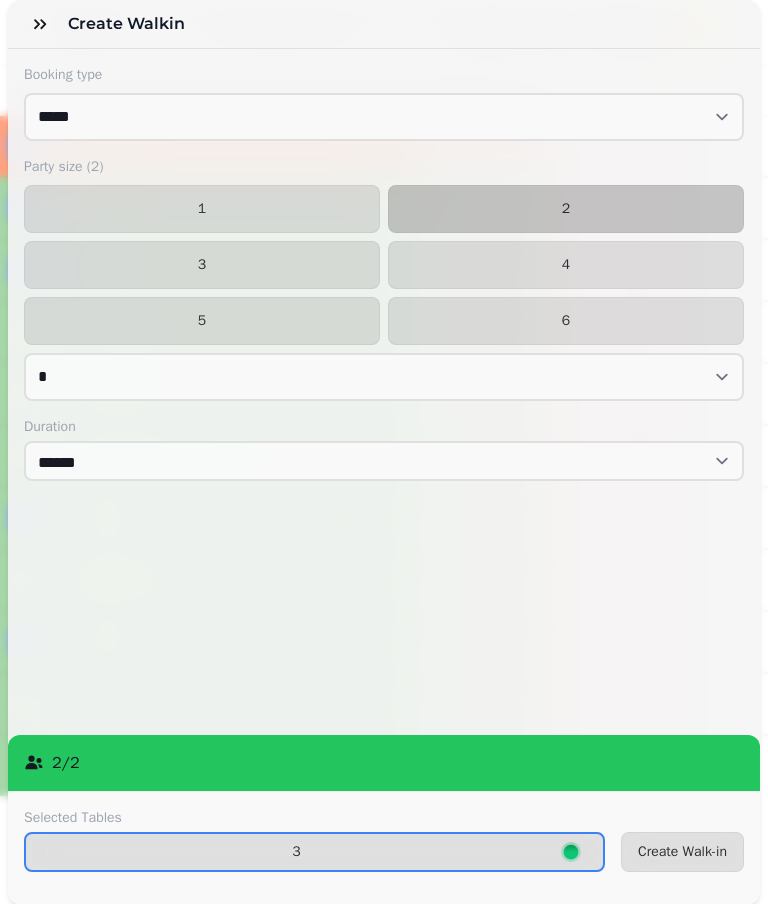 click on "Create Walk-in" at bounding box center (682, 852) 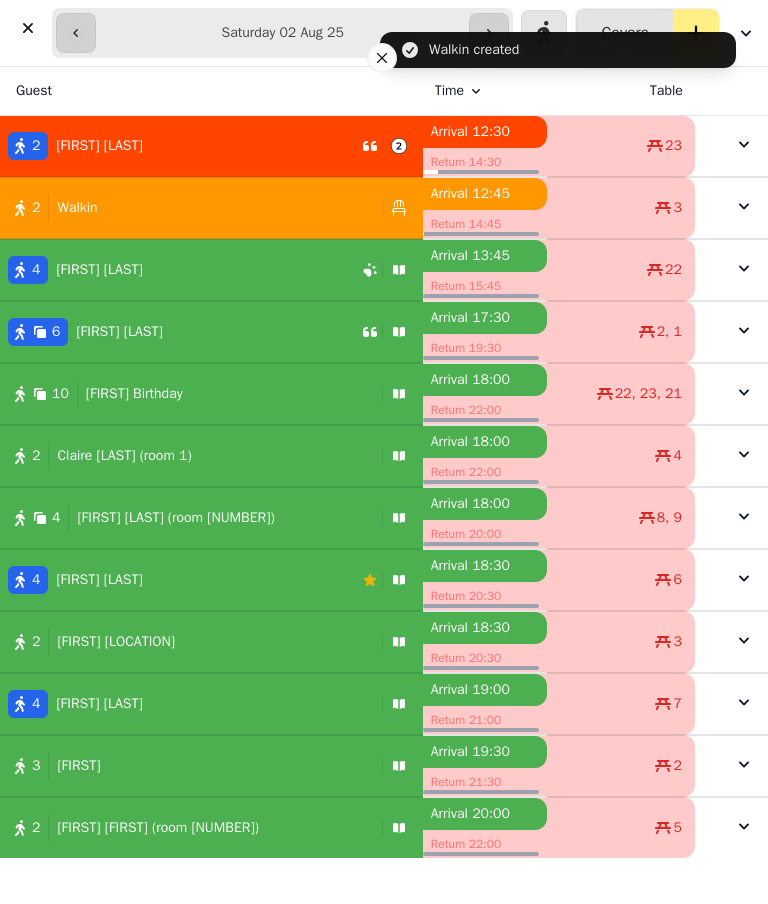 click on "2 Walkin" at bounding box center (187, 208) 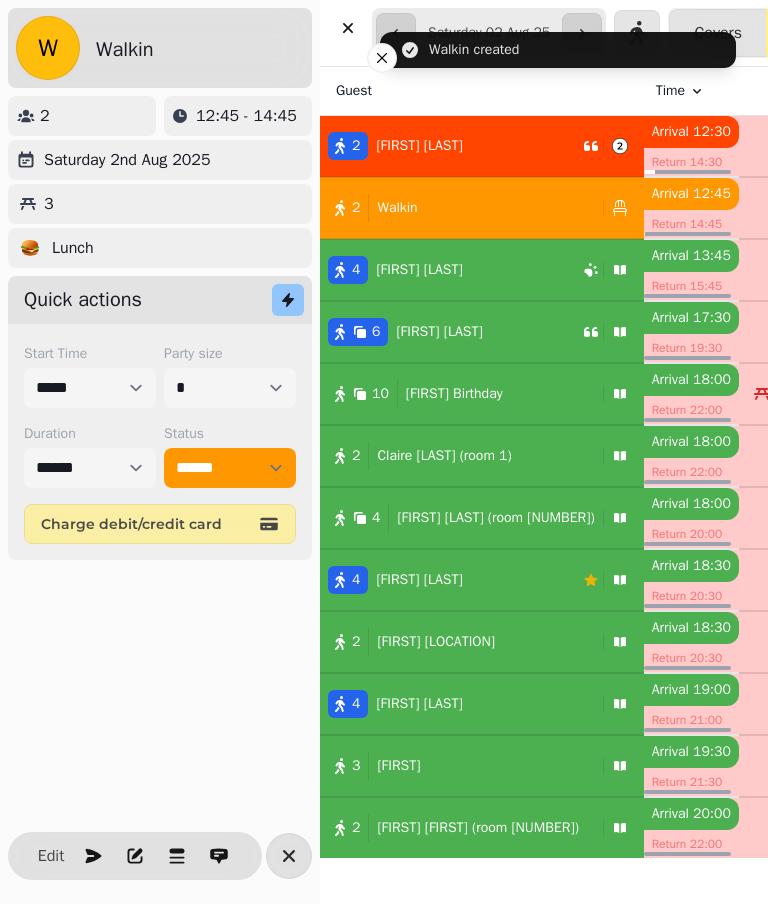 select on "******" 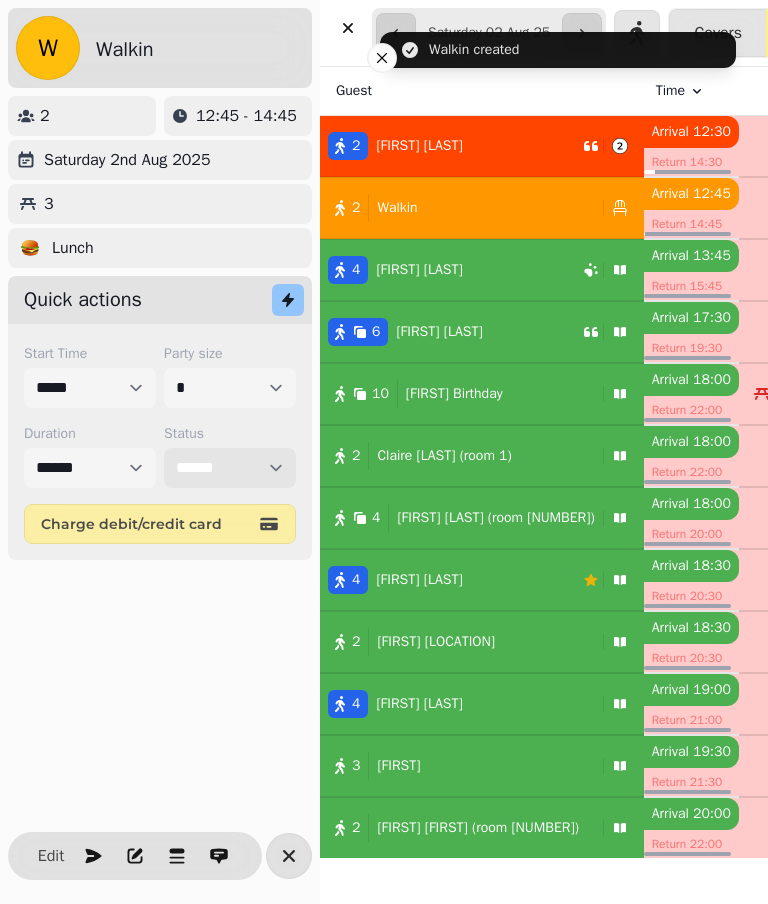 click on "**********" at bounding box center [230, 468] 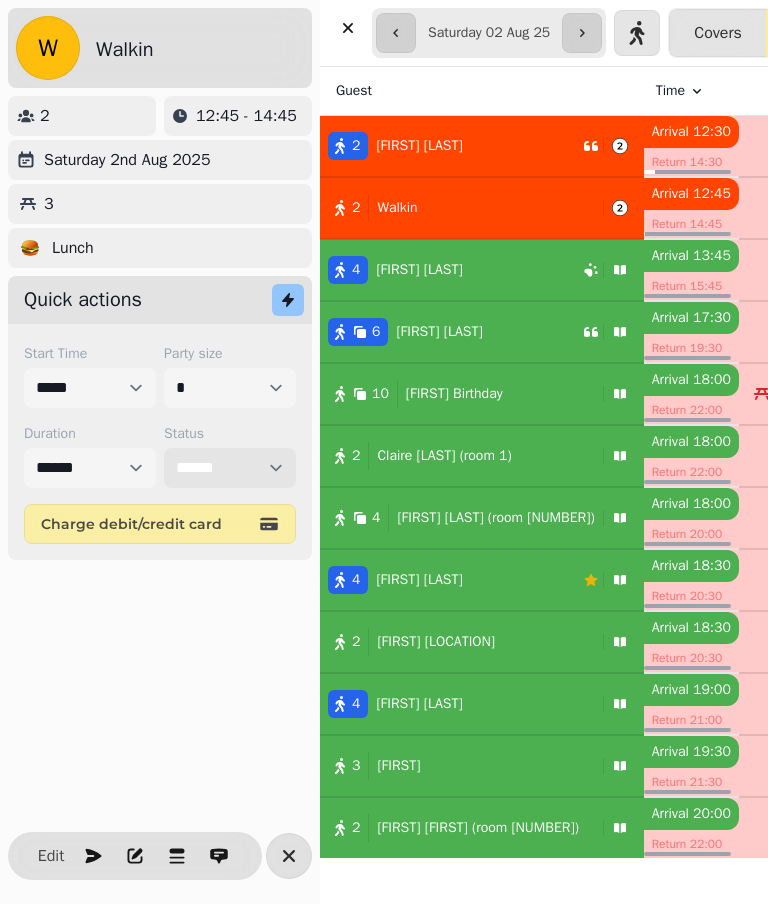 select on "******" 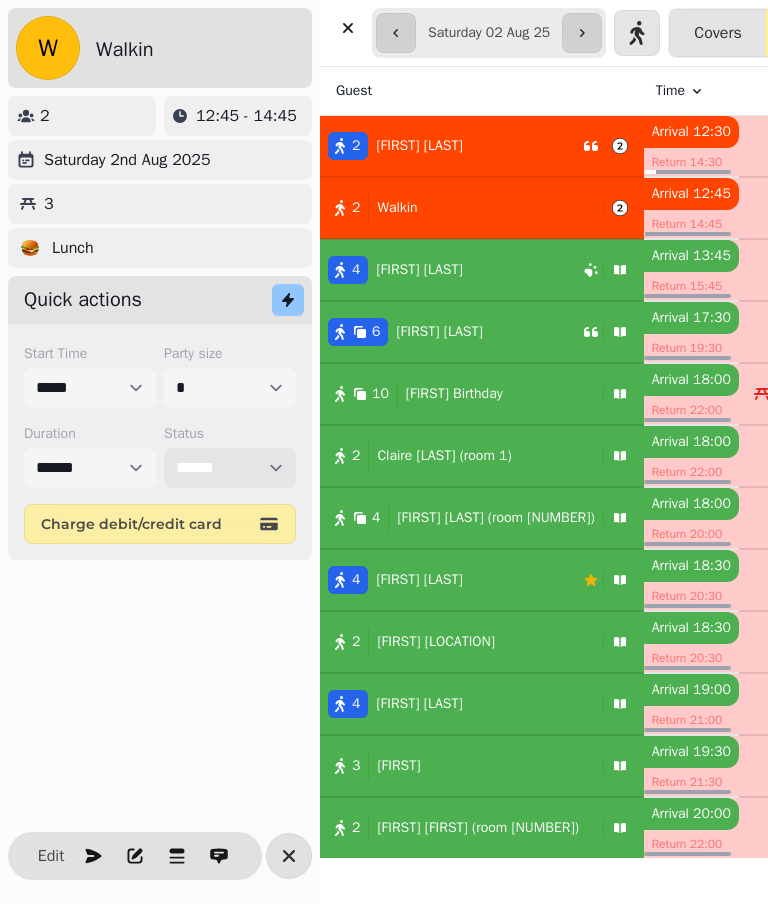scroll, scrollTop: 0, scrollLeft: 0, axis: both 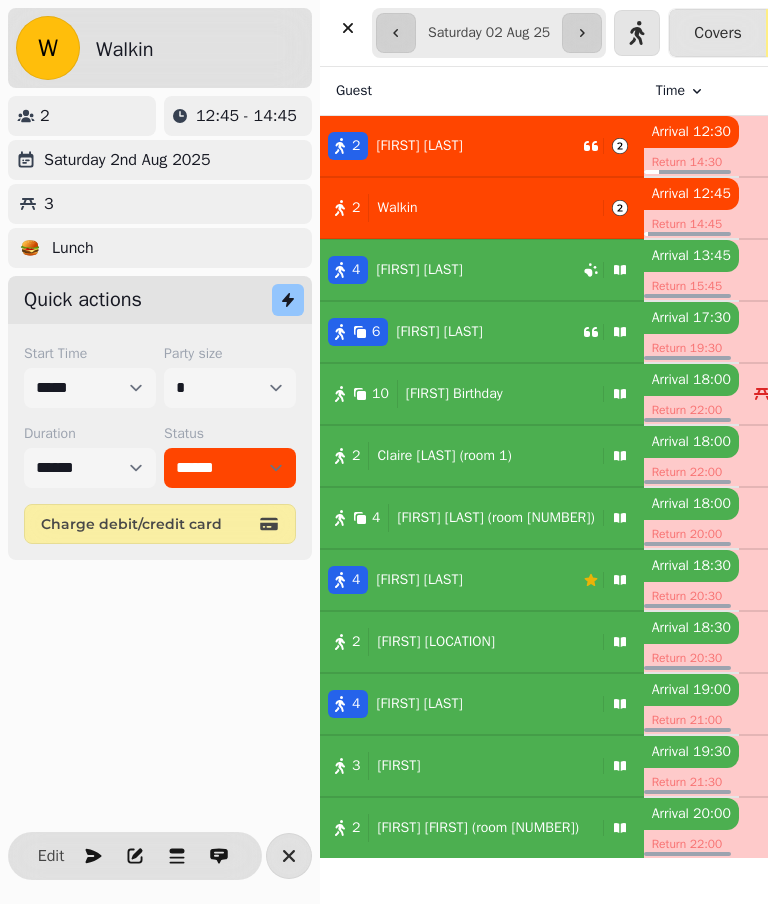click on "[NUMBER] [TEXT]" at bounding box center (717, 33) 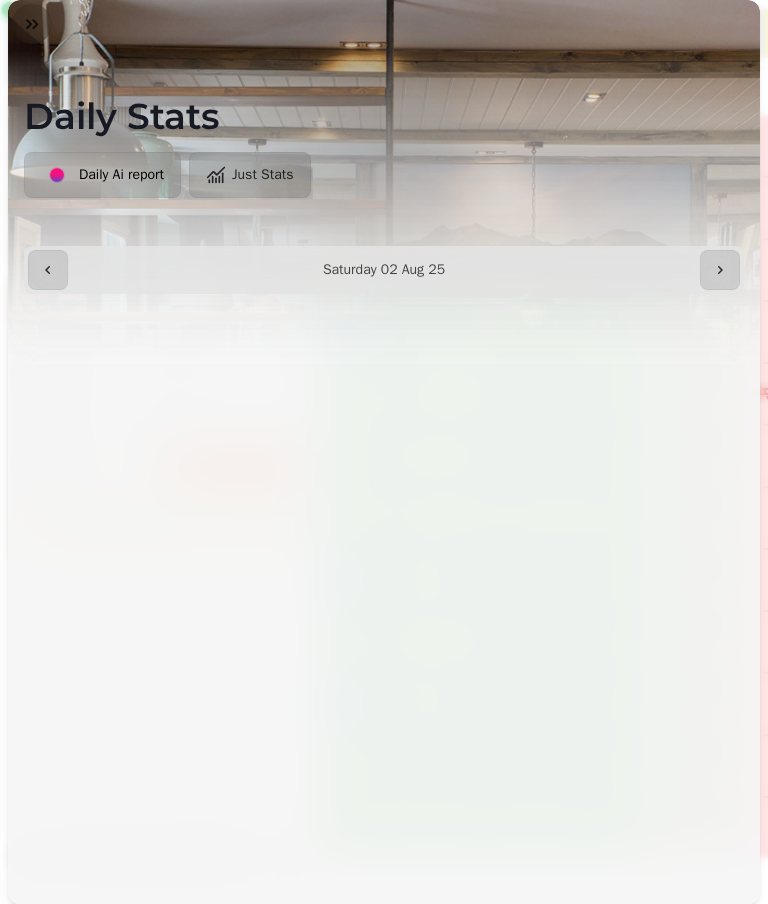 click at bounding box center (384, 24) 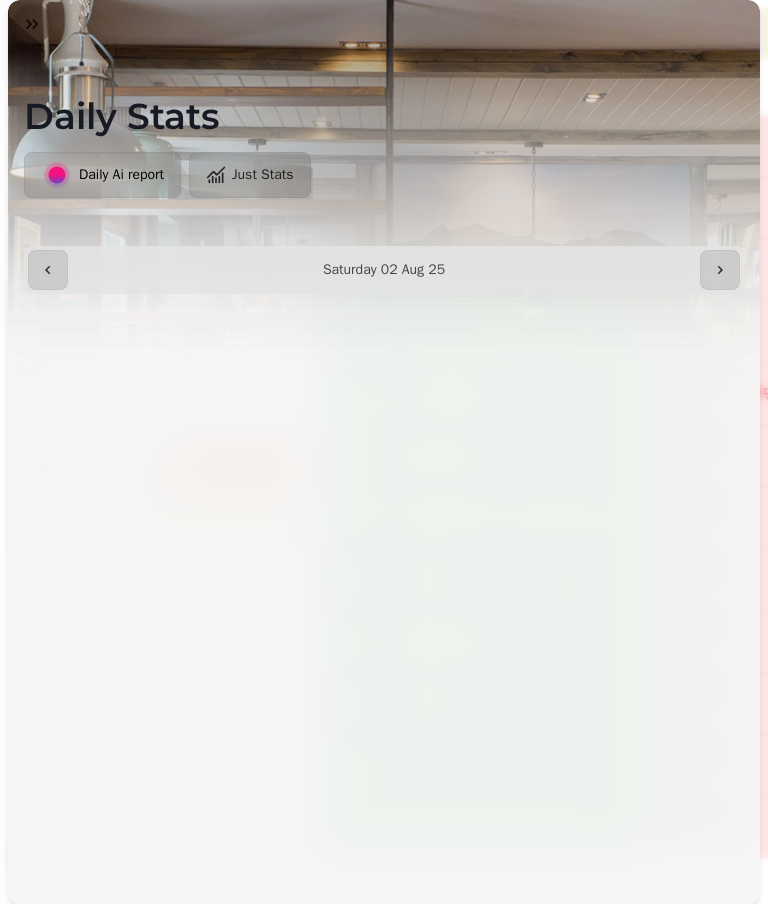 click on "Daily Ai report" at bounding box center [102, 175] 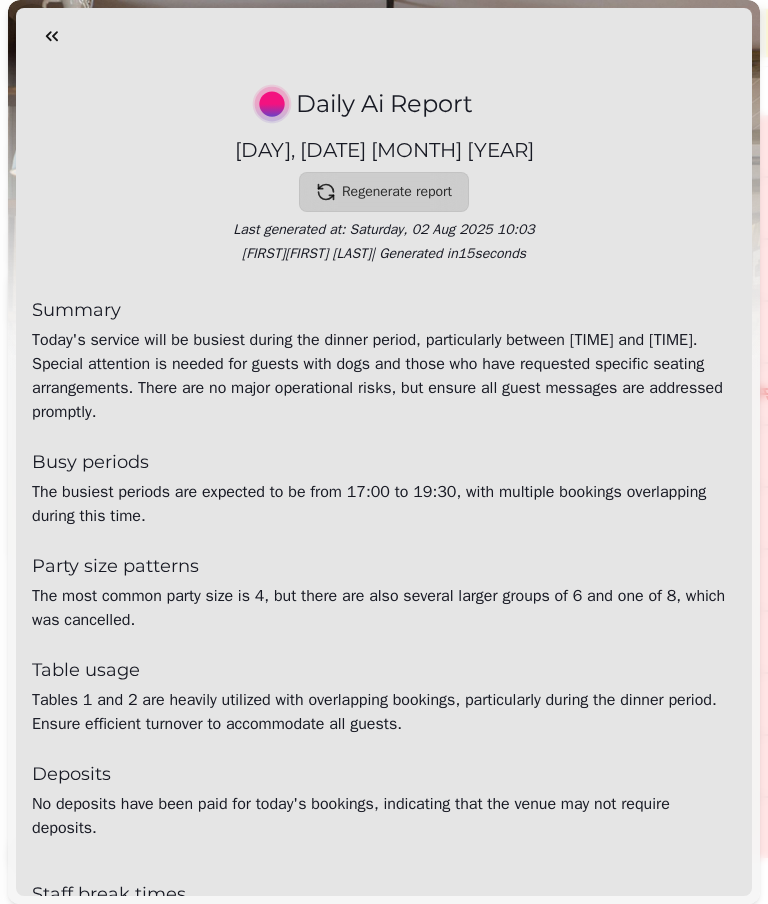 click at bounding box center (52, 36) 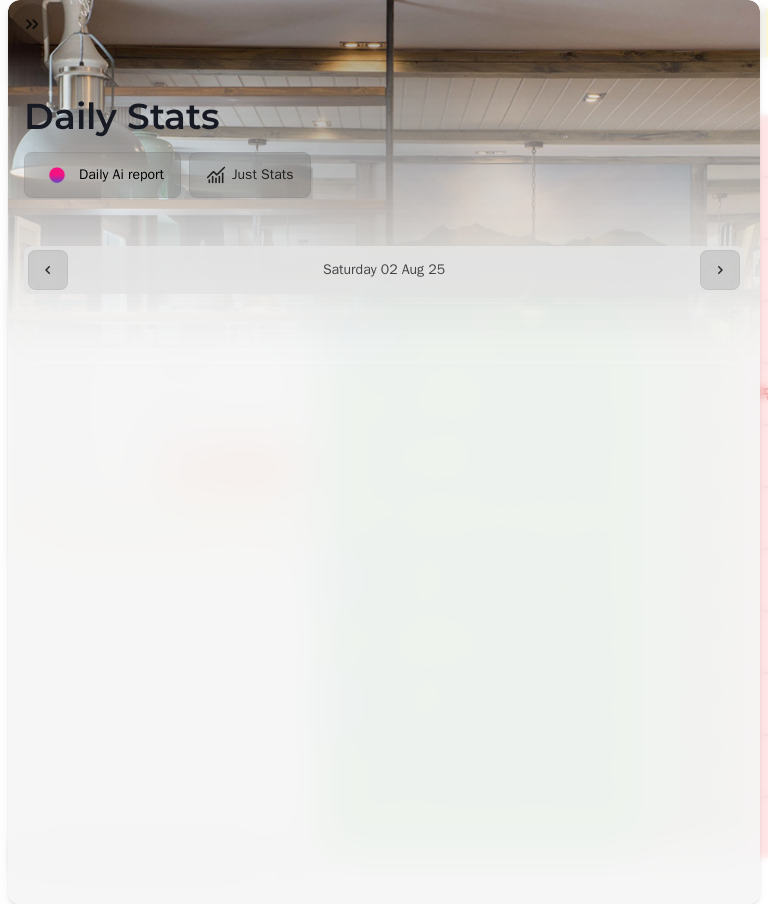 click on "Just Stats" at bounding box center [263, 175] 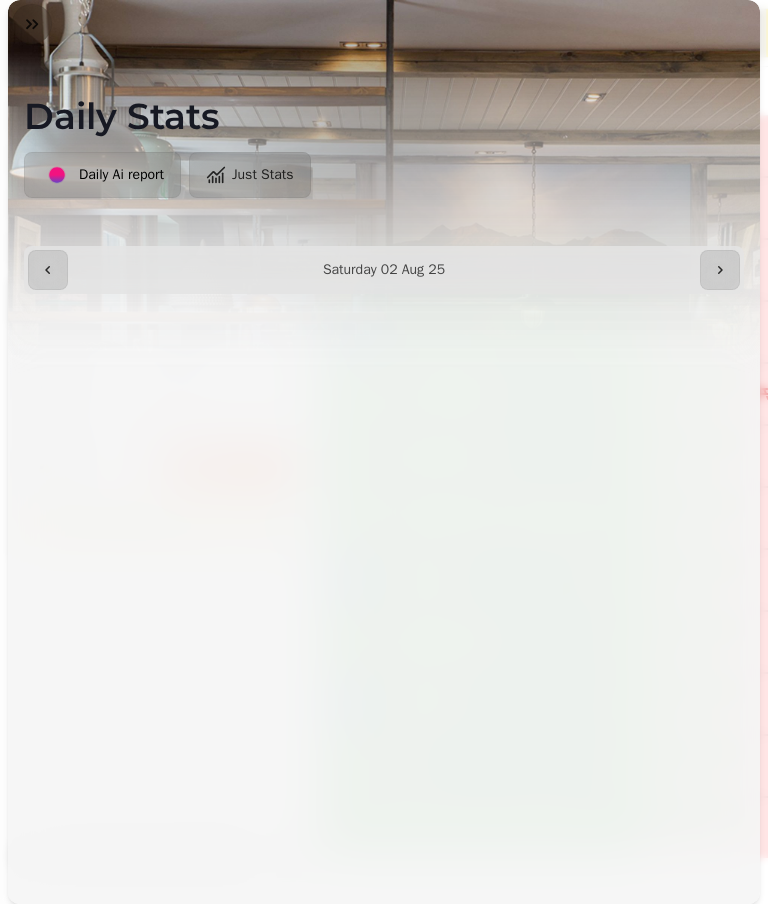 click at bounding box center (32, 24) 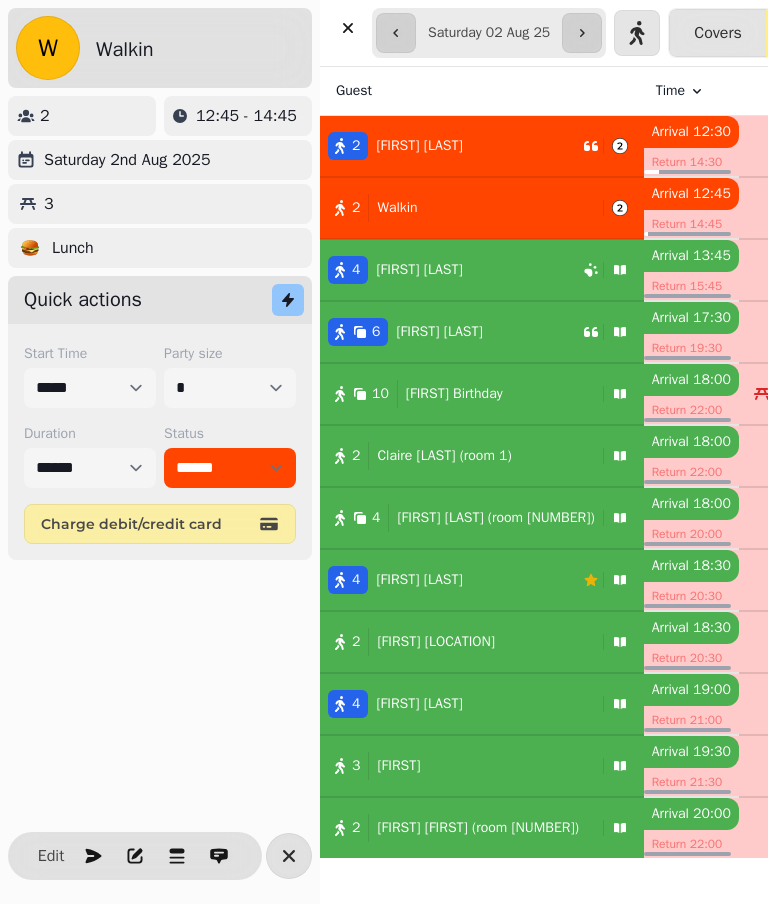 click 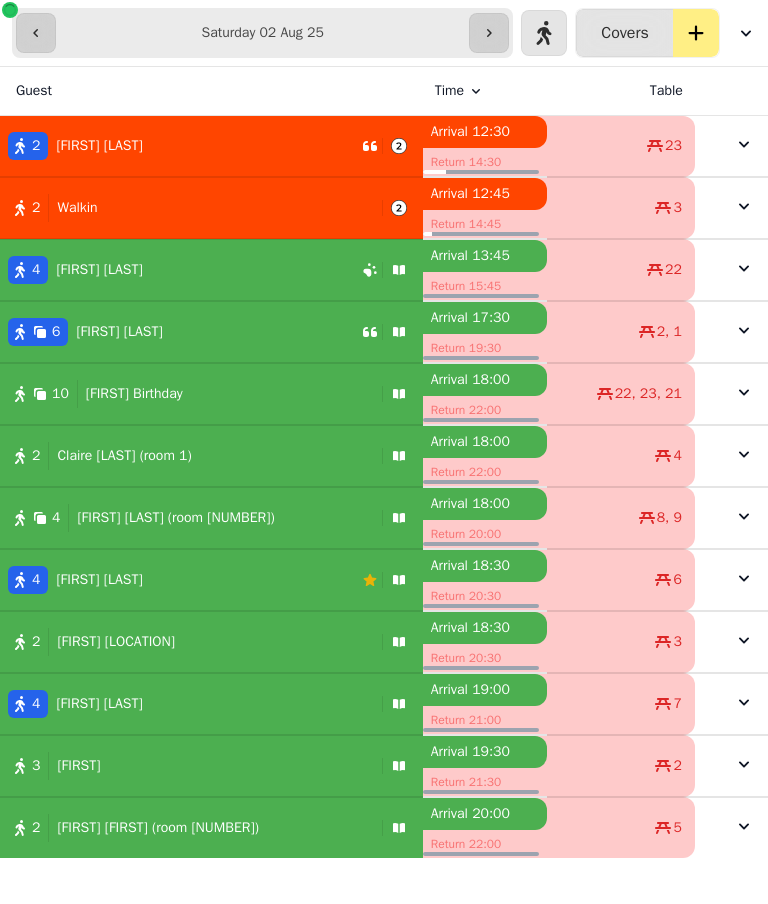 click on "**********" at bounding box center (262, 33) 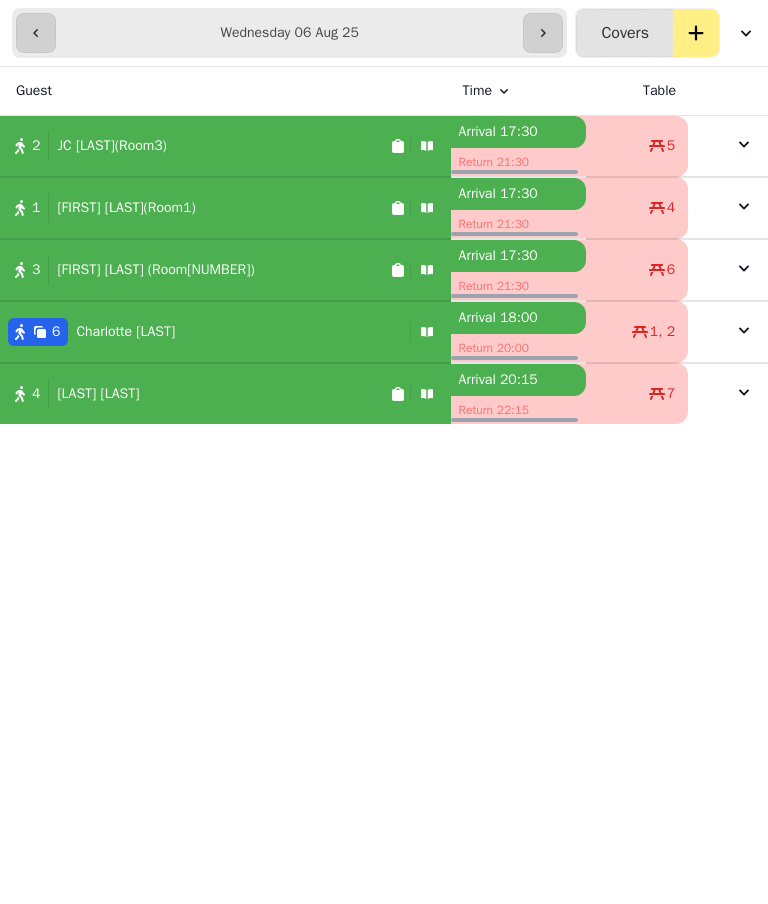 click 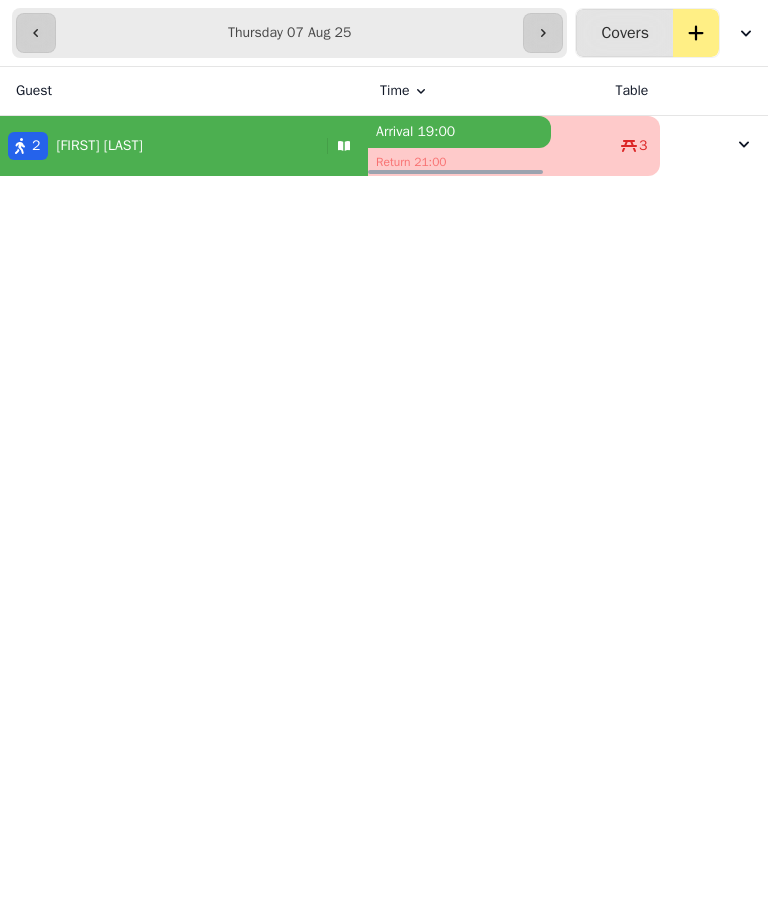 click 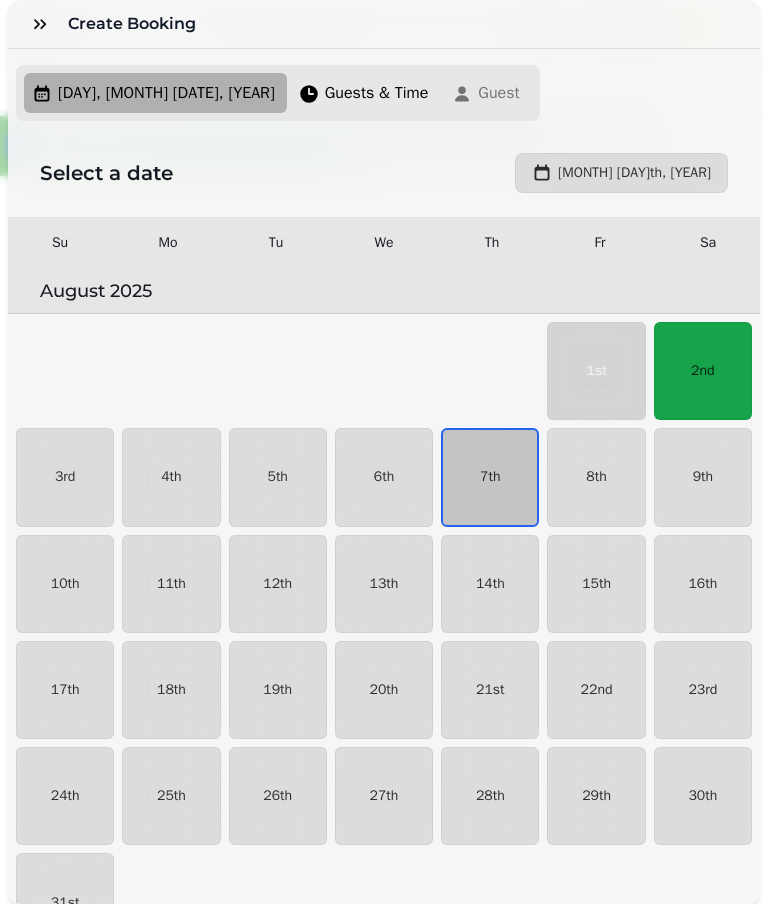 click on "7th" at bounding box center [490, 477] 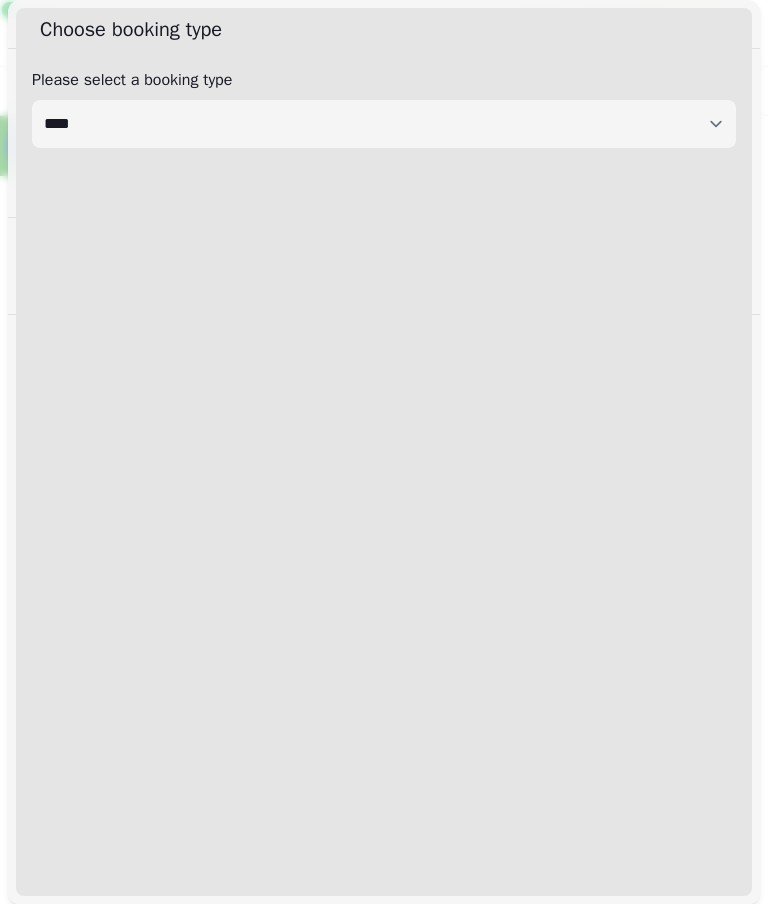 select on "****" 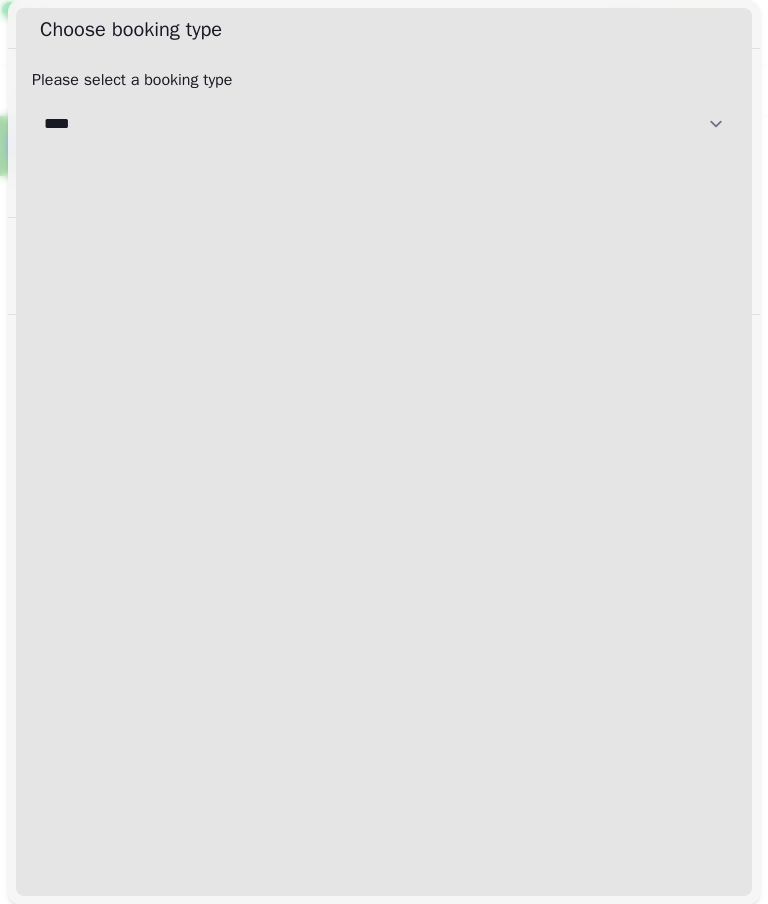 click on "[CREDITCARD]" at bounding box center [384, 124] 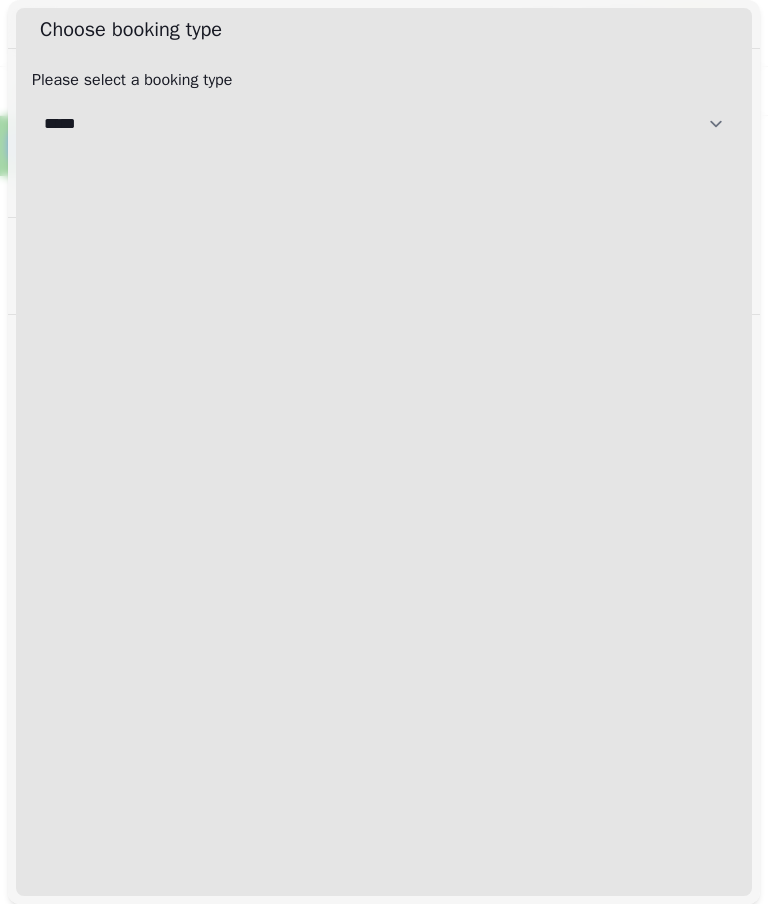 select on "**********" 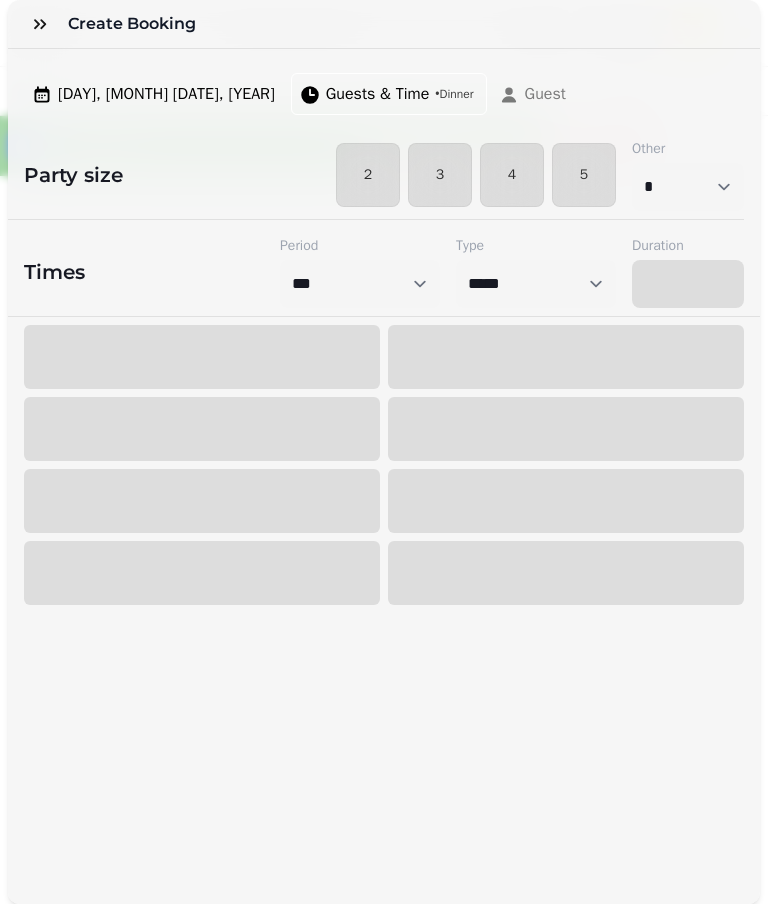 select on "****" 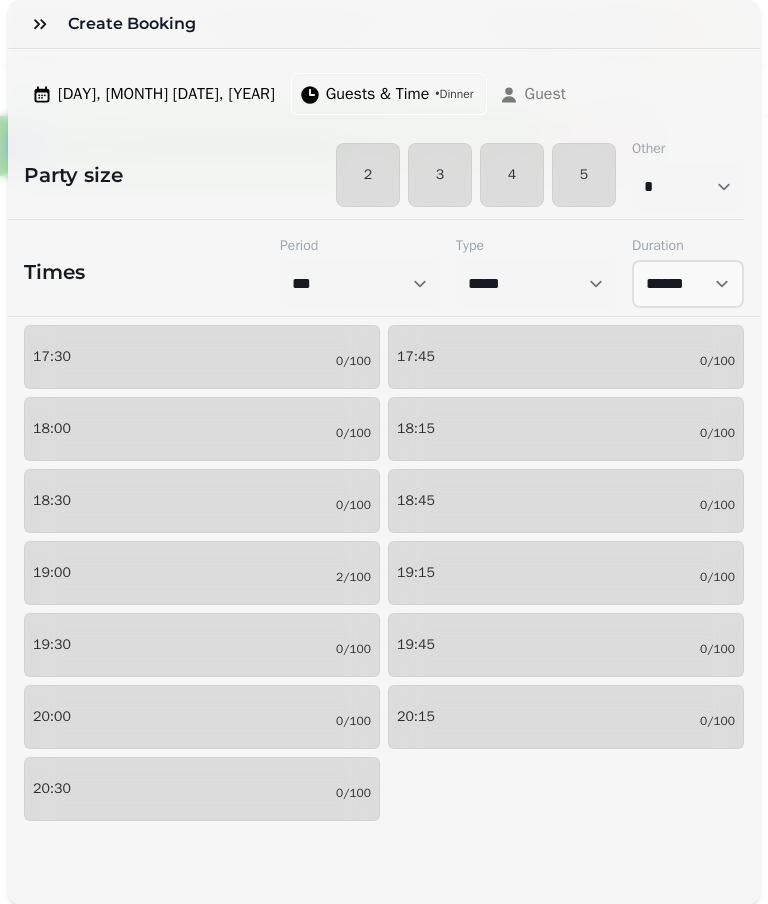 click on "2" at bounding box center [368, 175] 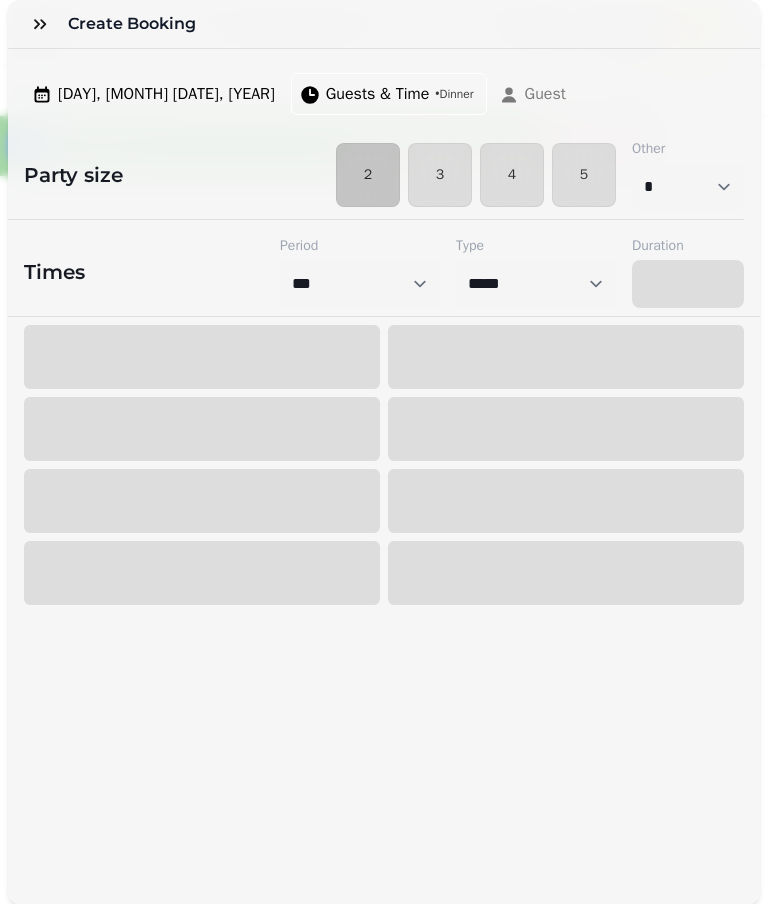 select on "****" 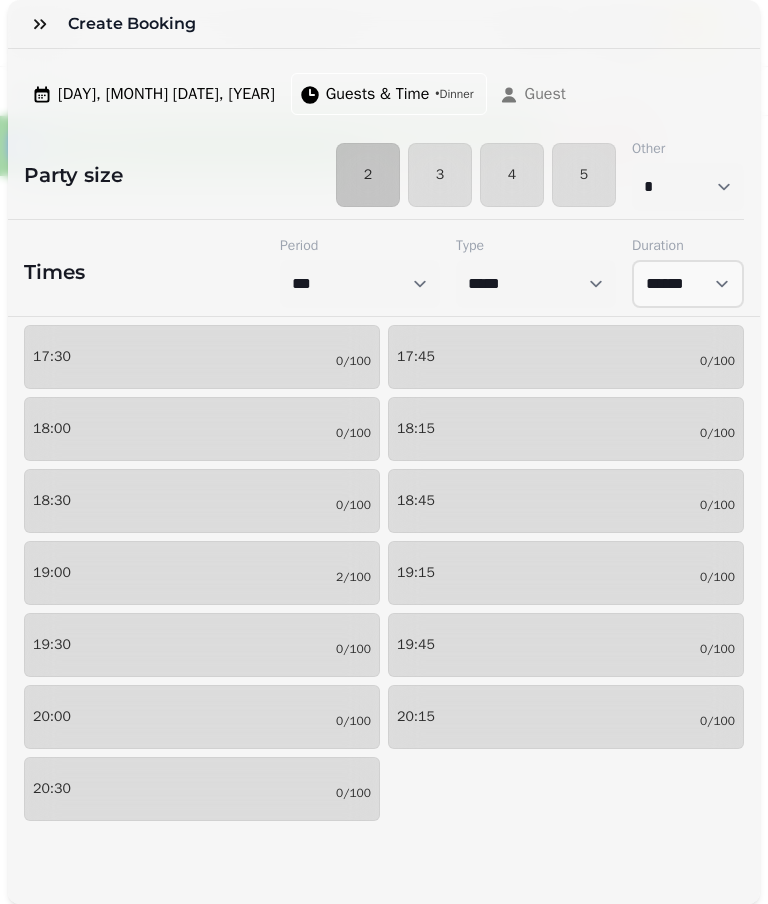 click on "[TIME] [NUMBER]/[NUMBER]" at bounding box center (202, 357) 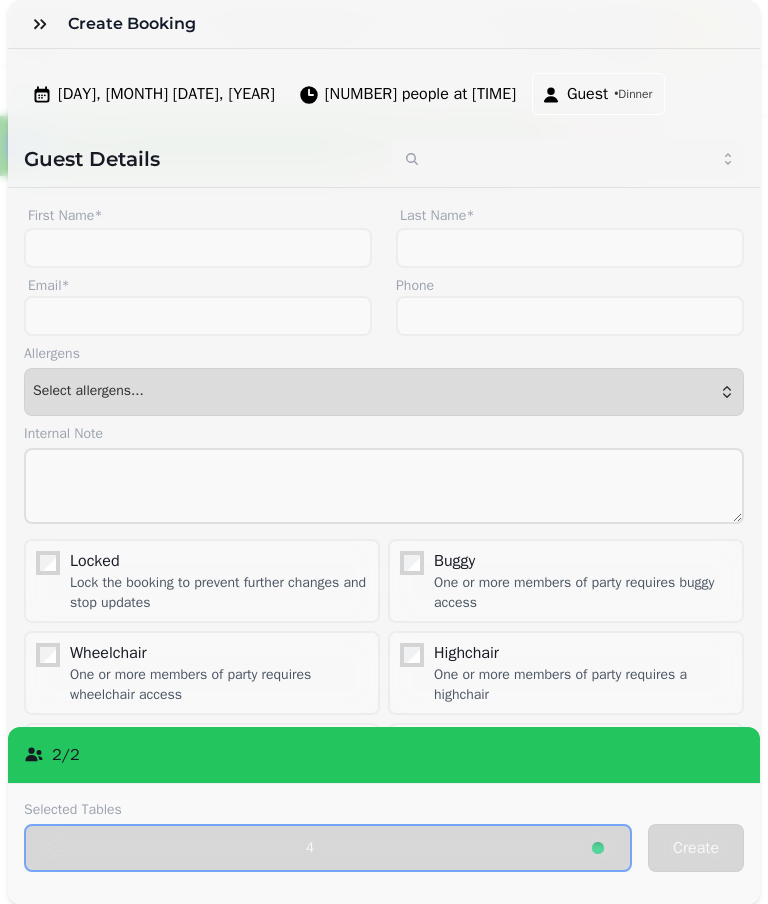 click on "[NUMBER] people at [TIME]" at bounding box center [420, 94] 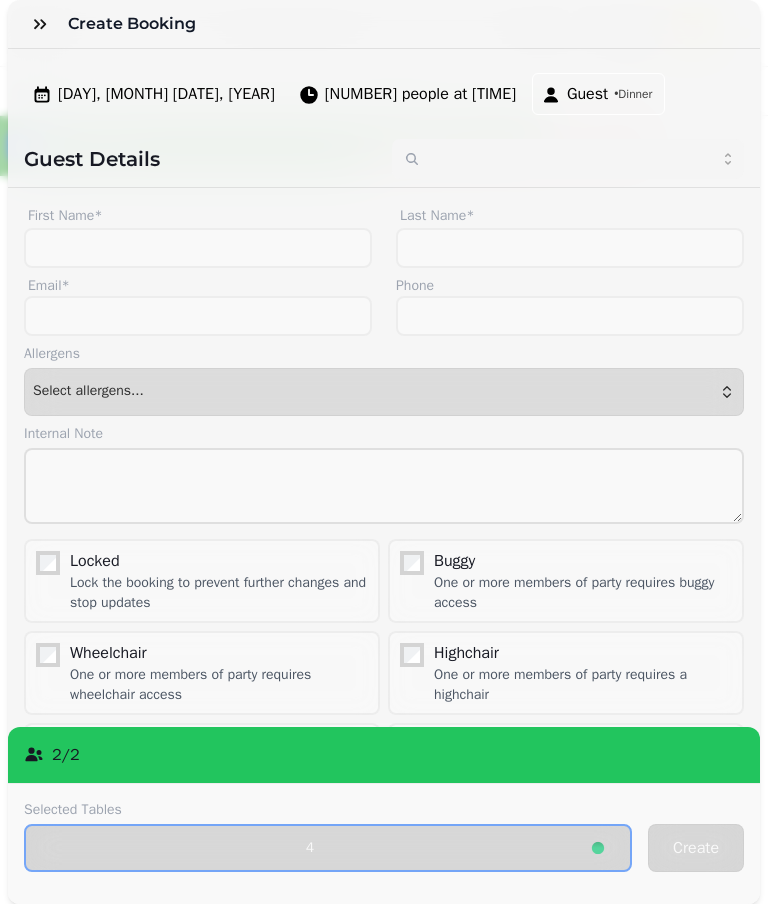 select on "*" 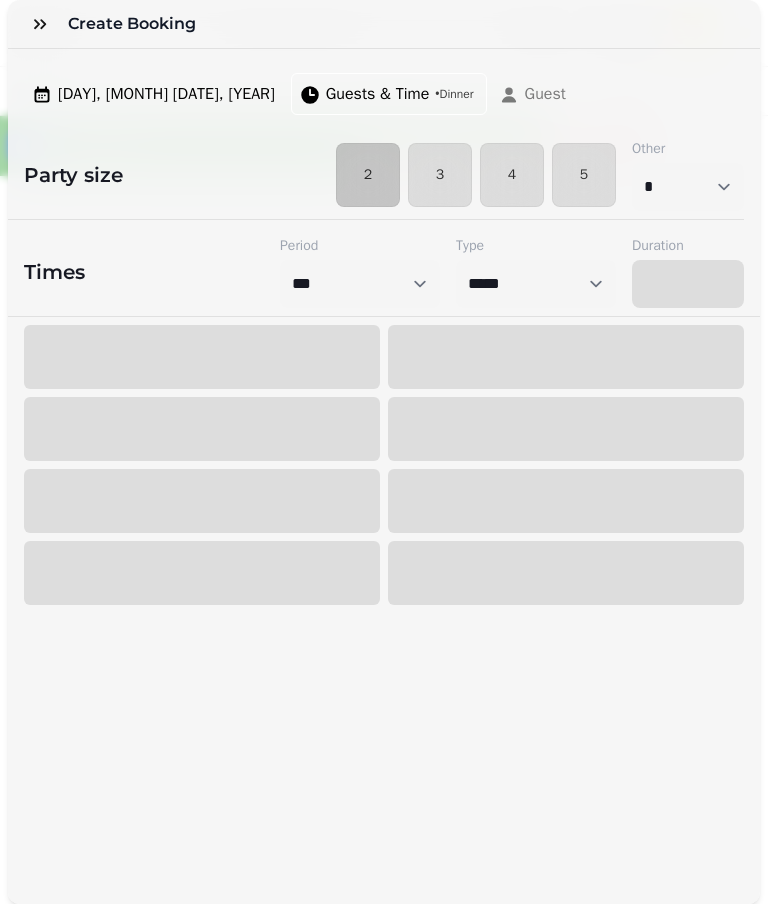 select on "****" 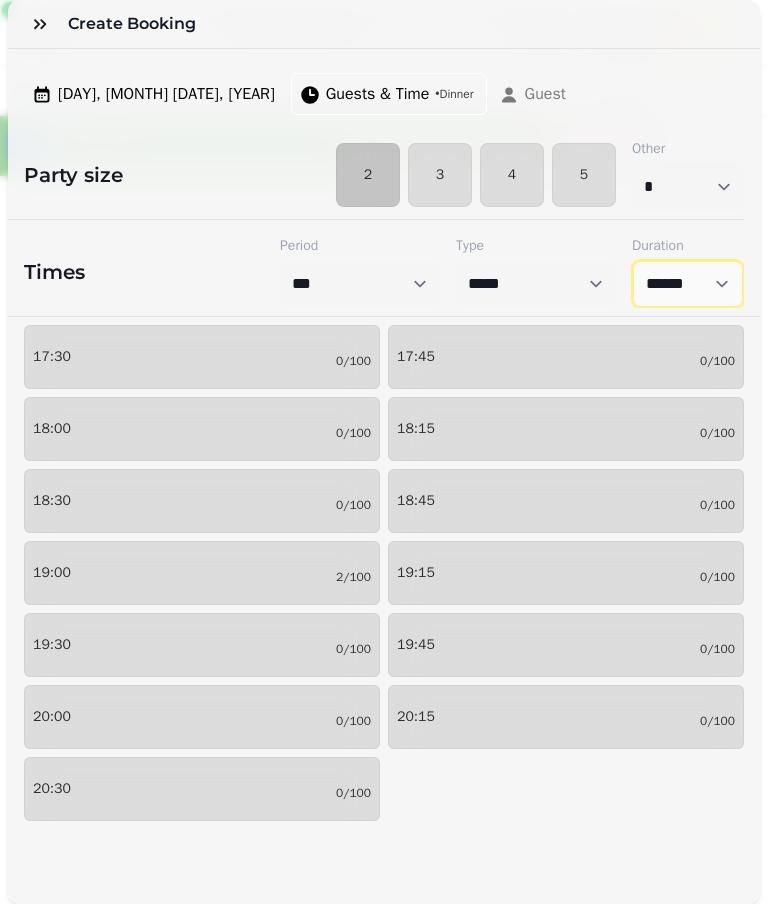 click on "****** ****** ****** ****** ****** ****** ****** ****** ****** ****** ****** ****** ****** ****** ****** ****** ****** ****** ****** ****** ****** ****** ****** ****** ****** ****** ****** ****** ****** ****** ****** ****** ****** ****** ****** ****** ****** ****** ****** ******* ******* ******* ******* ******* ******* ******* ******* ******* ******* ******* ******* ******* ******* ******* ******* ******* ******* ******* ******* ******* ******* ******* ******* ******* ******* ******* ******* ******* ******* ******* ******* ******* ******* ******* ******* ******* ******* ******* ******* ******* ******* ******* ******* ******* ******* ******* *******" at bounding box center [688, 284] 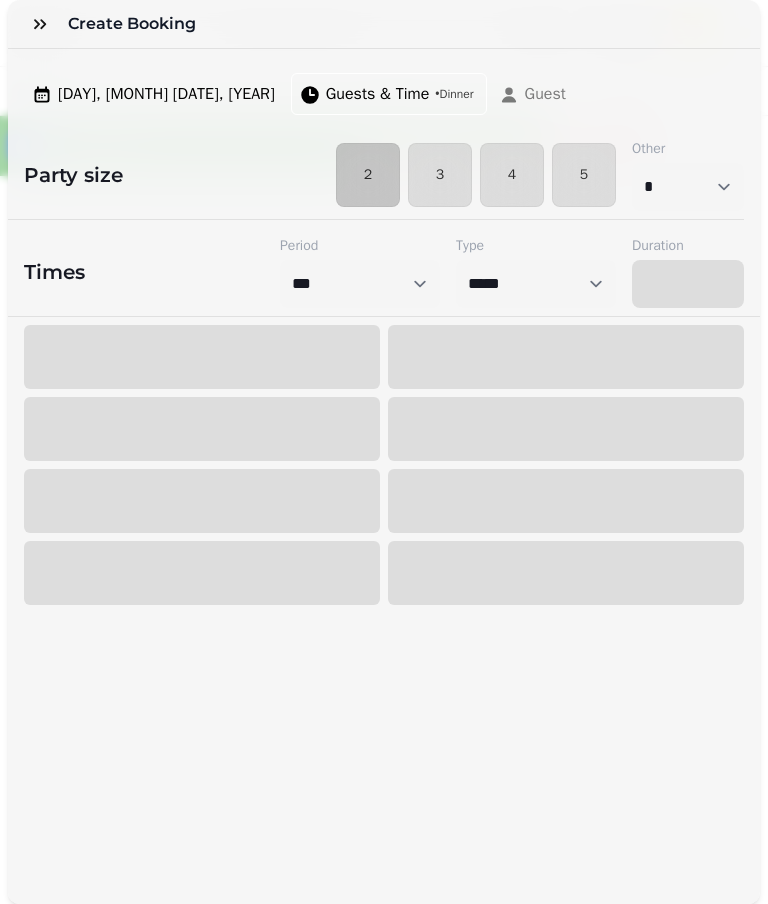 select on "*****" 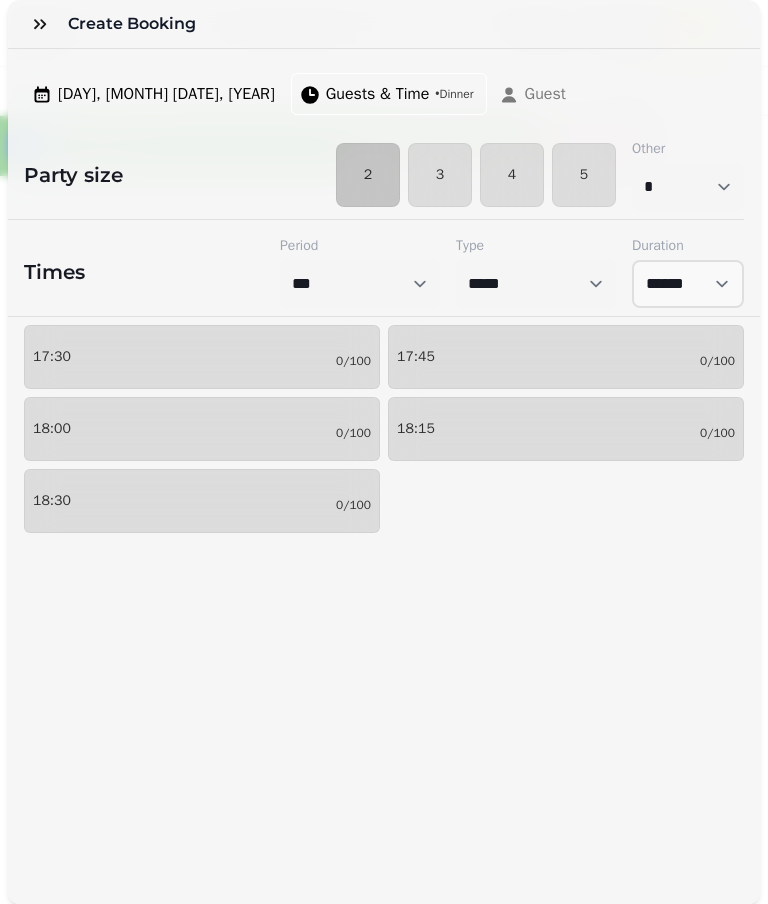 click on "[TIME] [NUMBER]/[NUMBER]" at bounding box center [202, 357] 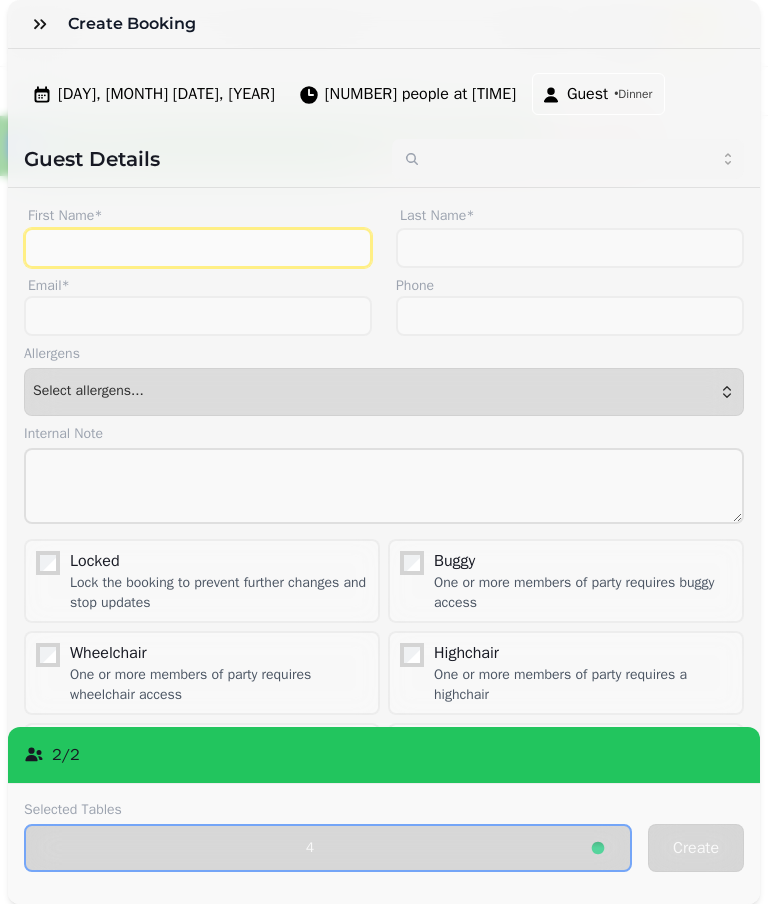 click on "First Name*" at bounding box center (198, 248) 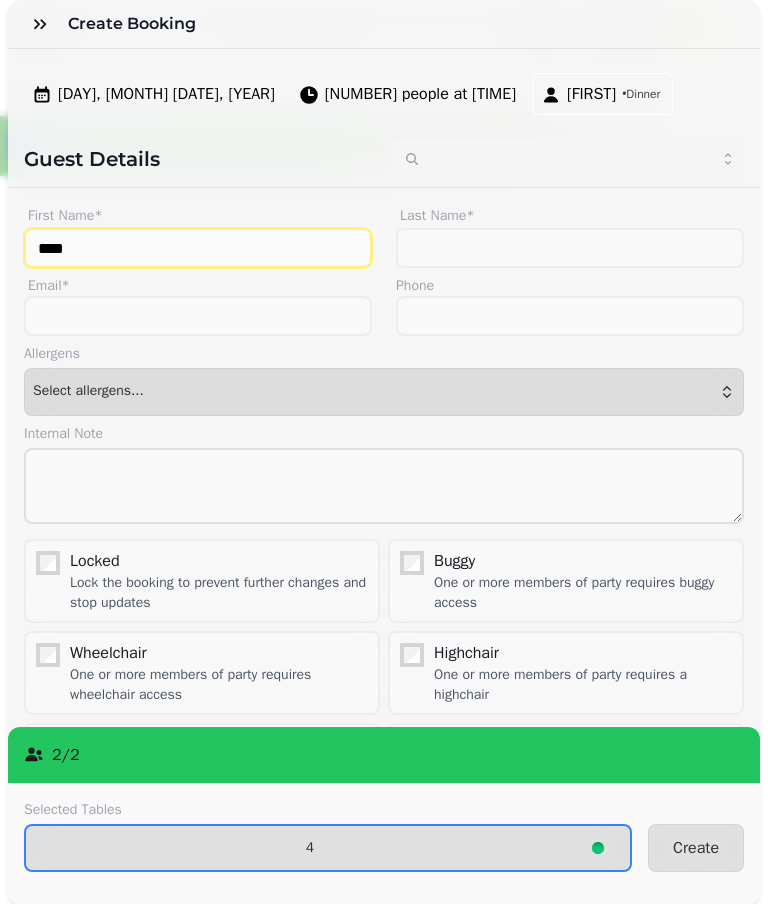 type on "****" 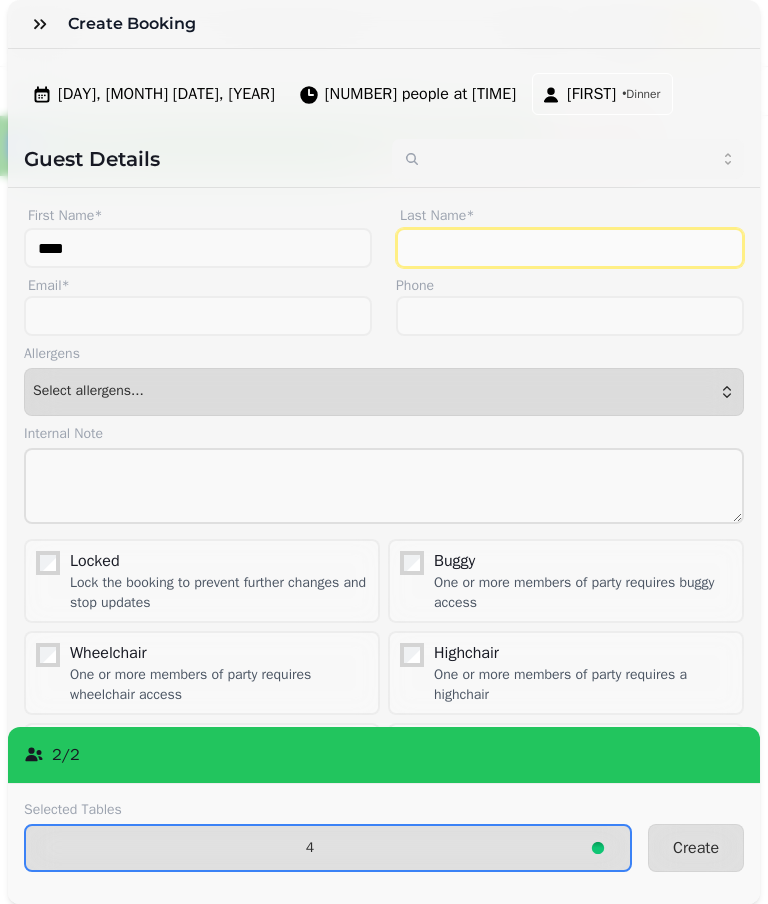 click on "Last Name*" at bounding box center (570, 248) 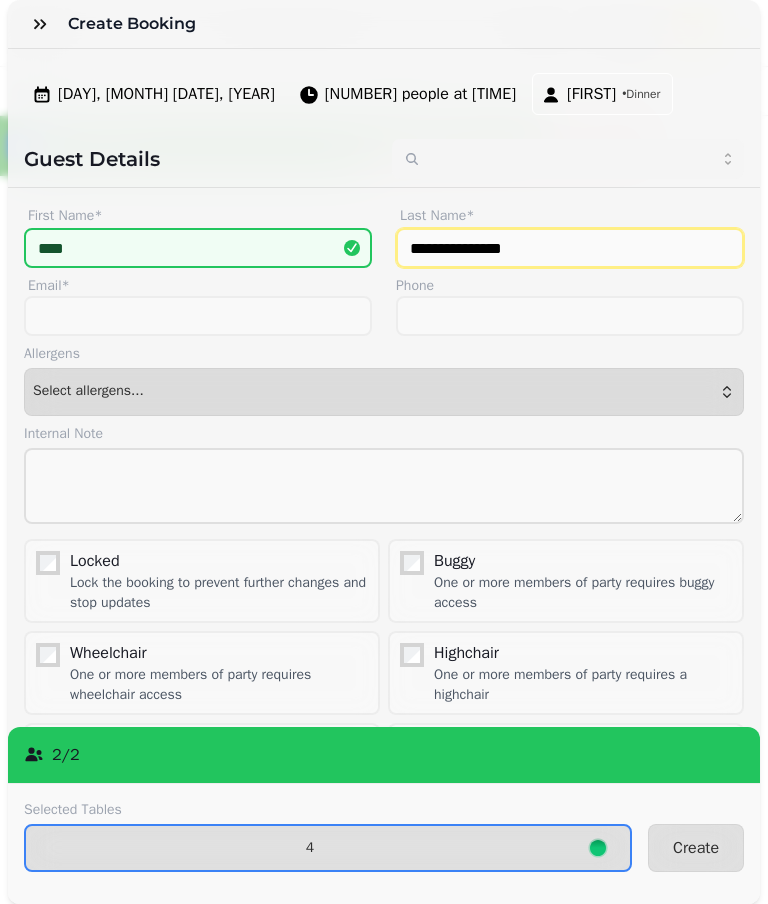 type on "**********" 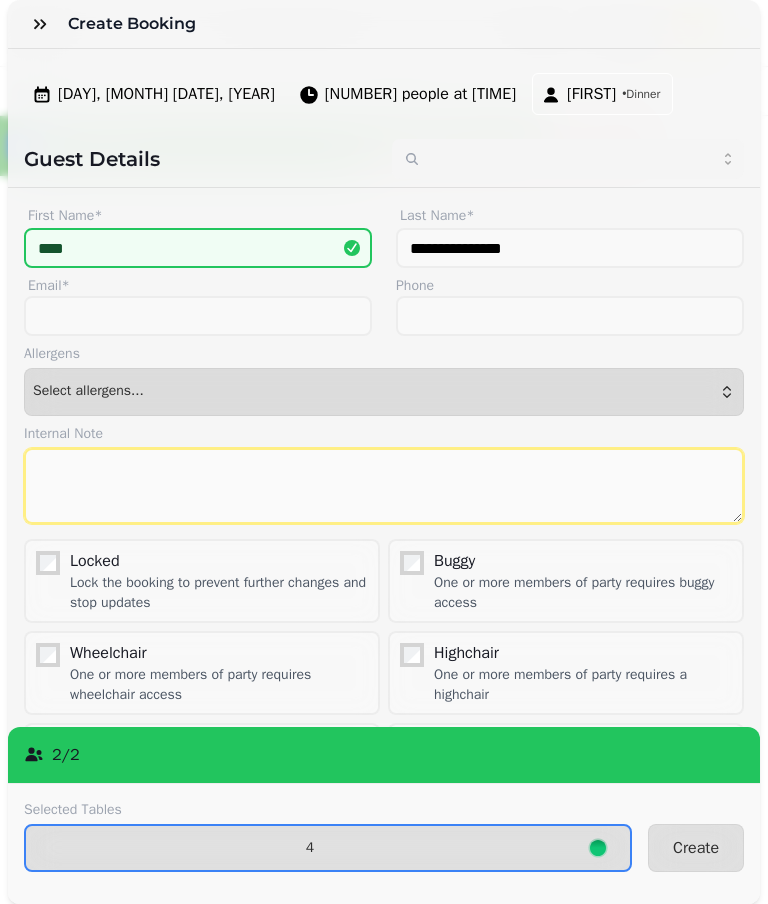 click at bounding box center [384, 486] 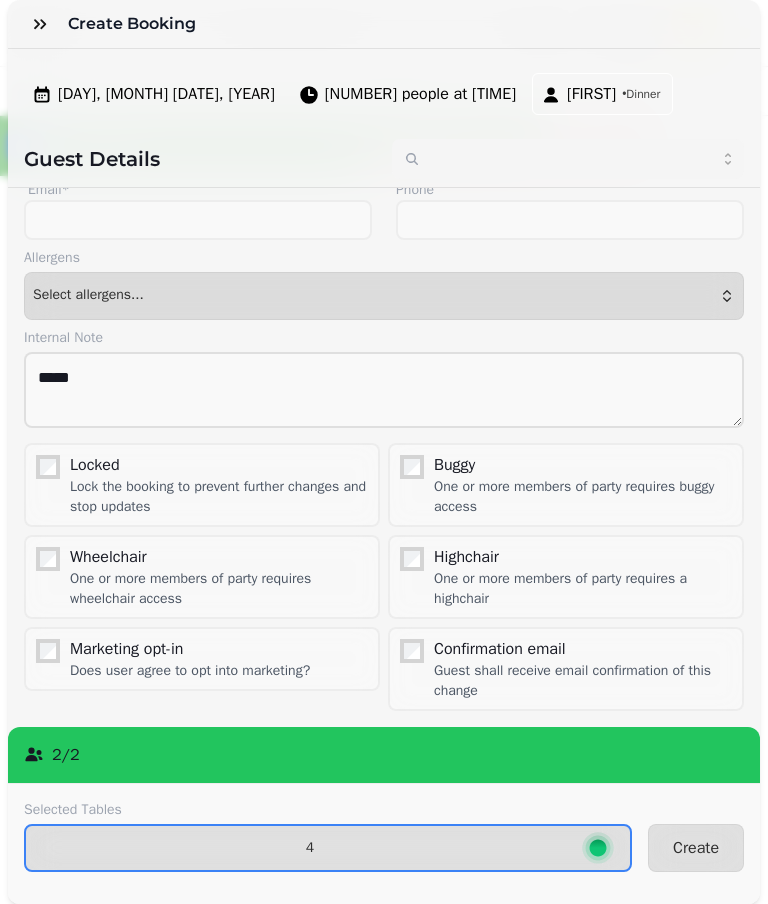 scroll, scrollTop: 95, scrollLeft: 0, axis: vertical 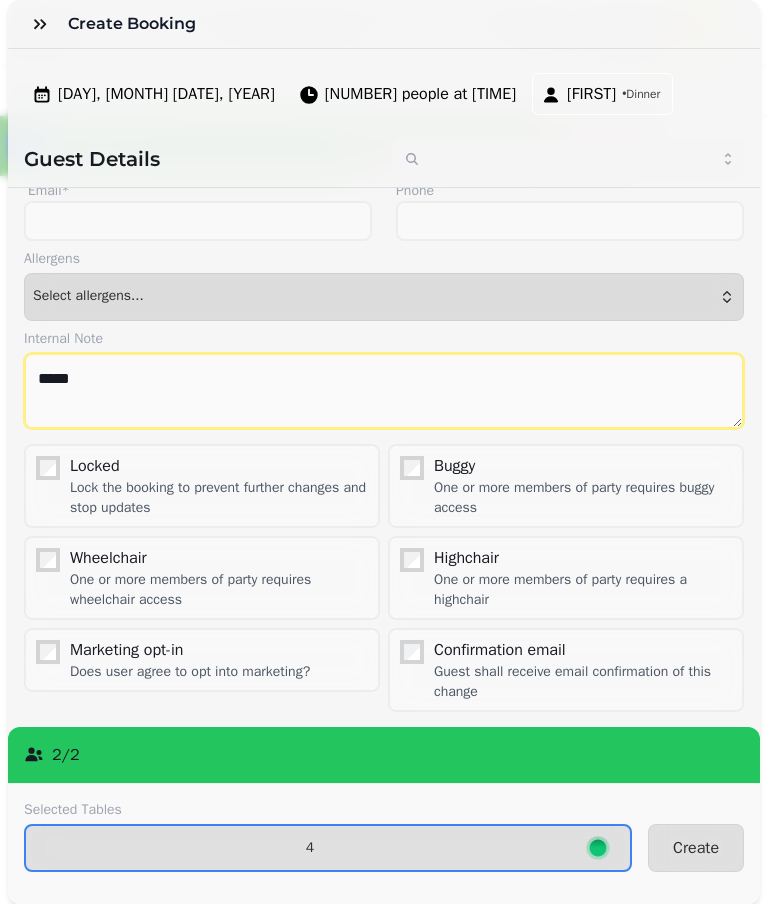 type on "*****" 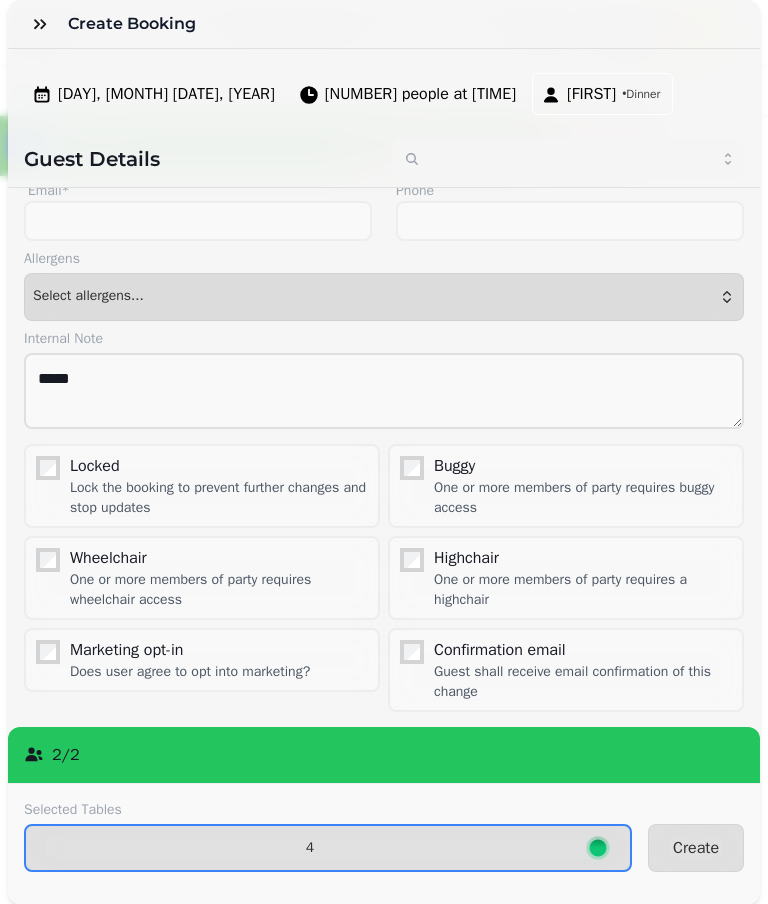 click on "Create" at bounding box center [696, 848] 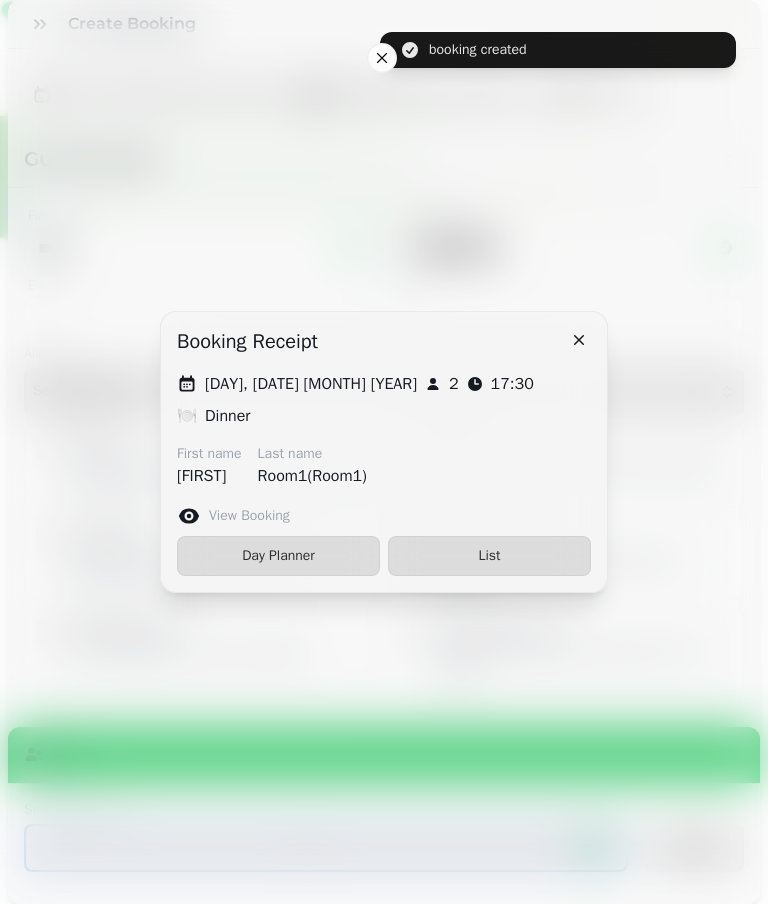 scroll, scrollTop: 0, scrollLeft: 0, axis: both 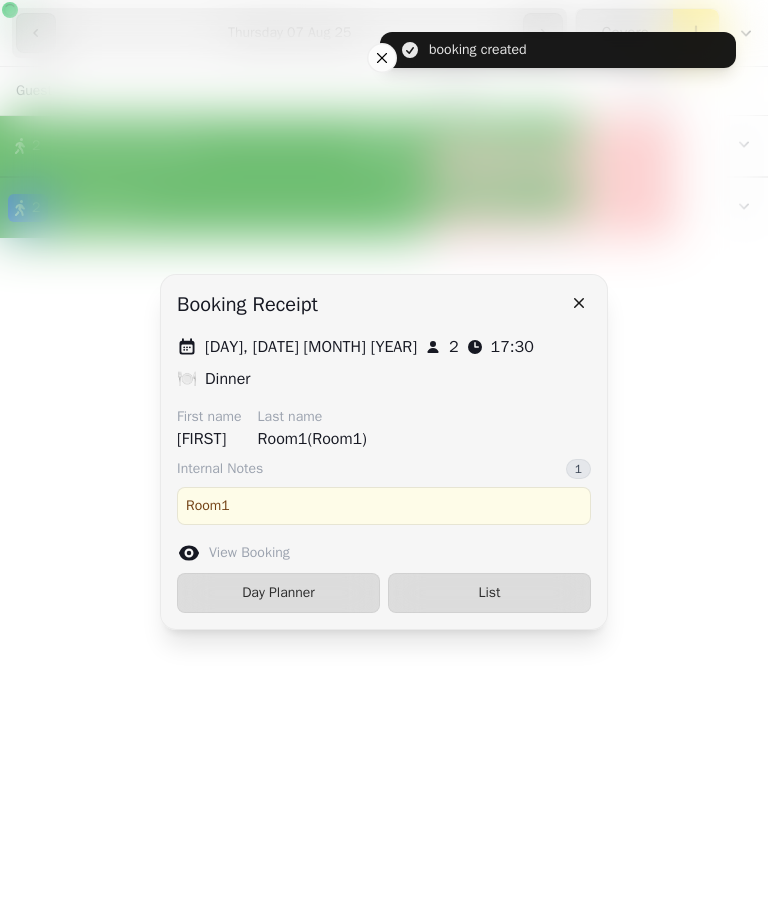 click on "List" at bounding box center (489, 593) 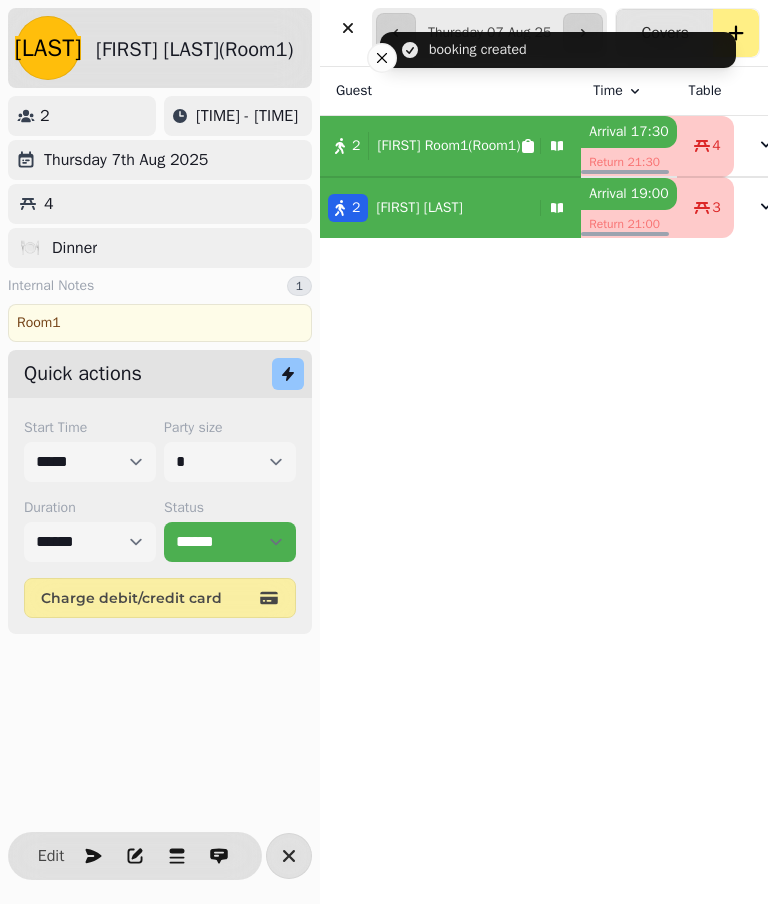 select on "******" 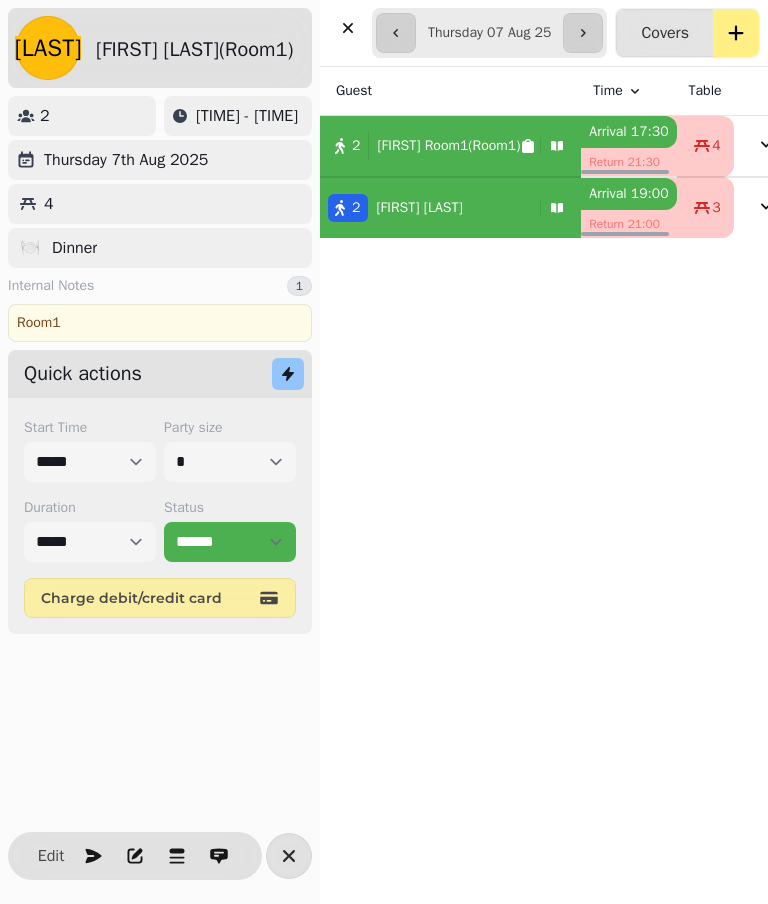 click 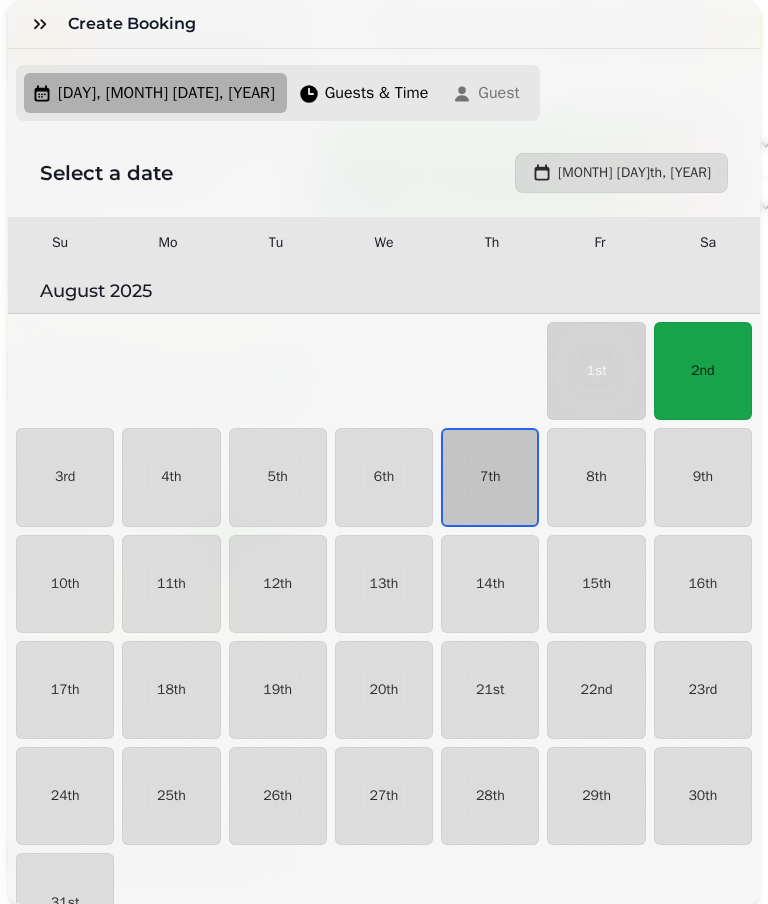 click on "7th" at bounding box center [490, 477] 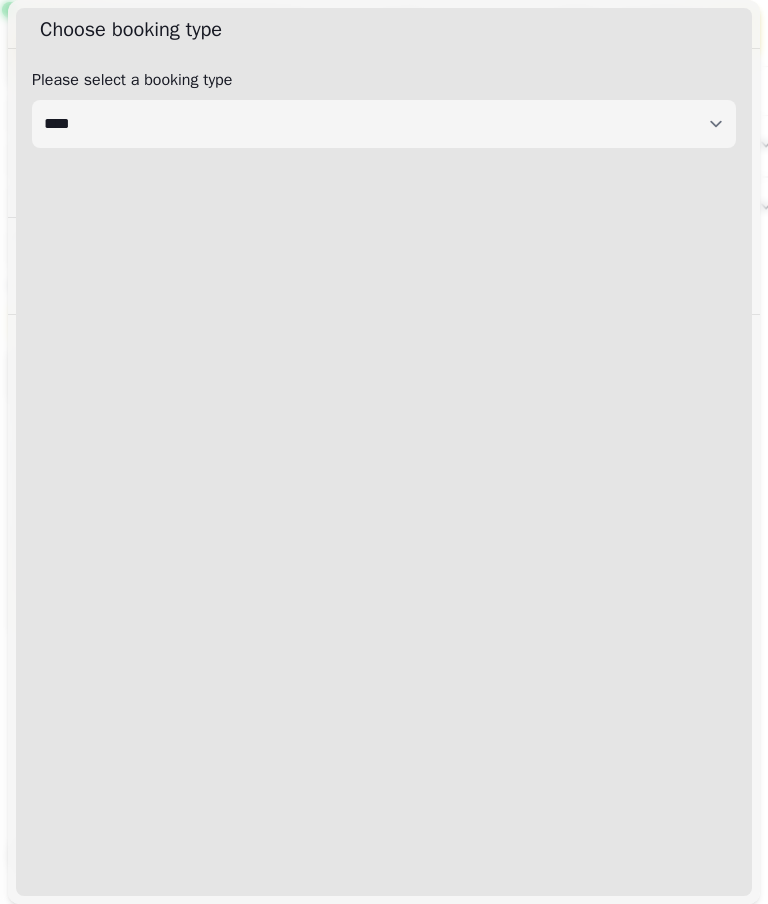 select on "****" 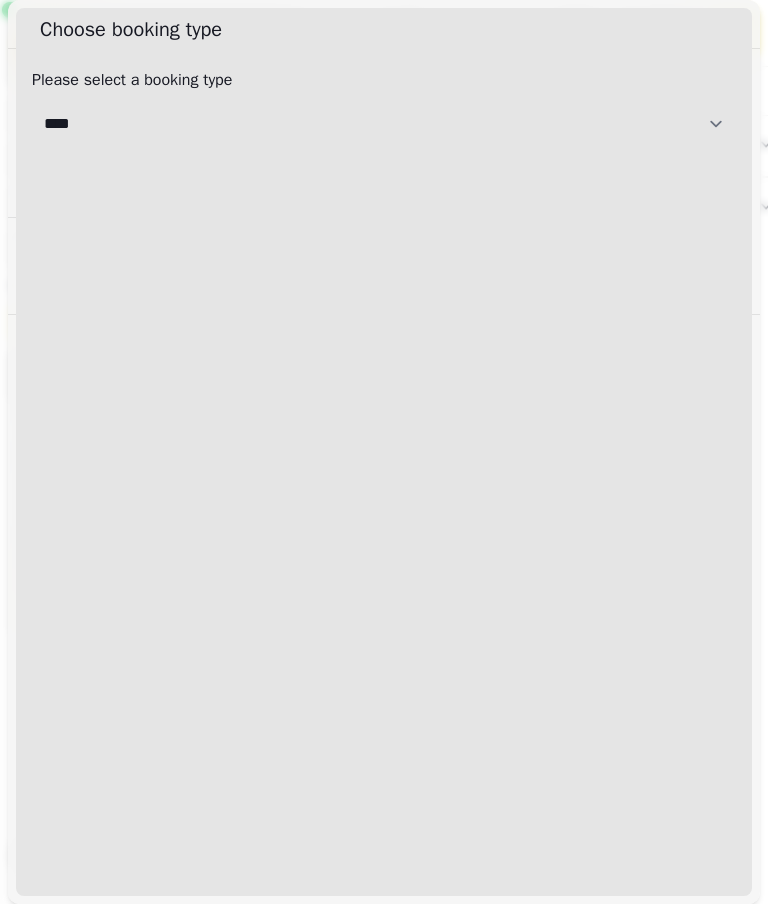 click on "[CREDITCARD]" at bounding box center [384, 124] 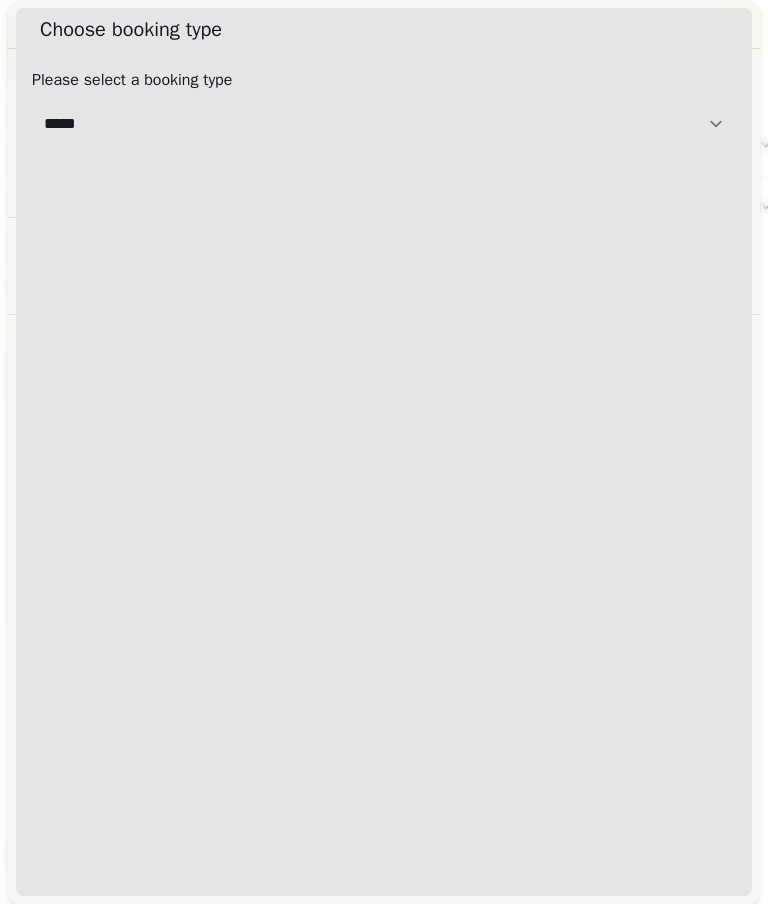select on "**********" 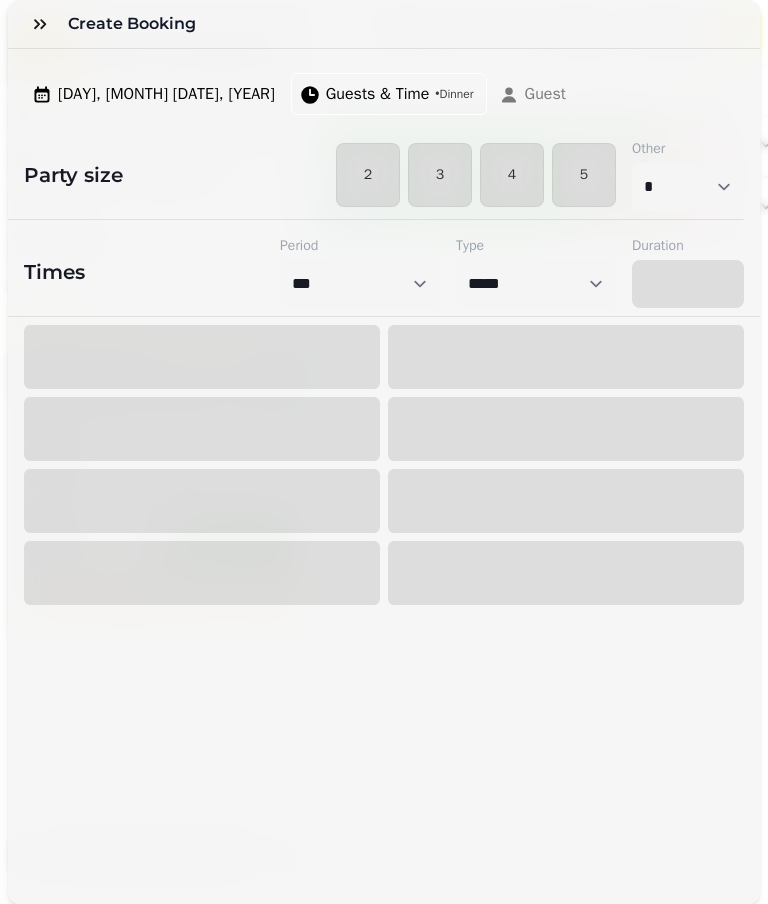 select on "****" 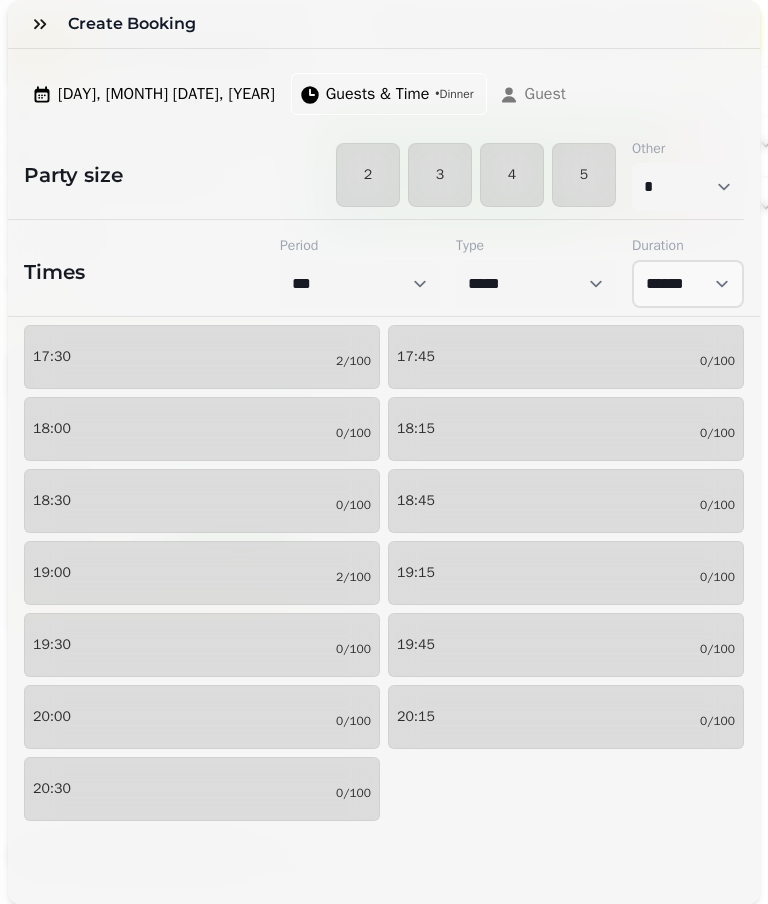 click on "3" at bounding box center (440, 175) 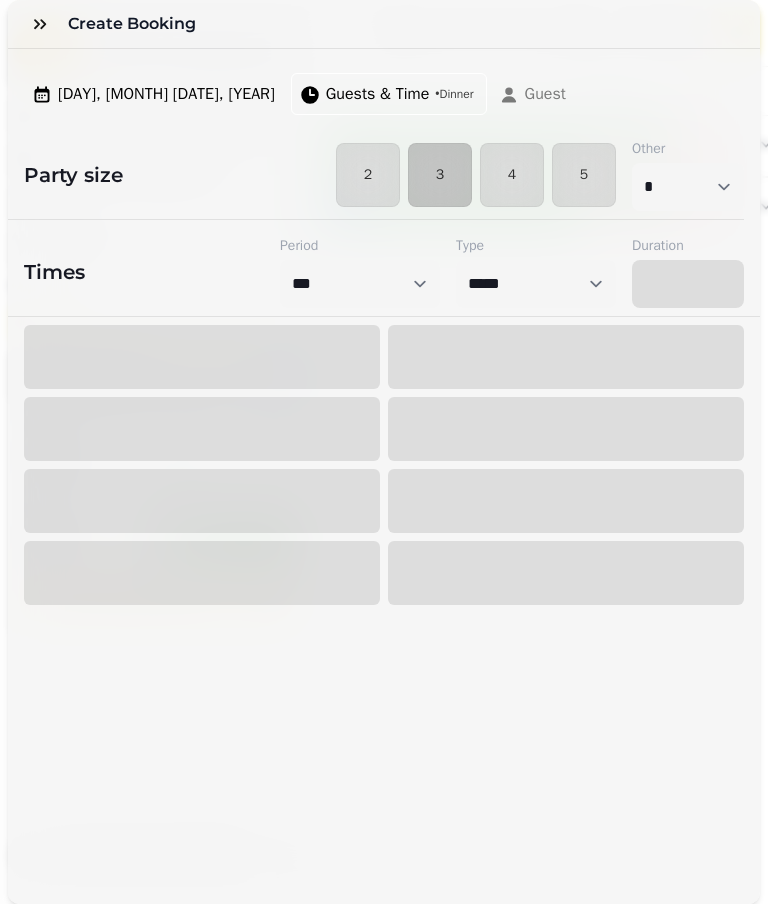 select on "****" 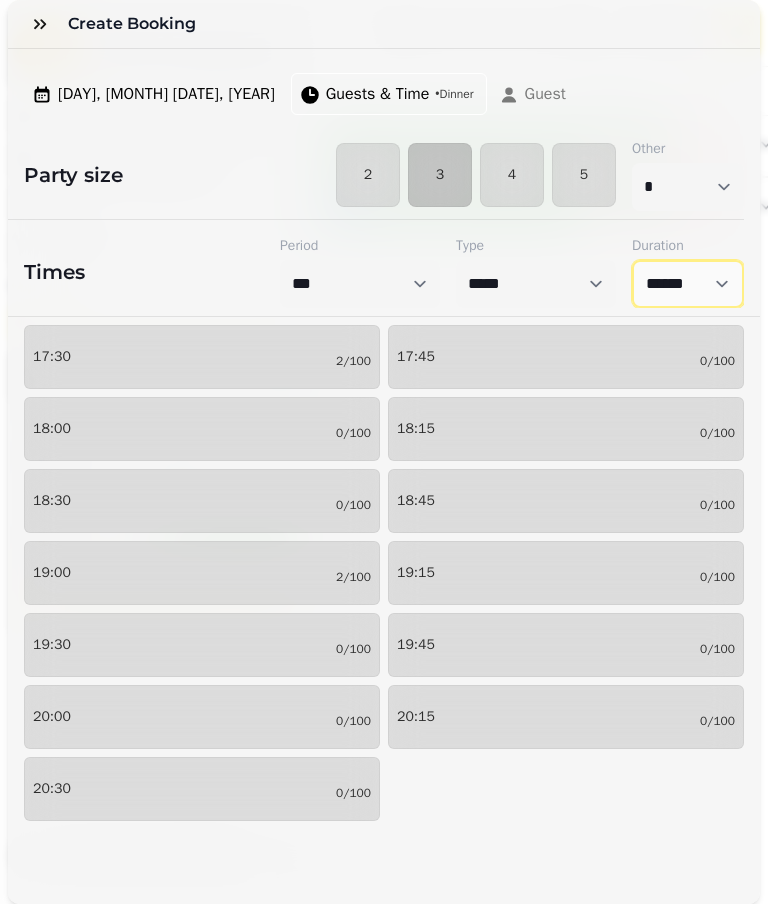 click on "****** ****** ****** ****** ****** ****** ****** ****** ****** ****** ****** ****** ****** ****** ****** ****** ****** ****** ****** ****** ****** ****** ****** ****** ****** ****** ****** ****** ****** ****** ****** ****** ****** ****** ****** ****** ****** ****** ****** ******* ******* ******* ******* ******* ******* ******* ******* ******* ******* ******* ******* ******* ******* ******* ******* ******* ******* ******* ******* ******* ******* ******* ******* ******* ******* ******* ******* ******* ******* ******* ******* ******* ******* ******* ******* ******* ******* ******* ******* ******* ******* ******* ******* ******* ******* ******* *******" at bounding box center [688, 284] 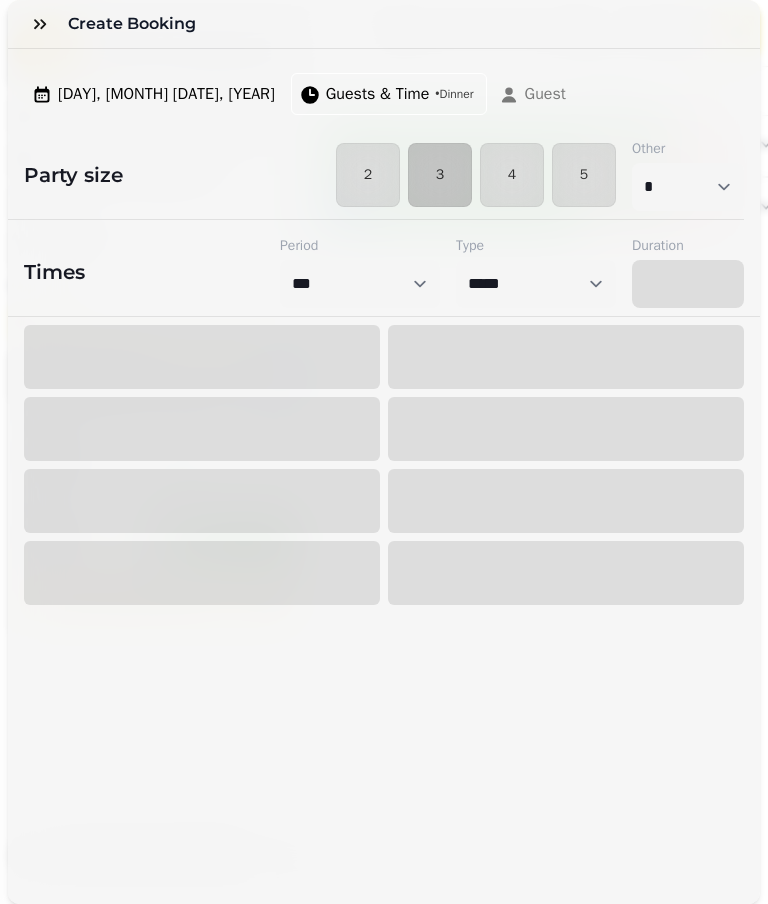 select on "*****" 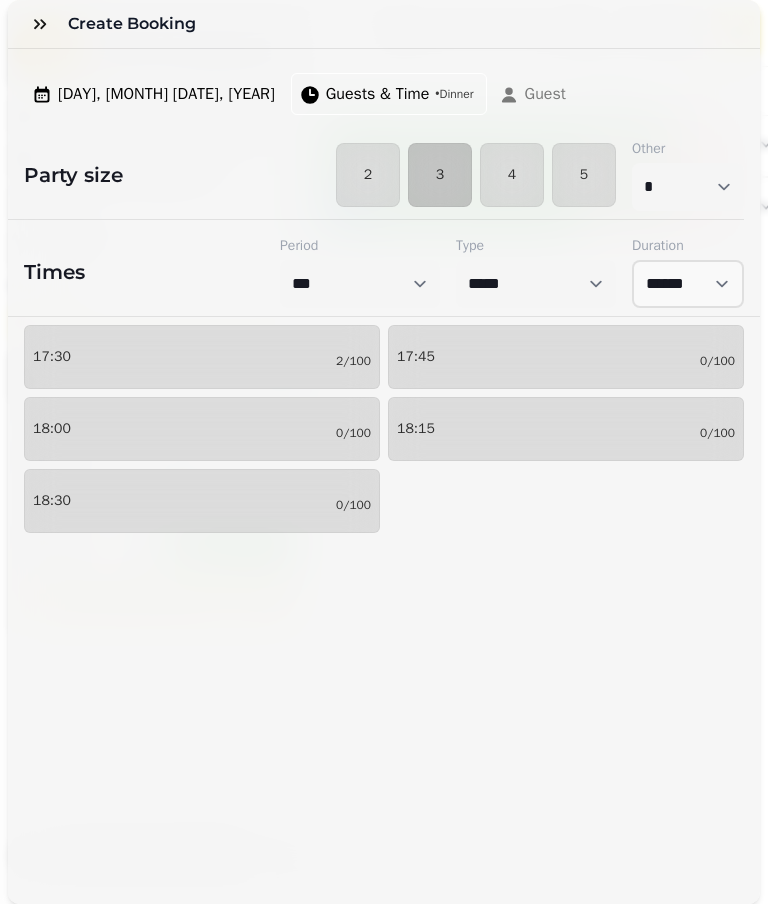 click on "17:30 2/100" at bounding box center [202, 357] 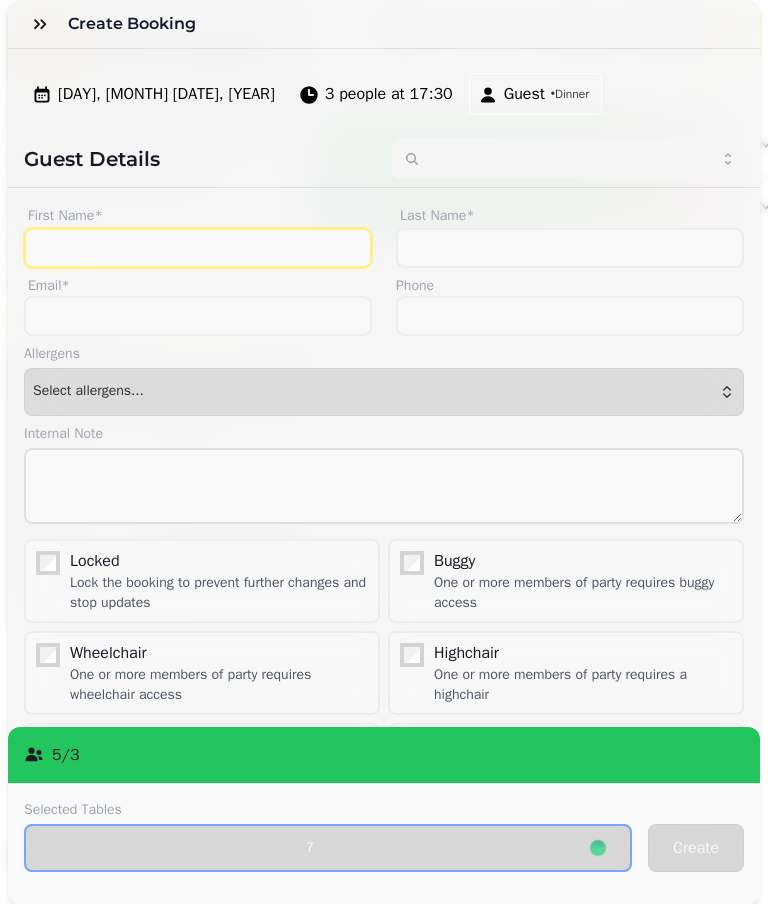 click on "First Name*" at bounding box center [198, 248] 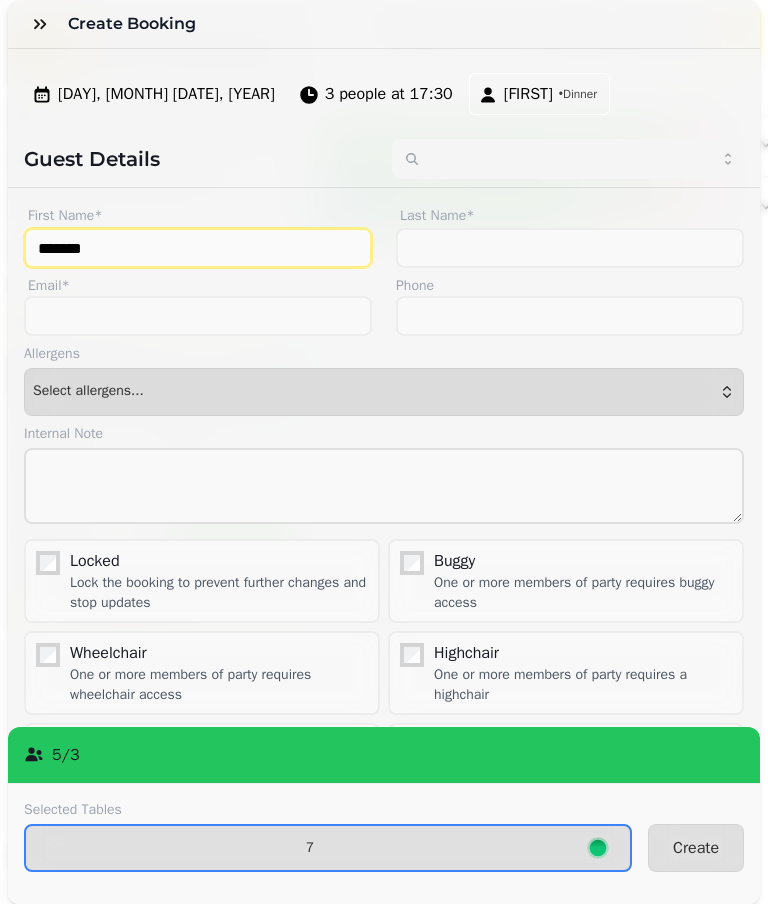 type on "*******" 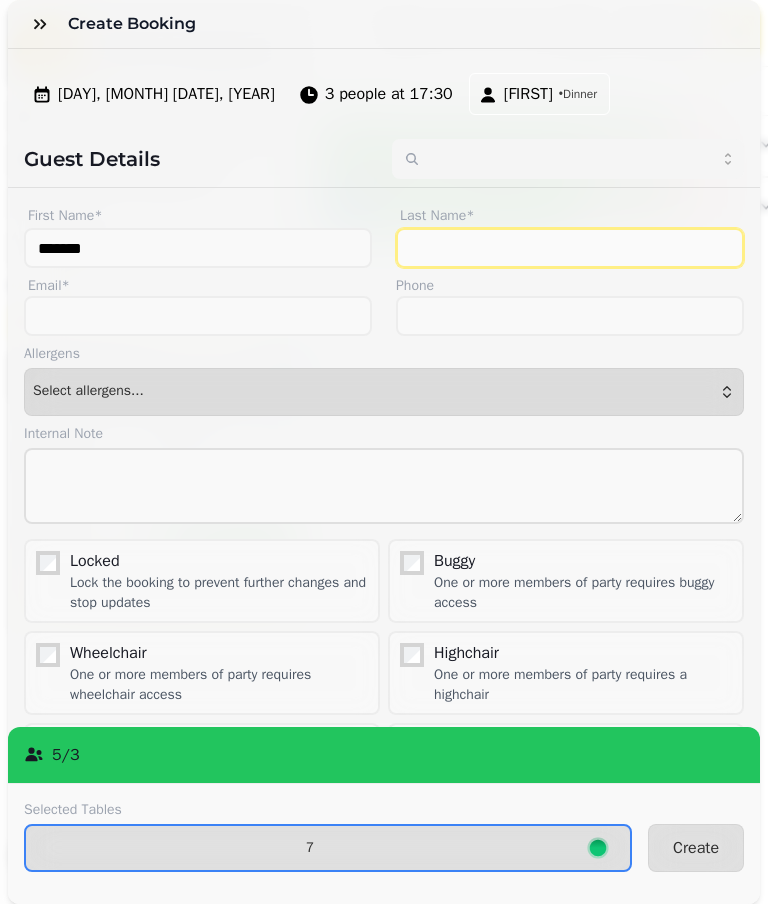 click on "Last Name*" at bounding box center [570, 248] 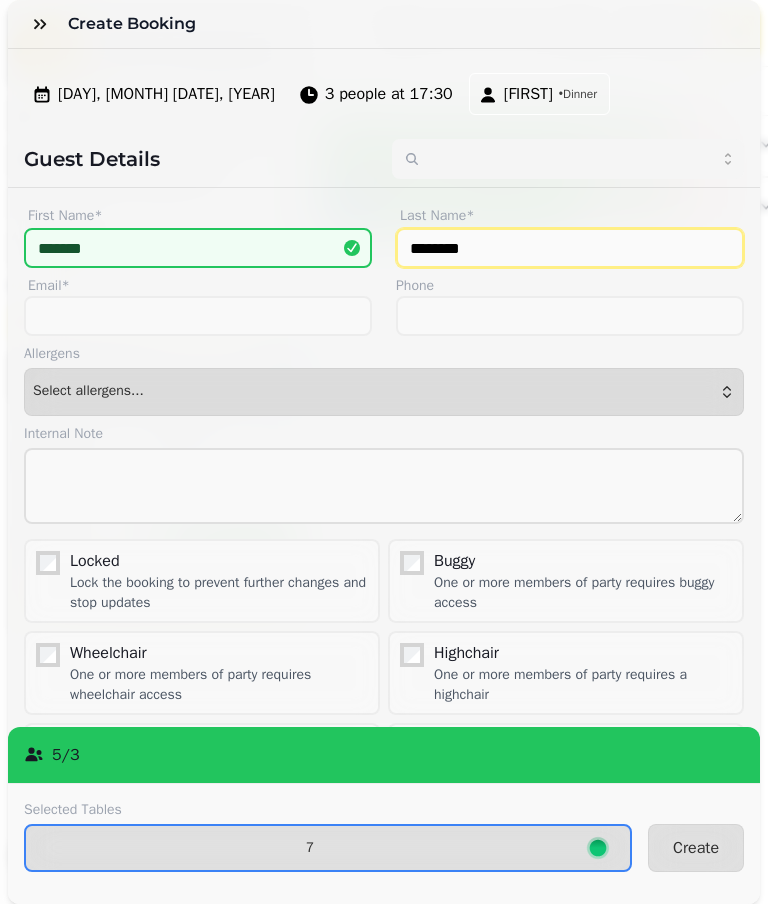 type on "**********" 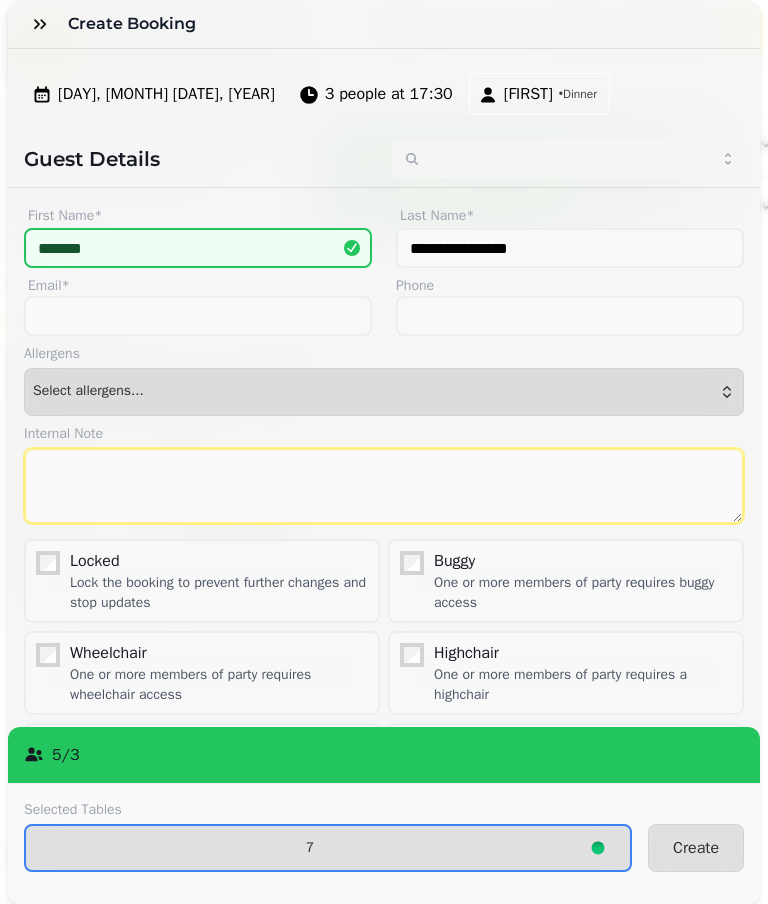 click at bounding box center (384, 486) 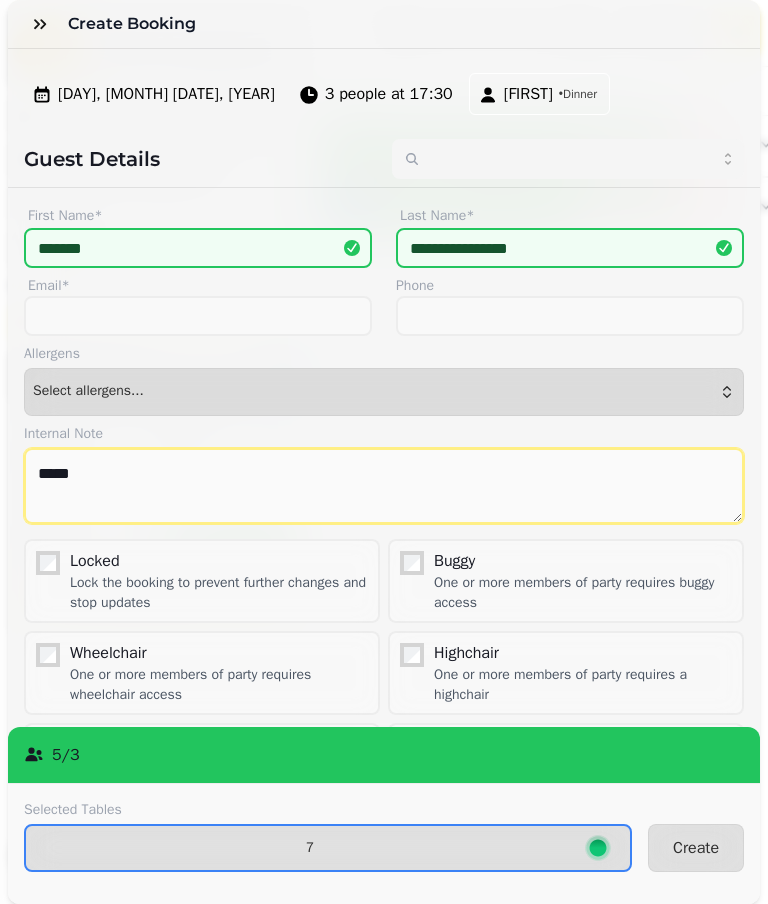 type on "*****" 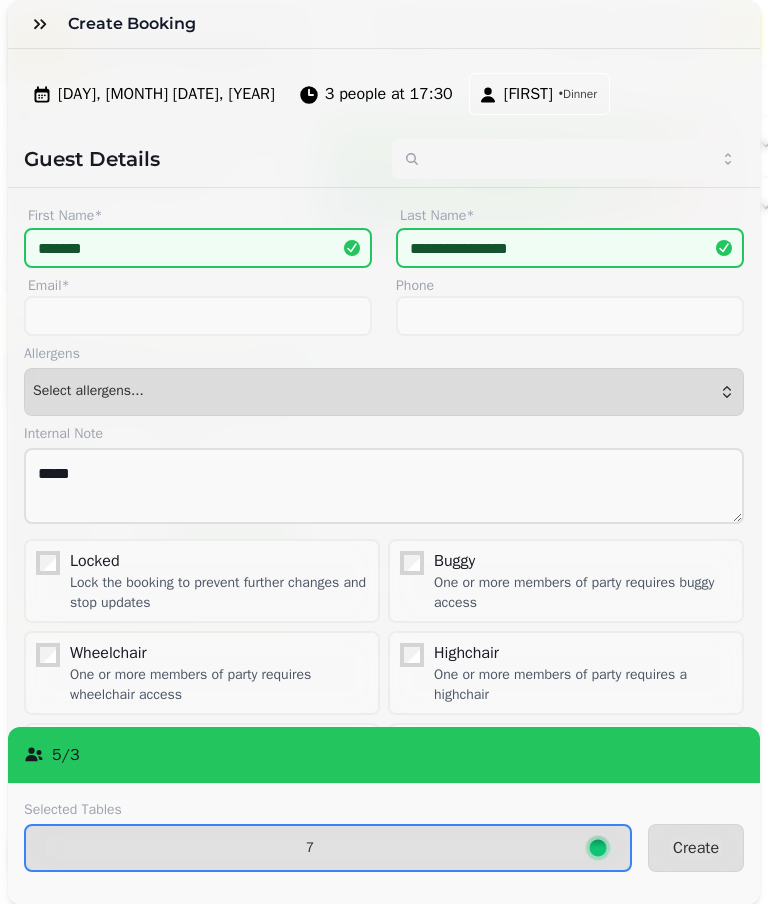 click on "7" at bounding box center [328, 848] 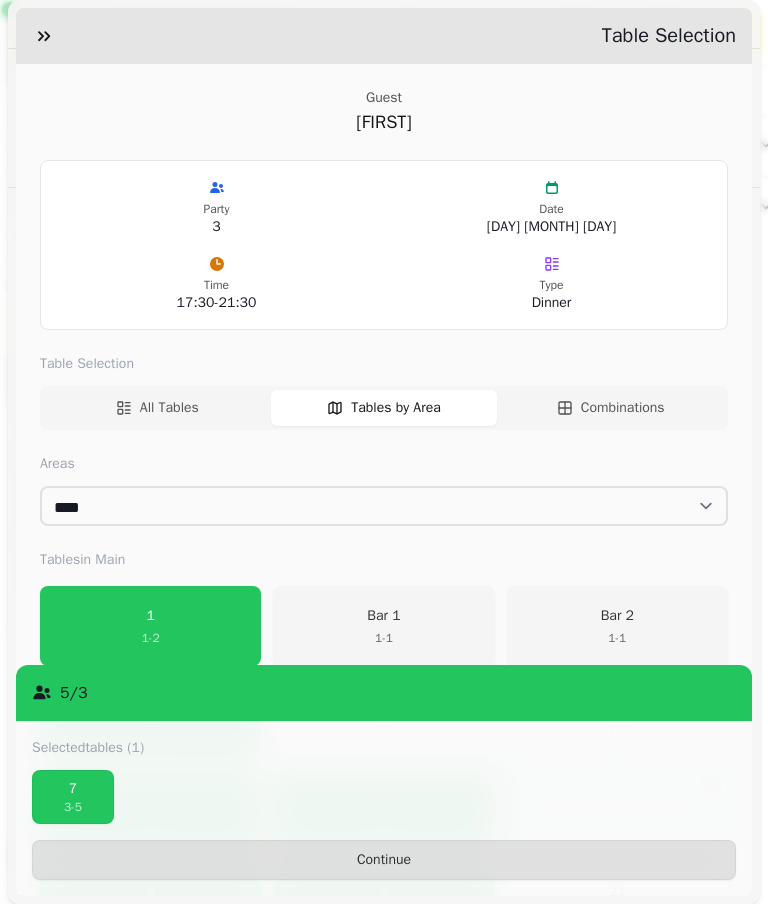 scroll, scrollTop: 330, scrollLeft: 0, axis: vertical 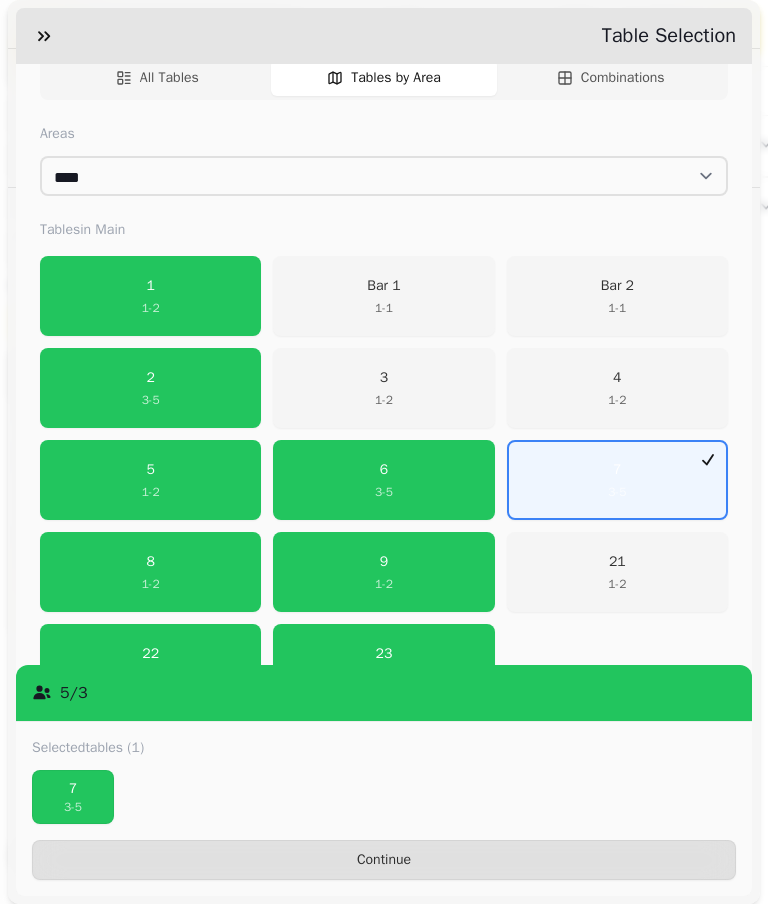 click on "[NUMBER] [NUMBER]  -  [NUMBER]" at bounding box center [383, 480] 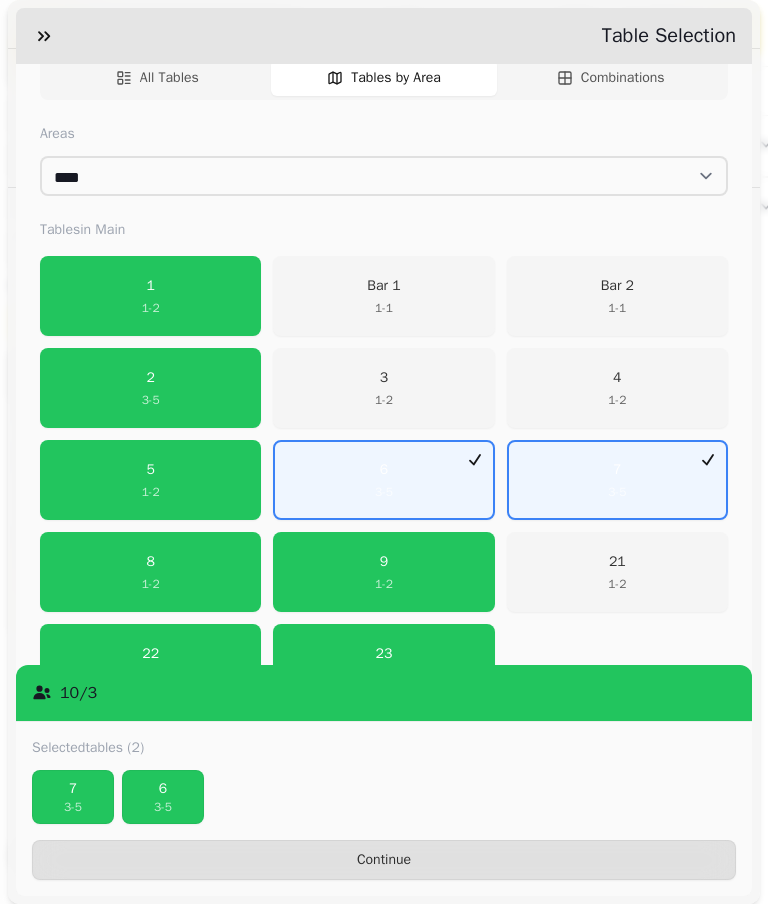 click on "3 - 5" at bounding box center (73, 807) 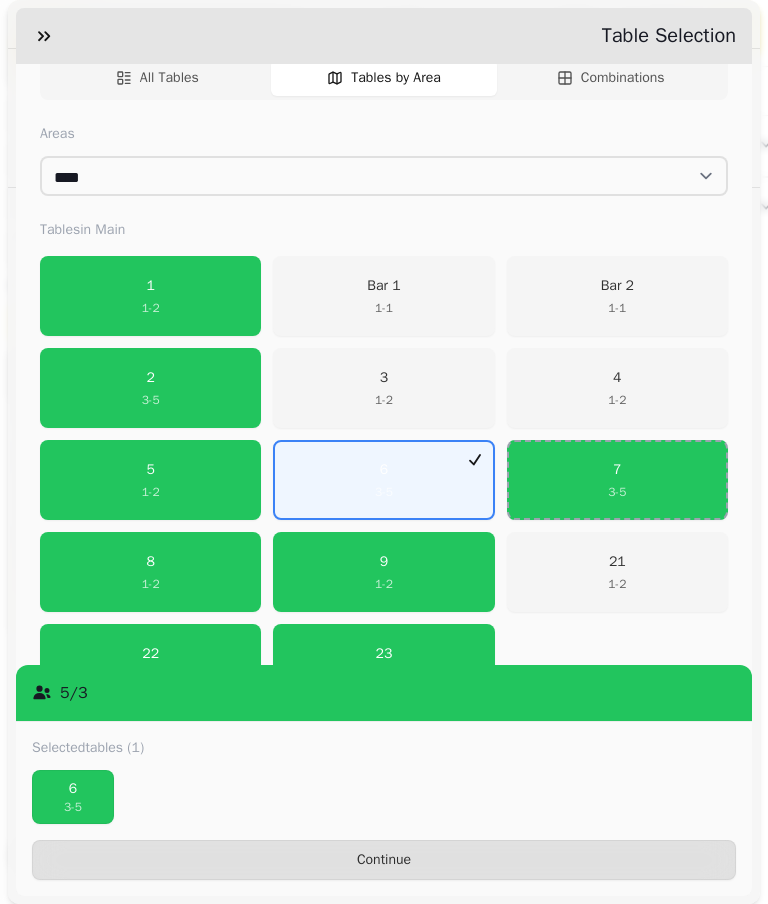 click on "Continue" at bounding box center (384, 860) 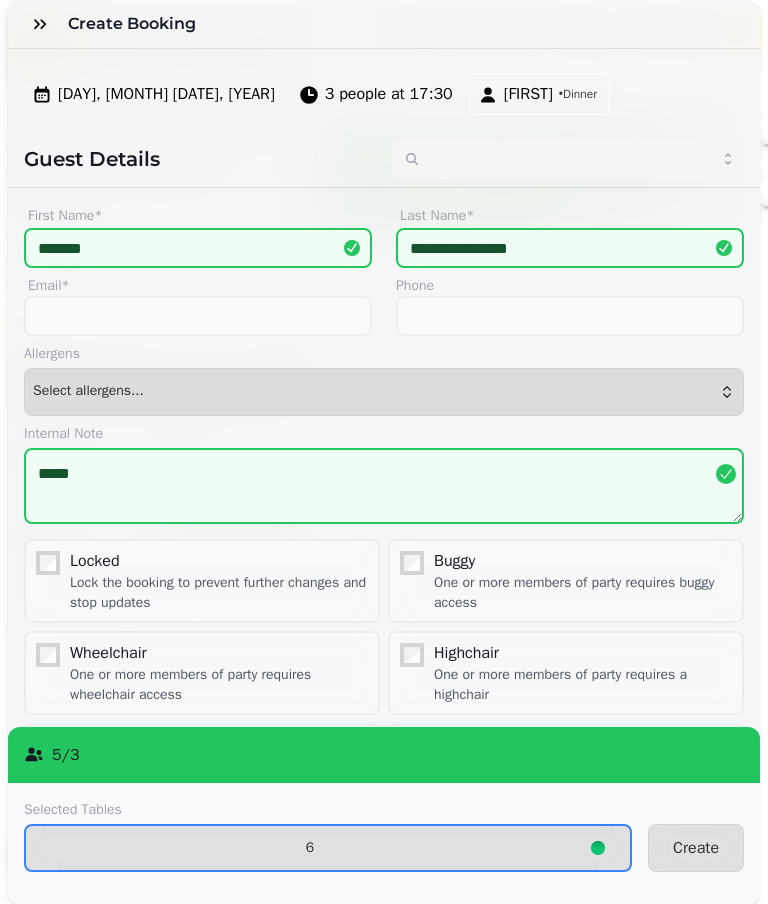 click on "Create" at bounding box center (696, 848) 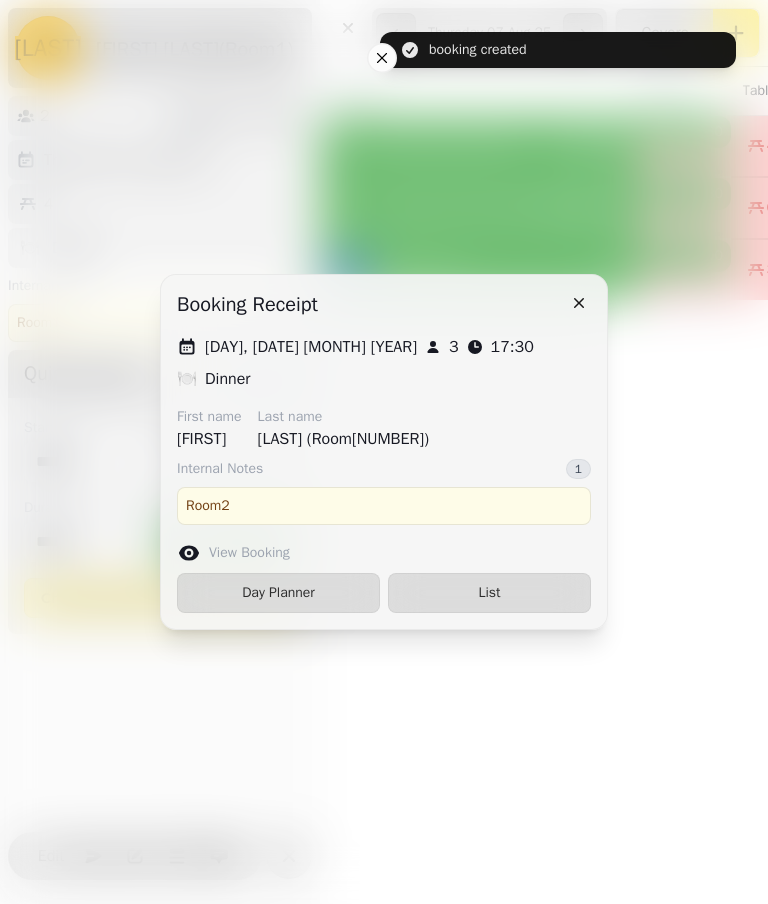 click on "List" at bounding box center [489, 593] 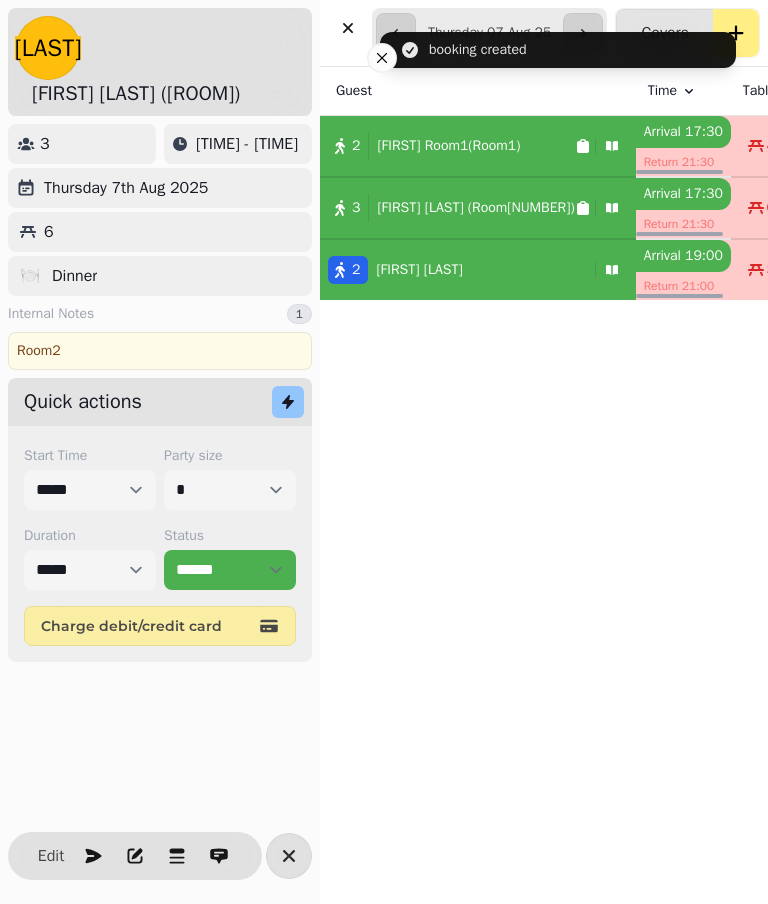 select on "*" 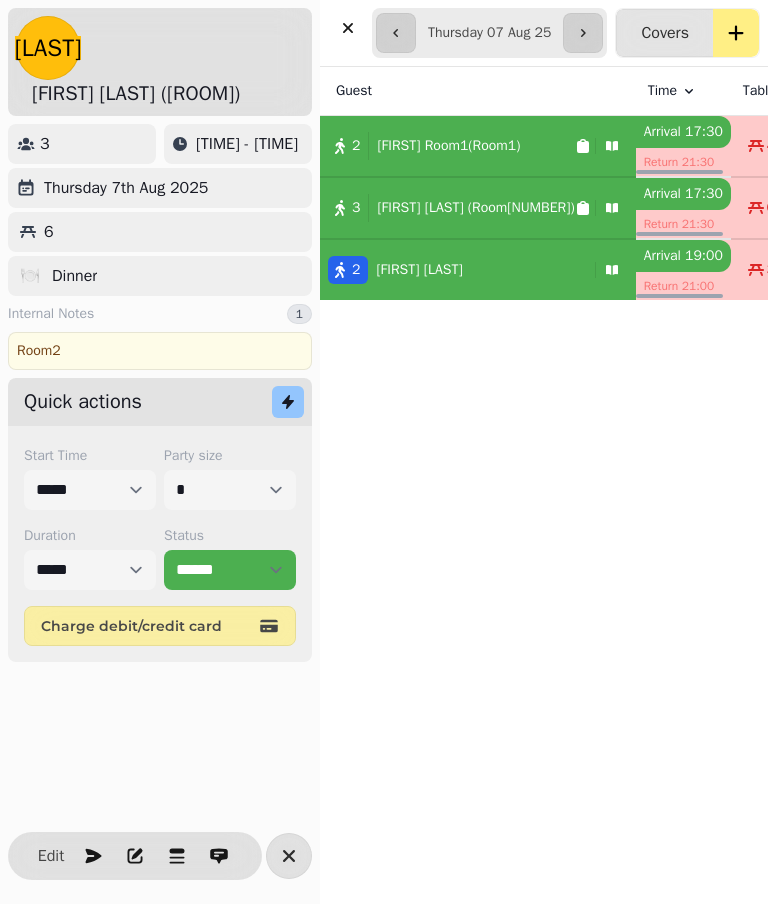 click 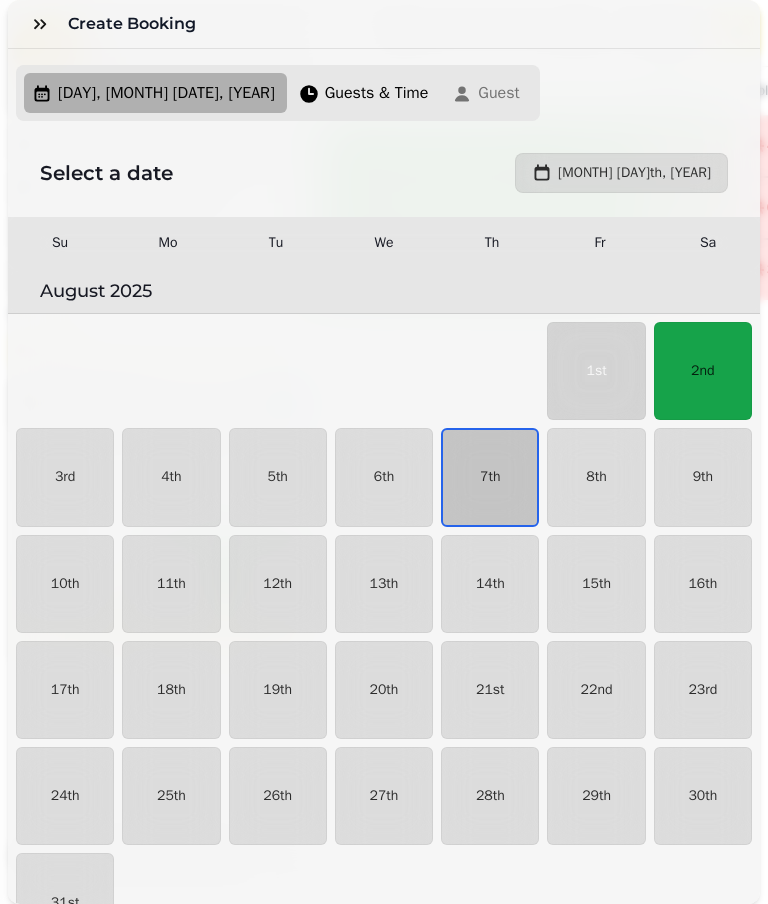 click on "7th" at bounding box center [490, 477] 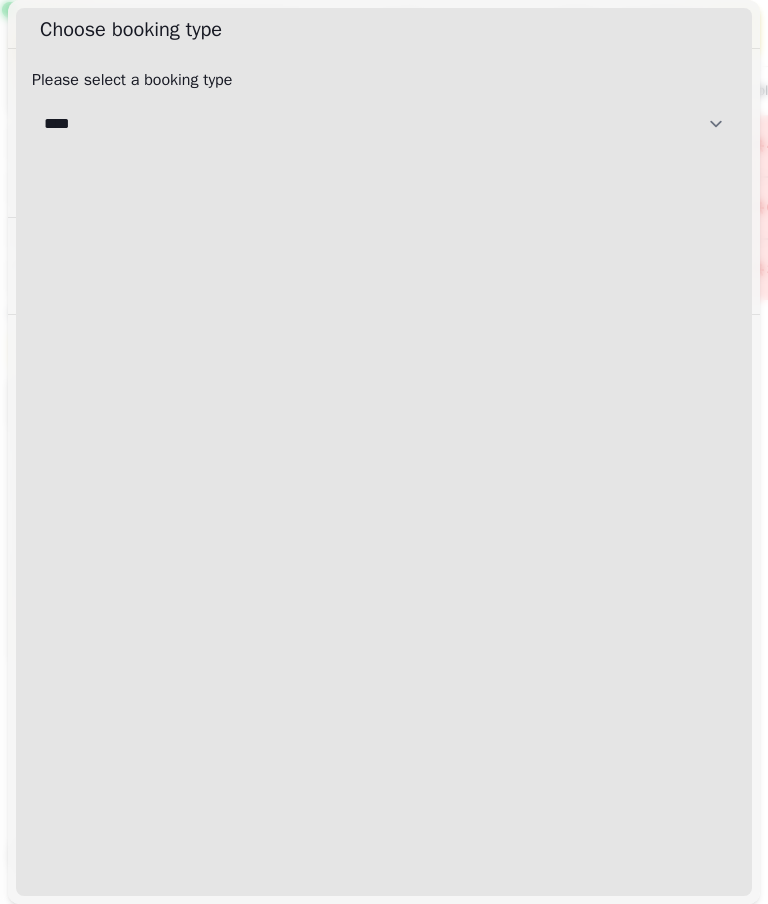 click on "[CREDITCARD]" at bounding box center (384, 124) 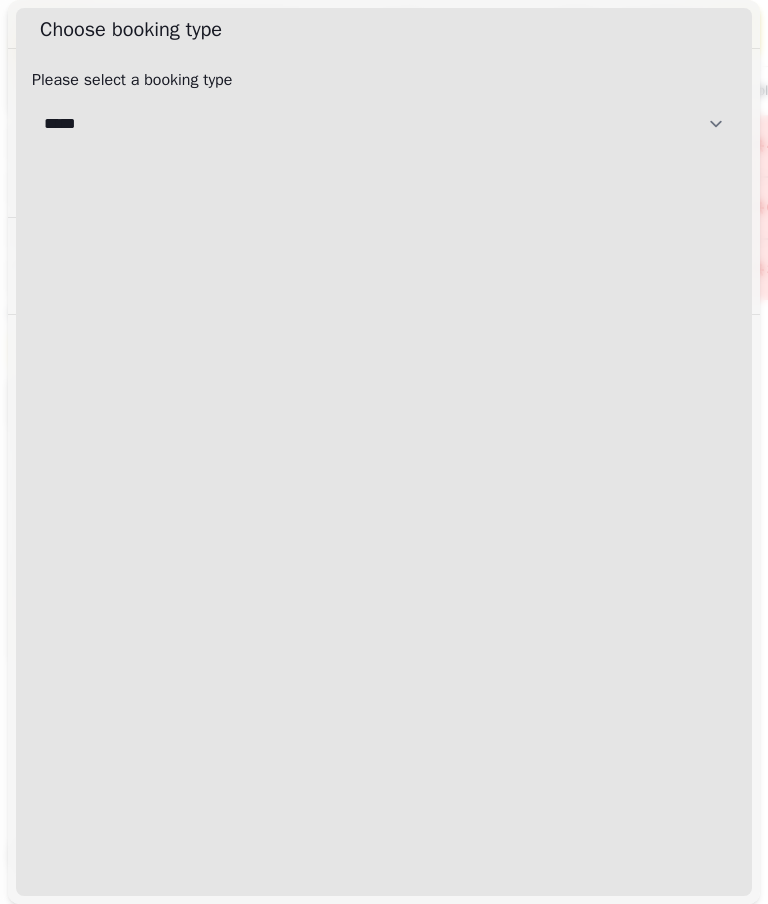 select on "**********" 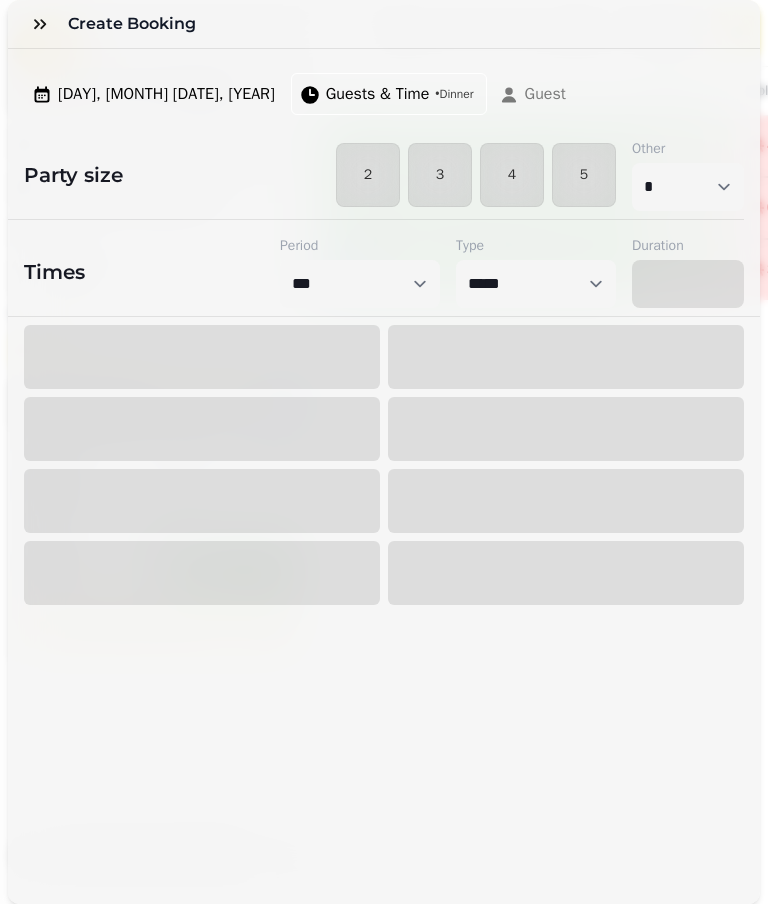 select on "****" 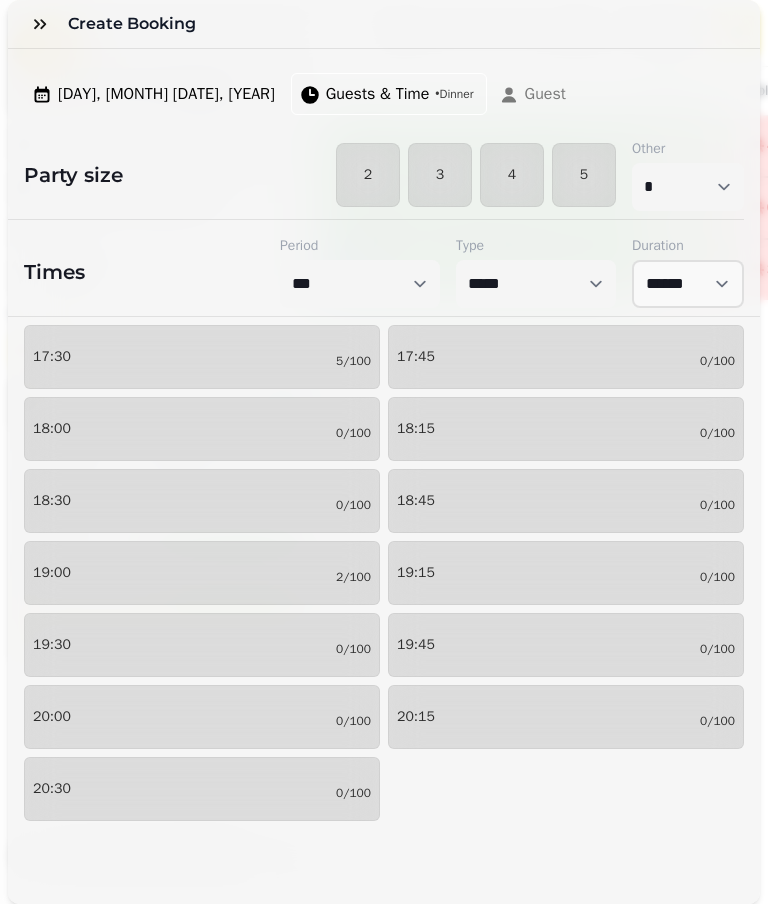 click on "3" at bounding box center [440, 175] 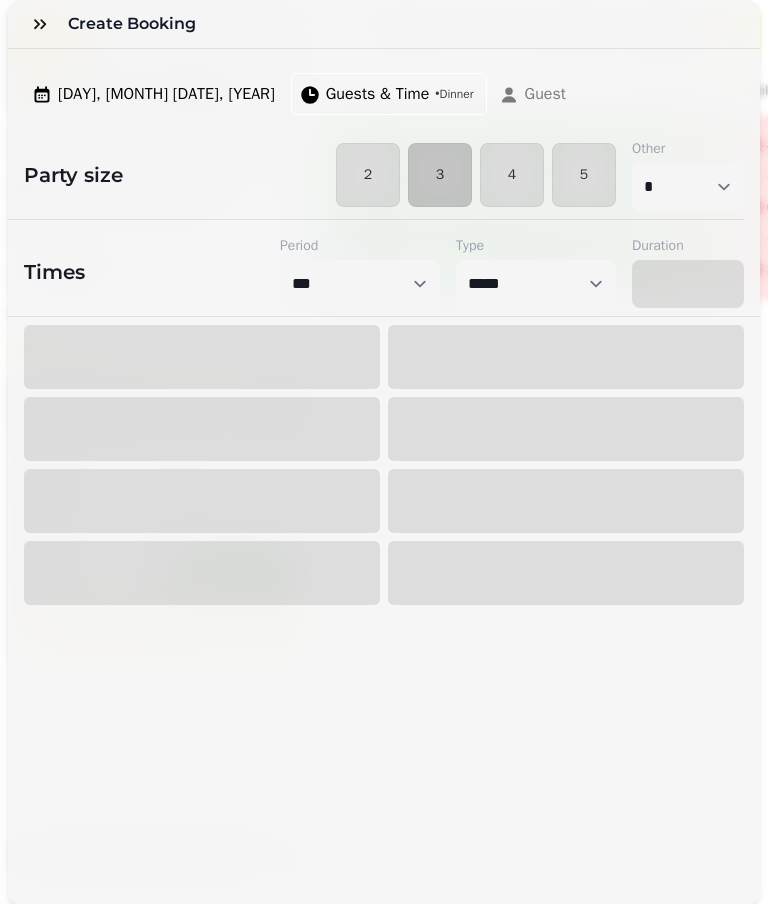 select on "****" 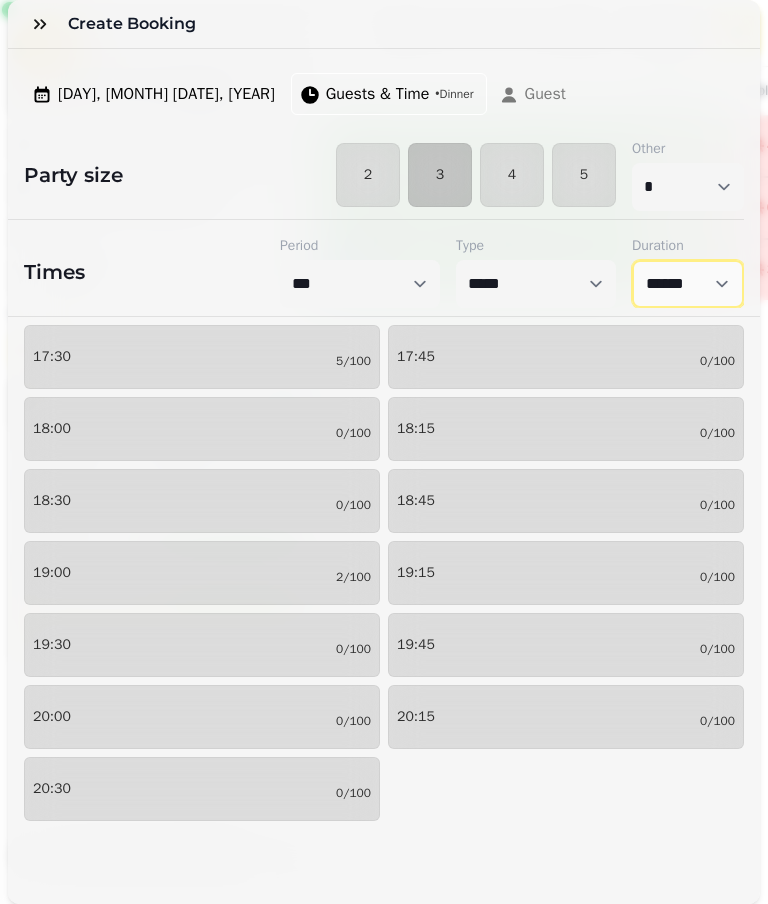 click on "****** ****** ****** ****** ****** ****** ****** ****** ****** ****** ****** ****** ****** ****** ****** ****** ****** ****** ****** ****** ****** ****** ****** ****** ****** ****** ****** ****** ****** ****** ****** ****** ****** ****** ****** ****** ****** ****** ****** ******* ******* ******* ******* ******* ******* ******* ******* ******* ******* ******* ******* ******* ******* ******* ******* ******* ******* ******* ******* ******* ******* ******* ******* ******* ******* ******* ******* ******* ******* ******* ******* ******* ******* ******* ******* ******* ******* ******* ******* ******* ******* ******* ******* ******* ******* ******* *******" at bounding box center [688, 284] 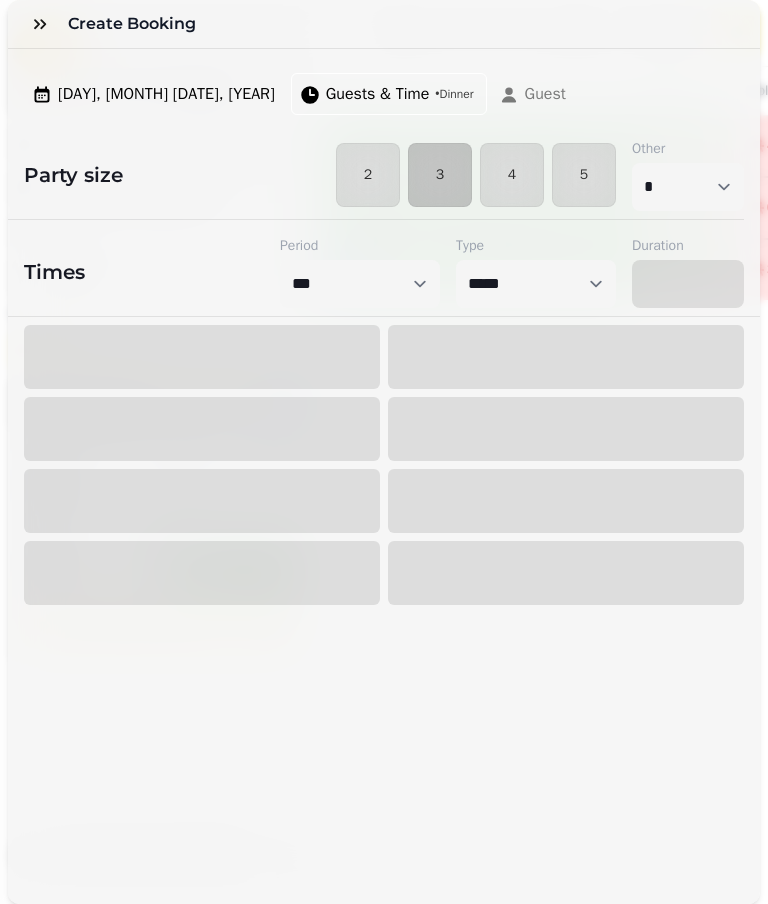 select on "*****" 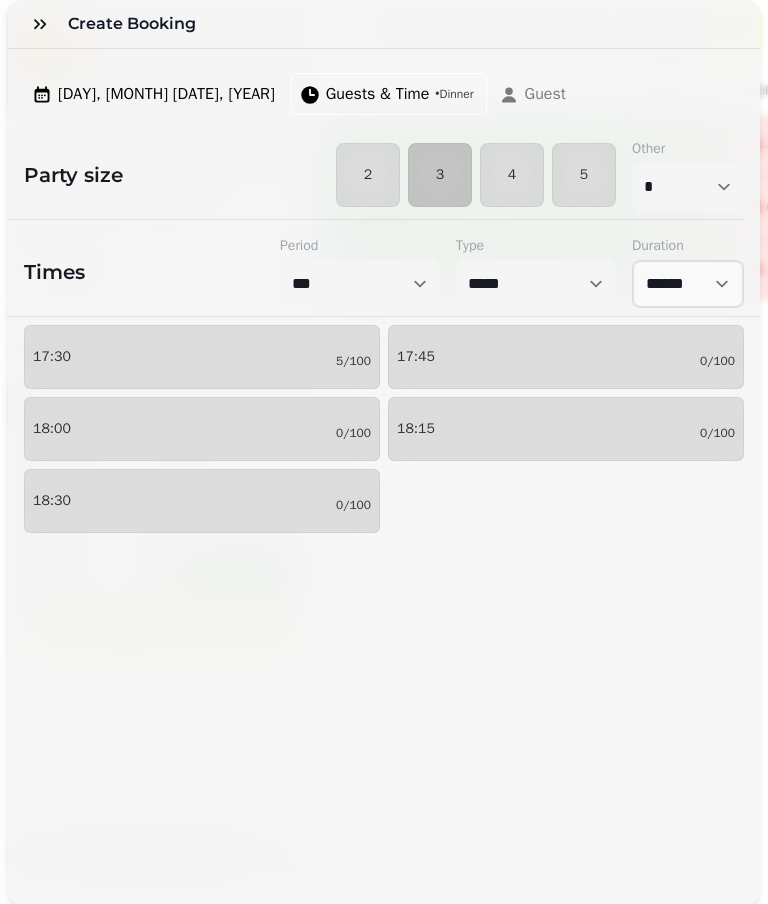 click on "[TIME] [NUMBER]/[NUMBER]" at bounding box center [202, 357] 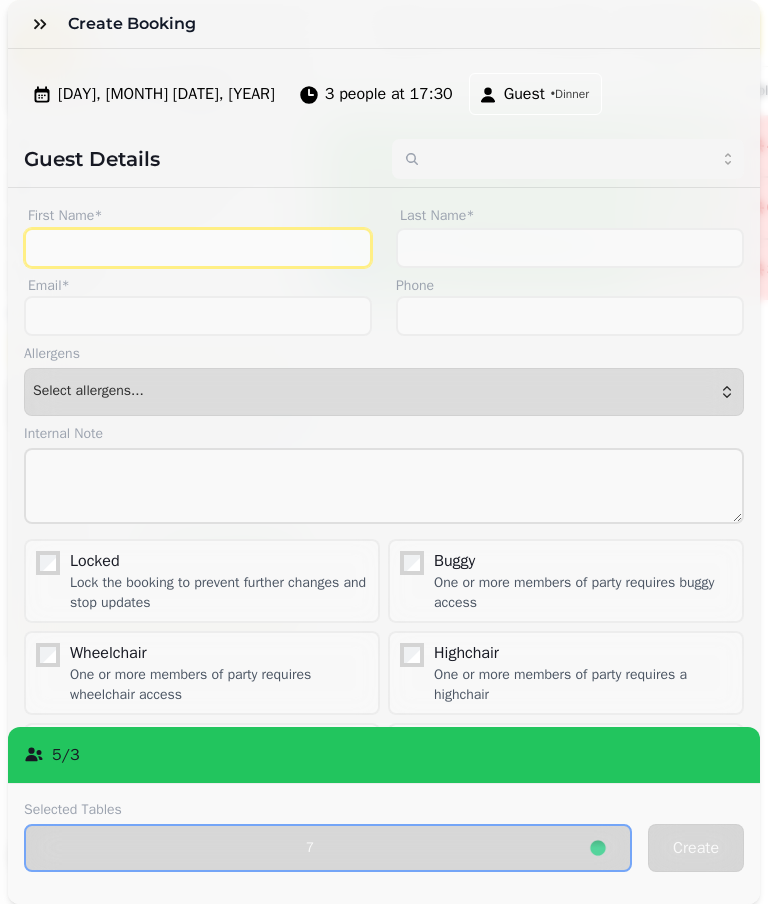 click on "First Name*" at bounding box center (198, 248) 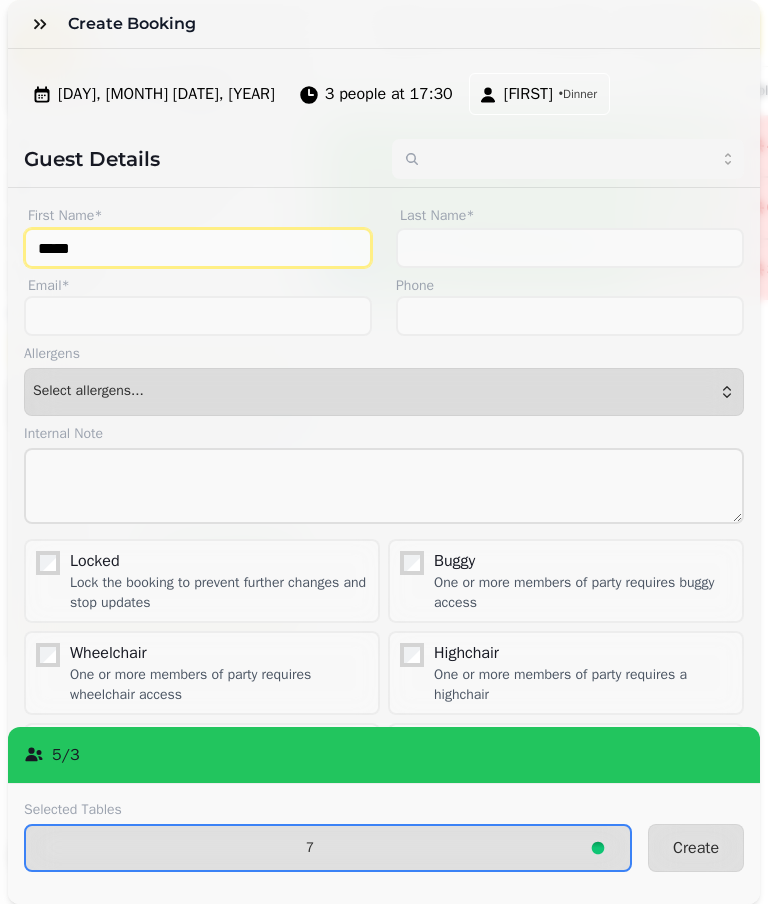 type on "*****" 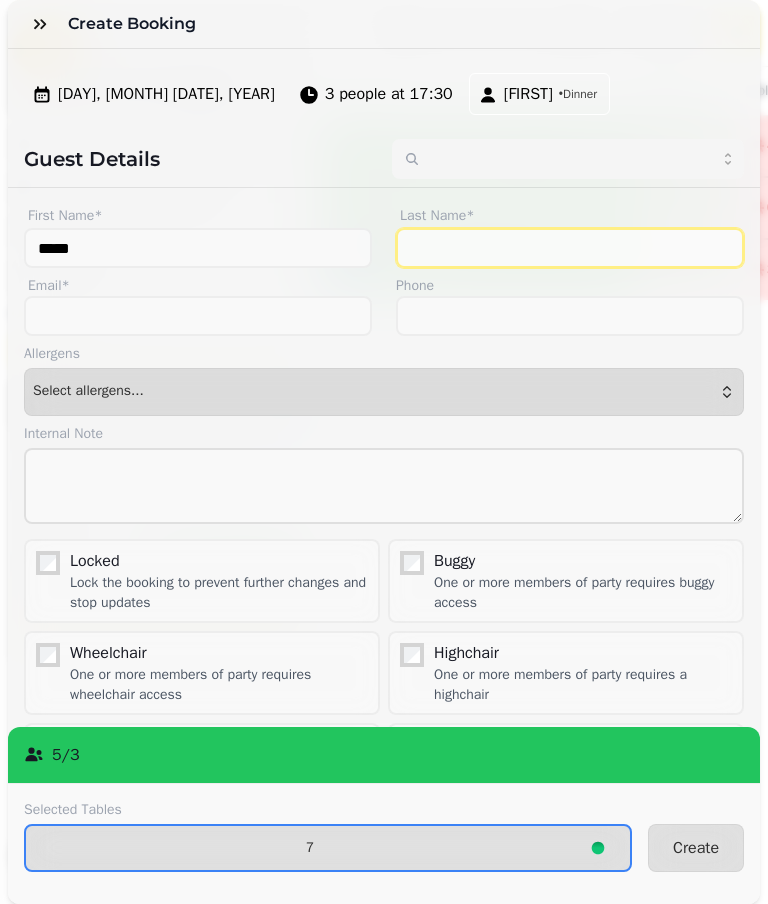 click on "Last Name*" at bounding box center [570, 248] 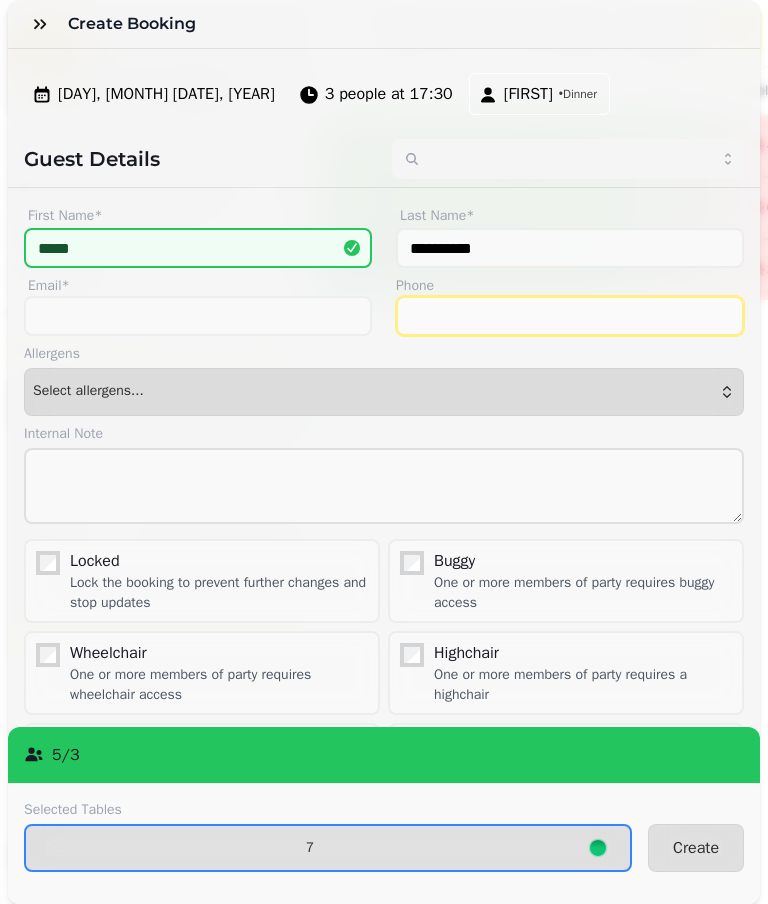 click on "Phone" at bounding box center (570, 316) 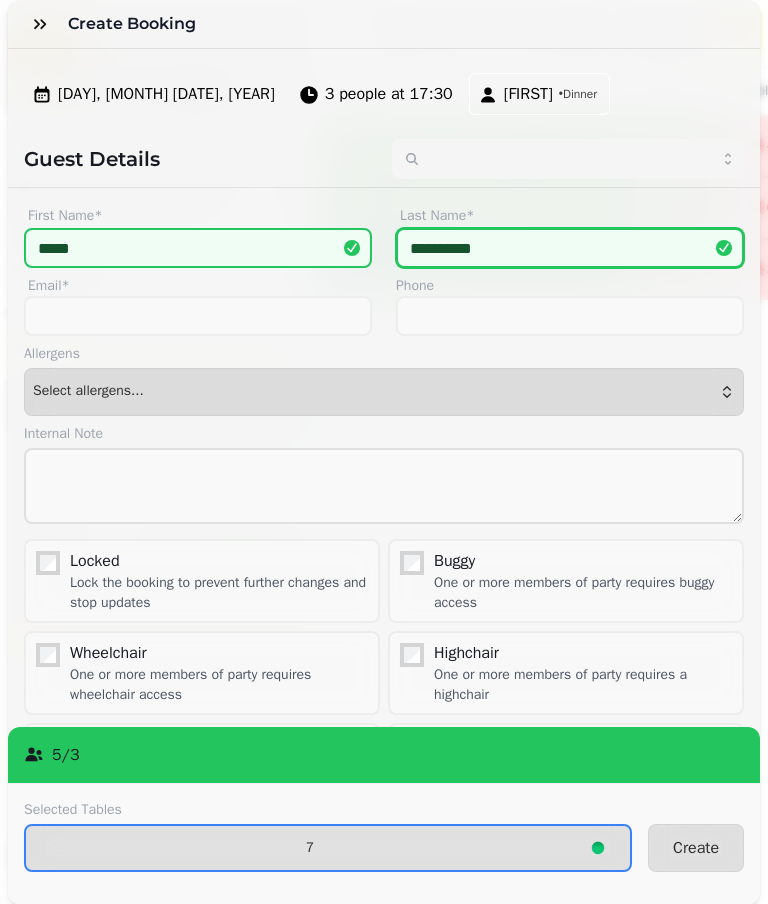click on "**********" at bounding box center (570, 248) 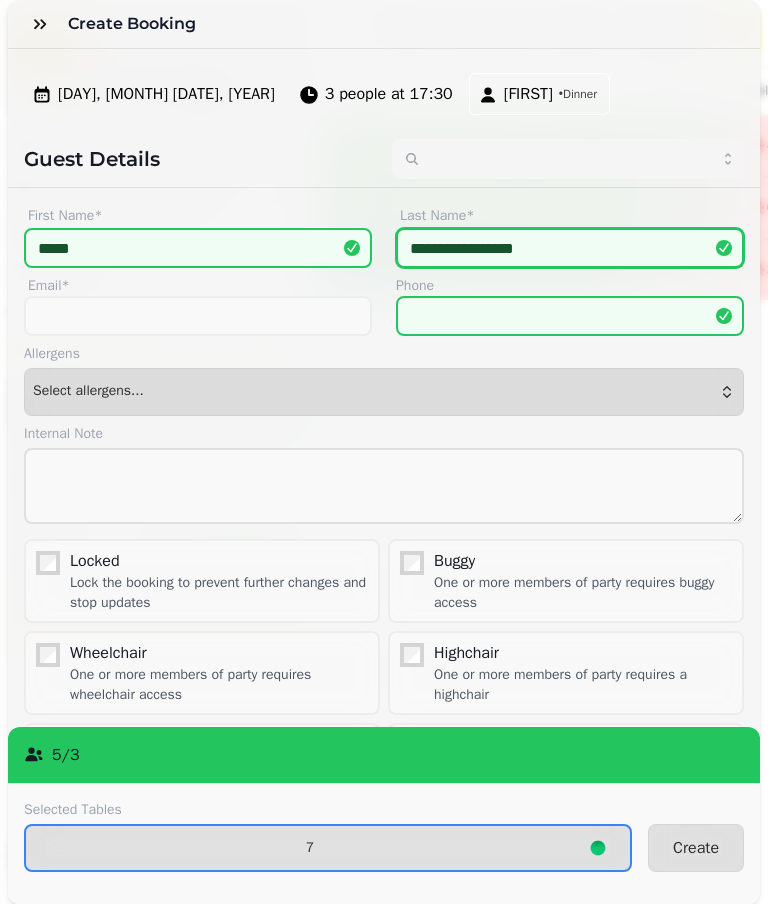 type on "**********" 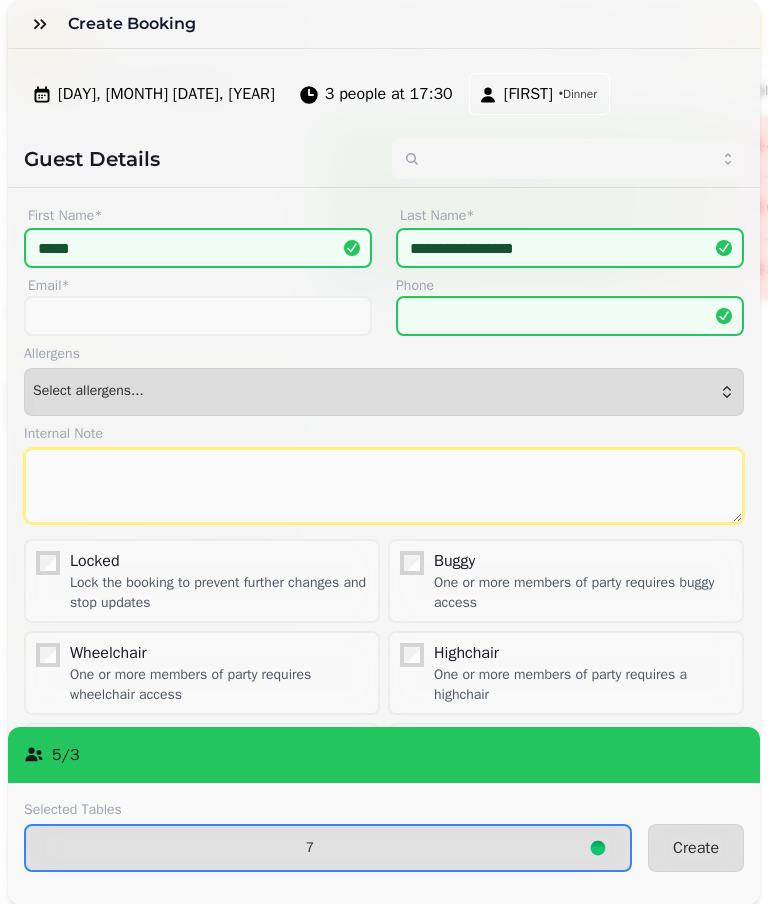 click at bounding box center (384, 486) 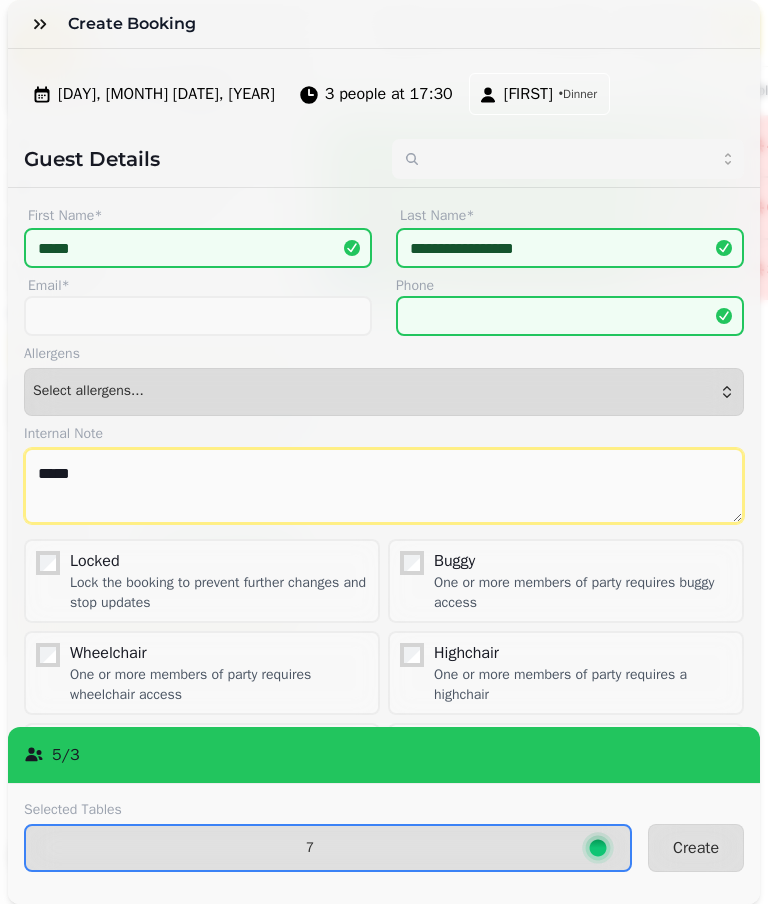 type on "*****" 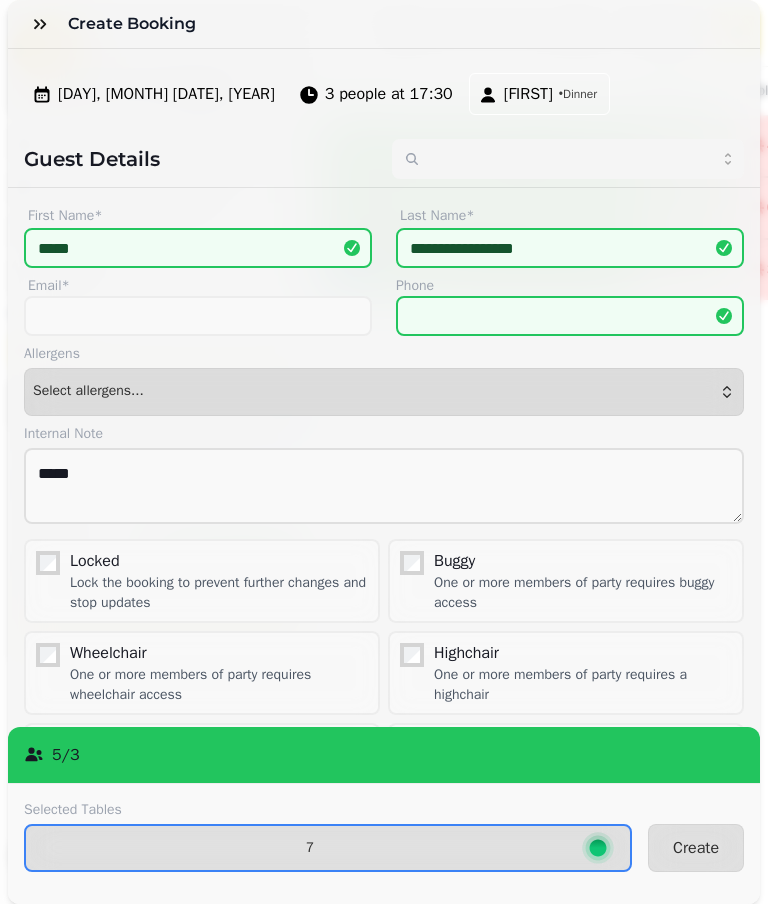 click on "7" at bounding box center [310, 848] 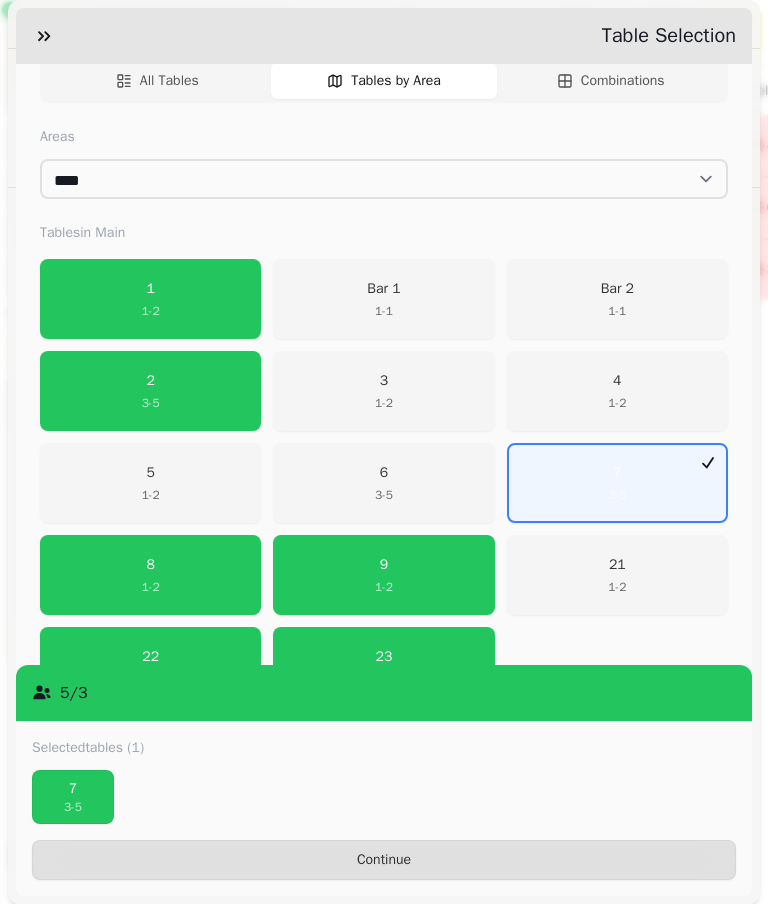 scroll, scrollTop: 330, scrollLeft: 0, axis: vertical 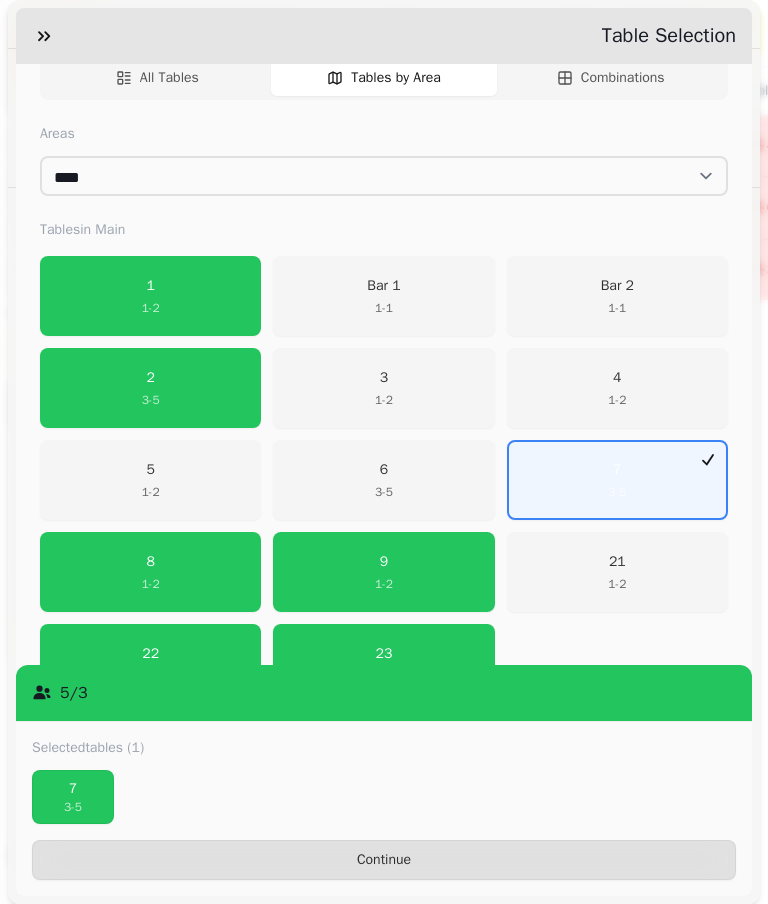 click on "2" at bounding box center [151, 378] 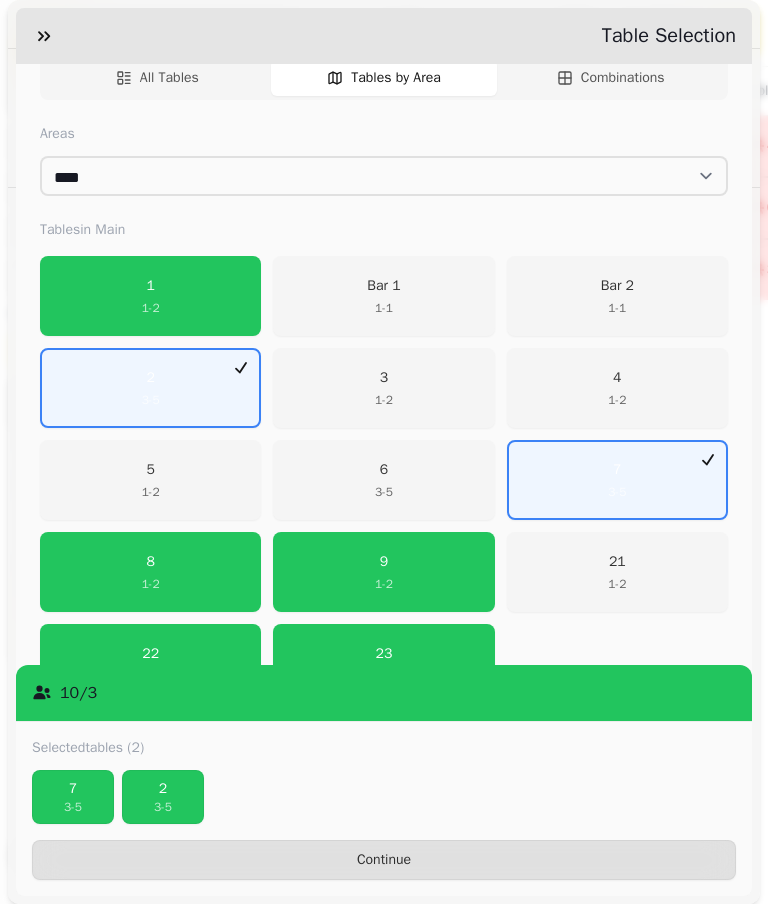 click on "3 - 5" at bounding box center (163, 807) 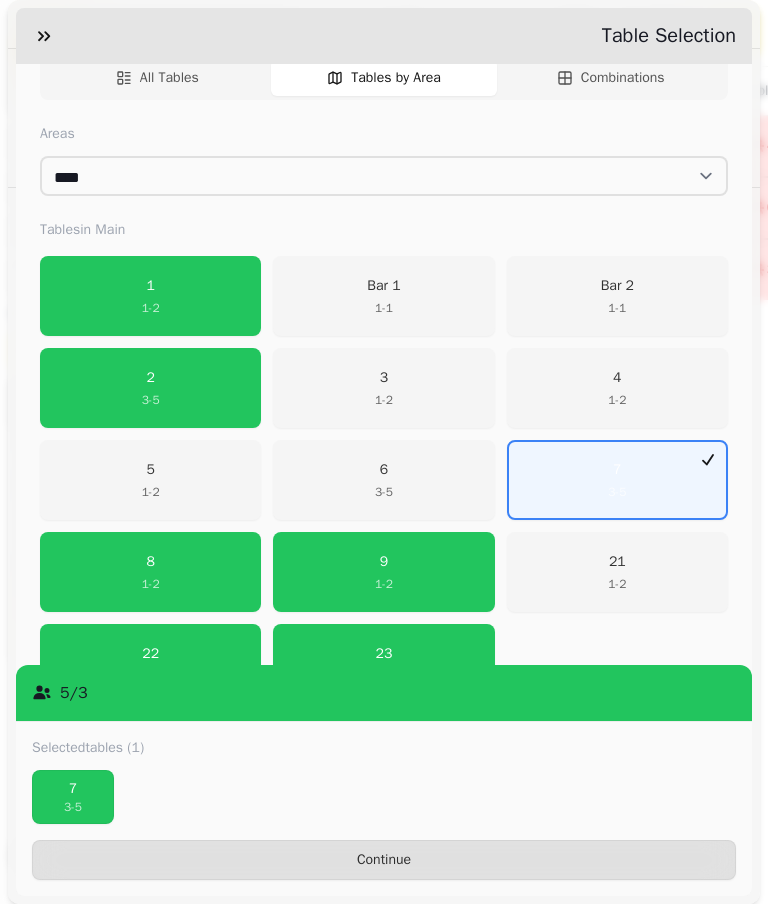 click on "2 3  -  5" at bounding box center (150, 388) 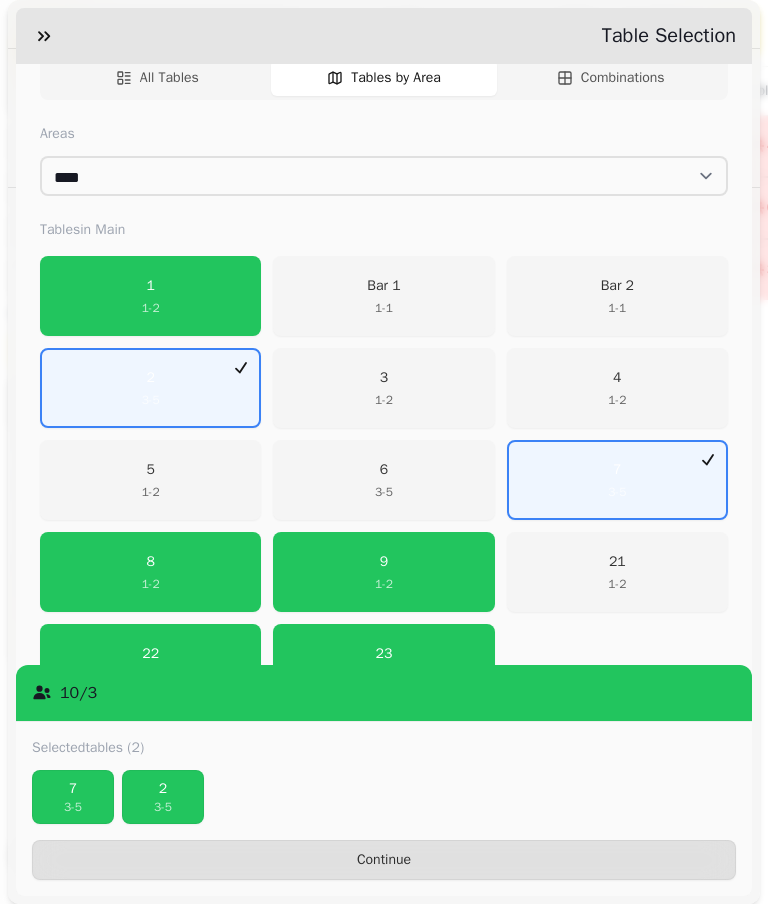click on "3 - 5" at bounding box center [73, 807] 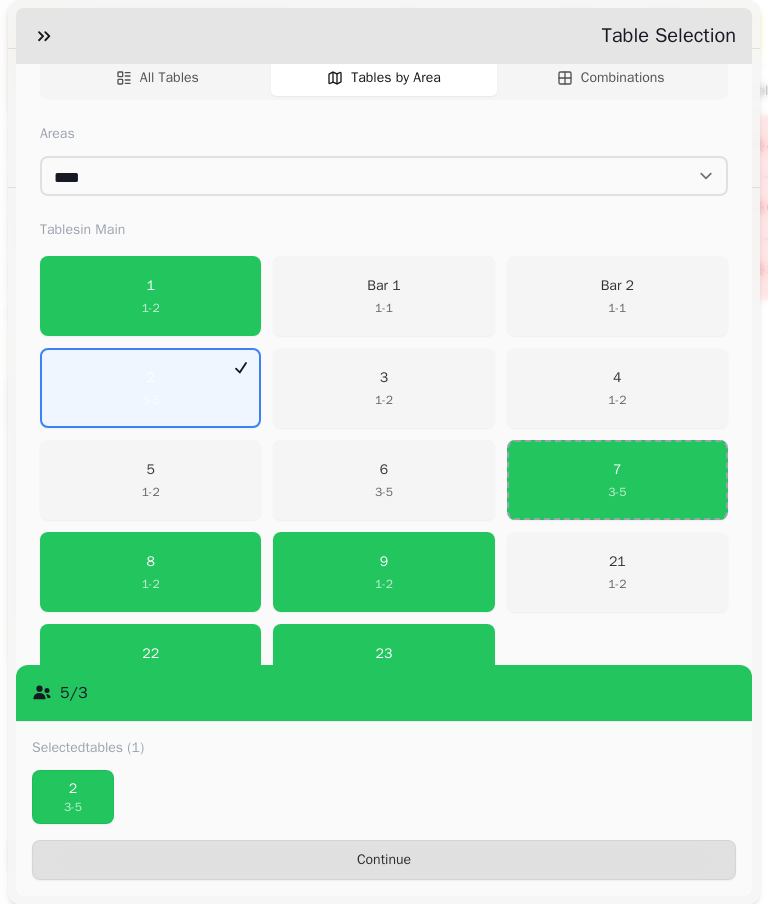 click on "Continue" at bounding box center (384, 860) 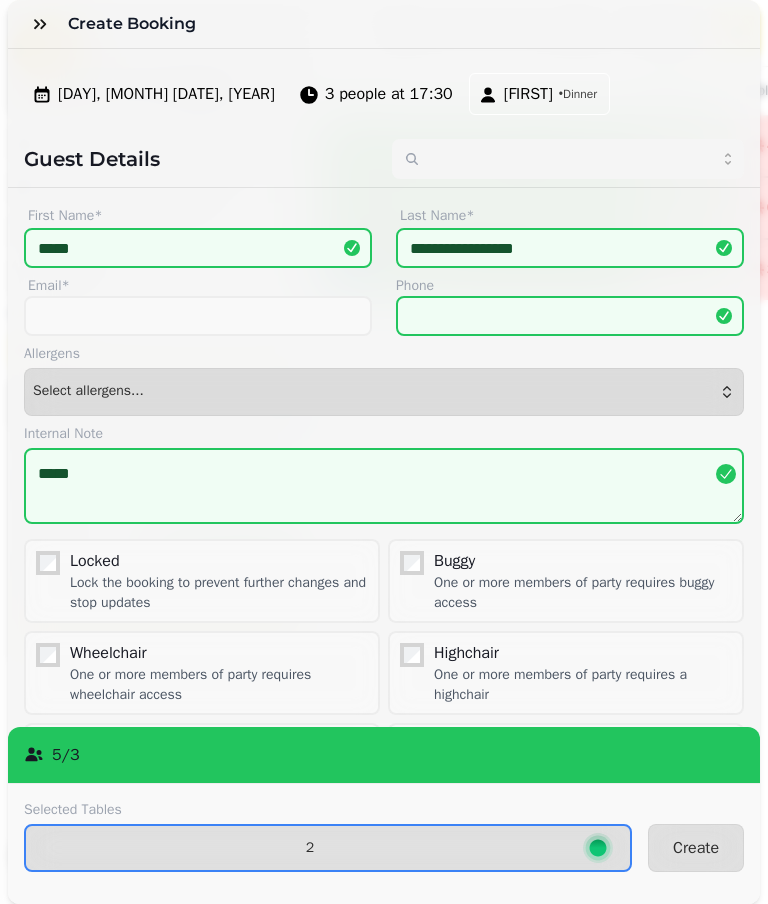 click on "Create" at bounding box center [696, 848] 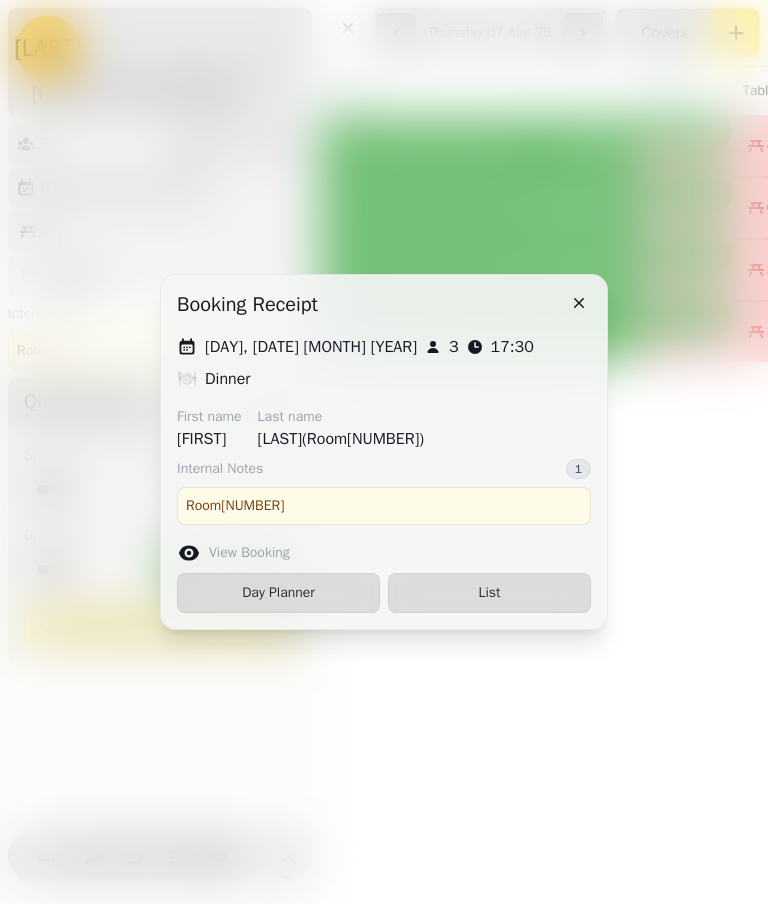 click on "List" at bounding box center (489, 593) 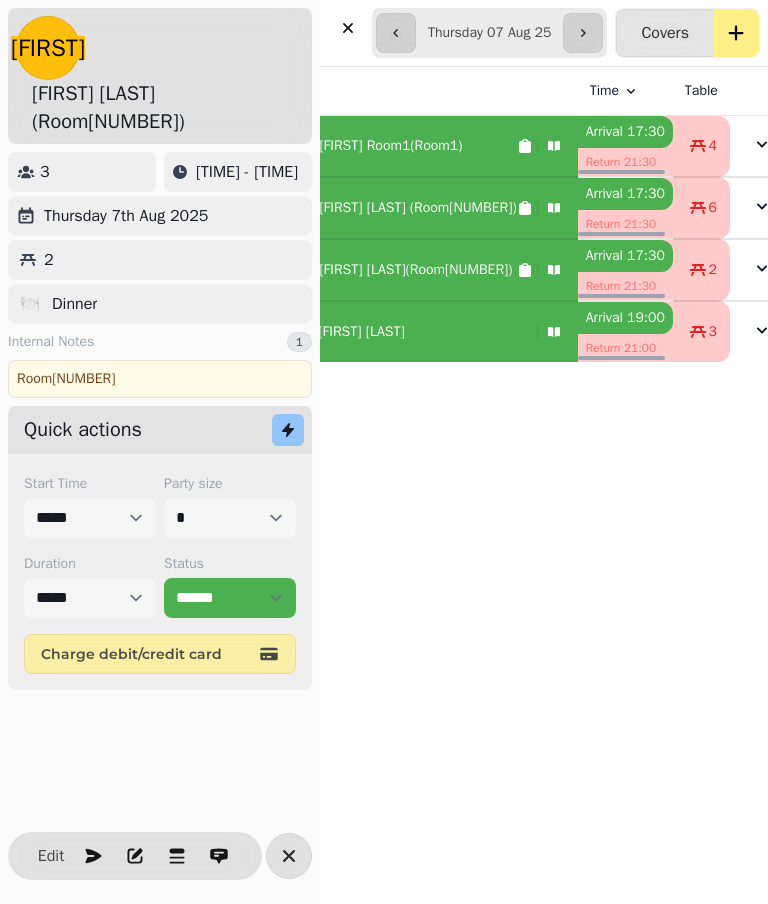 scroll, scrollTop: 0, scrollLeft: 57, axis: horizontal 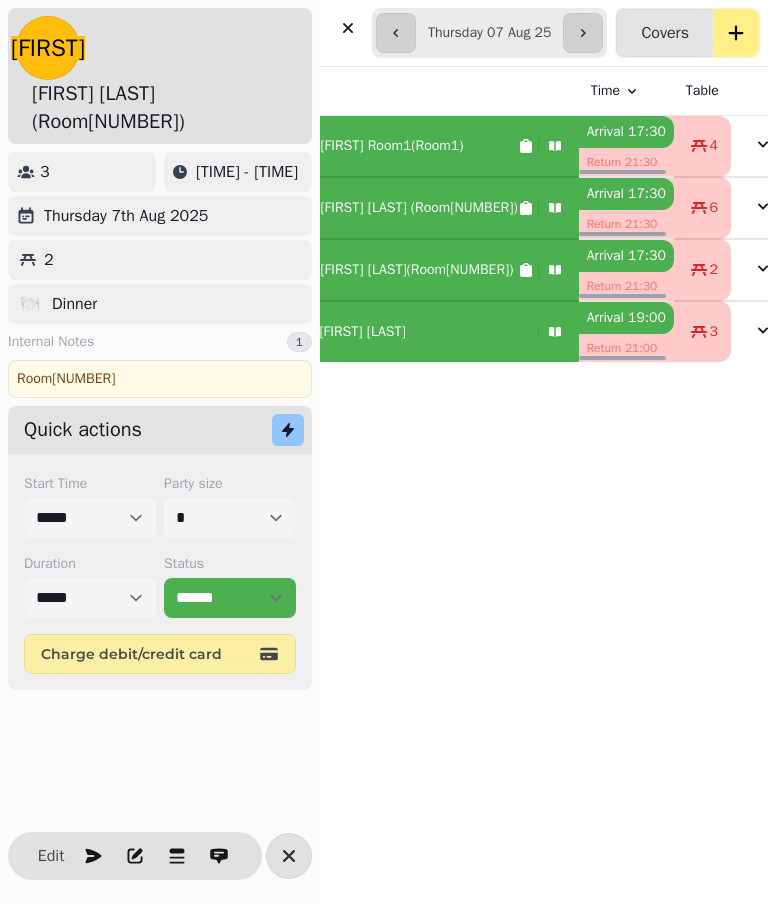 click 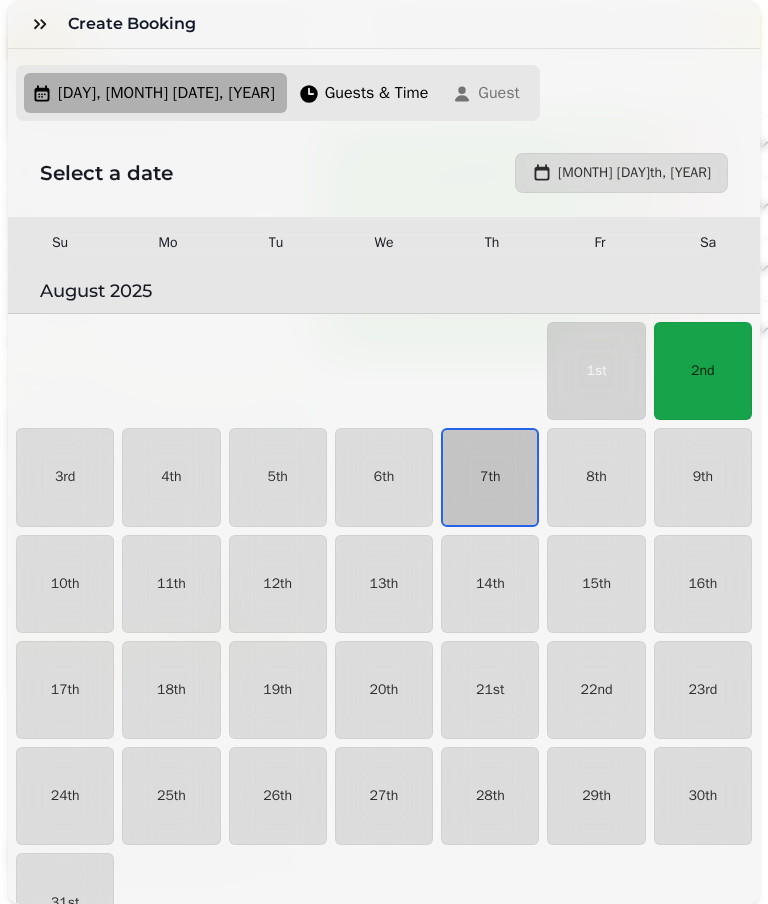 click on "7th" at bounding box center [490, 477] 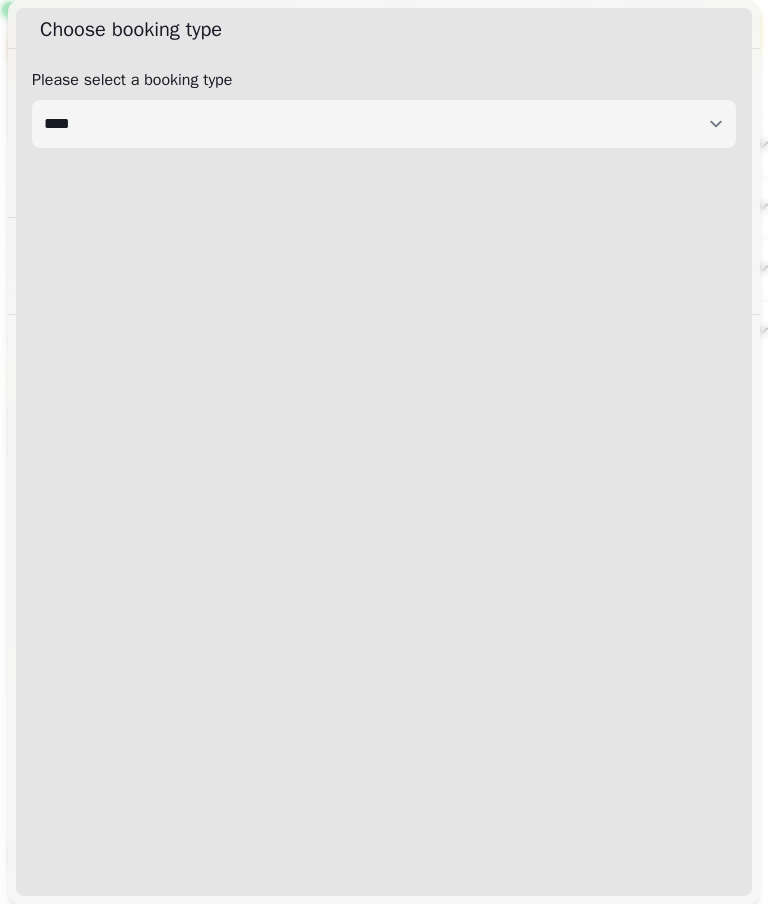 select on "****" 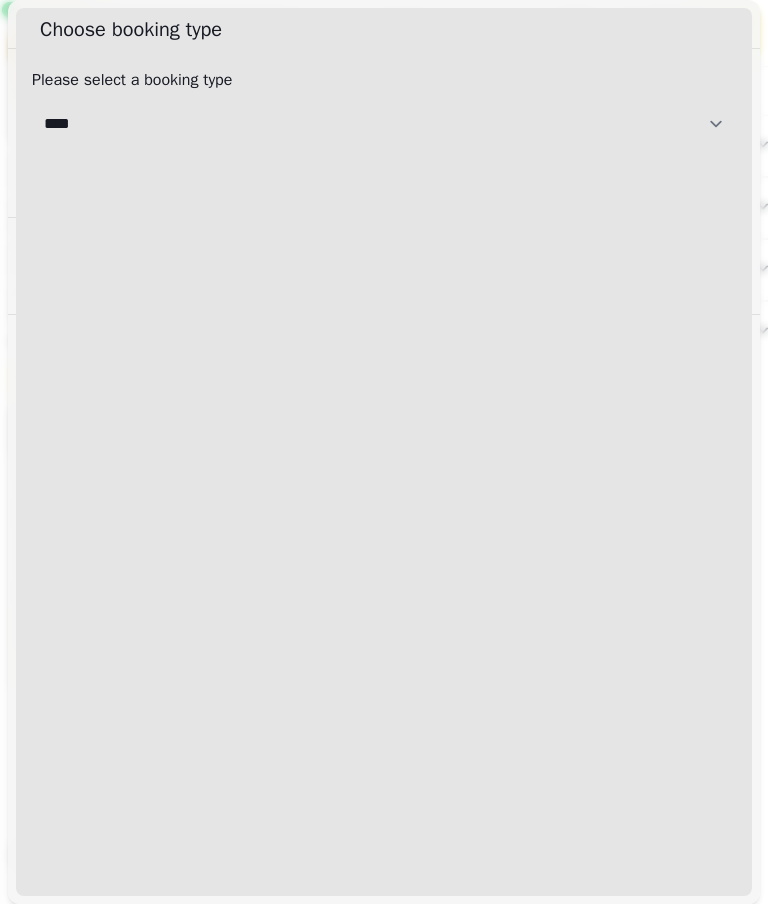 click on "[CREDITCARD]" at bounding box center [384, 124] 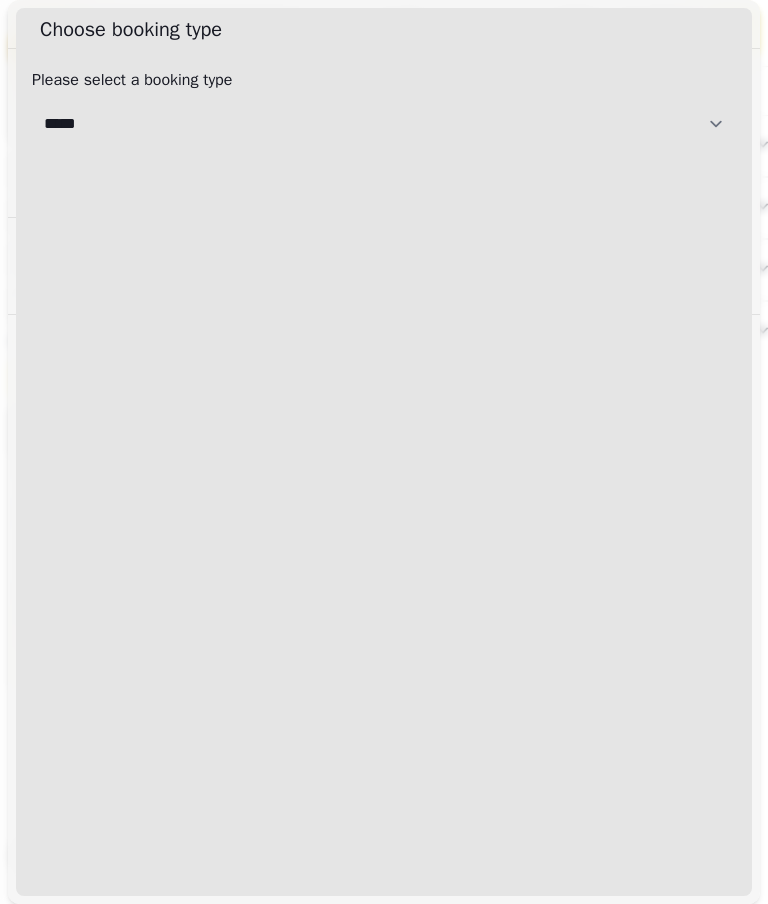 select on "**********" 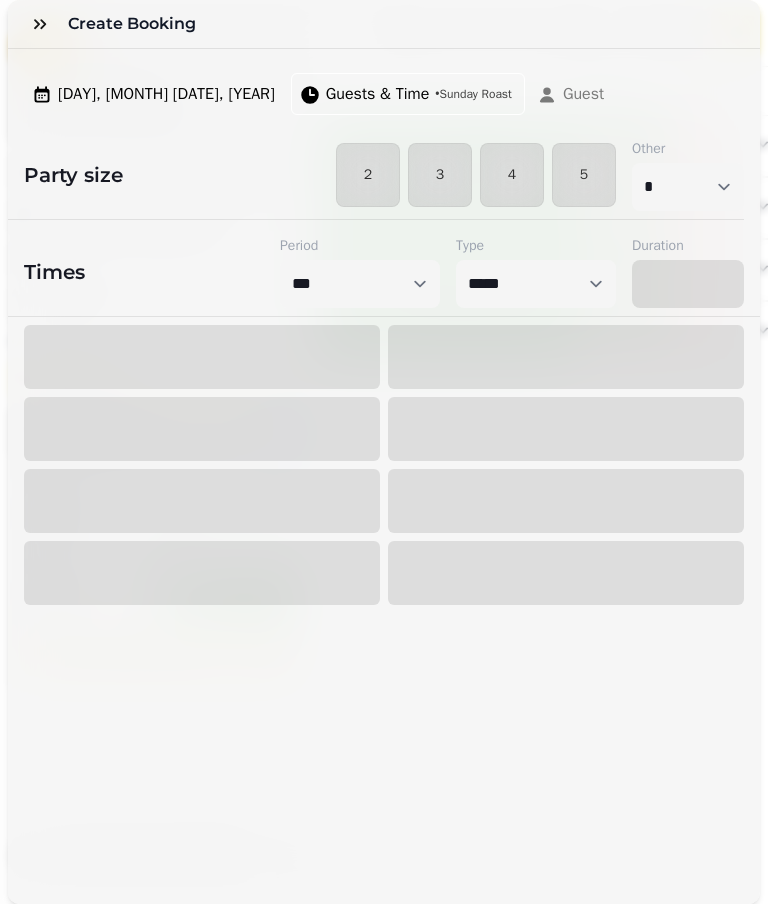select on "****" 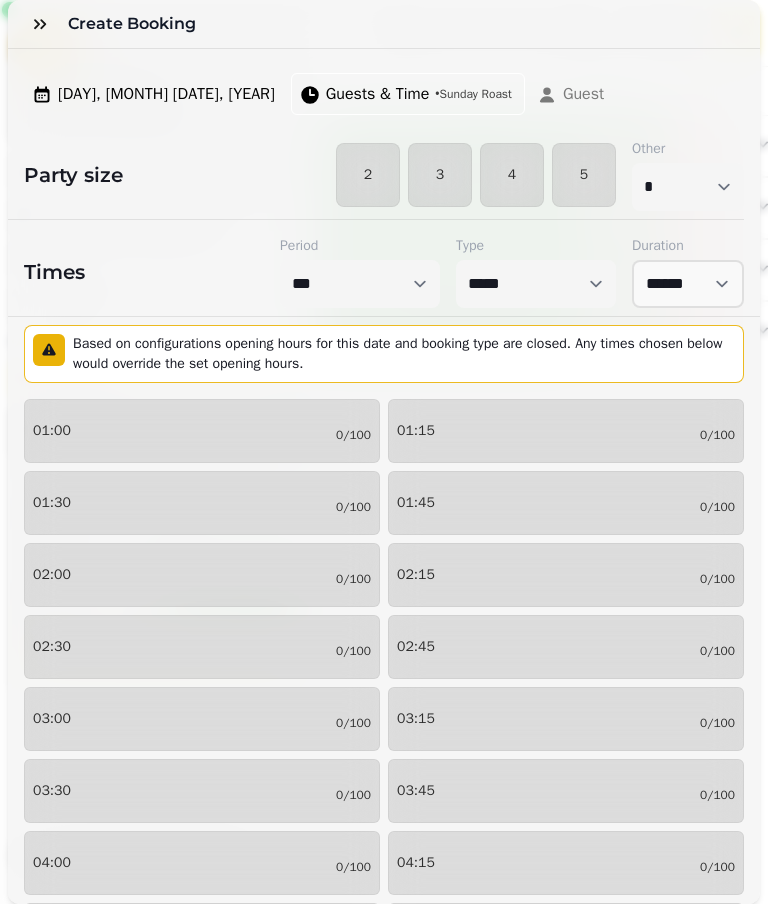 click on "Guests & Time •  Sunday Roast" at bounding box center [408, 94] 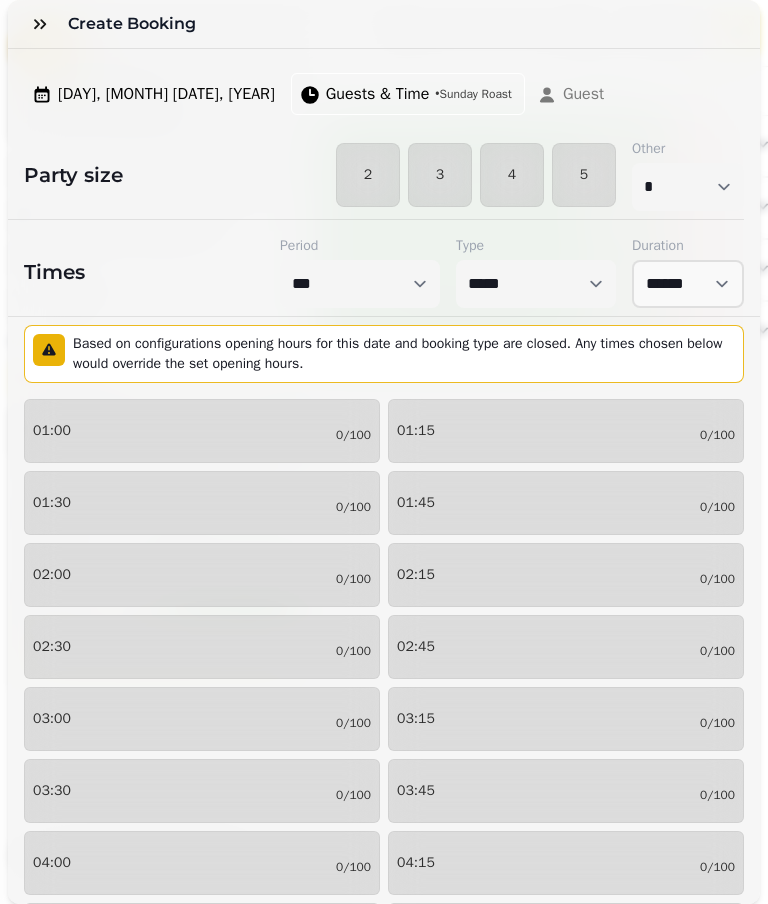 click on "Guests & Time •  Sunday Roast" at bounding box center (406, 94) 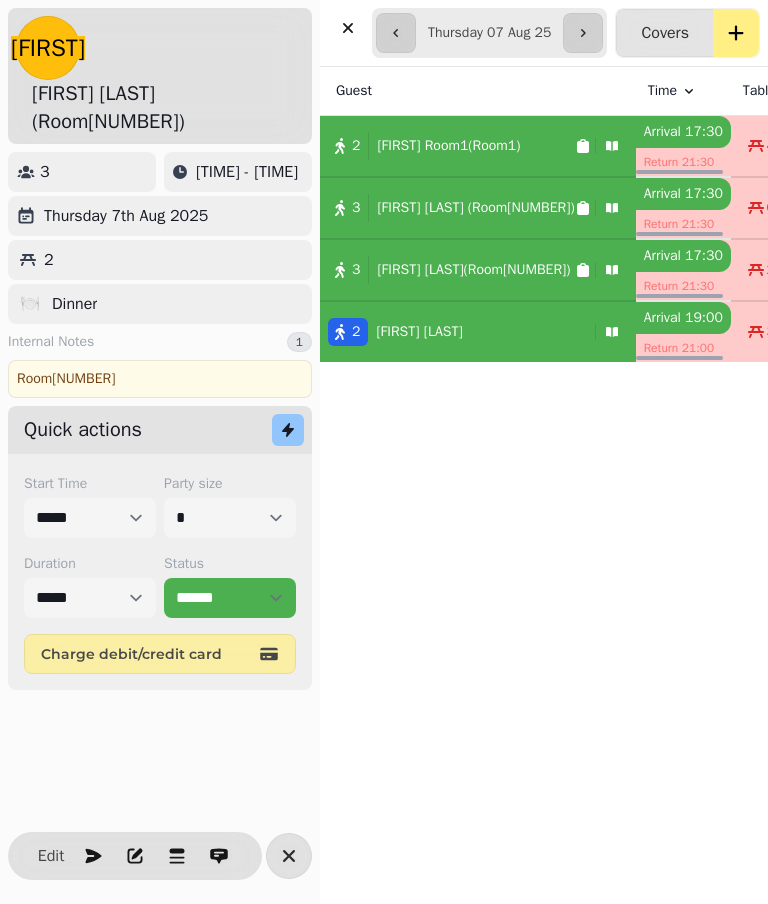 scroll, scrollTop: 0, scrollLeft: 0, axis: both 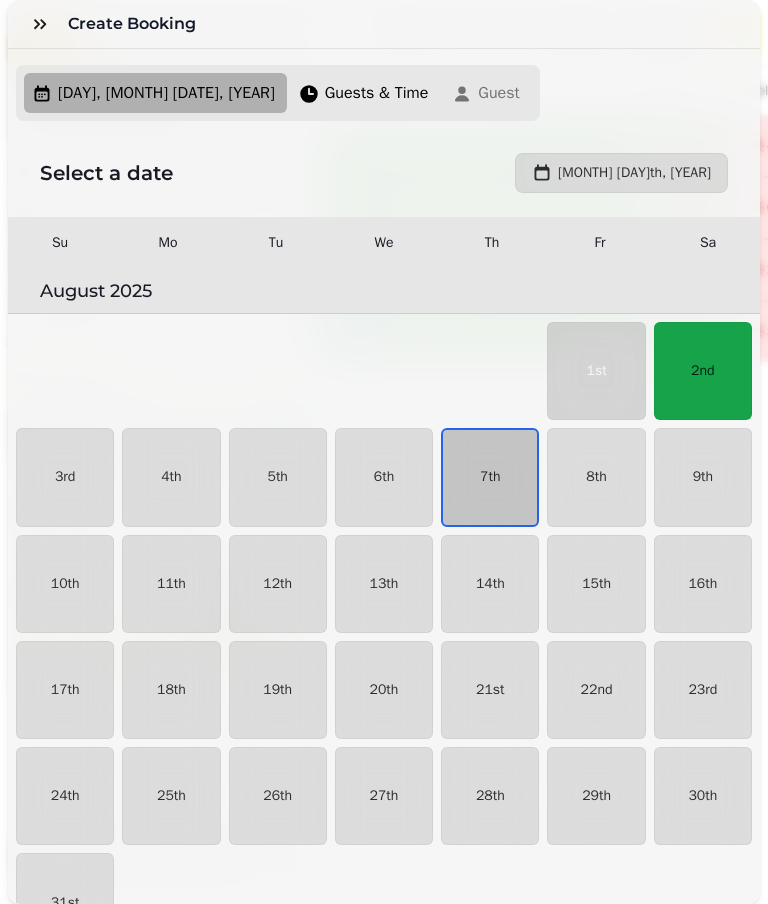 click on "7th" at bounding box center [490, 477] 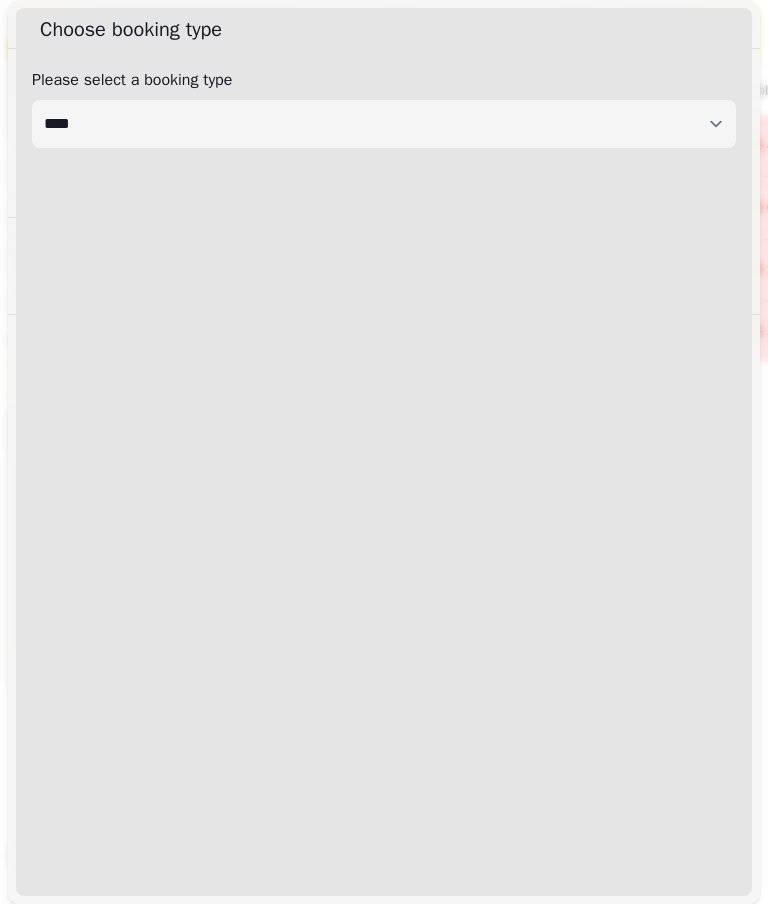 select on "****" 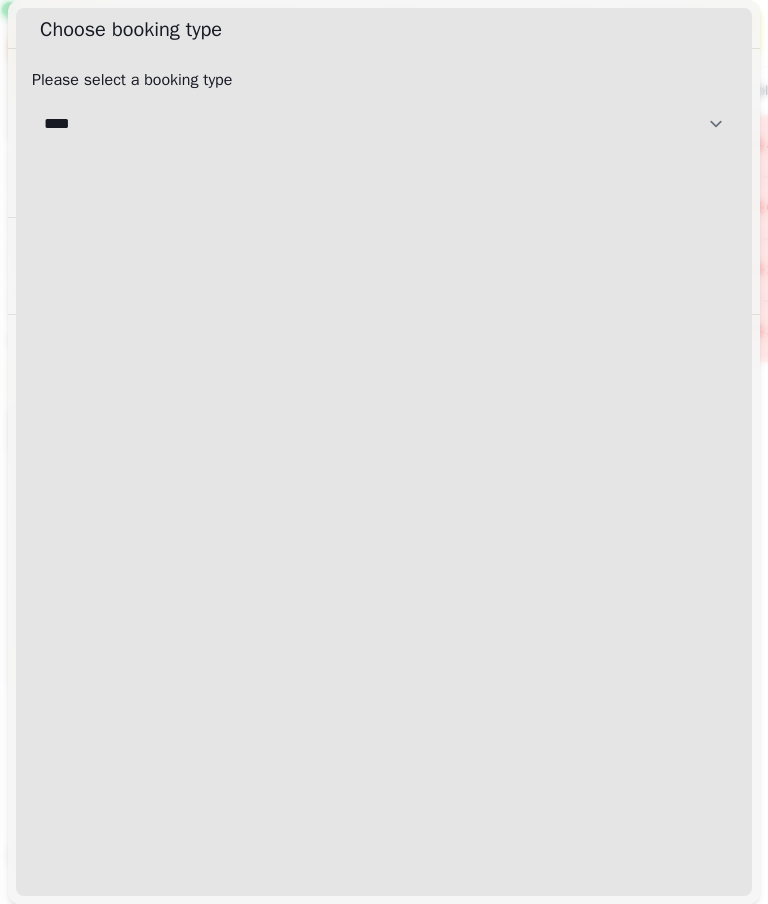 click on "[CREDITCARD]" at bounding box center (384, 124) 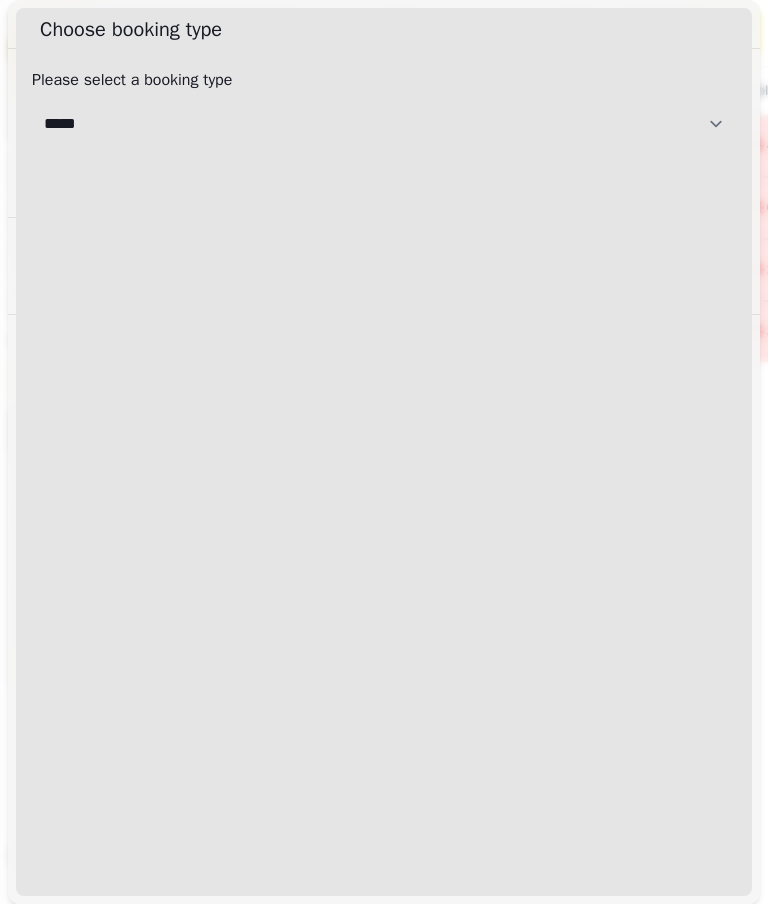 select on "**********" 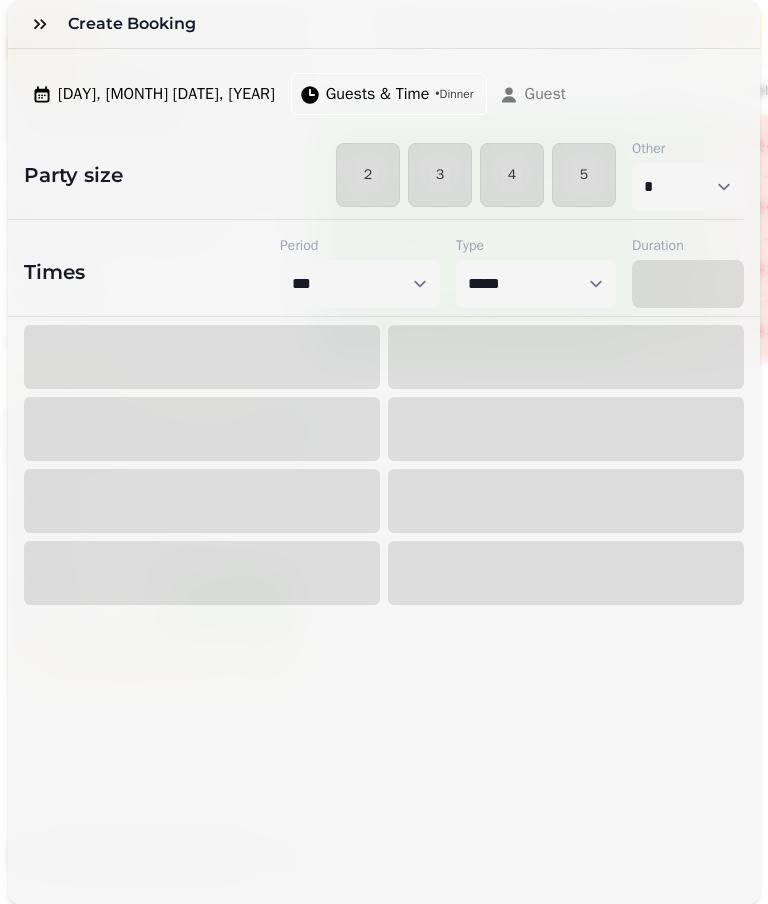 select on "****" 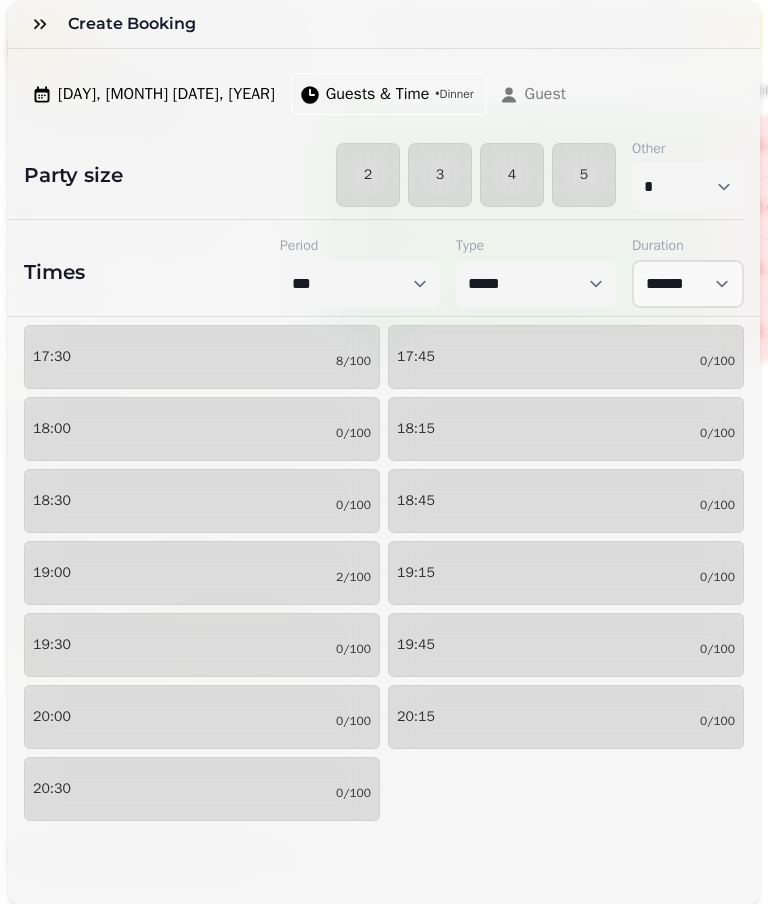 click on "3" at bounding box center (440, 175) 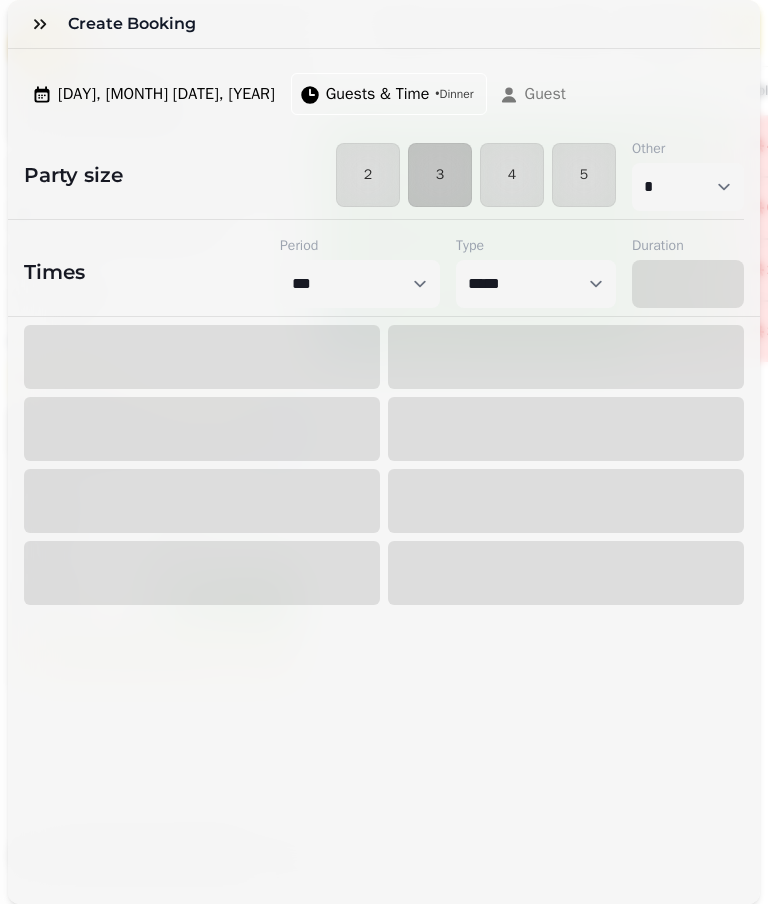 select on "****" 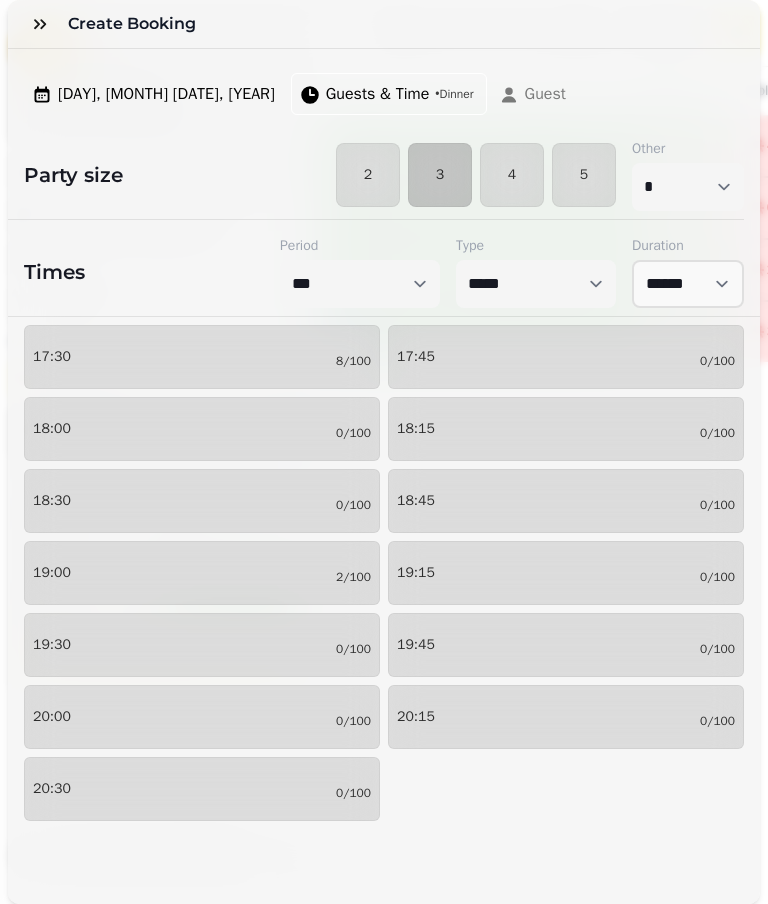 click on "19:00 2/100" at bounding box center [202, 573] 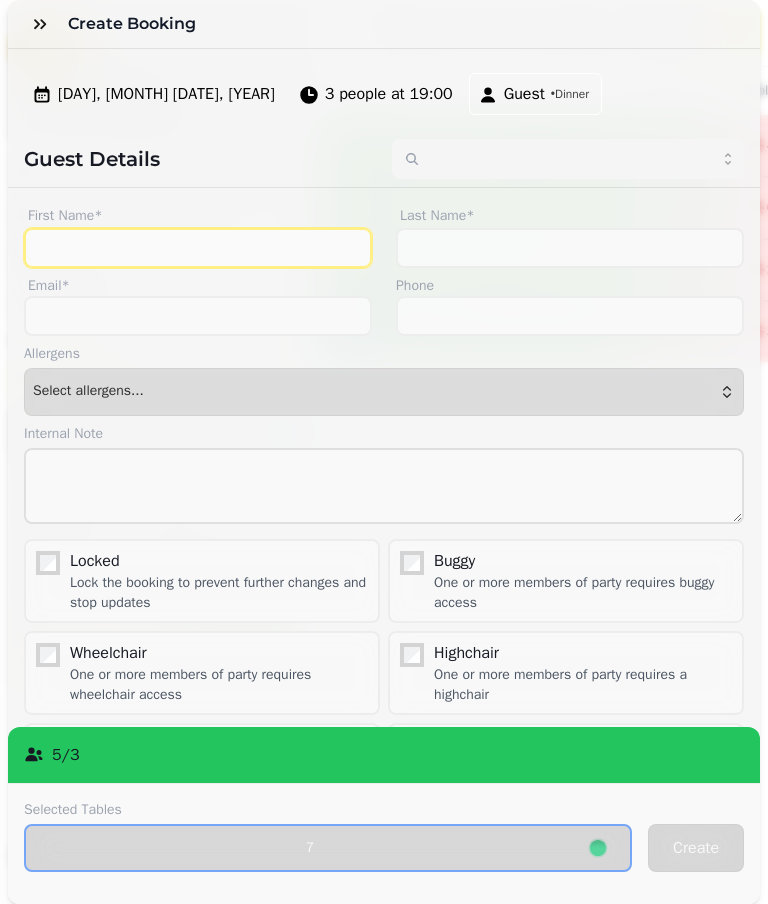 click on "First Name*" at bounding box center [198, 248] 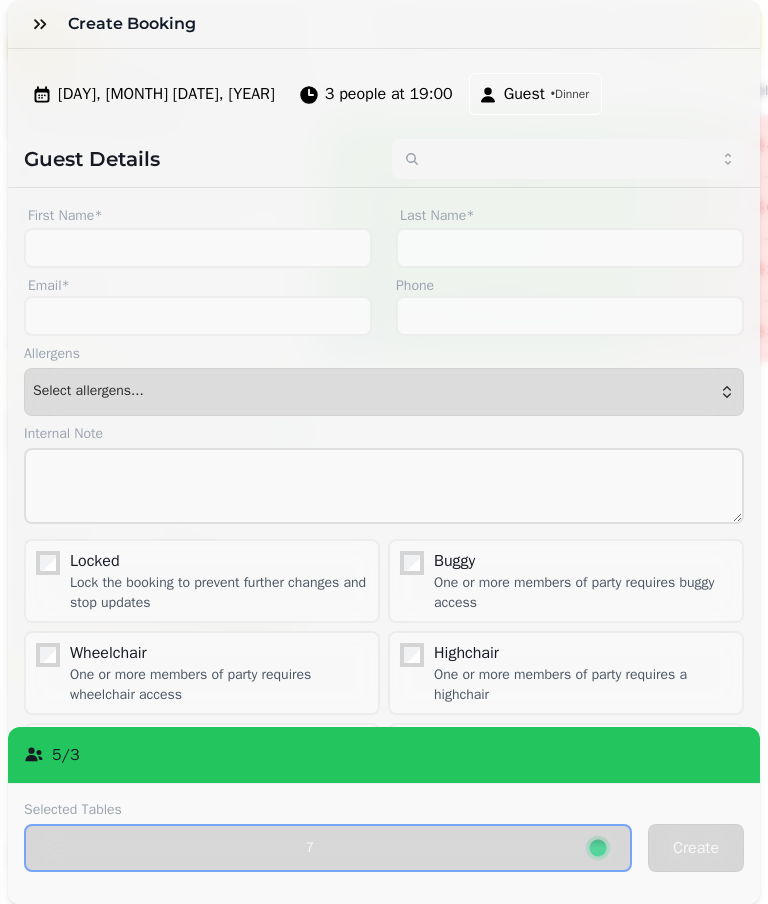 click 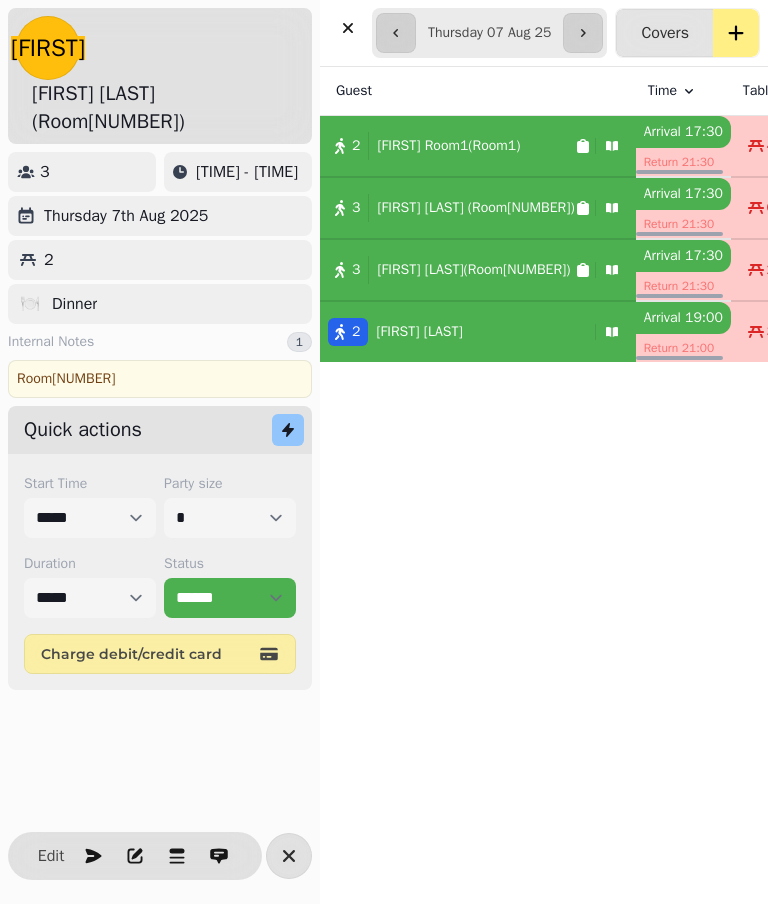 click on "Edit" at bounding box center [51, 856] 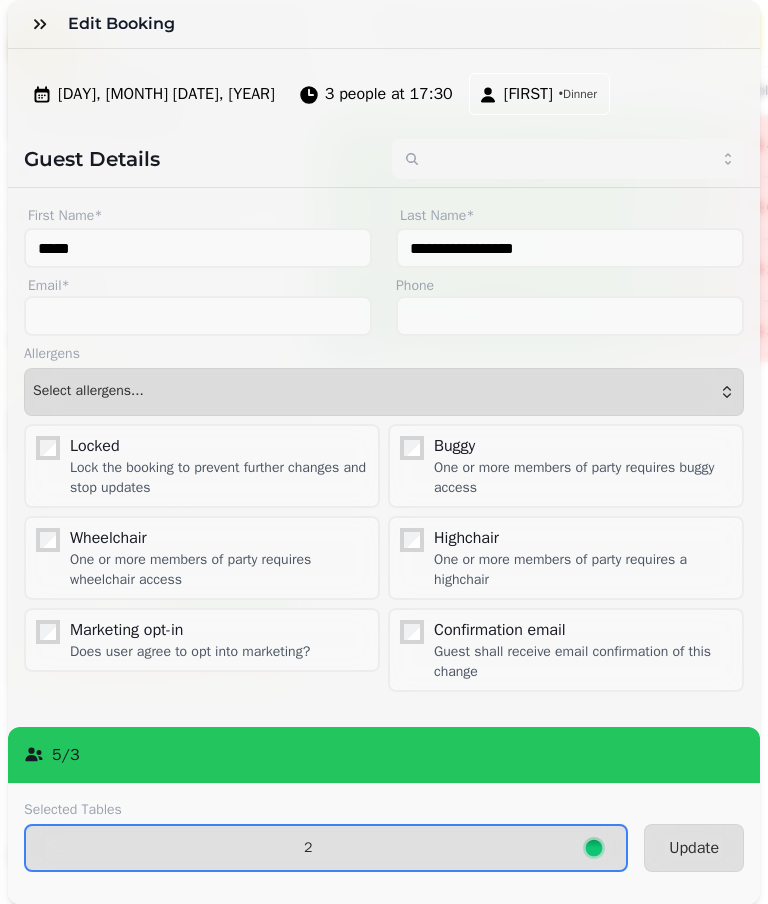click on "3 people at 17:30" at bounding box center (389, 94) 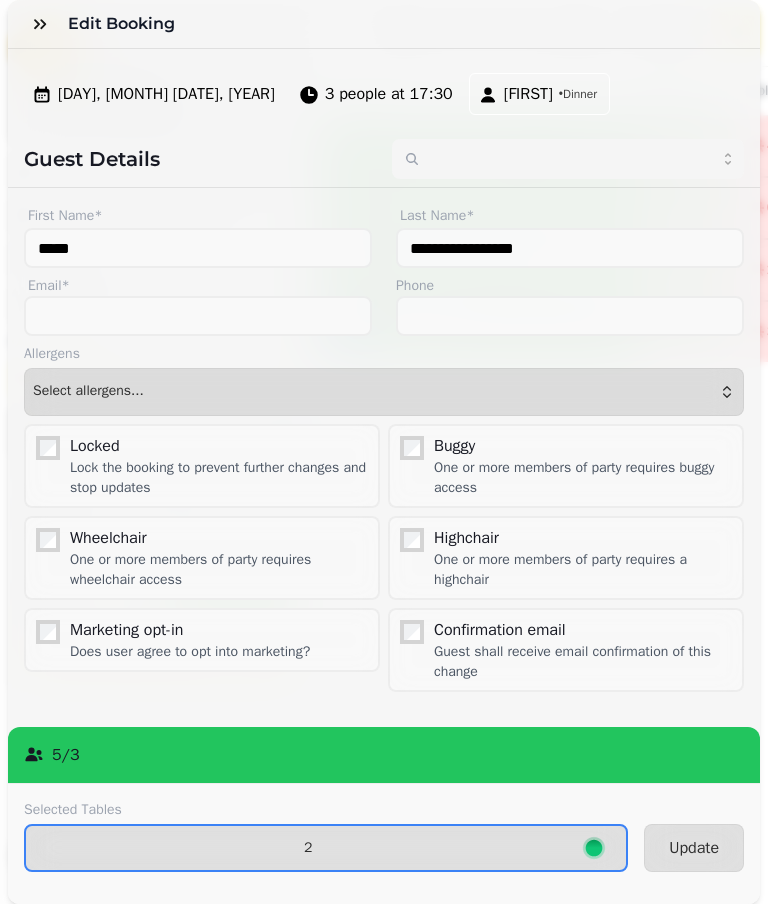 select on "*" 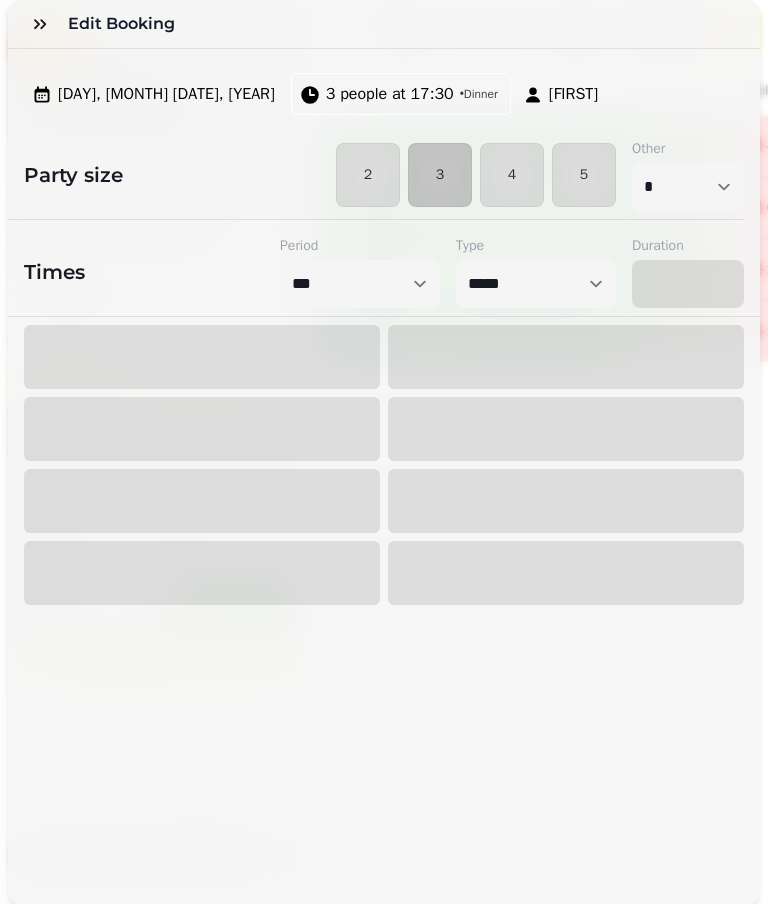 select on "*****" 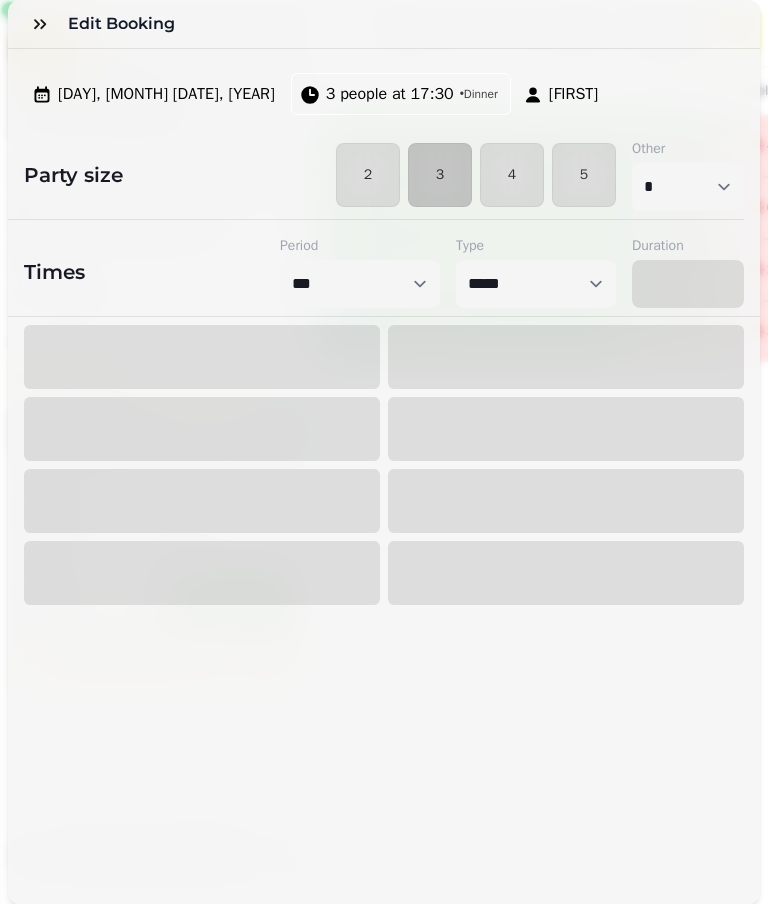 select on "****" 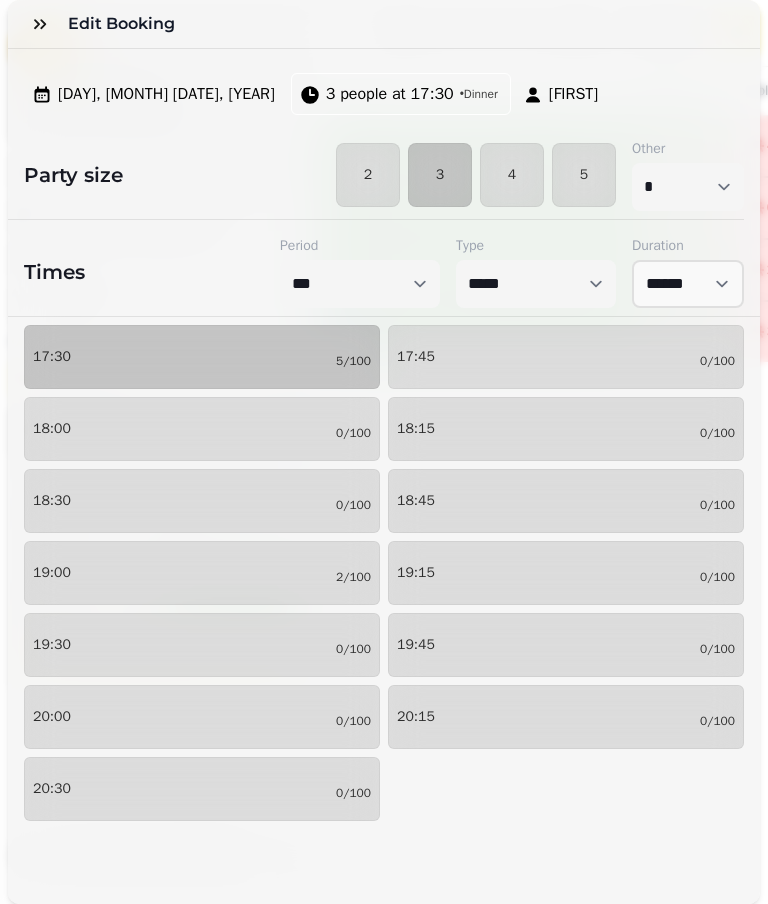 click on "19:00 2/100" at bounding box center [202, 573] 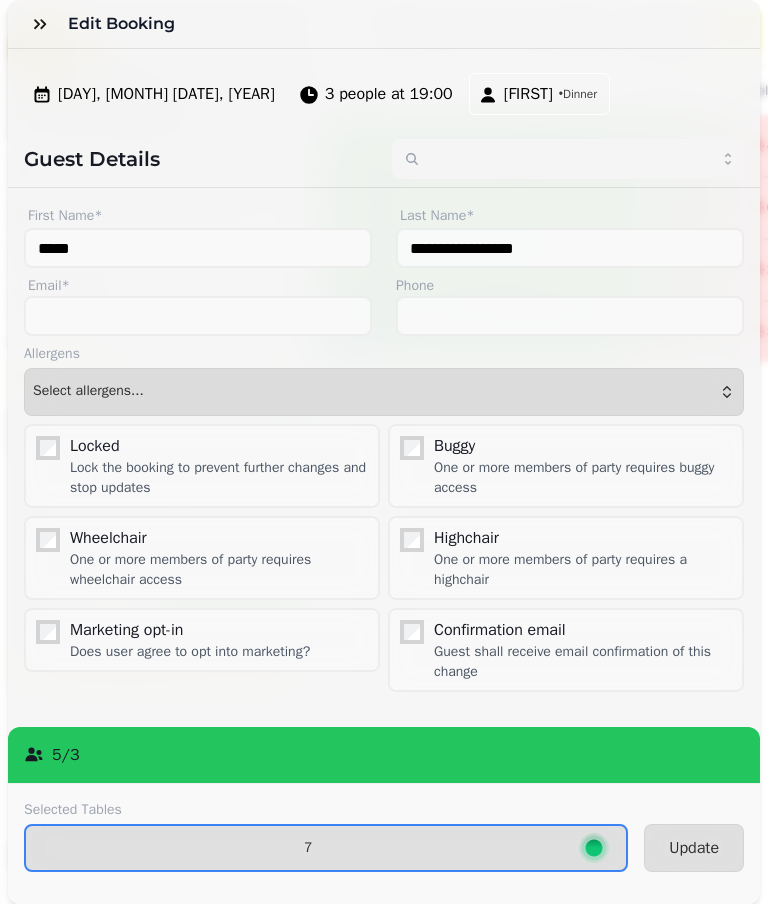 click on "Update" at bounding box center (694, 848) 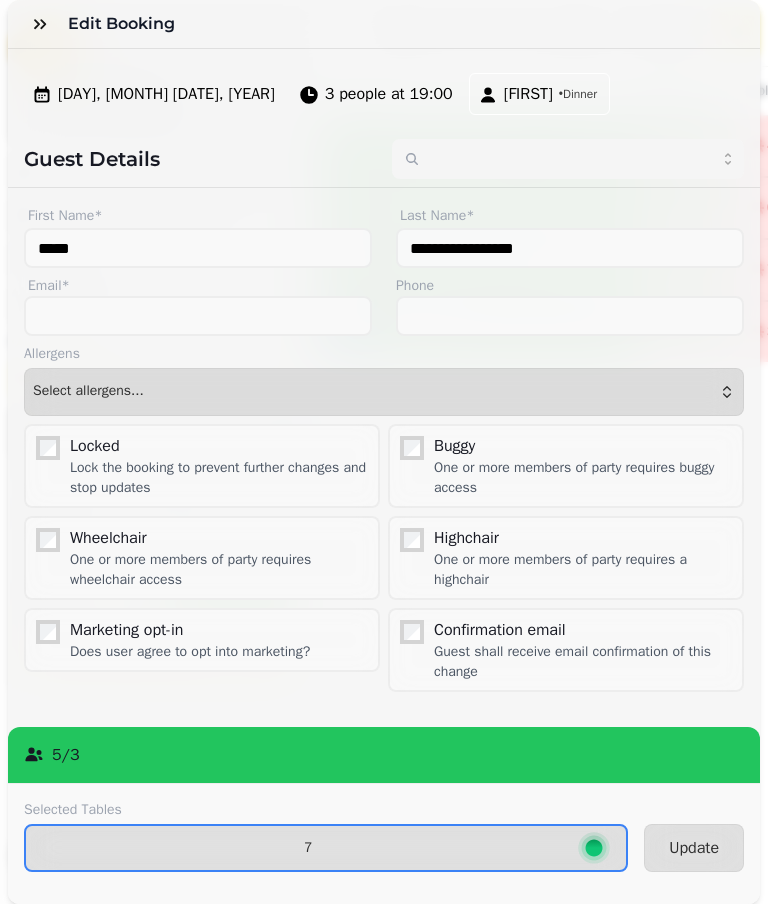 select on "****" 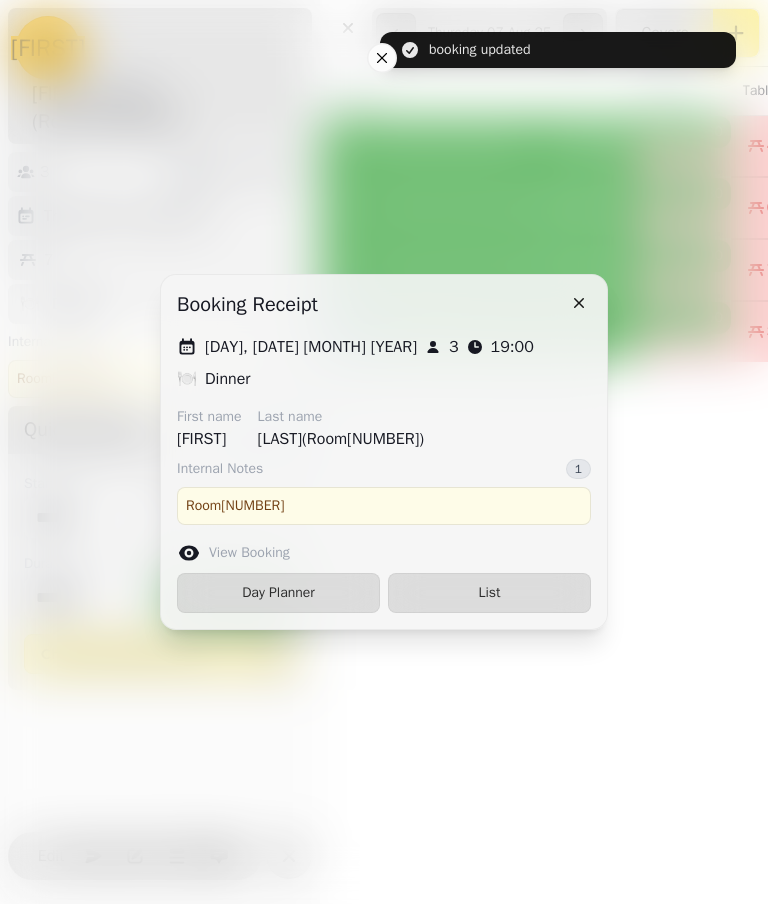 click on "List" at bounding box center (489, 593) 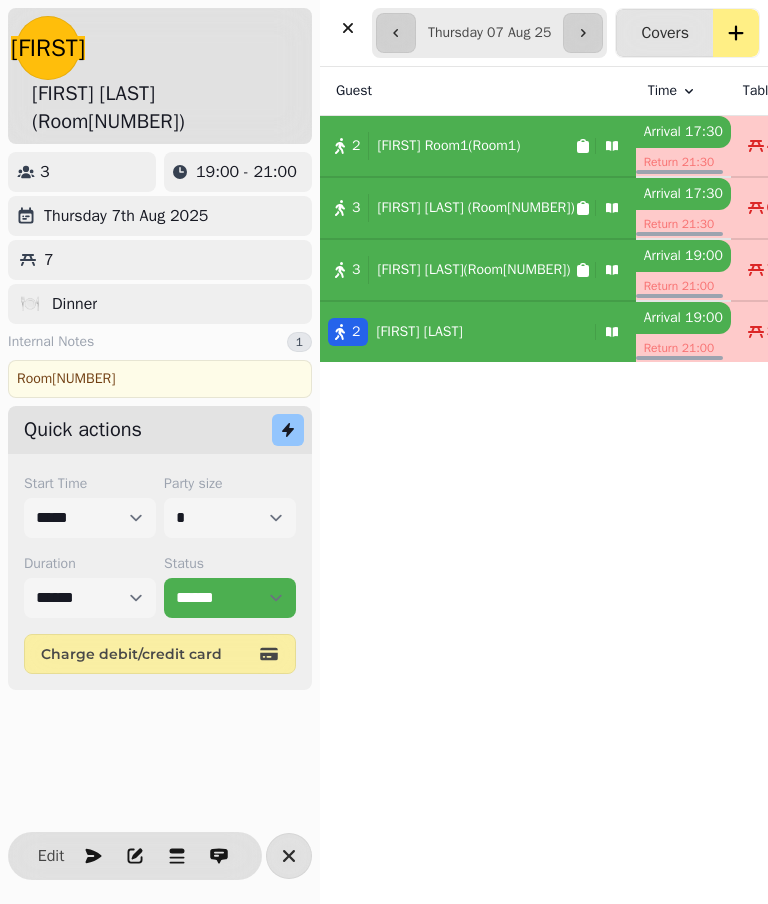 click on "Edit" at bounding box center (51, 856) 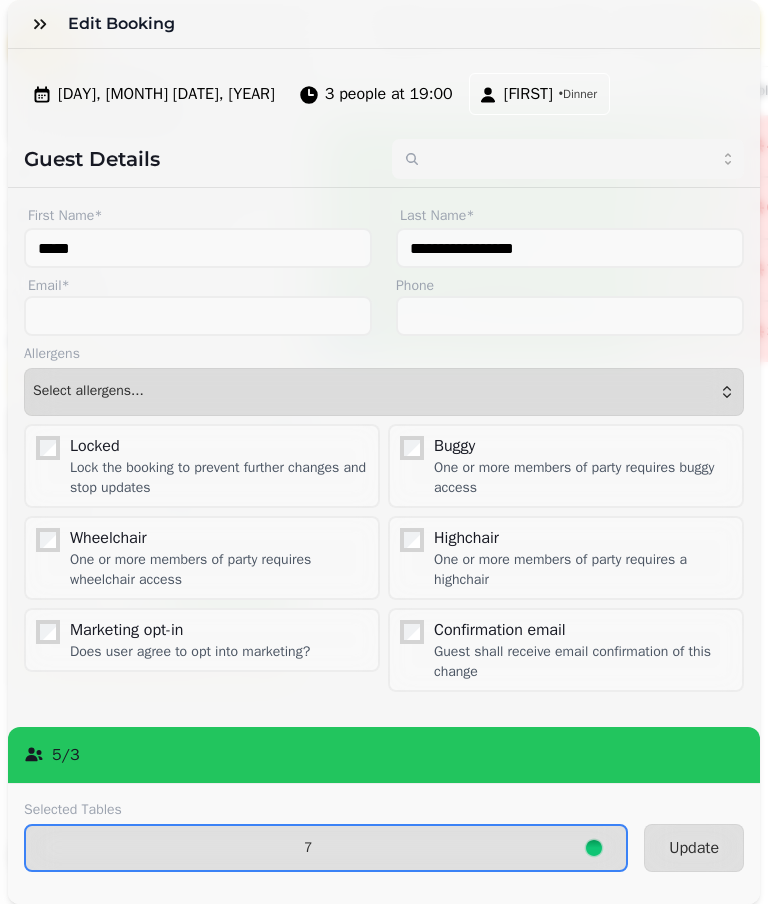click on "7" at bounding box center [326, 848] 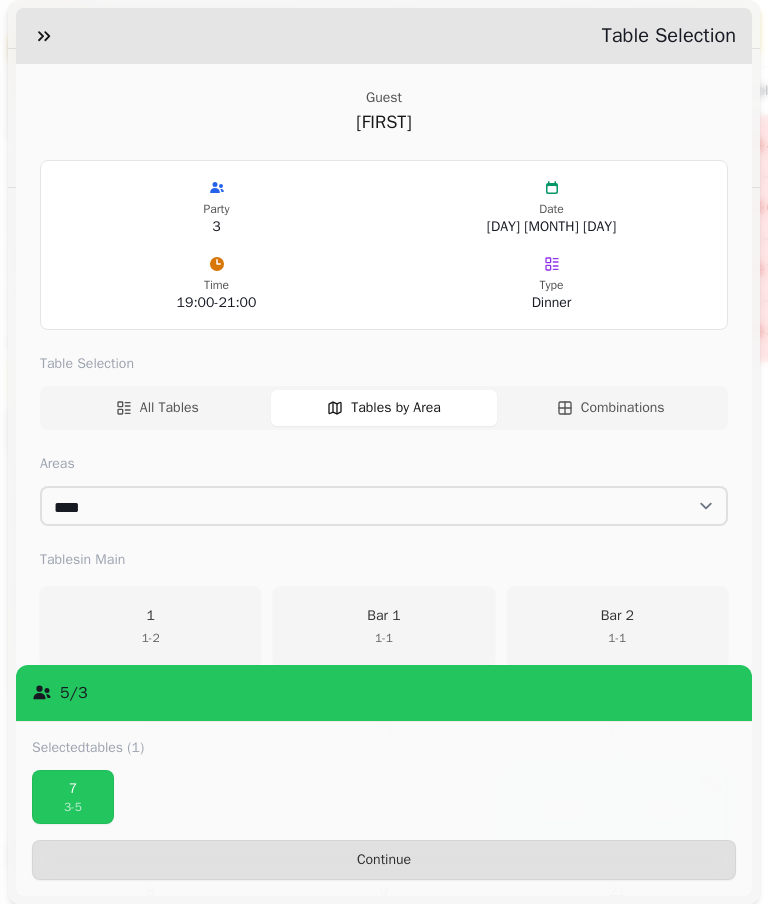 click on "Continue" at bounding box center [384, 860] 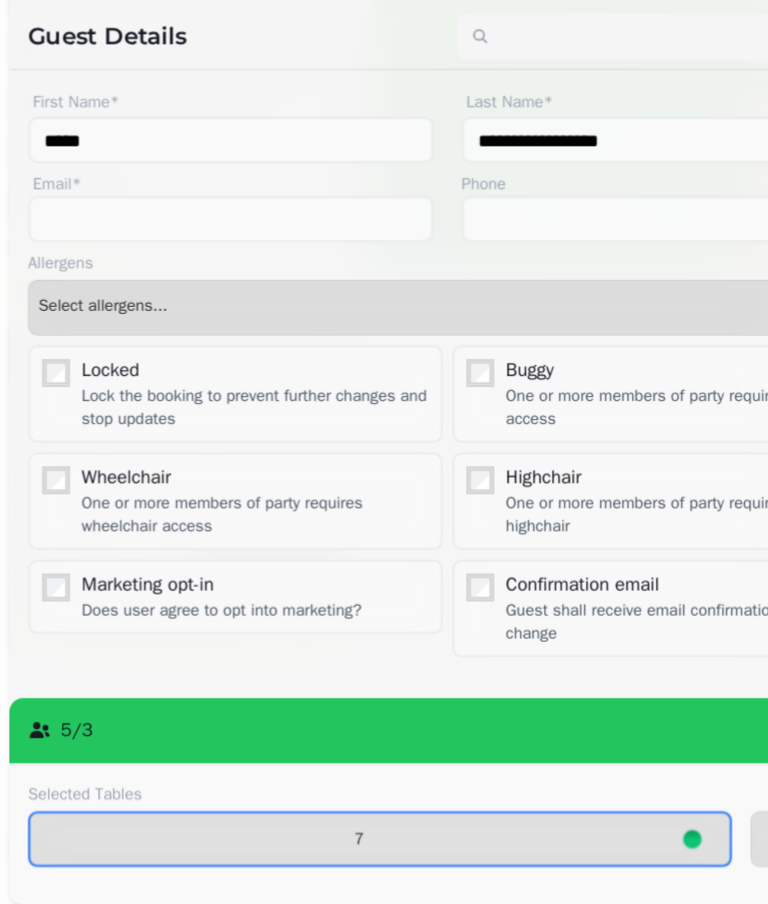 click on "7" at bounding box center [308, 848] 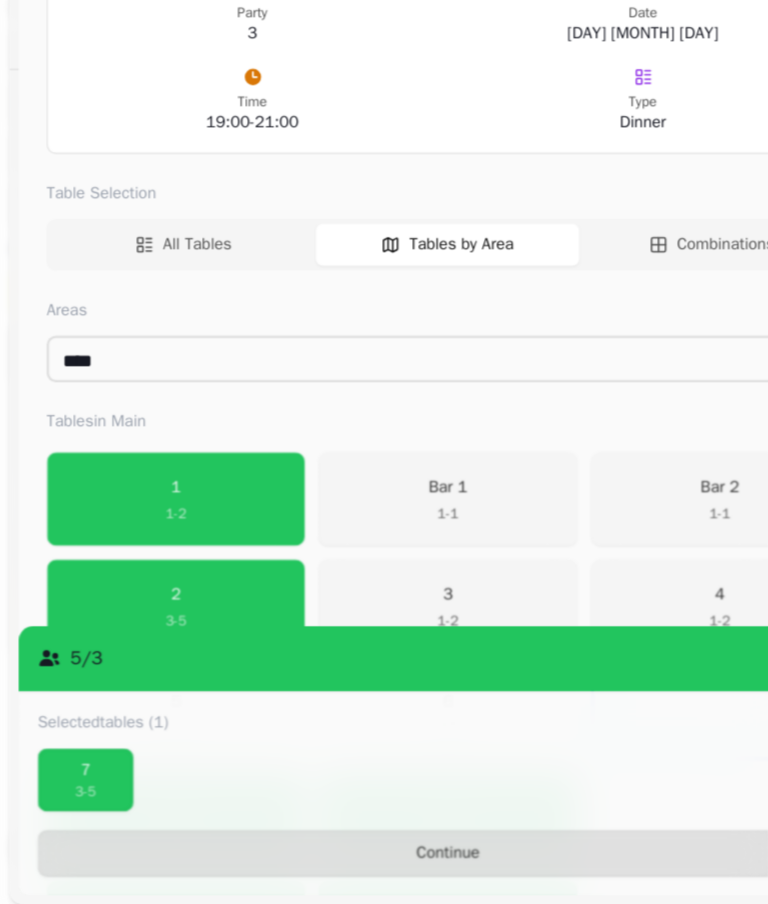 scroll, scrollTop: 330, scrollLeft: 0, axis: vertical 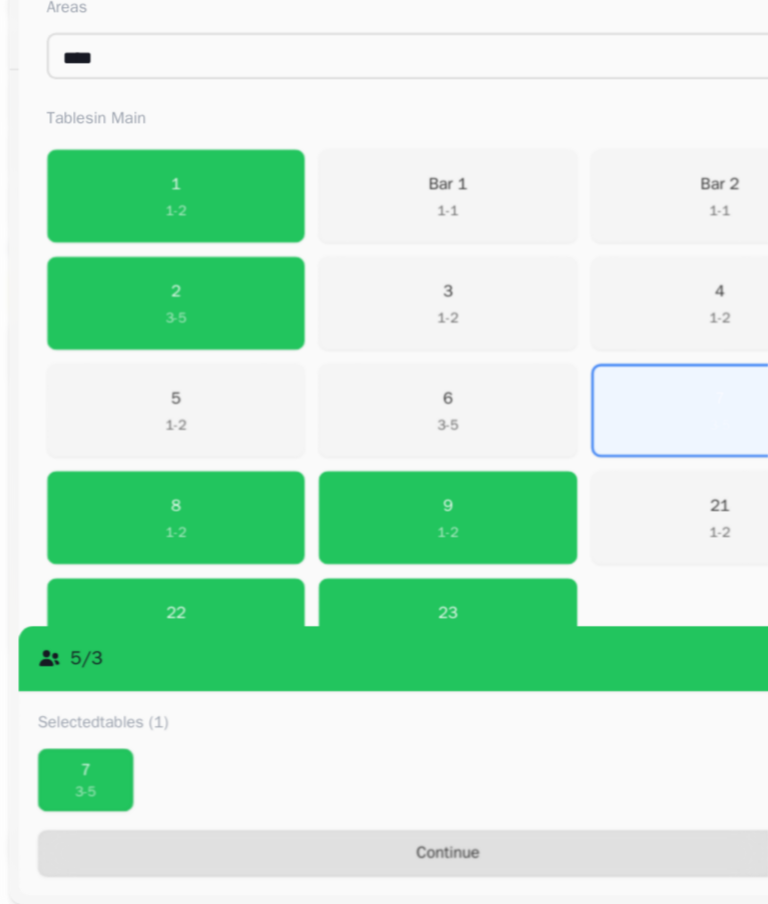 click on "[NUMBER] - [NUMBER]" at bounding box center (617, 492) 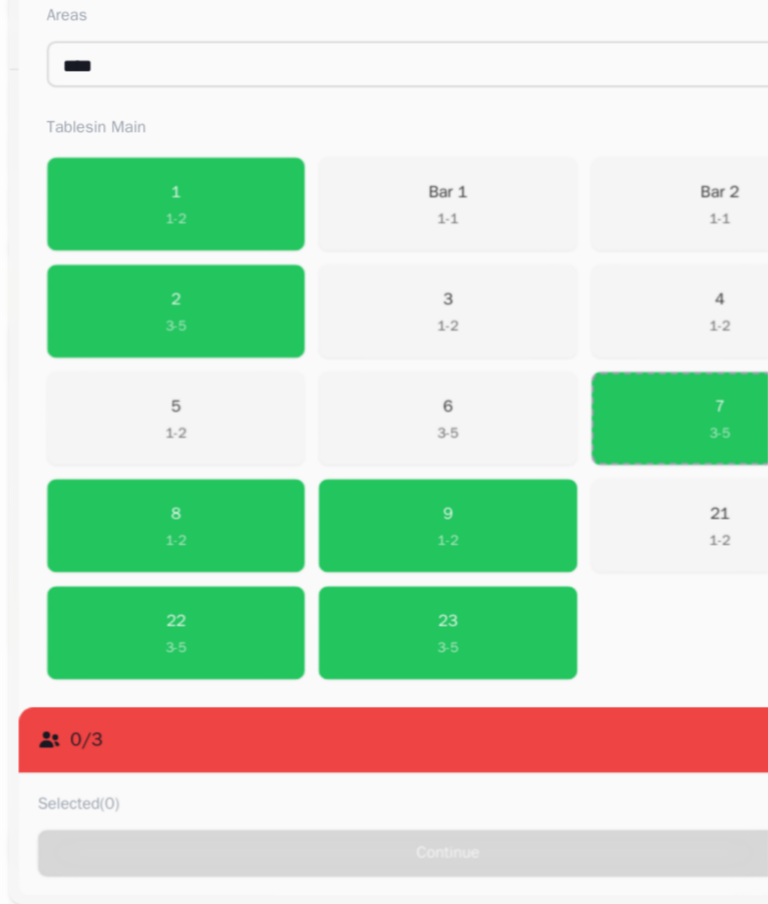 scroll, scrollTop: 323, scrollLeft: 0, axis: vertical 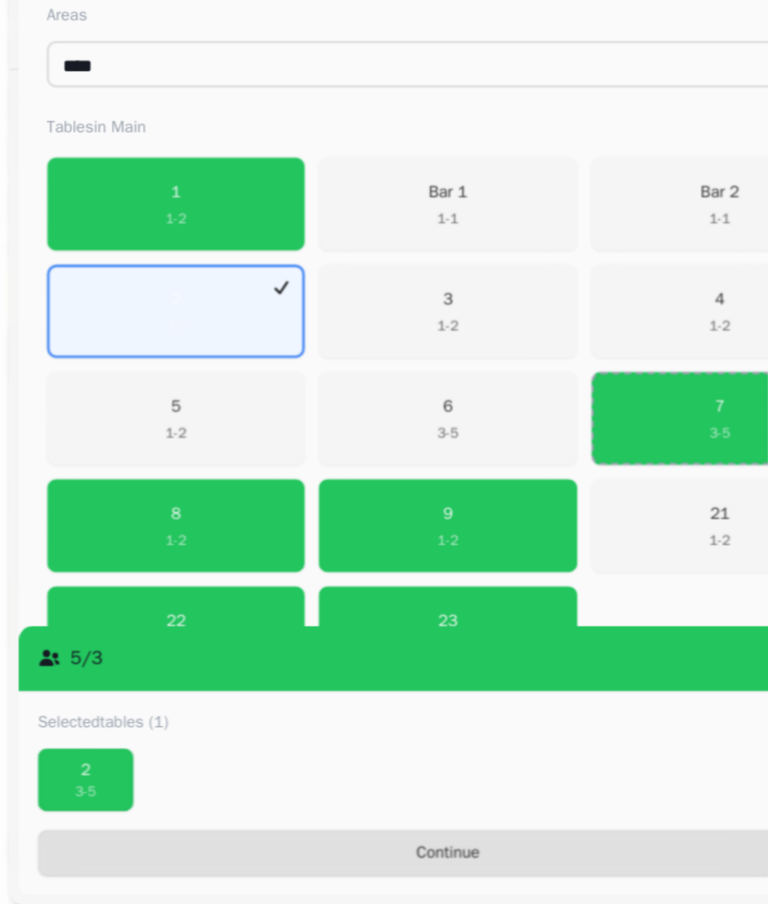 click on "Continue" at bounding box center (384, 860) 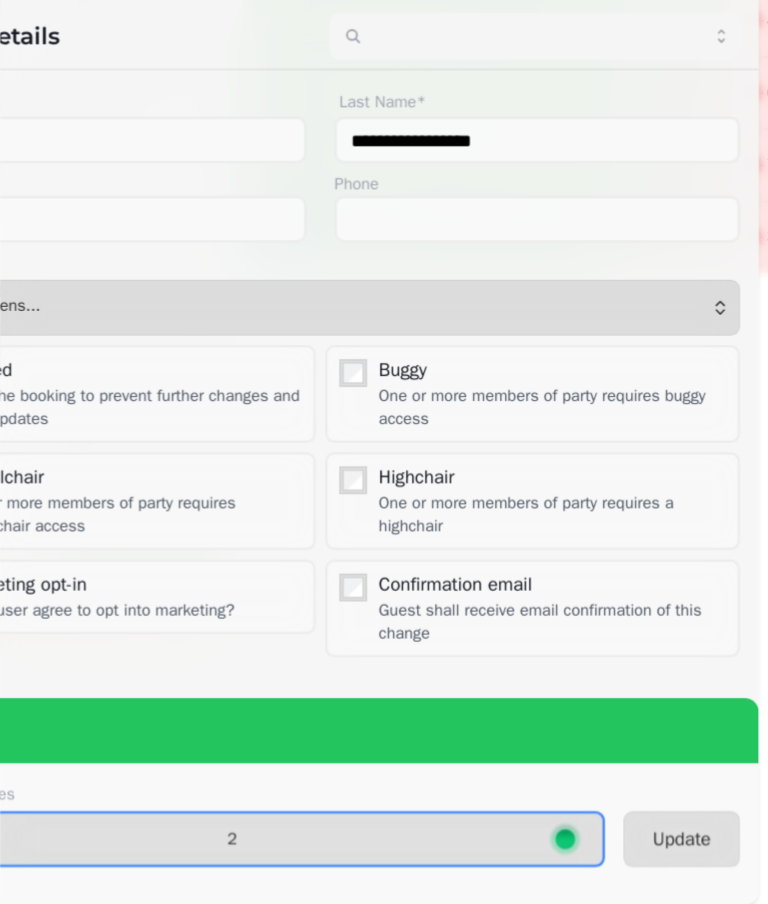 click on "Update" at bounding box center [694, 848] 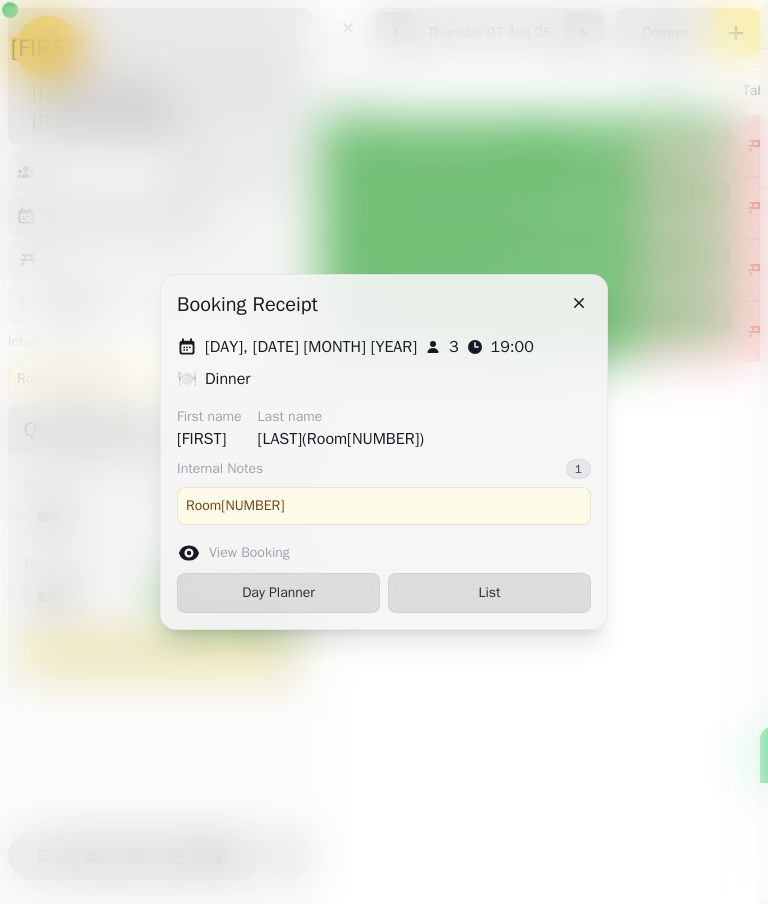 click at bounding box center (384, 452) 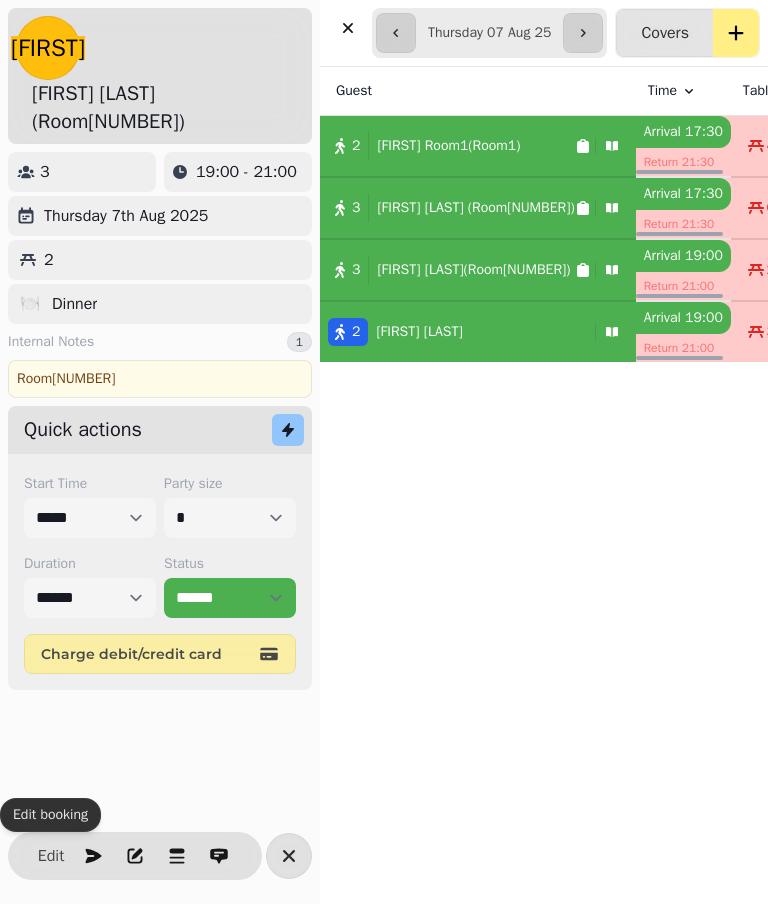 click 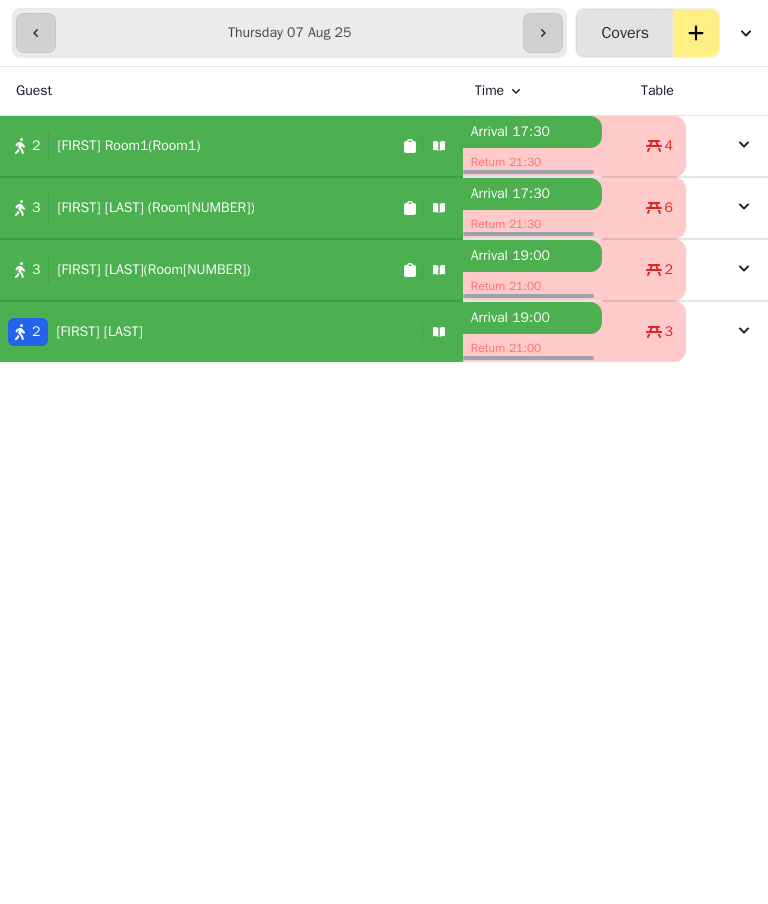 click 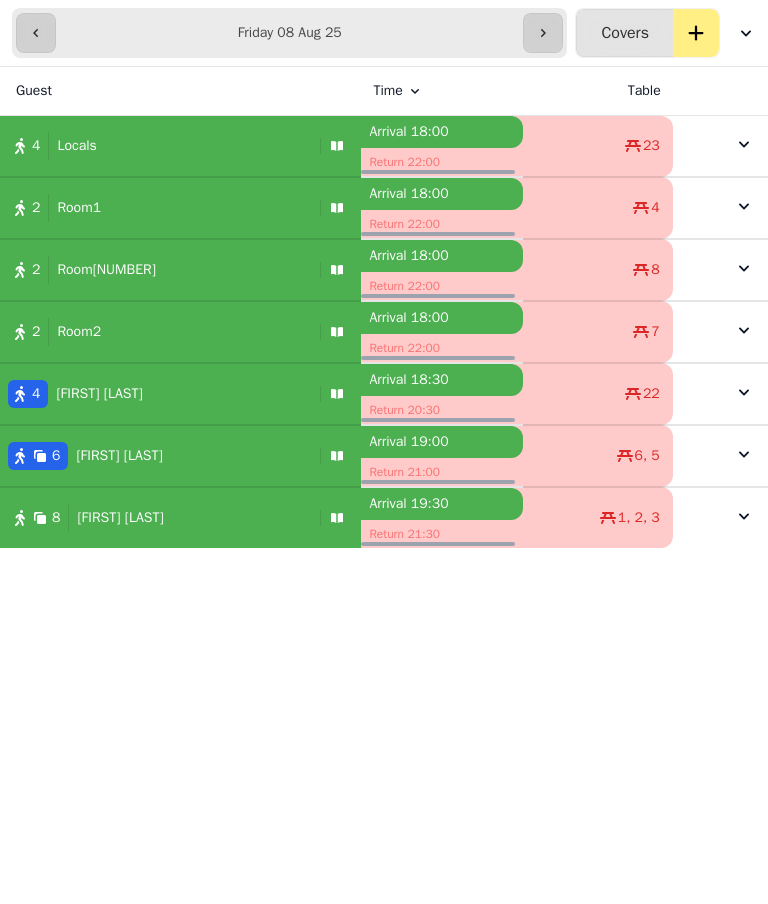 click on "[NUMBER] Room[NUMBER]" at bounding box center (156, 208) 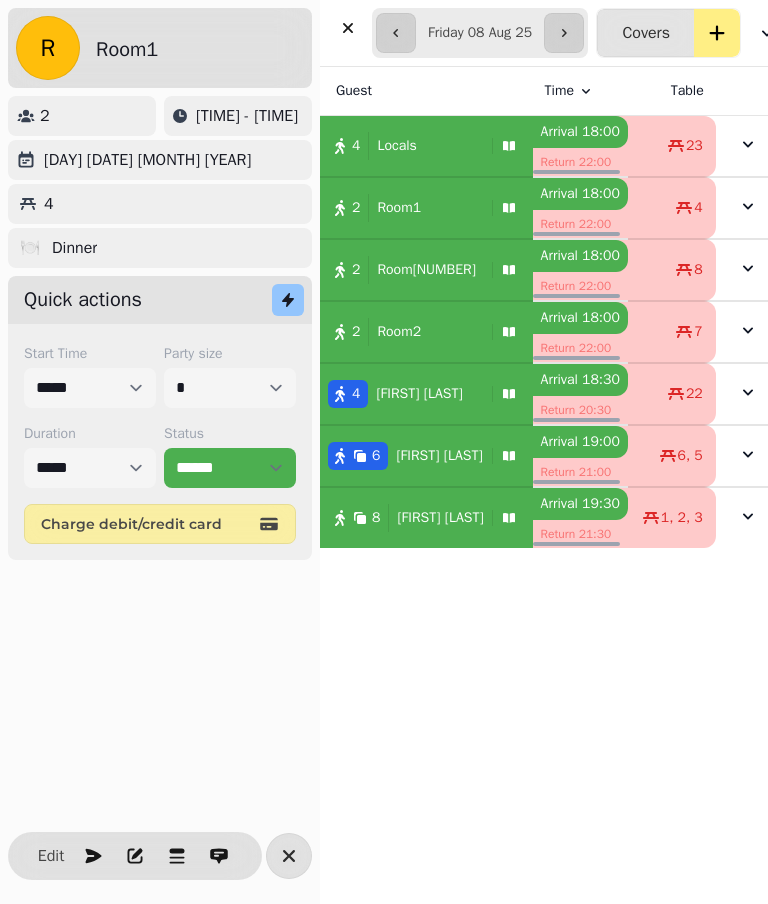 click on "Edit" at bounding box center [51, 856] 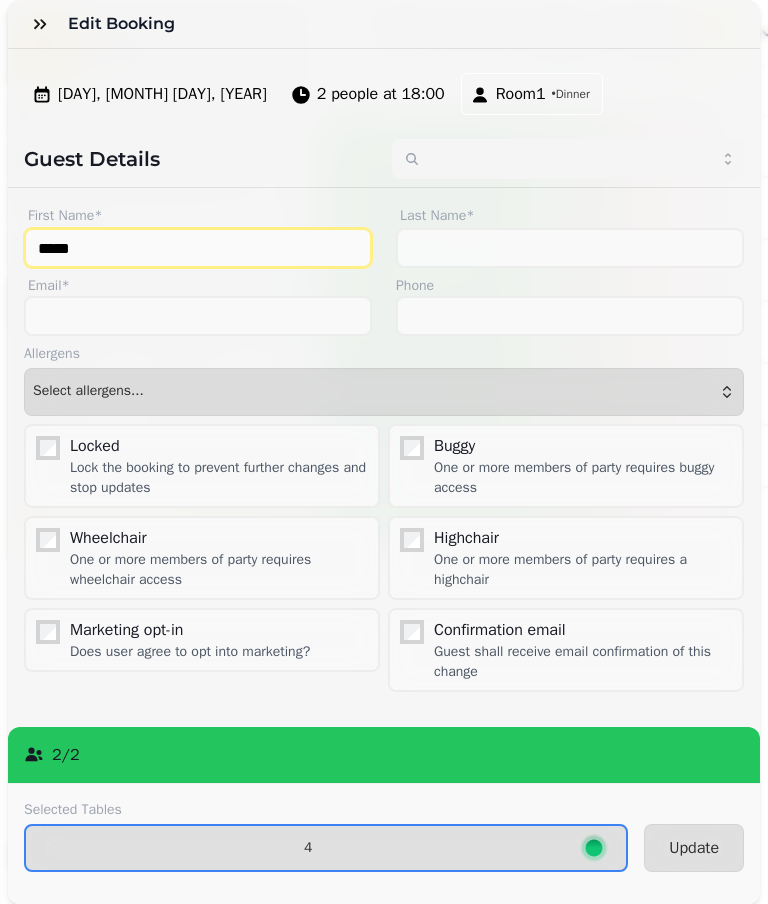 click on "*****" at bounding box center (198, 248) 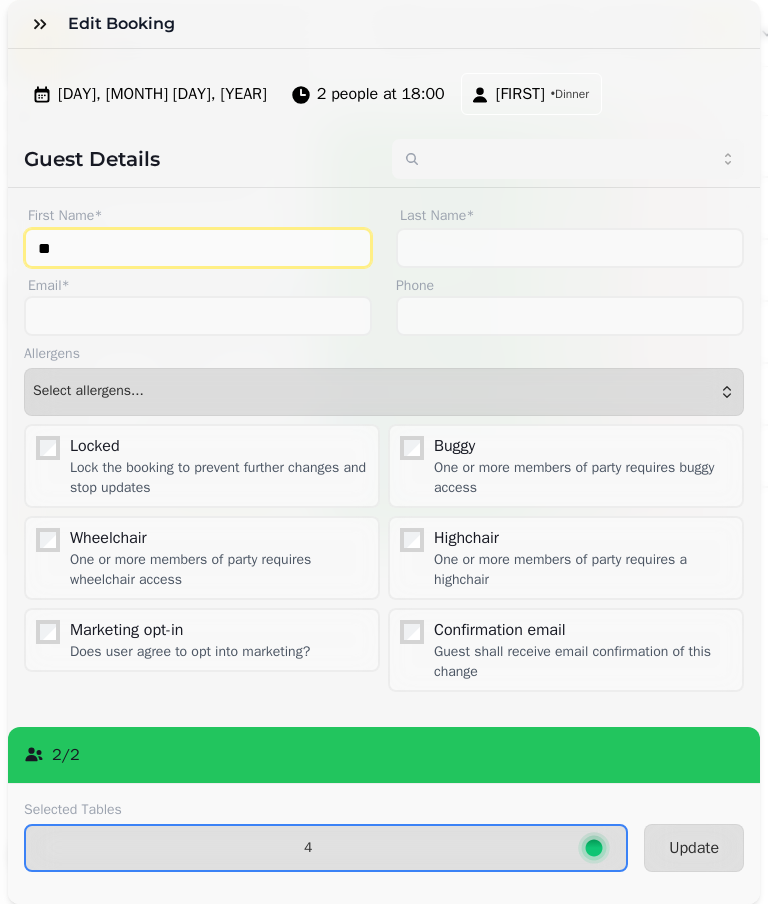 type on "*" 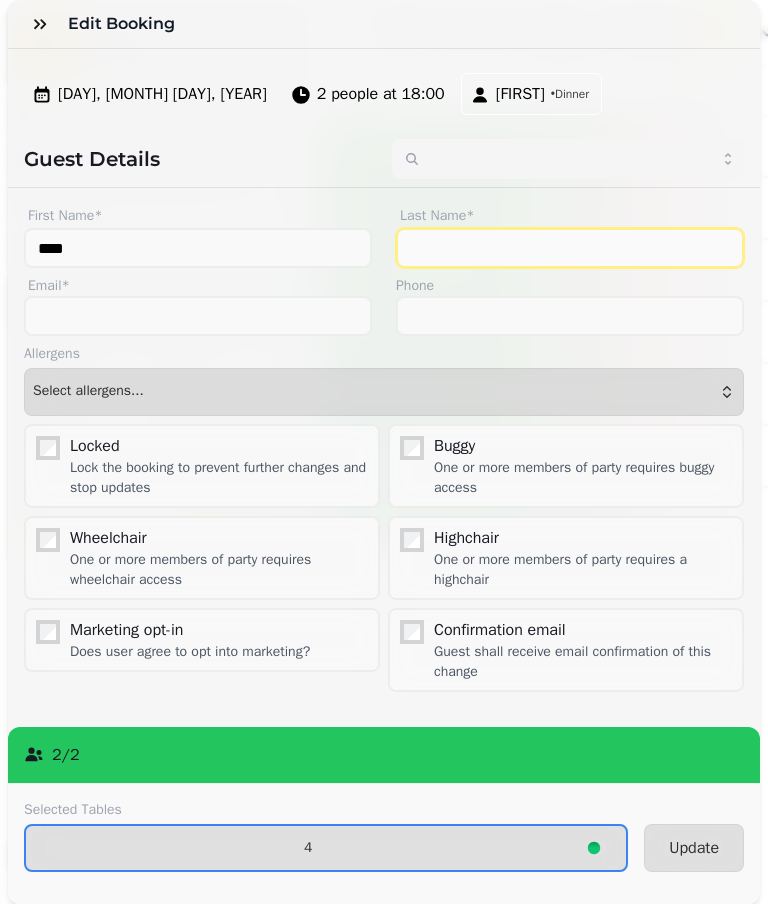 click on "Last Name*" at bounding box center (570, 248) 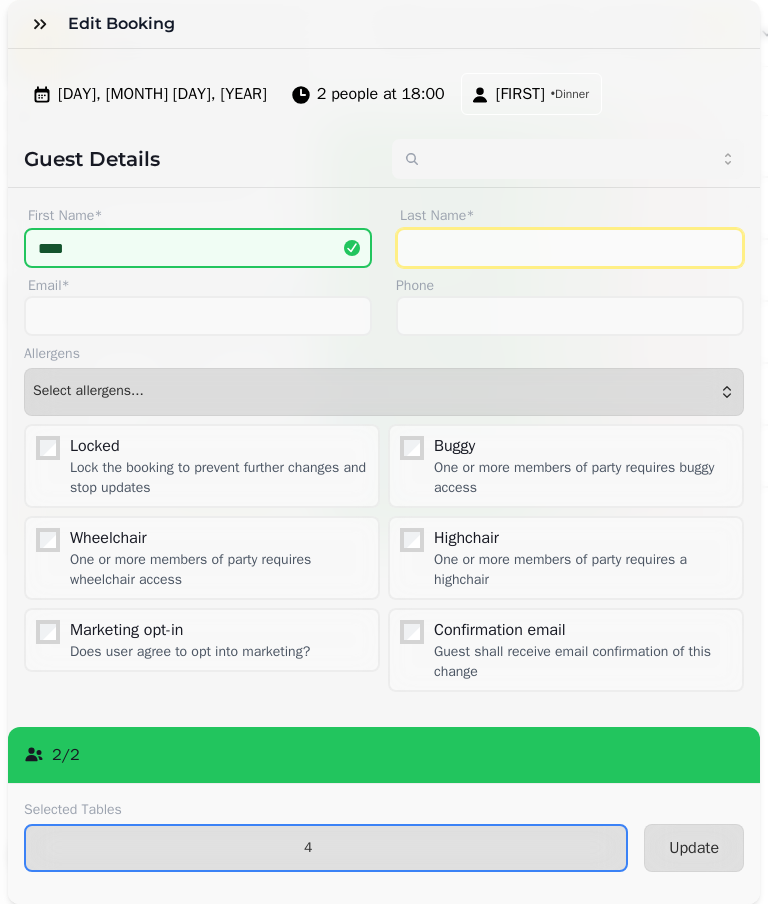 type on "*****" 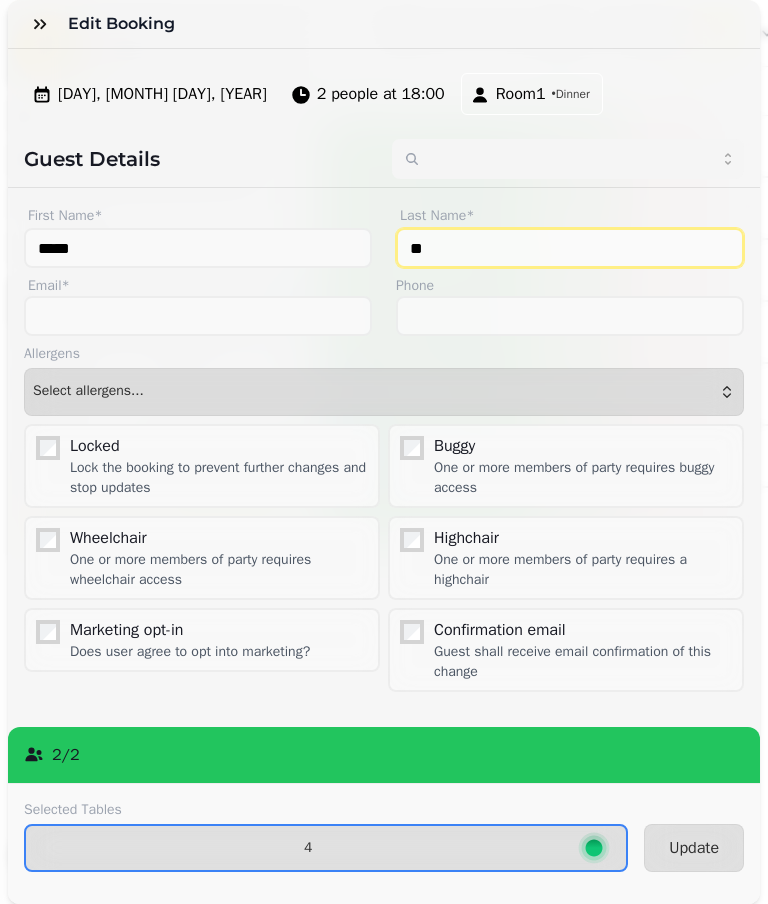 type on "**********" 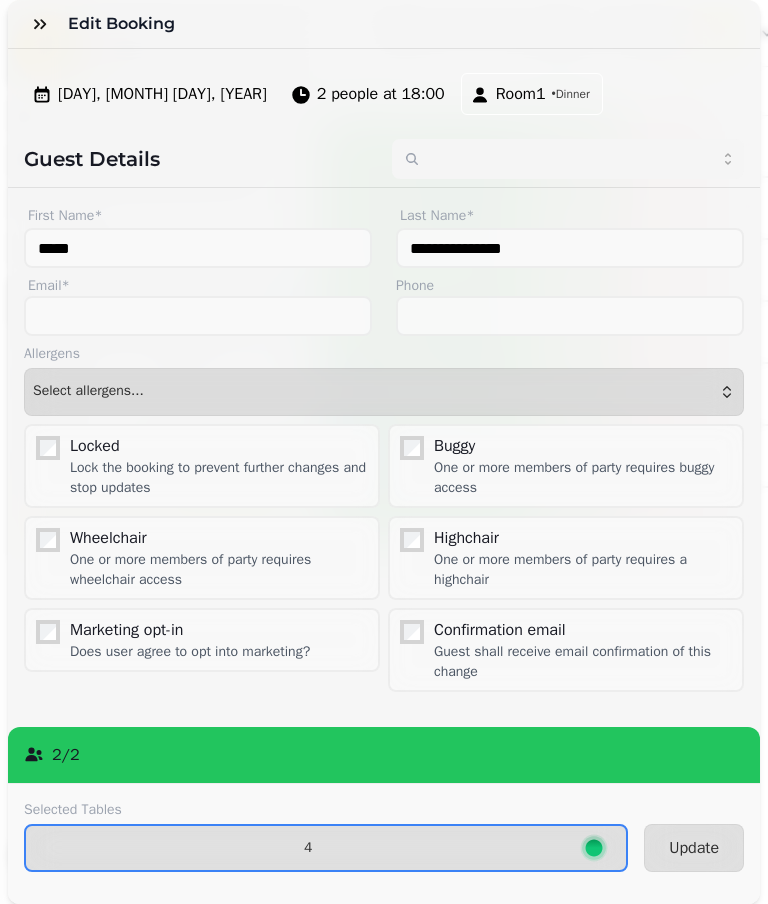 click on "Update" at bounding box center (694, 848) 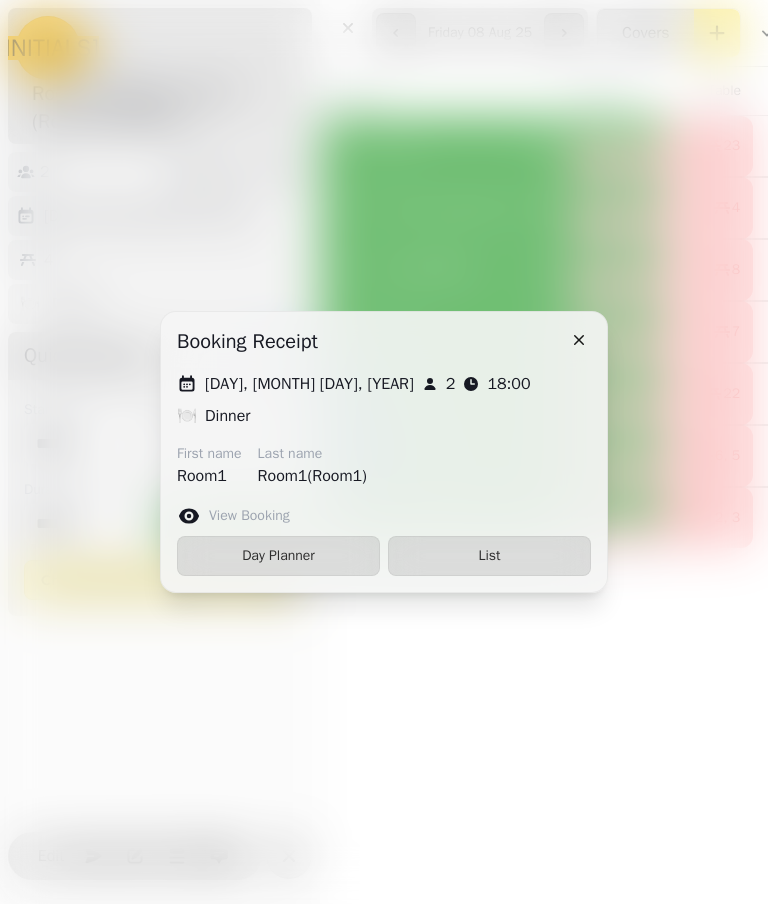 click on "List" at bounding box center [489, 556] 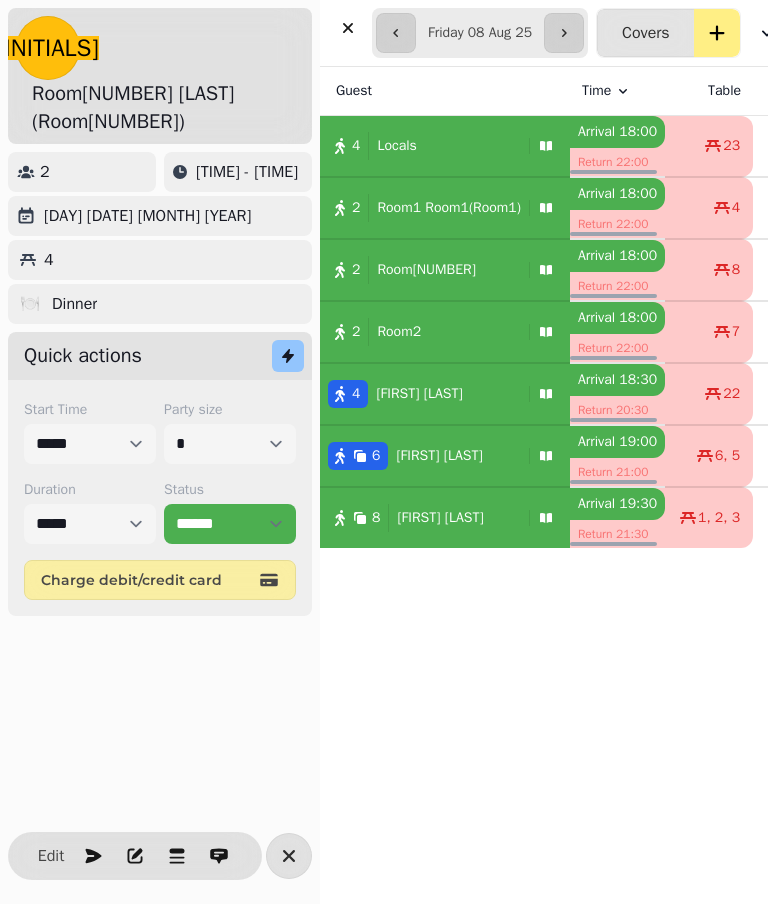 click on "[NUMBER] Room[NUMBER]" at bounding box center (420, 332) 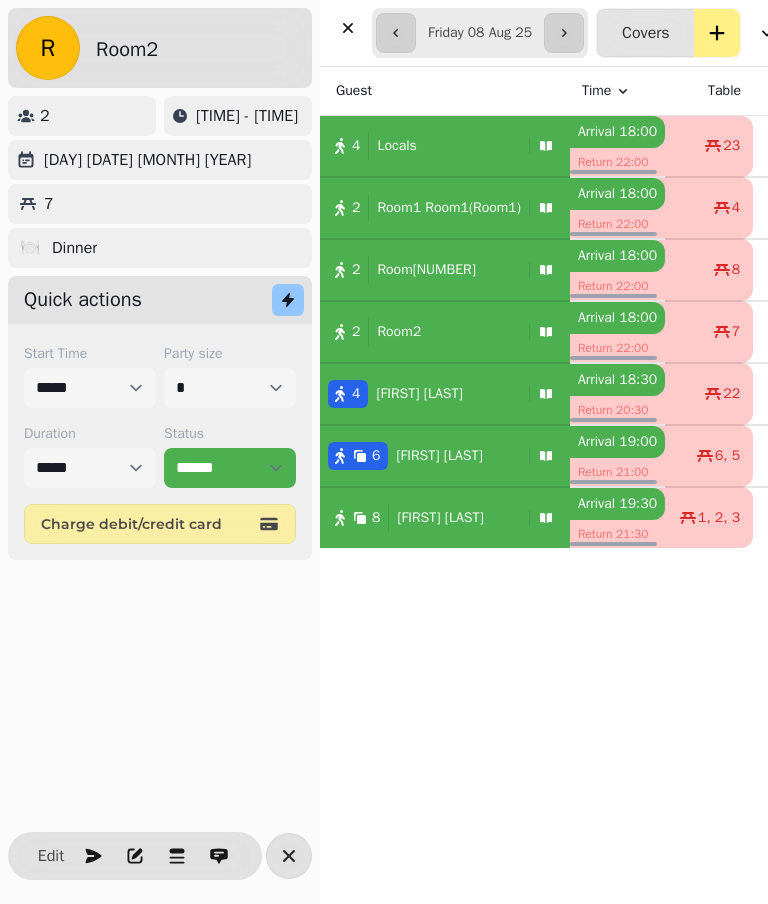 click on "Edit" at bounding box center [51, 856] 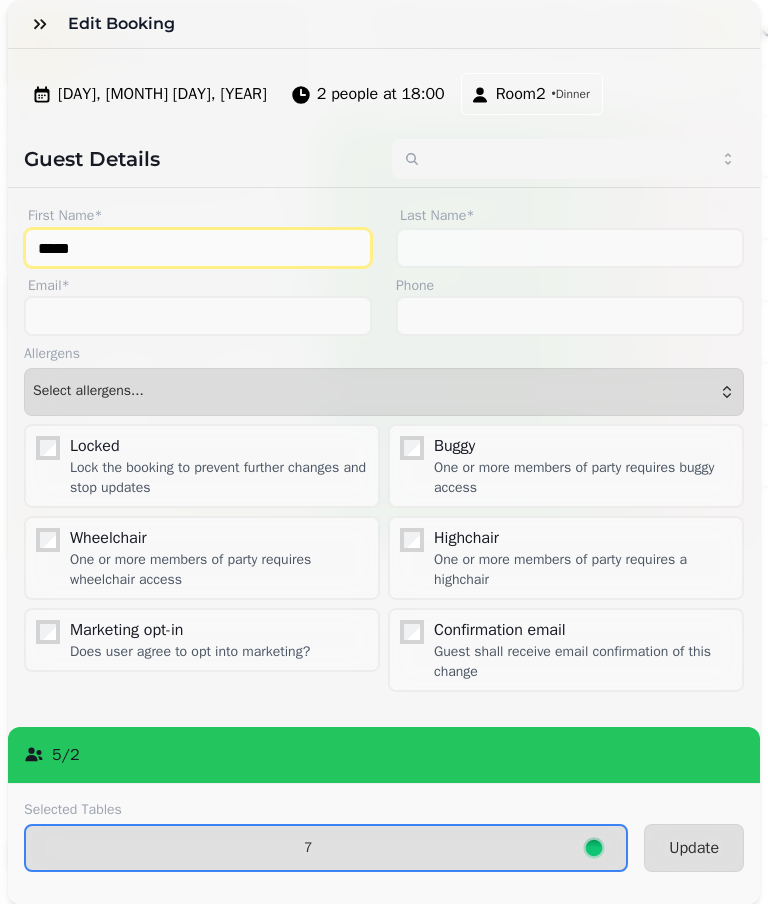 click on "*****" at bounding box center (198, 248) 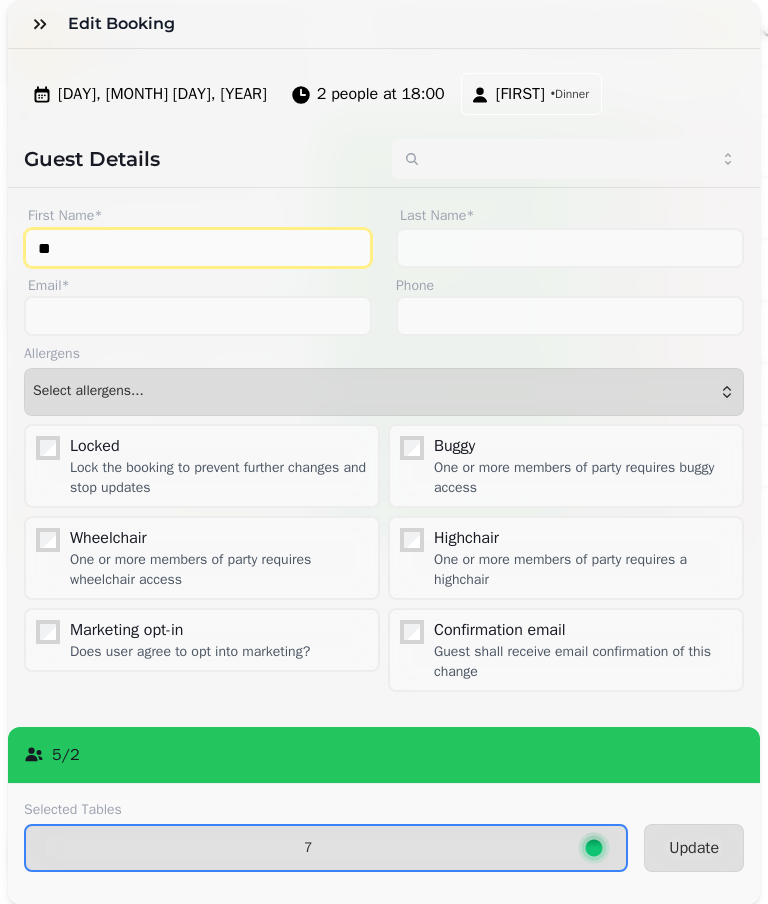 type on "*" 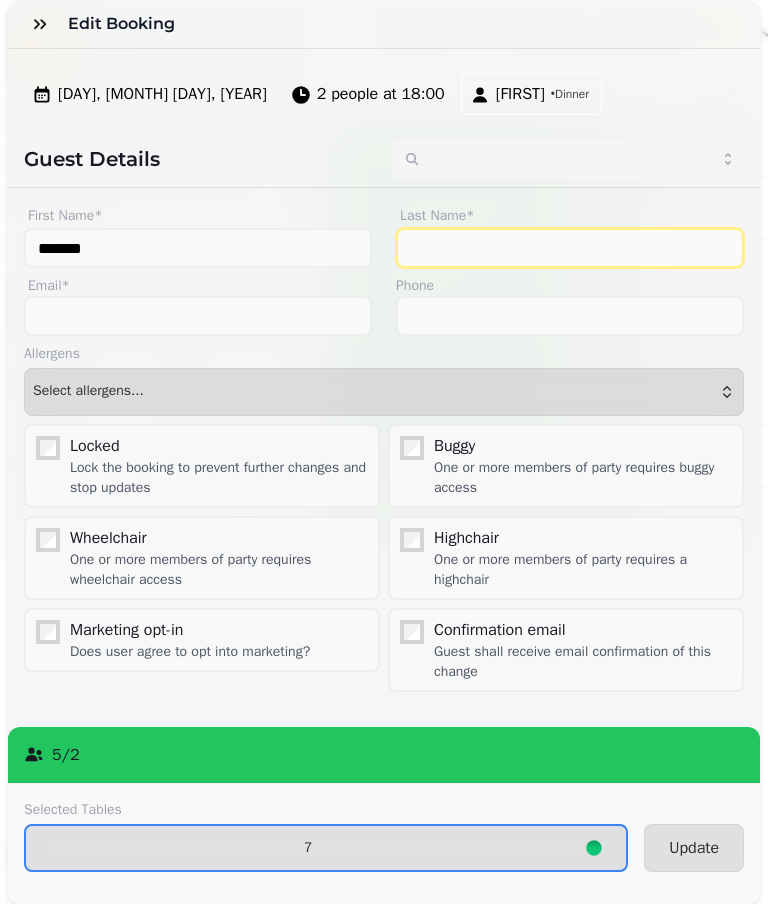 click on "Last Name*" at bounding box center (570, 248) 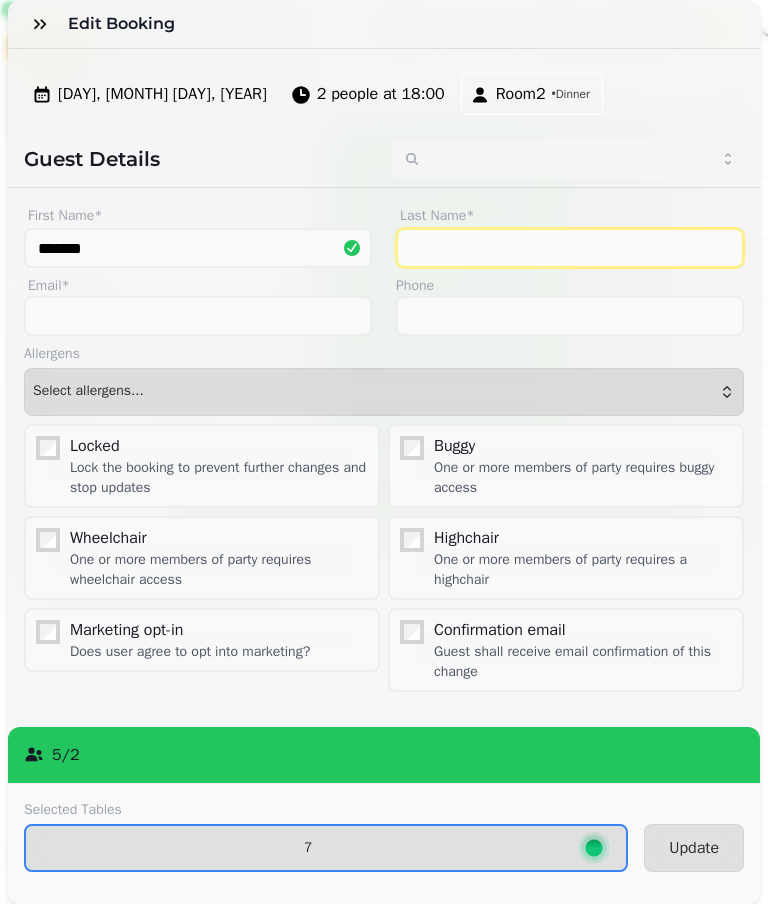 type on "*****" 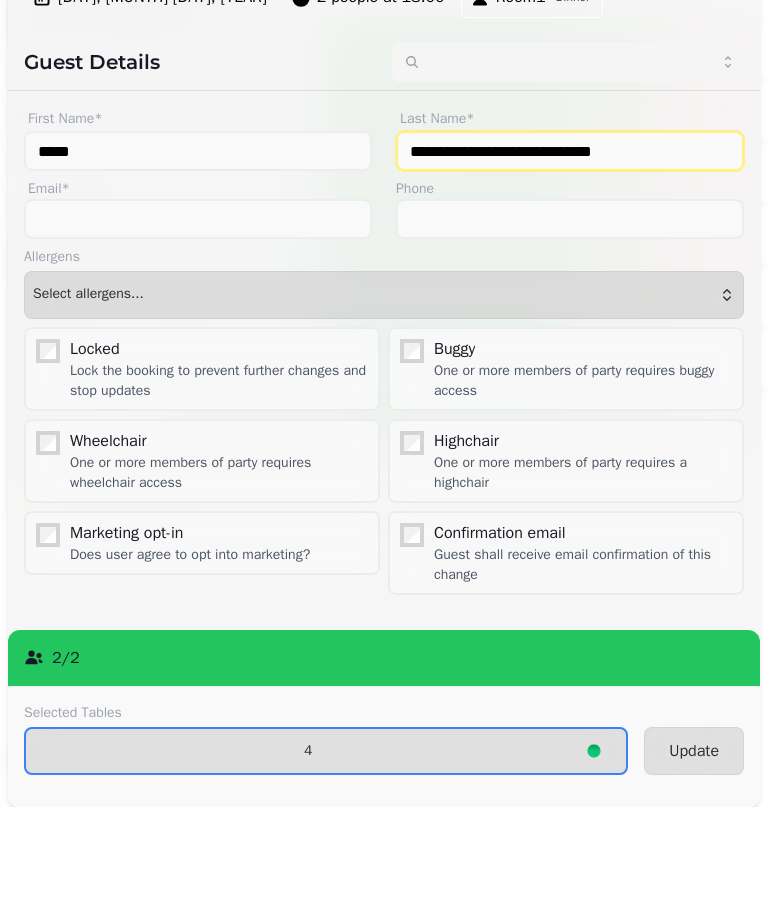 click on "[CREDITCARD]" at bounding box center [570, 248] 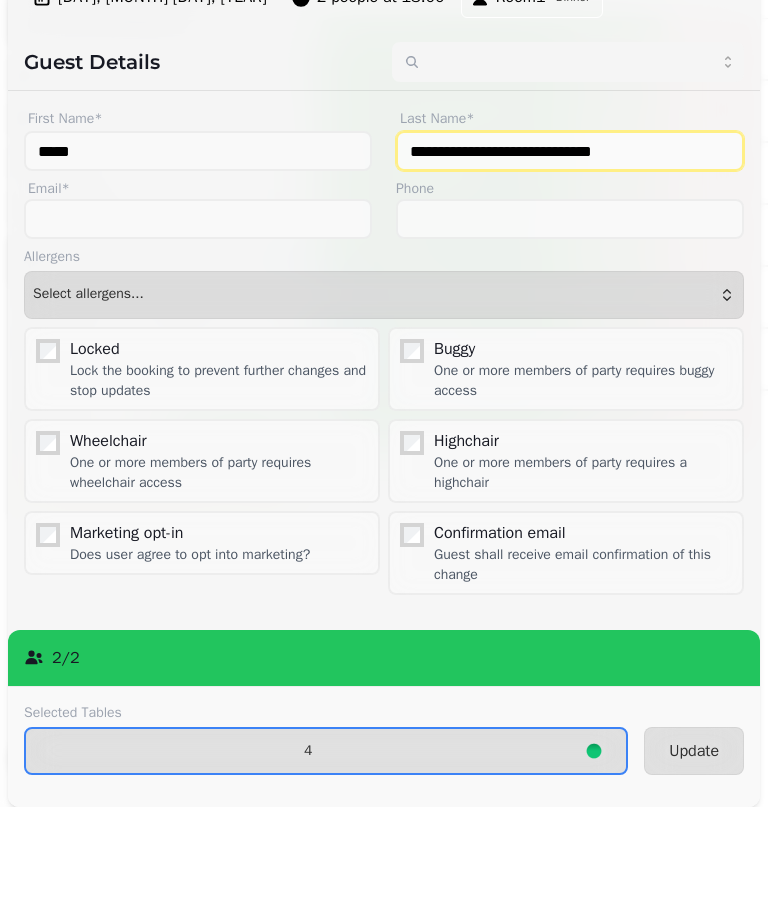 click on "[CREDITCARD]" at bounding box center [570, 248] 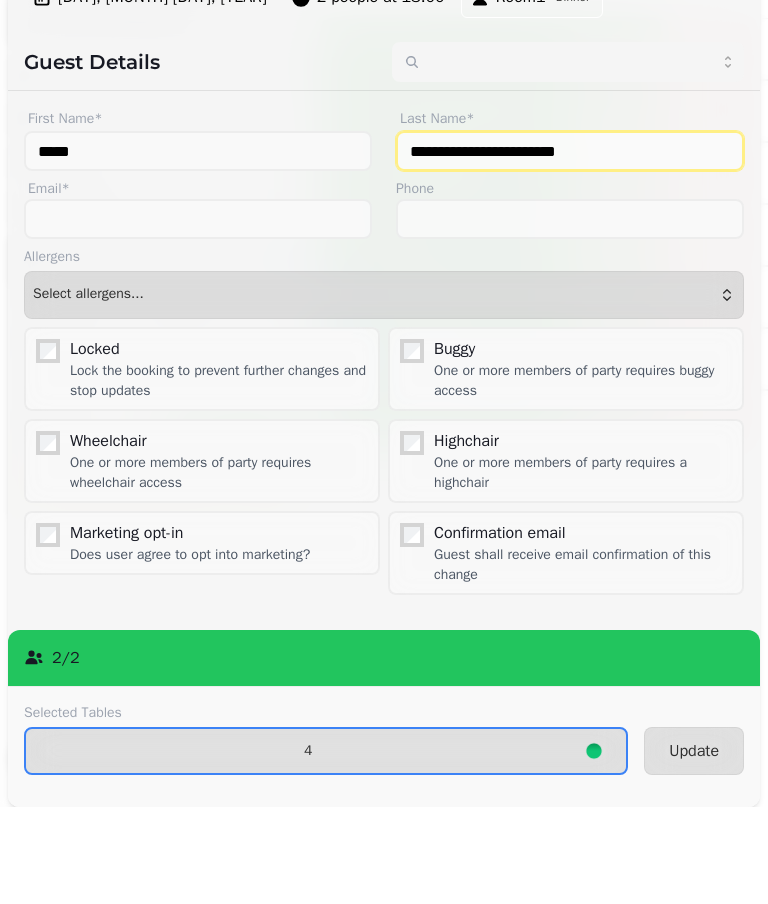 click on "**********" at bounding box center [570, 248] 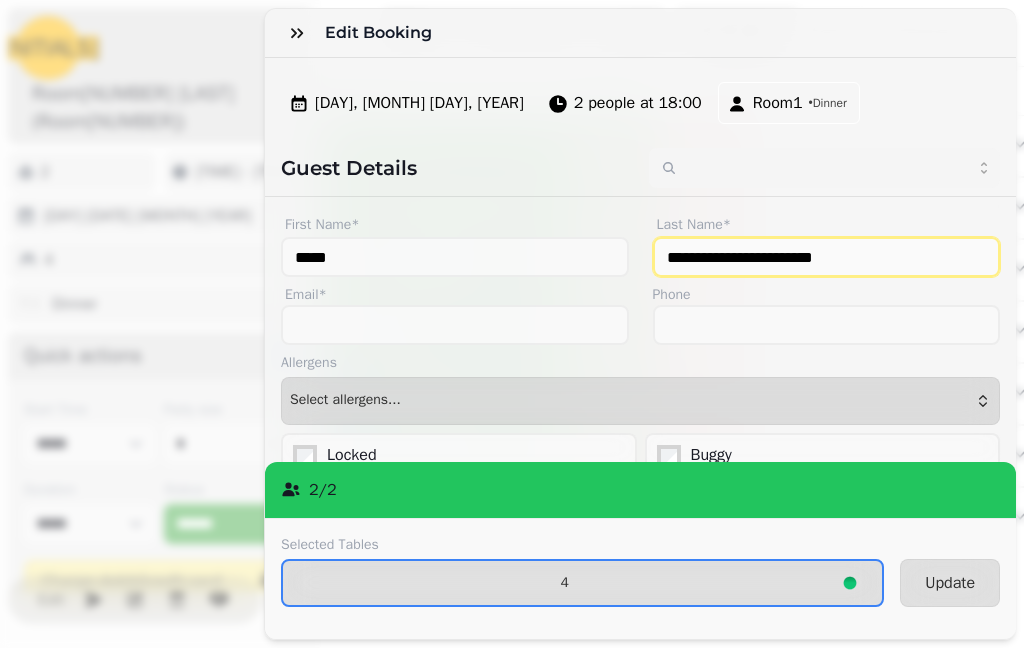 type on "**********" 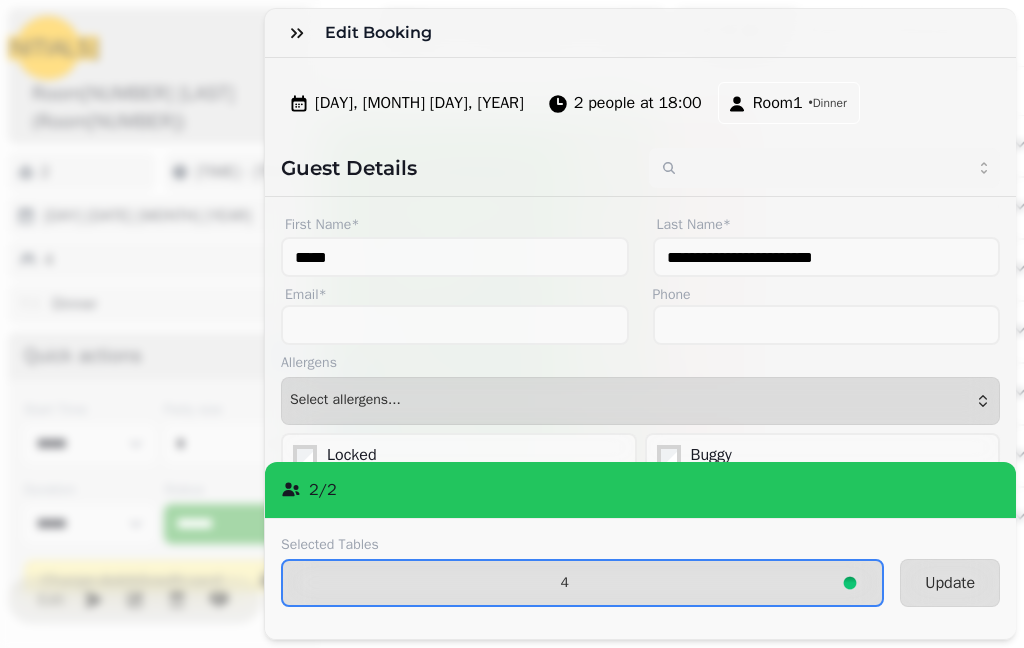 click at bounding box center (297, 33) 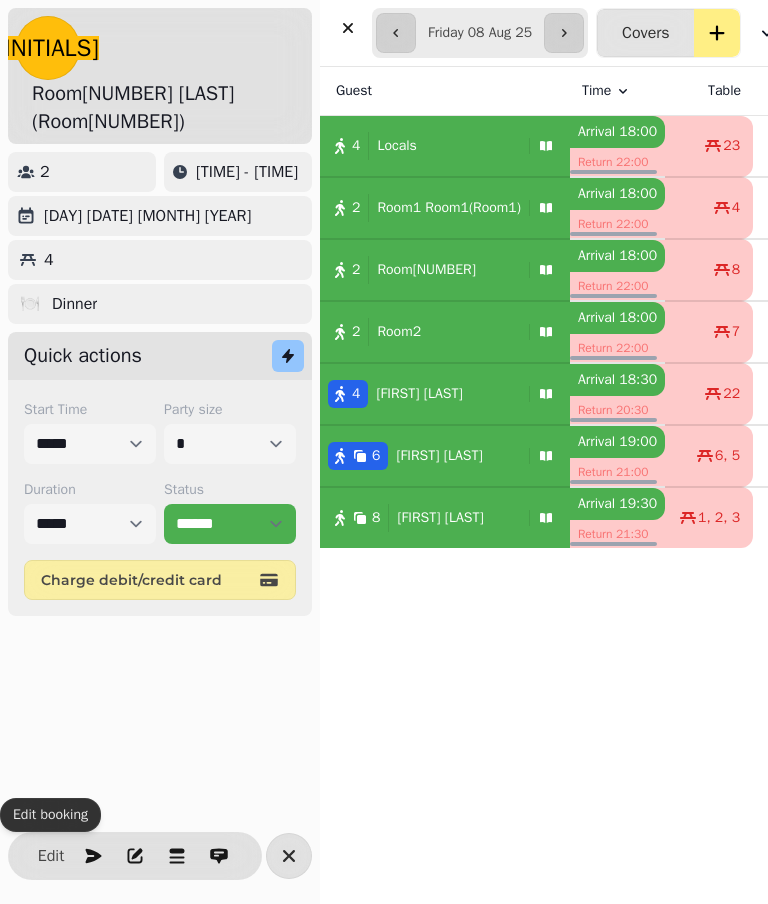 click on "[NUMBER] Room[NUMBER]" at bounding box center [445, 270] 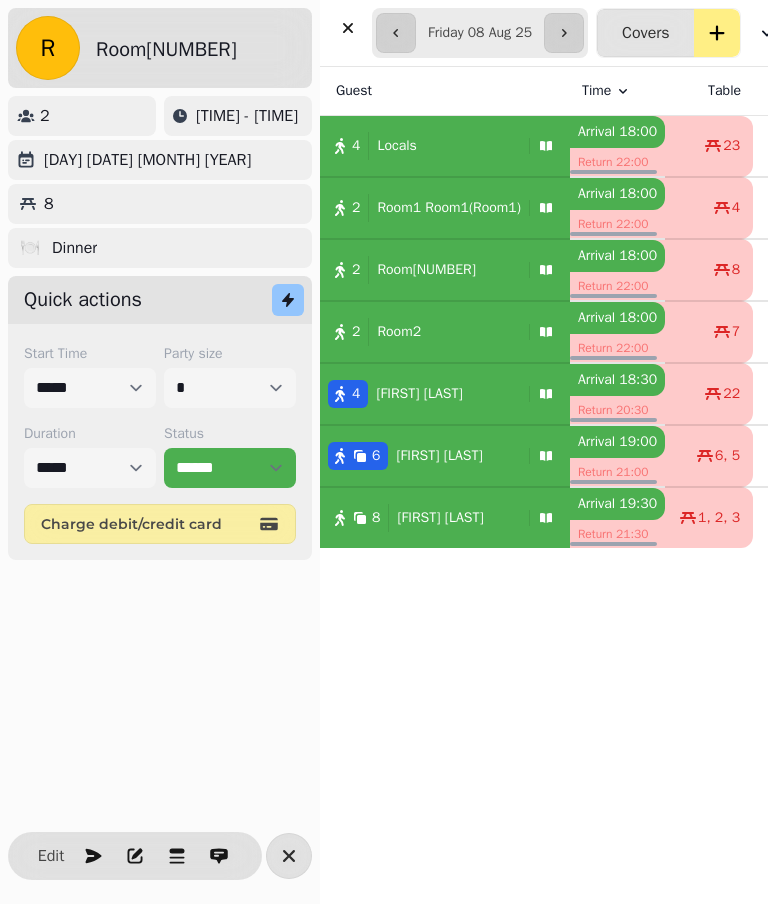 click on "Edit" at bounding box center [51, 856] 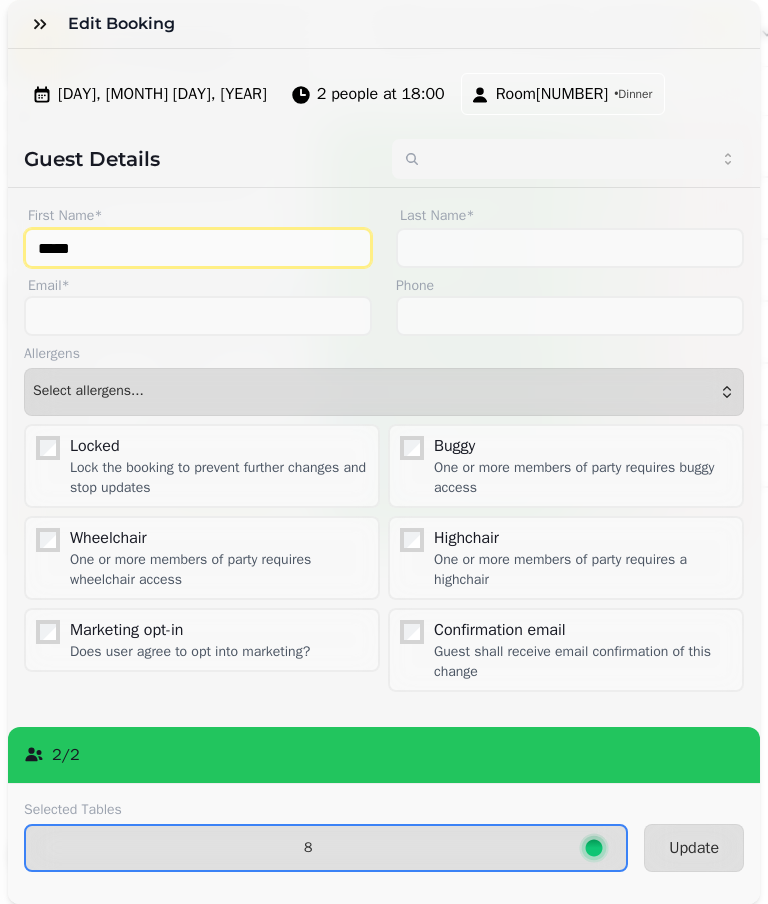 click on "*****" at bounding box center [198, 248] 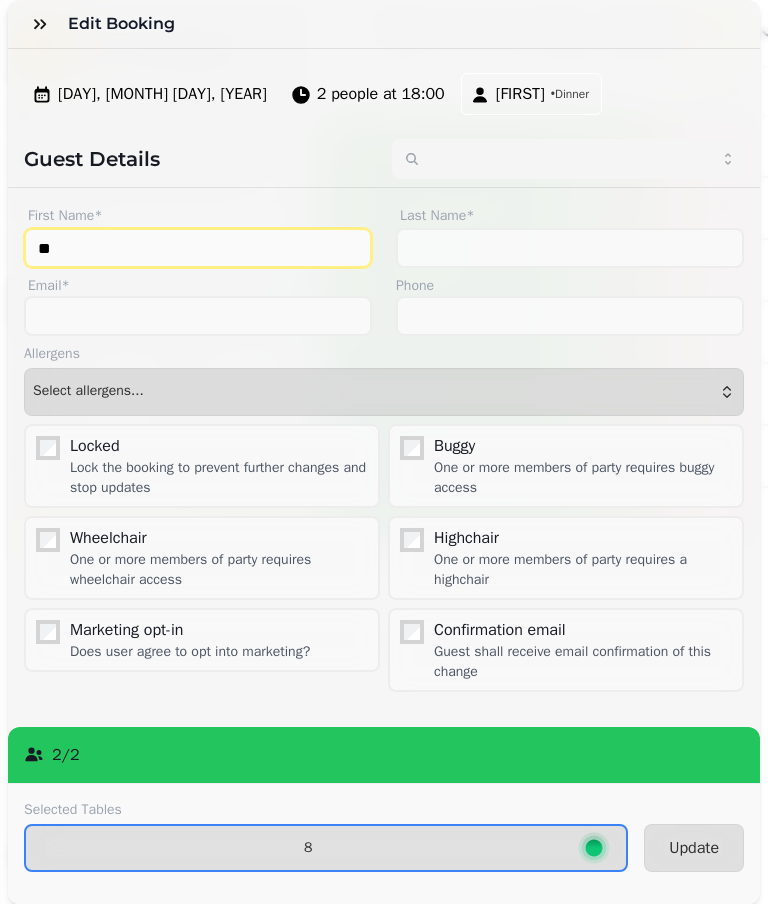 type on "*" 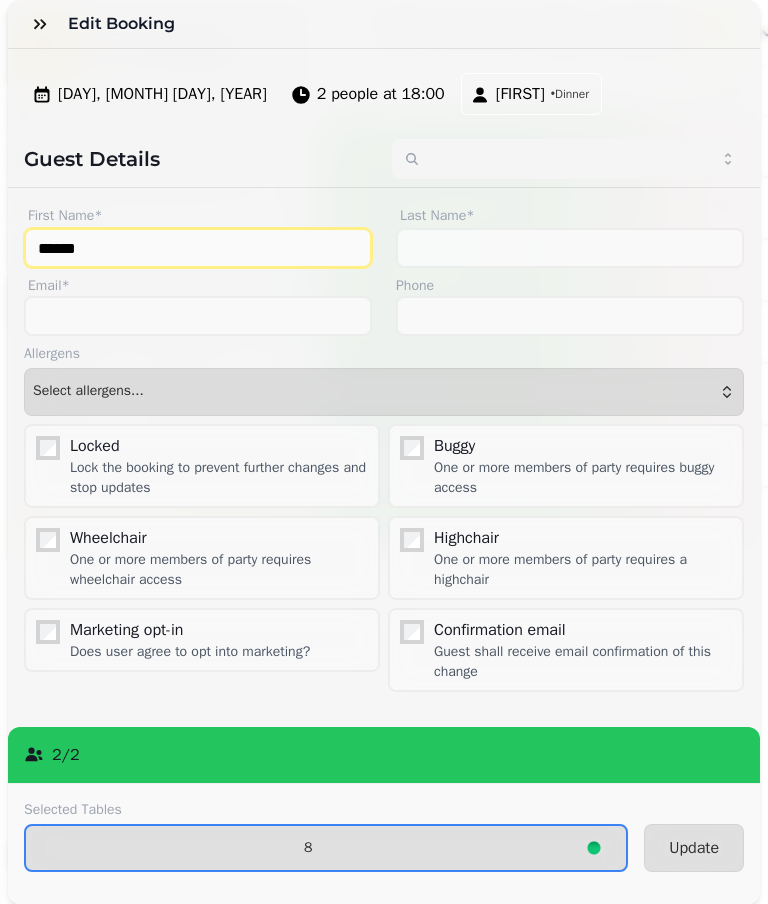 type on "******" 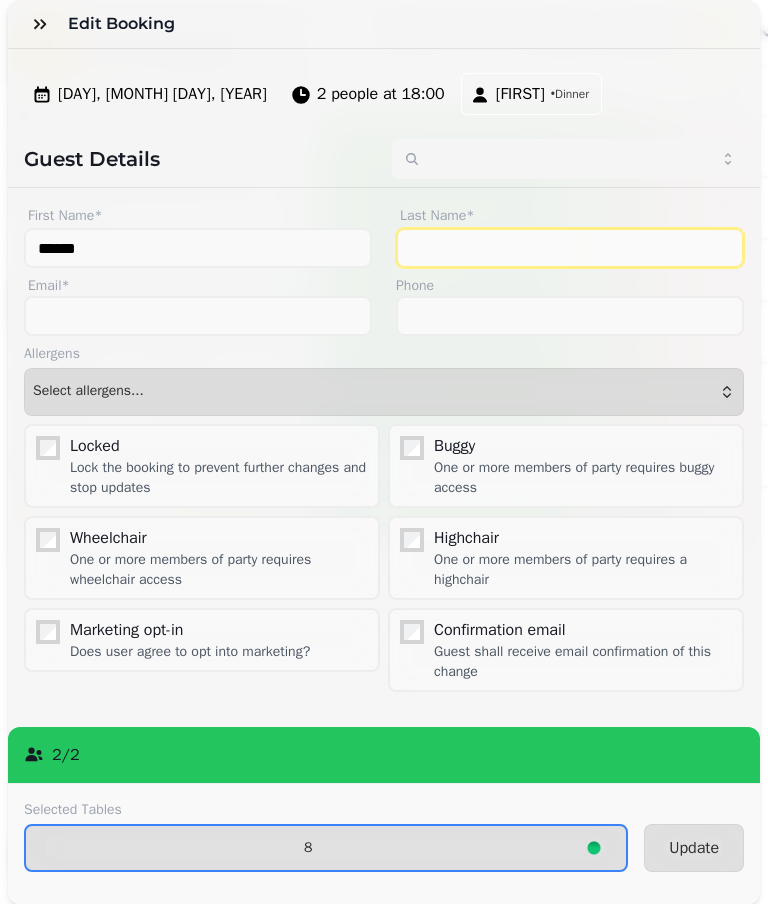 click on "Last Name*" at bounding box center (570, 248) 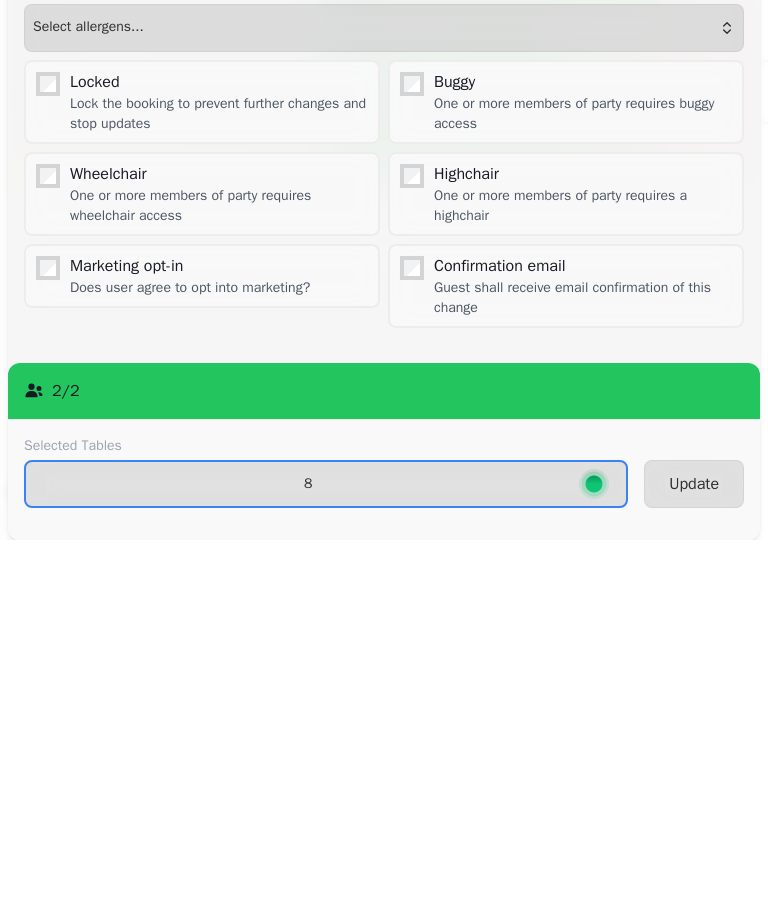 type on "**********" 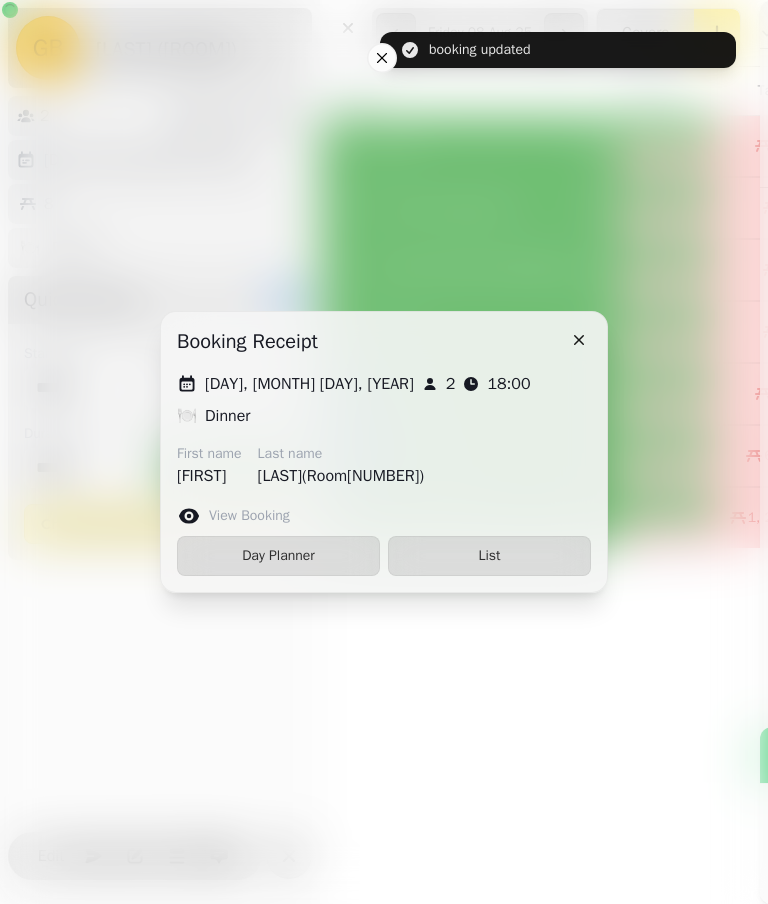 click on "List" at bounding box center [489, 556] 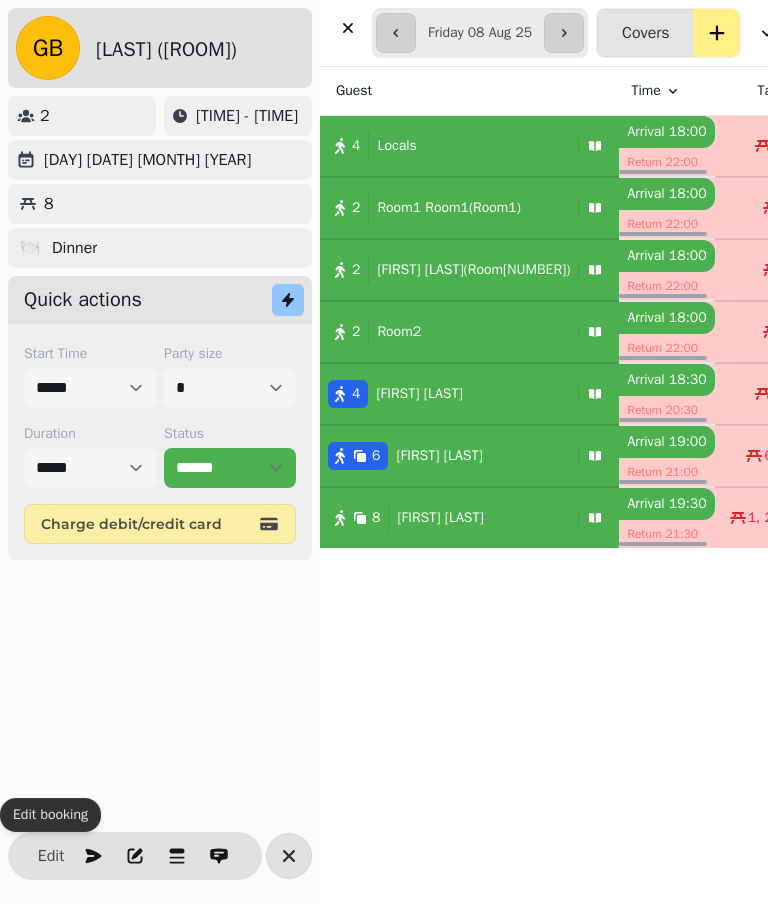 click on "[NUMBER] Room[NUMBER]" at bounding box center (445, 332) 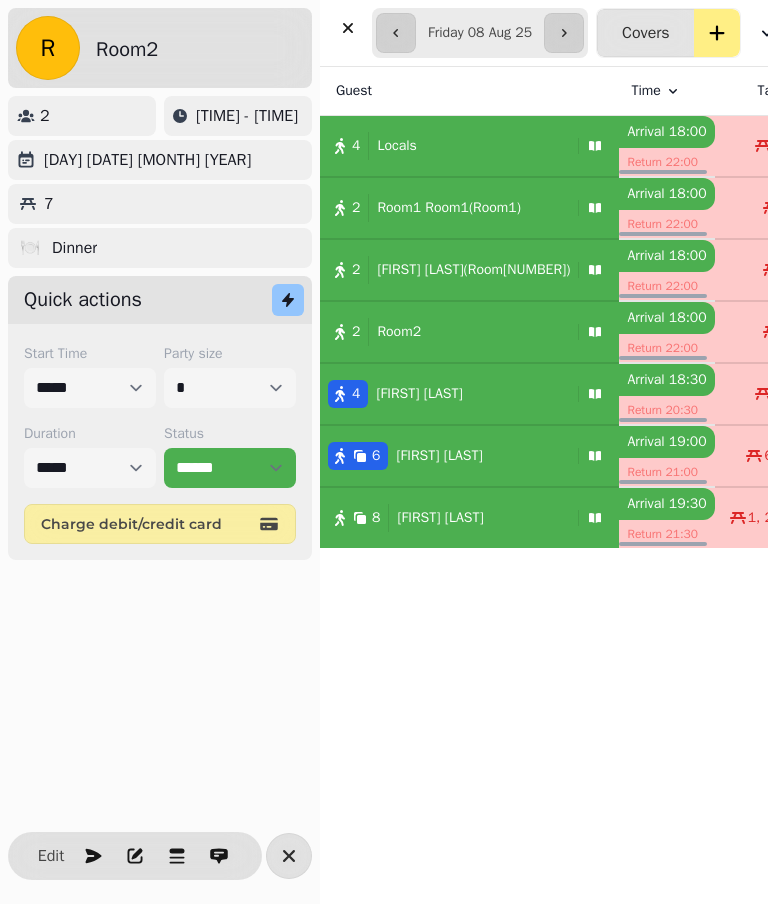 click on "Edit" at bounding box center [51, 856] 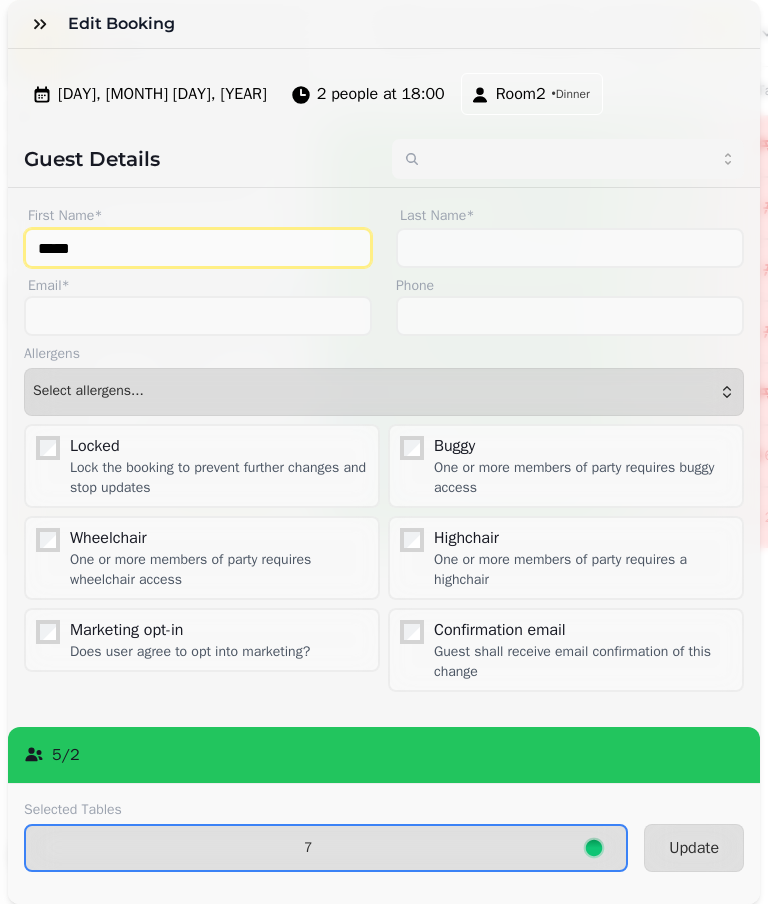 click on "*****" at bounding box center [198, 248] 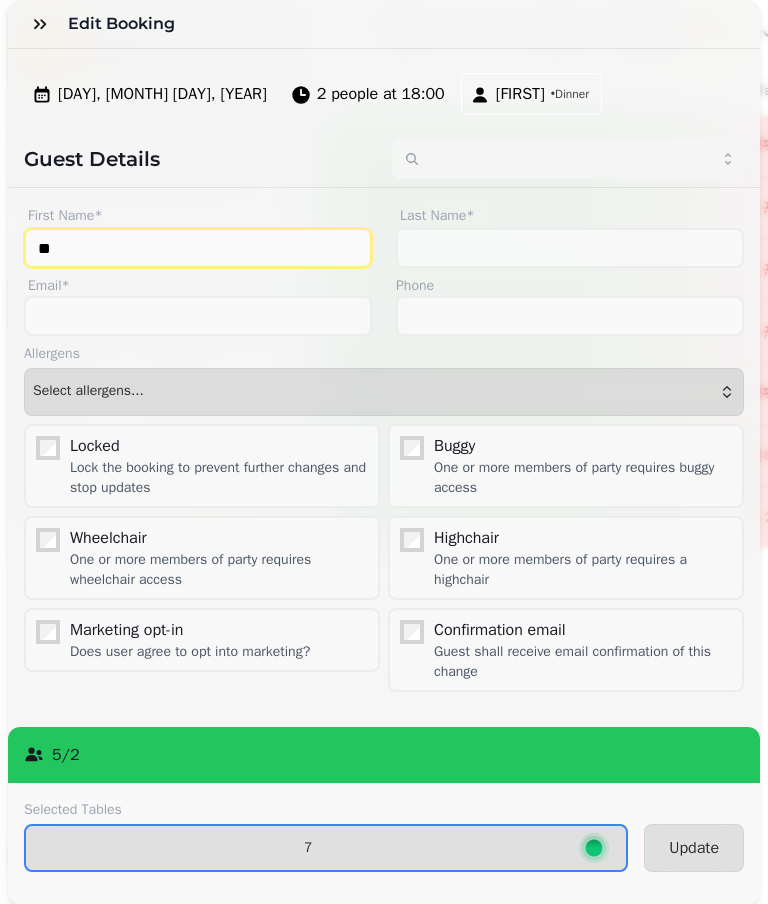 type on "*" 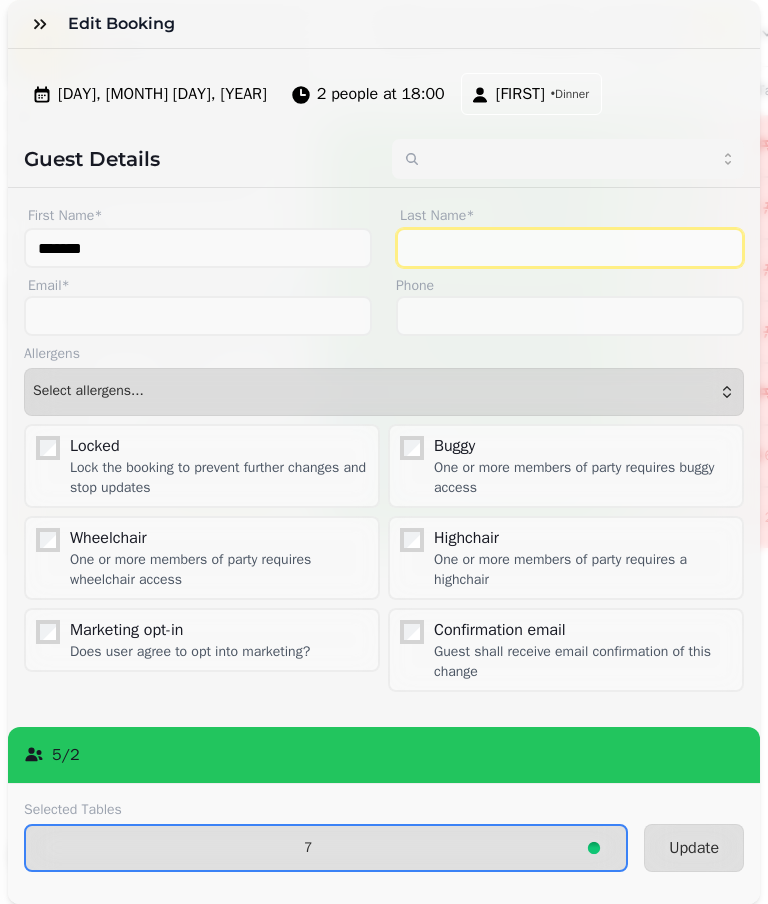 click on "Last Name*" at bounding box center [570, 248] 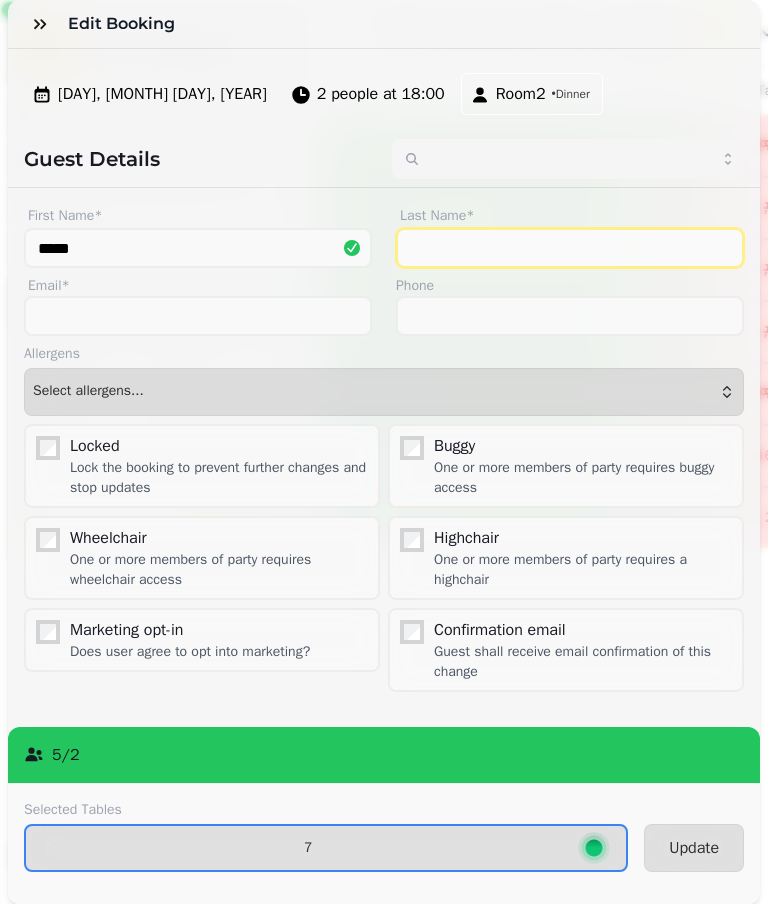 type on "******" 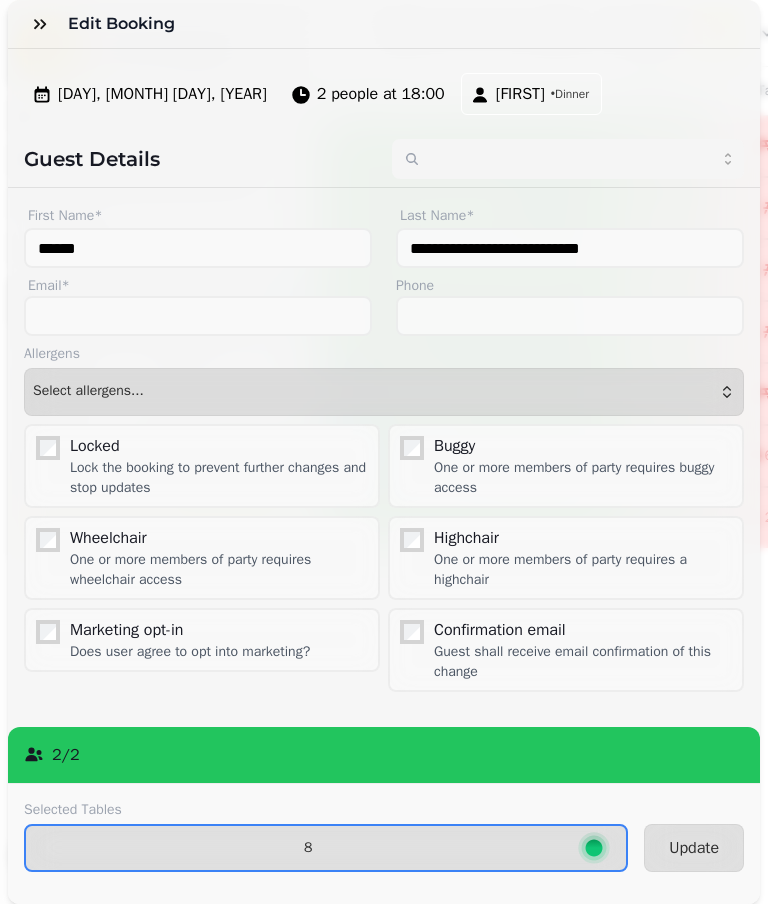 click at bounding box center [40, 24] 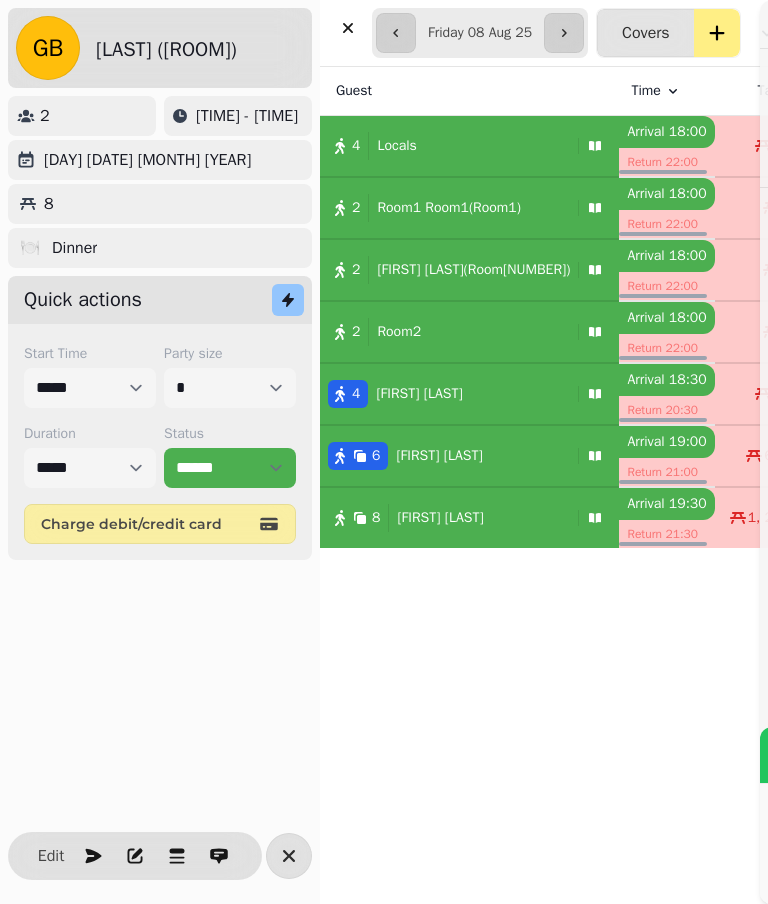 type on "**********" 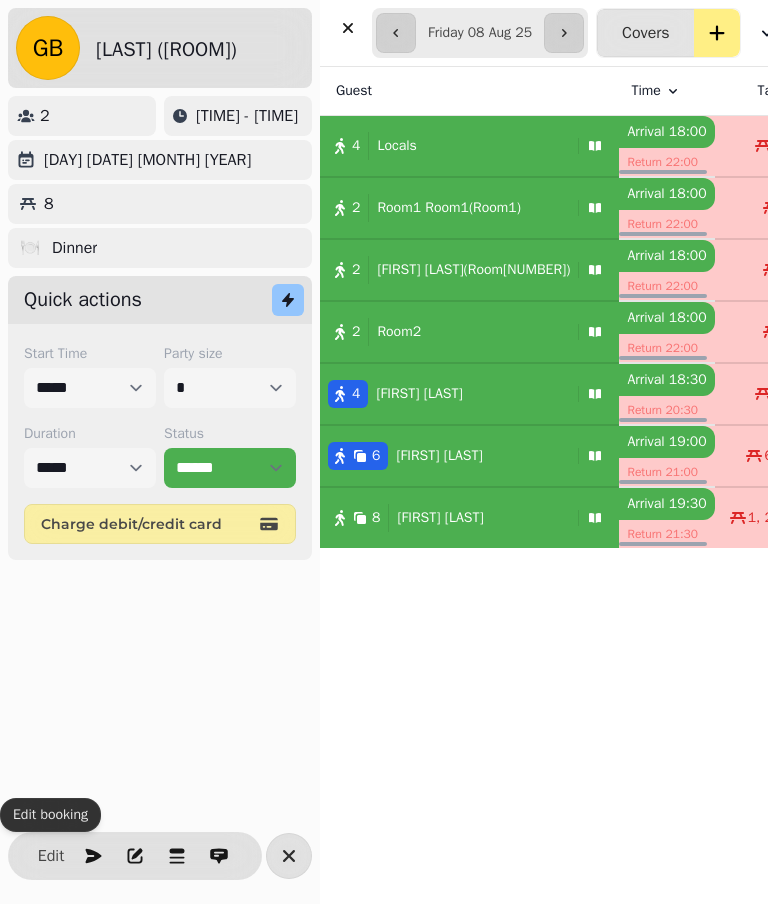 click on "[NUMBER] Room[NUMBER]" at bounding box center (445, 332) 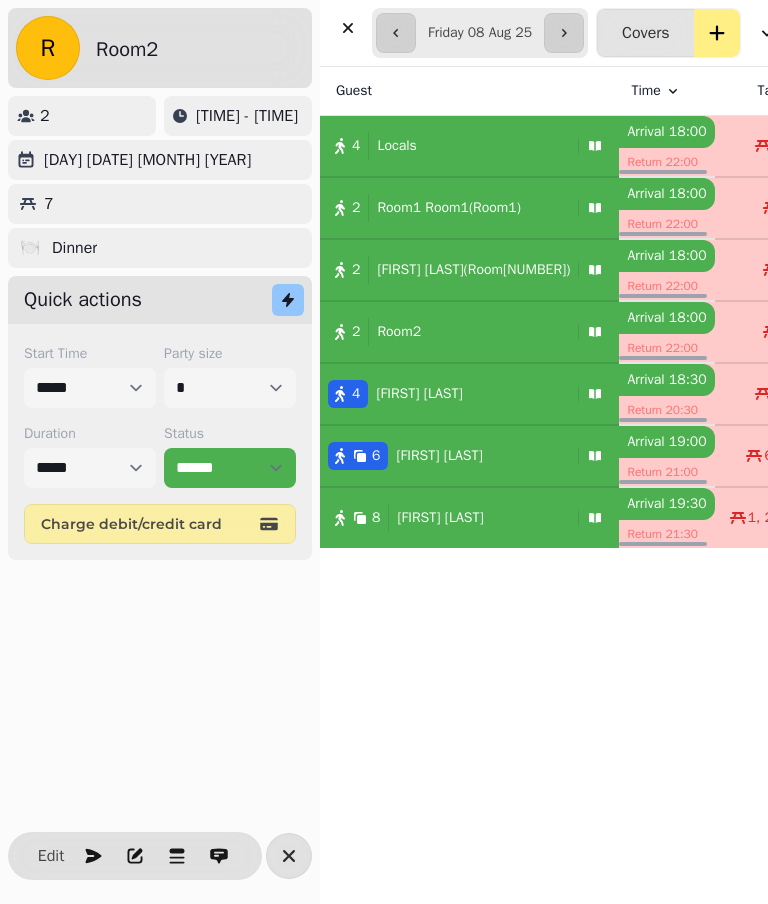 click on "Edit" at bounding box center [51, 856] 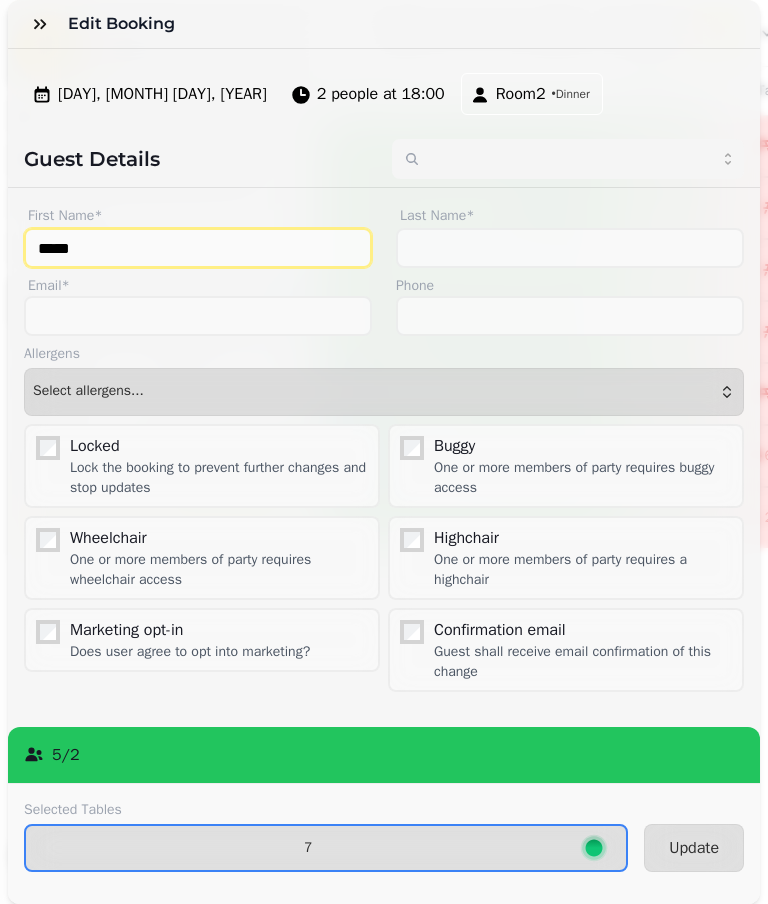 click on "*****" at bounding box center [198, 248] 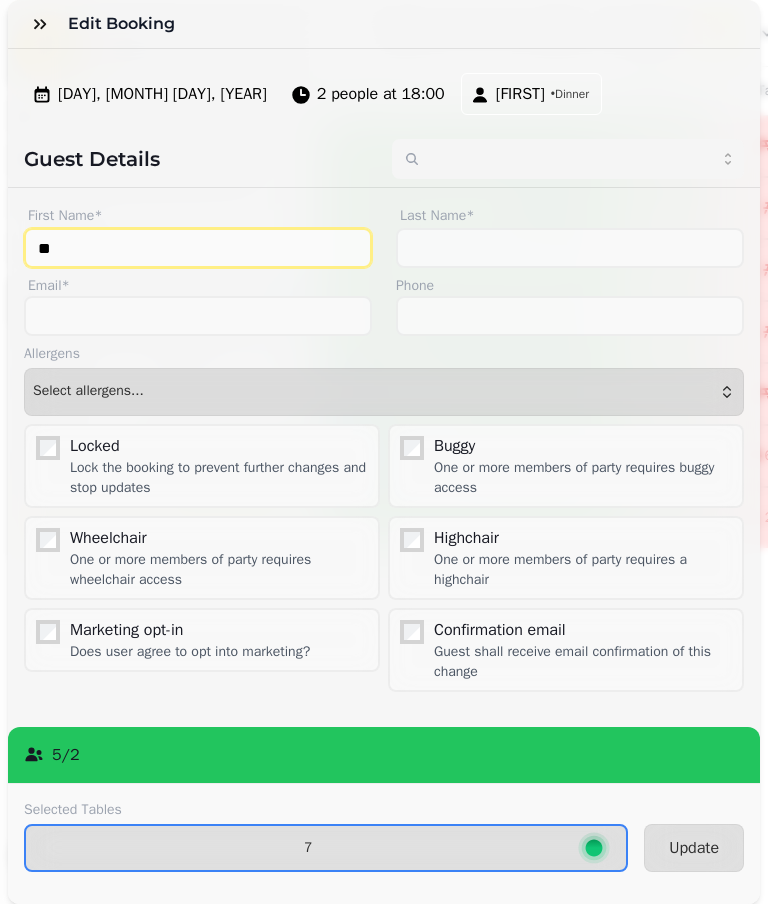 type on "*" 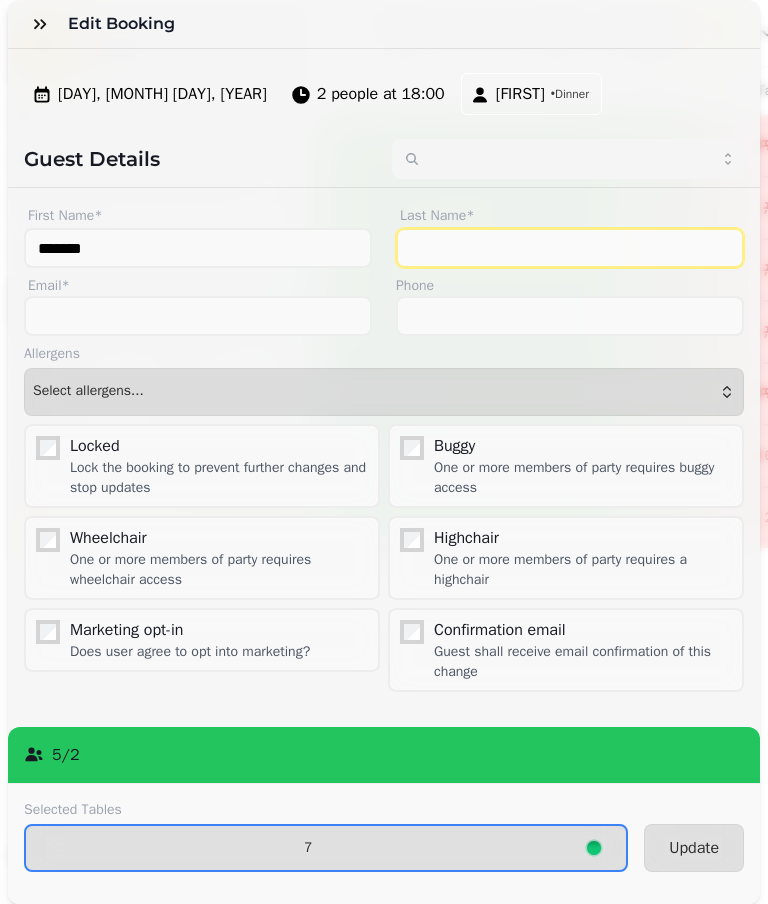 click on "Last Name*" at bounding box center (570, 248) 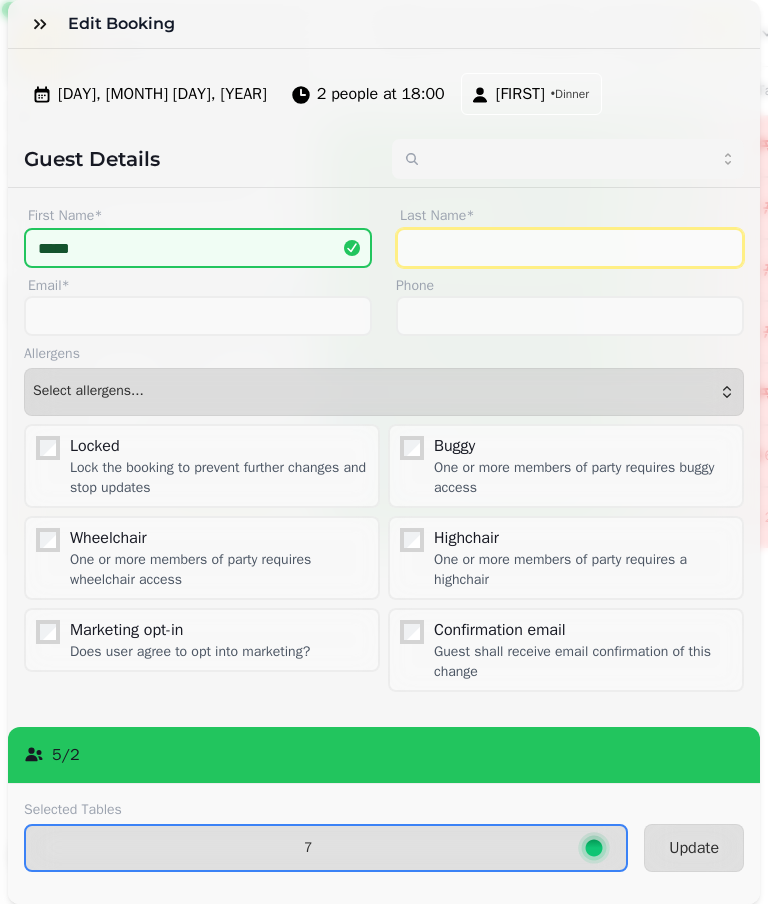 type on "******" 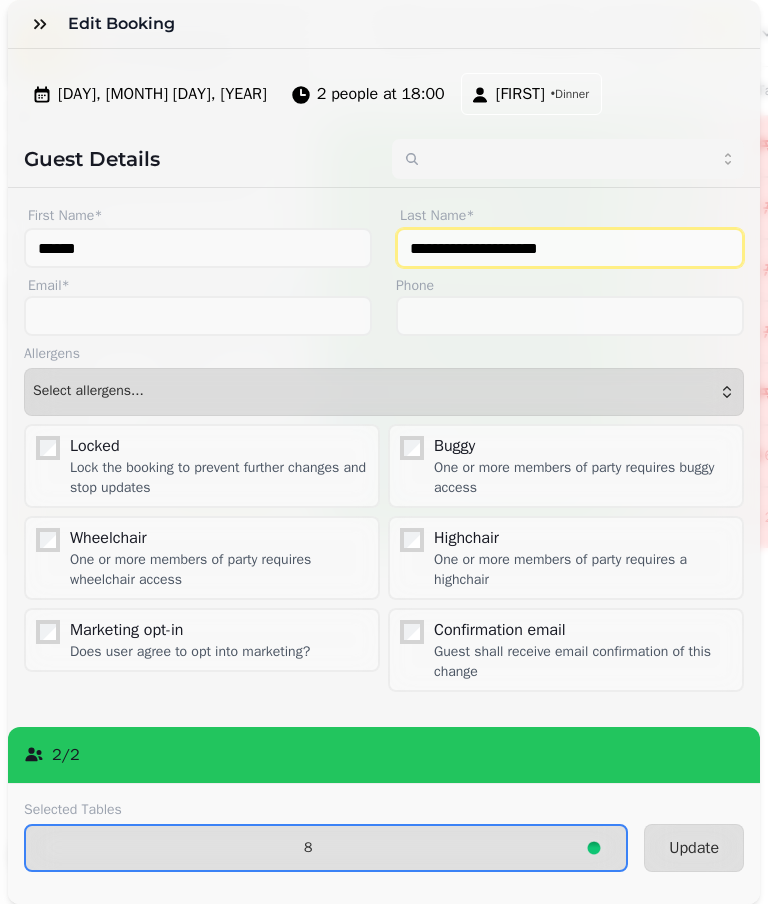 type on "**********" 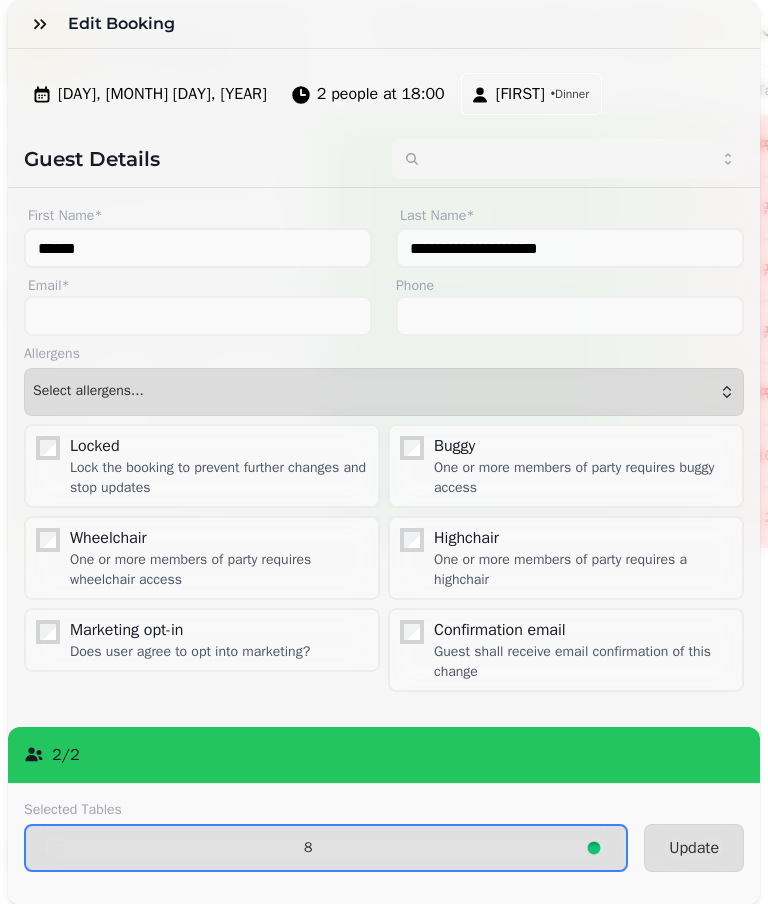 click 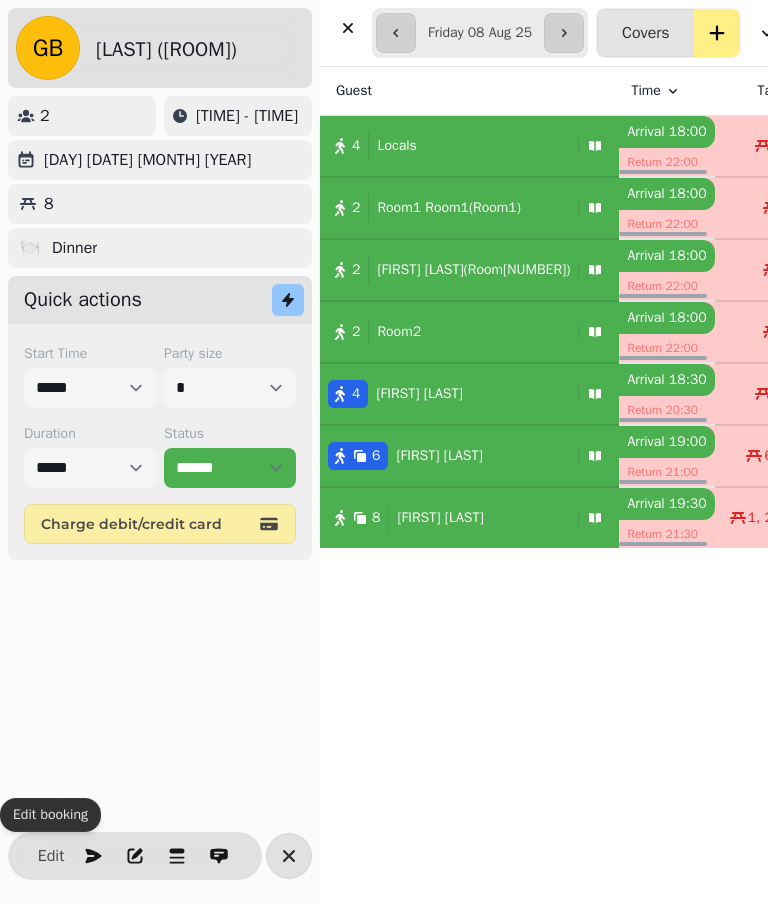 click on "[NUMBER] Room[NUMBER]" at bounding box center (445, 332) 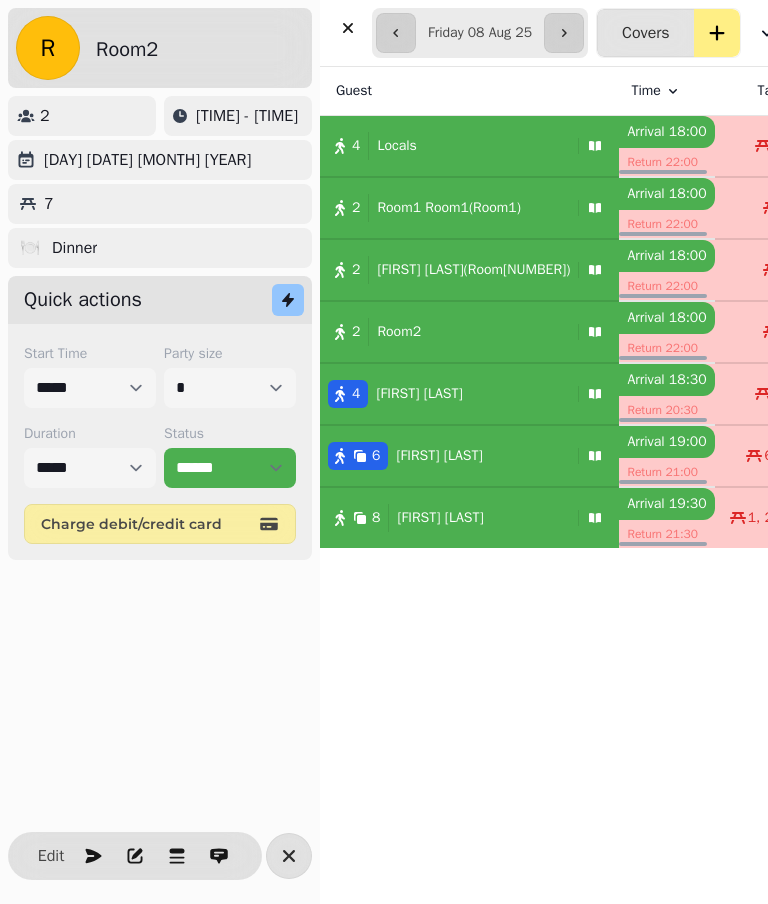 click on "[NUMBER] Room[NUMBER]" at bounding box center (445, 332) 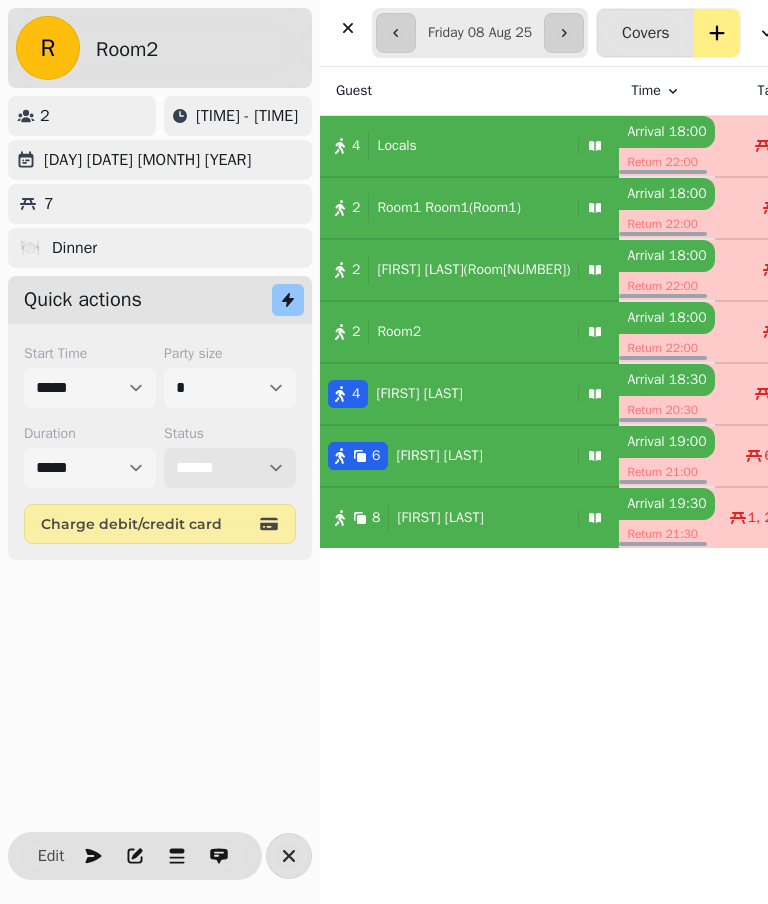 click on "**********" at bounding box center (230, 468) 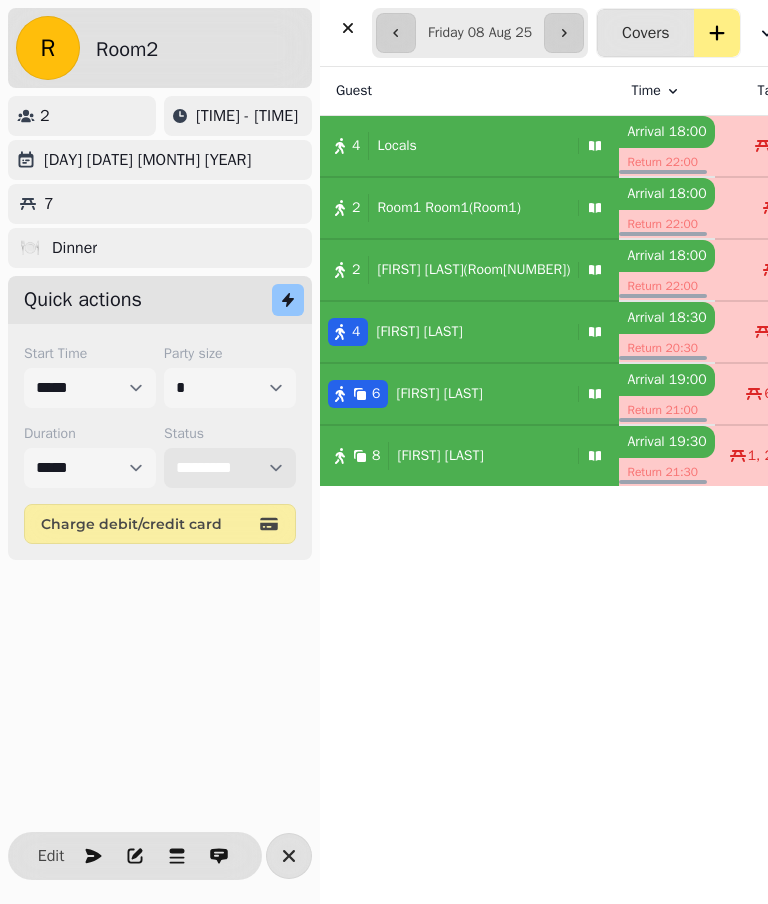 select on "******" 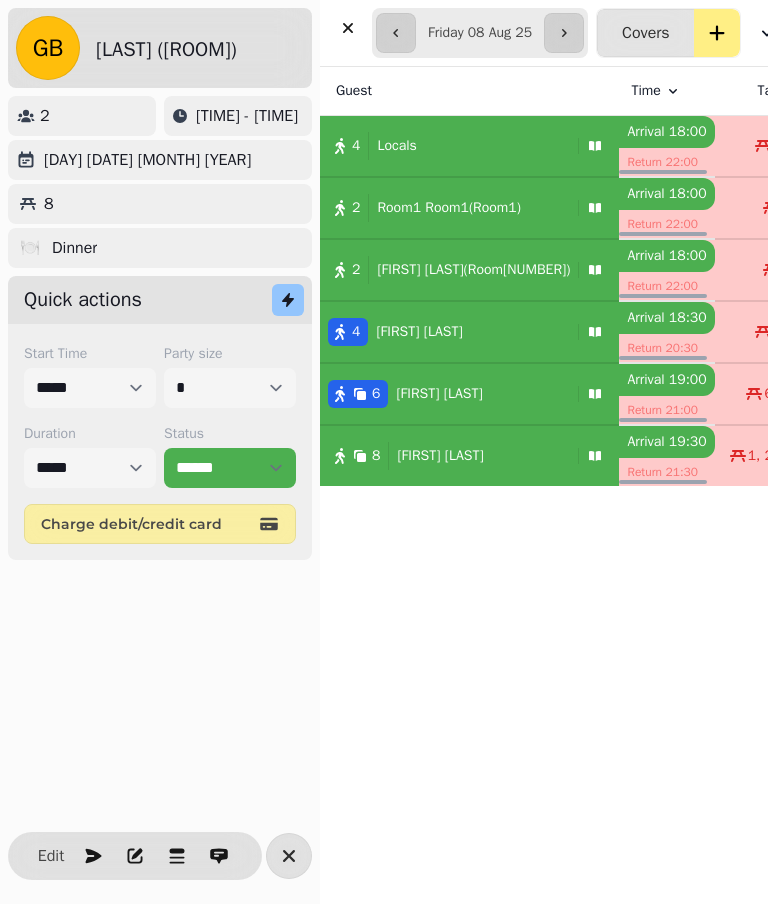 click 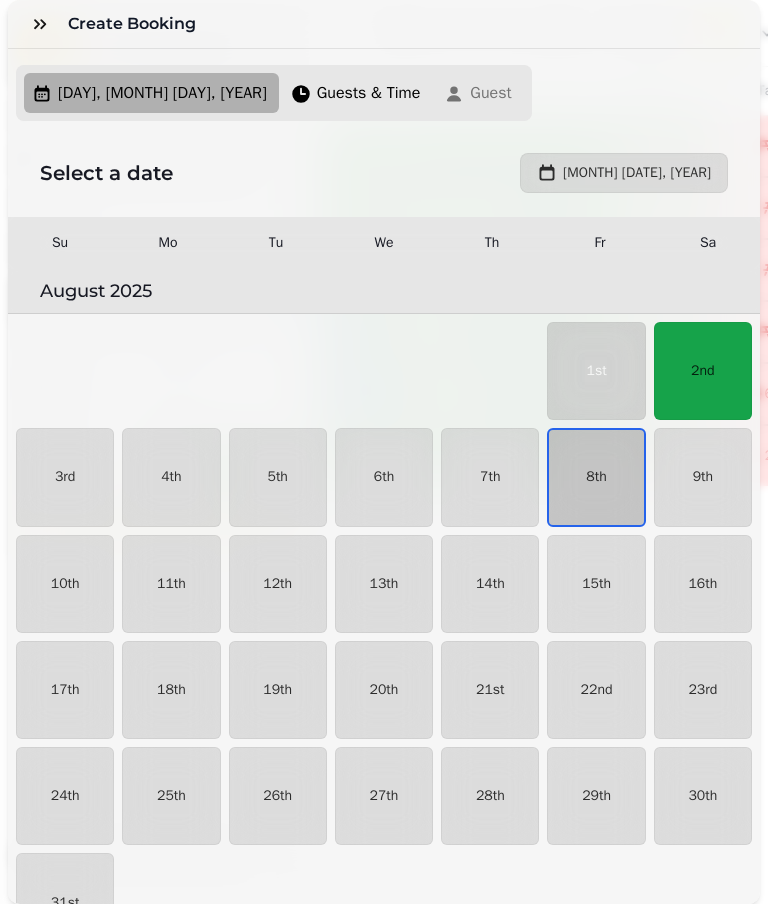 click on "8th" at bounding box center (596, 477) 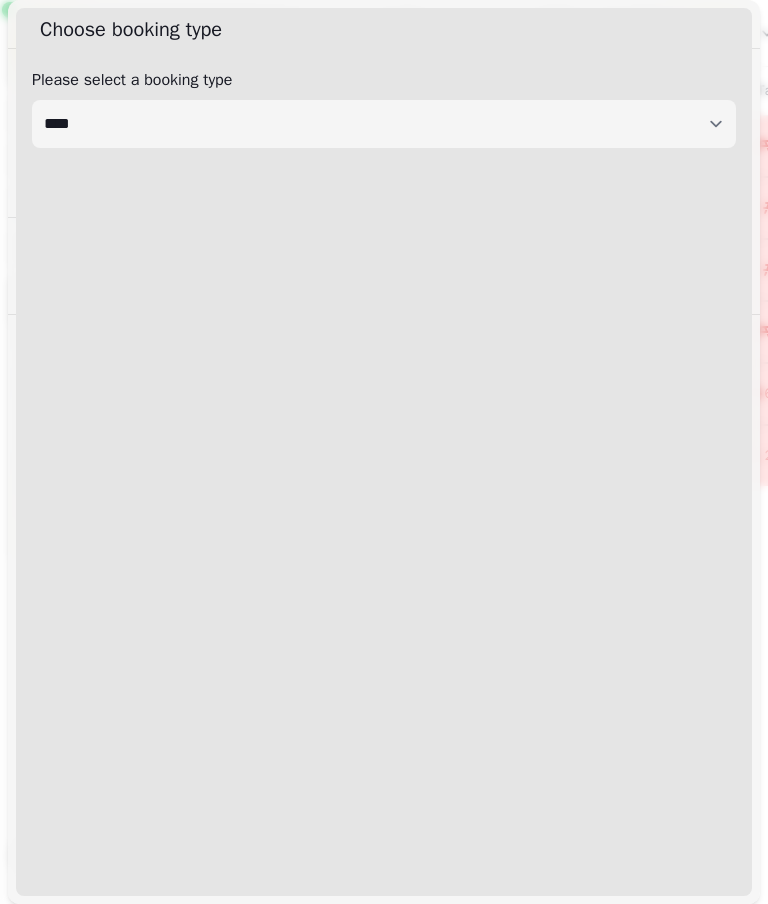 select on "****" 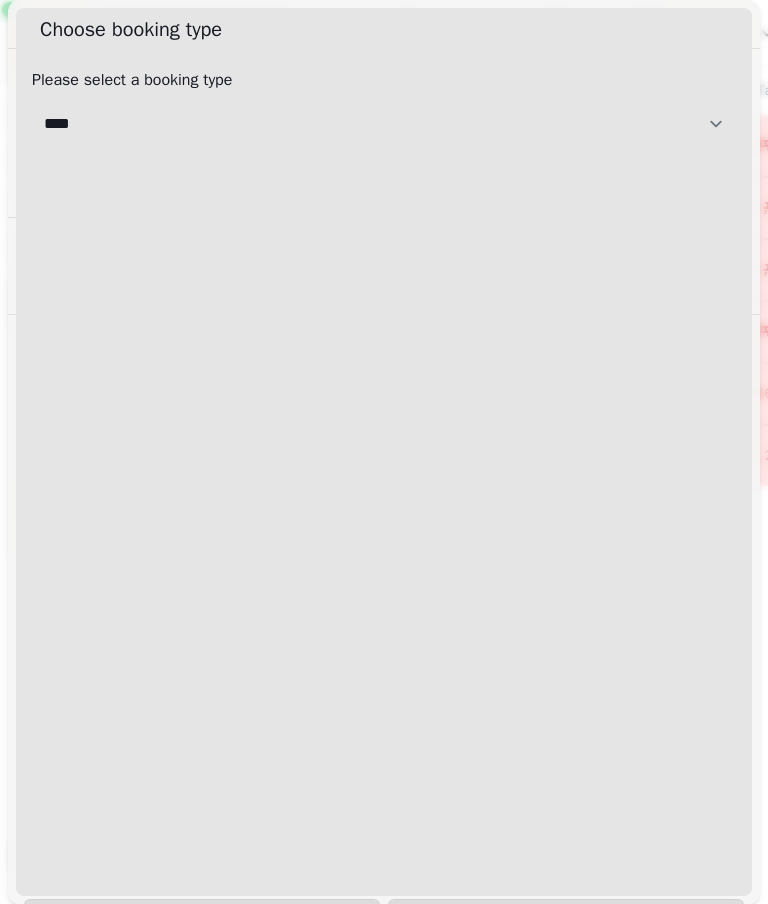 click on "[CREDITCARD]" at bounding box center [384, 124] 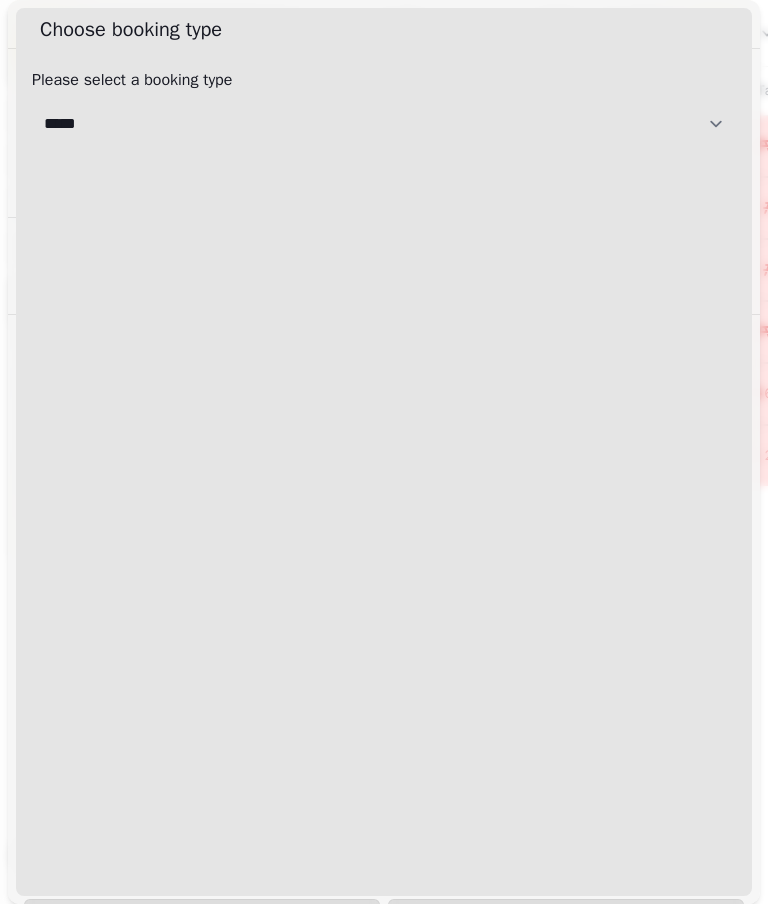 select on "**********" 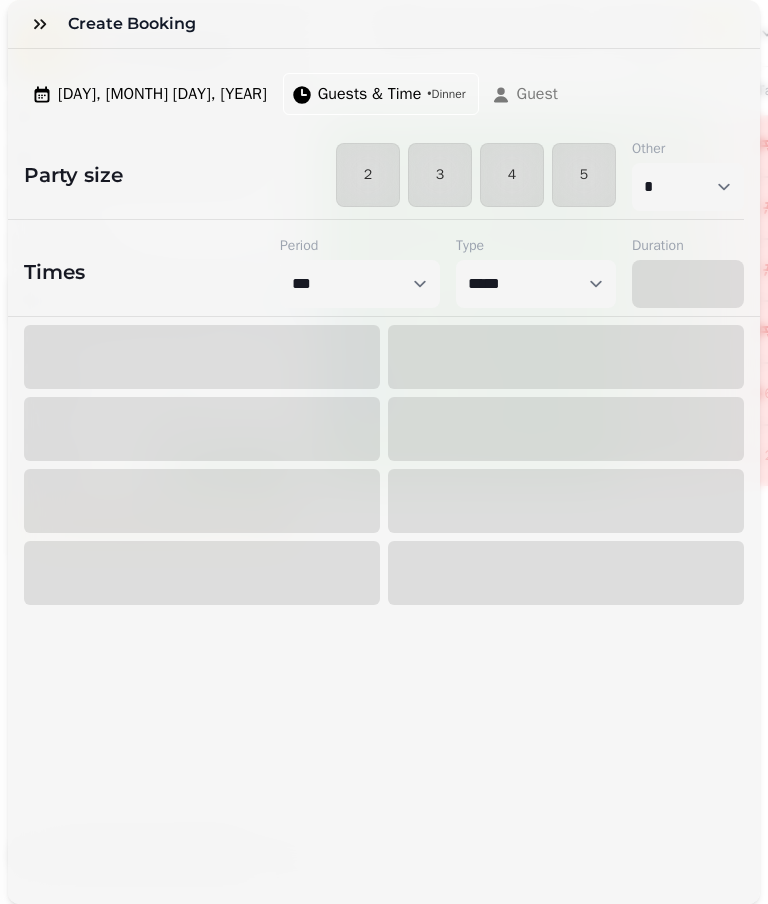 select on "****" 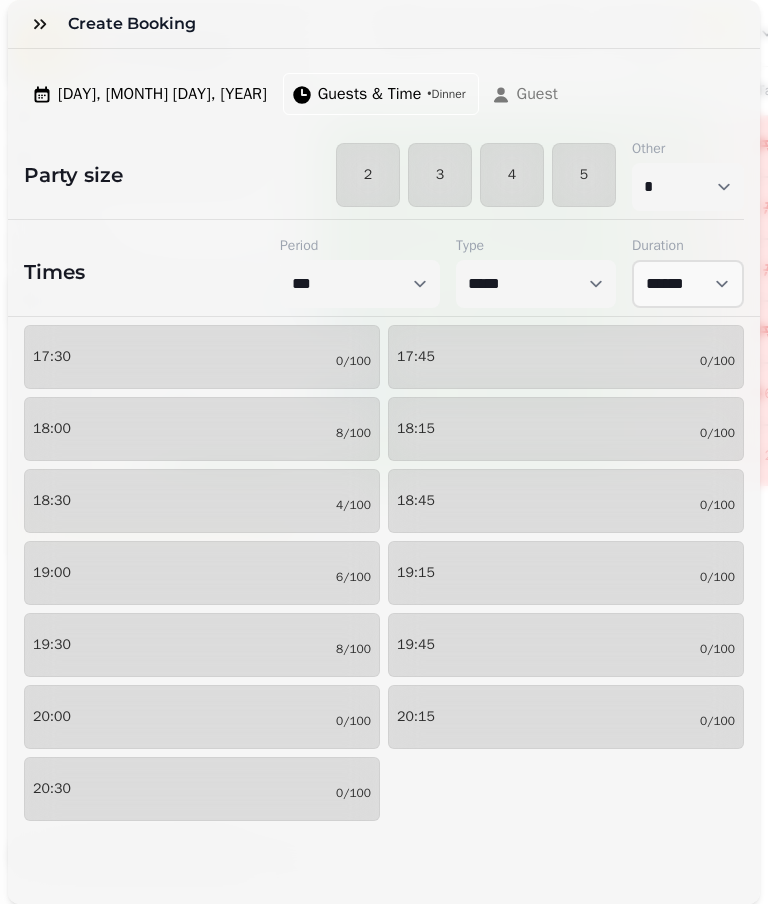 click on "3" at bounding box center [440, 175] 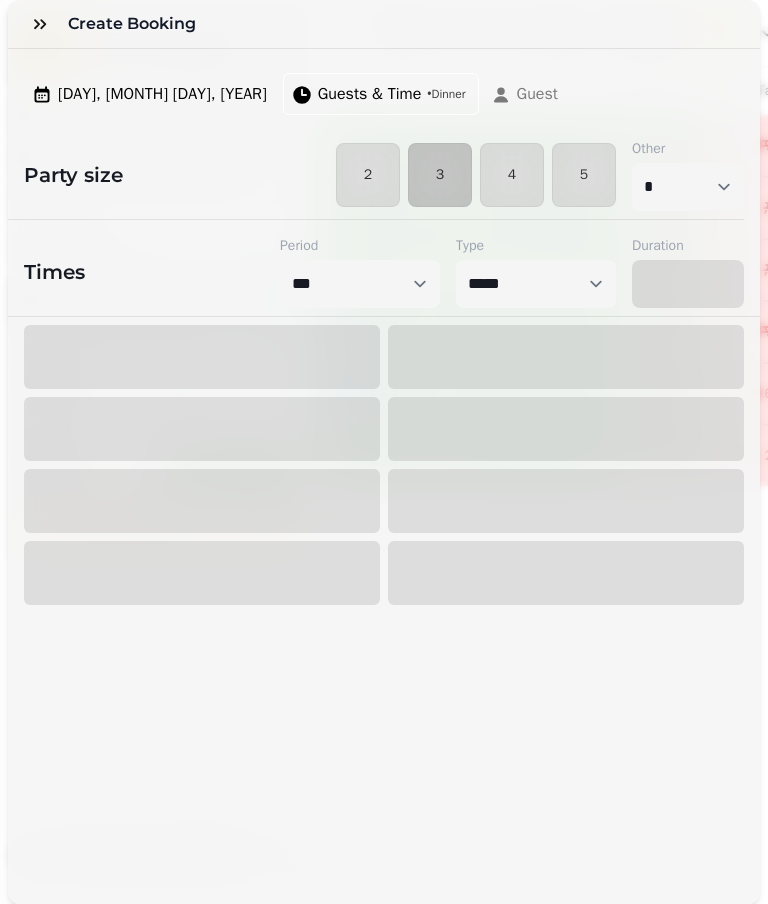 select on "****" 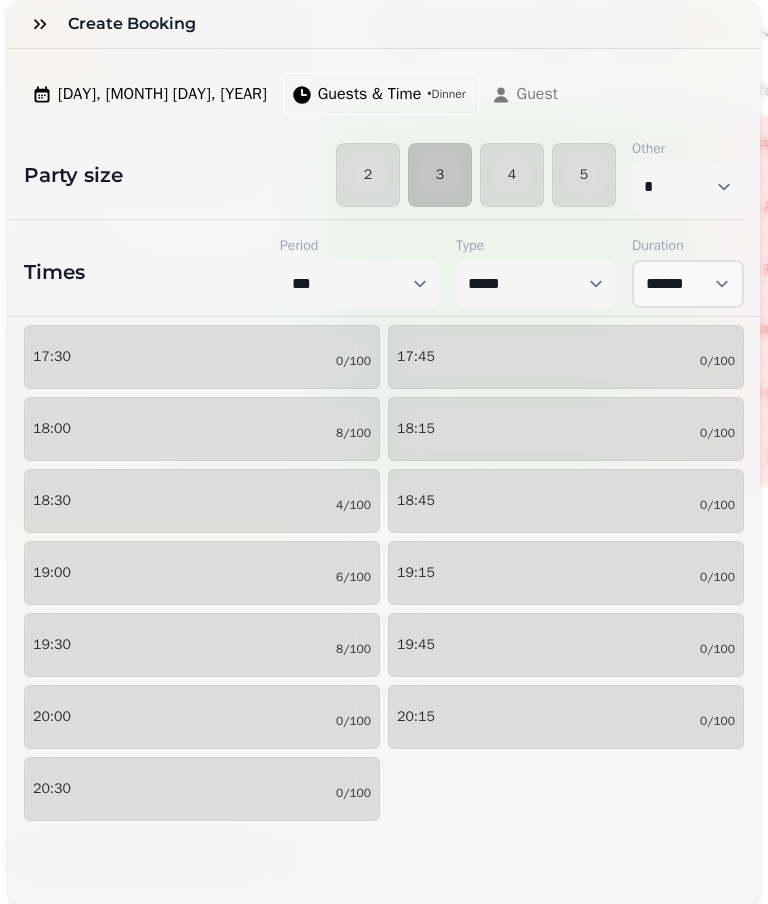 click on "18:00 8/100" at bounding box center (202, 429) 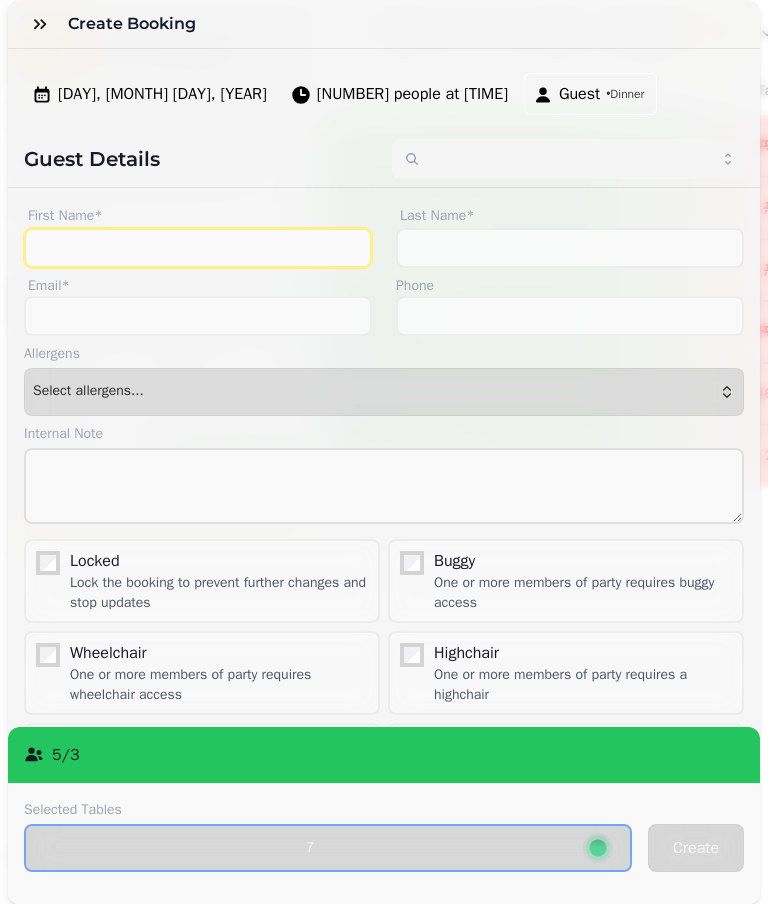 click on "First Name*" at bounding box center [198, 248] 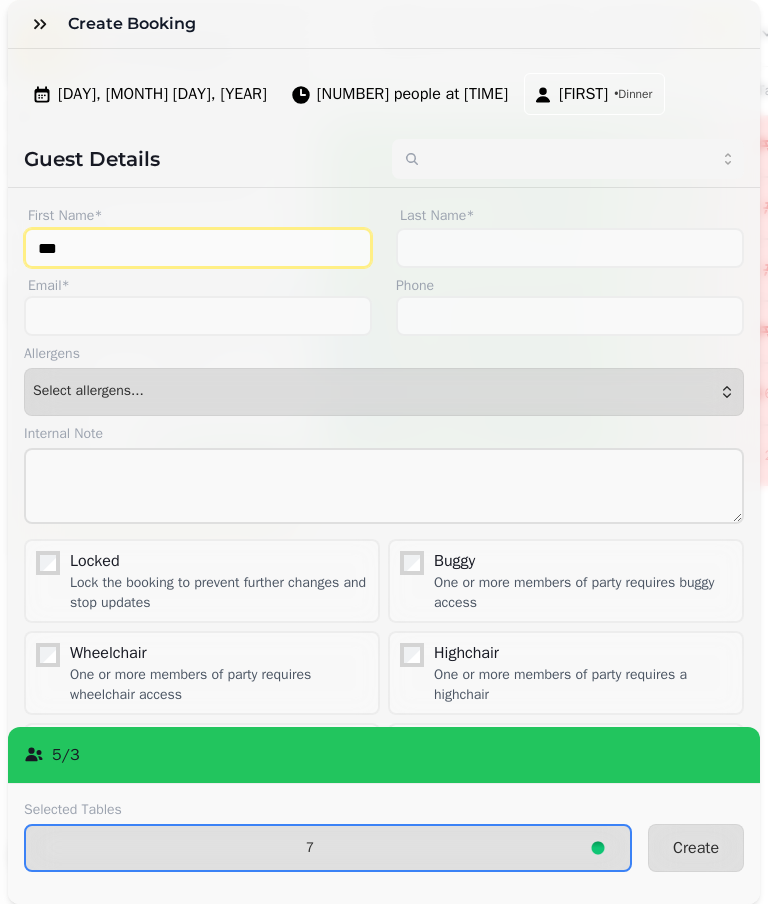 type on "*******" 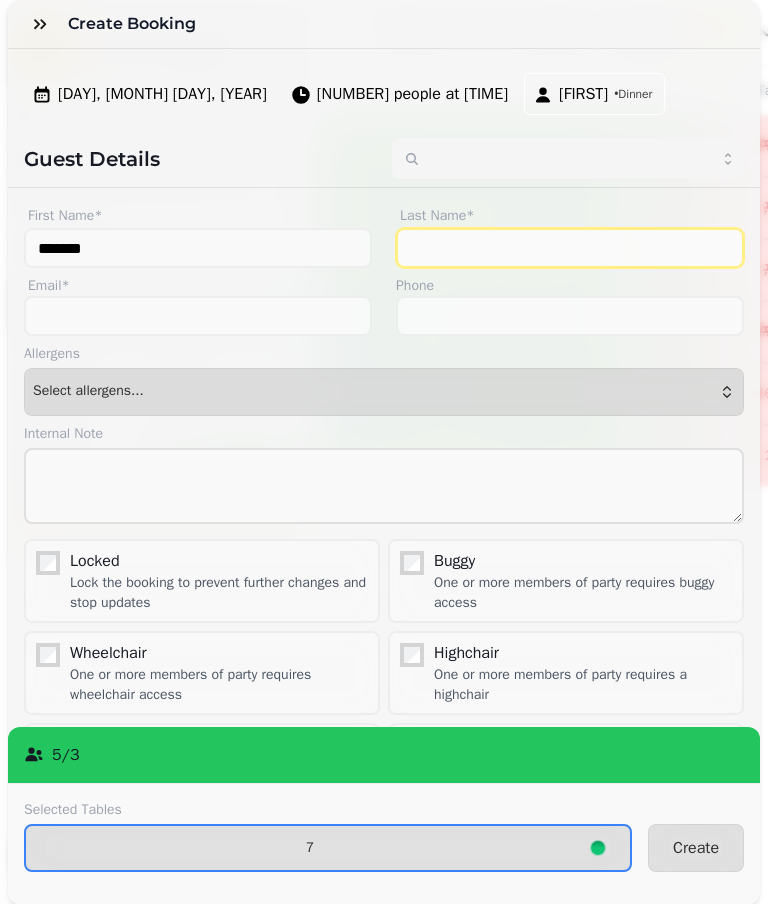 click on "Last Name*" at bounding box center [570, 248] 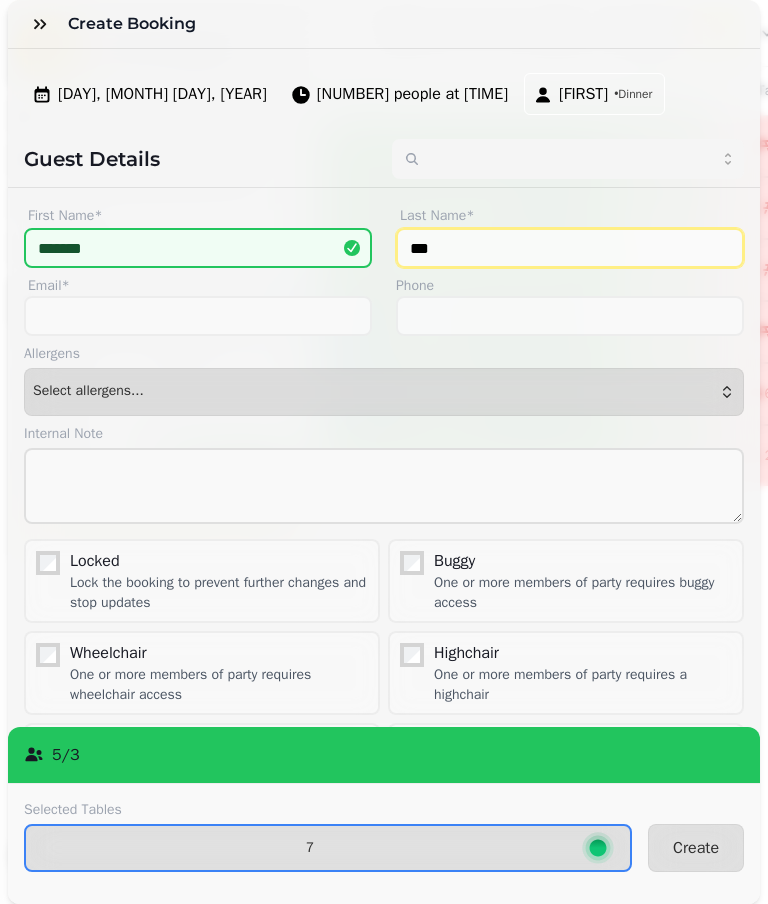 type on "**********" 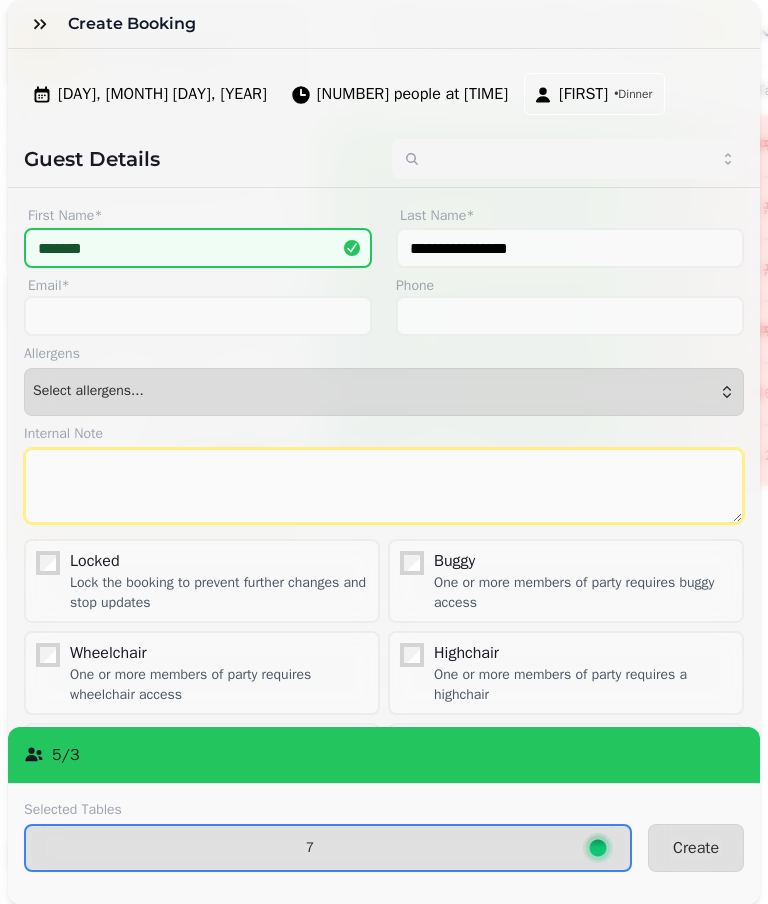 click at bounding box center (384, 486) 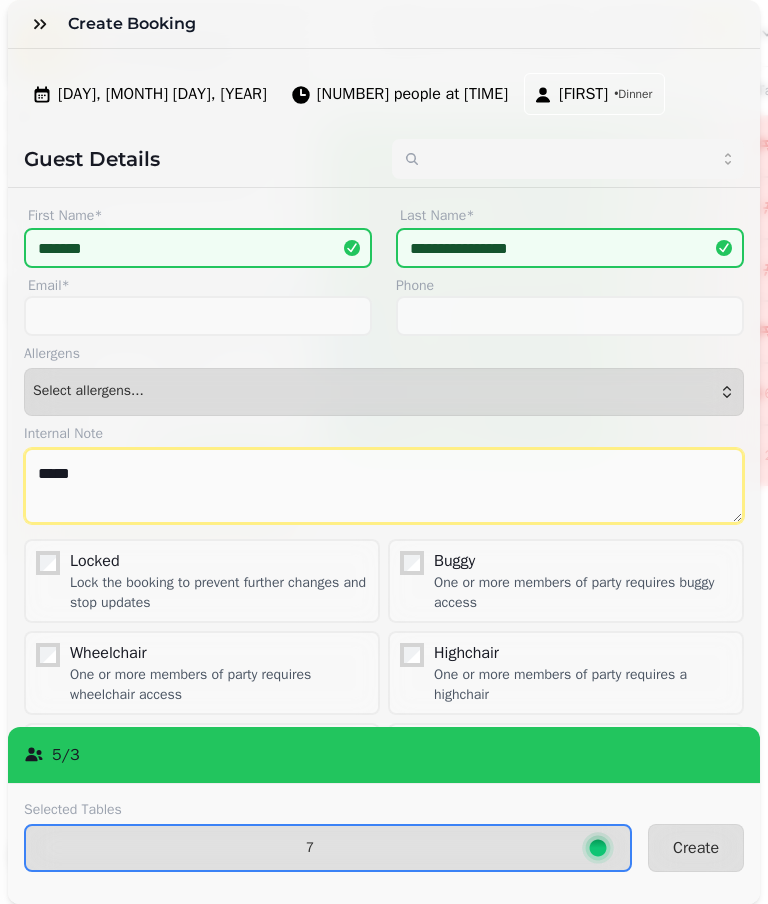 type on "*****" 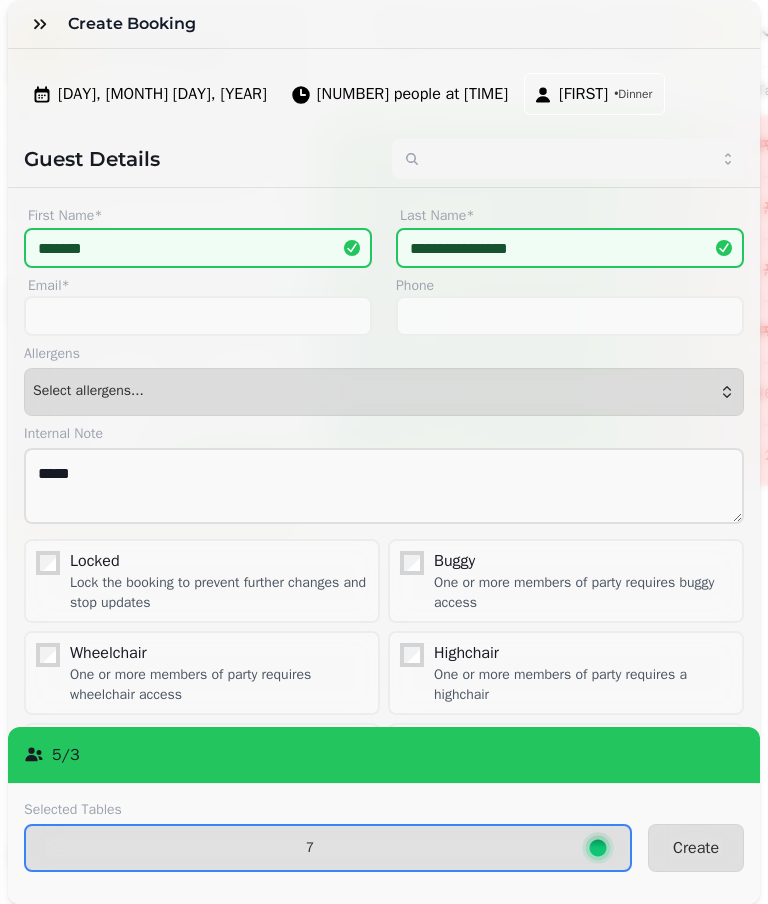 click on "Create" at bounding box center (696, 848) 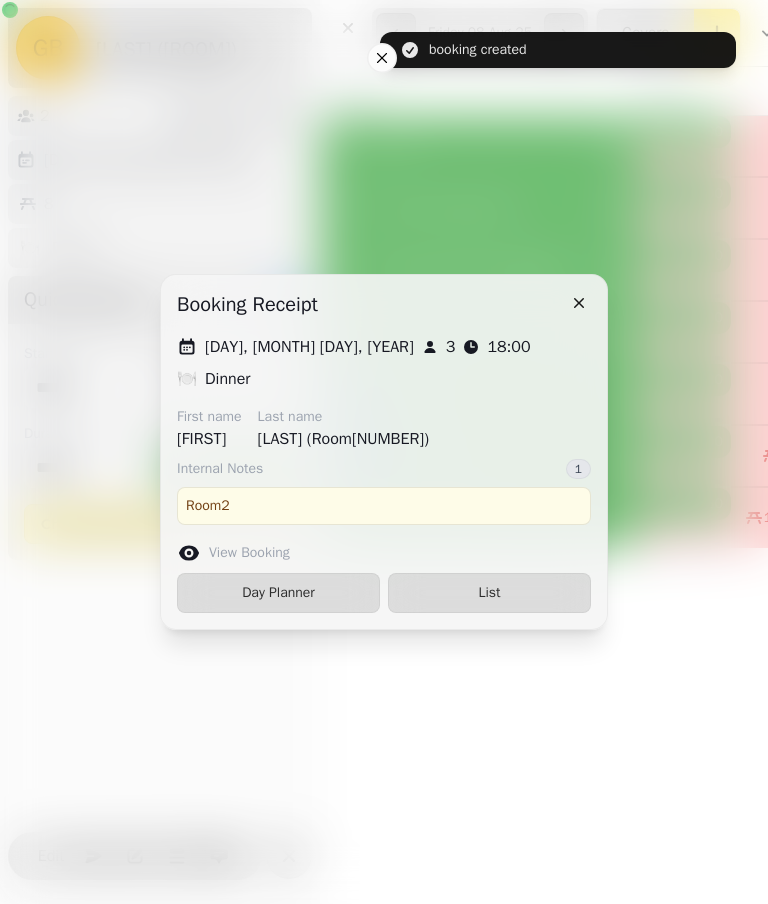 click on "Fri, 8 Aug 2025 3 18:00 🍽️   Dinner First name [FIRST] Last name [LAST] (Room2) Internal Notes 1 Room2 View Booking Day Planner List" at bounding box center [384, 474] 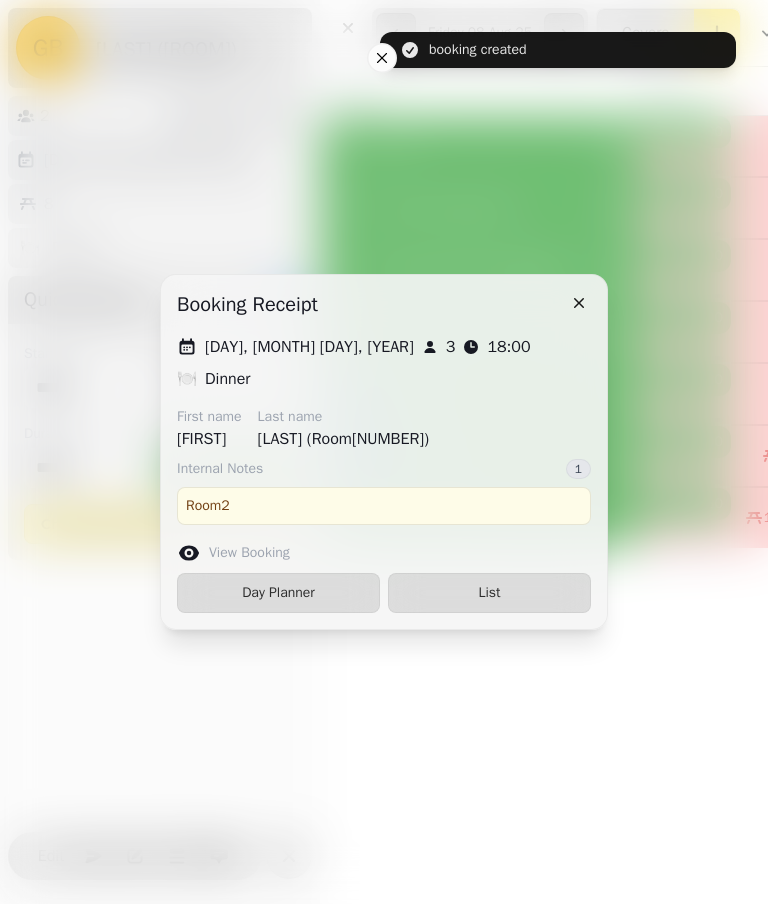click on "List" at bounding box center (489, 593) 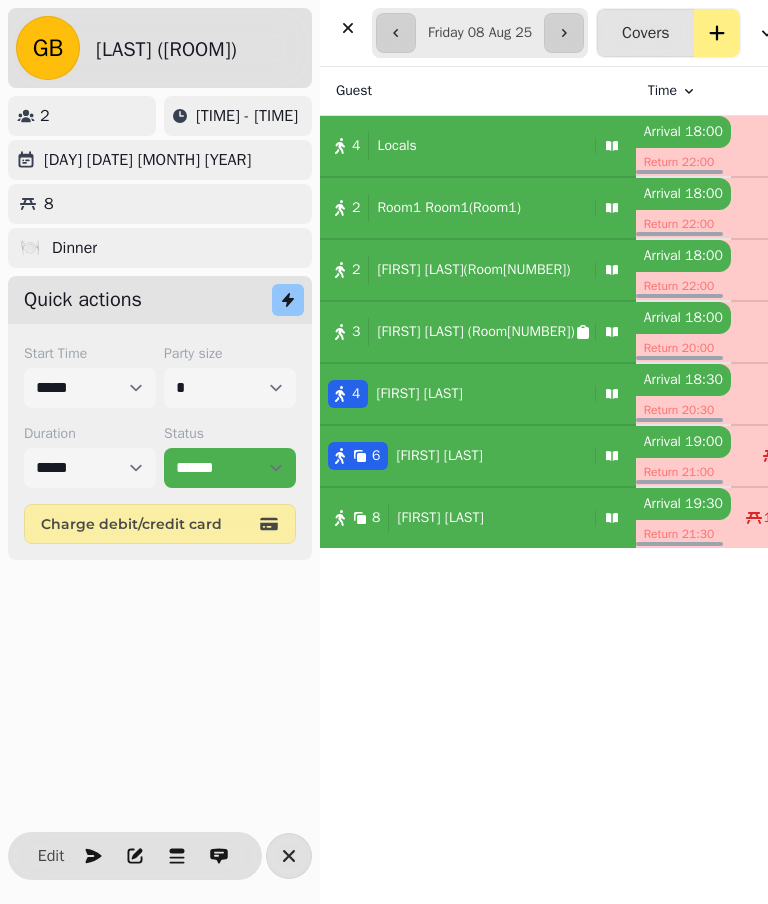 select on "*" 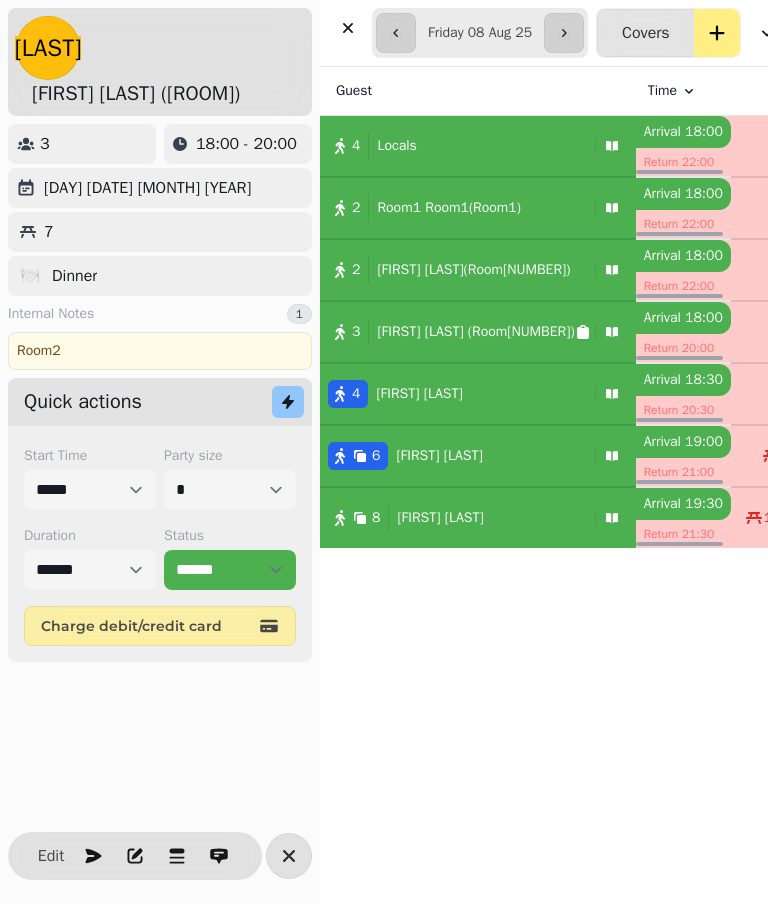 click on "Room1   [LAST](Room1)" at bounding box center (449, 208) 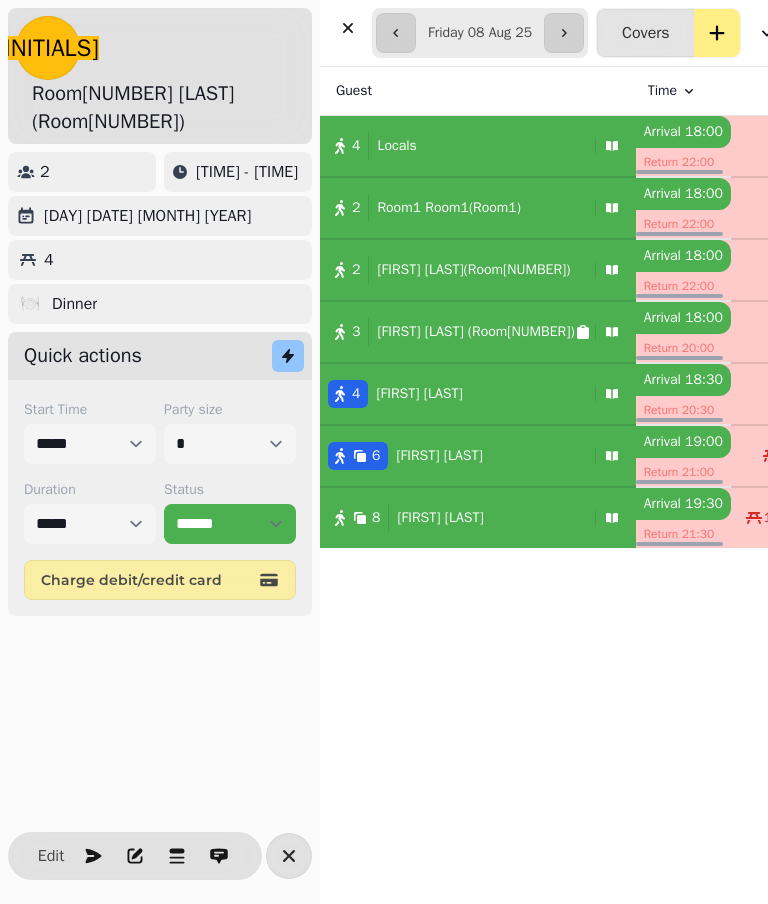 click on "Edit" at bounding box center (51, 856) 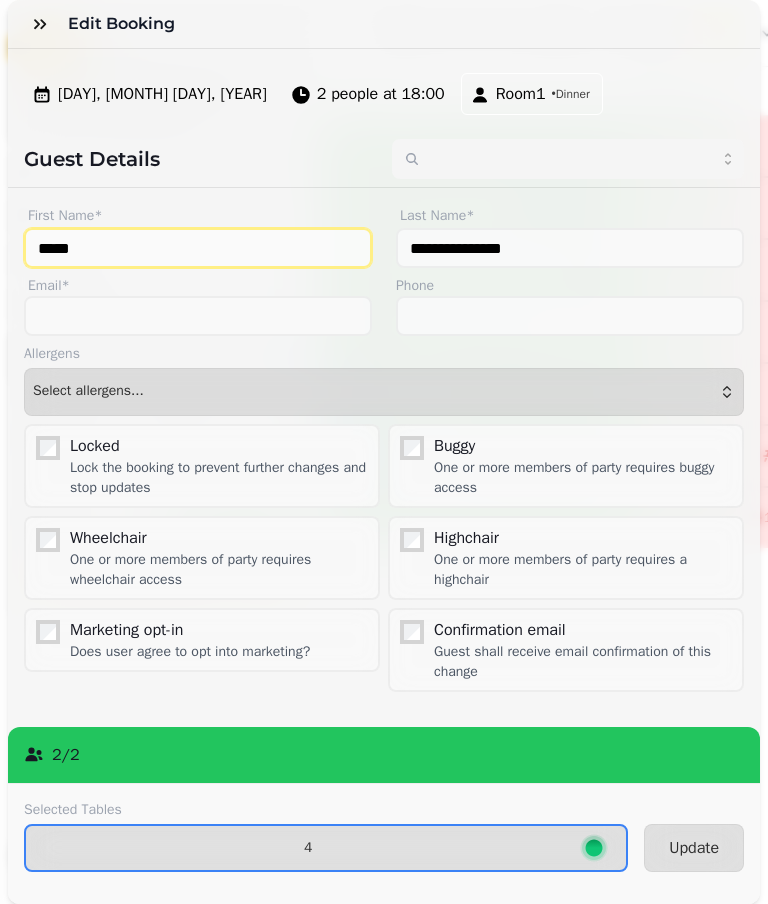 click on "*****" at bounding box center (198, 248) 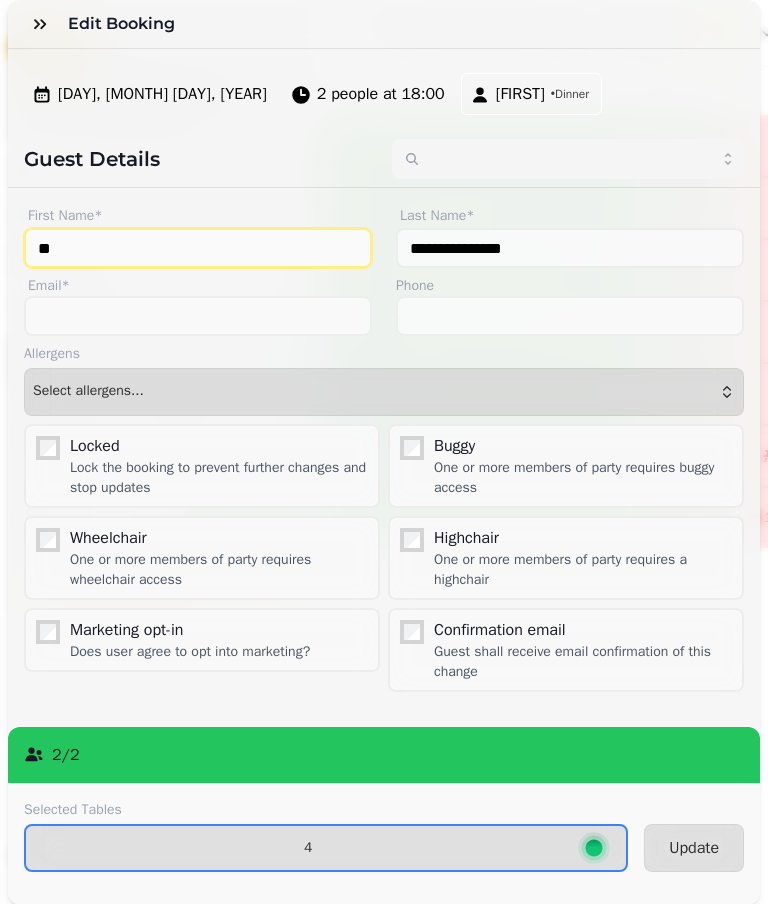 type on "*" 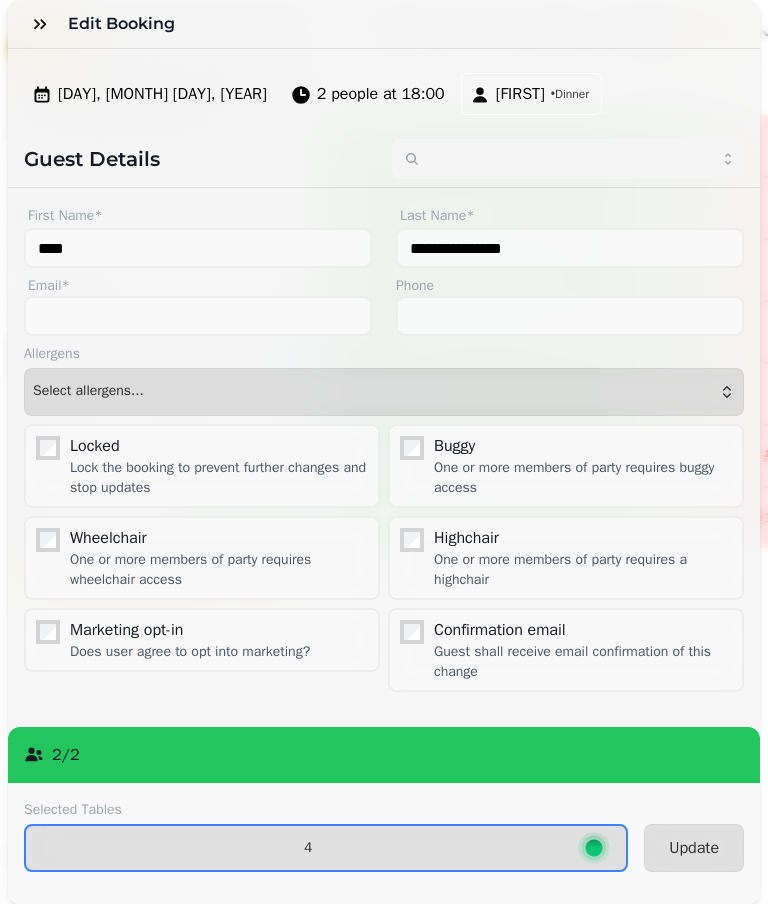 click on "Update" at bounding box center [694, 848] 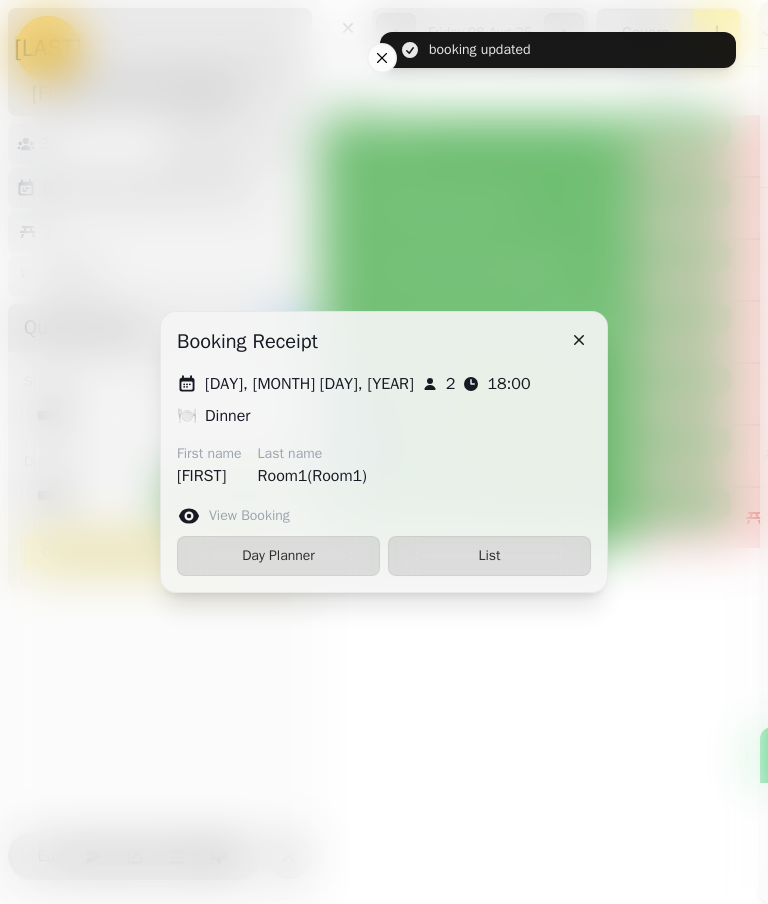 type on "*******" 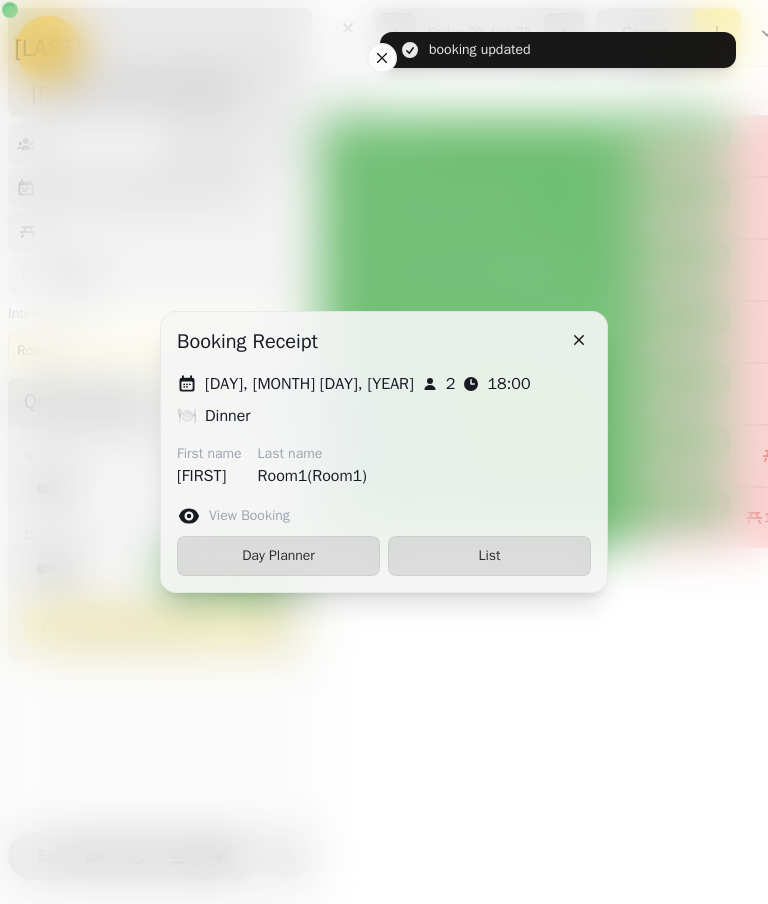 click on "List" at bounding box center [489, 556] 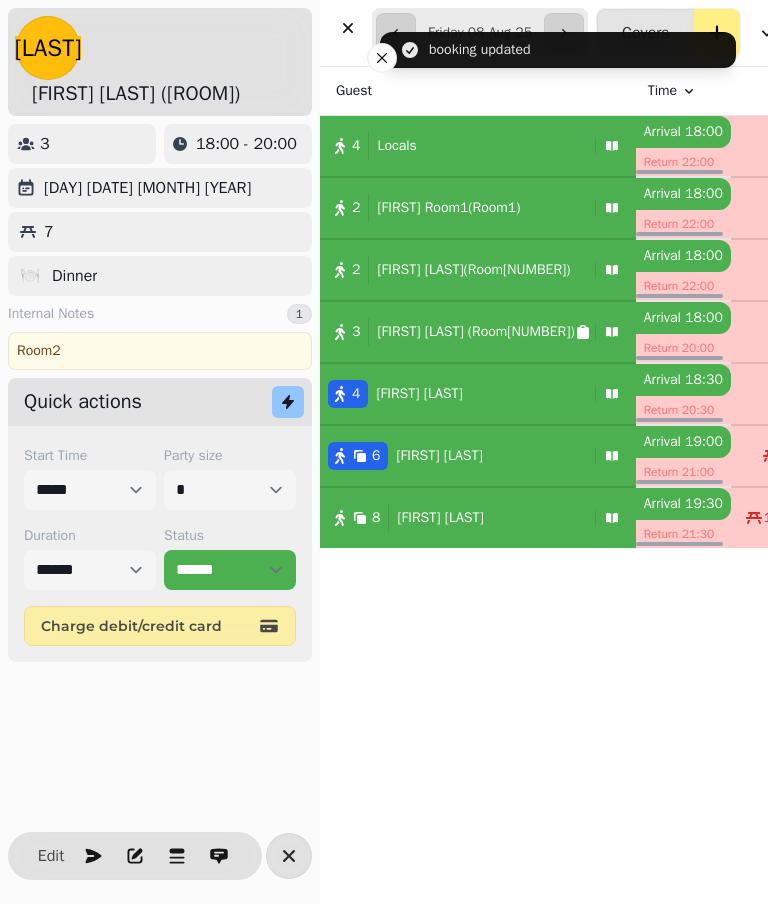 select on "*" 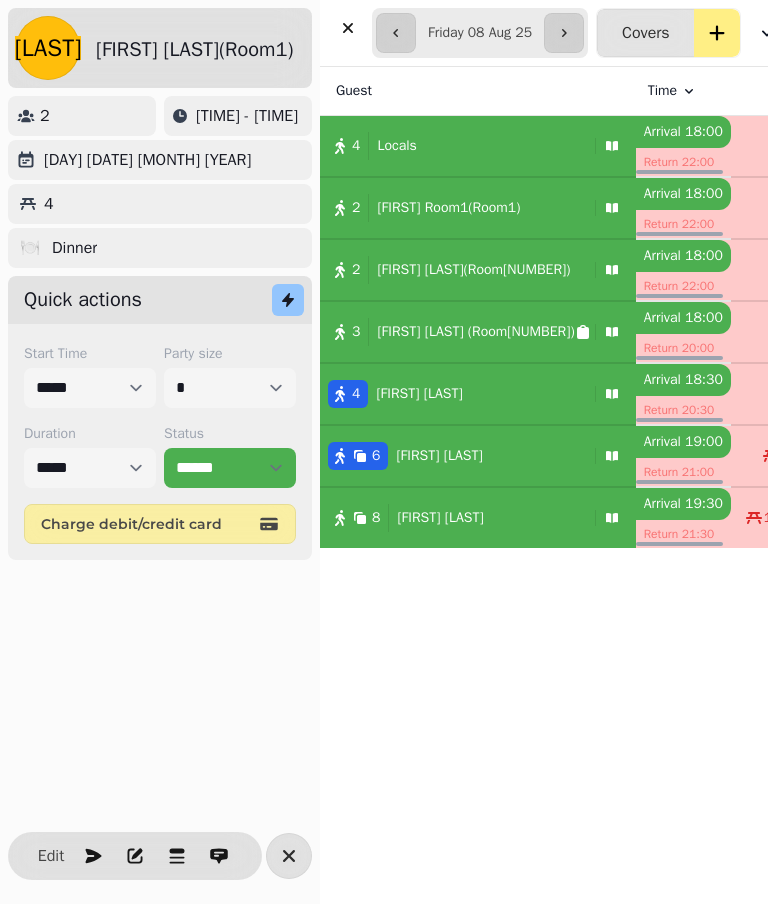 click 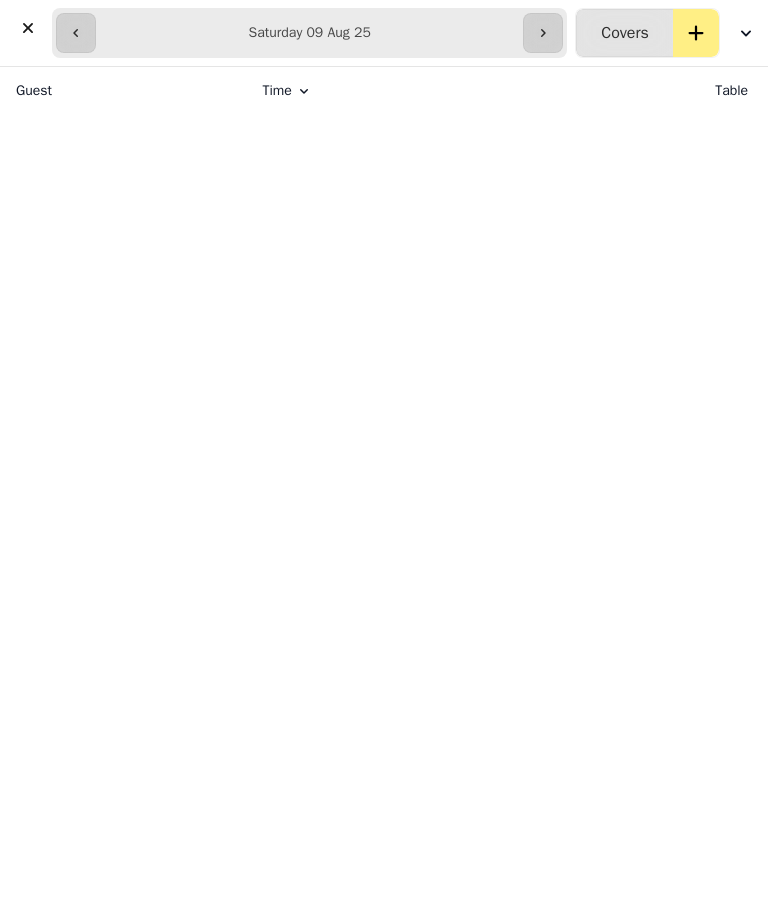 click 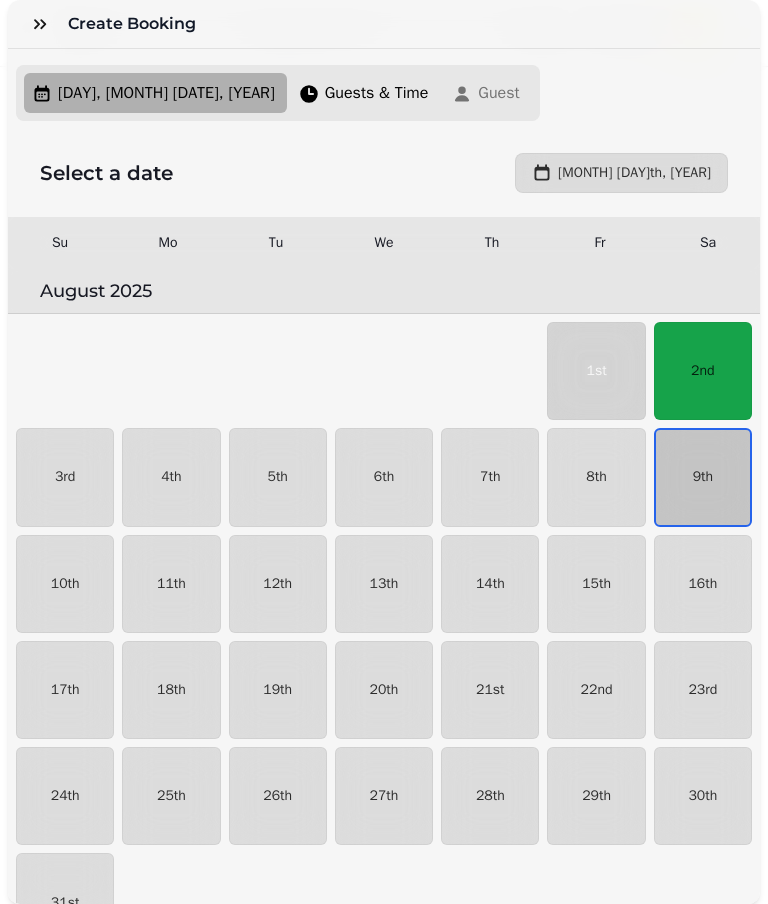 click on "9th" at bounding box center (703, 477) 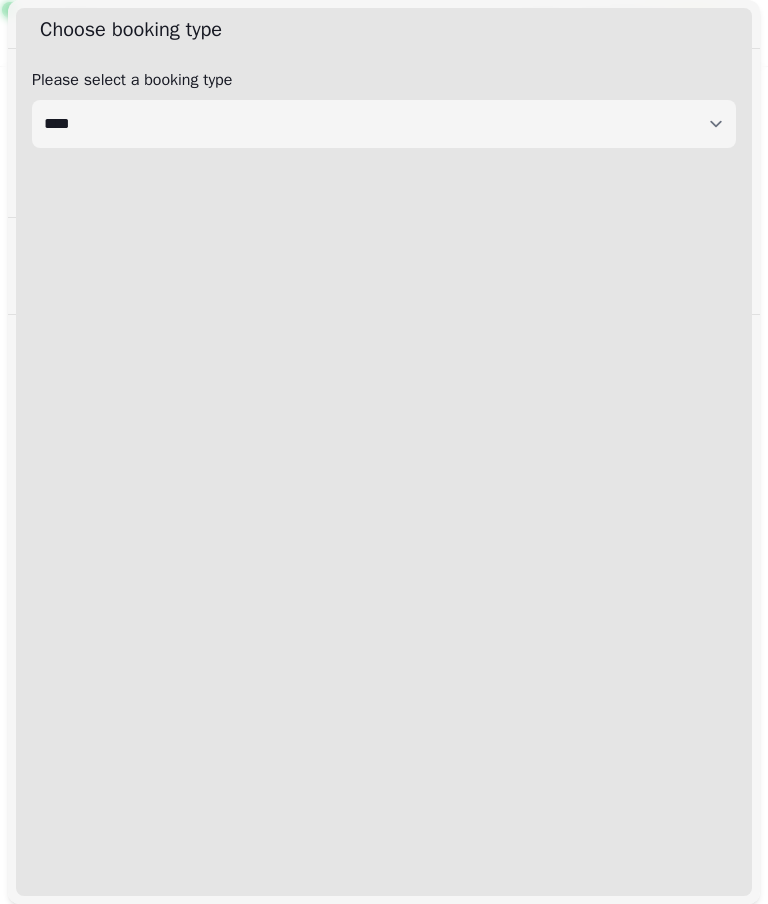 select on "****" 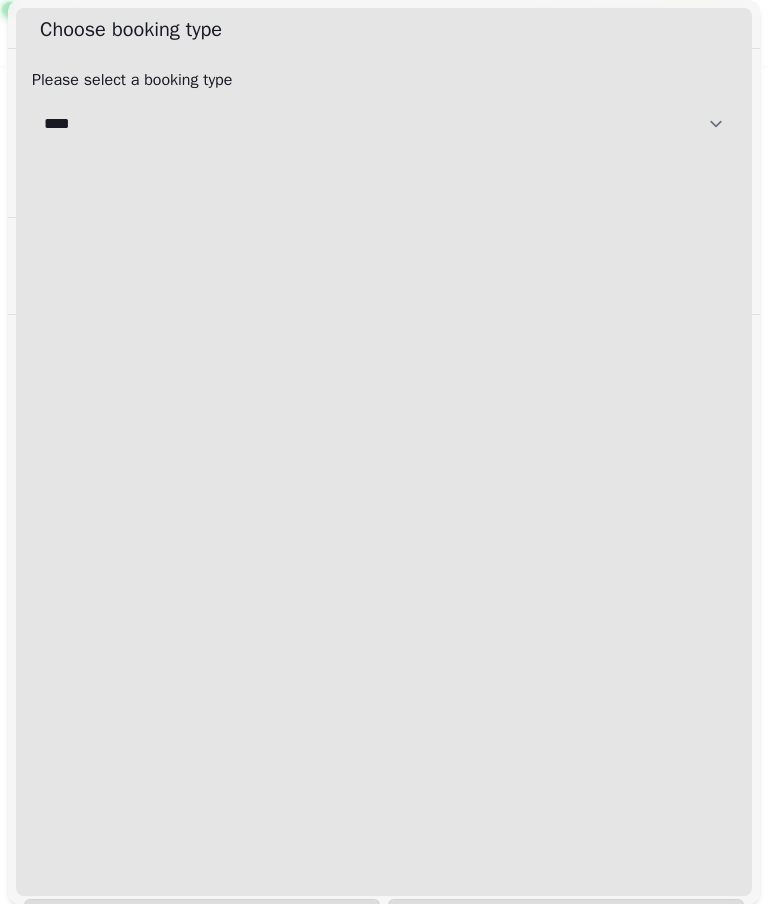 click on "[CREDITCARD]" at bounding box center [384, 124] 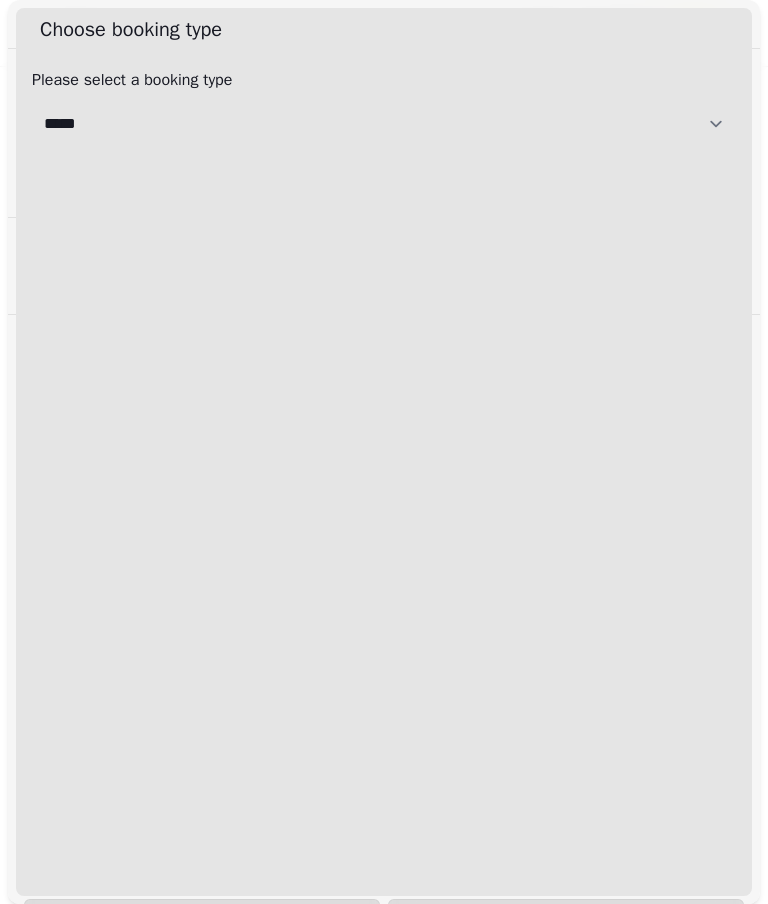 select on "**********" 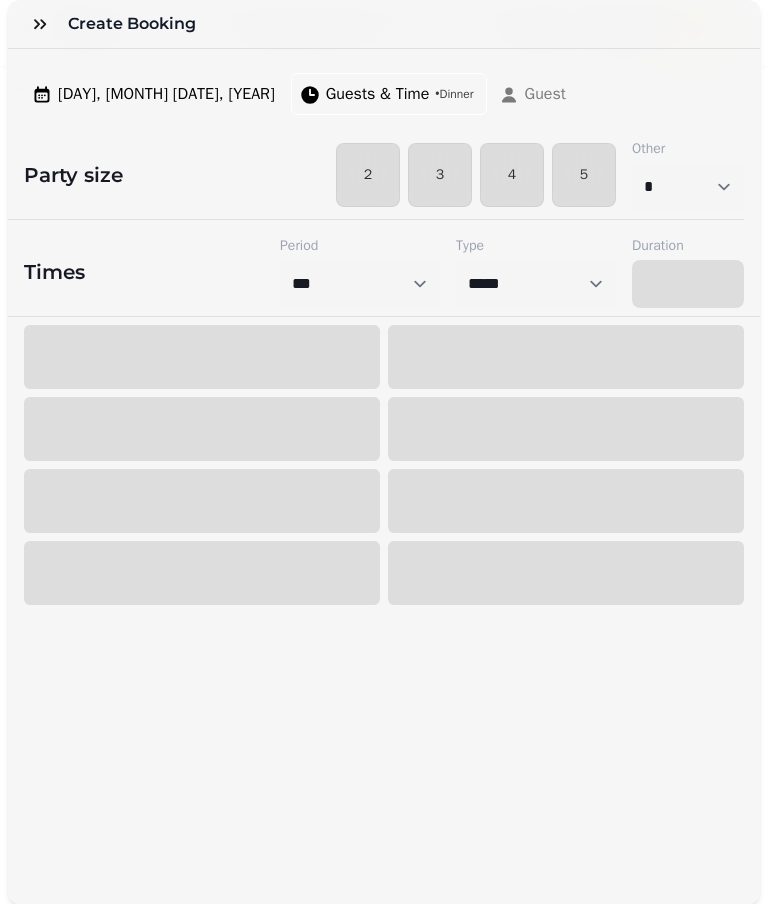 select on "****" 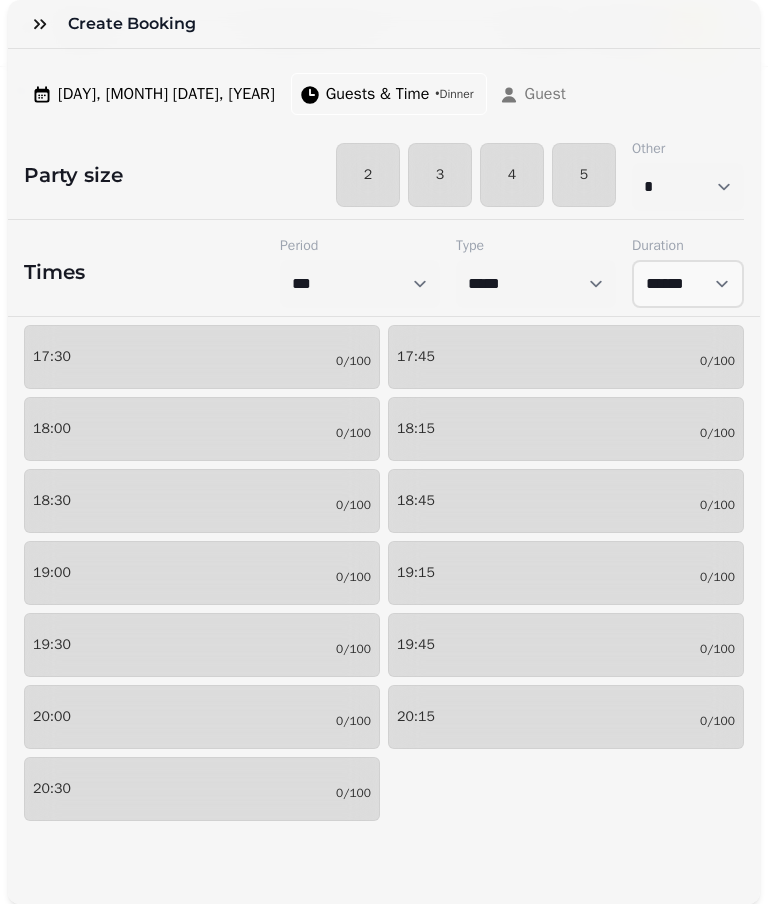 click on "2" at bounding box center [368, 175] 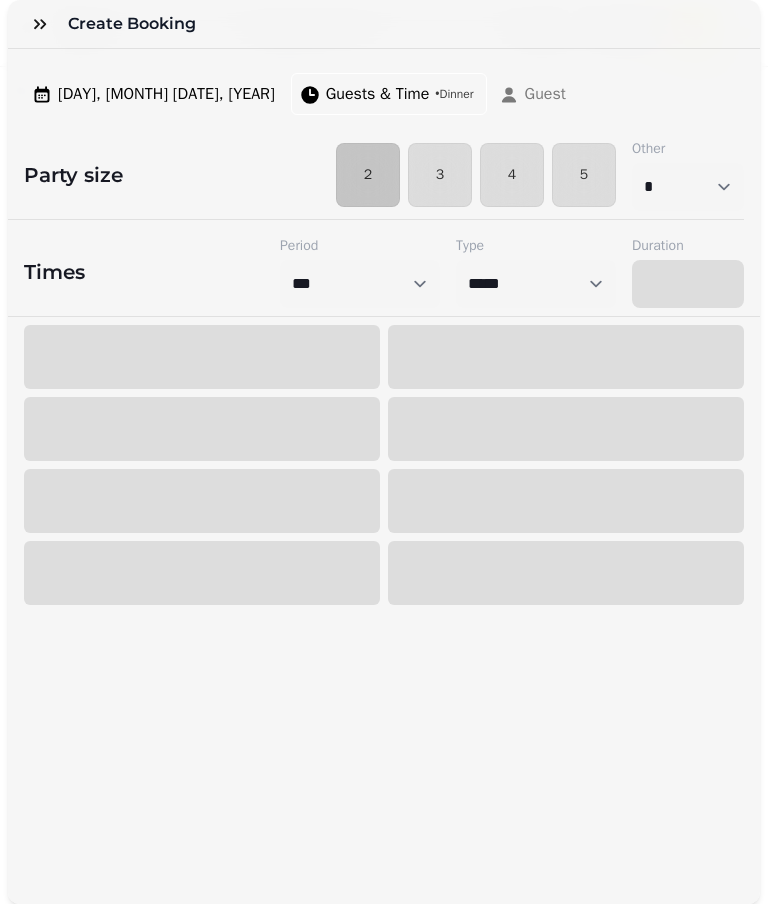 select on "****" 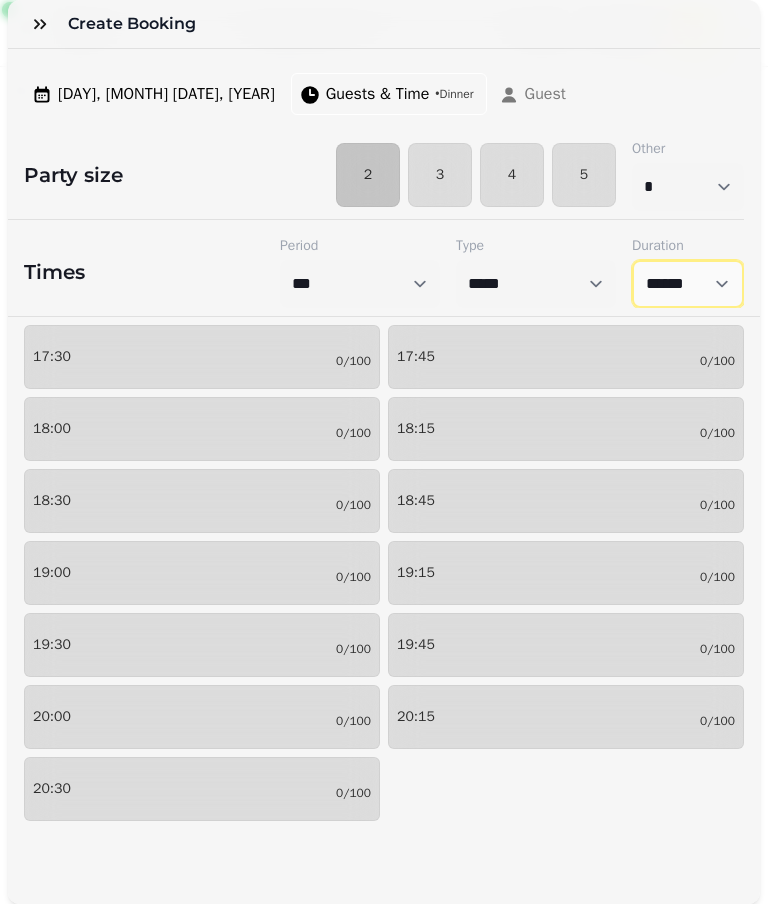 click on "****** ****** ****** ****** ****** ****** ****** ****** ****** ****** ****** ****** ****** ****** ****** ****** ****** ****** ****** ****** ****** ****** ****** ****** ****** ****** ****** ****** ****** ****** ****** ****** ****** ****** ****** ****** ****** ****** ****** ******* ******* ******* ******* ******* ******* ******* ******* ******* ******* ******* ******* ******* ******* ******* ******* ******* ******* ******* ******* ******* ******* ******* ******* ******* ******* ******* ******* ******* ******* ******* ******* ******* ******* ******* ******* ******* ******* ******* ******* ******* ******* ******* ******* ******* ******* ******* *******" at bounding box center [688, 284] 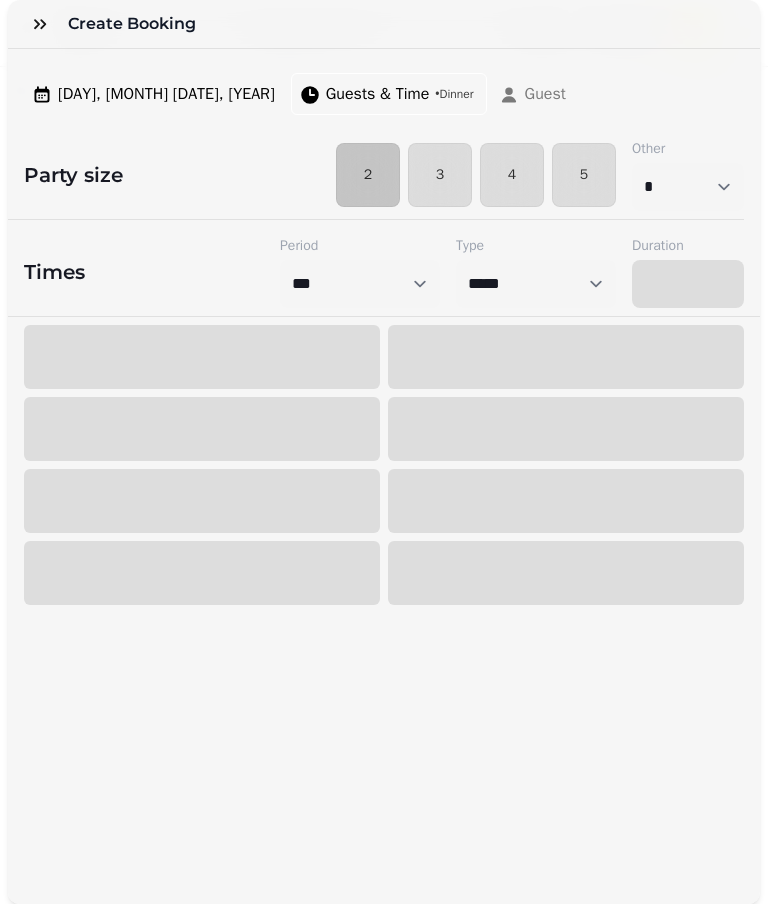 select on "*****" 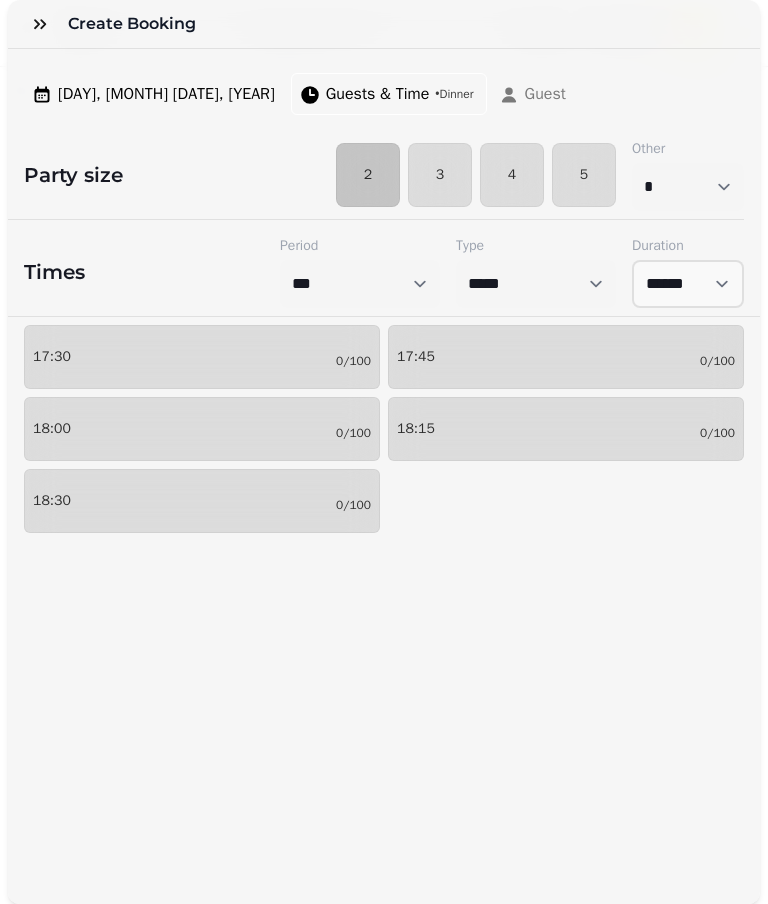 click on "[TIME] [NUMBER]/[NUMBER]" at bounding box center (202, 357) 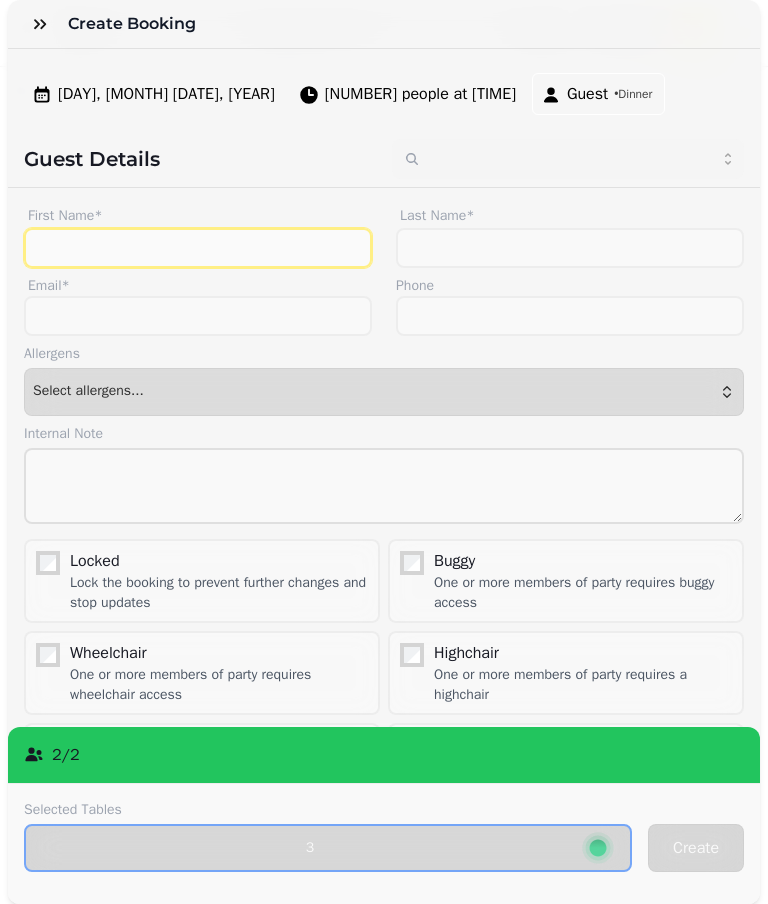 click on "First Name*" at bounding box center [198, 248] 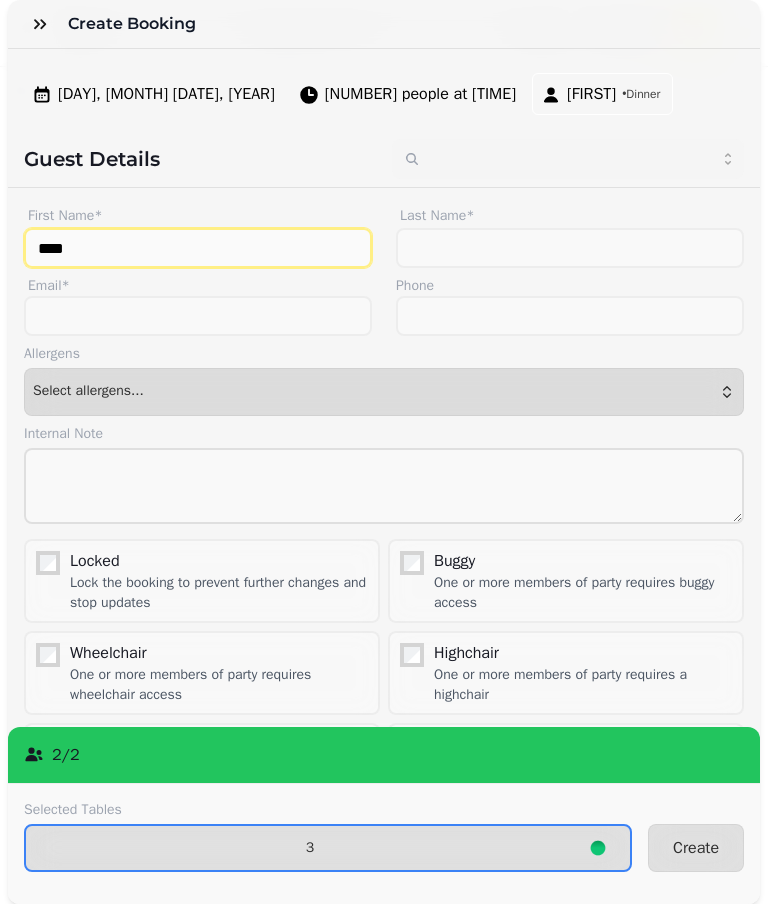 type on "****" 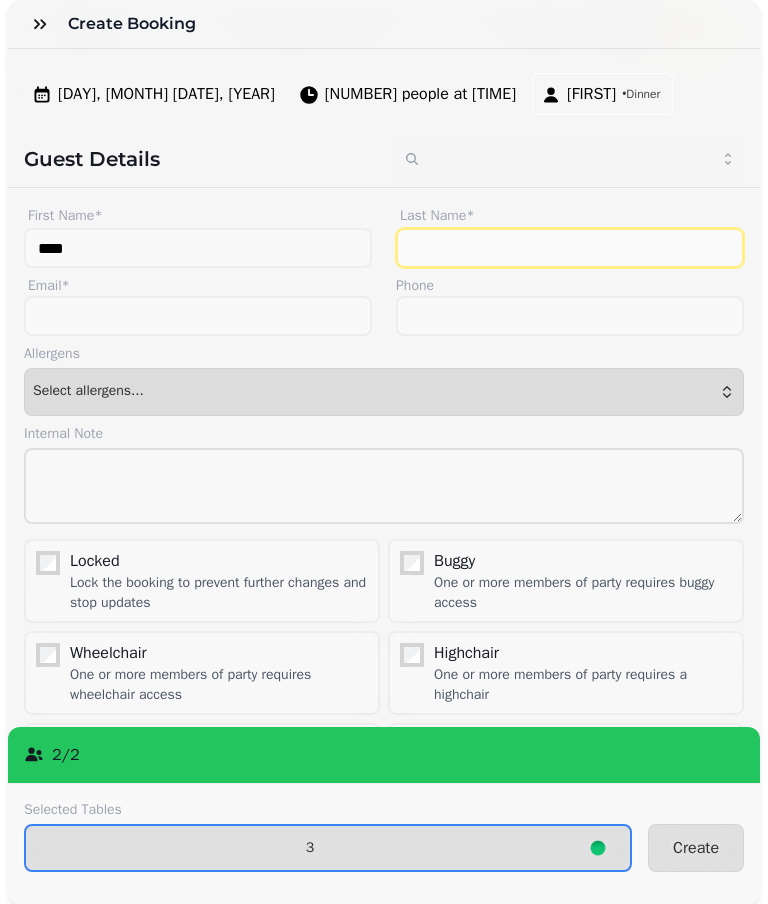 click on "Last Name*" at bounding box center (570, 248) 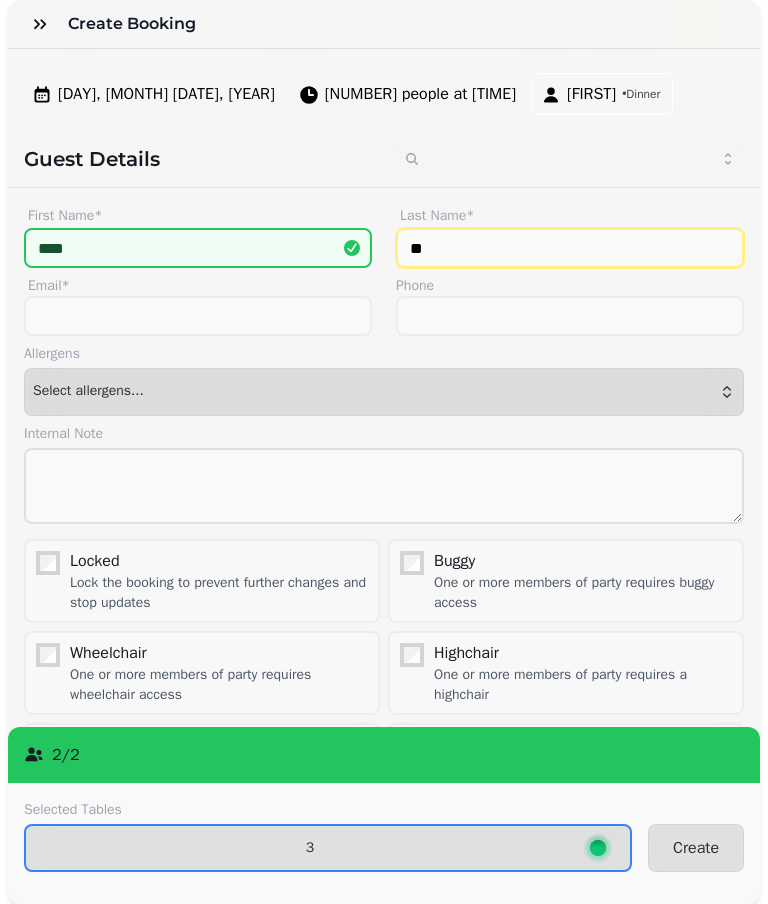 type on "**********" 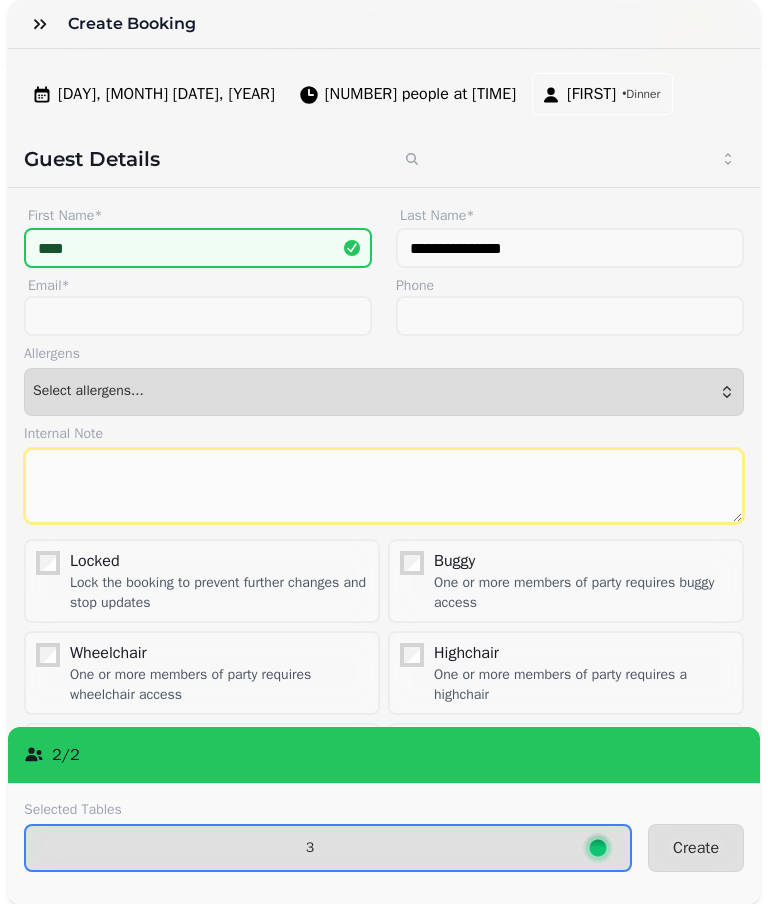 click at bounding box center (384, 486) 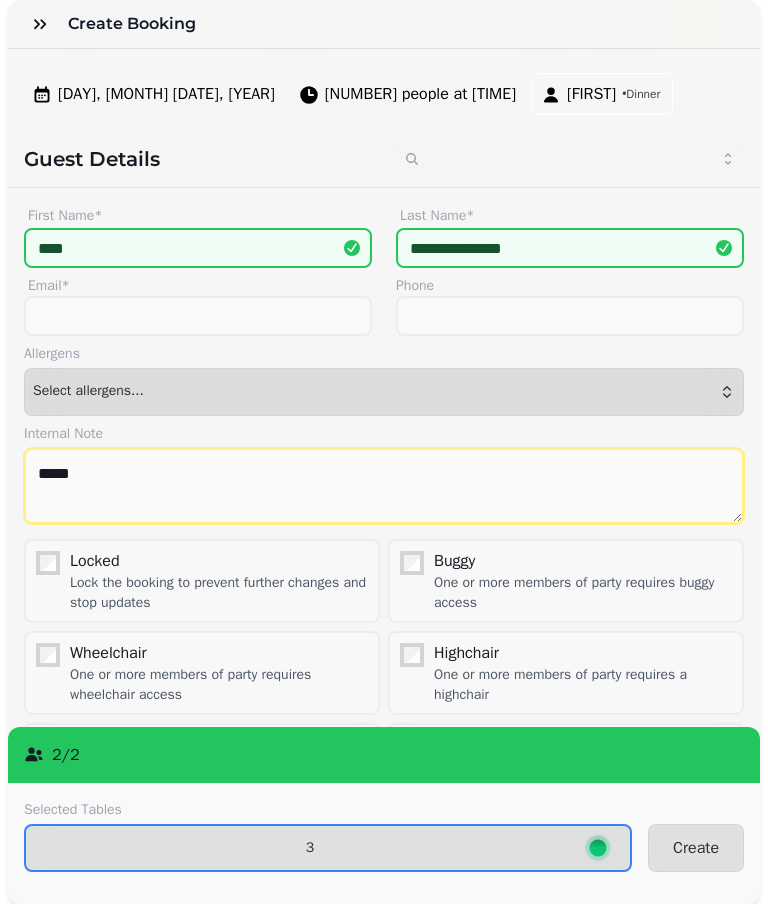 type 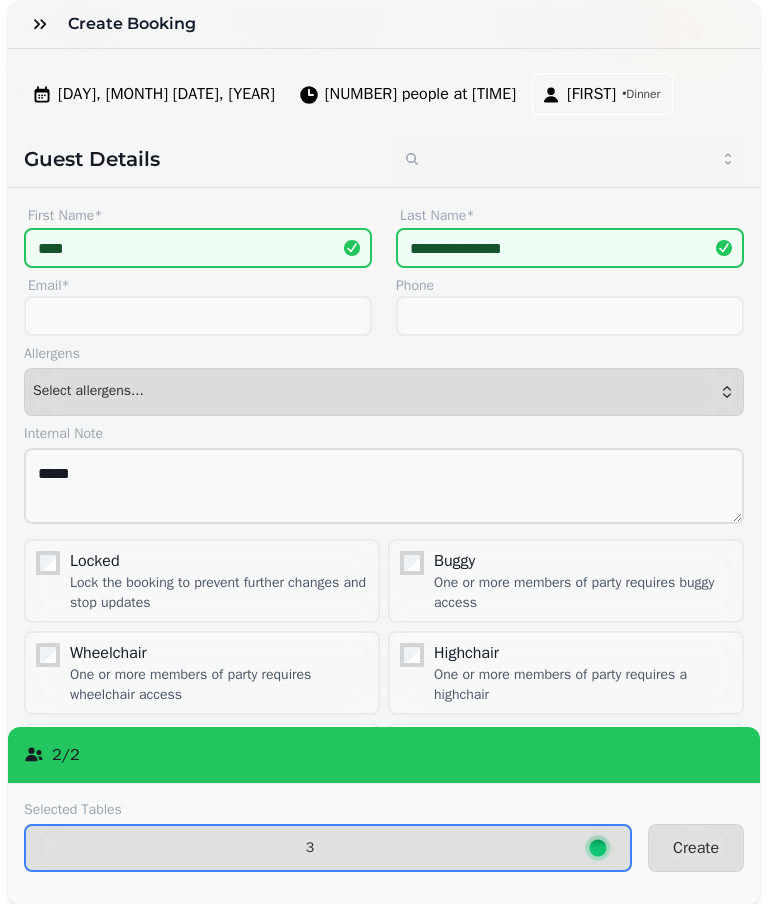 click on "Create" at bounding box center (696, 848) 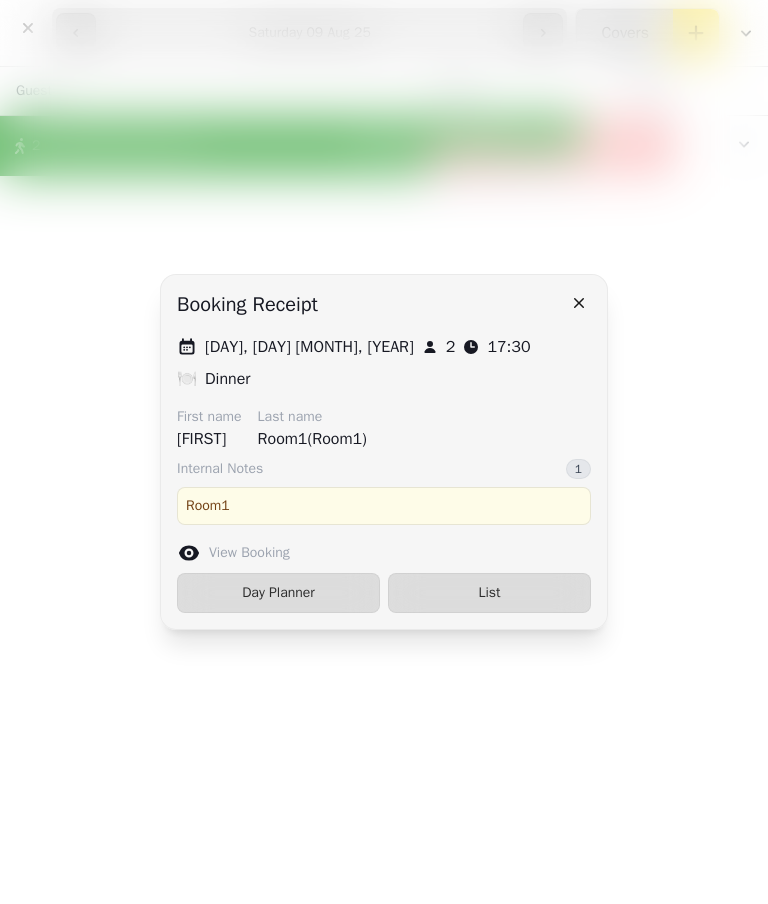click on "List" at bounding box center (489, 593) 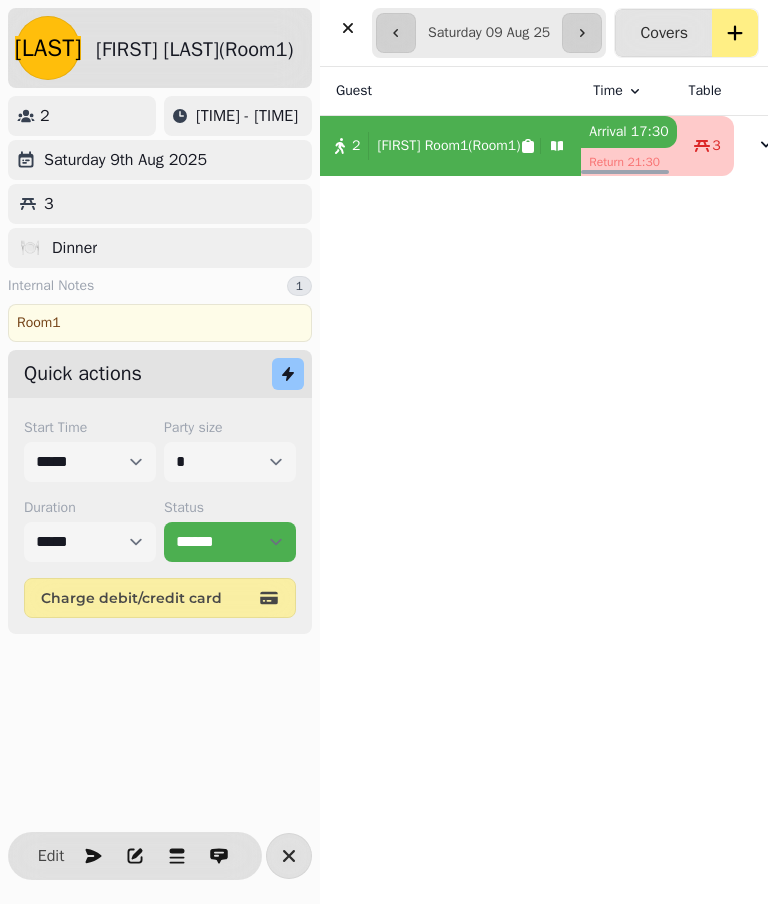click 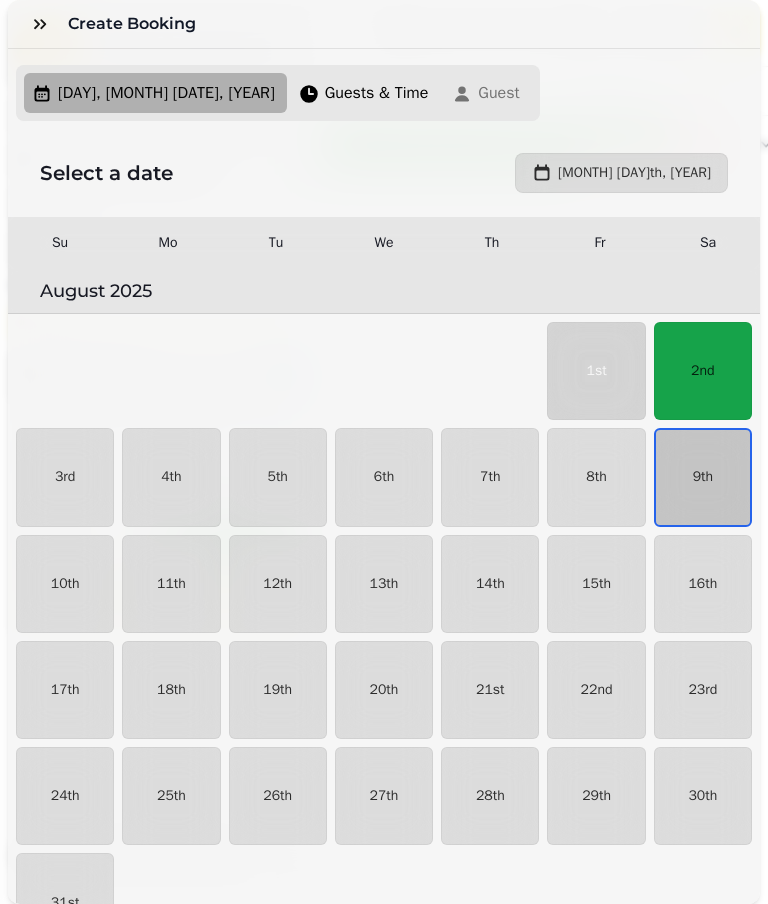 click on "9th" at bounding box center (703, 477) 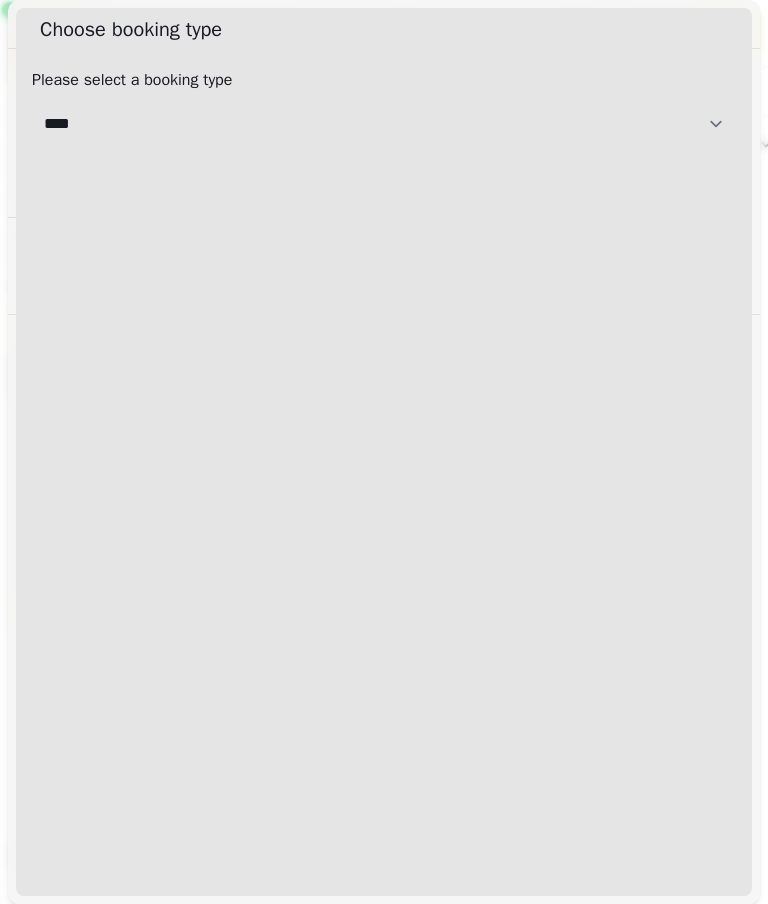 click on "[CREDITCARD]" at bounding box center (384, 124) 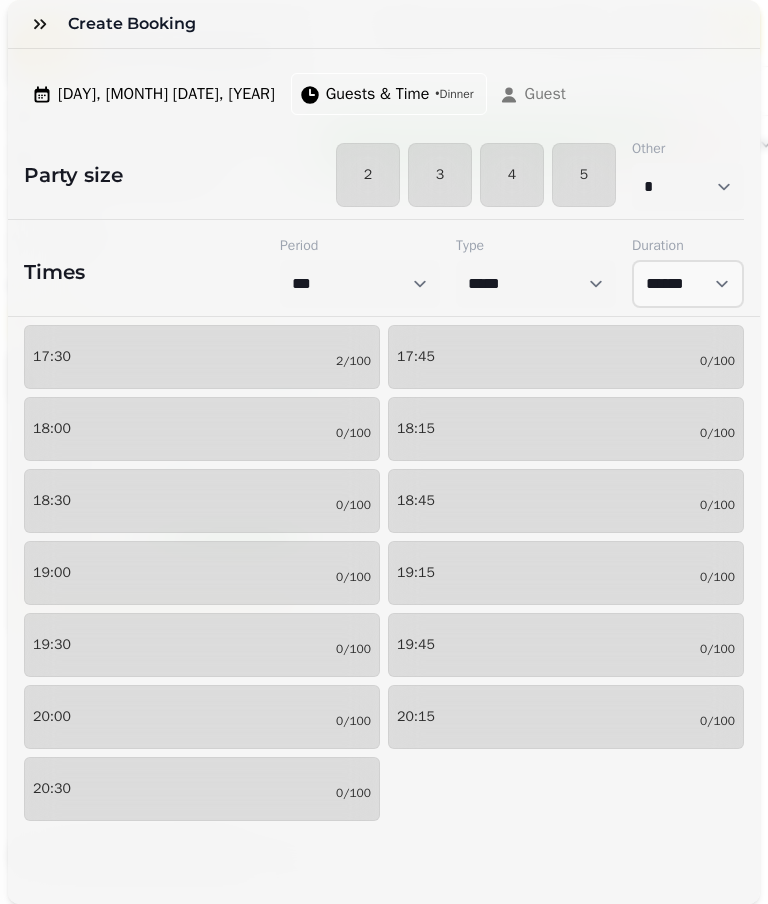click on "2" at bounding box center (368, 175) 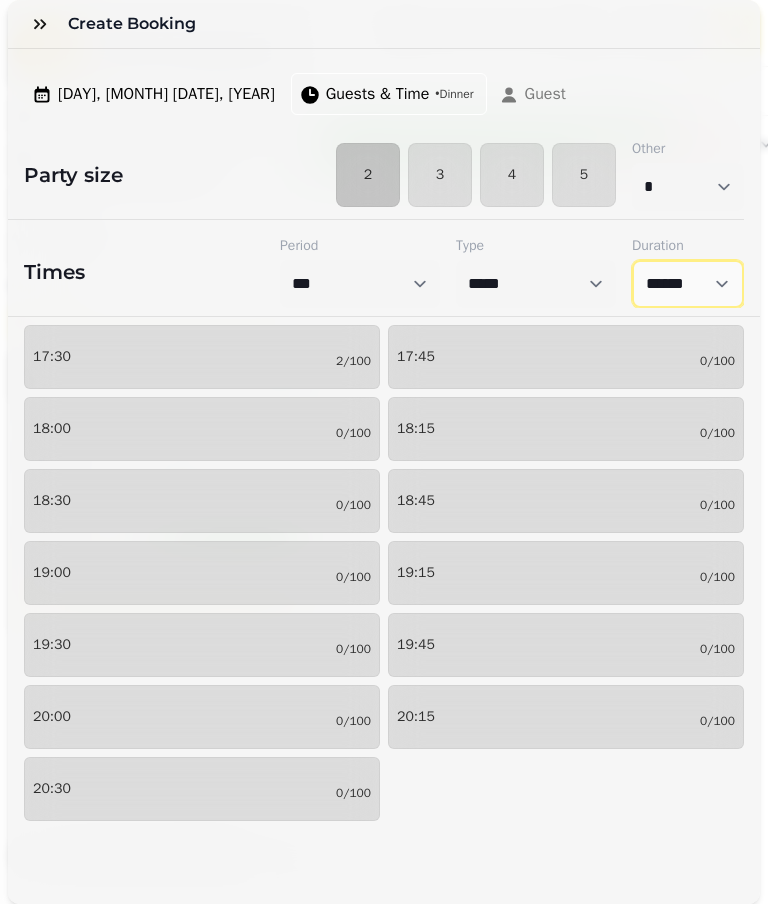 click on "****** ****** ****** ****** ****** ****** ****** ****** ****** ****** ****** ****** ****** ****** ****** ****** ****** ****** ****** ****** ****** ****** ****** ****** ****** ****** ****** ****** ****** ****** ****** ****** ****** ****** ****** ****** ****** ****** ****** ******* ******* ******* ******* ******* ******* ******* ******* ******* ******* ******* ******* ******* ******* ******* ******* ******* ******* ******* ******* ******* ******* ******* ******* ******* ******* ******* ******* ******* ******* ******* ******* ******* ******* ******* ******* ******* ******* ******* ******* ******* ******* ******* ******* ******* ******* ******* *******" at bounding box center [688, 284] 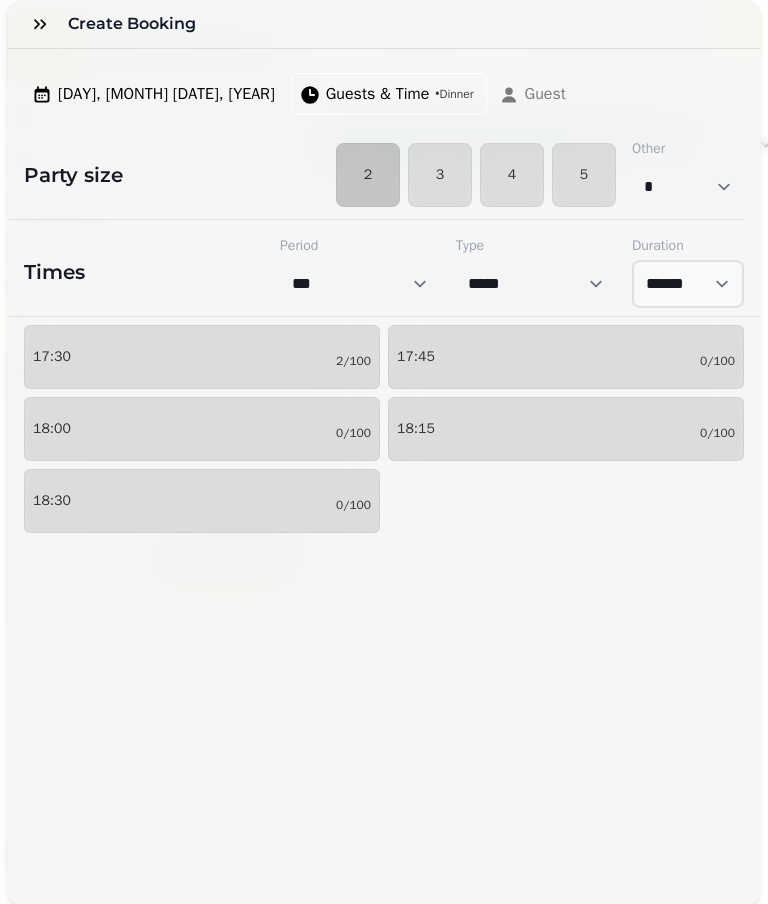 click on "17:30 2/100" at bounding box center [202, 357] 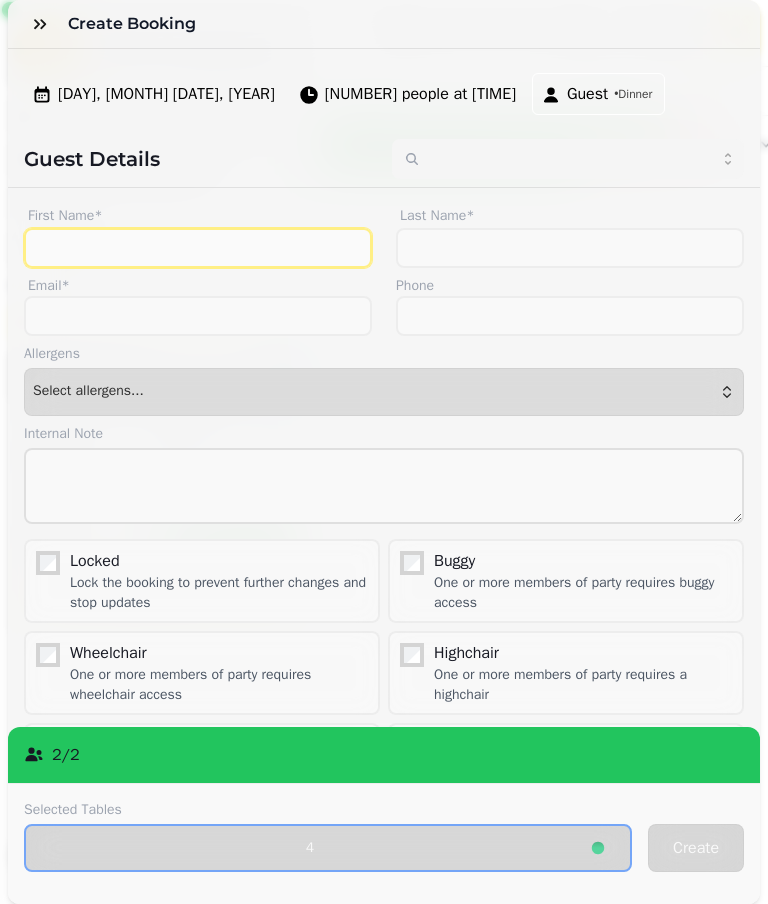 click on "First Name*" at bounding box center (198, 248) 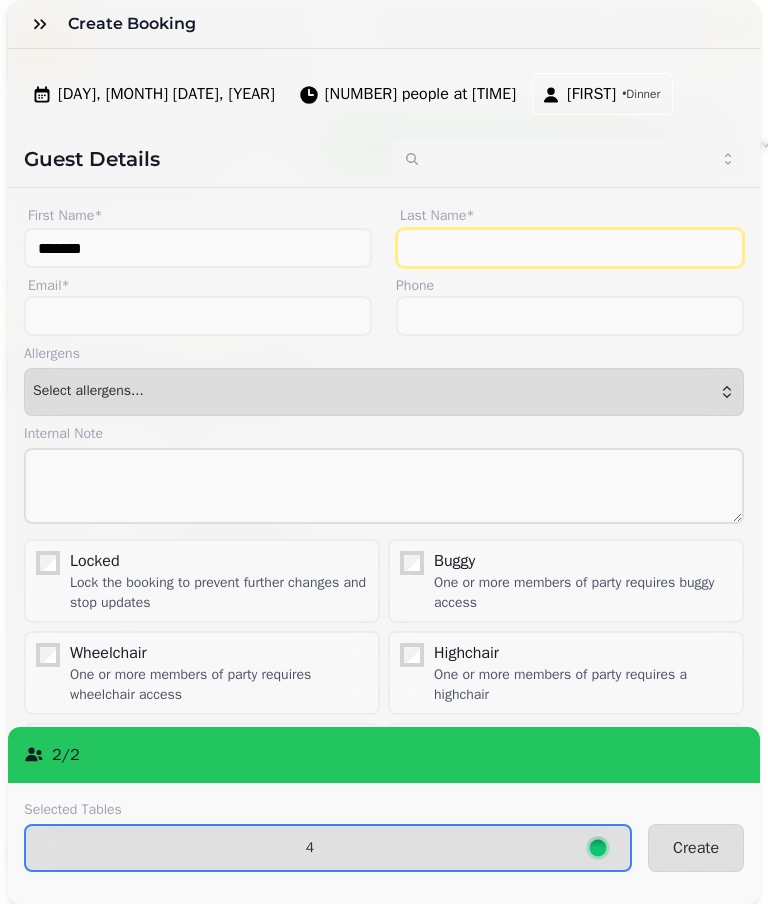 click on "Last Name*" at bounding box center [570, 248] 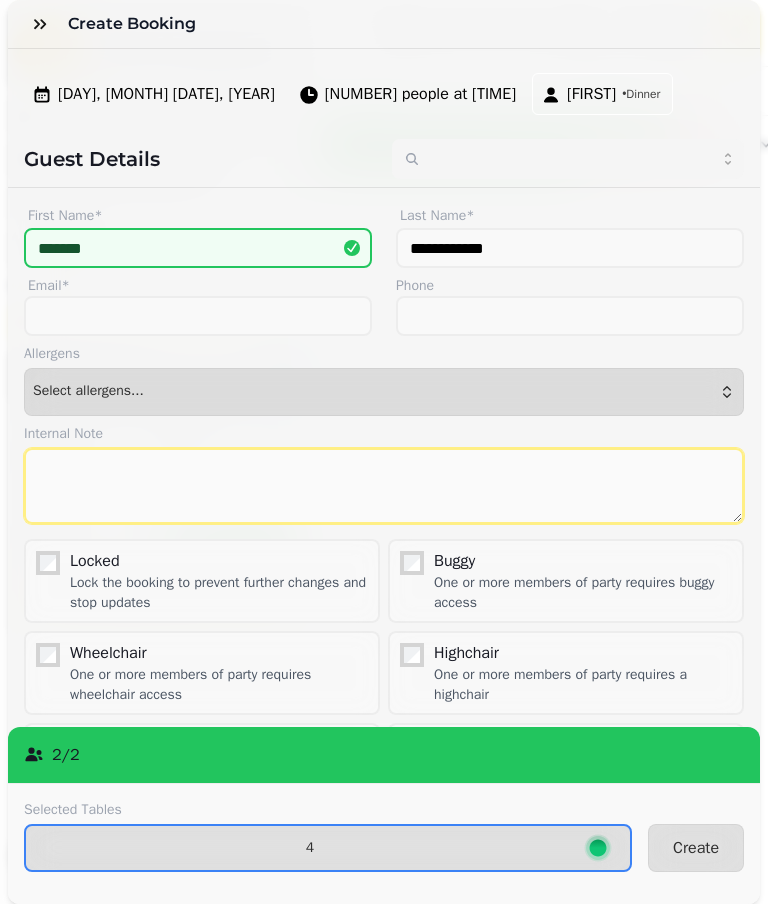 click at bounding box center (384, 486) 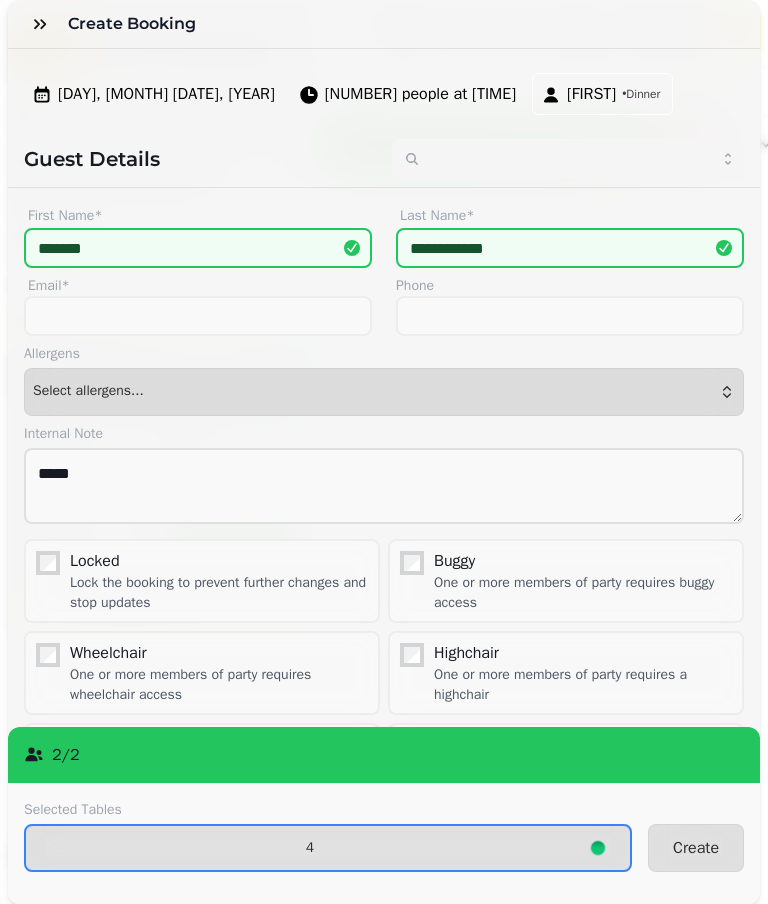 click on "4" at bounding box center [310, 848] 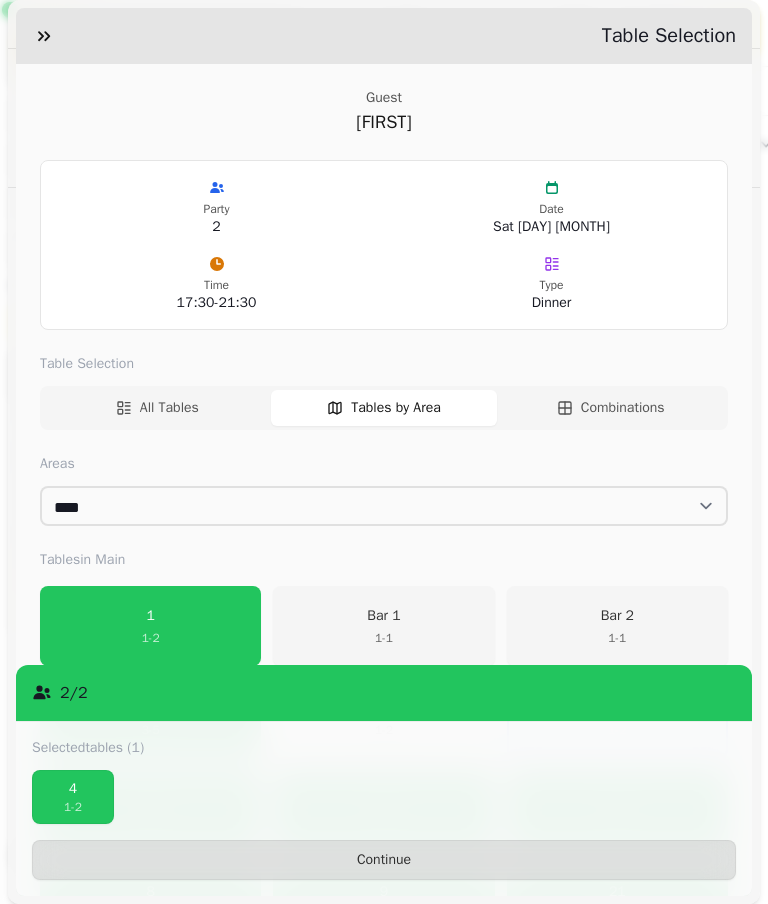 scroll, scrollTop: 238, scrollLeft: 0, axis: vertical 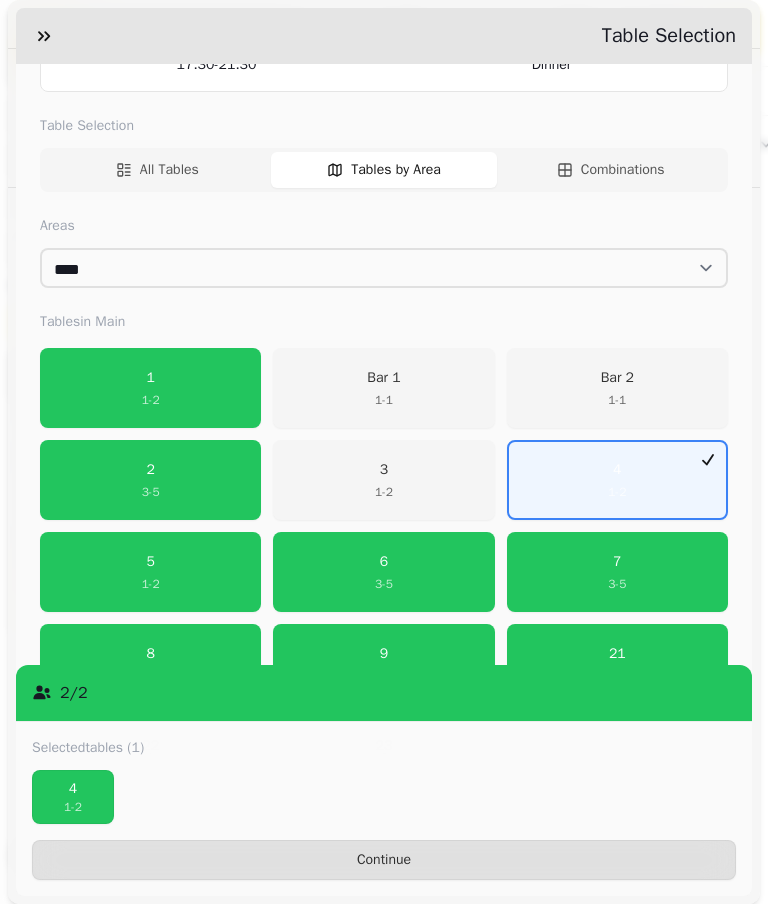 click on "1  -  2" at bounding box center [151, 584] 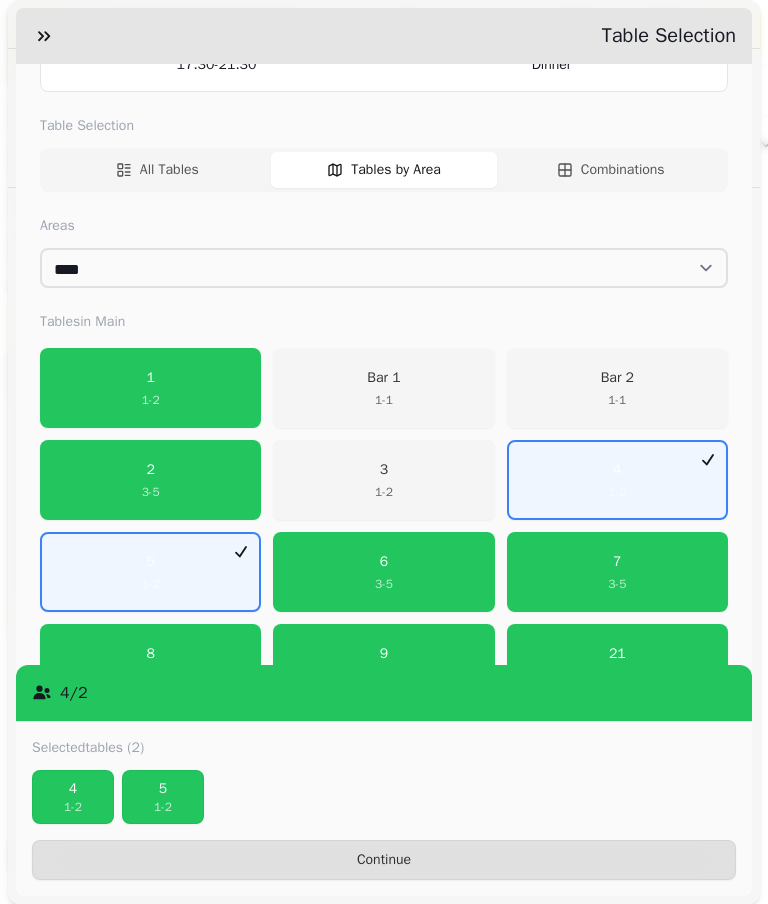 click on "4" at bounding box center [73, 789] 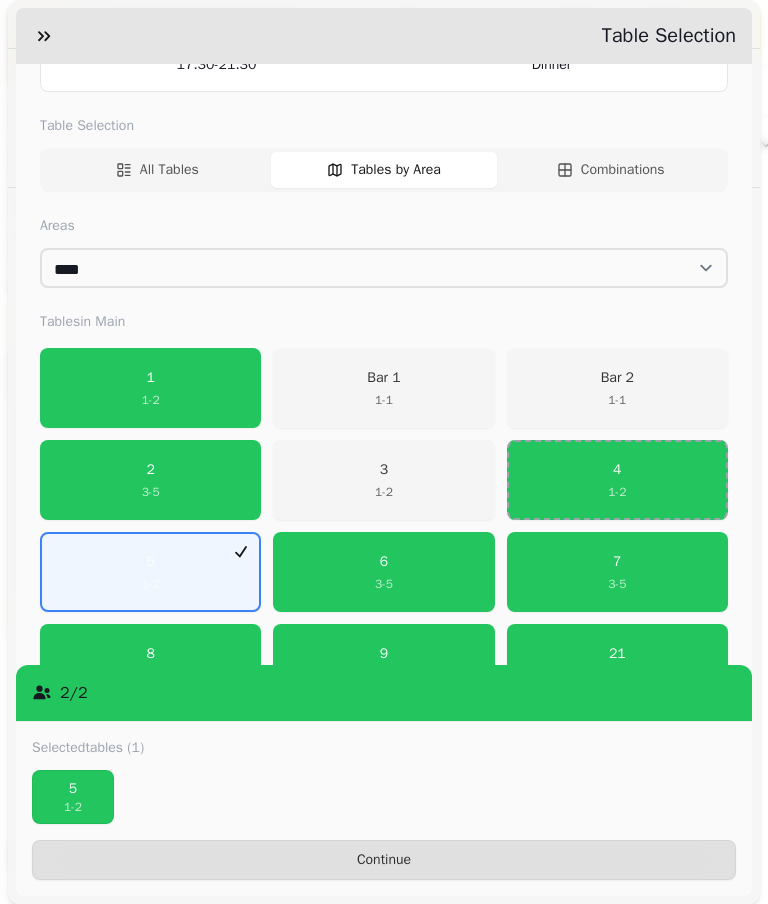 click on "Continue" at bounding box center (384, 860) 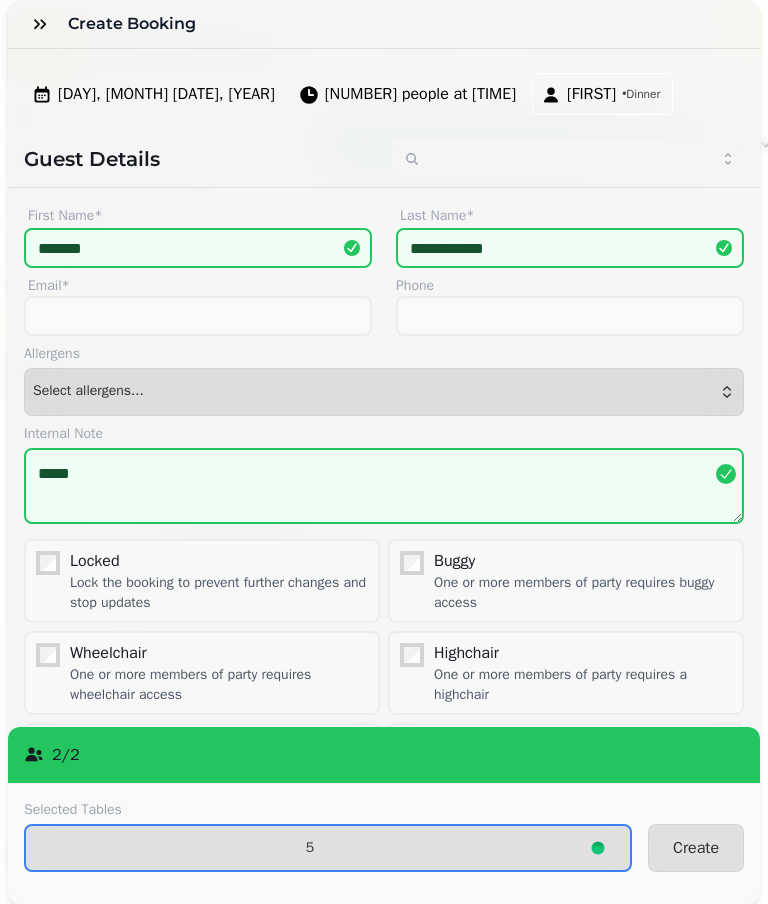 click on "Create" at bounding box center (696, 848) 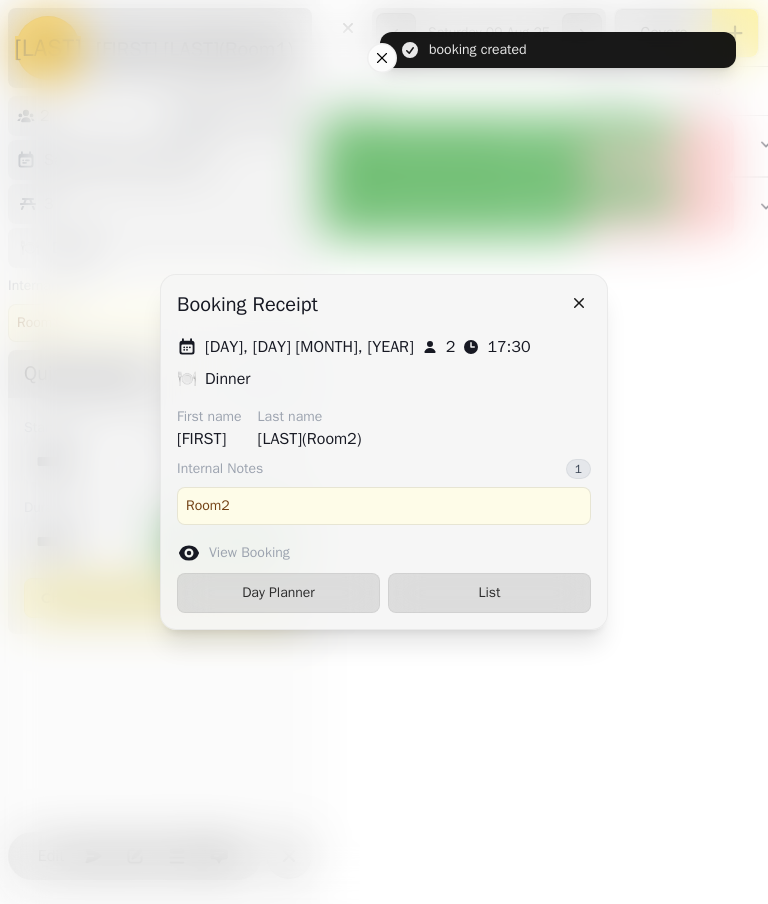 click on "List" at bounding box center [489, 593] 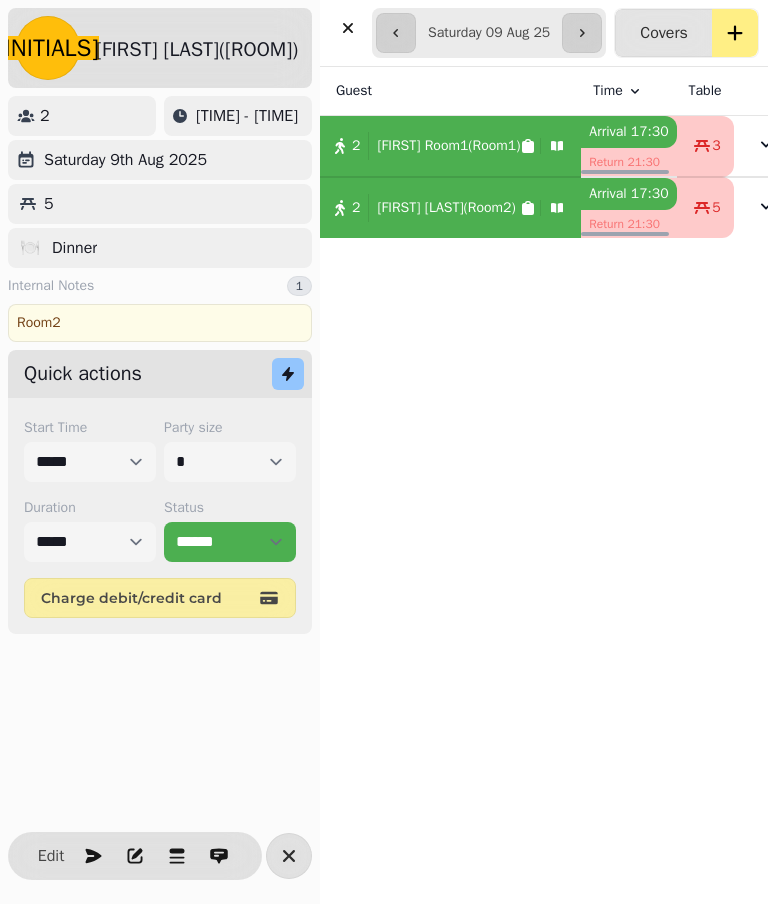 click 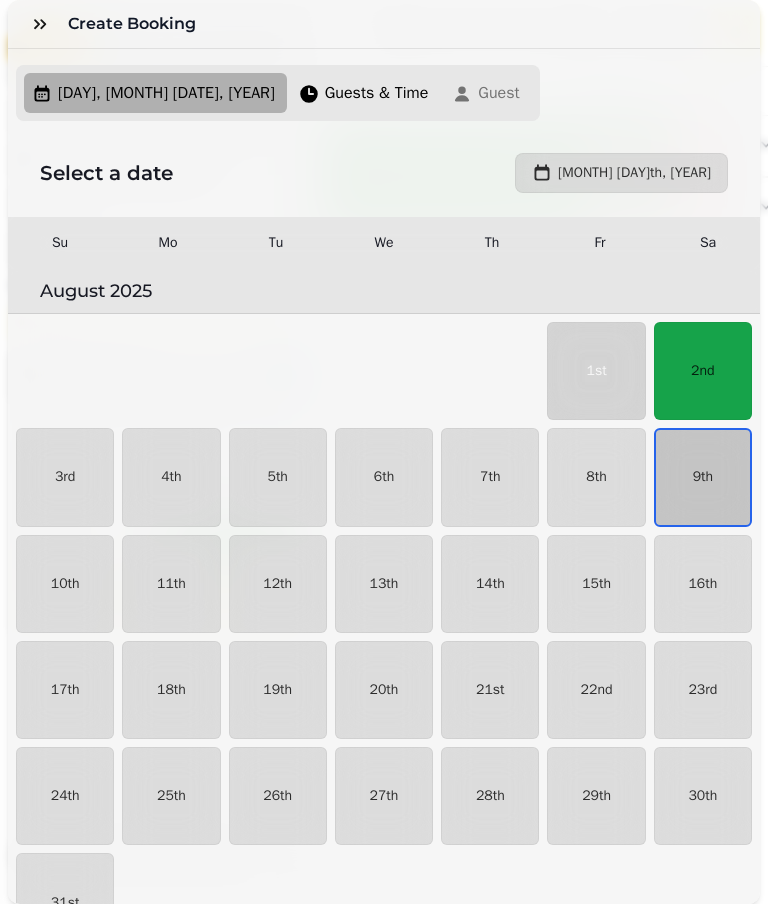 click on "9th" at bounding box center (703, 477) 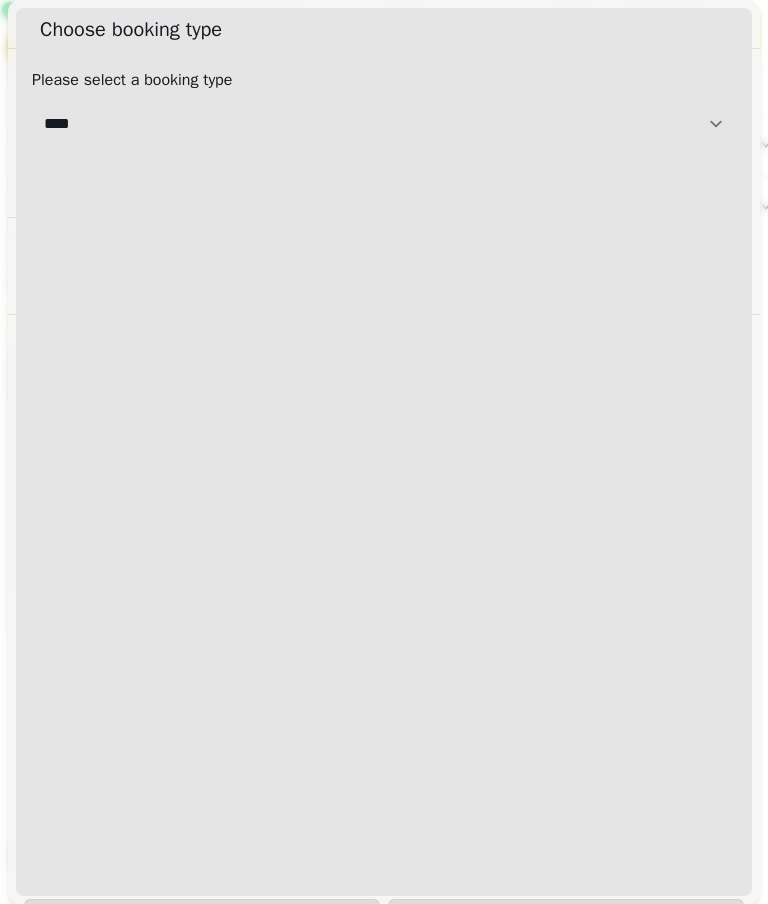click on "[CREDITCARD]" at bounding box center (384, 124) 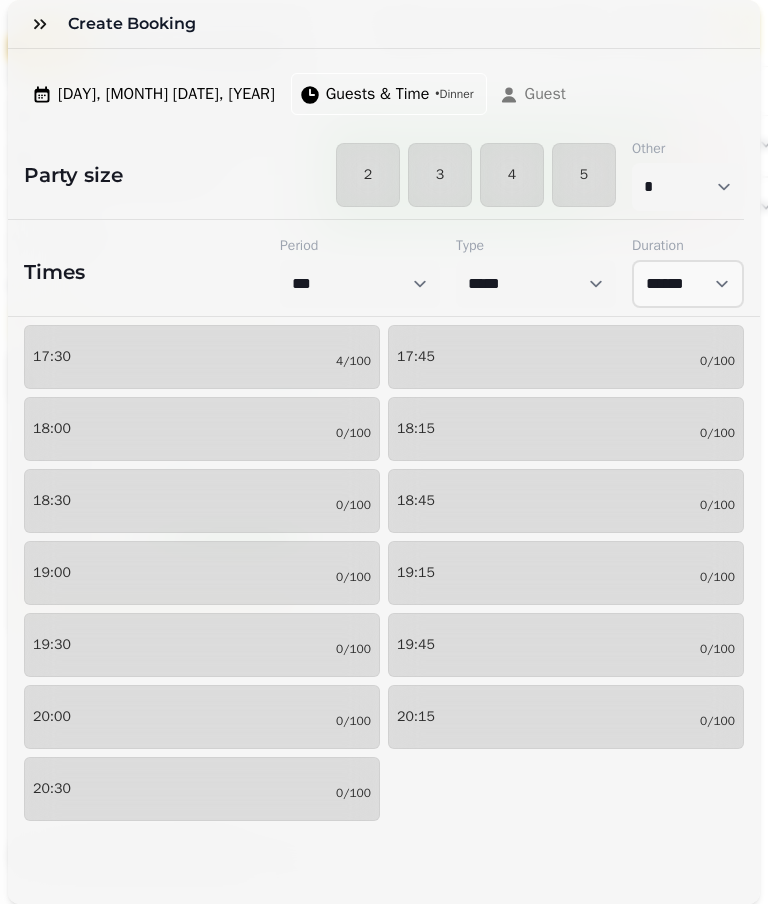 click on "2" at bounding box center [368, 175] 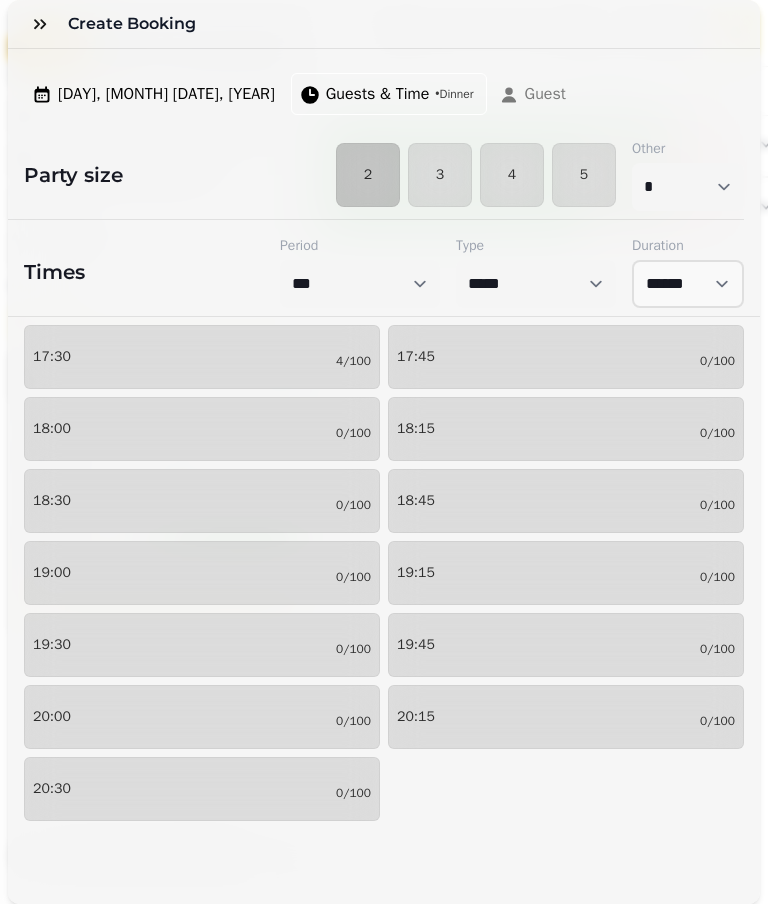 click on "18:45 0/100" at bounding box center [566, 501] 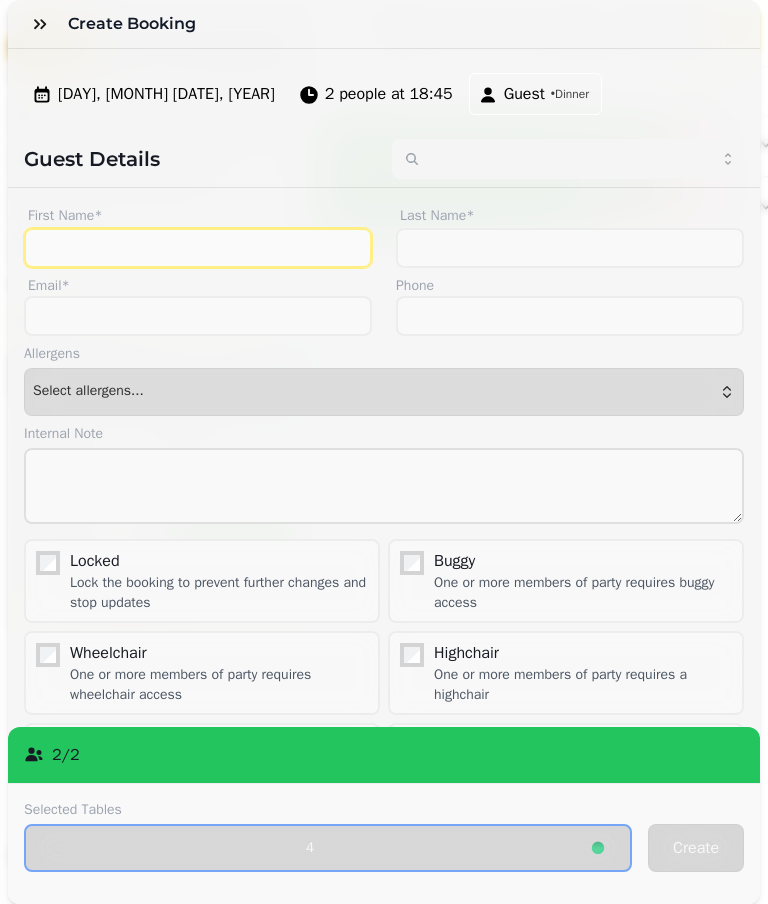 click on "First Name*" at bounding box center (198, 248) 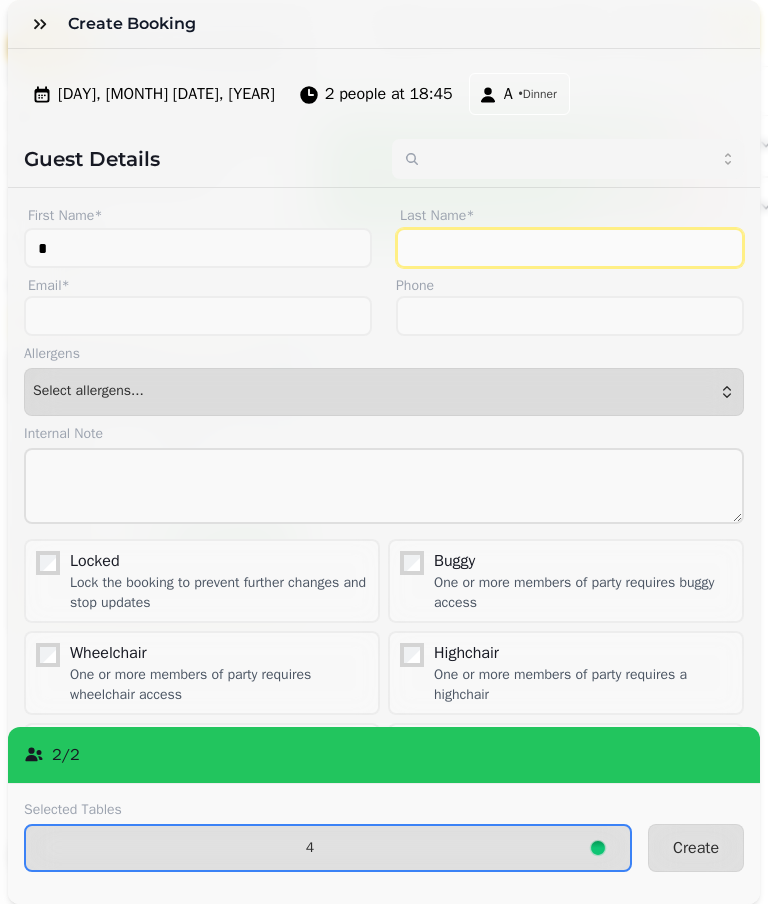click on "Last Name*" at bounding box center (570, 248) 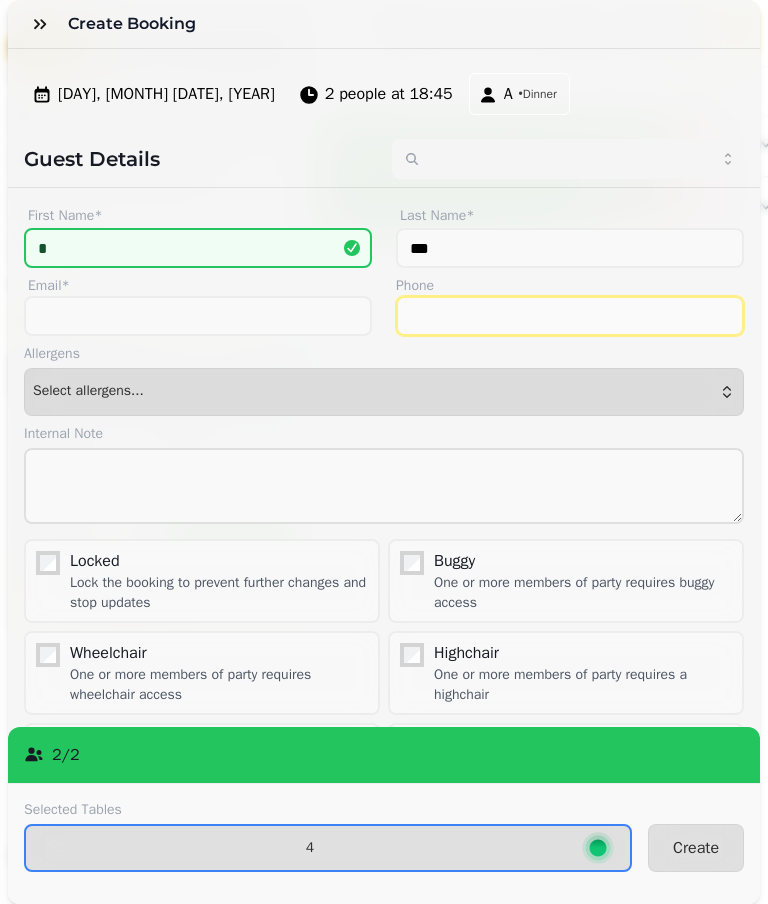 click on "Phone" at bounding box center [570, 316] 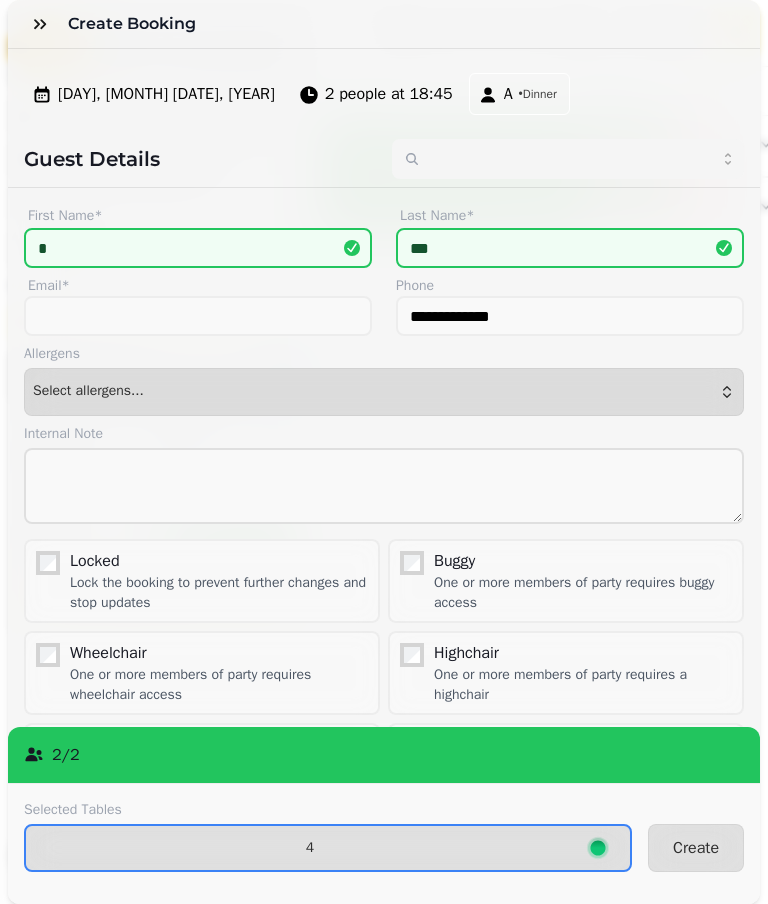 click on "4" at bounding box center (310, 848) 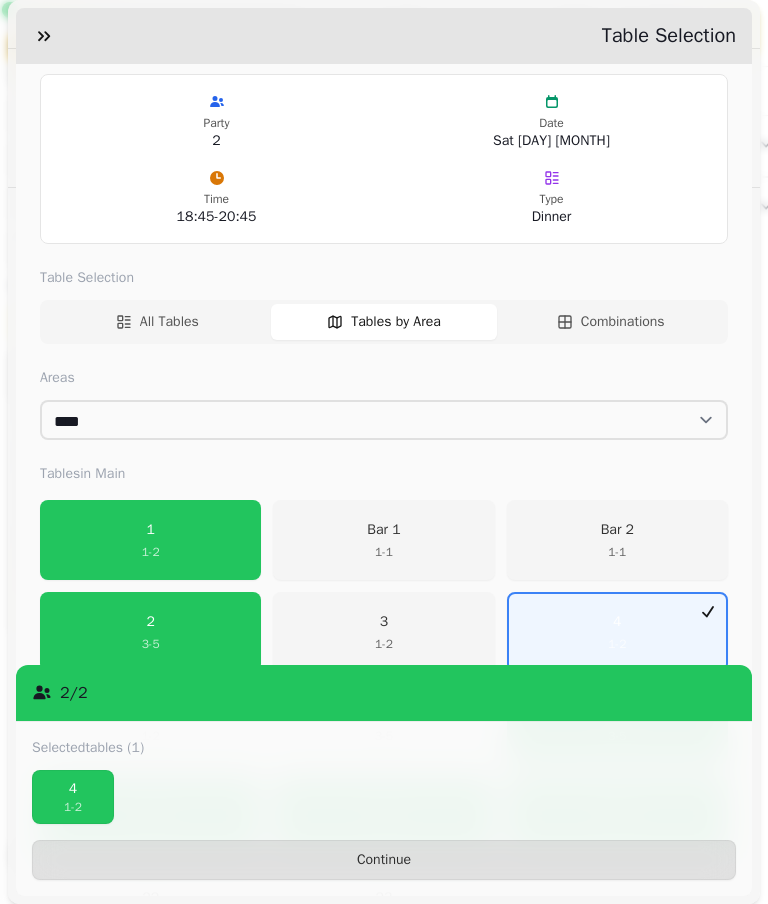 scroll, scrollTop: 238, scrollLeft: 0, axis: vertical 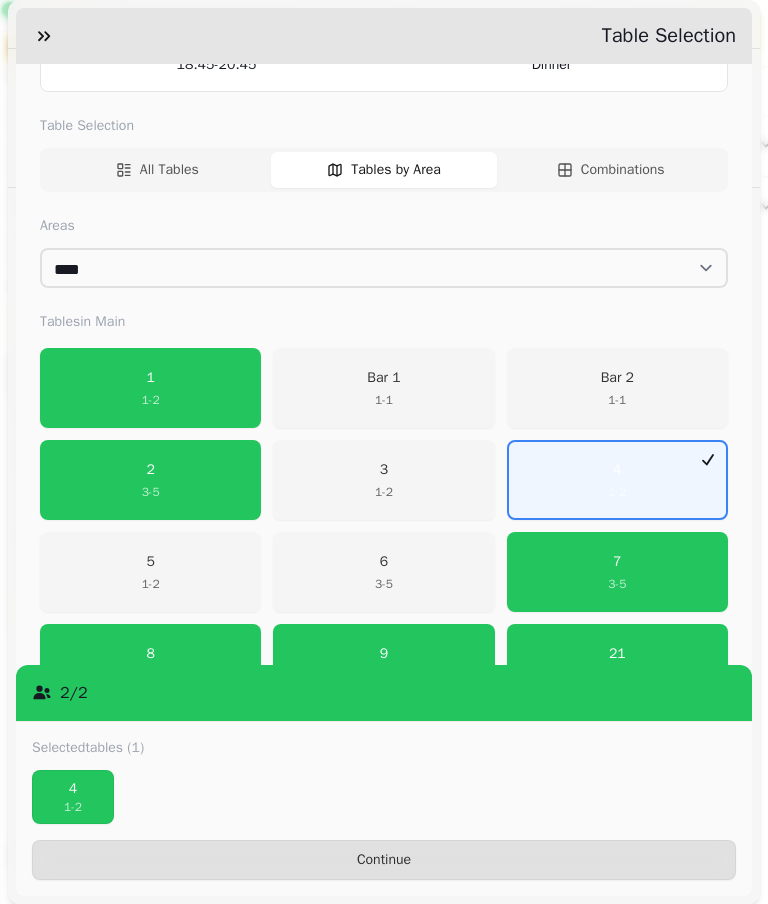 click on "1 - 2" at bounding box center [73, 807] 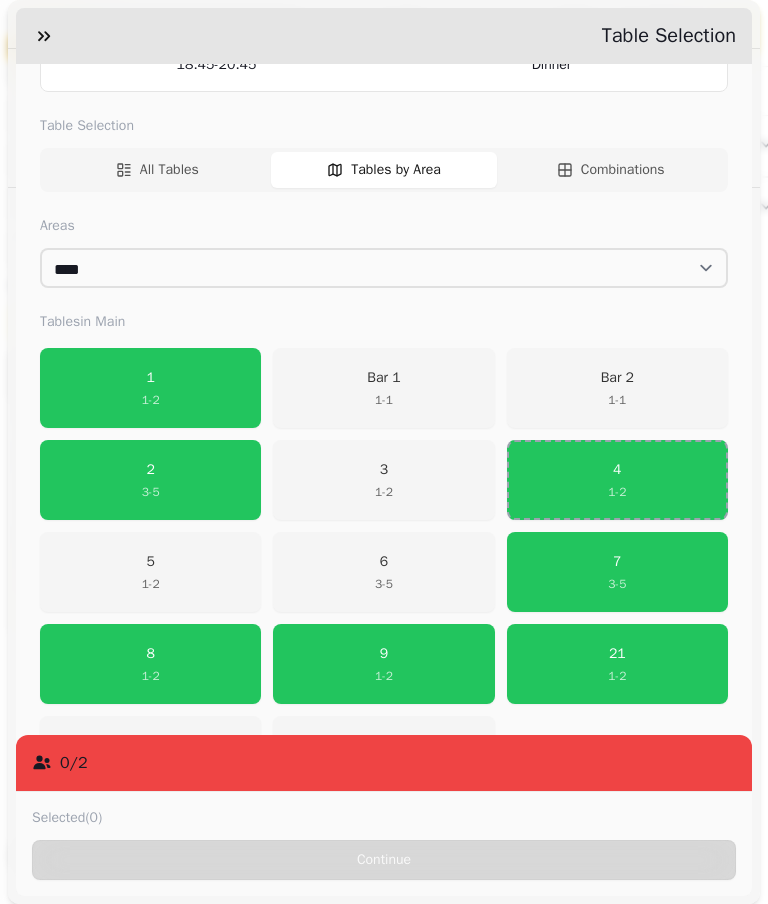 click on "[NUMBER] - [NUMBER]" at bounding box center (150, 388) 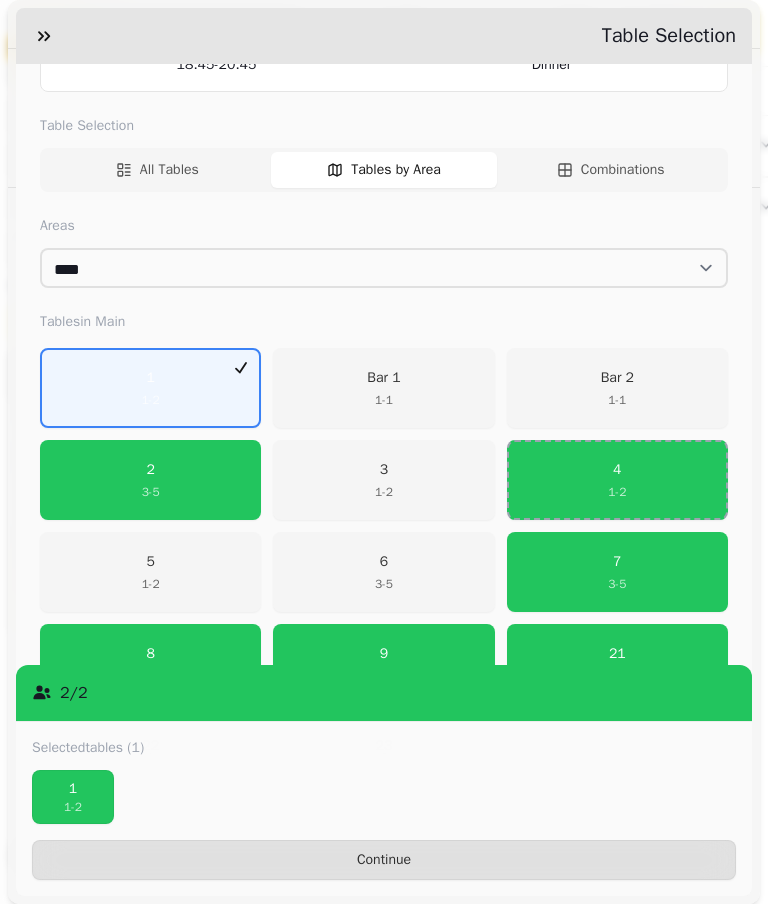 click on "Continue" at bounding box center [384, 860] 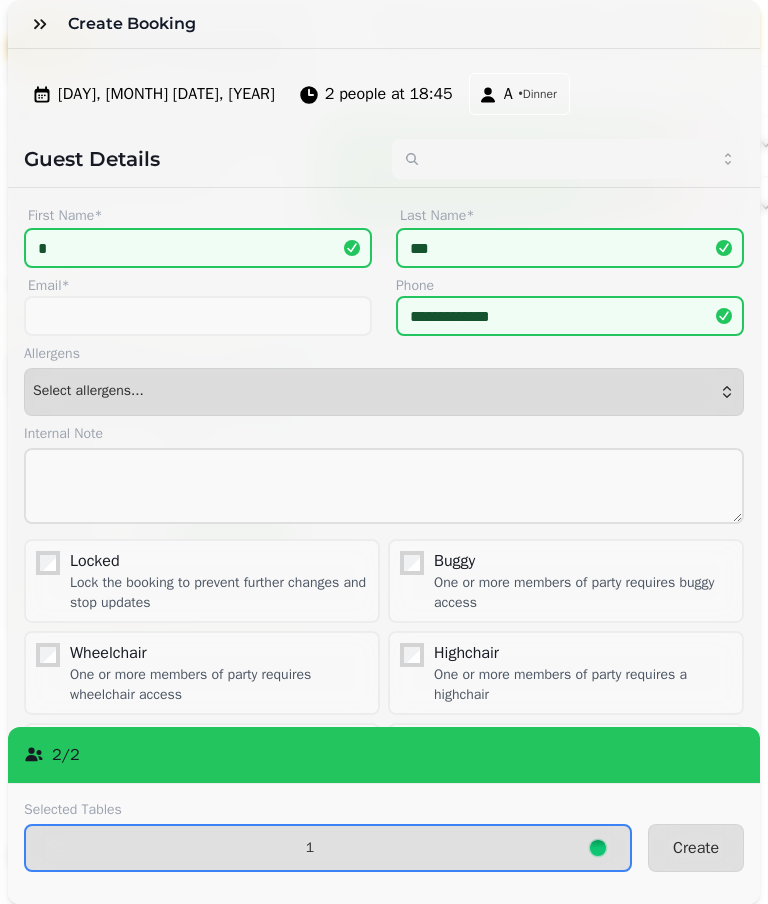 click on "Create" at bounding box center (696, 848) 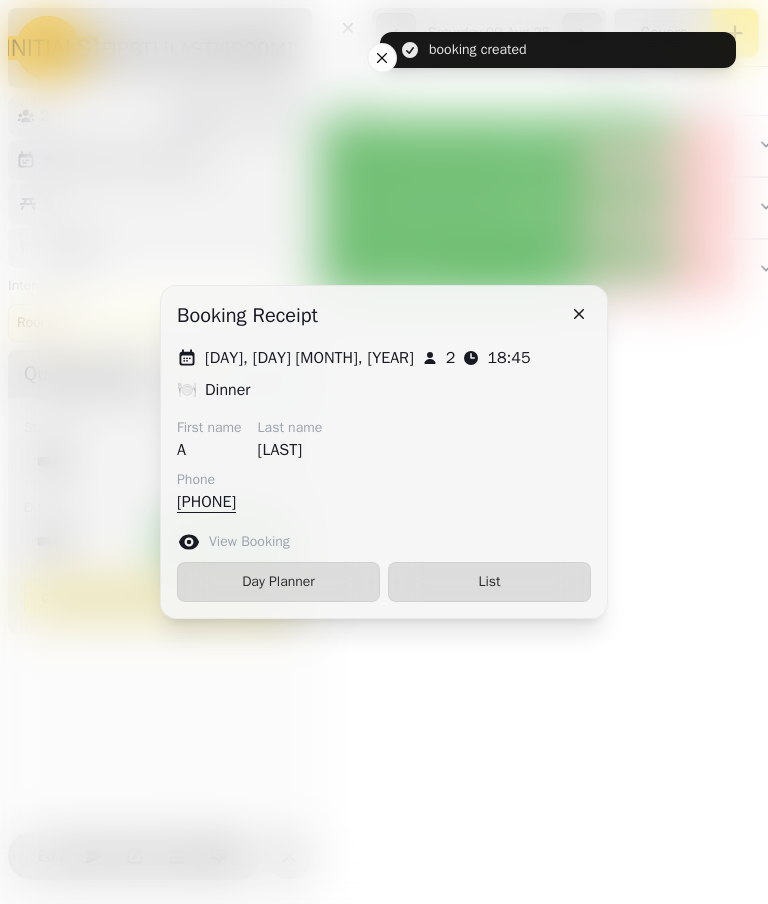 click on "List" at bounding box center (489, 582) 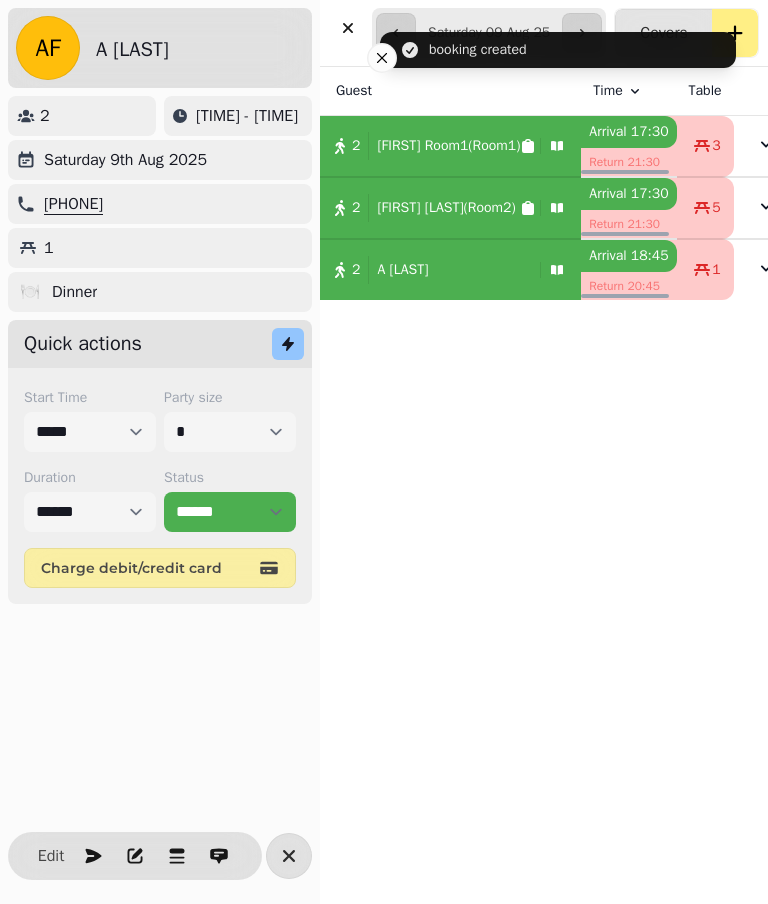 click on "[NUMBER] [FIRST] [LAST]" at bounding box center [426, 270] 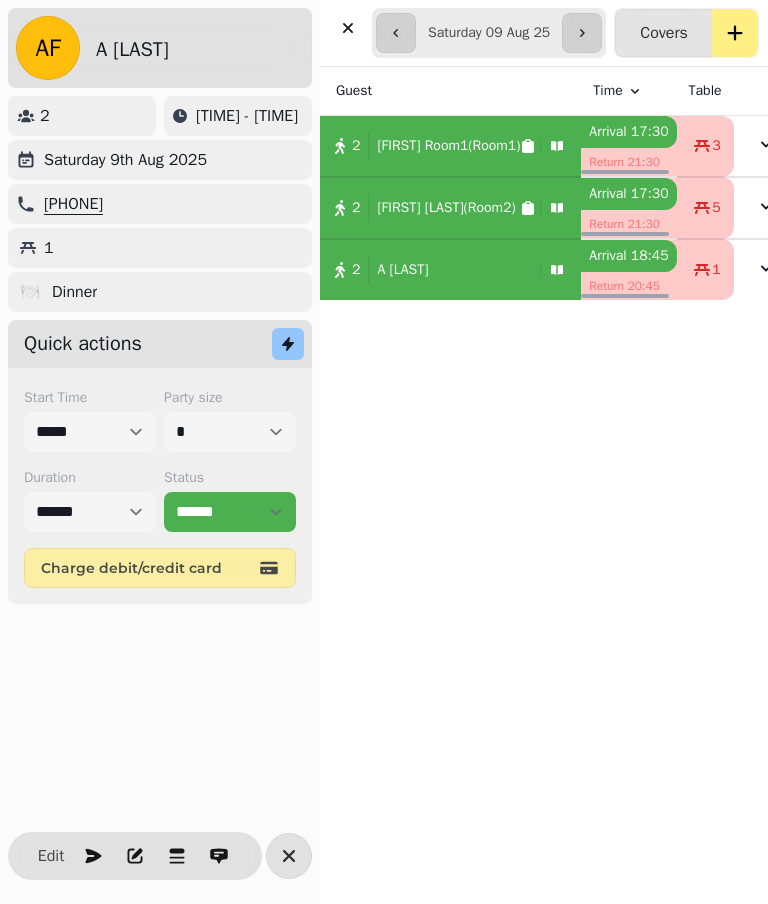 click on "Edit" at bounding box center (51, 856) 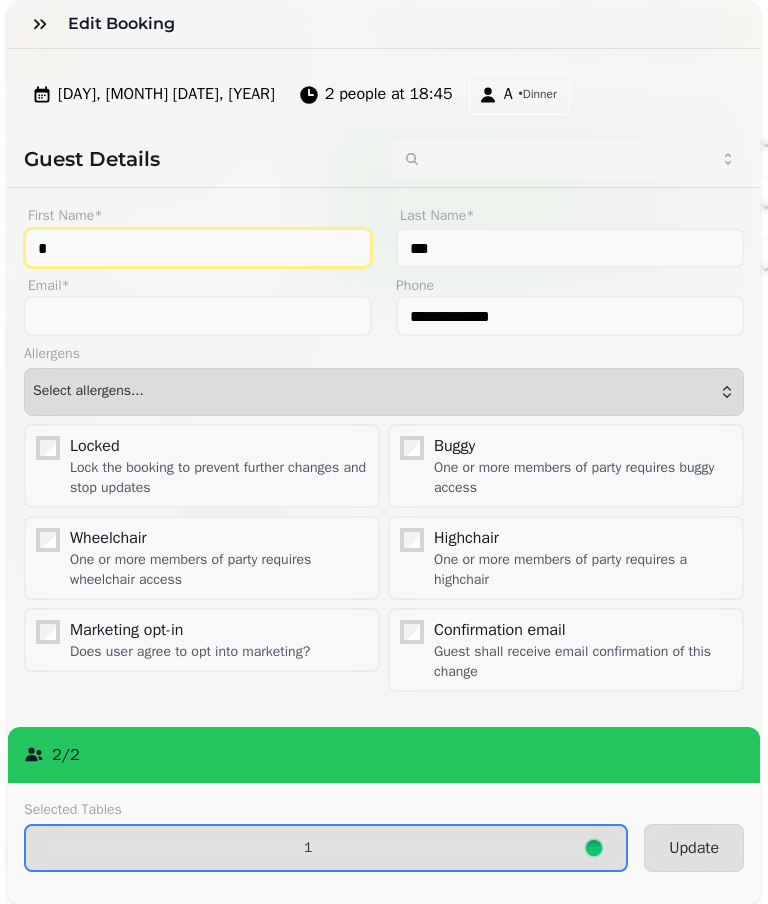 click on "*" at bounding box center (198, 248) 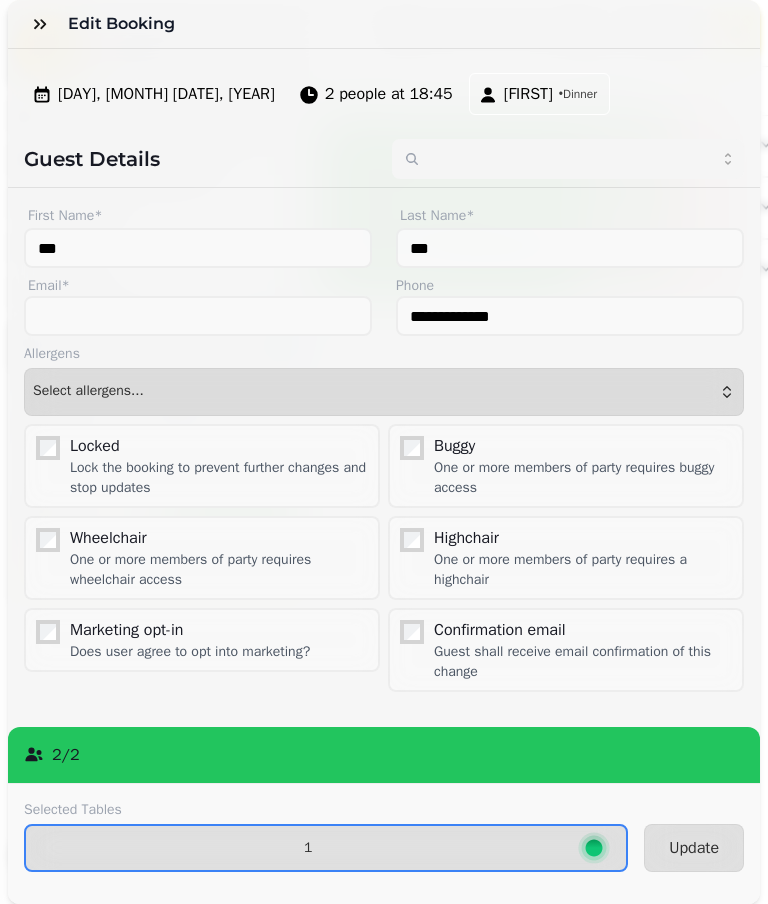 click on "Update" at bounding box center (694, 848) 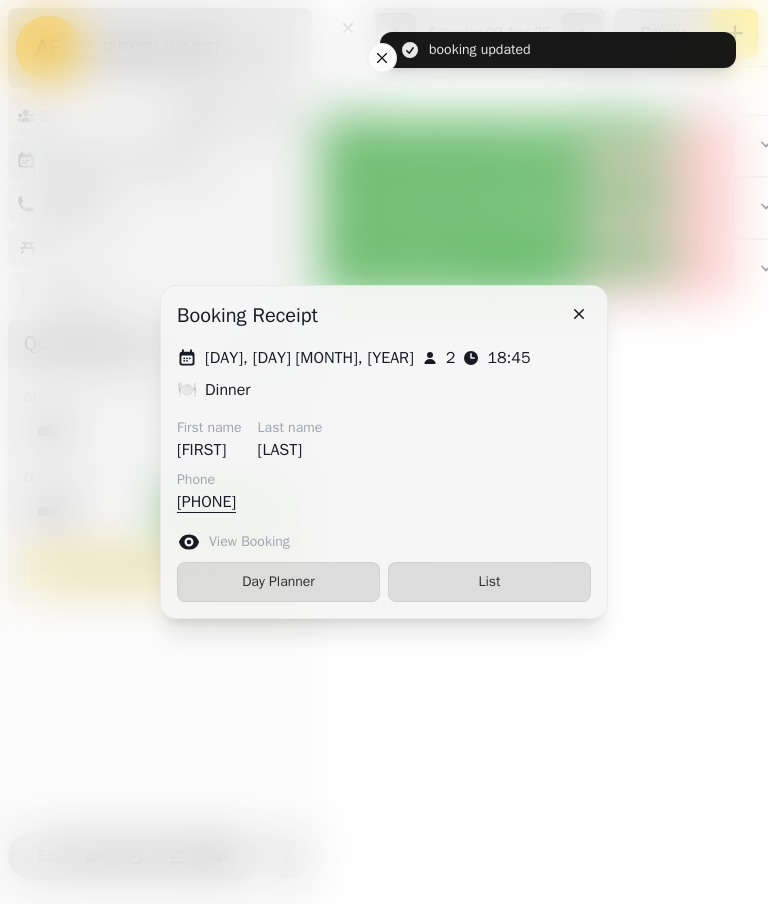 click on "List" at bounding box center [489, 582] 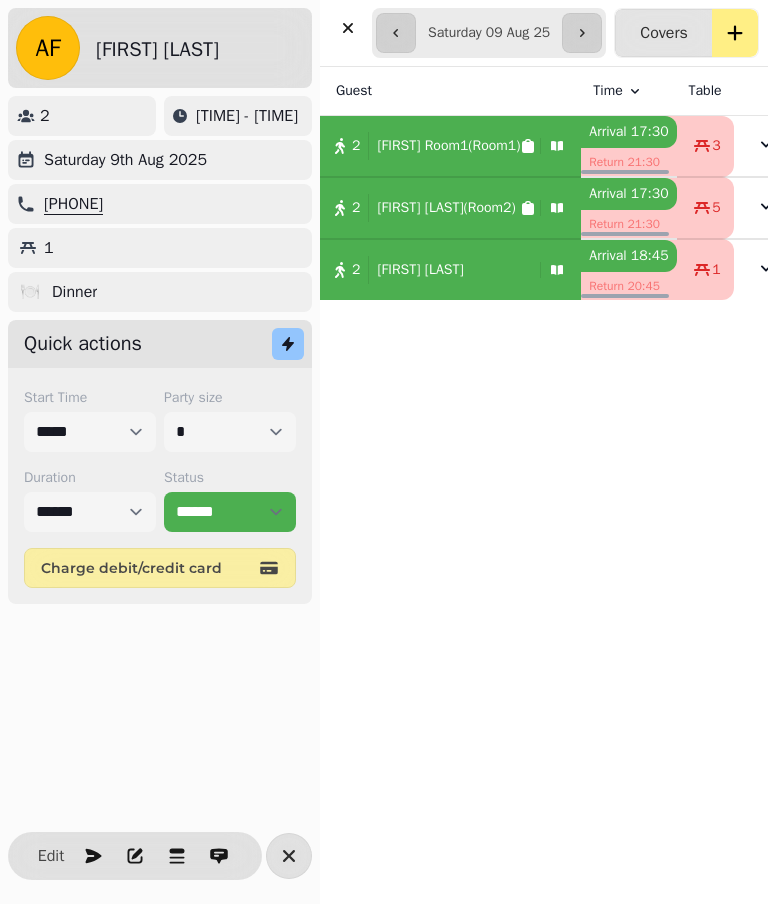 click on "Edit" at bounding box center (51, 856) 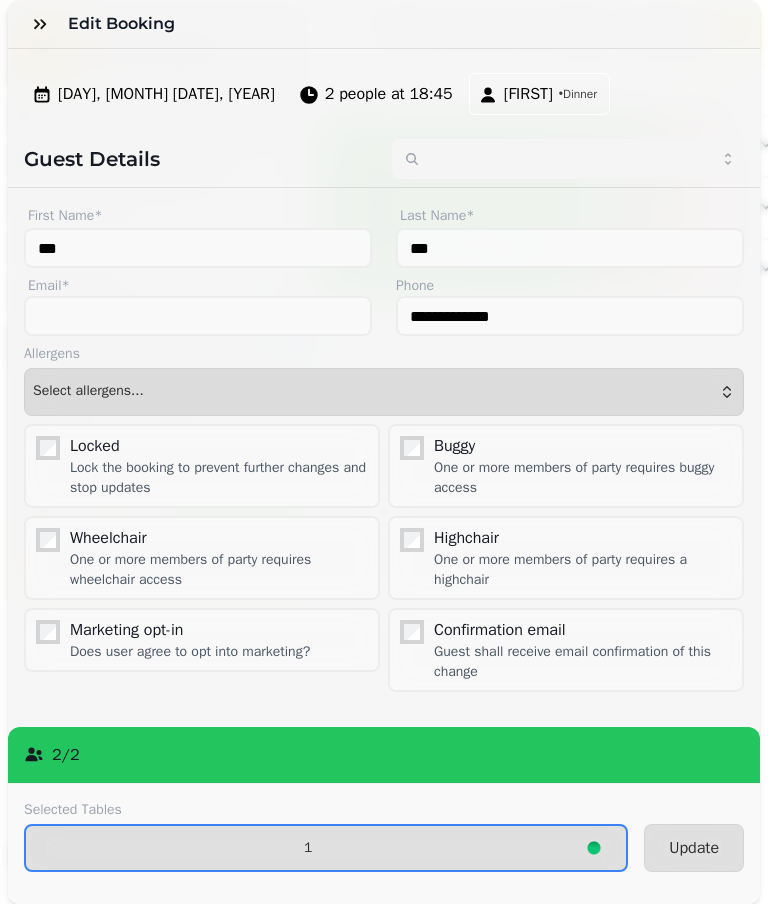 click 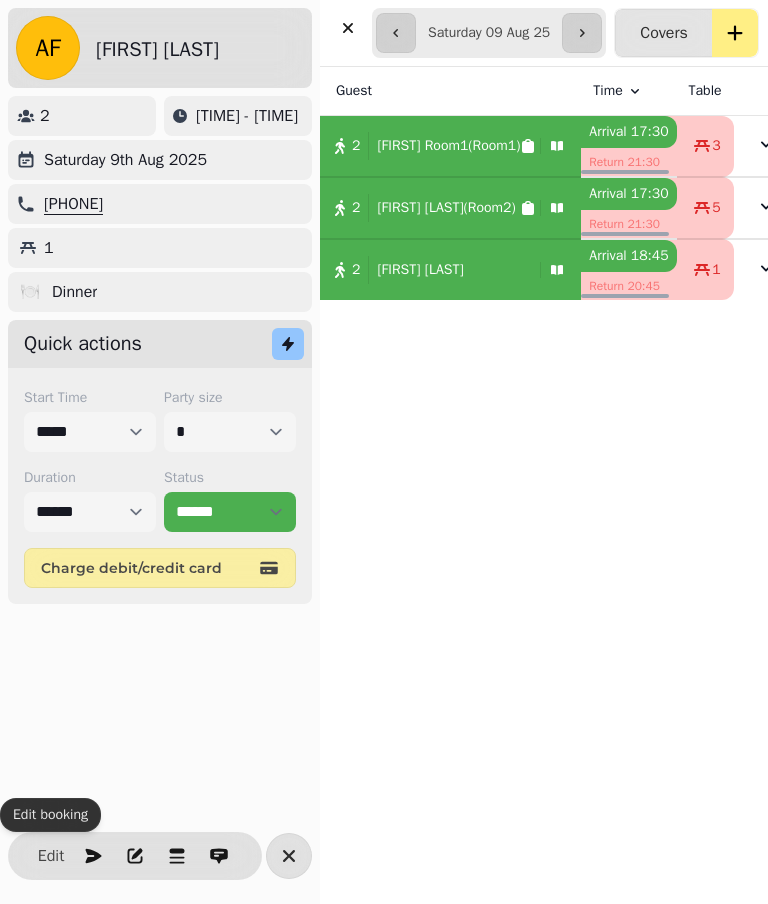 click 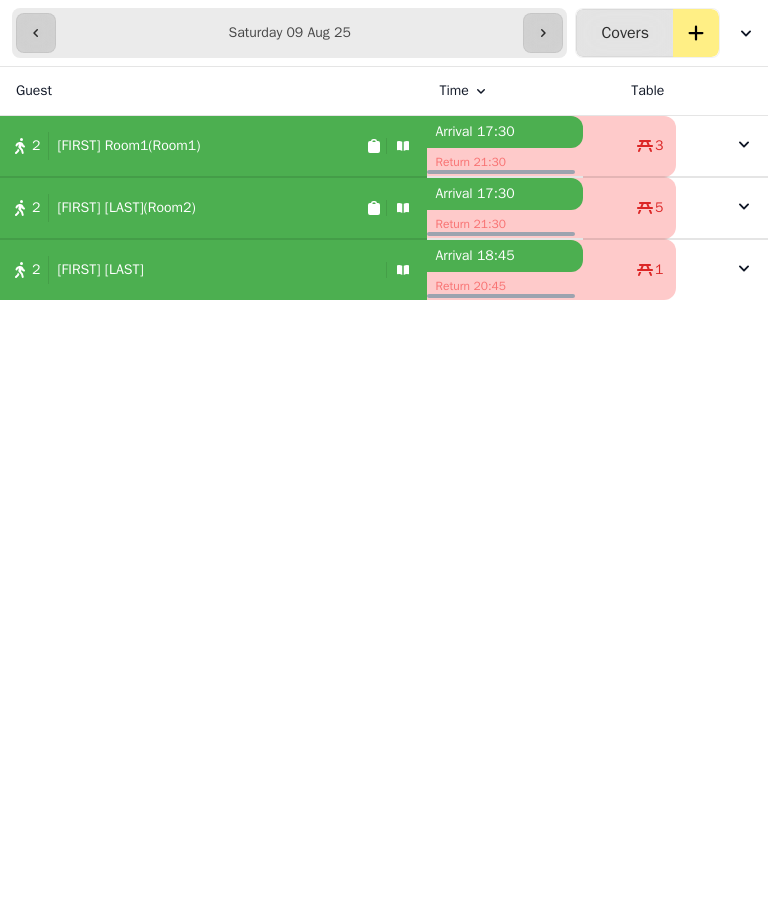 click 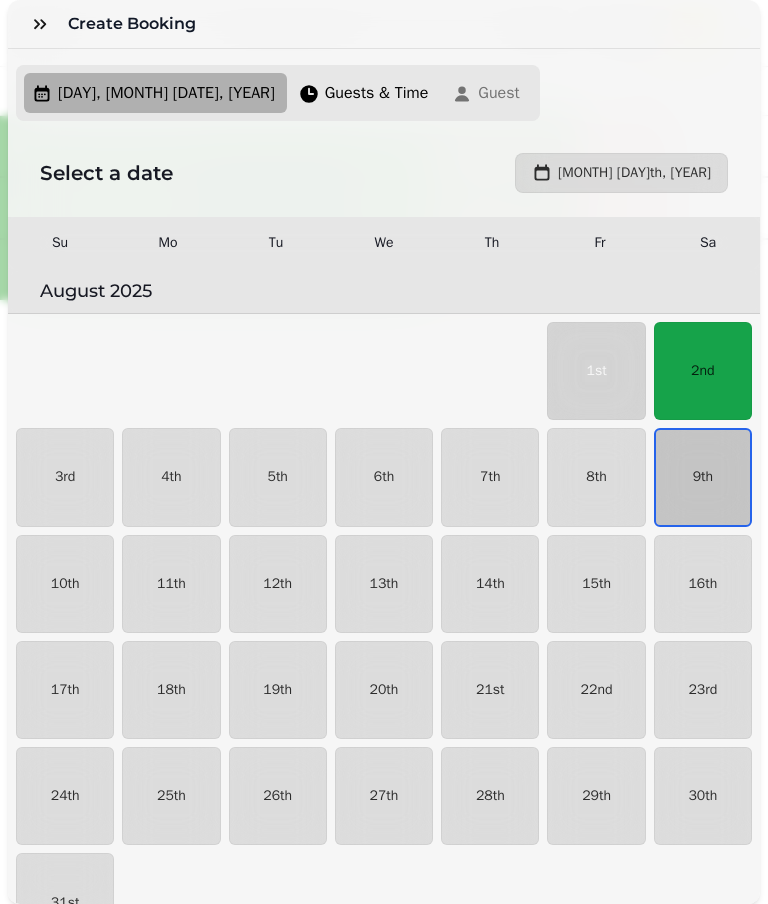 click on "9th" at bounding box center (703, 477) 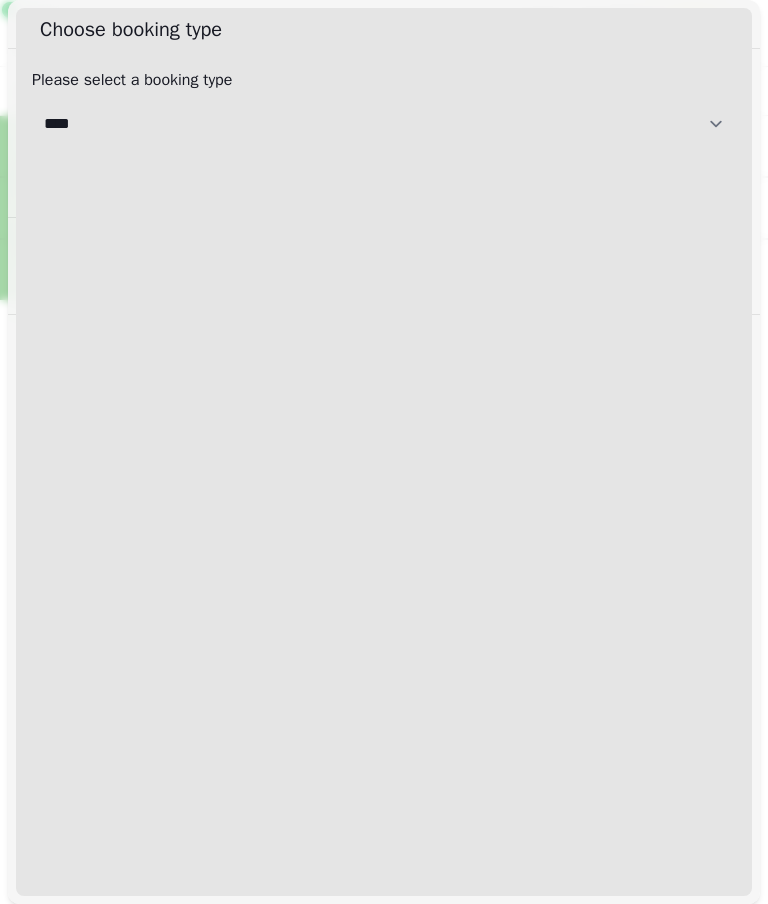 click on "[CREDITCARD]" at bounding box center (384, 124) 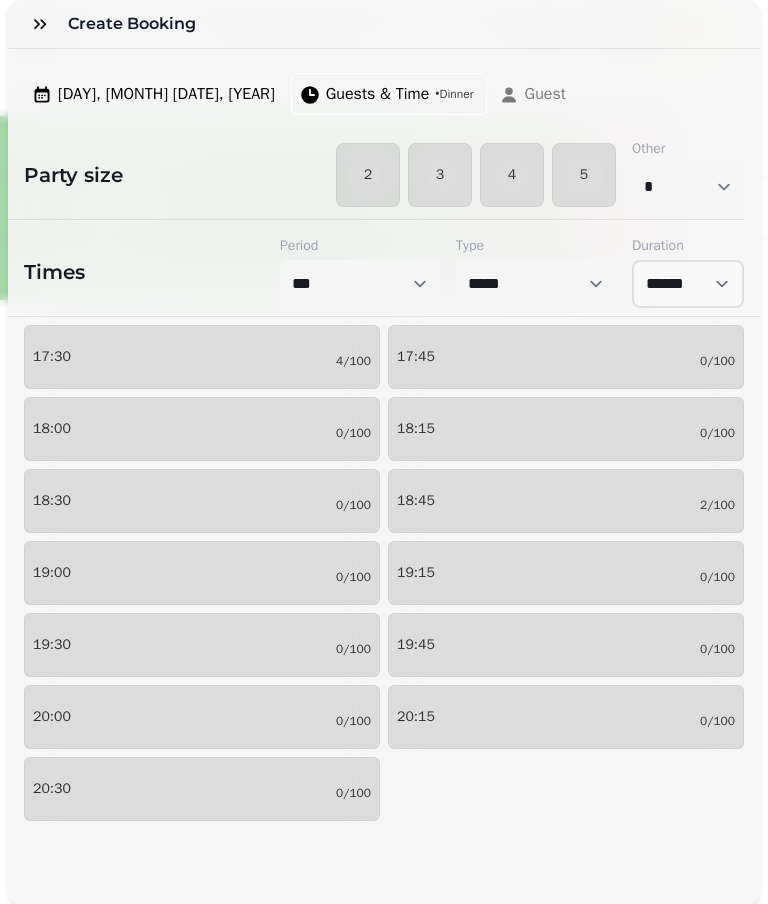 click on "2" at bounding box center [368, 175] 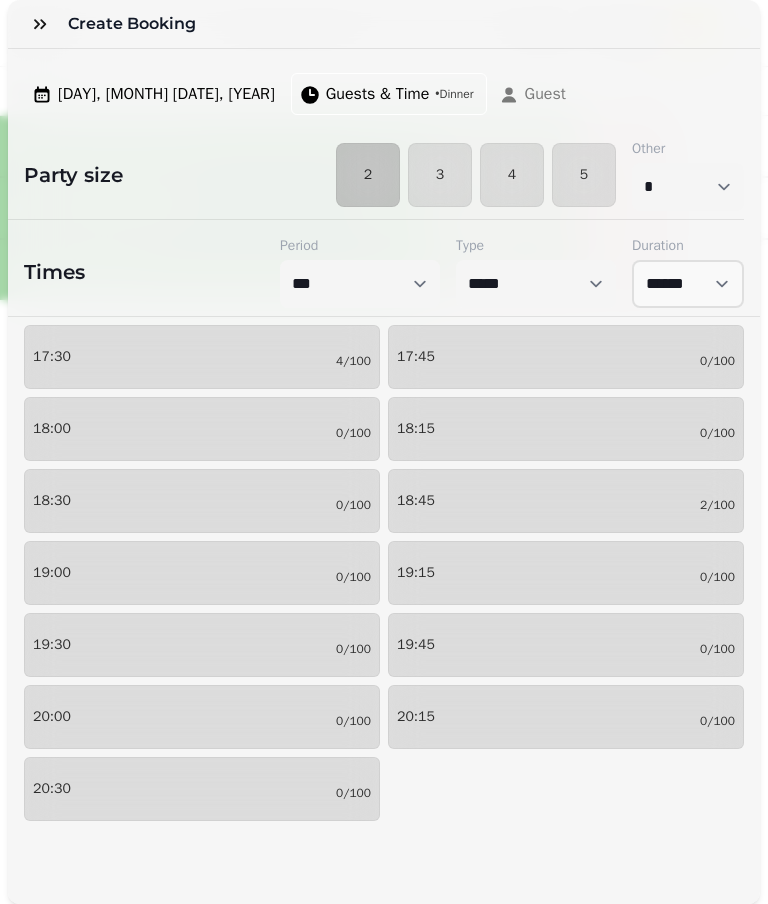 click on "[TIME] [NUMBER]/[NUMBER]" at bounding box center [202, 645] 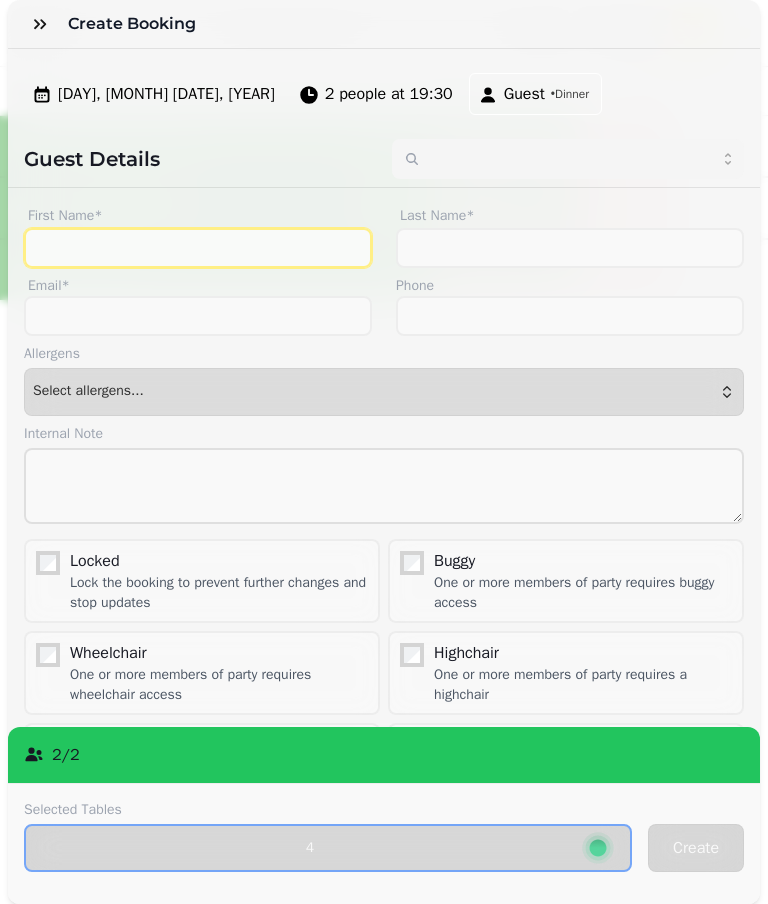 click on "First Name*" at bounding box center (198, 248) 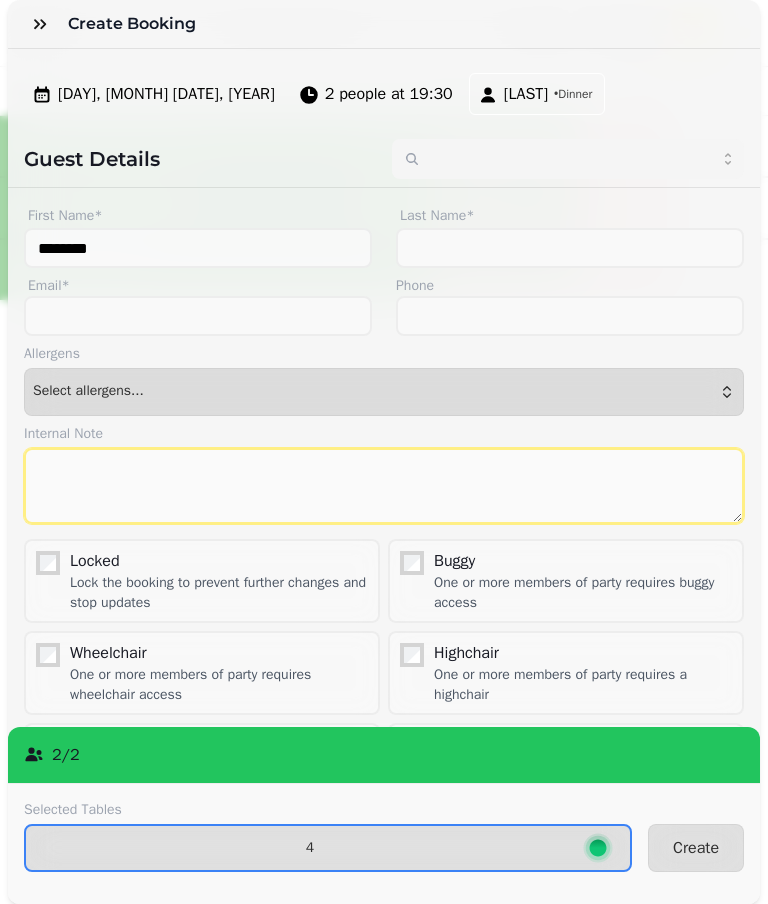 click at bounding box center (384, 486) 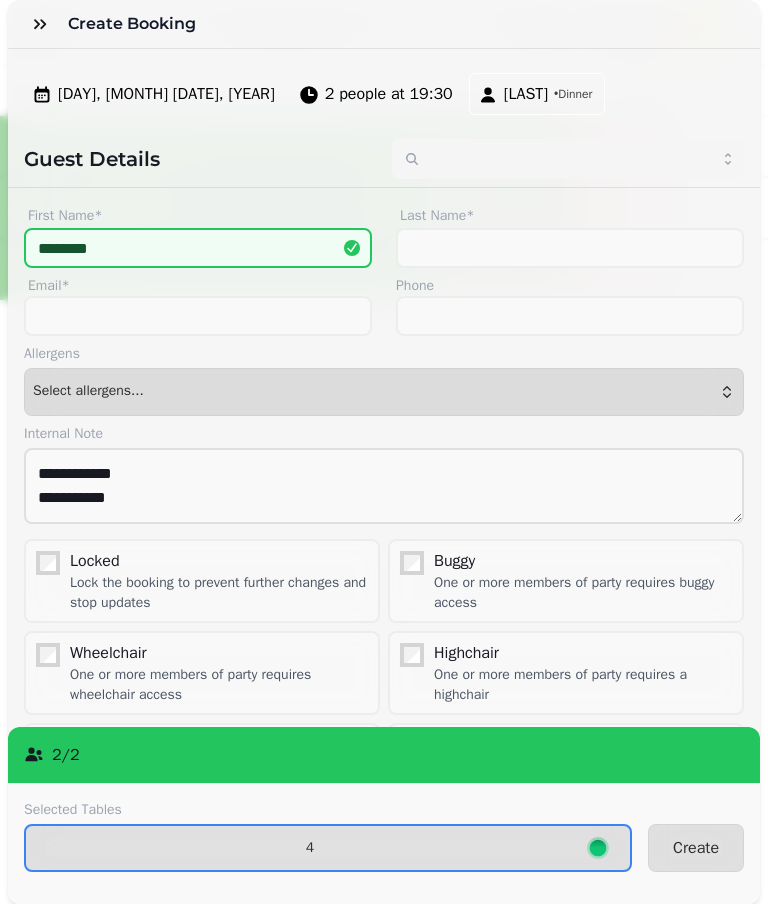 scroll, scrollTop: 0, scrollLeft: 0, axis: both 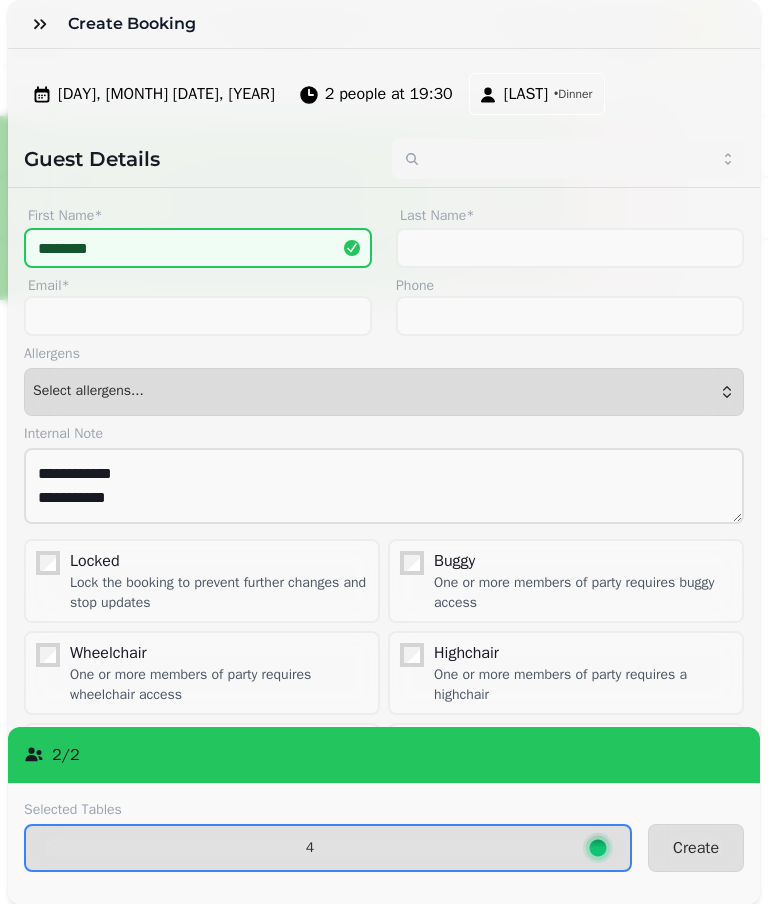 click on "Create" at bounding box center [696, 848] 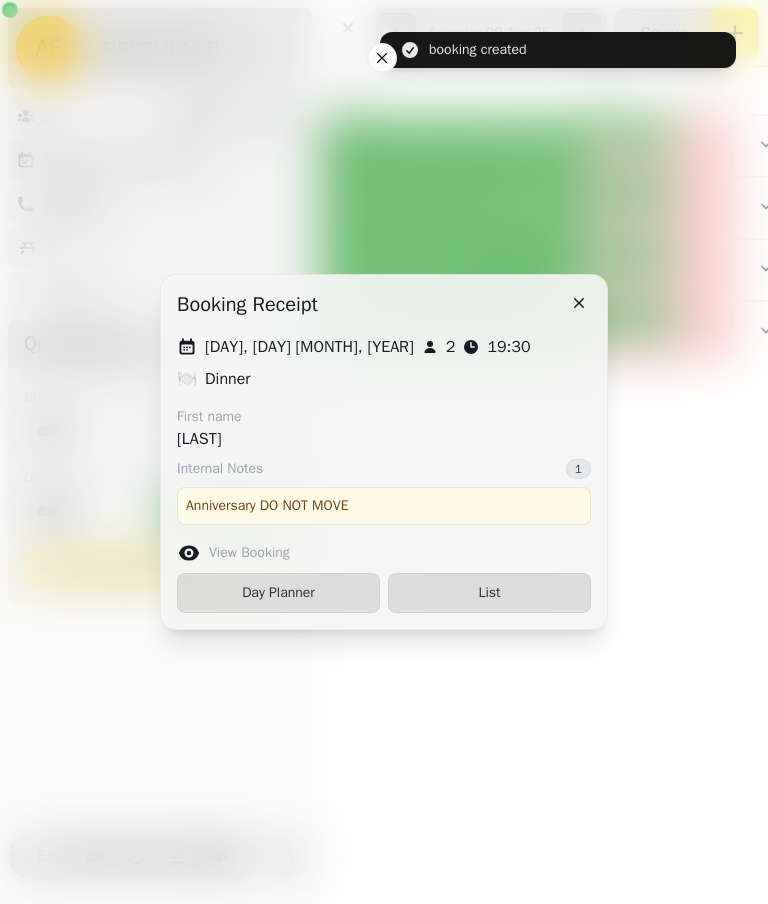 click on "List" at bounding box center (489, 593) 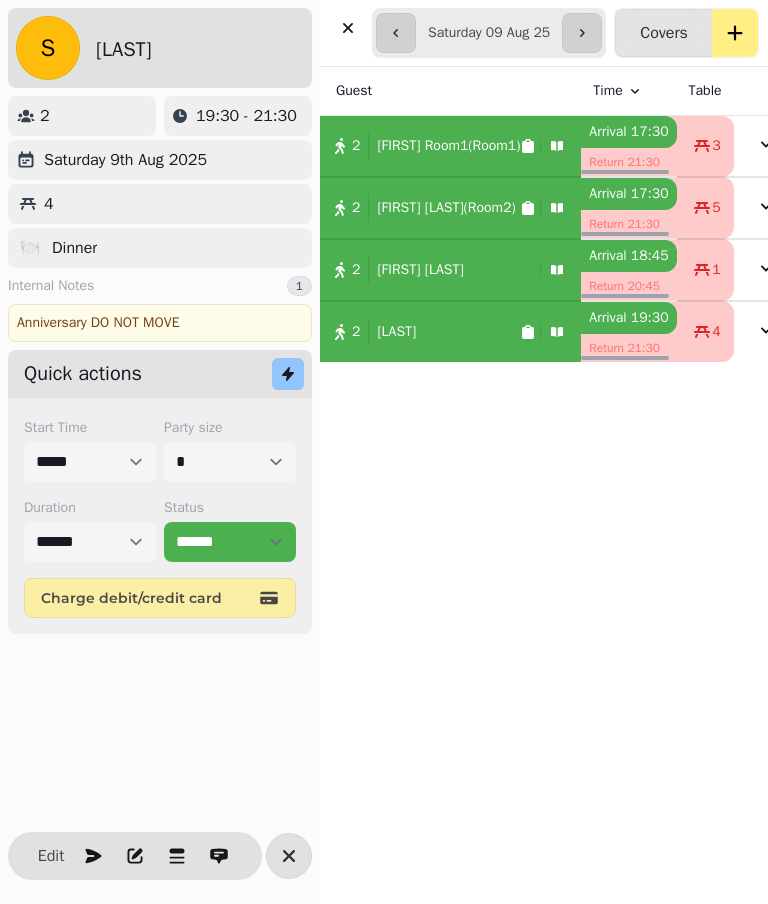 click 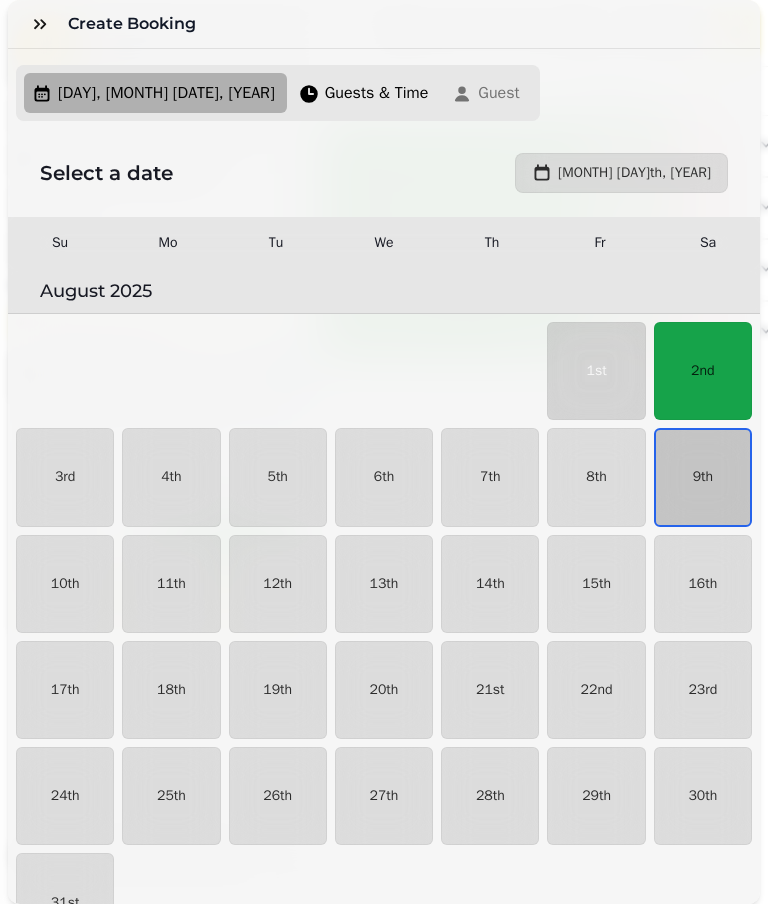 click on "9th" at bounding box center [703, 477] 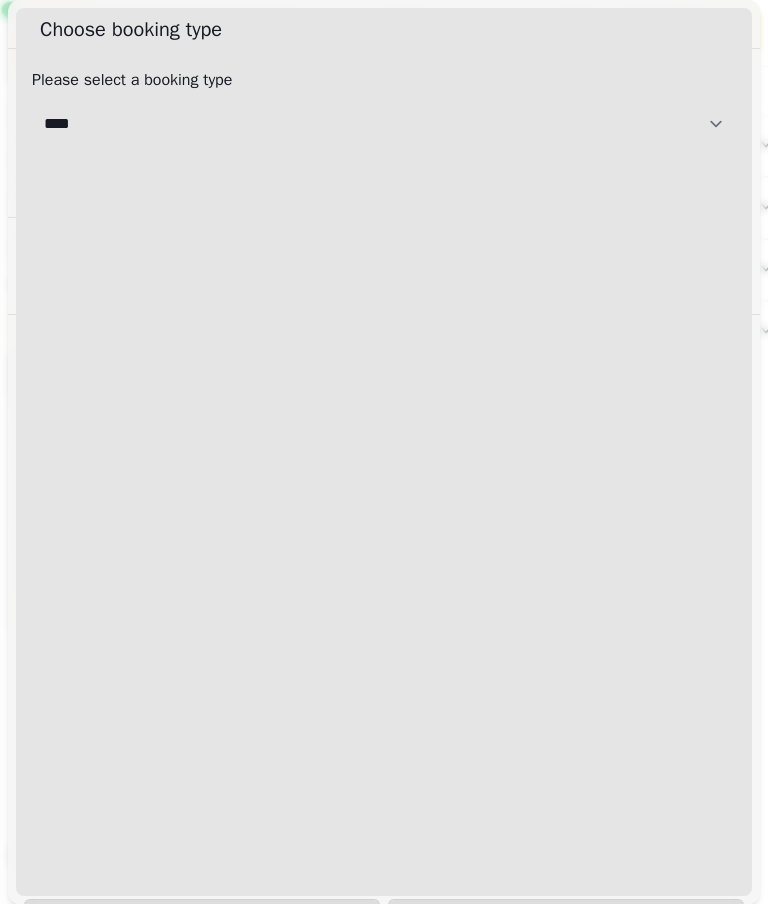 click on "[CREDITCARD]" at bounding box center (384, 124) 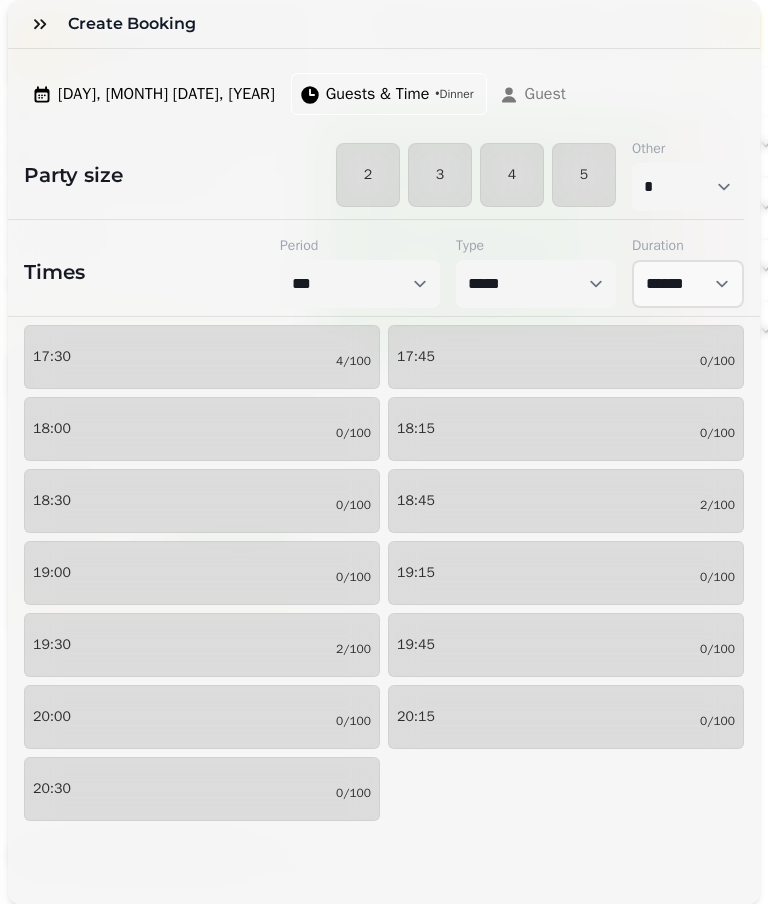 click on "2" at bounding box center [368, 175] 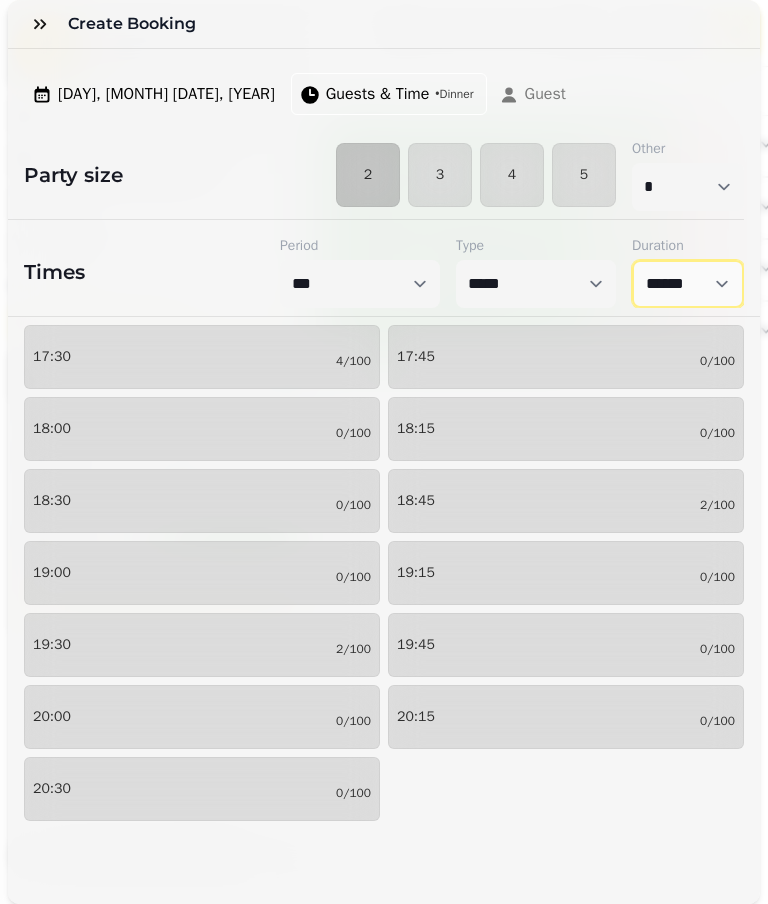 click on "****** ****** ****** ****** ****** ****** ****** ****** ****** ****** ****** ****** ****** ****** ****** ****** ****** ****** ****** ****** ****** ****** ****** ****** ****** ****** ****** ****** ****** ****** ****** ****** ****** ****** ****** ****** ****** ****** ****** ******* ******* ******* ******* ******* ******* ******* ******* ******* ******* ******* ******* ******* ******* ******* ******* ******* ******* ******* ******* ******* ******* ******* ******* ******* ******* ******* ******* ******* ******* ******* ******* ******* ******* ******* ******* ******* ******* ******* ******* ******* ******* ******* ******* ******* ******* ******* *******" at bounding box center [688, 284] 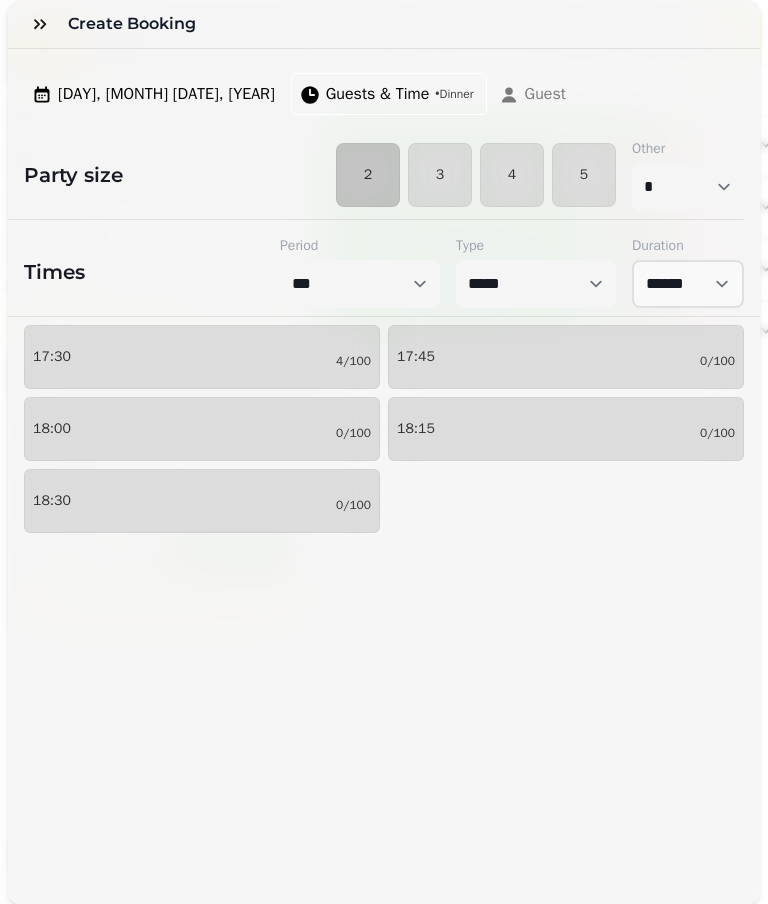 click on "17:30 4/100" at bounding box center (202, 357) 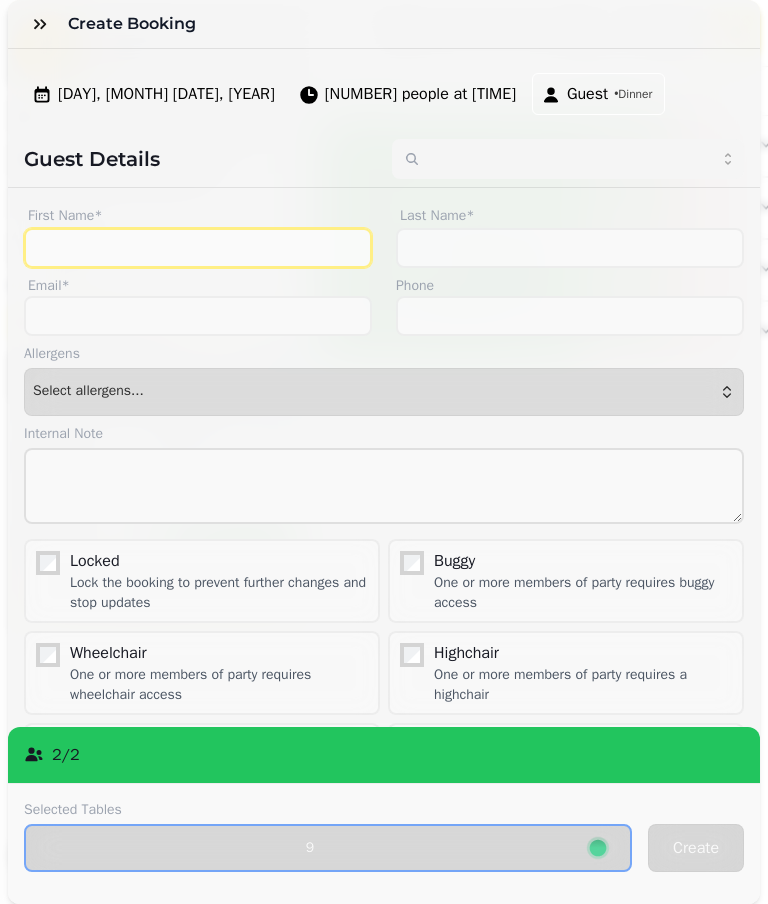 click on "First Name*" at bounding box center [198, 248] 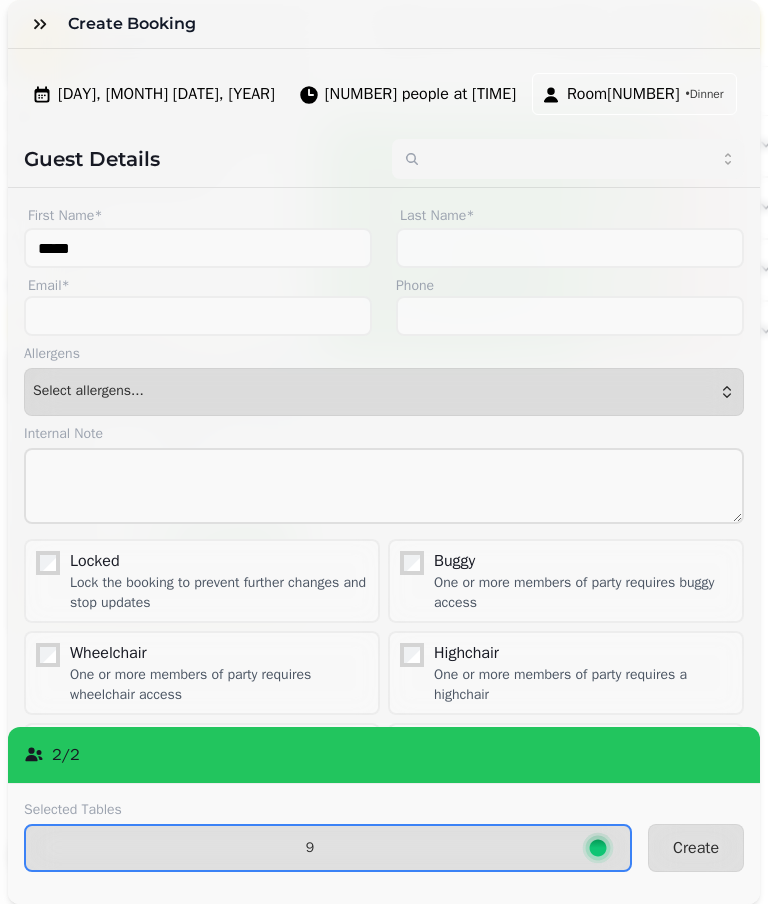 click on "9" at bounding box center (310, 848) 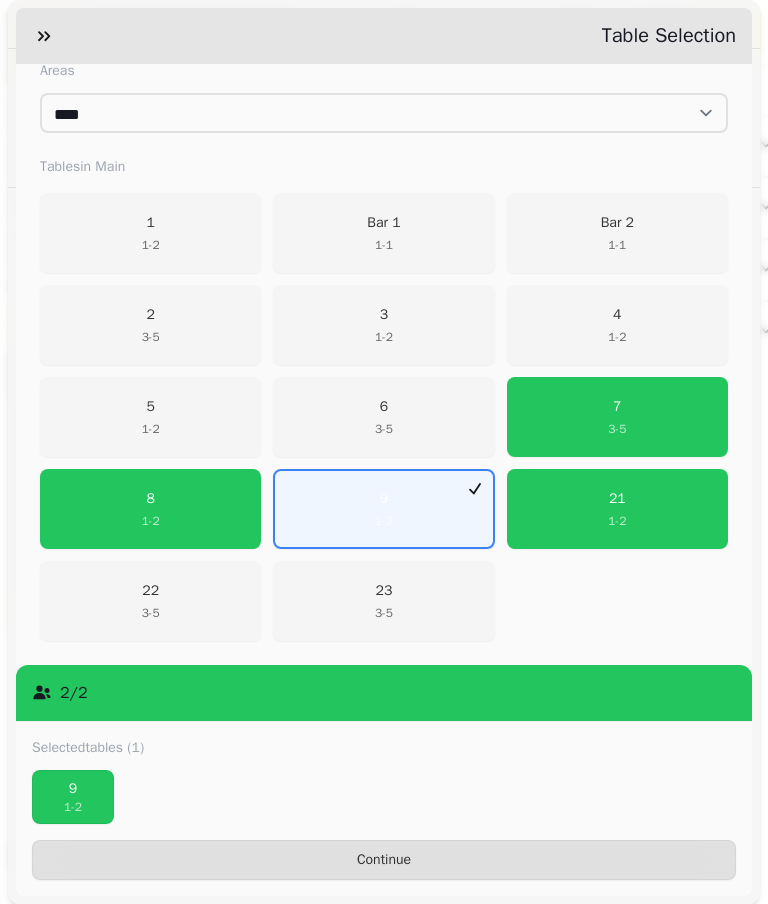 click on "[NUMBER] [NUMBER] - [NUMBER]" at bounding box center [73, 797] 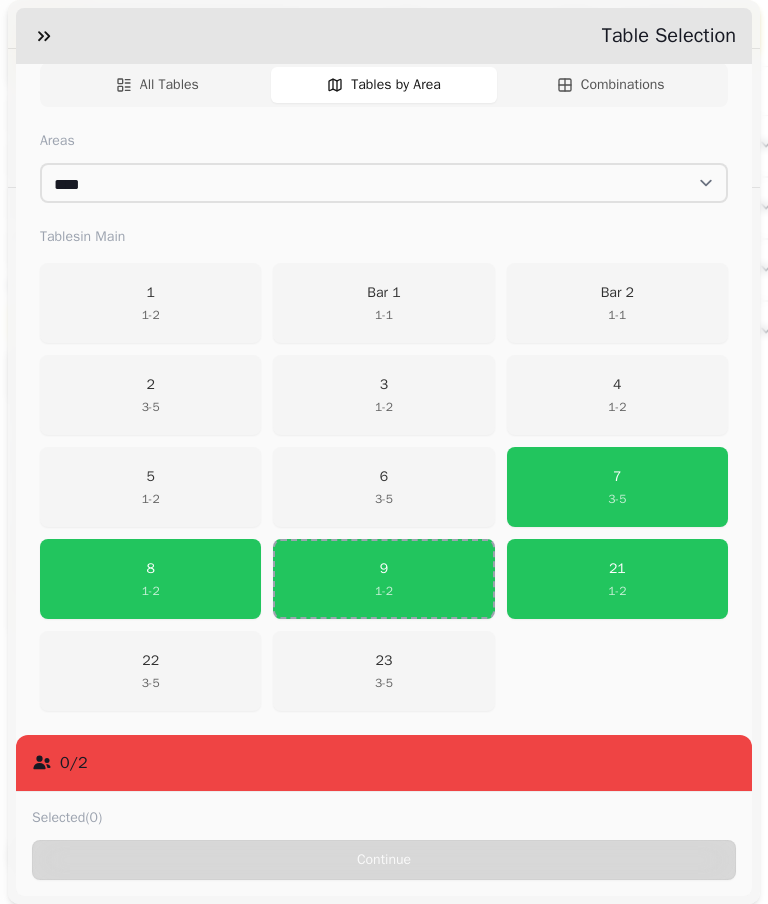 click on "8 1  -  2" at bounding box center (150, 579) 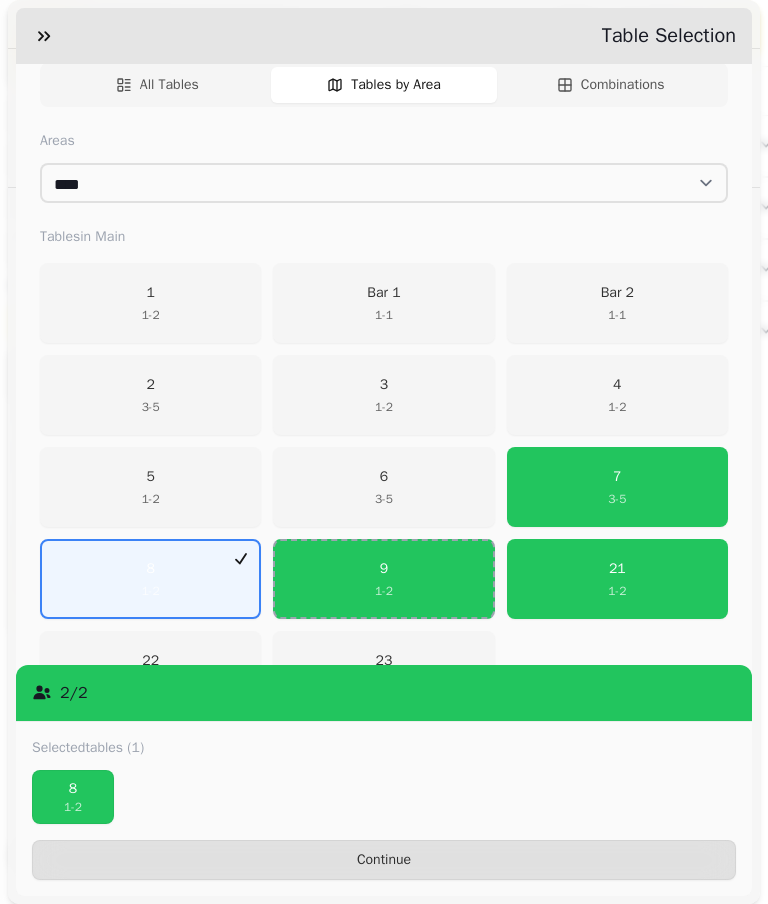 click on "Continue" at bounding box center [384, 860] 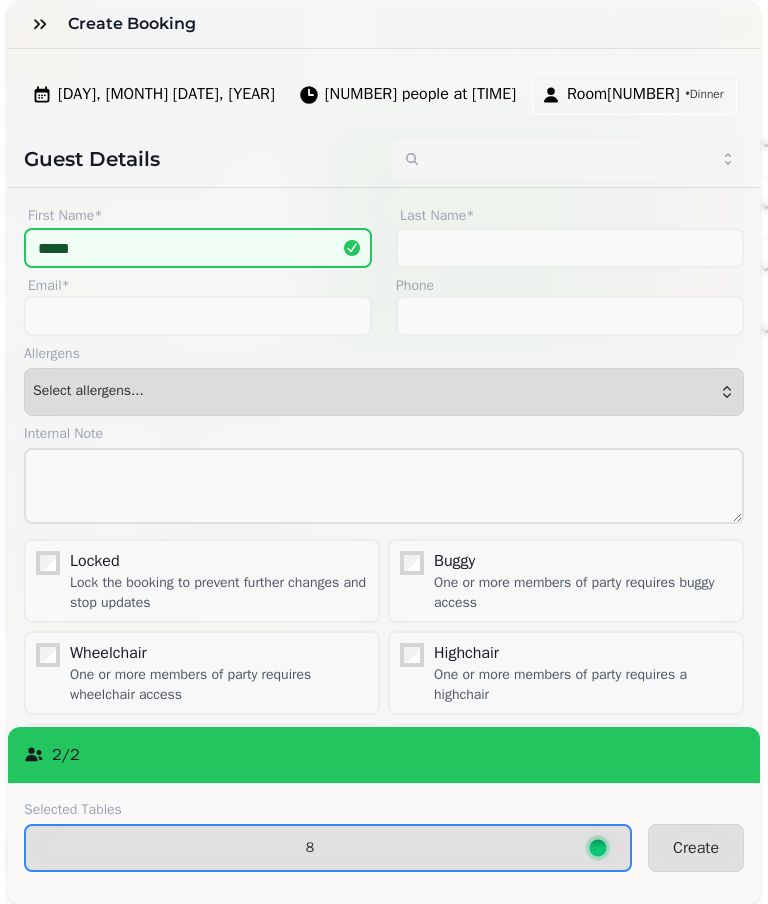 click on "Create" at bounding box center [696, 848] 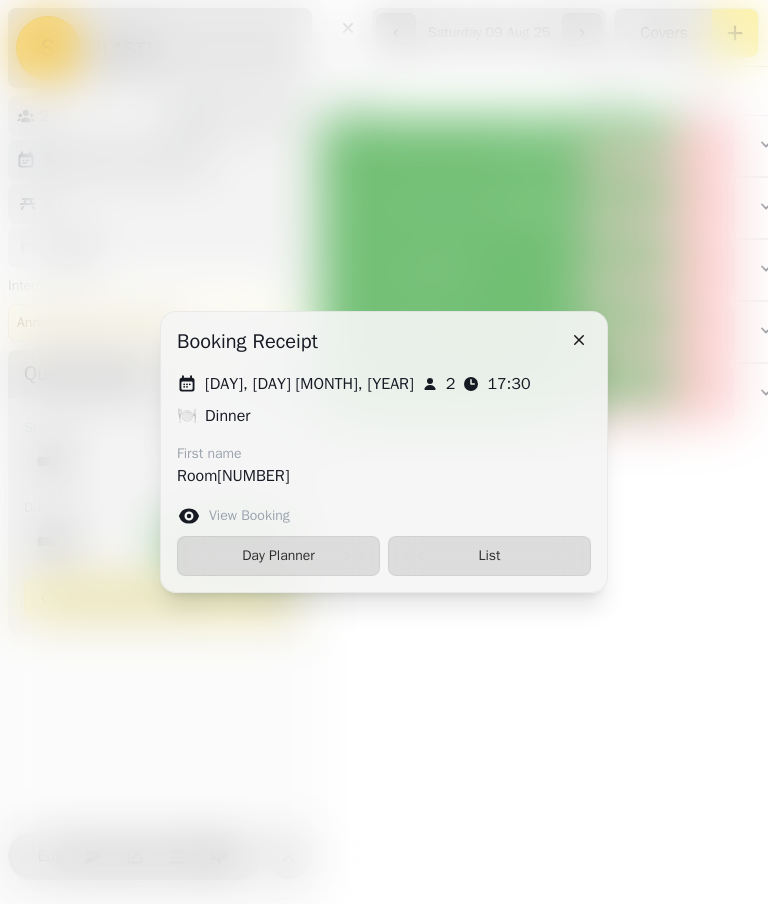 click on "List" at bounding box center (489, 556) 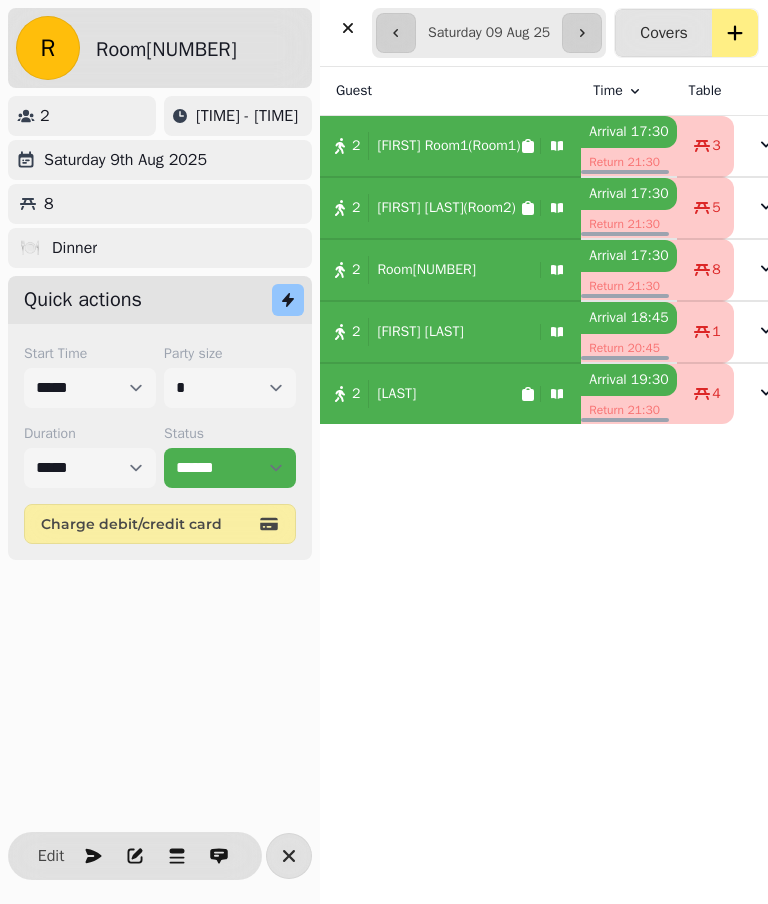 click 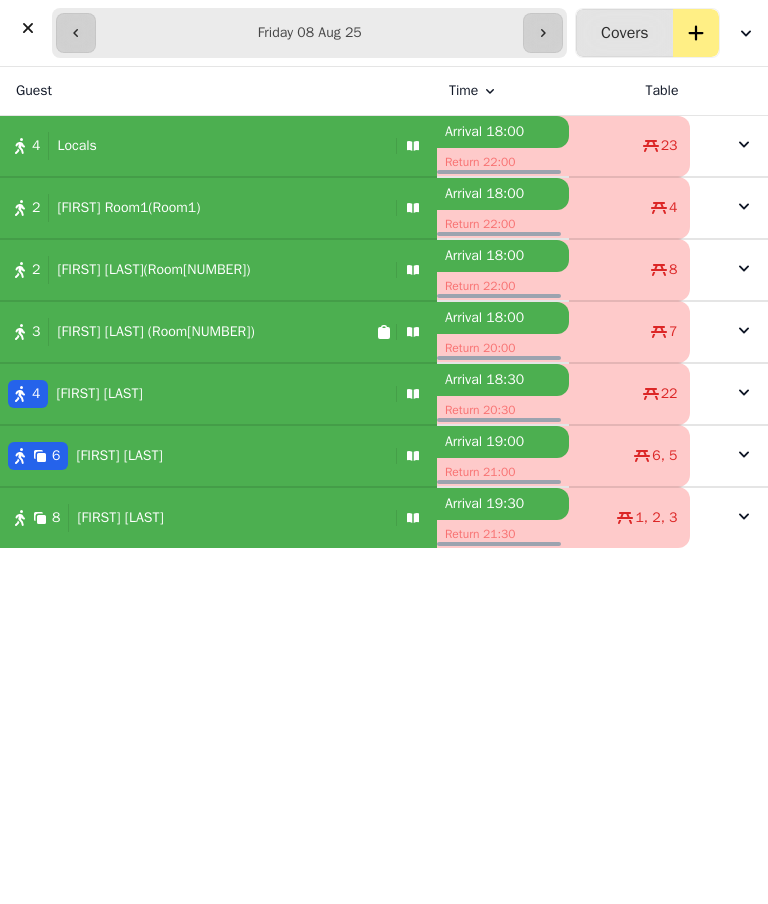 click on "[FIRST] [LAST] (Room2)" at bounding box center (155, 332) 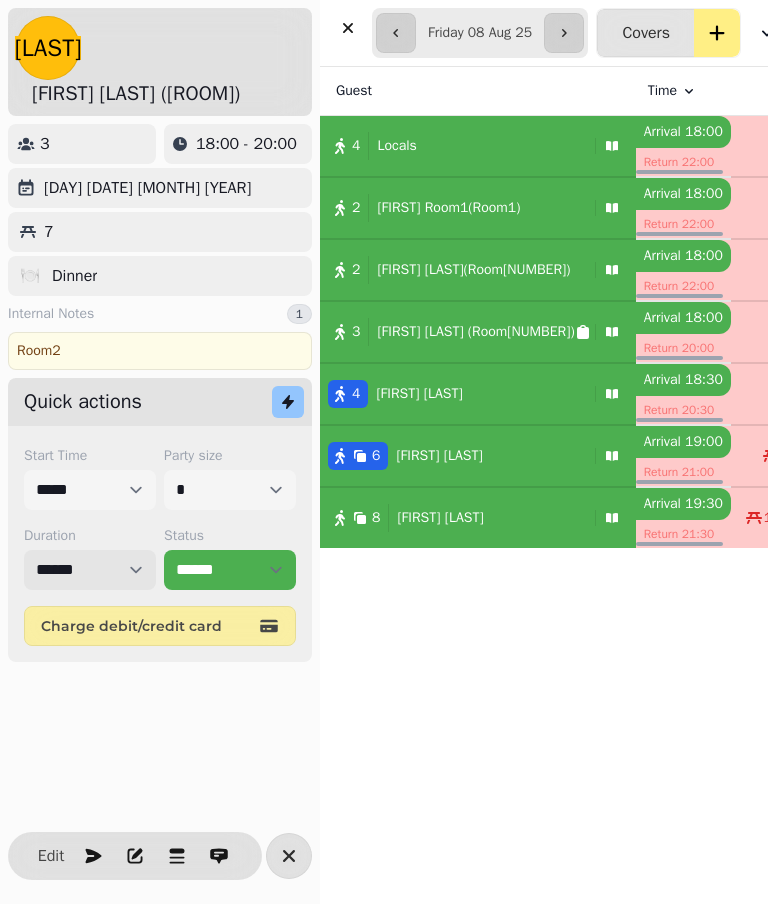 click on "****** ****** ****** ****** ****** ****** ****** ****** ****** ****** ****** ****** ****** ****** ****** ****** ****** ****** ****** ****** ****** ****** ****** ****** ****** ****** ****** ****** ****** ****** ****** ****** ****** ****** ****** ****** ****** ****** ****** ****** ******* ******* ******* ****** ******* ******* ******* ****** ******* ******* ******* ****** ******* ******* ******* ****** ******* ******* ******* ****** ******* ******* ******* ****** ******* ******* ******* ****** ******* ******* ******* ****** ******* ******* ******* ****** ******* ******* ******* ****** ******* ******* ******* ****** ******* ******* ******* ******" at bounding box center (90, 570) 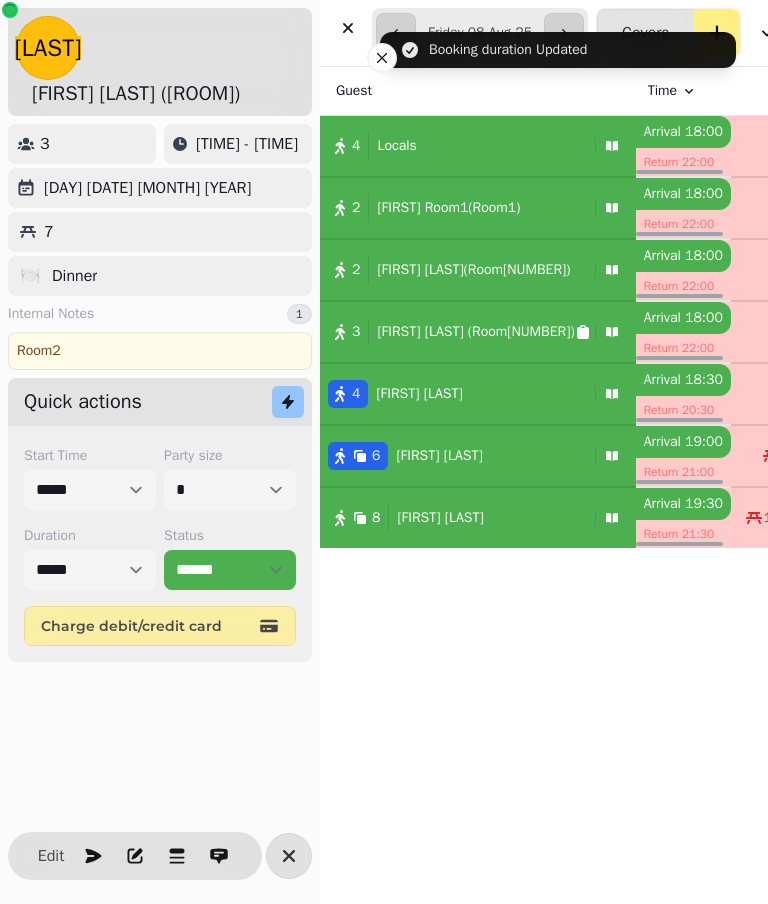 click 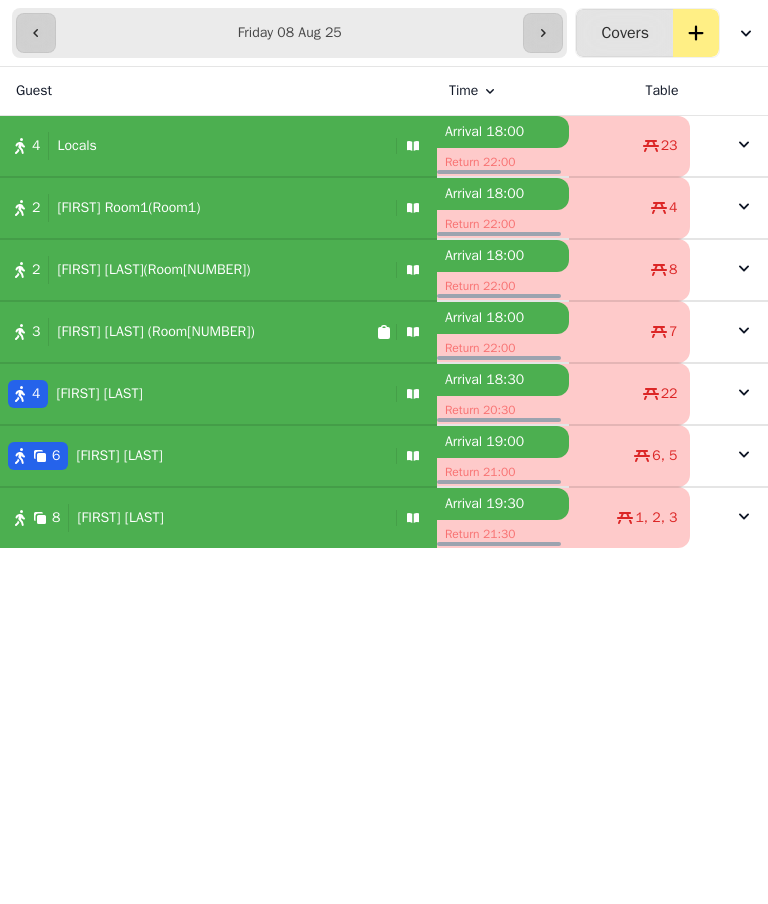 click 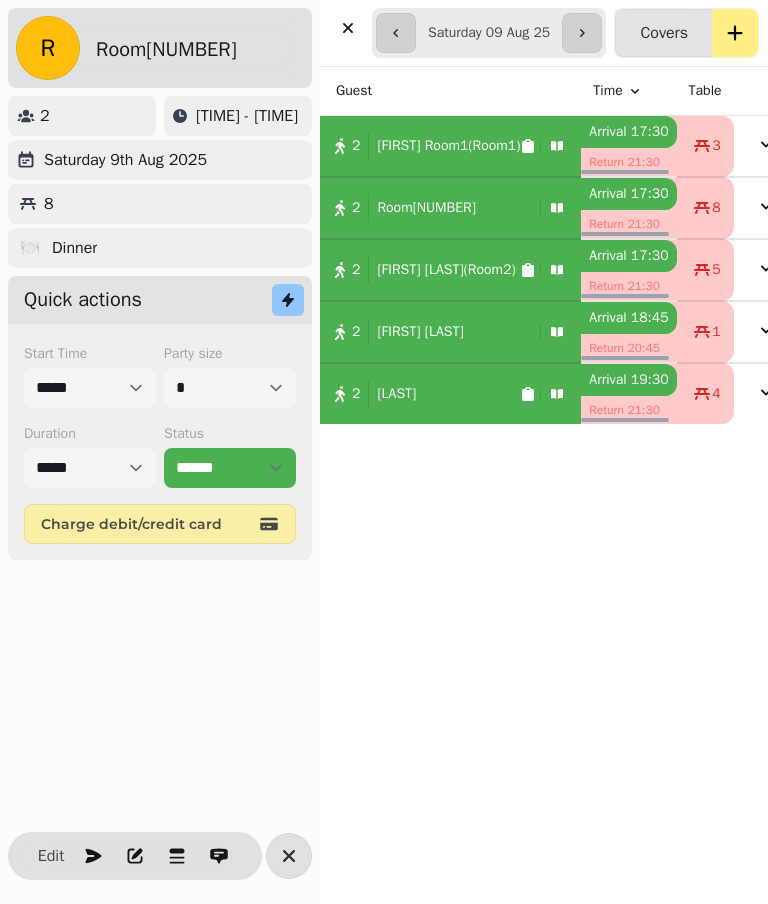 click 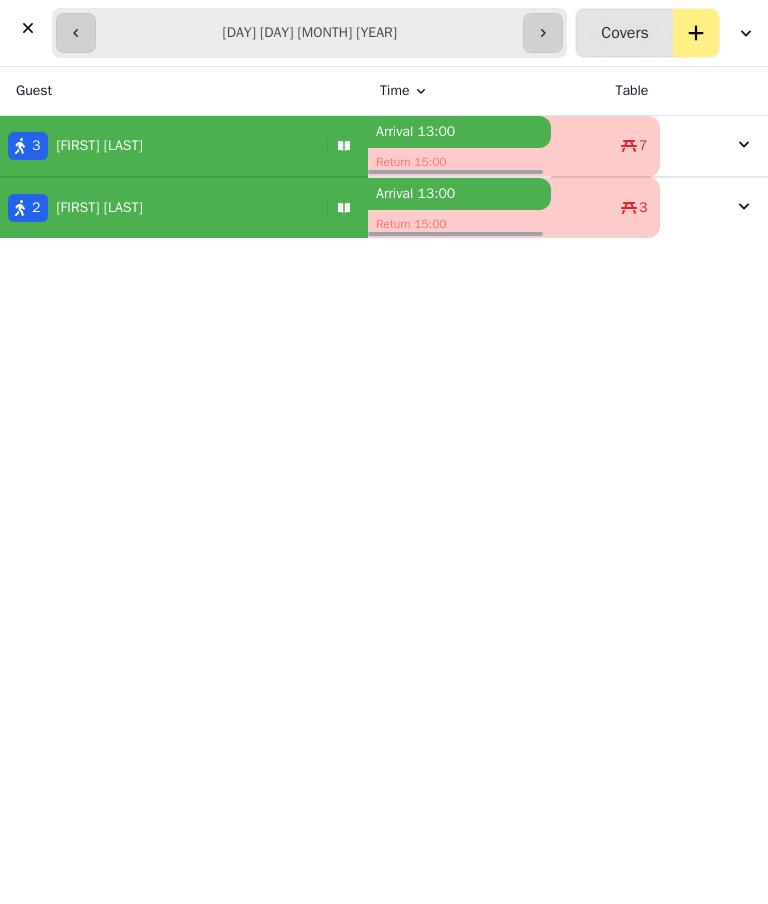 click 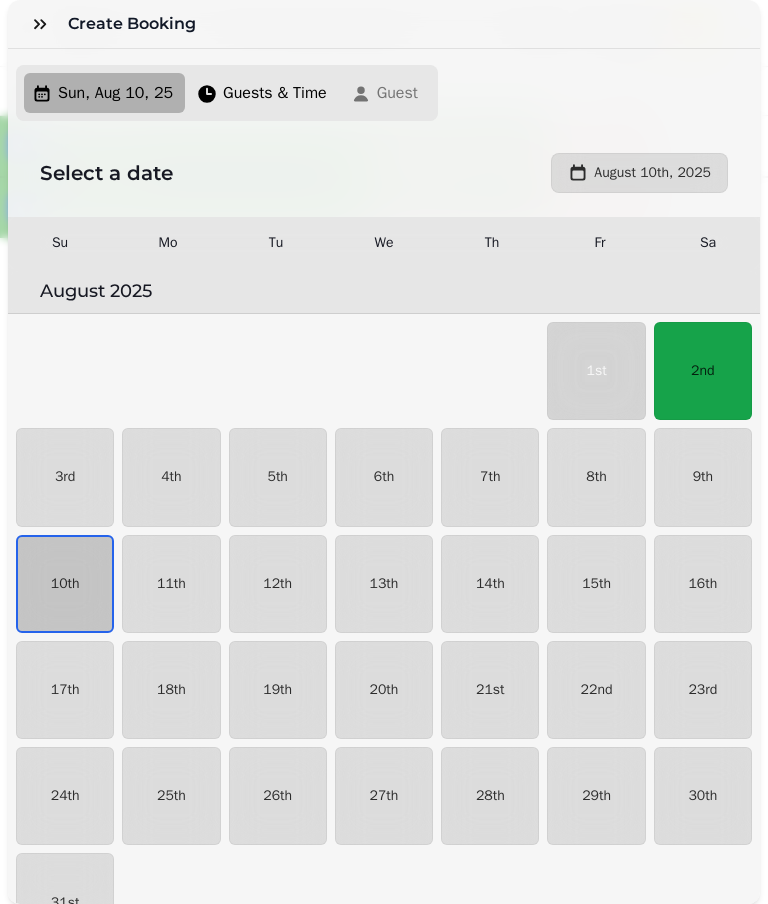 scroll, scrollTop: 23, scrollLeft: 0, axis: vertical 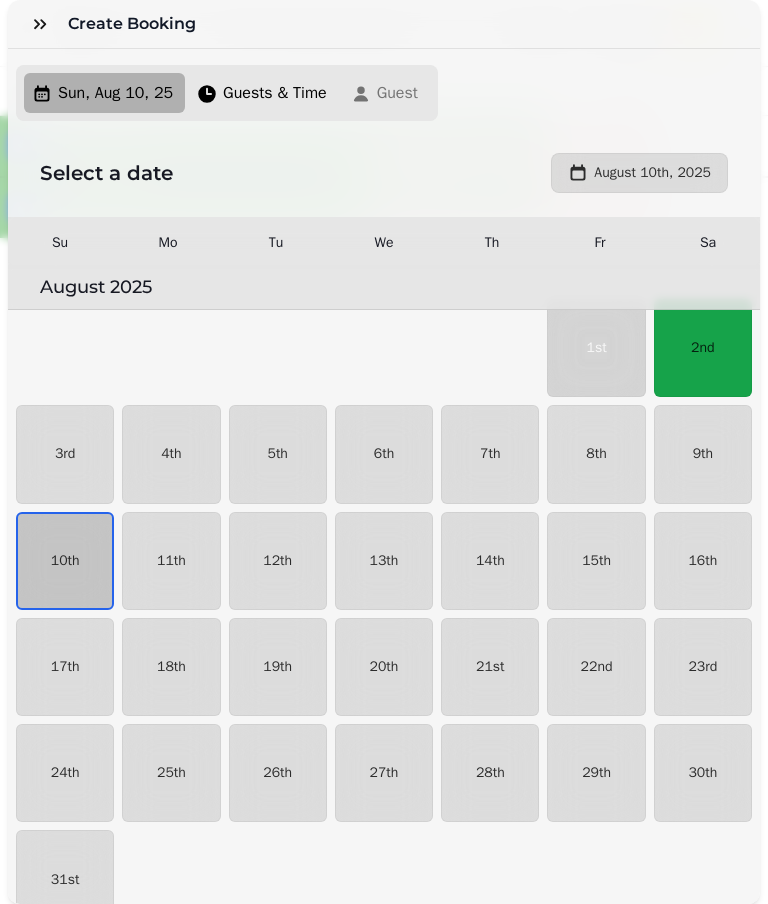 click on "10th" at bounding box center [65, 561] 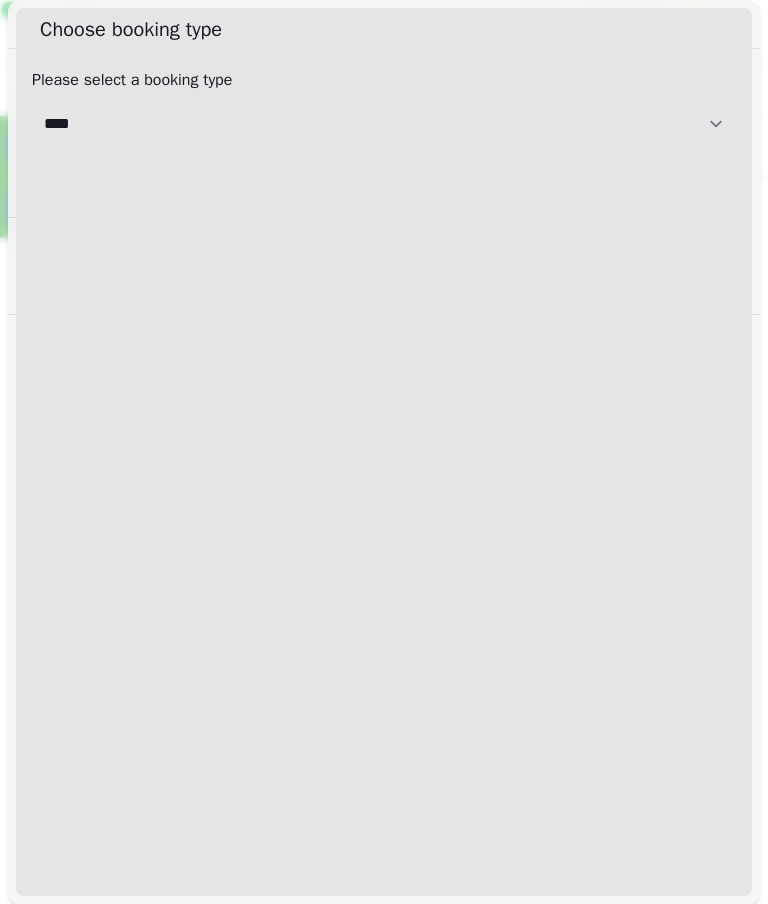 click on "[CREDITCARD]" at bounding box center (384, 124) 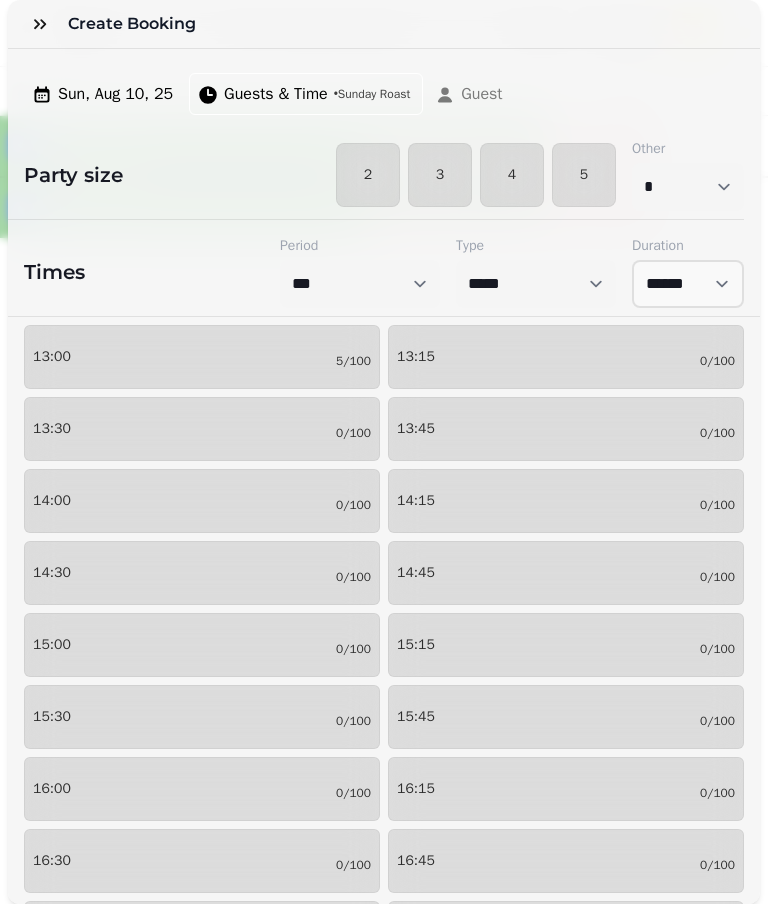 click on "4" at bounding box center [512, 175] 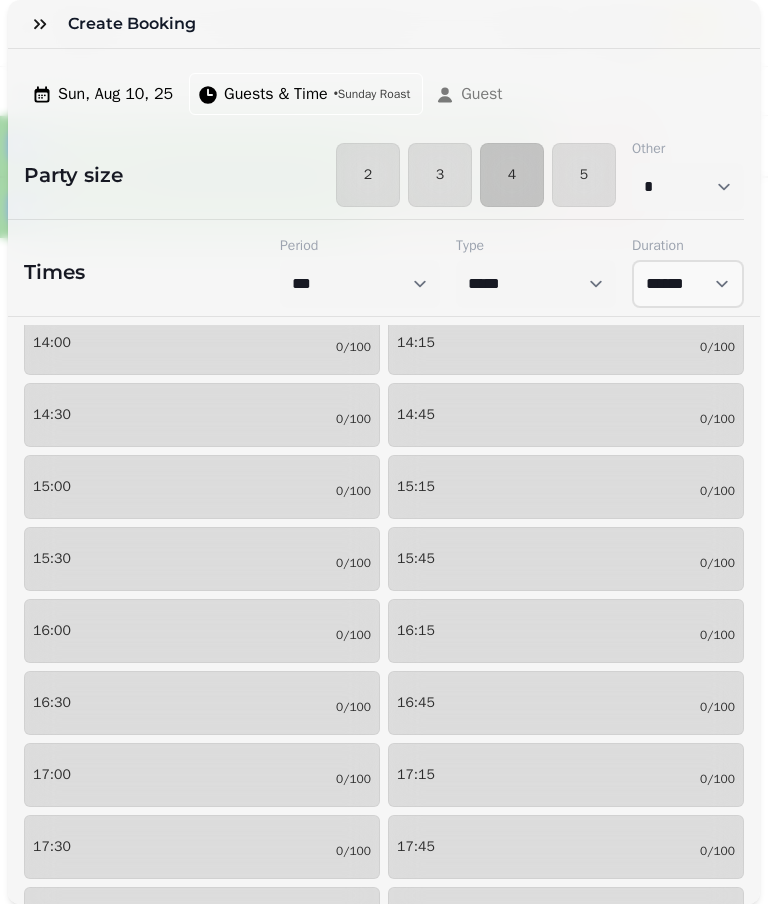 scroll, scrollTop: 161, scrollLeft: 0, axis: vertical 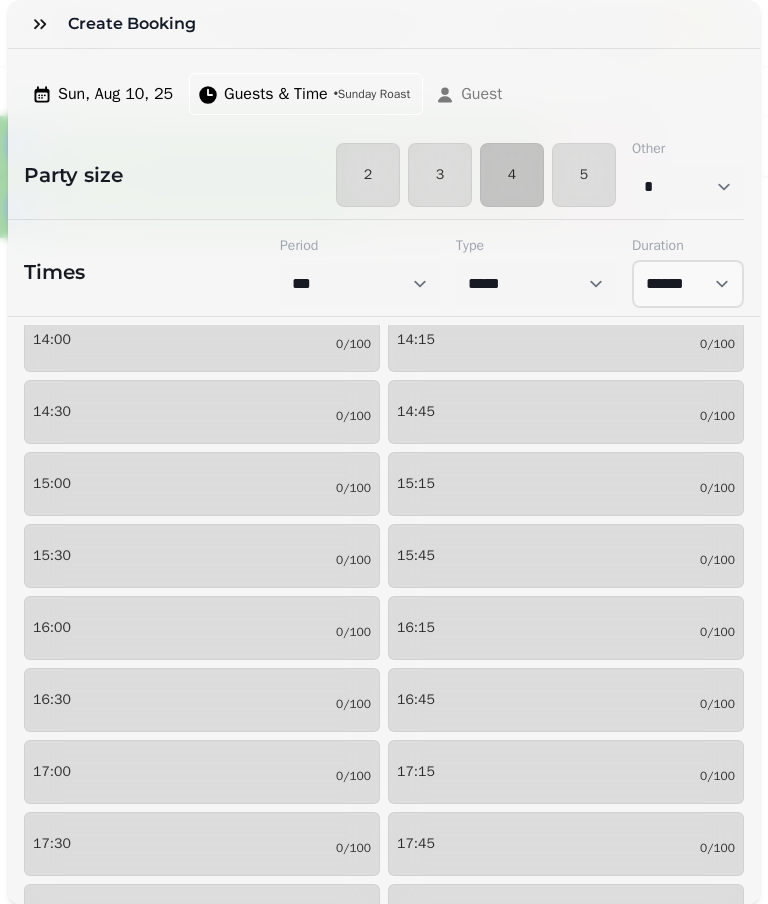 click on "[TIME] [NUMBER]/[NUMBER]" at bounding box center (202, 772) 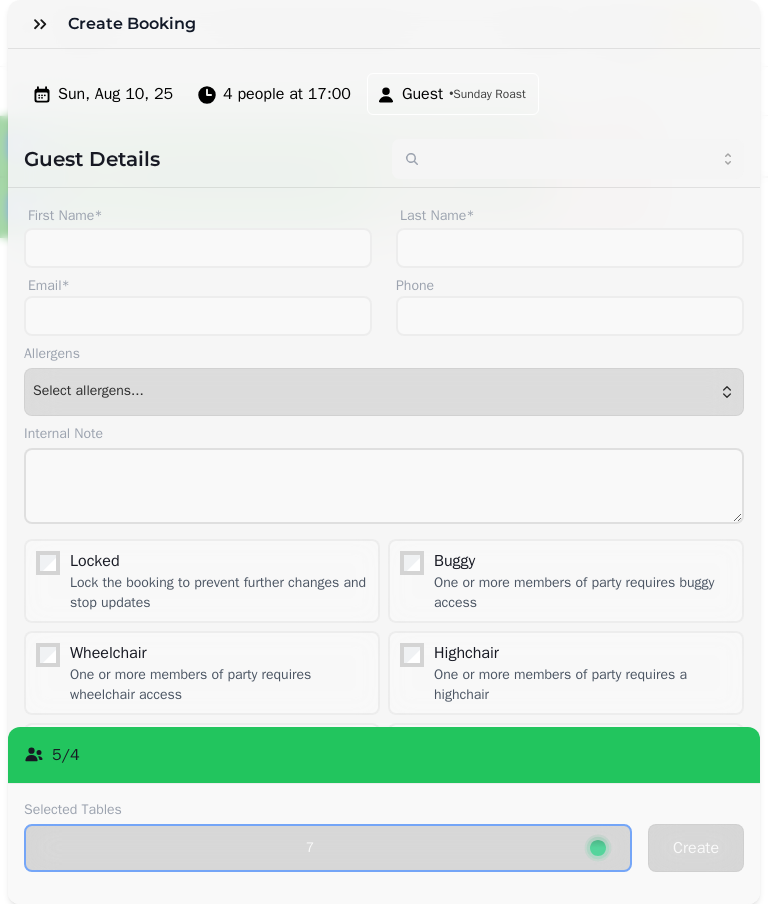 click on "4 people at 17:00" at bounding box center (287, 94) 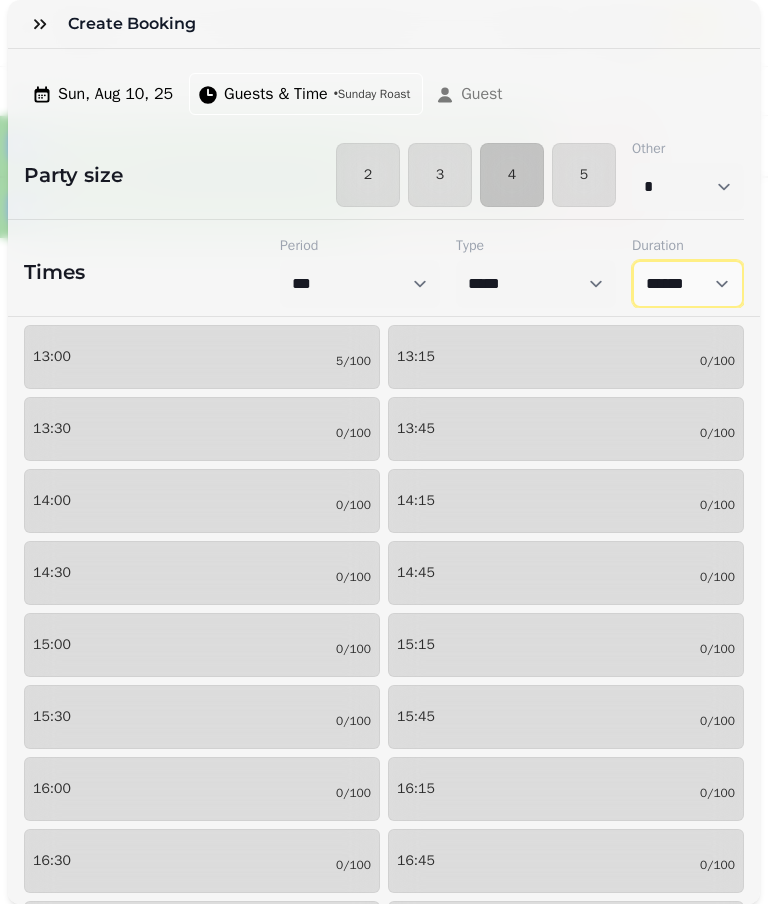 click on "****** ****** ****** ****** ****** ****** ****** ****** ****** ****** ****** ****** ****** ****** ****** ****** ****** ****** ****** ****** ****** ****** ****** ****** ****** ****** ****** ****** ****** ****** ****** ****** ****** ****** ****** ****** ****** ****** ****** ******* ******* ******* ******* ******* ******* ******* ******* ******* ******* ******* ******* ******* ******* ******* ******* ******* ******* ******* ******* ******* ******* ******* ******* ******* ******* ******* ******* ******* ******* ******* ******* ******* ******* ******* ******* ******* ******* ******* ******* ******* ******* ******* ******* ******* ******* ******* *******" at bounding box center [688, 284] 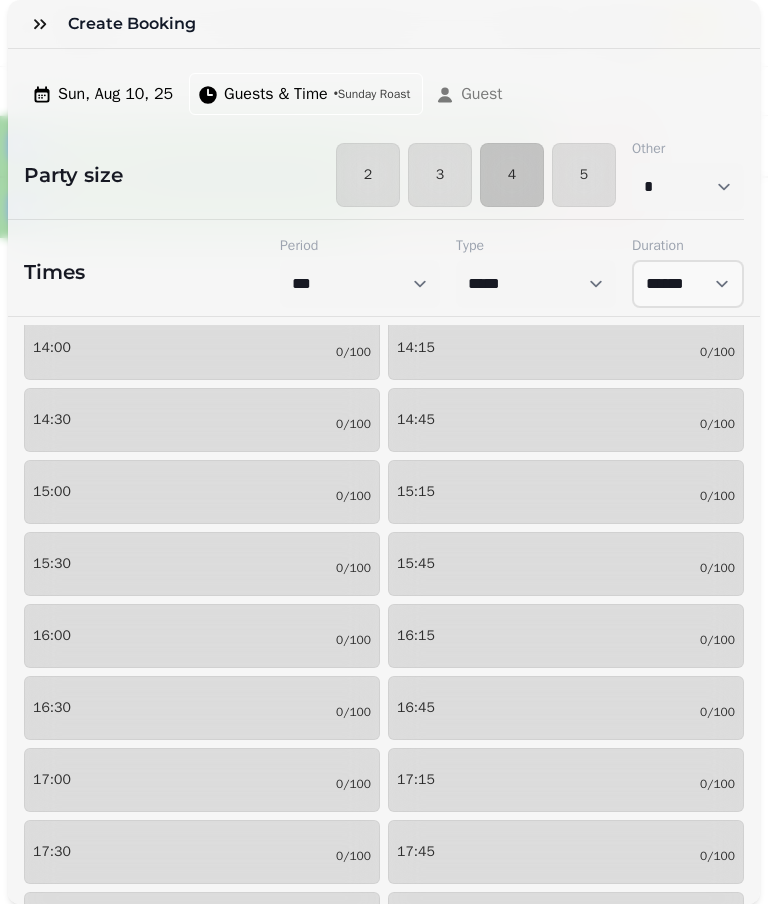 scroll, scrollTop: 229, scrollLeft: 0, axis: vertical 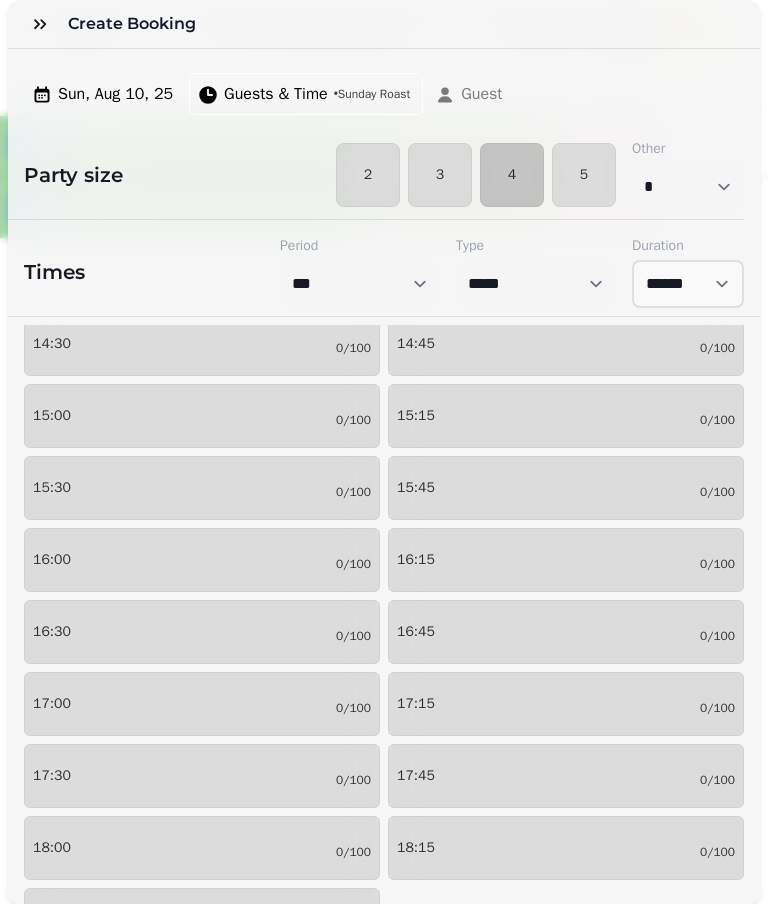 click on "[TIME] [NUMBER]/[NUMBER]" at bounding box center [202, 704] 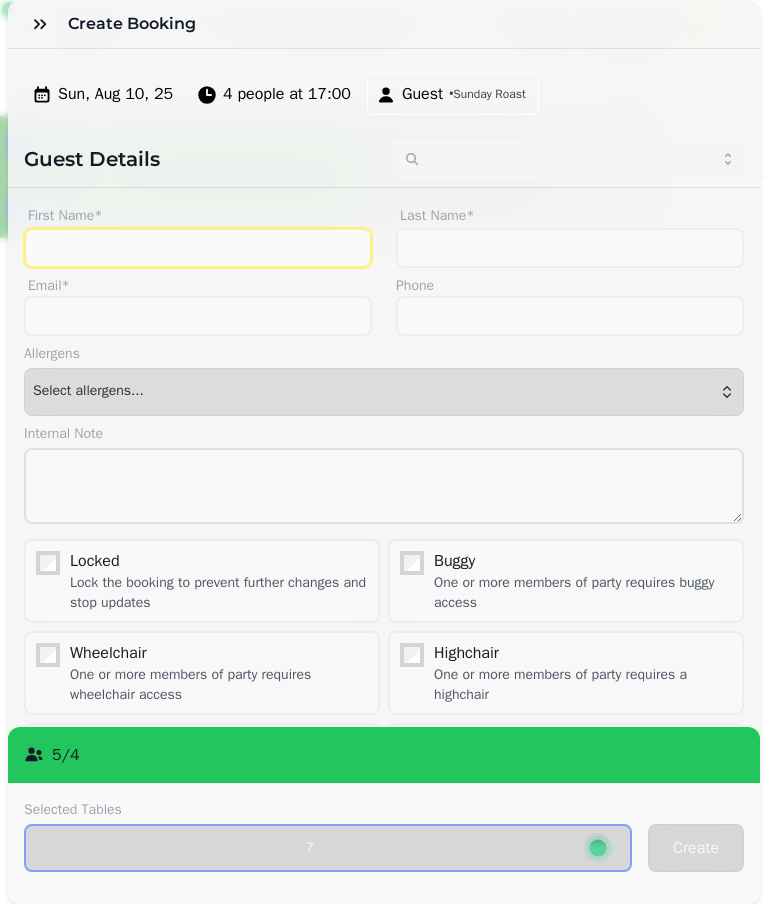 click on "First Name*" at bounding box center (198, 248) 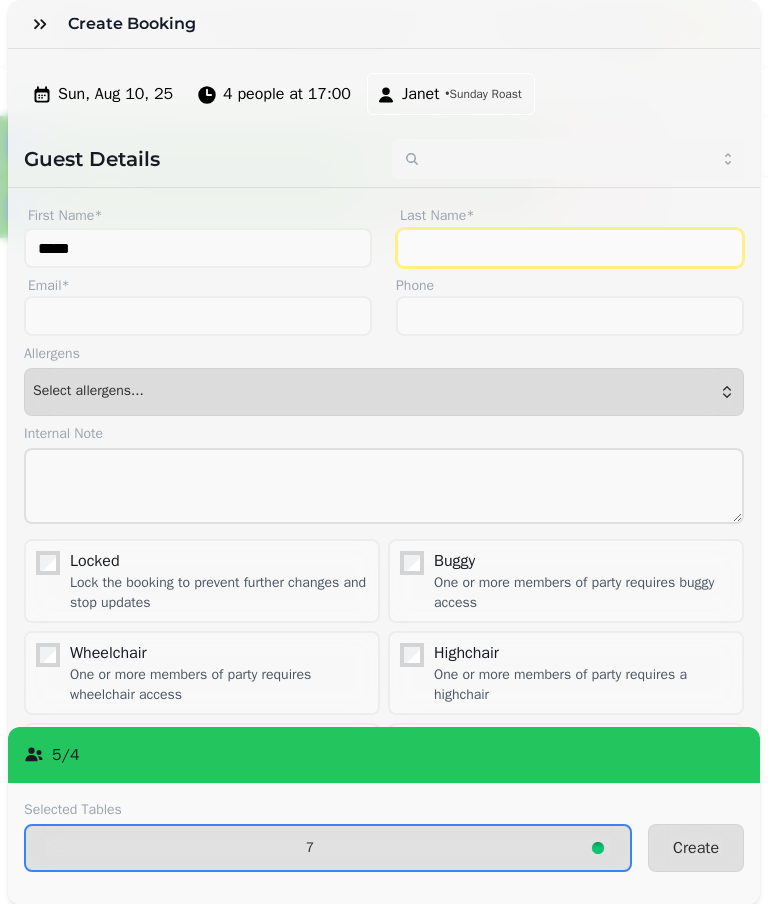 click on "Last Name*" at bounding box center [570, 248] 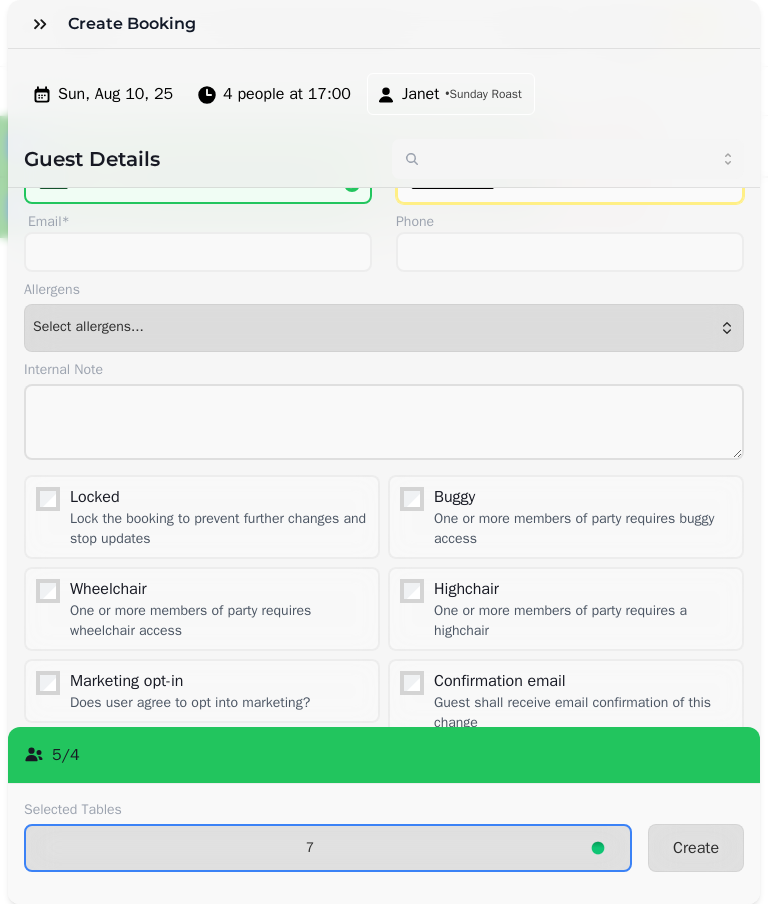 scroll, scrollTop: 62, scrollLeft: 0, axis: vertical 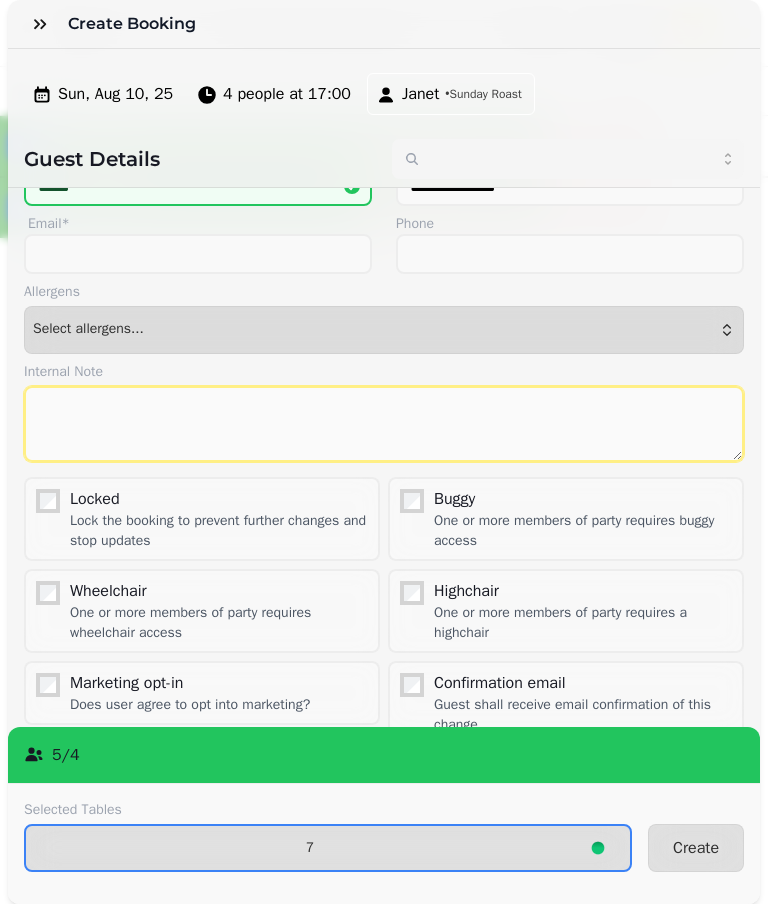 click at bounding box center [384, 424] 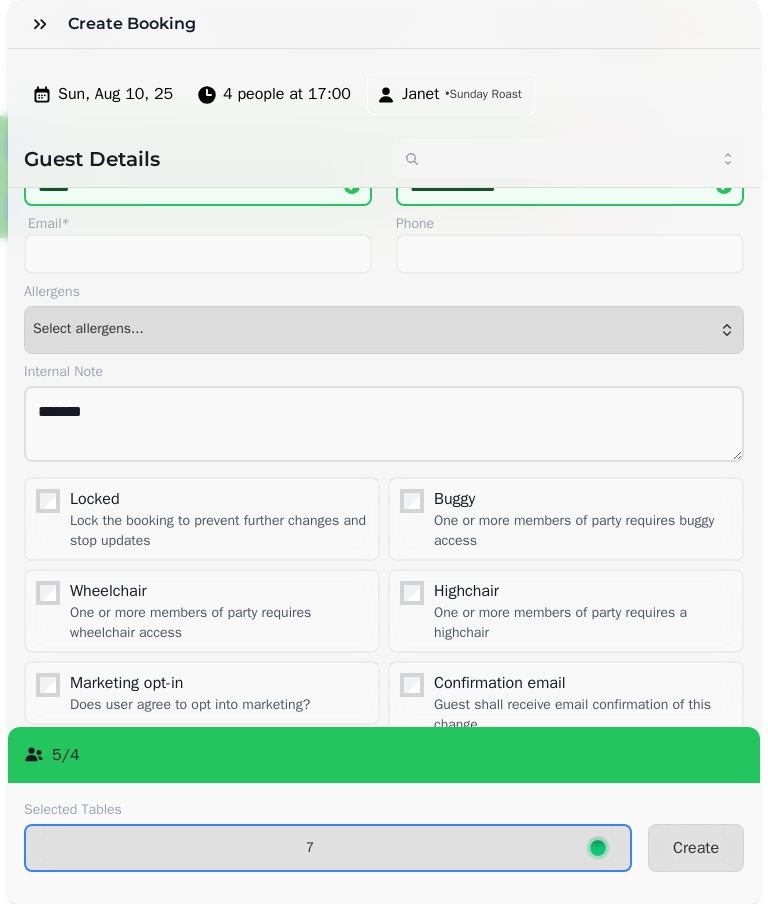 click on "Create" at bounding box center [696, 848] 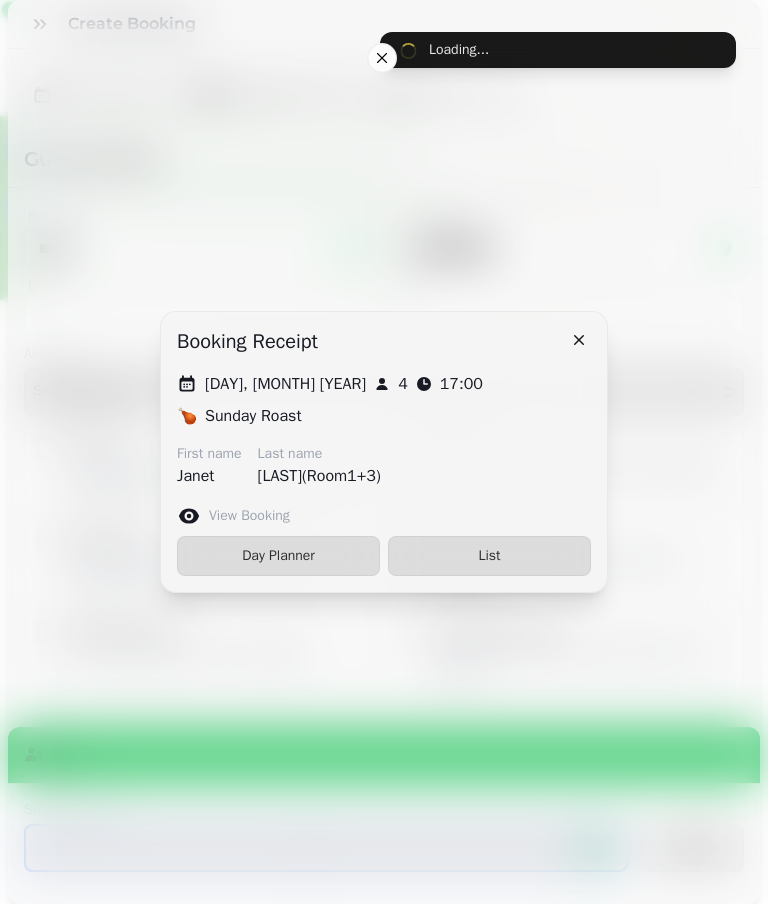scroll, scrollTop: 0, scrollLeft: 0, axis: both 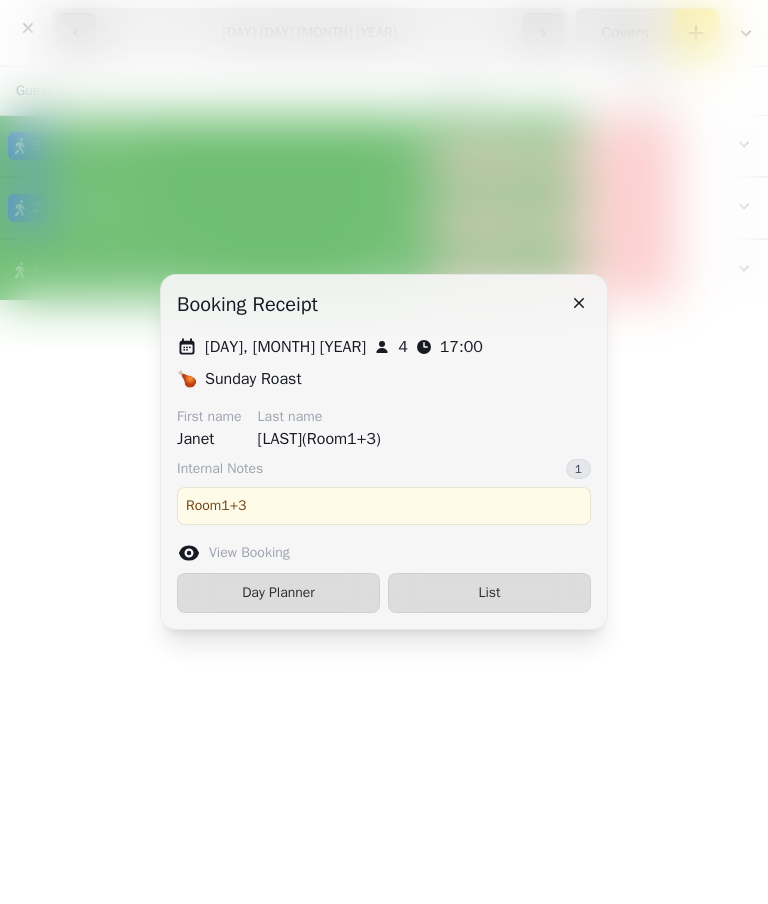 click on "List" at bounding box center [489, 593] 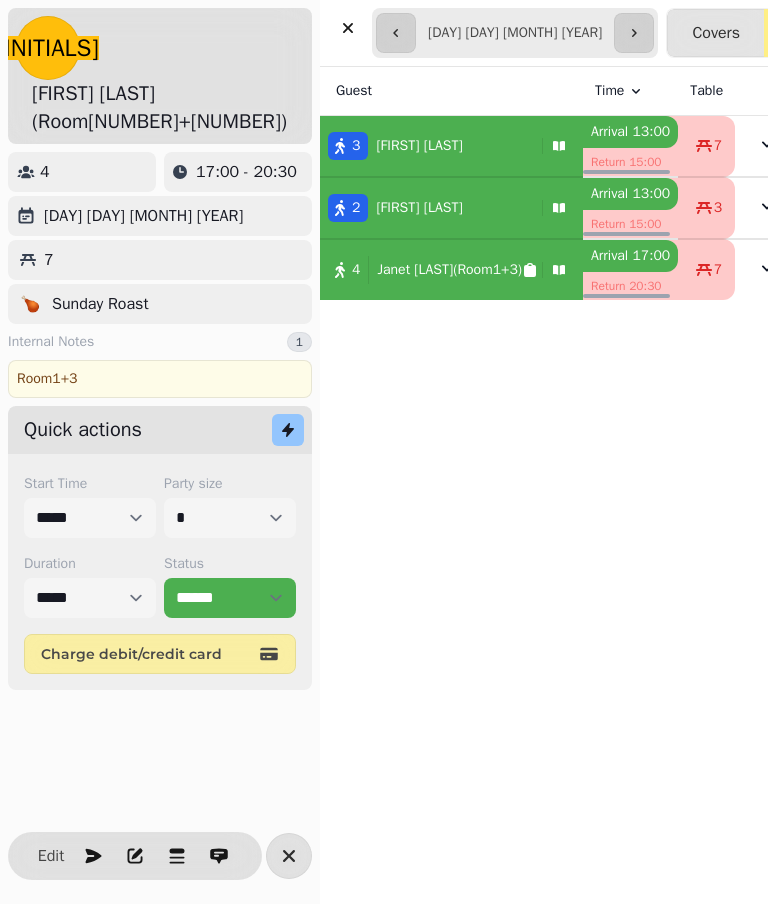 click 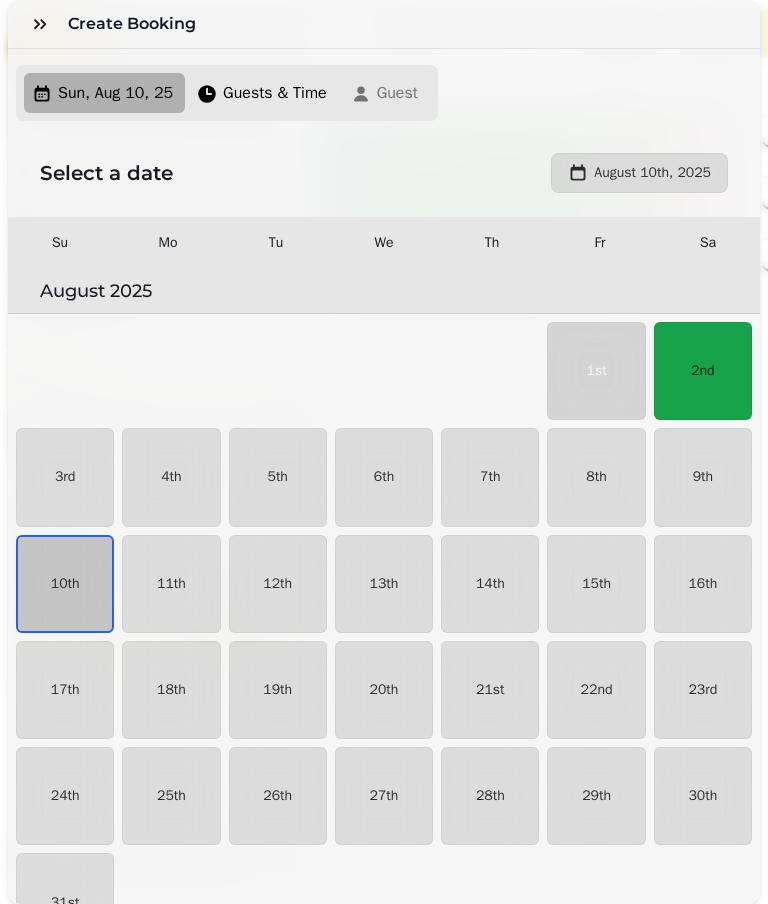 scroll, scrollTop: 23, scrollLeft: 0, axis: vertical 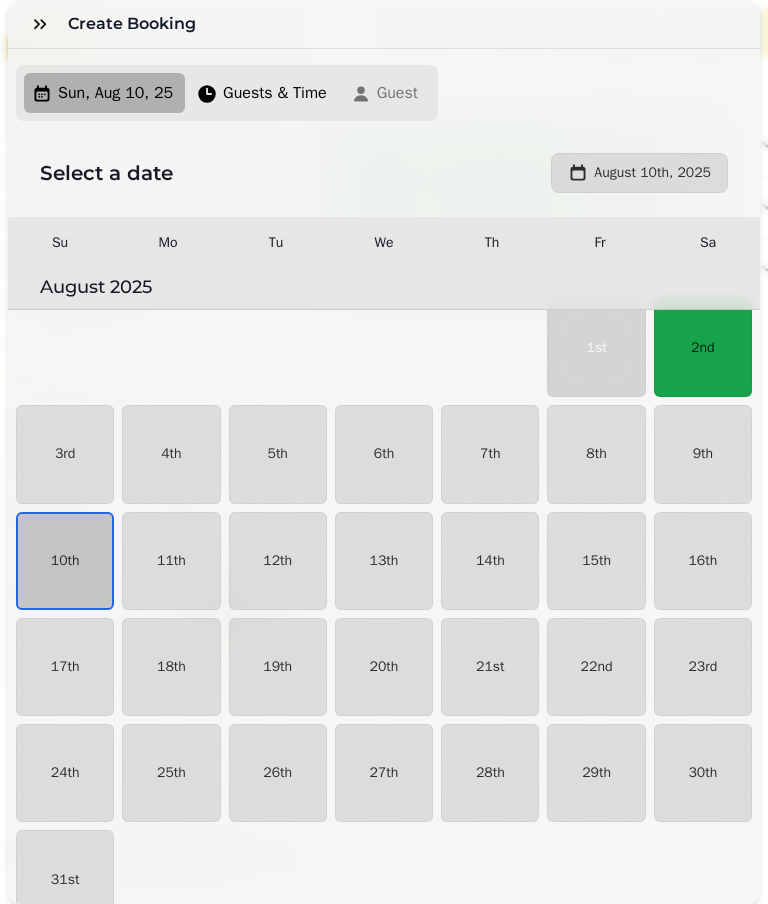 click on "10th" at bounding box center (65, 561) 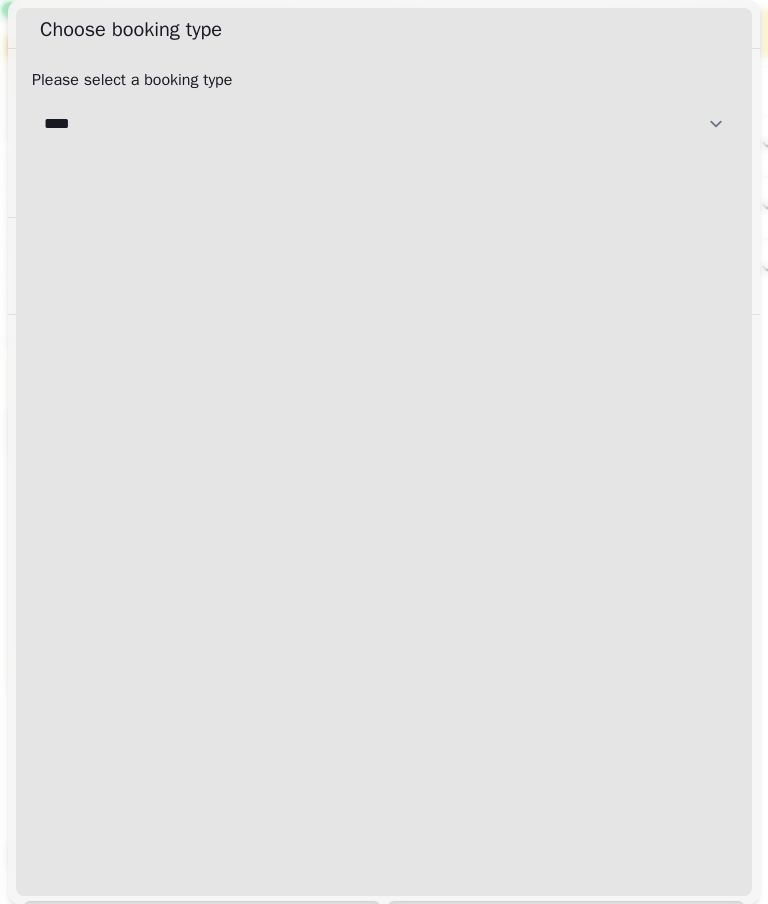 click on "[CREDITCARD]" at bounding box center (384, 124) 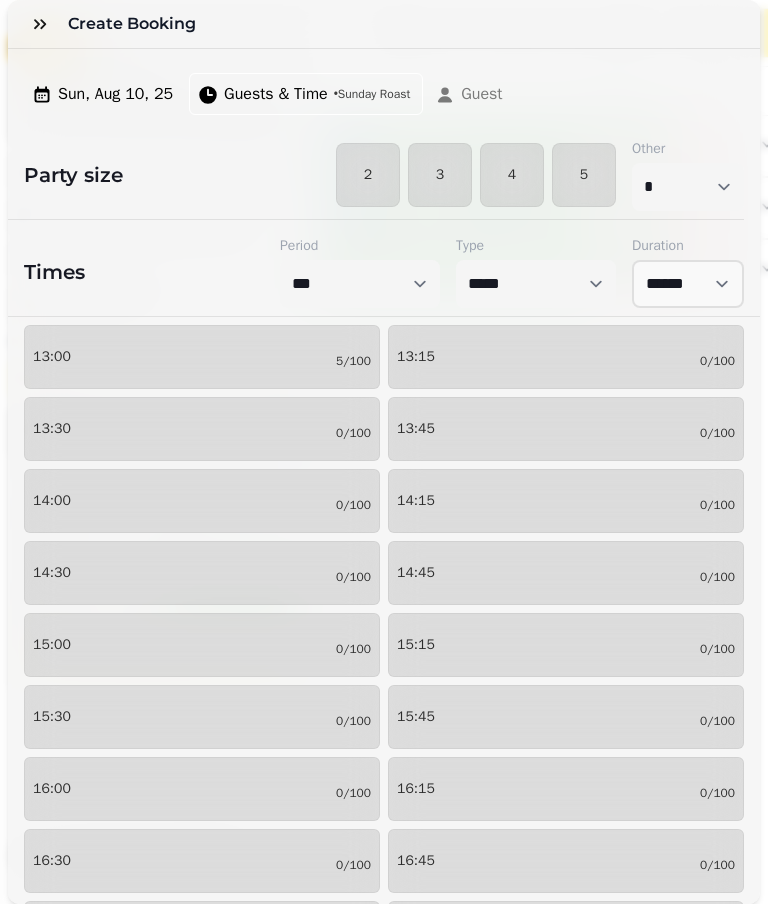 click on "4" at bounding box center (512, 175) 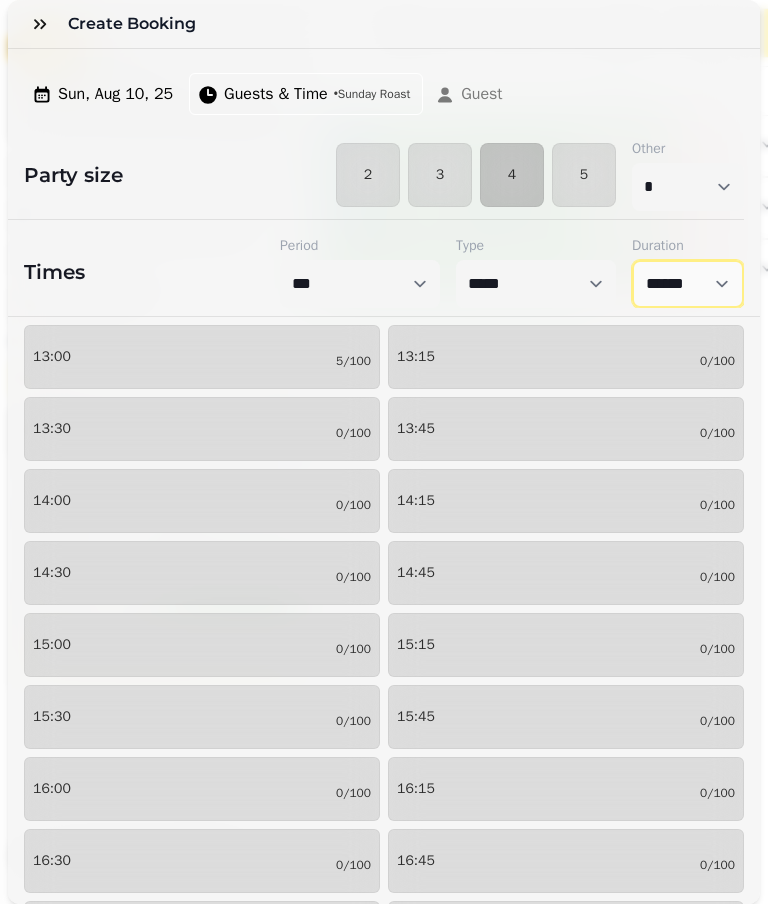 click on "****** ****** ****** ****** ****** ****** ****** ****** ****** ****** ****** ****** ****** ****** ****** ****** ****** ****** ****** ****** ****** ****** ****** ****** ****** ****** ****** ****** ****** ****** ****** ****** ****** ****** ****** ****** ****** ****** ****** ******* ******* ******* ******* ******* ******* ******* ******* ******* ******* ******* ******* ******* ******* ******* ******* ******* ******* ******* ******* ******* ******* ******* ******* ******* ******* ******* ******* ******* ******* ******* ******* ******* ******* ******* ******* ******* ******* ******* ******* ******* ******* ******* ******* ******* ******* ******* *******" at bounding box center [688, 284] 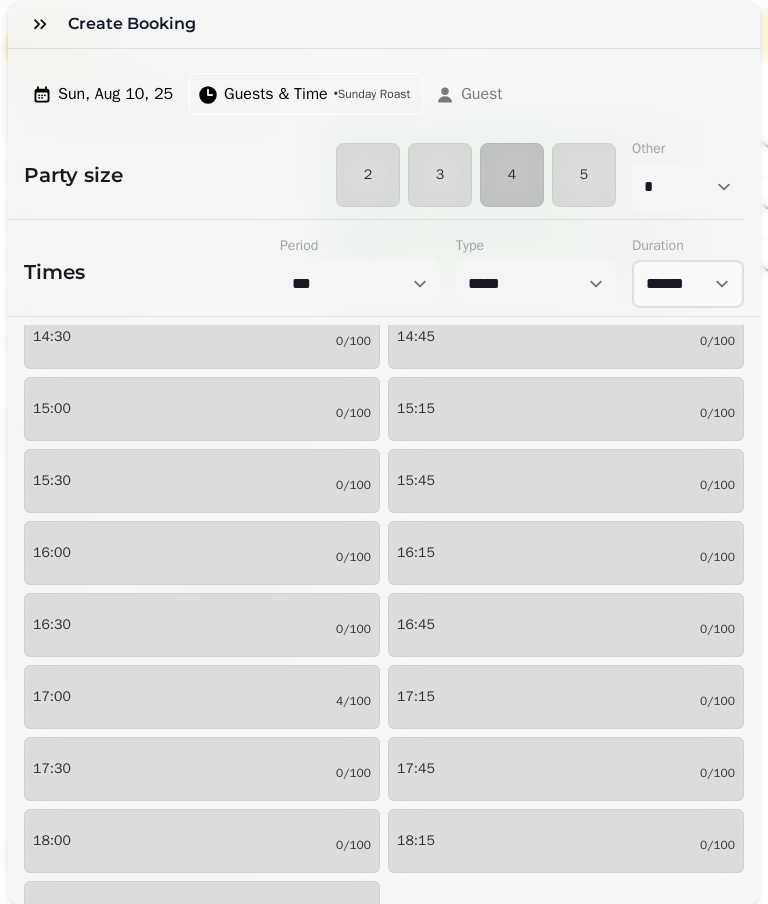 scroll, scrollTop: 245, scrollLeft: 0, axis: vertical 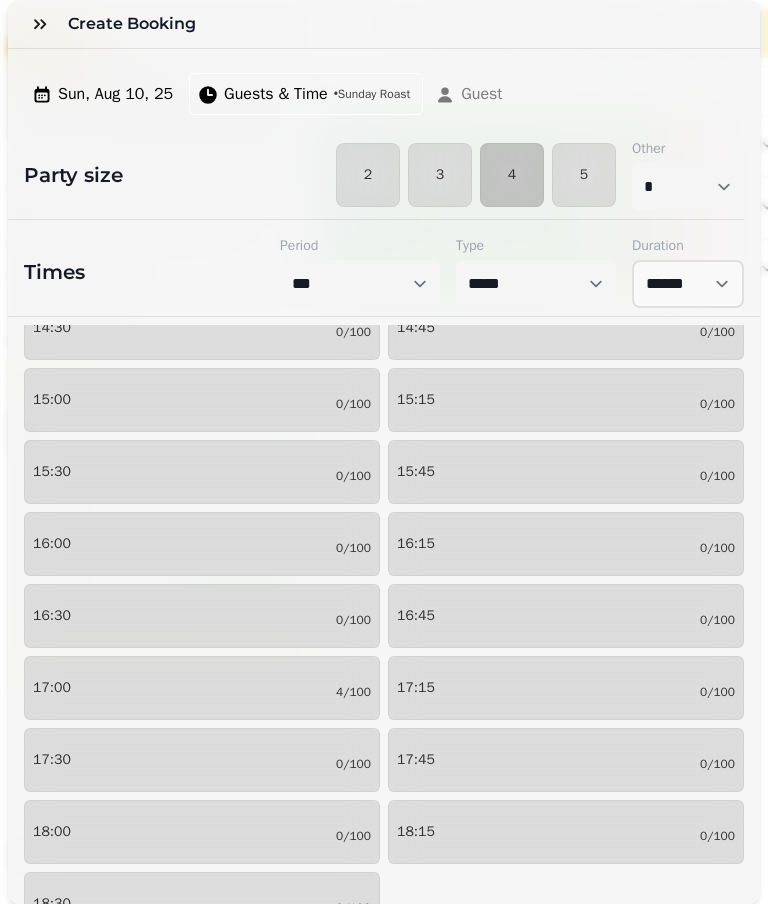 click on "17:00 4/100" at bounding box center [202, 688] 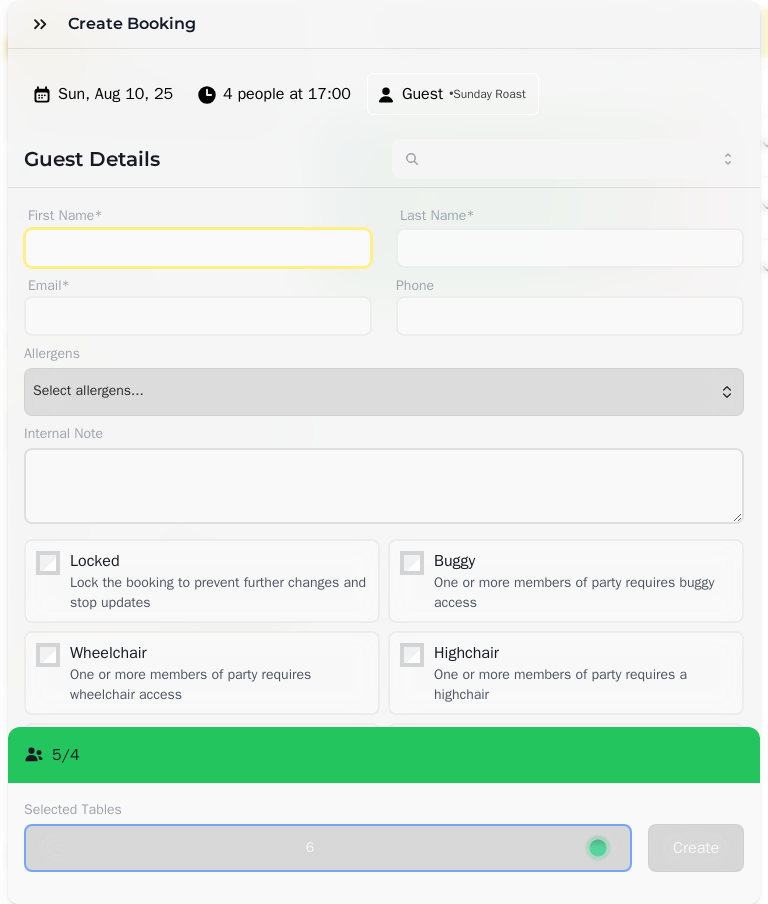 click on "First Name*" at bounding box center [198, 248] 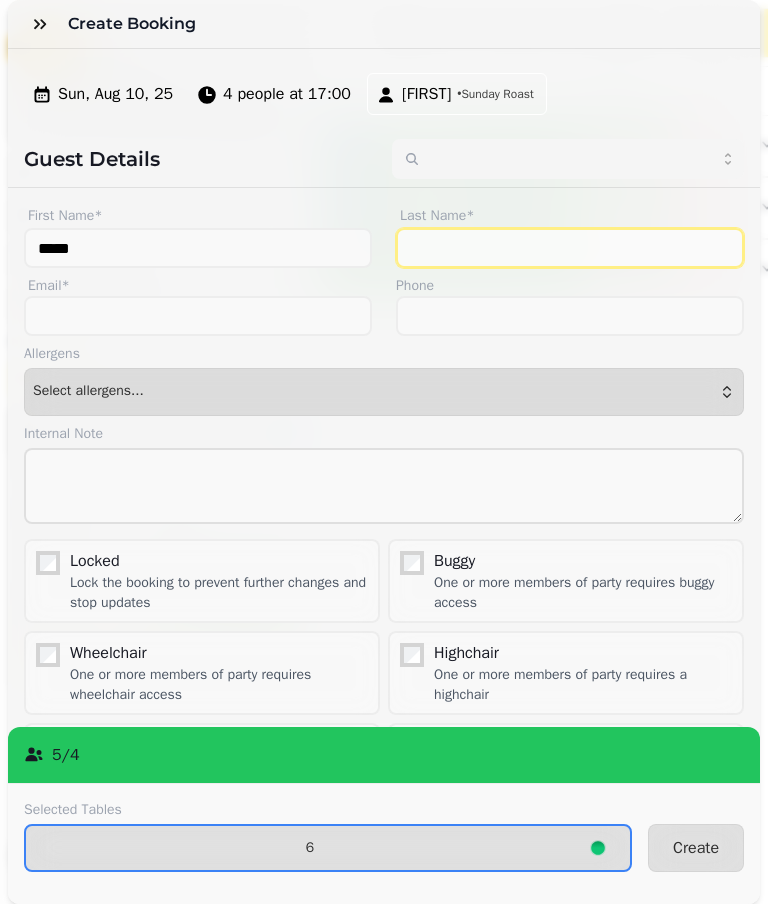 click on "Last Name*" at bounding box center (570, 248) 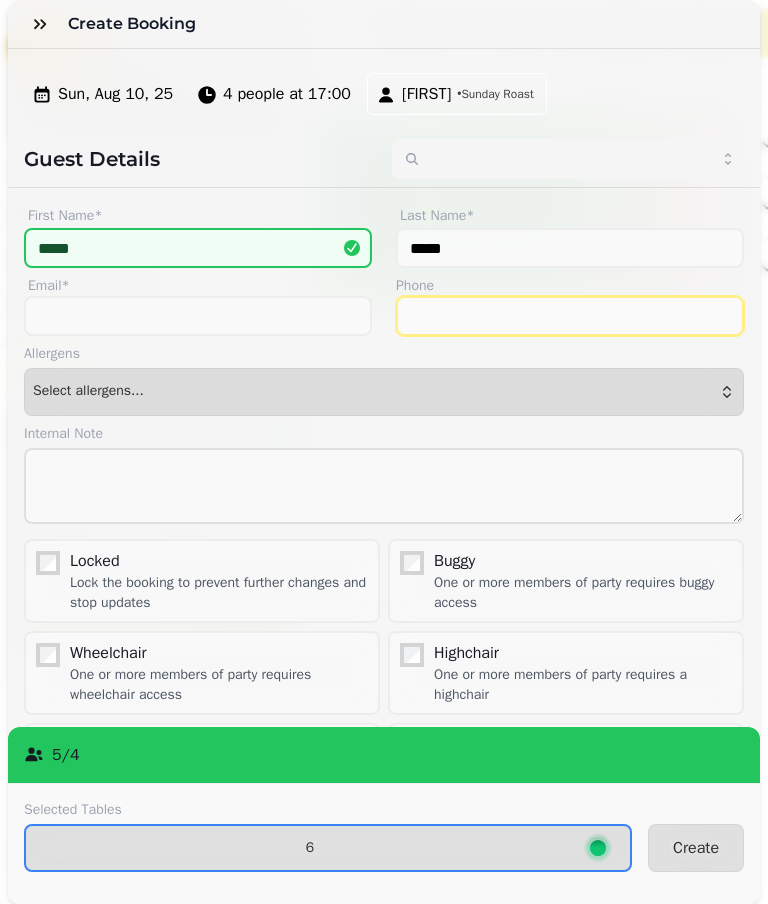 click on "Phone" at bounding box center [570, 316] 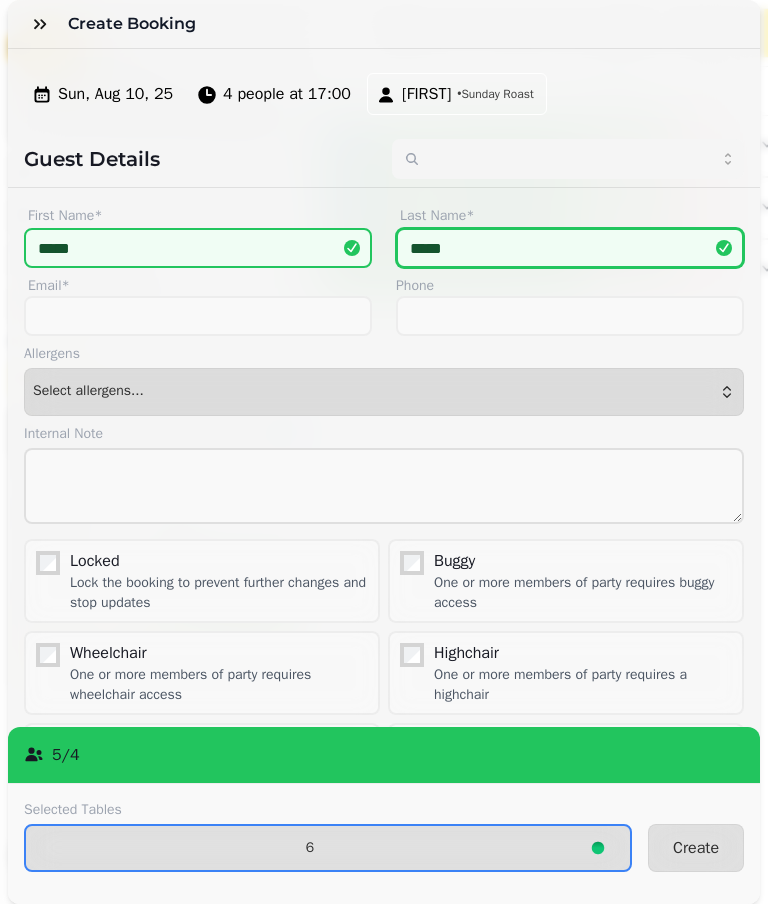 click on "*****" at bounding box center [570, 248] 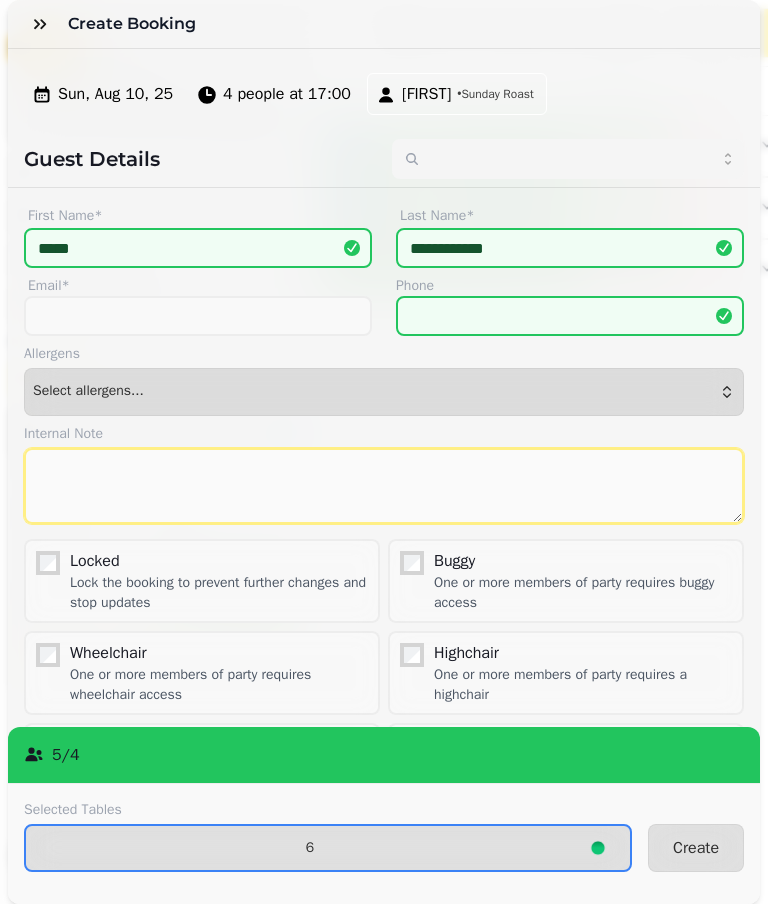 click at bounding box center (384, 486) 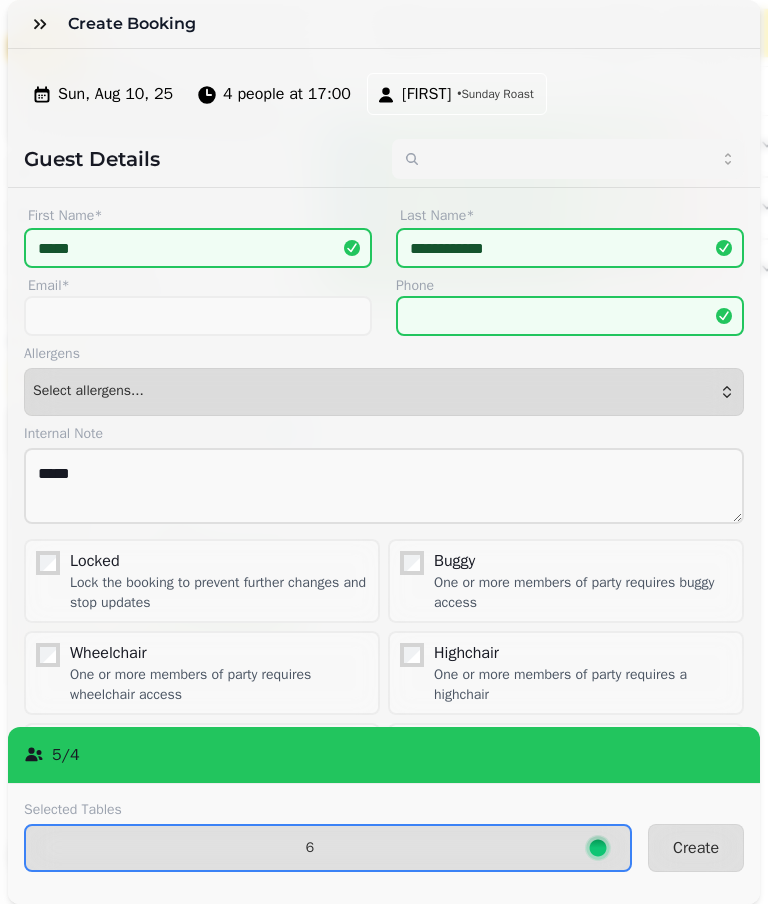 click on "Create" at bounding box center [696, 848] 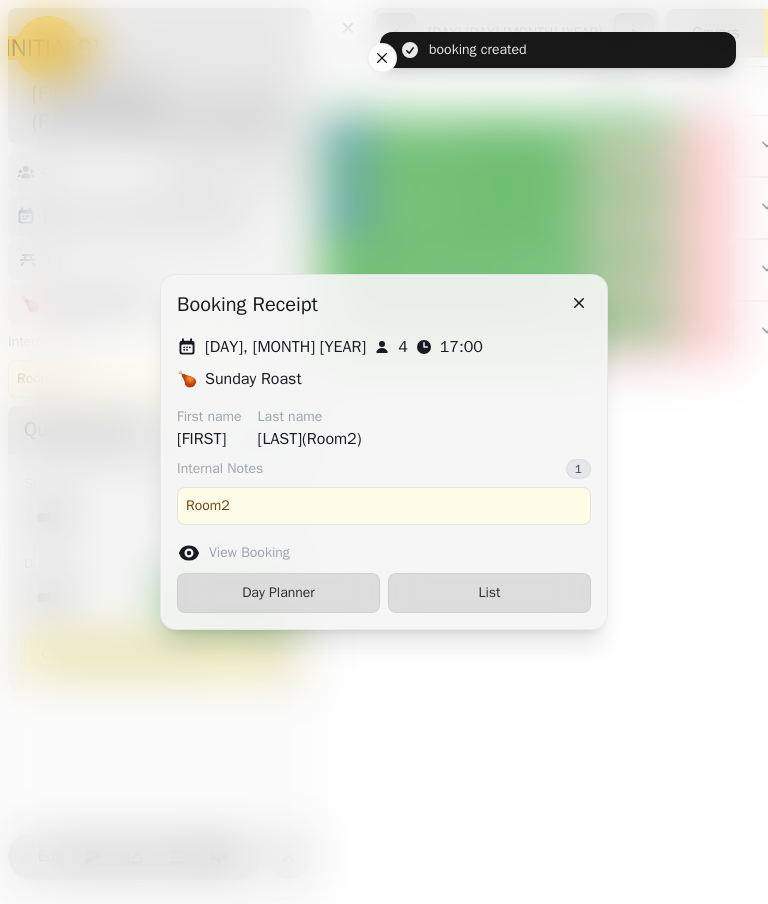 click on "List" at bounding box center (489, 593) 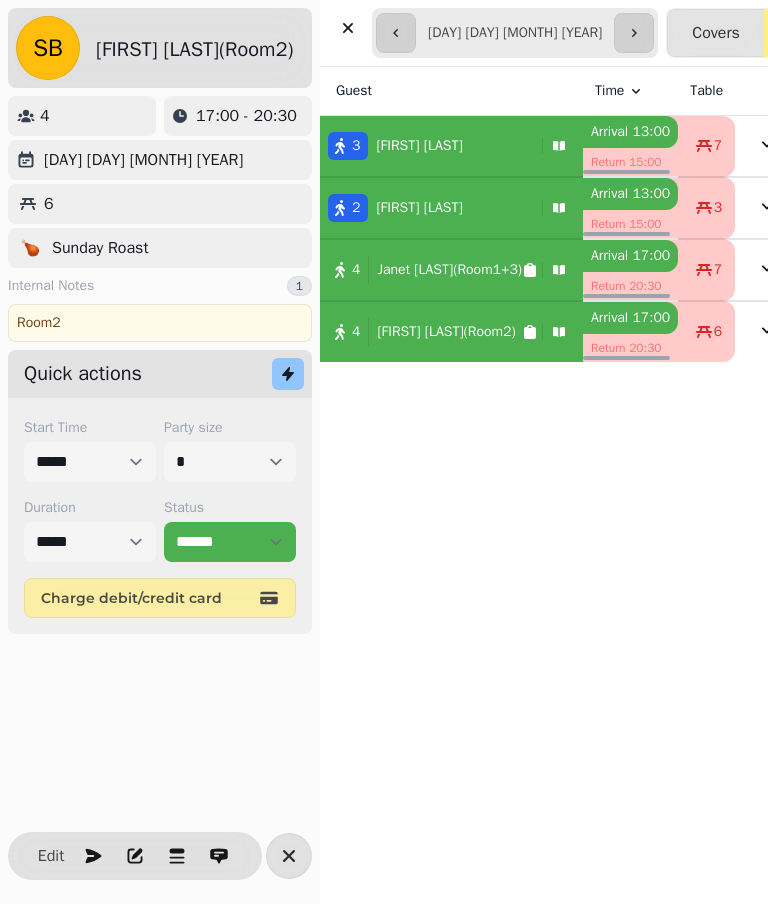 click 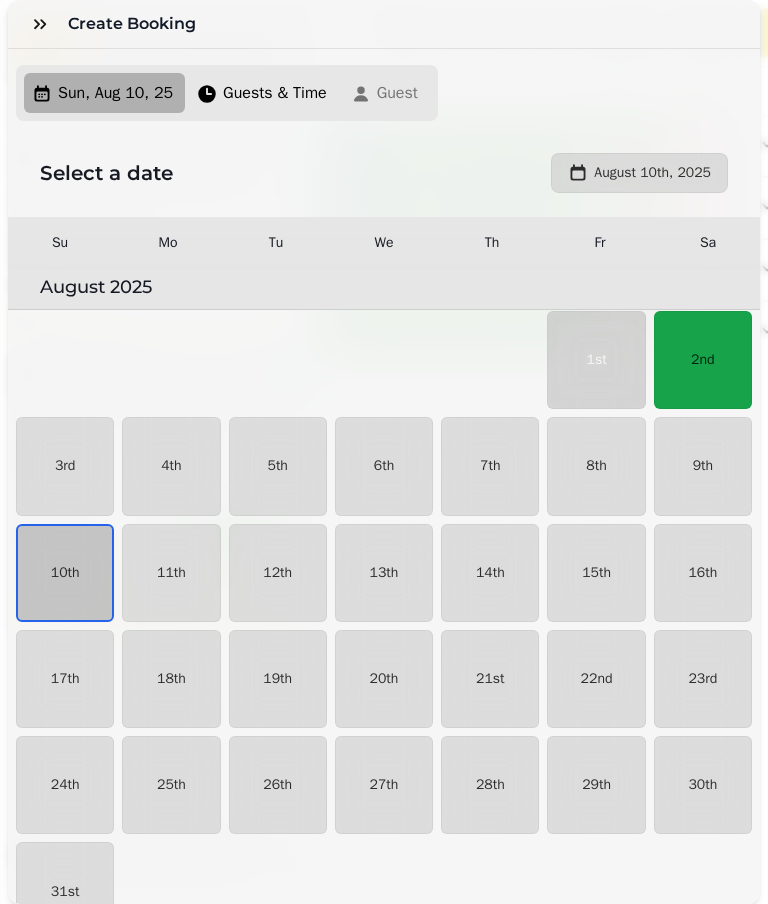 scroll, scrollTop: 23, scrollLeft: 0, axis: vertical 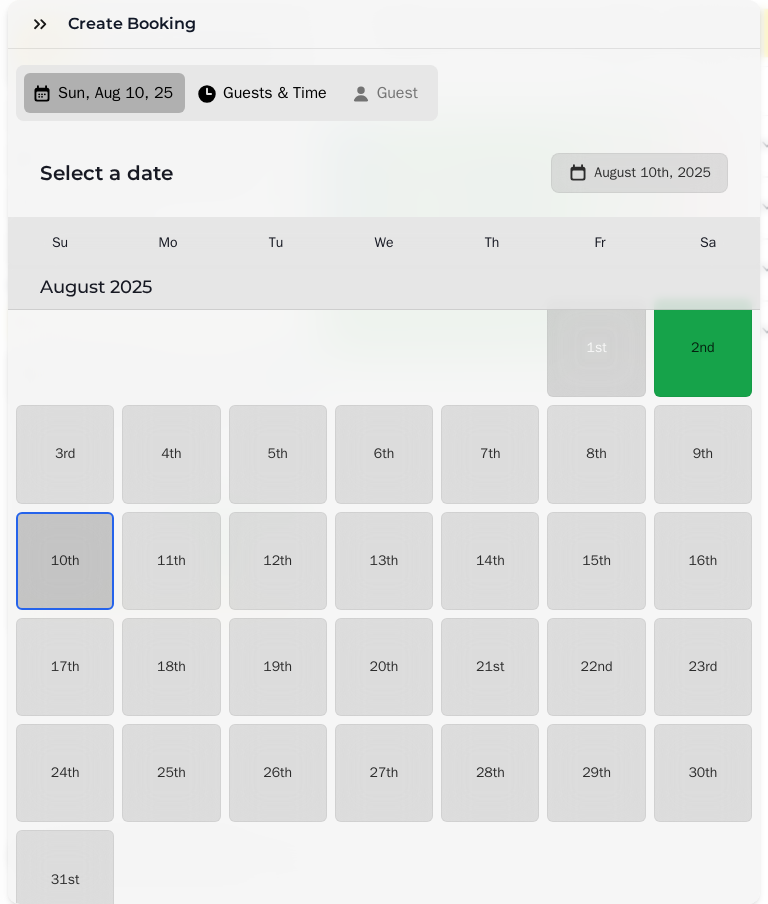 click on "10th" at bounding box center (65, 561) 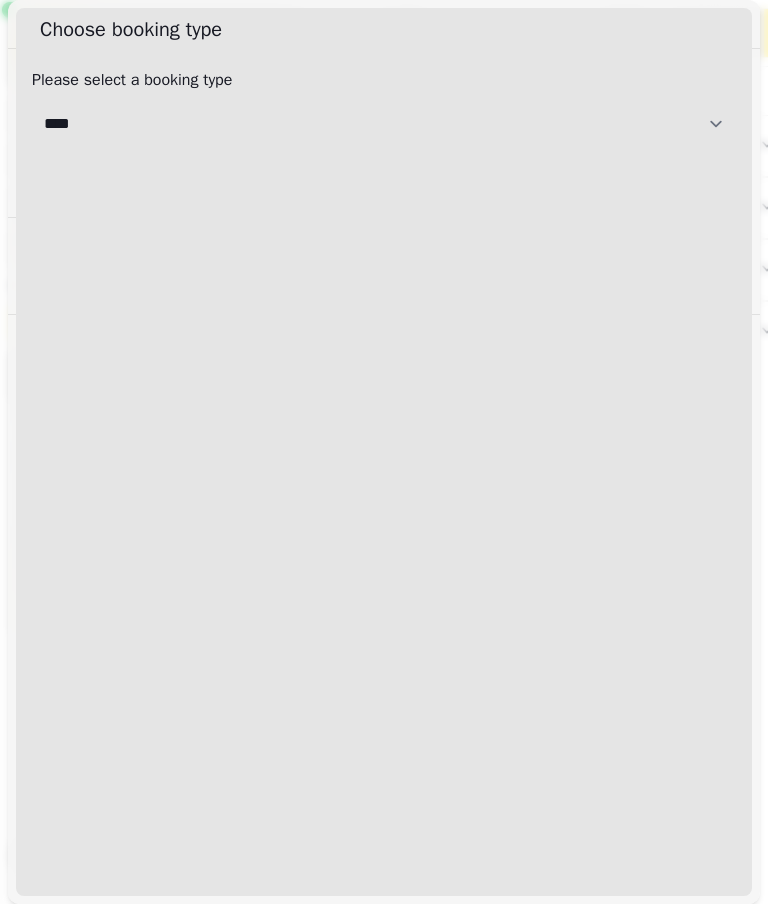 click on "[CREDITCARD]" at bounding box center (384, 124) 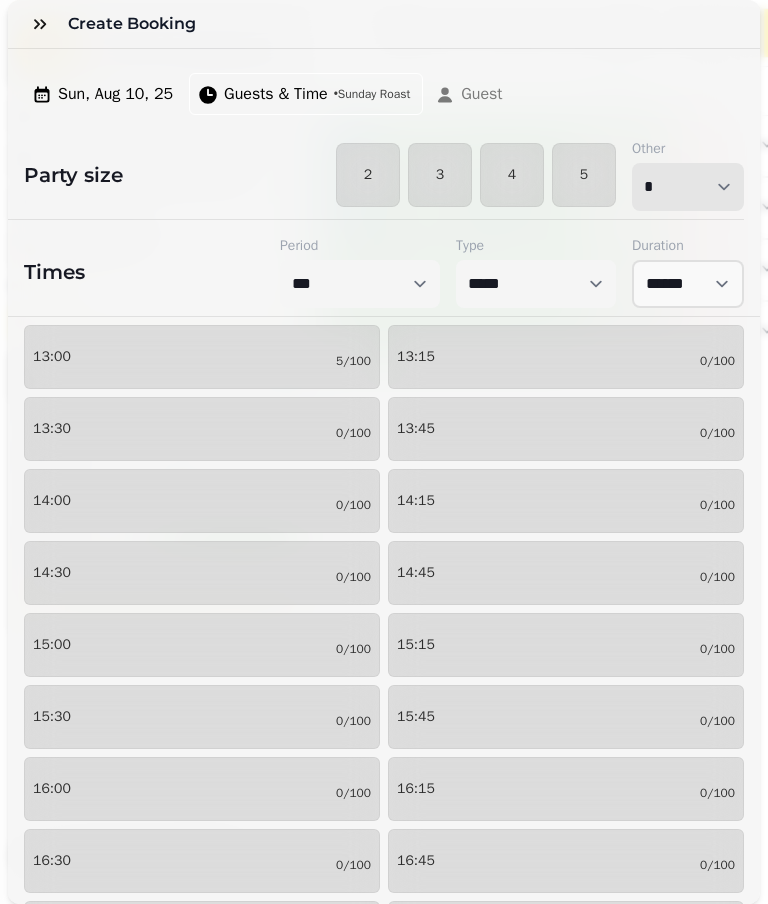 click on "* * * * * * * * * ** ** ** ** ** ** ** ** ** ** ** ** ** ** ** ** ** ** ** ** ** ** ** ** ** ** ** ** ** ** ** ** ** ** ** ** ** ** ** ** ** ** ** ** ** ** ** ** ** ** ** ** ** ** ** ** ** ** ** ** ** ** ** ** ** ** ** ** ** ** ** ** ** ** ** ** ** ** ** ** ** ** ** ** ** ** ** ** ** ** *** *** *** *** *** *** *** *** *** *** *** *** *** *** *** *** *** *** *** *** ***" at bounding box center [688, 187] 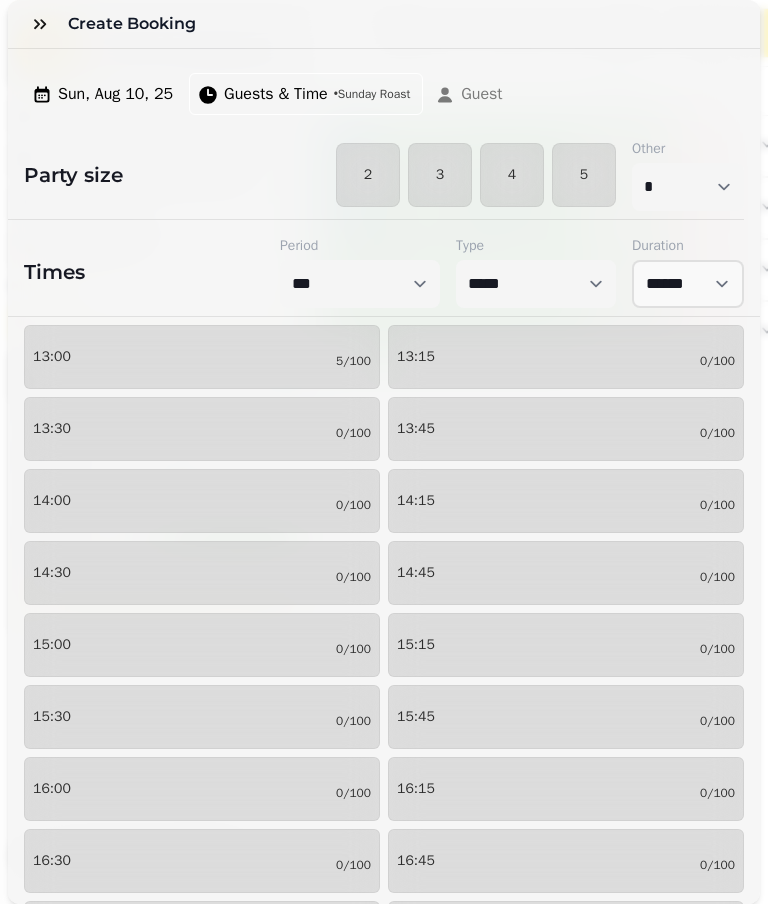 click on "14:30 0/100" at bounding box center (202, 573) 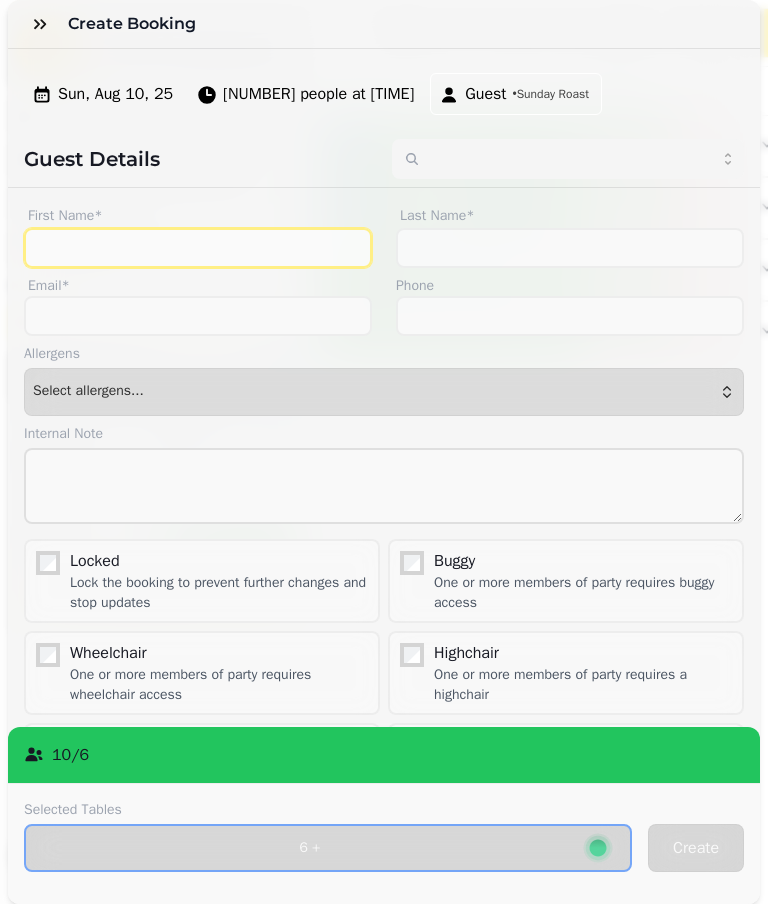 click on "First Name*" at bounding box center [198, 248] 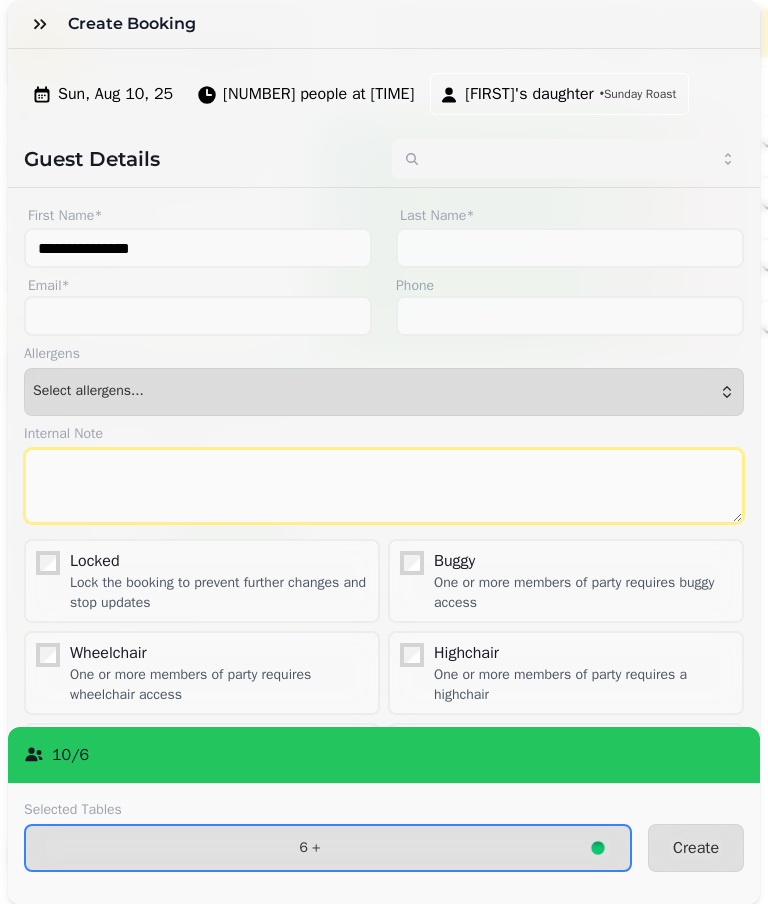 click at bounding box center (384, 486) 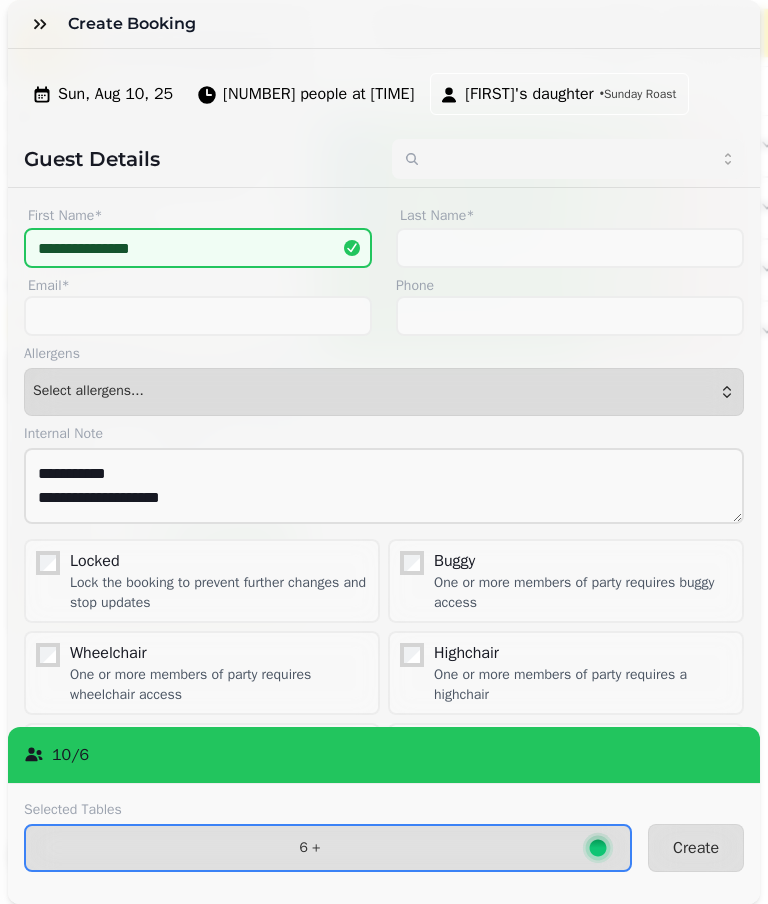 click on "6     +" at bounding box center [310, 848] 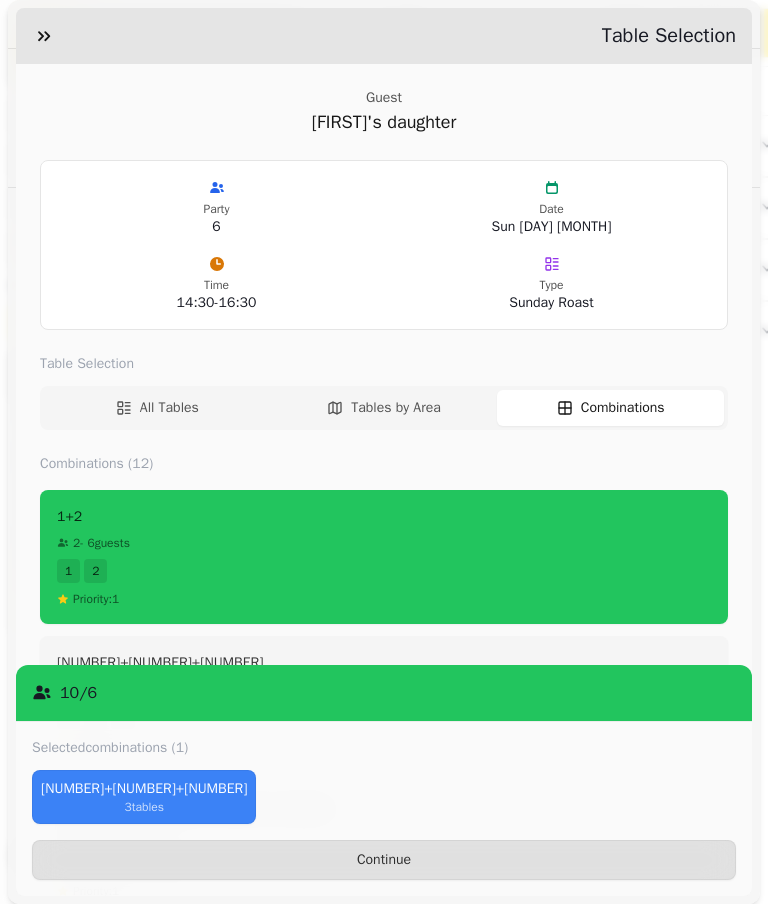 click on "All Tables" at bounding box center (169, 408) 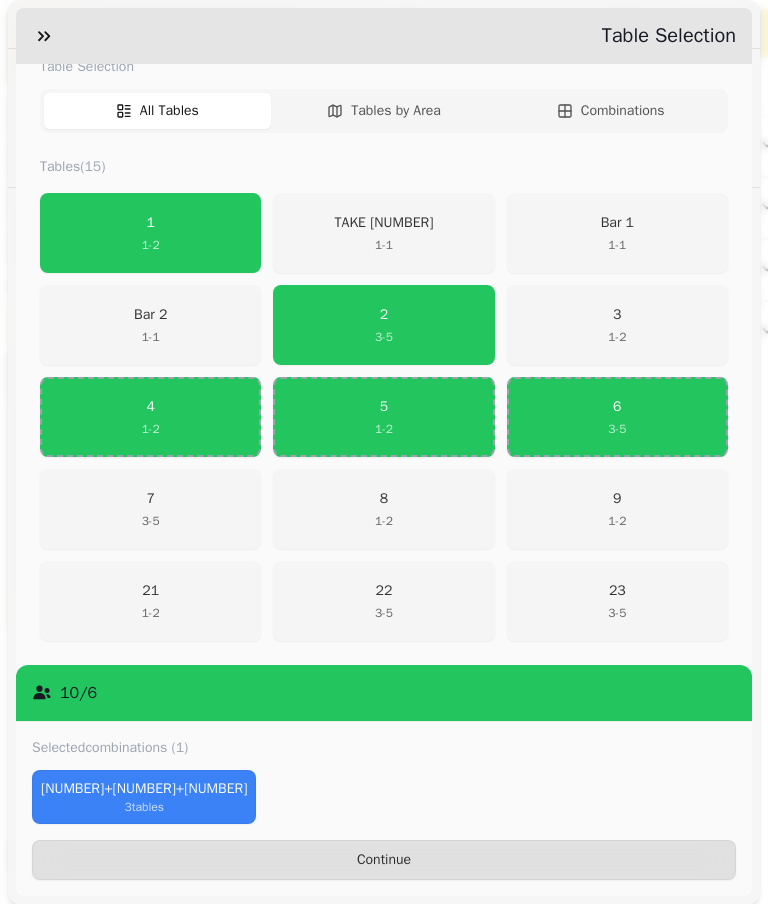 scroll, scrollTop: 297, scrollLeft: 0, axis: vertical 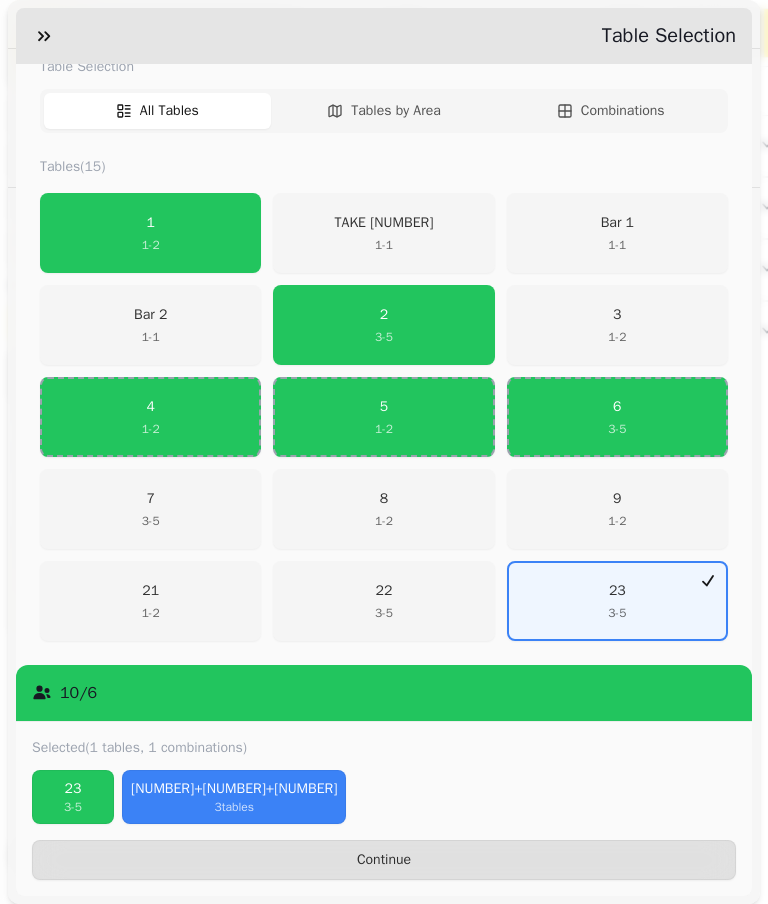 click on "3 - 5" at bounding box center (73, 807) 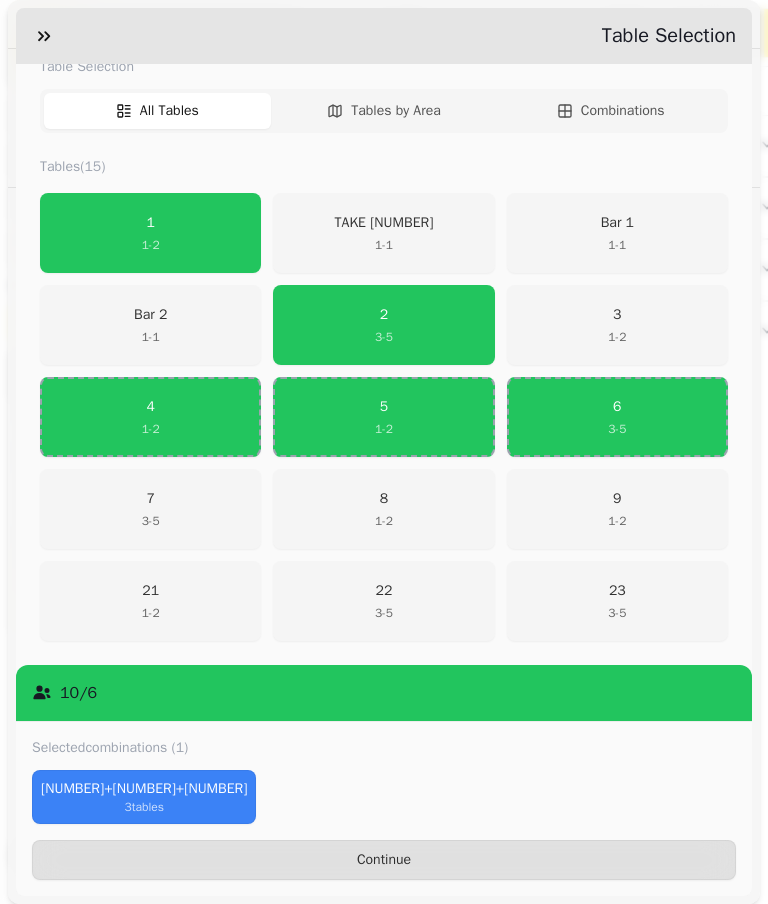 click on "3  tables" at bounding box center [144, 807] 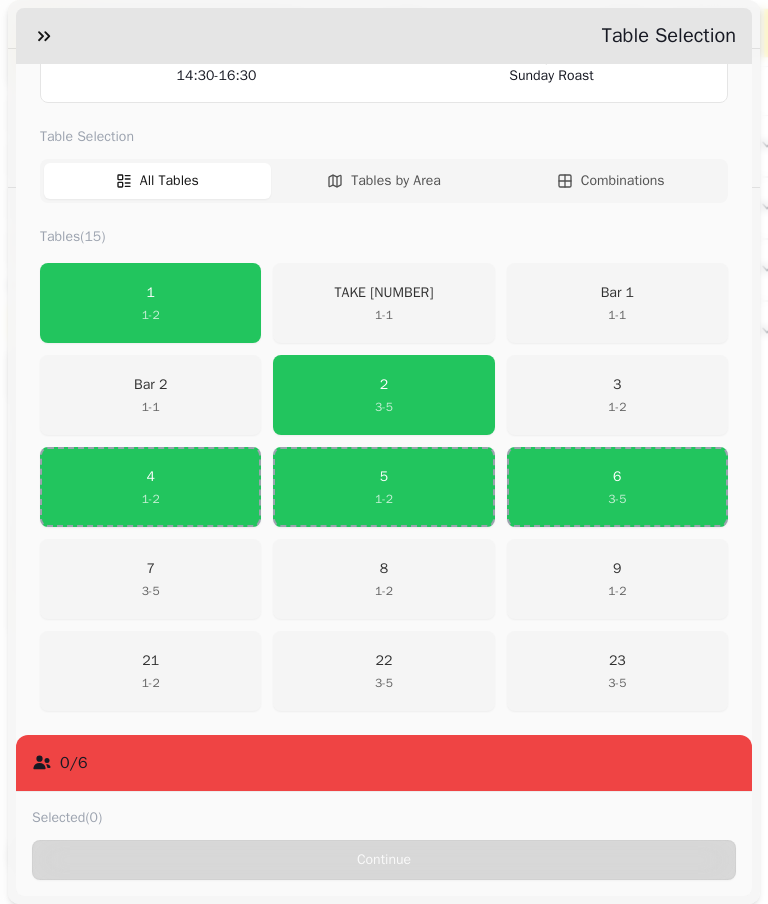 click on "23 3  -  5" at bounding box center (617, 671) 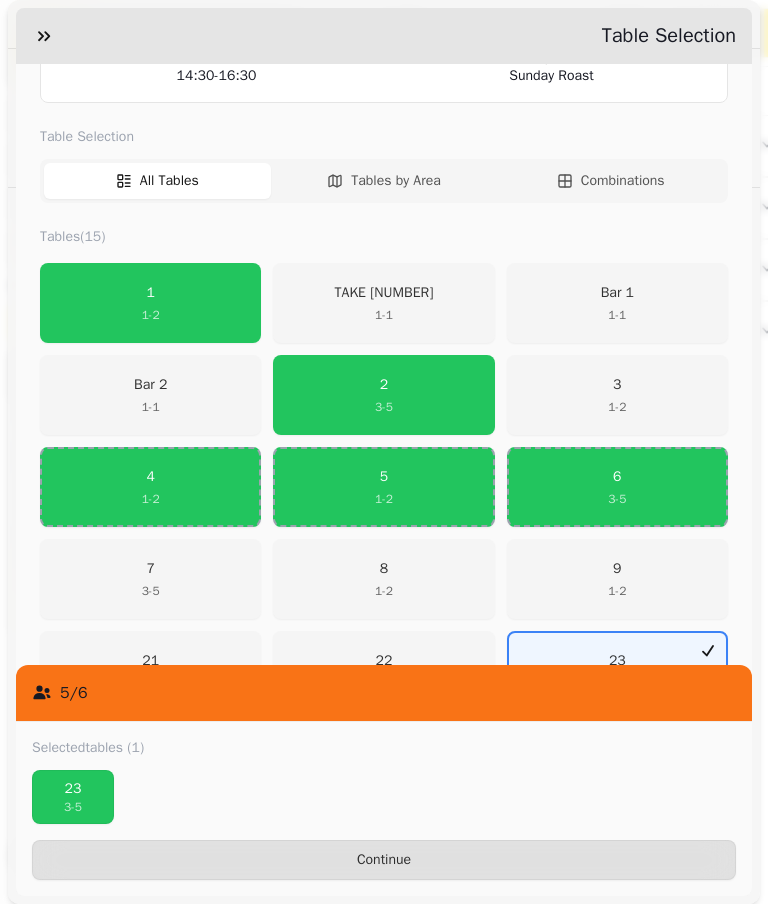 click on "Continue" at bounding box center (384, 860) 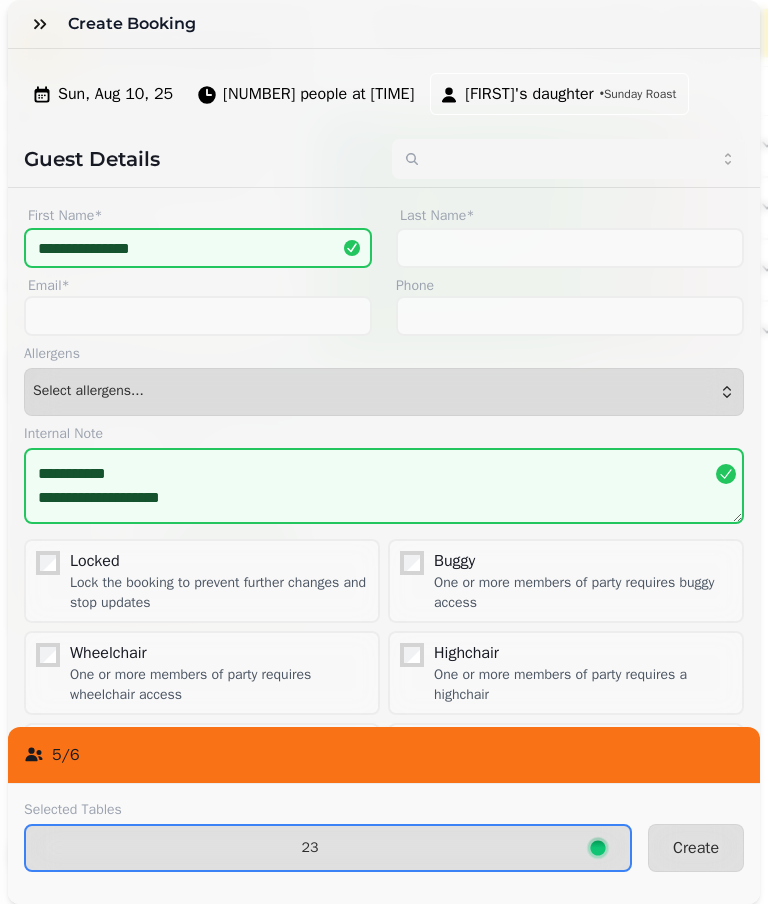 click on "Create" at bounding box center [696, 848] 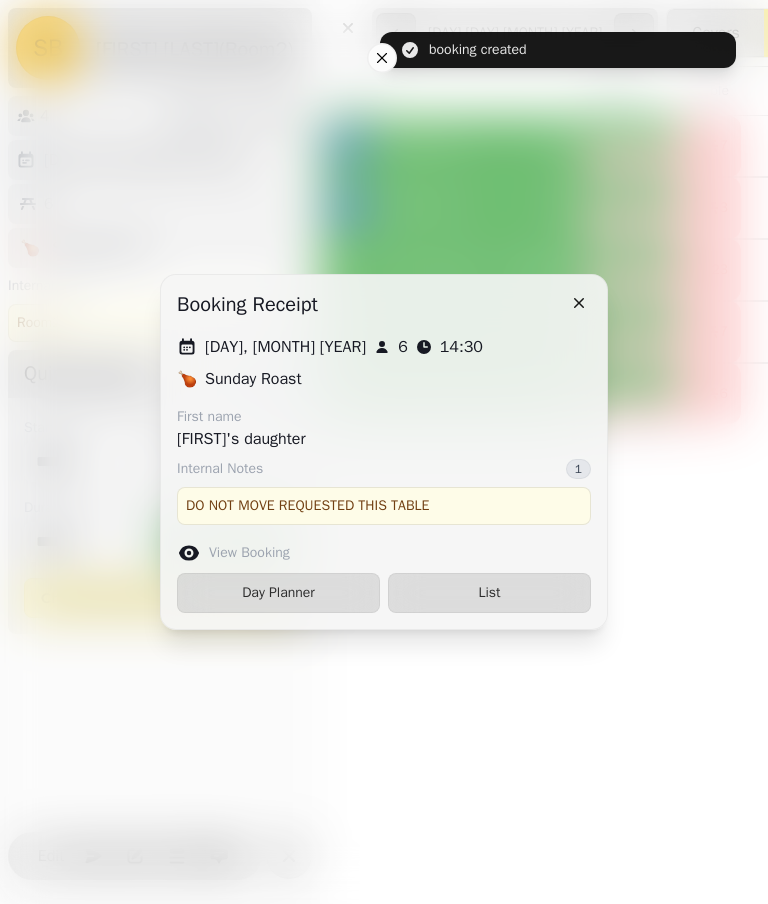 click on "List" at bounding box center (489, 593) 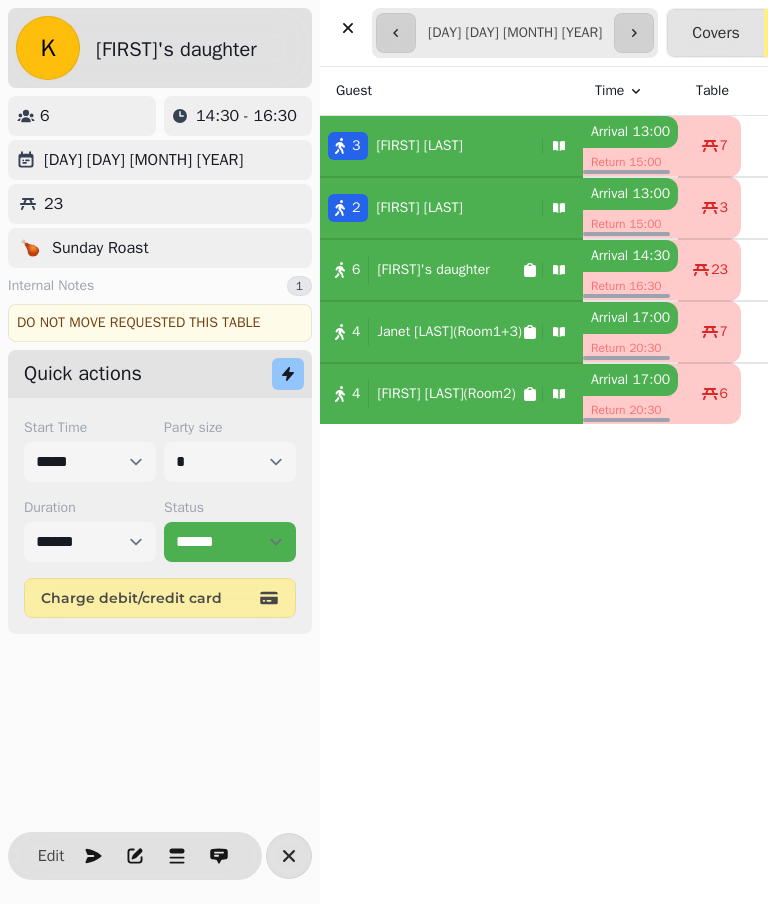 click on "3 [FIRST]   [LAST]" at bounding box center (427, 146) 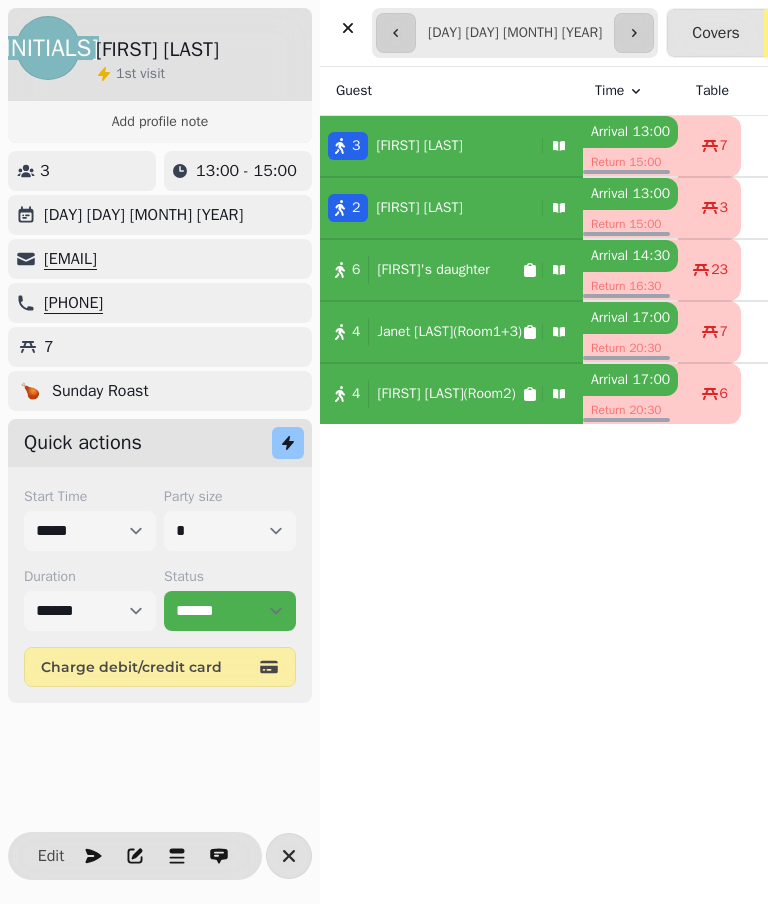 click on "Edit" at bounding box center (51, 856) 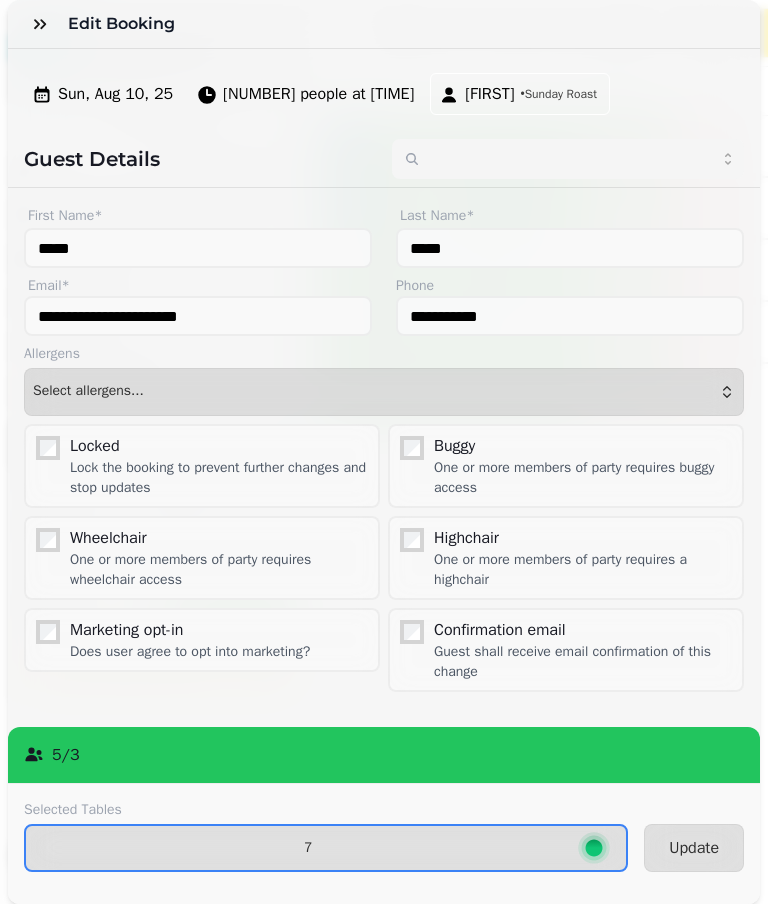 click on "7" at bounding box center (326, 848) 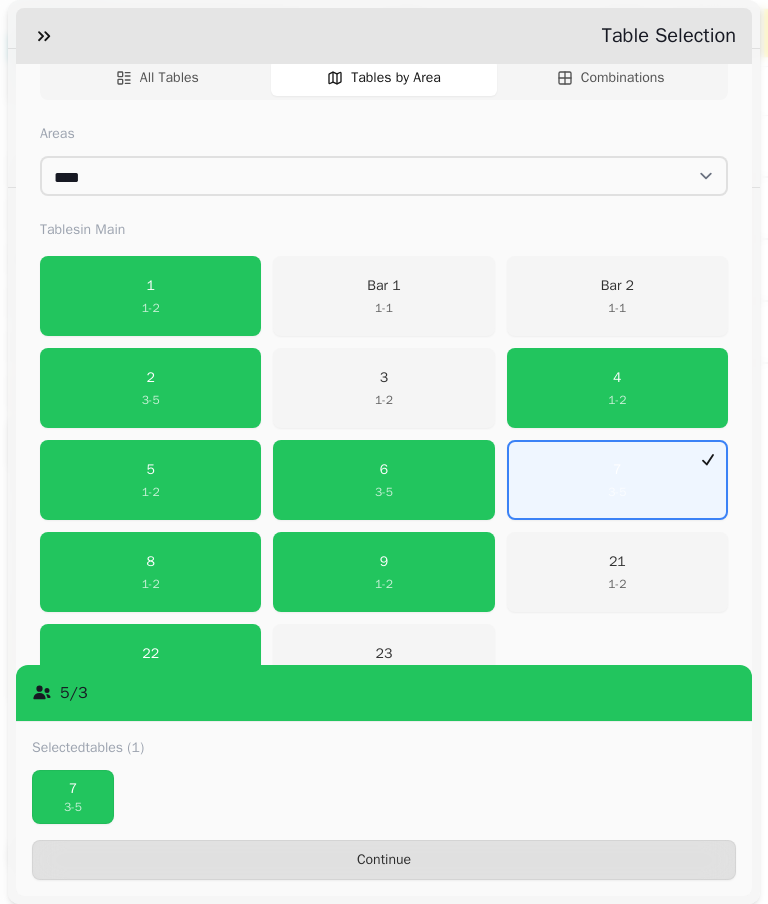 scroll, scrollTop: 330, scrollLeft: 0, axis: vertical 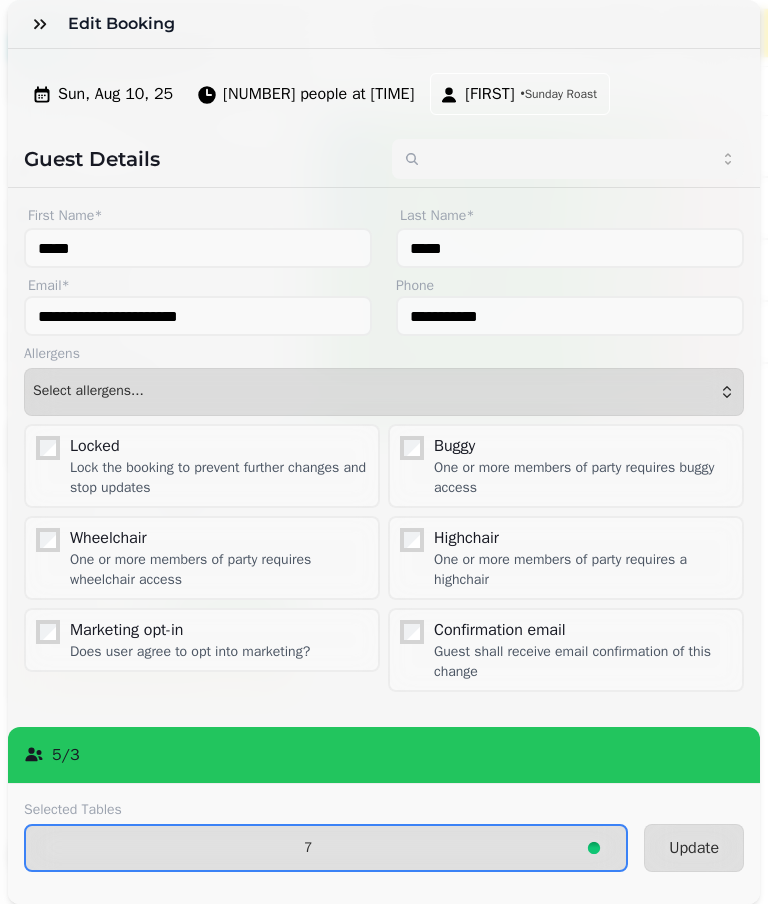 click on "Update" at bounding box center [694, 848] 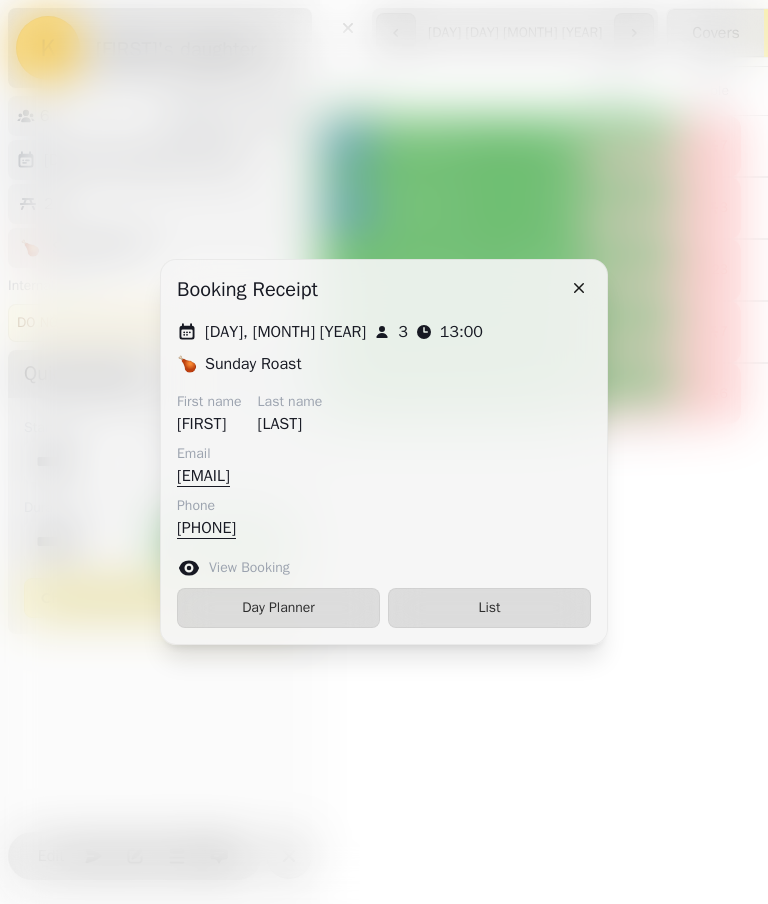 click on "List" at bounding box center (489, 608) 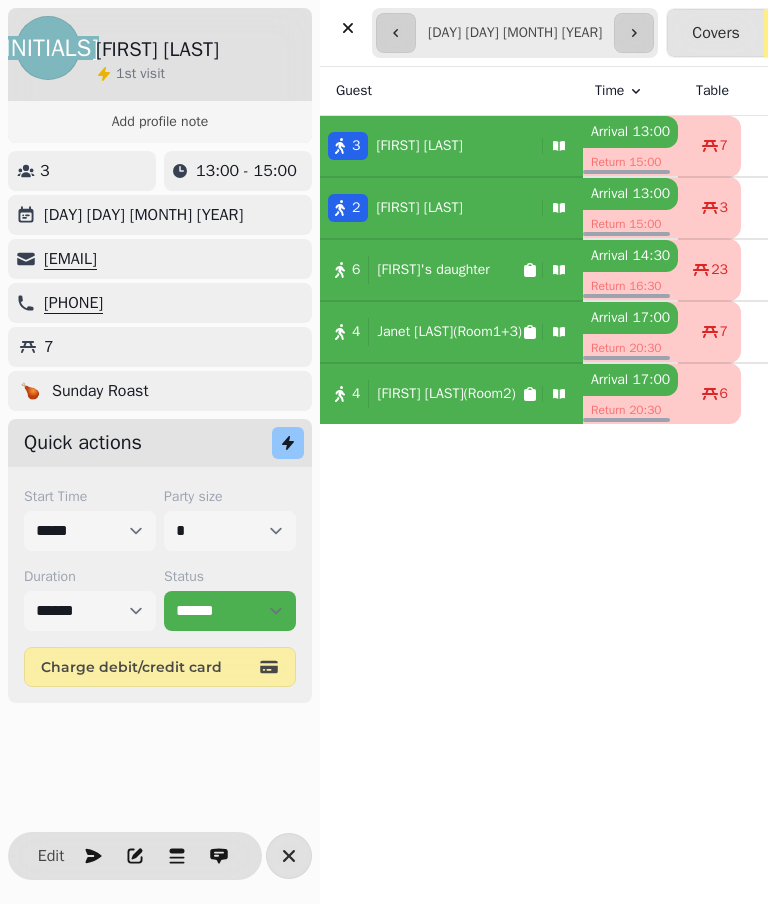 click 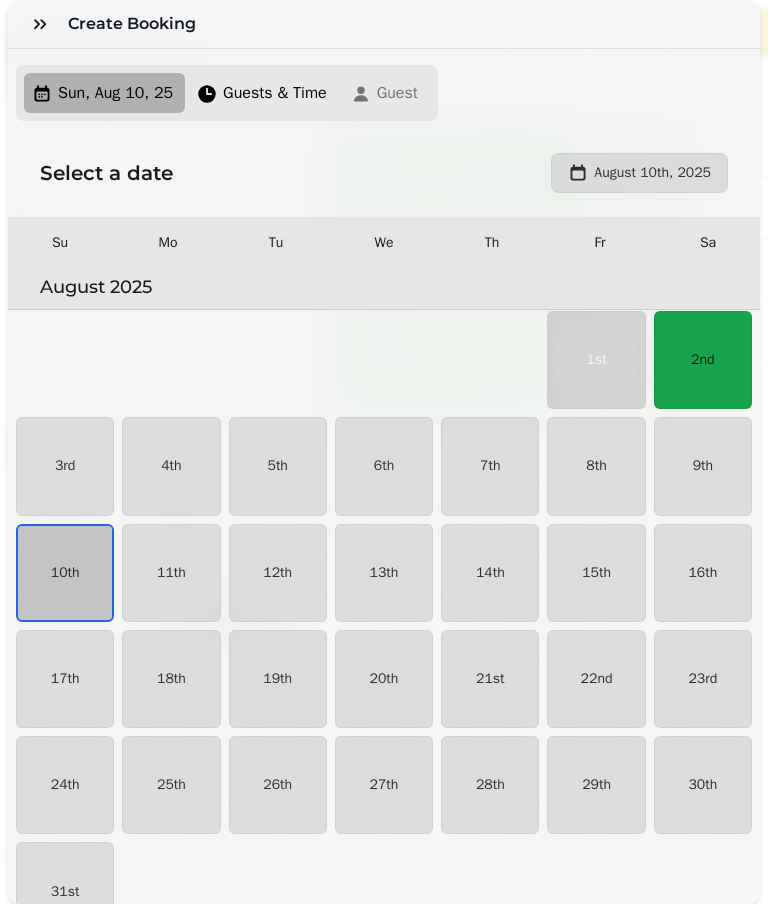 scroll, scrollTop: 23, scrollLeft: 0, axis: vertical 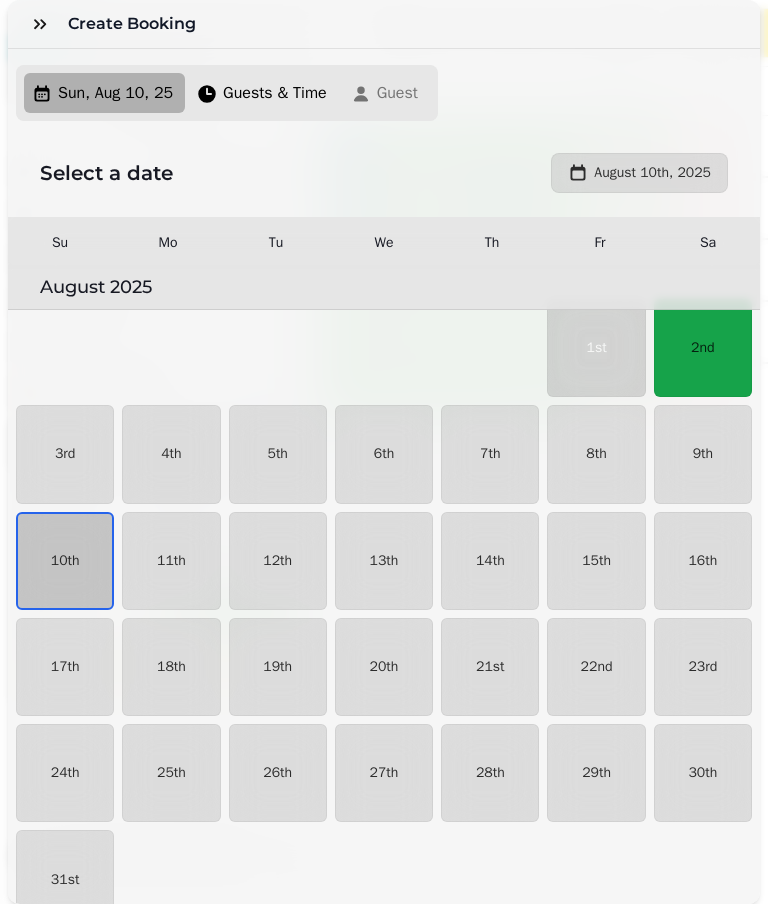 click on "10th" at bounding box center [65, 561] 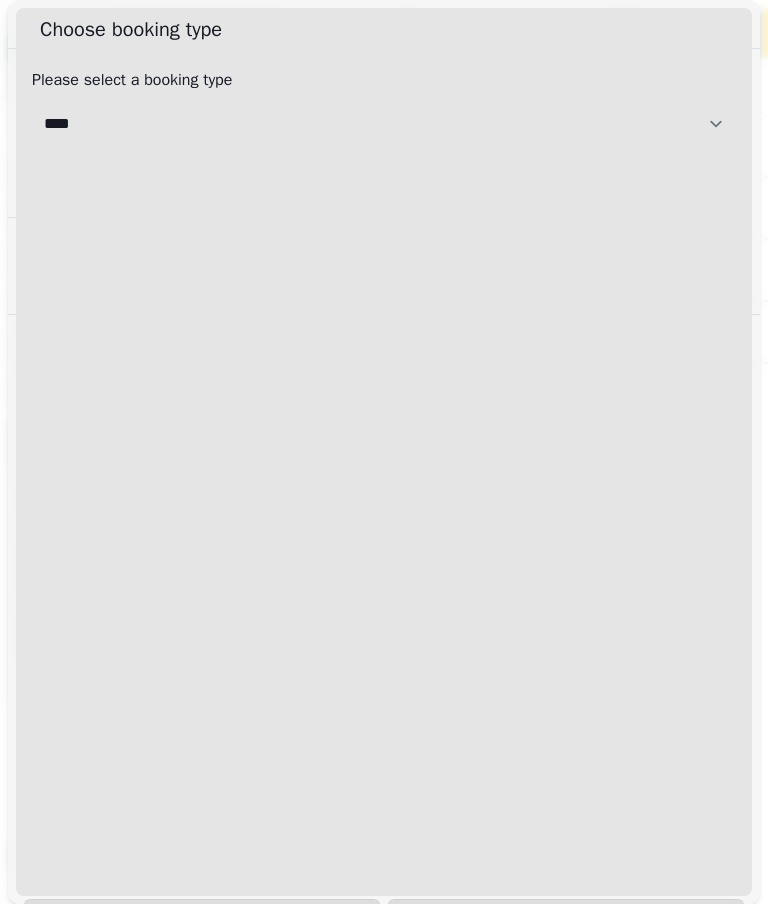 click on "[CREDITCARD]" at bounding box center (384, 124) 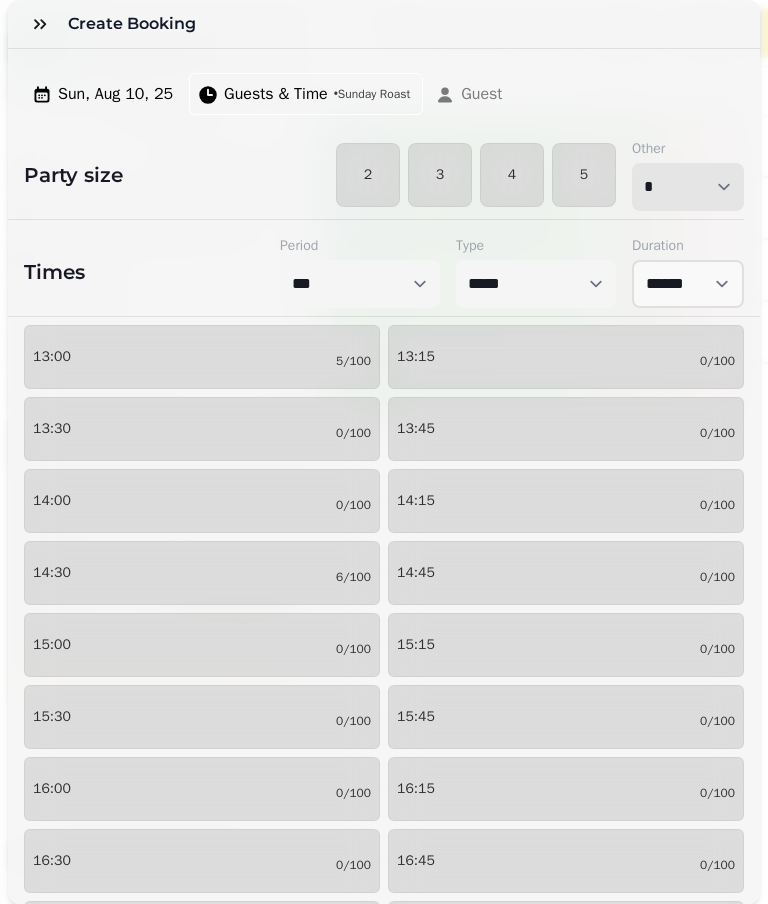 click on "* * * * * * * * * ** ** ** ** ** ** ** ** ** ** ** ** ** ** ** ** ** ** ** ** ** ** ** ** ** ** ** ** ** ** ** ** ** ** ** ** ** ** ** ** ** ** ** ** ** ** ** ** ** ** ** ** ** ** ** ** ** ** ** ** ** ** ** ** ** ** ** ** ** ** ** ** ** ** ** ** ** ** ** ** ** ** ** ** ** ** ** ** ** ** *** *** *** *** *** *** *** *** *** *** *** *** *** *** *** *** *** *** *** *** ***" at bounding box center (688, 187) 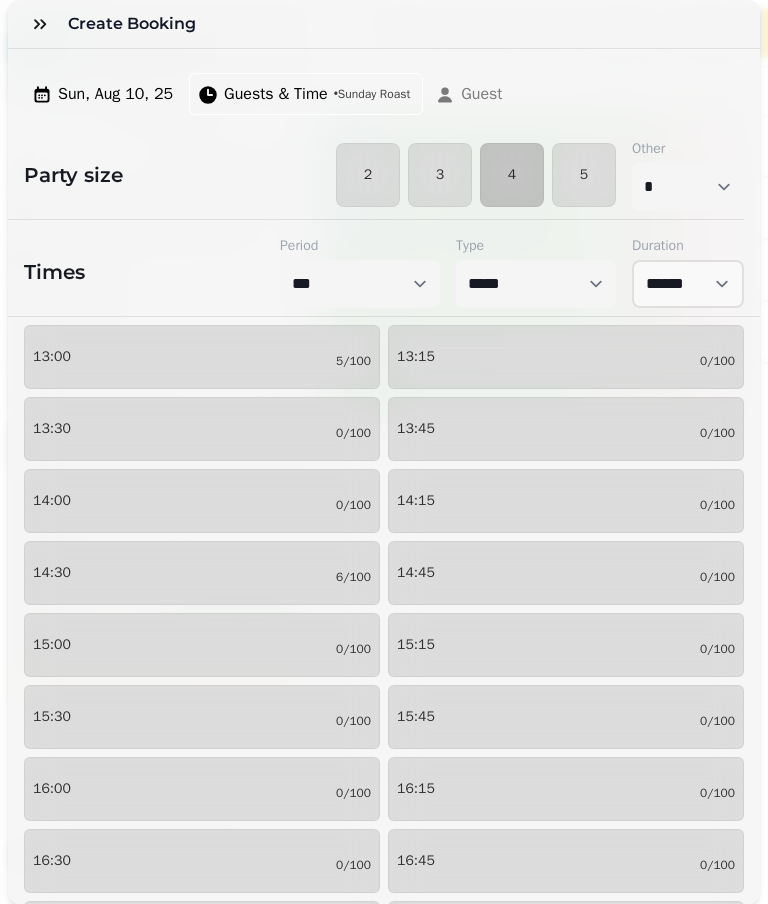 click on "[TIME] [NUMBER]/[NUMBER]" at bounding box center (202, 645) 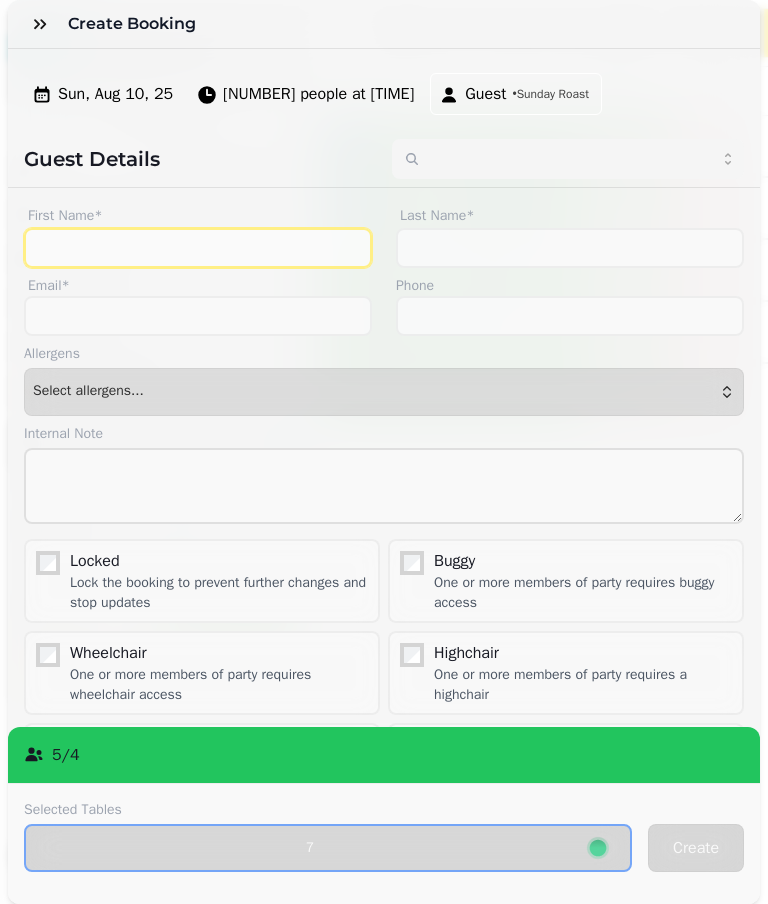 click on "First Name*" at bounding box center (198, 248) 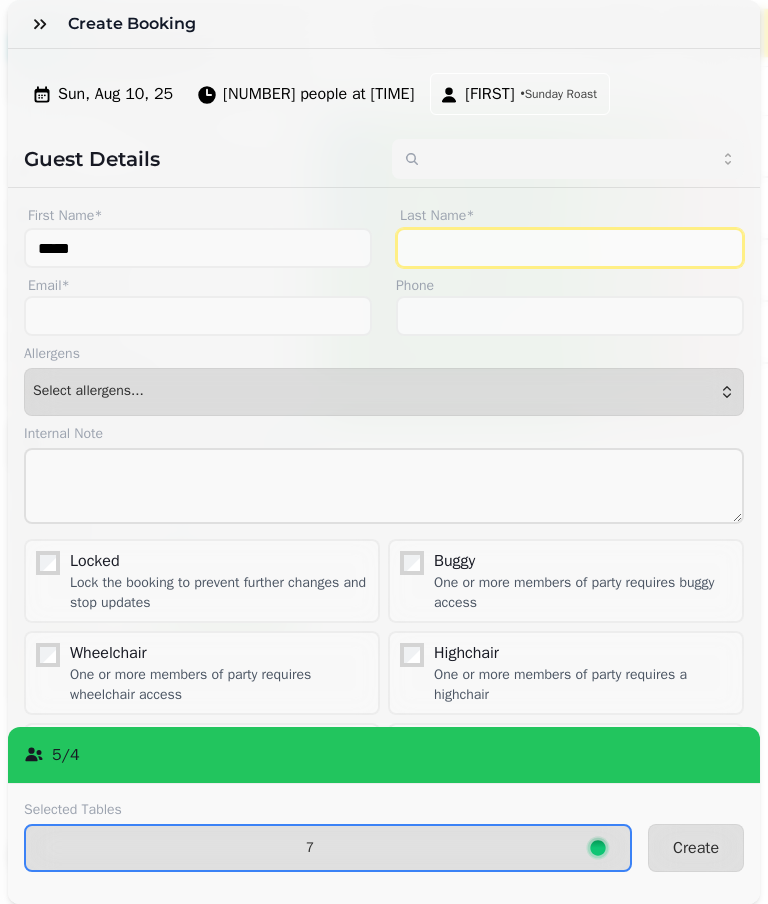 click on "Last Name*" at bounding box center (570, 248) 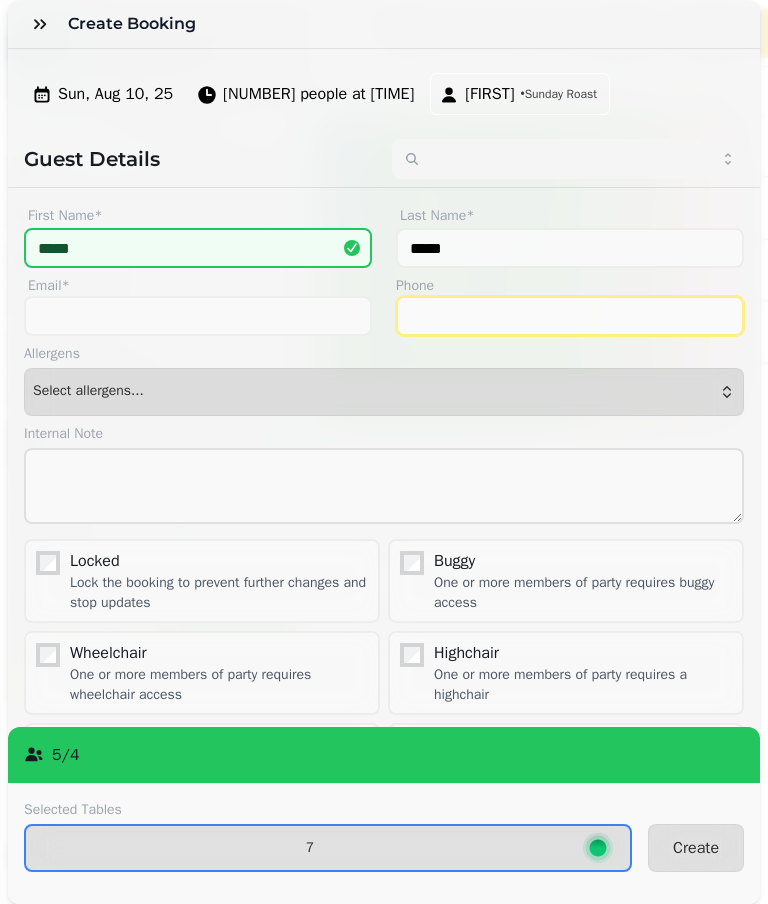 click on "Phone" at bounding box center [570, 316] 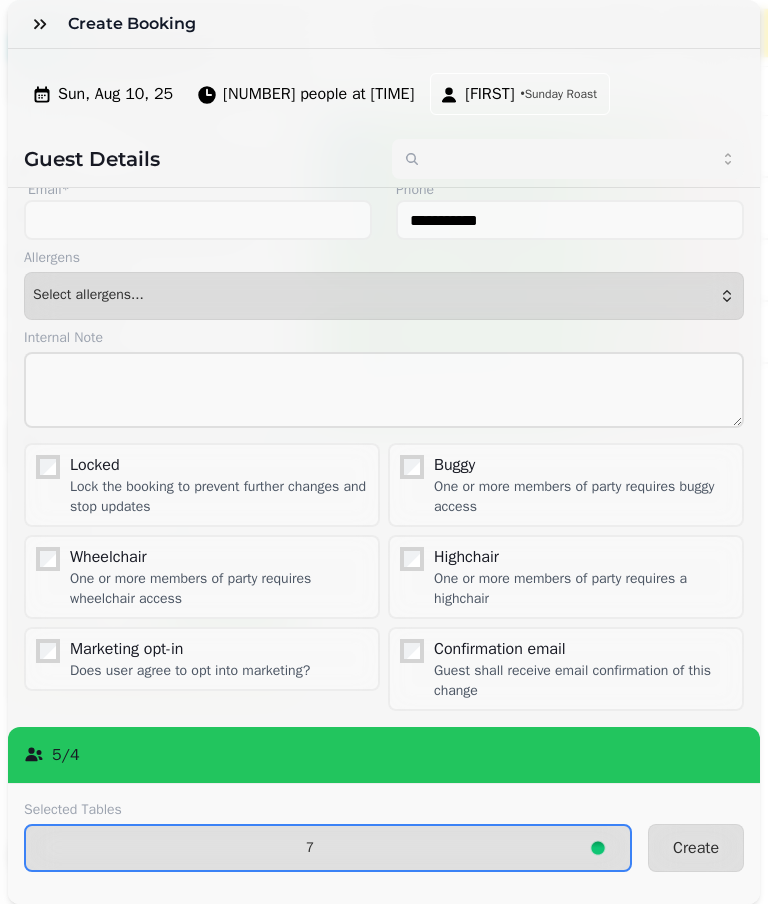 scroll, scrollTop: 95, scrollLeft: 0, axis: vertical 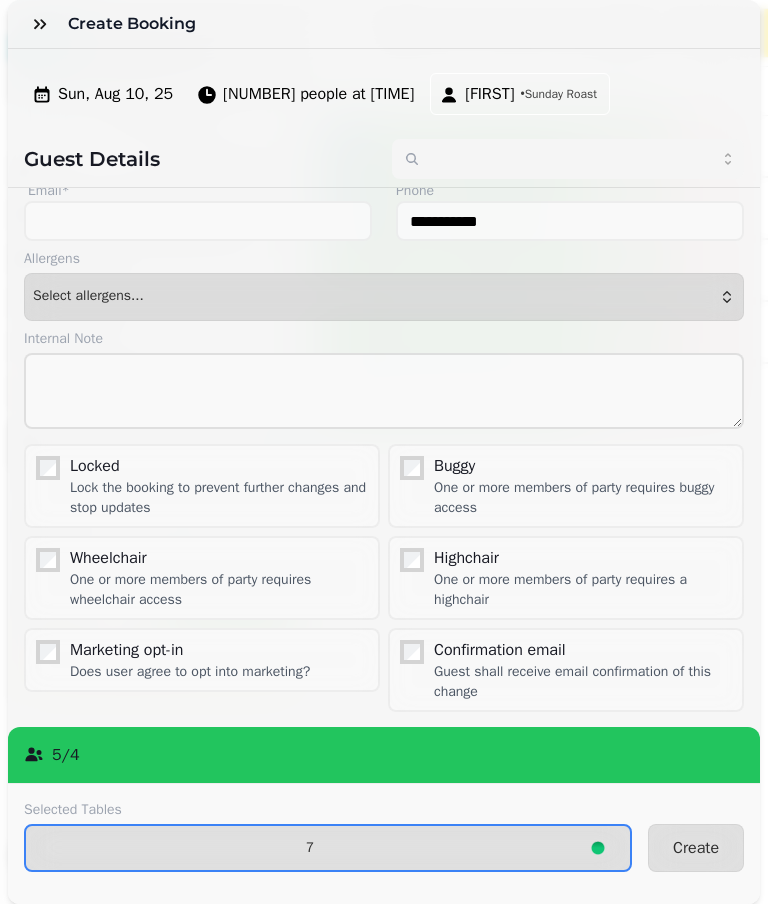 click on "Create" at bounding box center (696, 848) 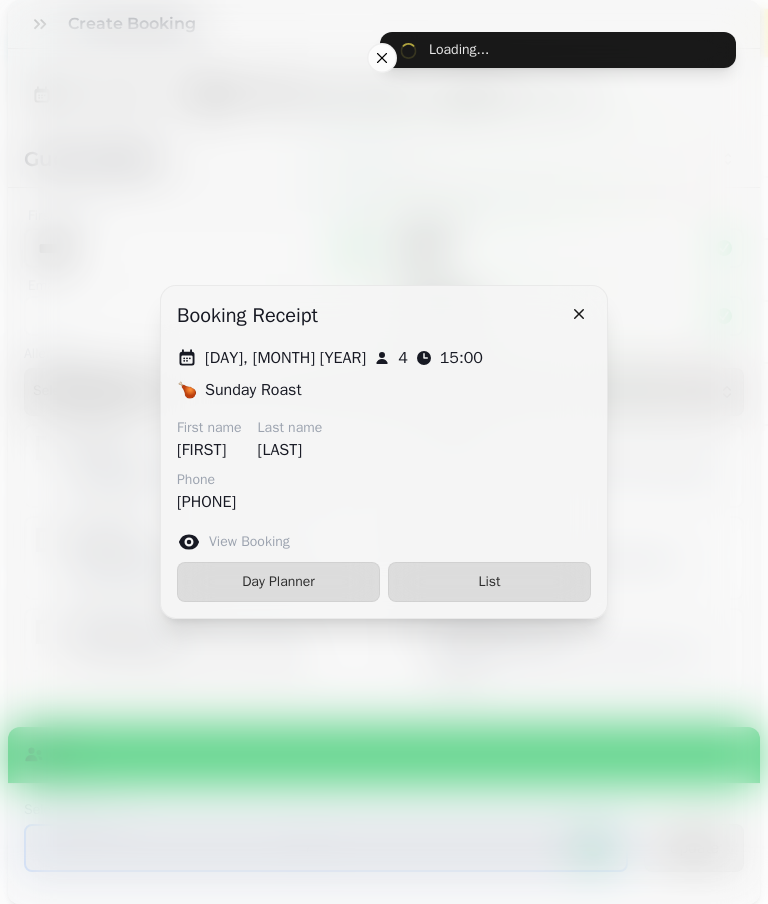 scroll, scrollTop: 0, scrollLeft: 0, axis: both 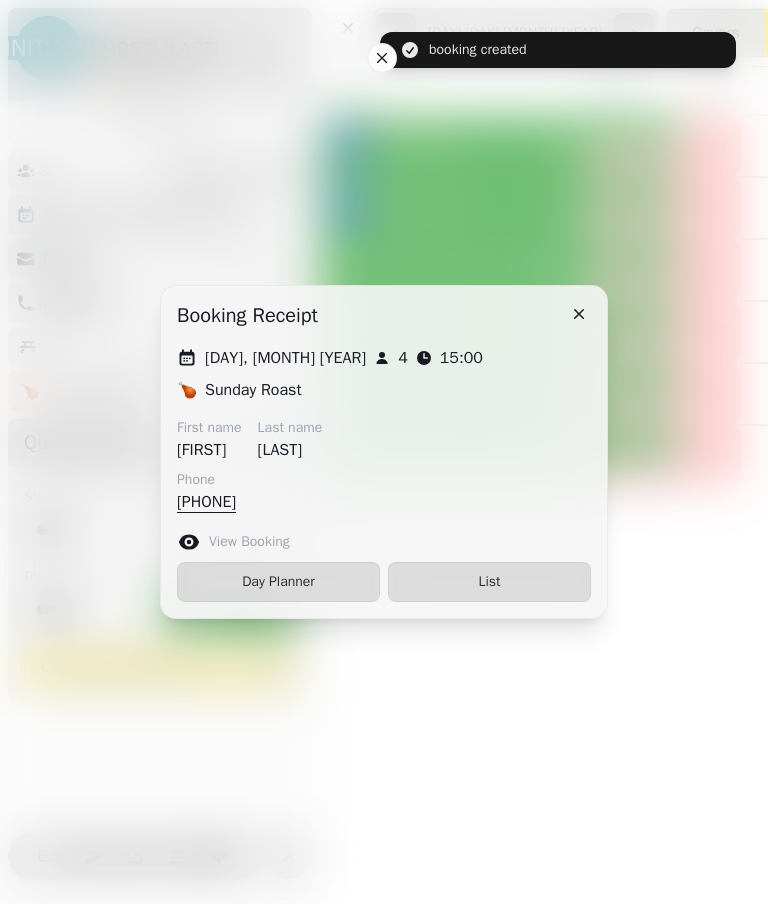 click on "List" at bounding box center (489, 582) 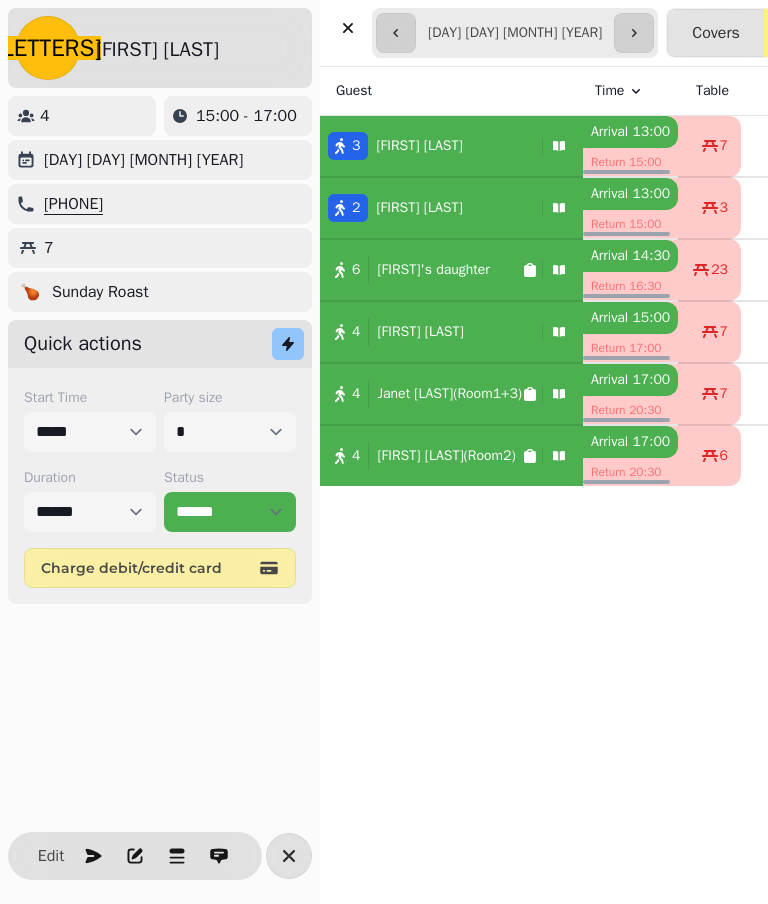 click on "**********" at bounding box center [515, 33] 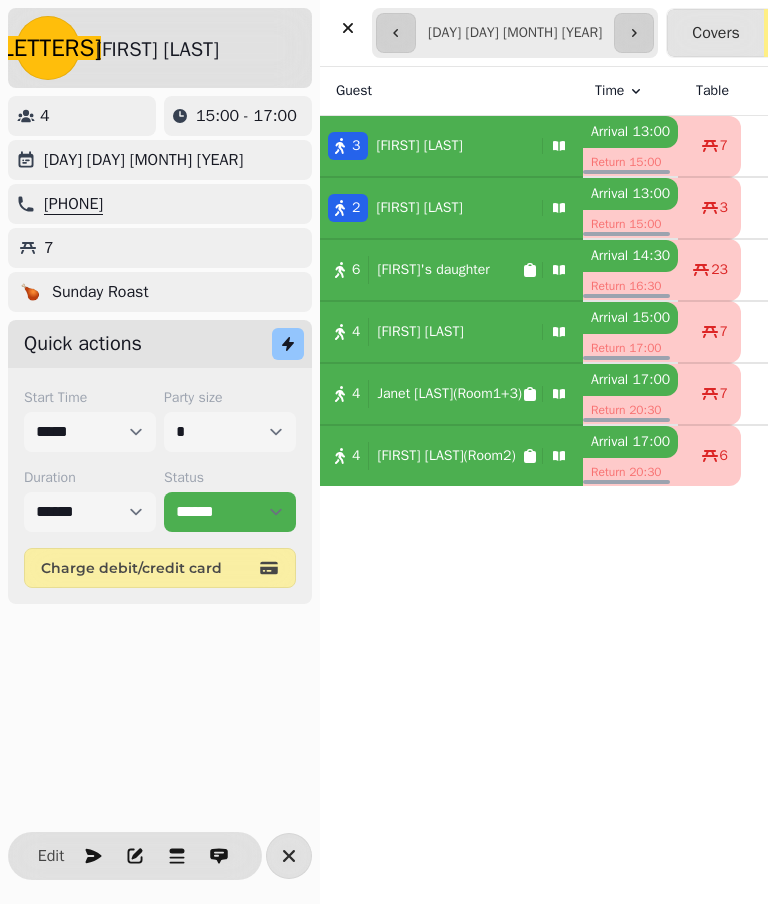 click on "**********" at bounding box center (515, 33) 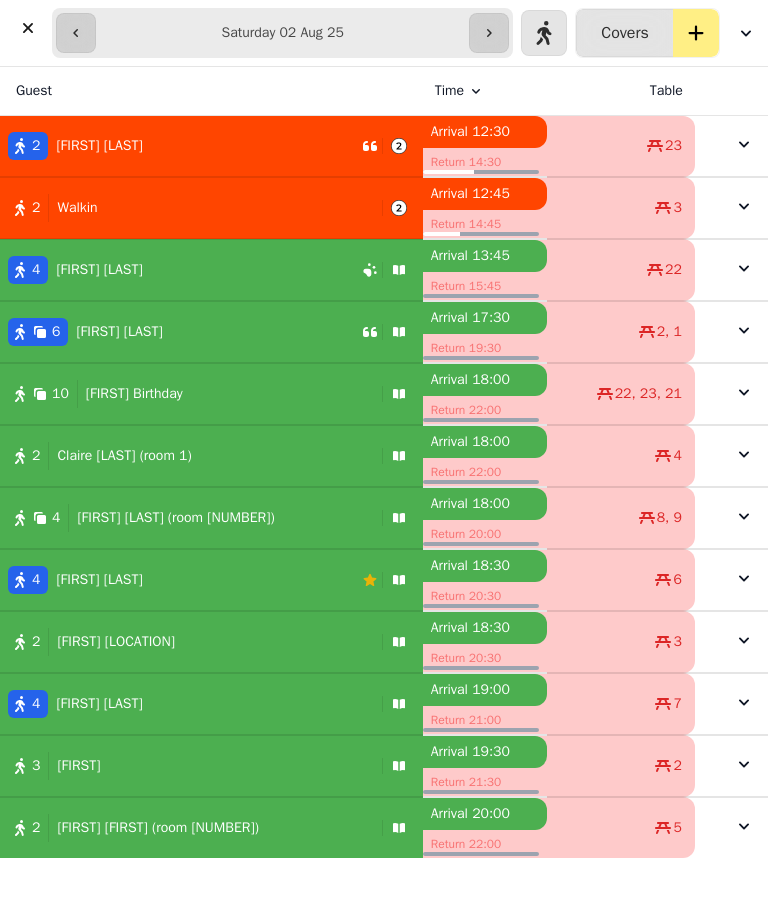 click 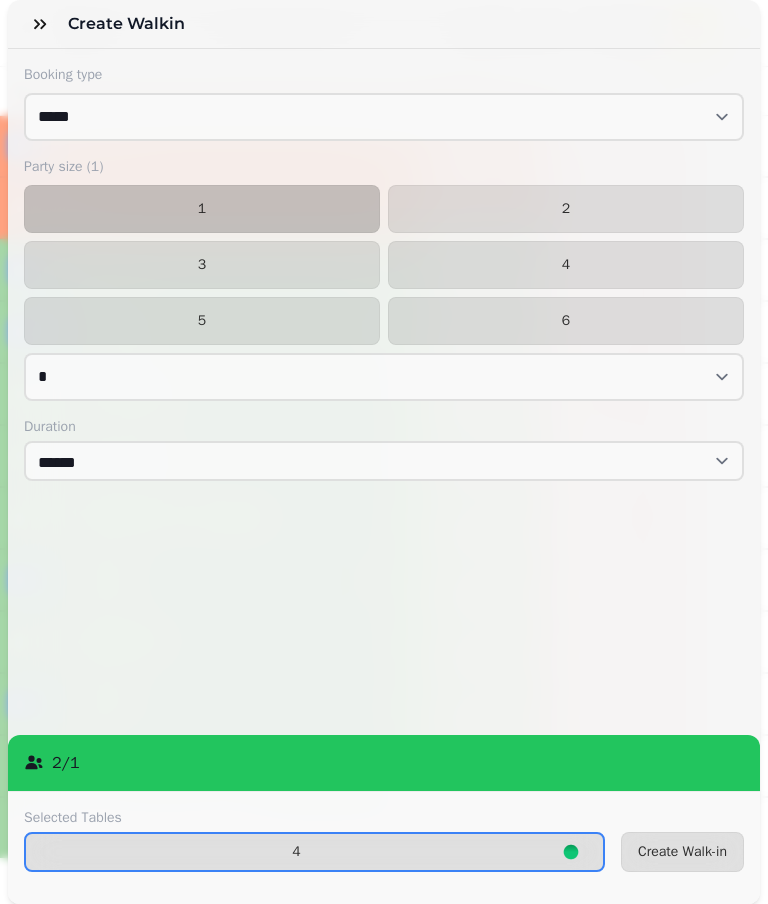 click on "2" at bounding box center [566, 209] 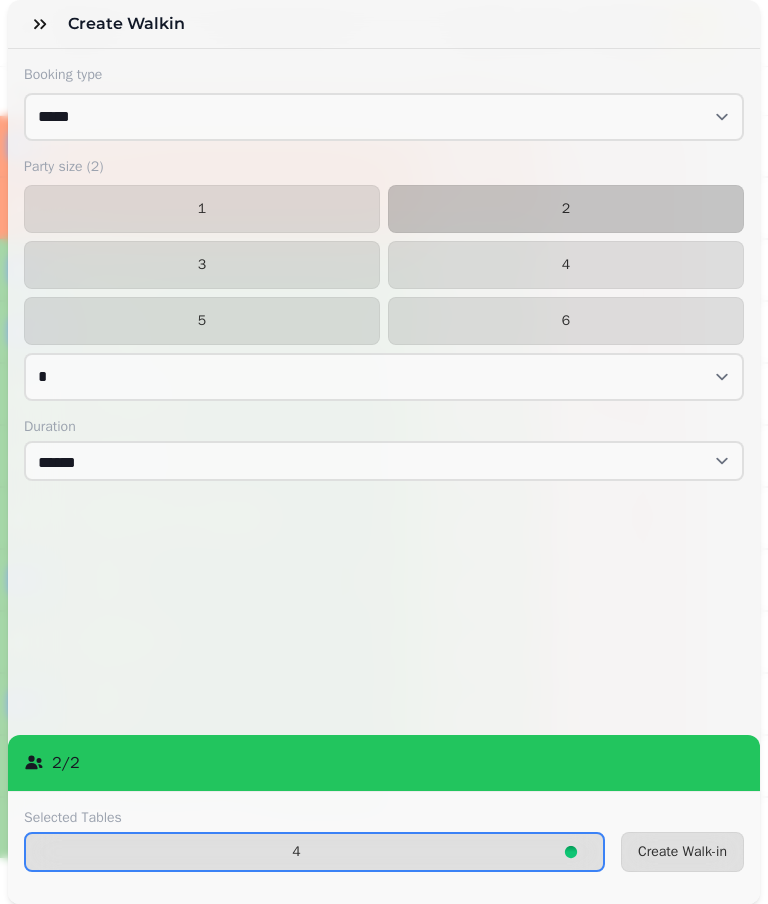 click on "Create Walk-in" at bounding box center (682, 852) 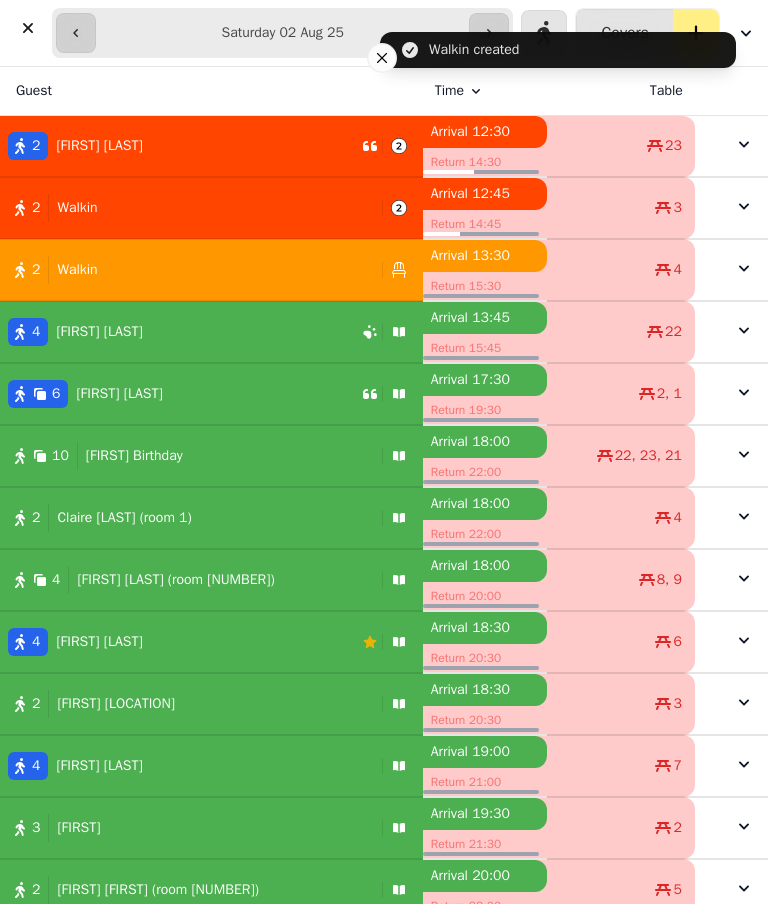 click on "2 Walkin" at bounding box center [187, 270] 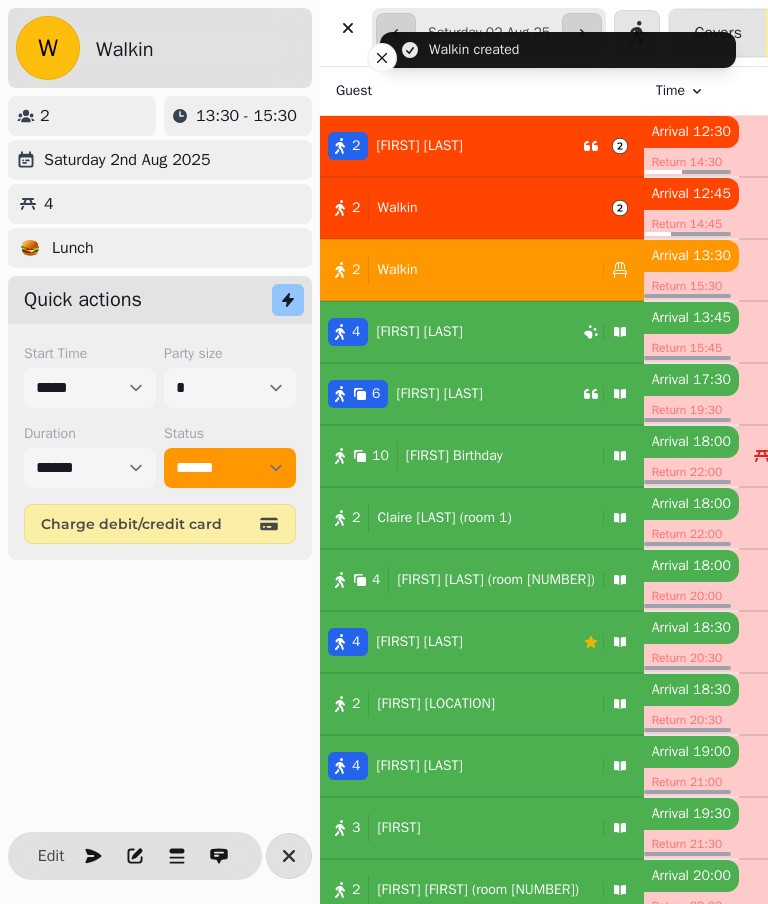 click on "Edit" at bounding box center [51, 856] 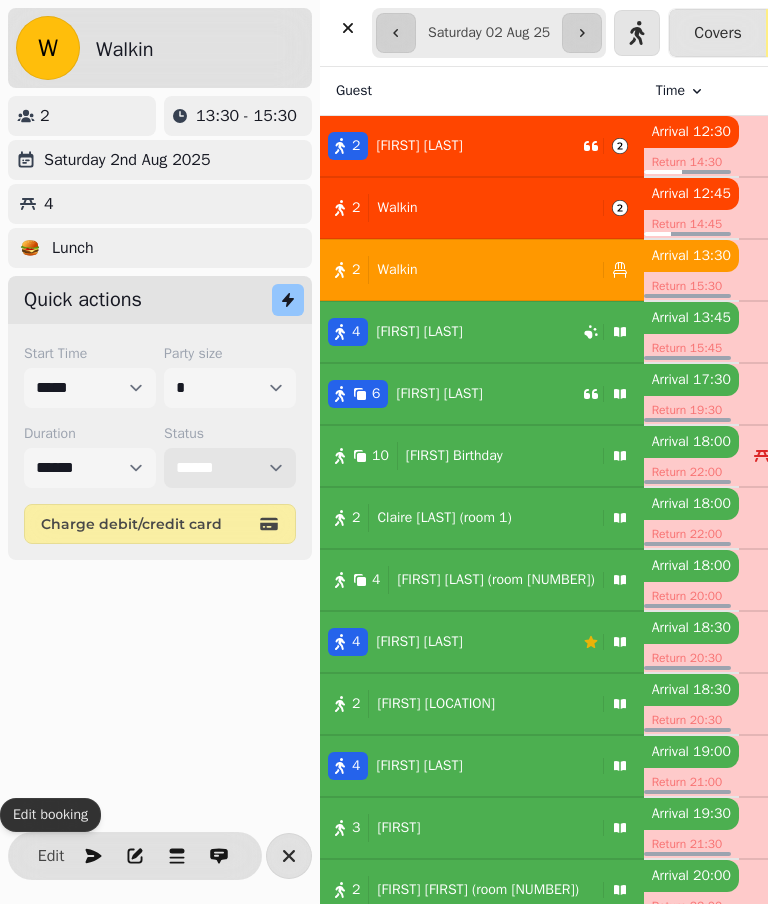 click on "**********" at bounding box center [230, 468] 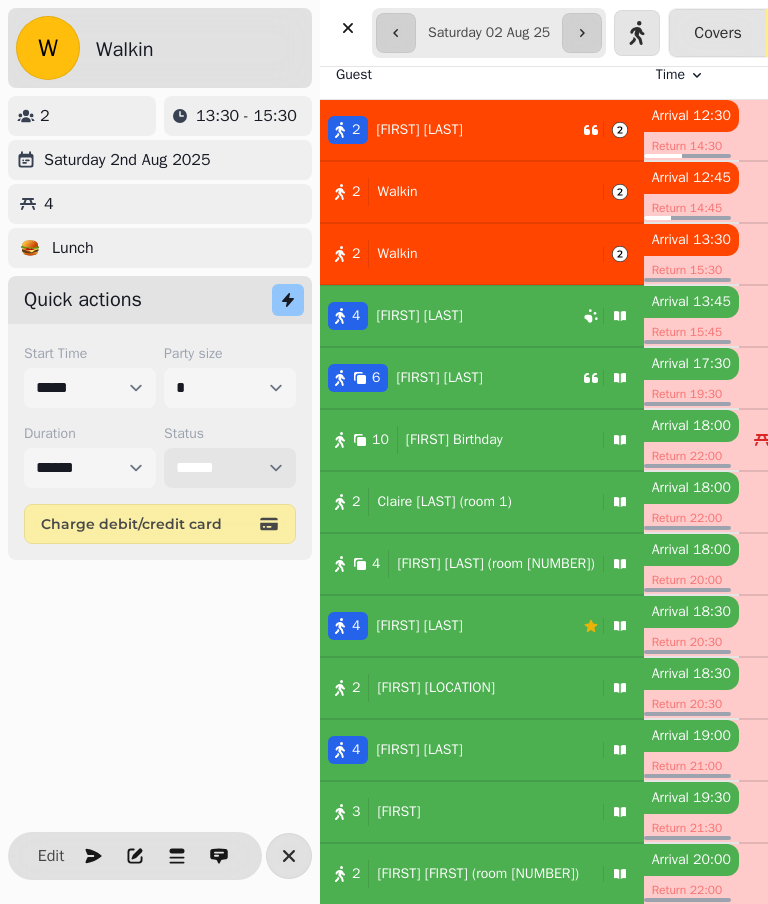 scroll, scrollTop: 439, scrollLeft: 0, axis: vertical 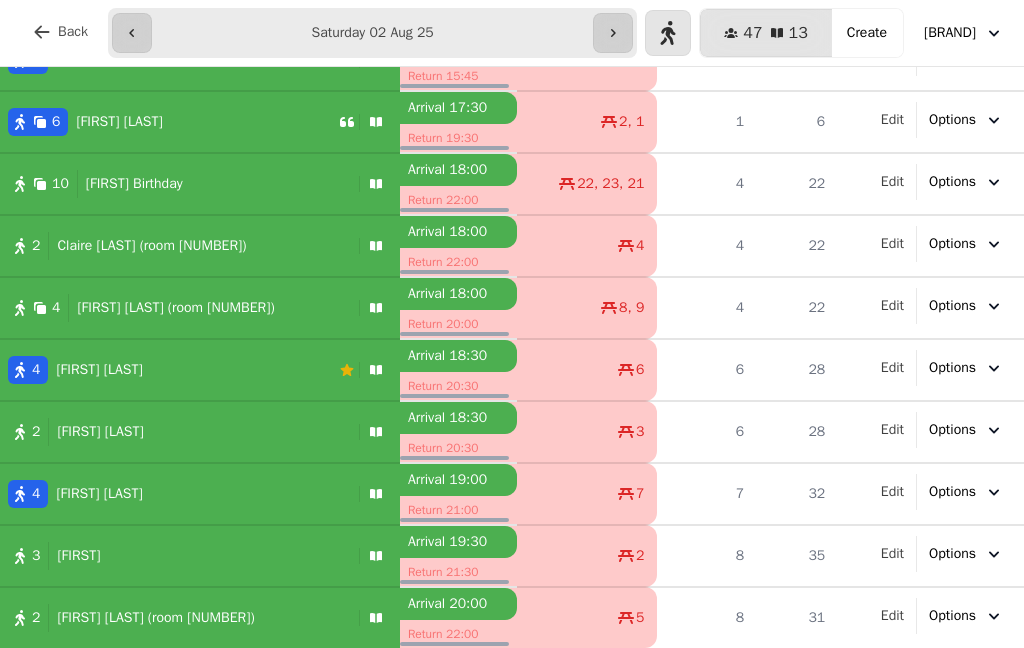 click on "Create" at bounding box center (867, 33) 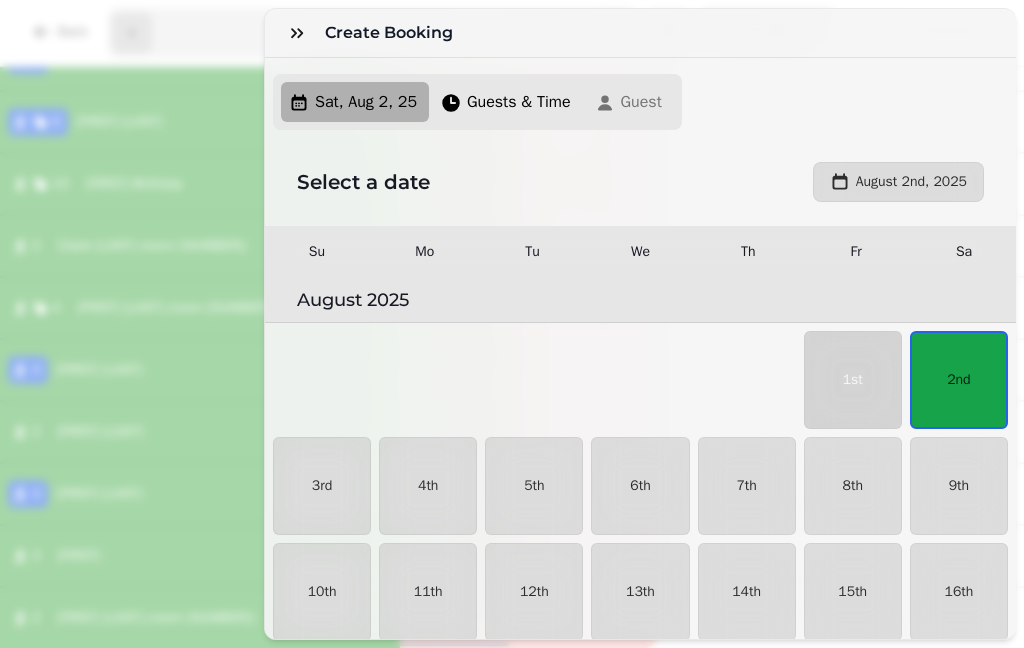 click on "2nd" at bounding box center (959, 380) 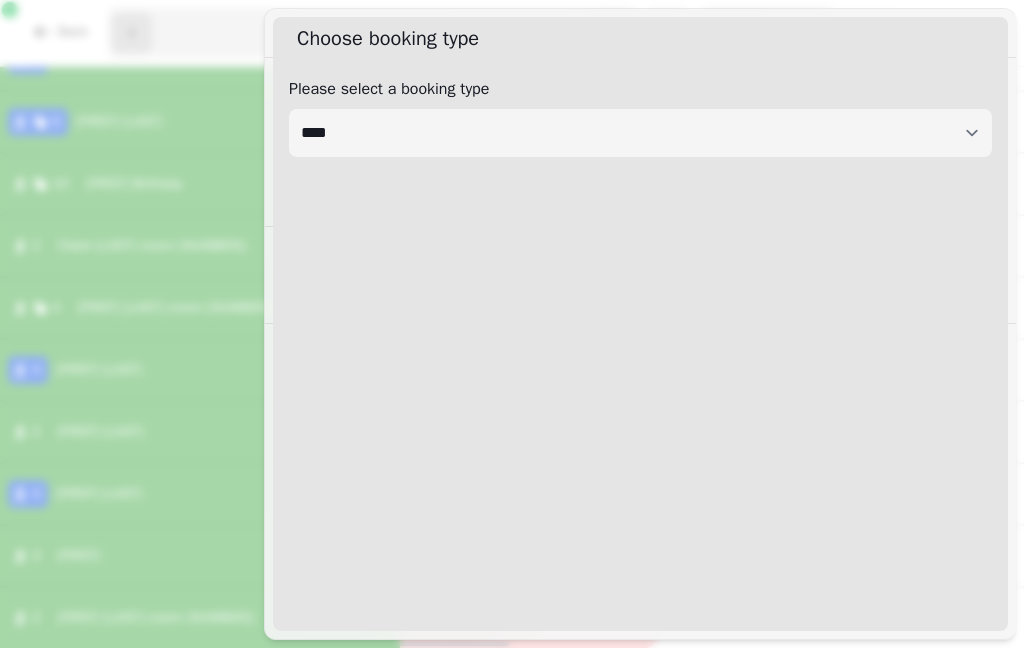 select on "****" 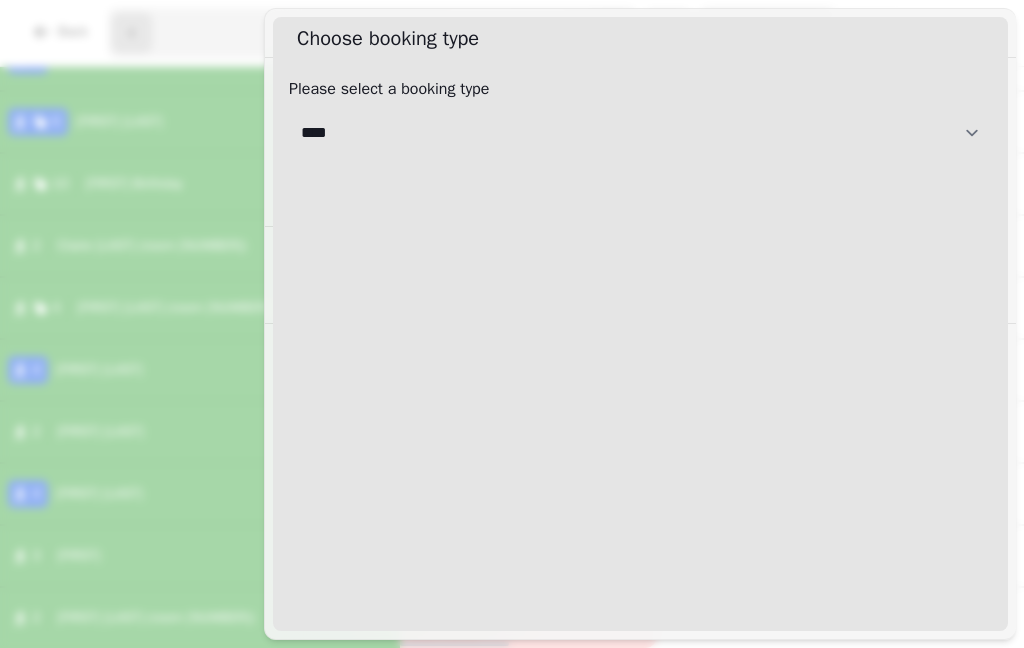 click on "[CREDITCARD]" at bounding box center (640, 133) 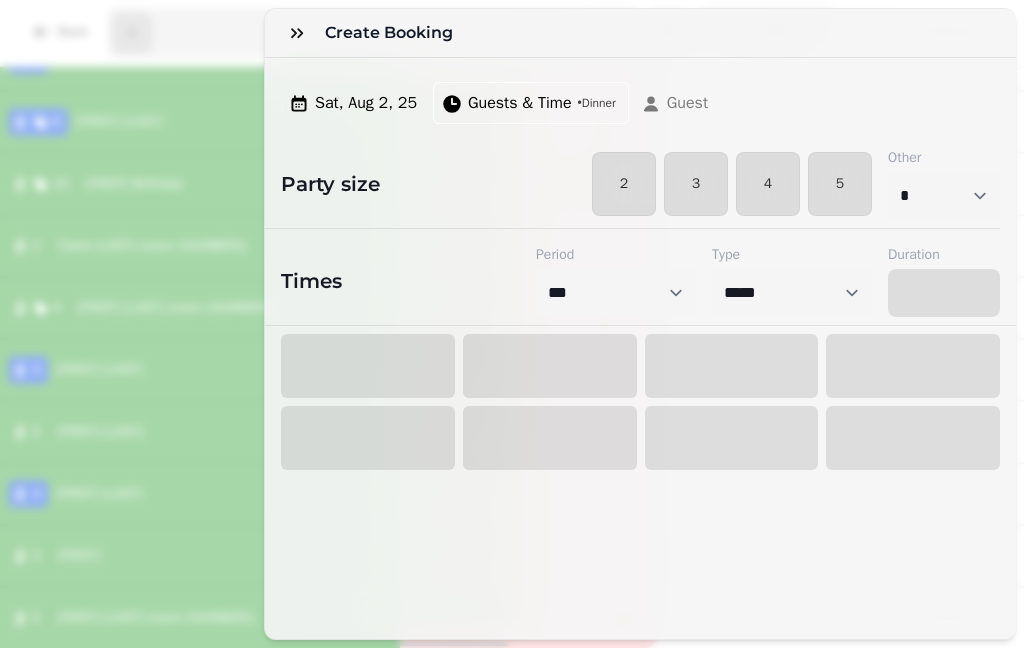 select on "****" 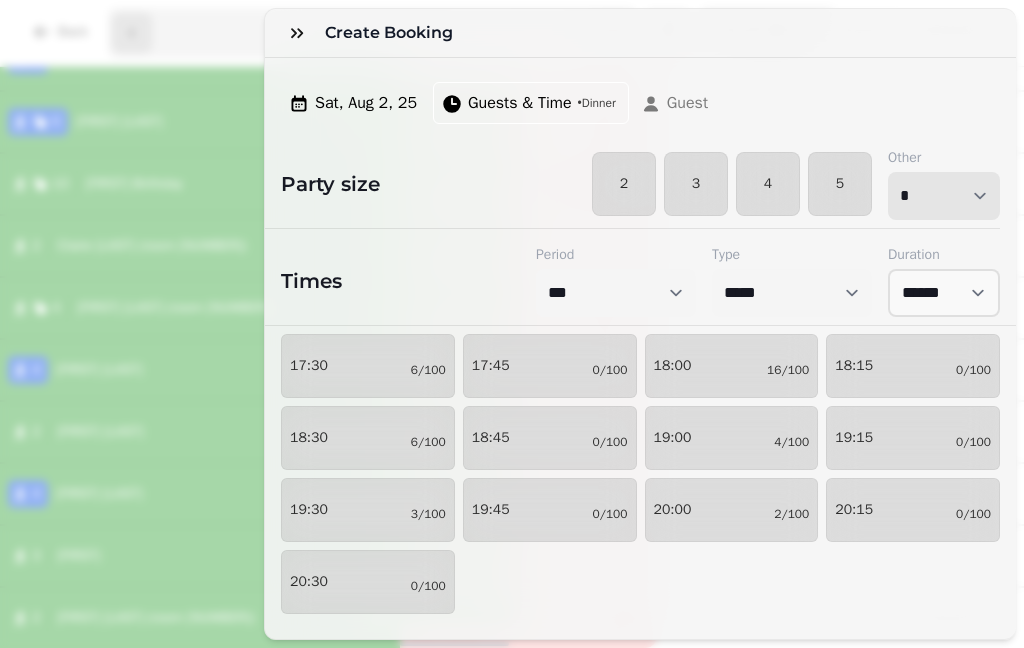 click on "* * * * * * * * * ** ** ** ** ** ** ** ** ** ** ** ** ** ** ** ** ** ** ** ** ** ** ** ** ** ** ** ** ** ** ** ** ** ** ** ** ** ** ** ** ** ** ** ** ** ** ** ** ** ** ** ** ** ** ** ** ** ** ** ** ** ** ** ** ** ** ** ** ** ** ** ** ** ** ** ** ** ** ** ** ** ** ** ** ** ** ** ** ** ** *** *** *** *** *** *** *** *** *** *** *** *** *** *** *** *** *** *** *** *** ***" at bounding box center (944, 196) 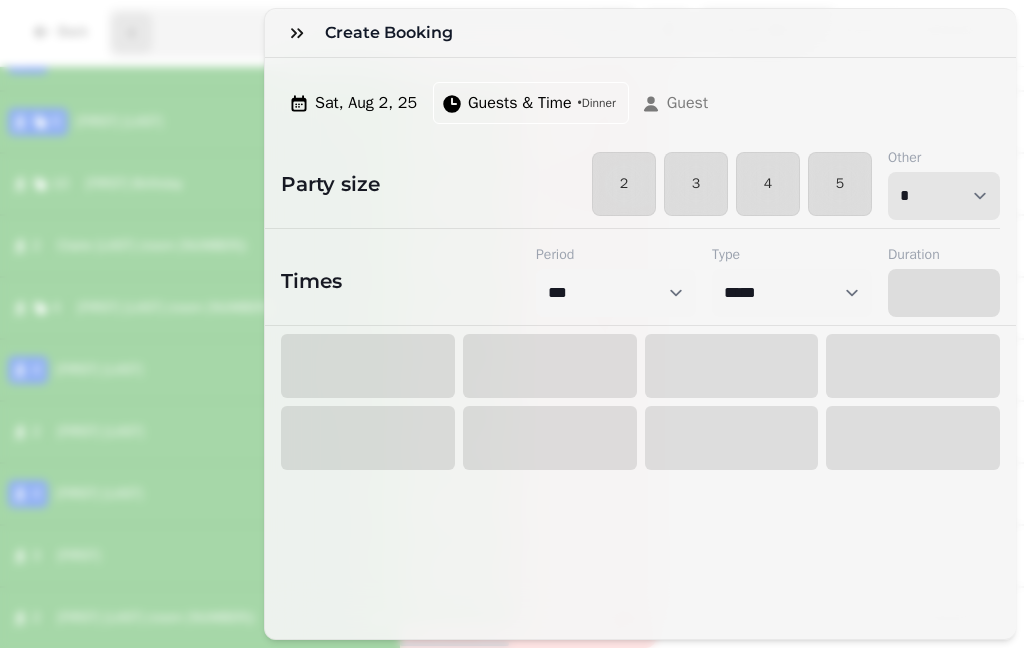 select on "****" 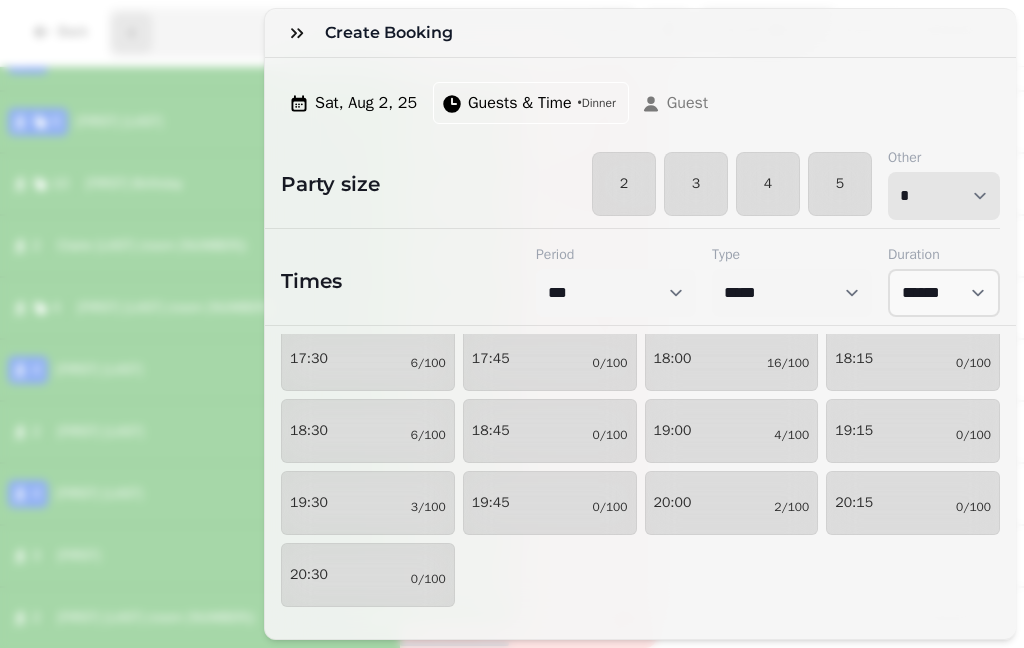 scroll, scrollTop: 85, scrollLeft: 0, axis: vertical 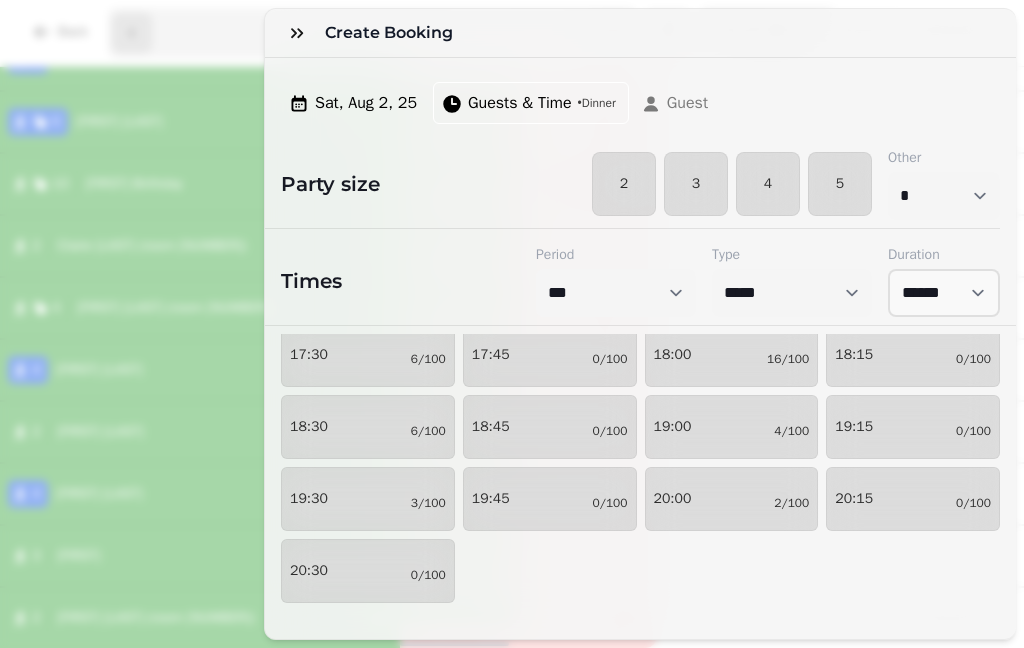 click on "19:15 0/100" at bounding box center (913, 427) 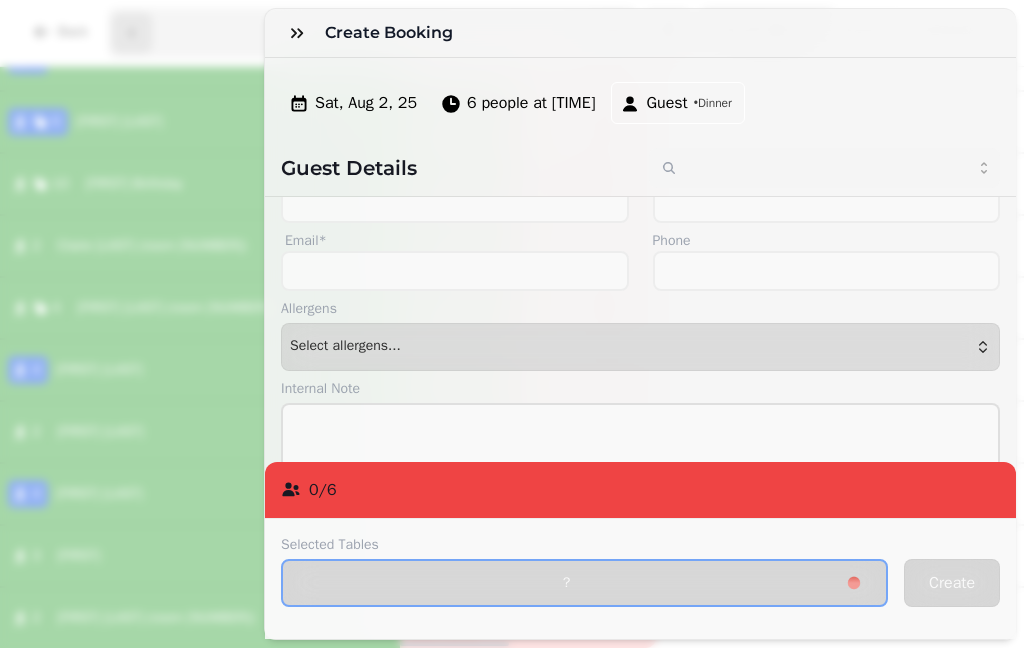 scroll, scrollTop: 43, scrollLeft: 0, axis: vertical 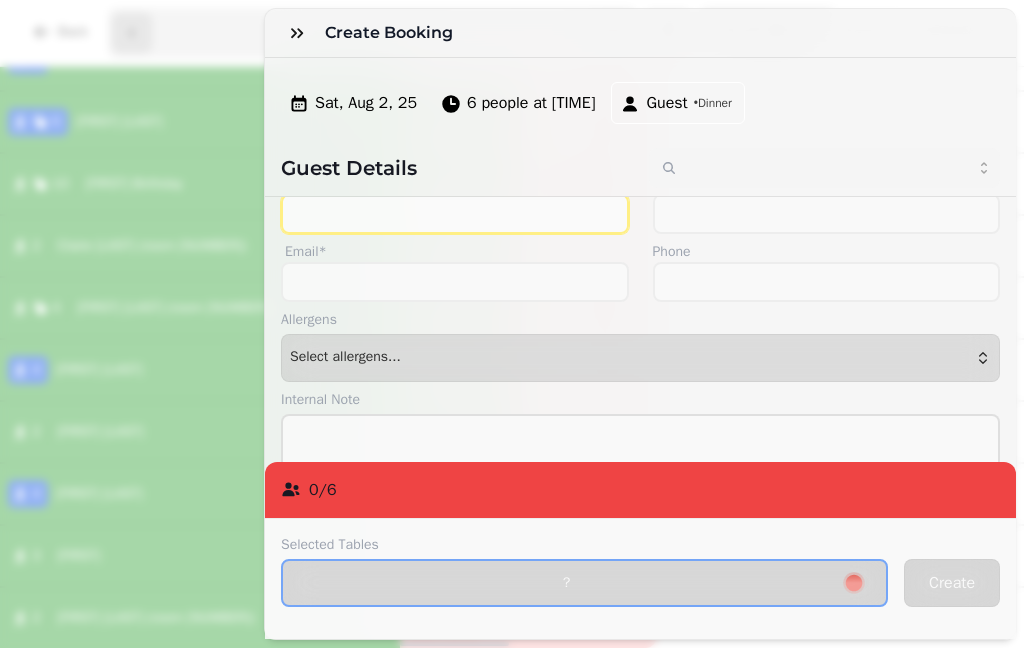 click on "First Name*" at bounding box center (455, 214) 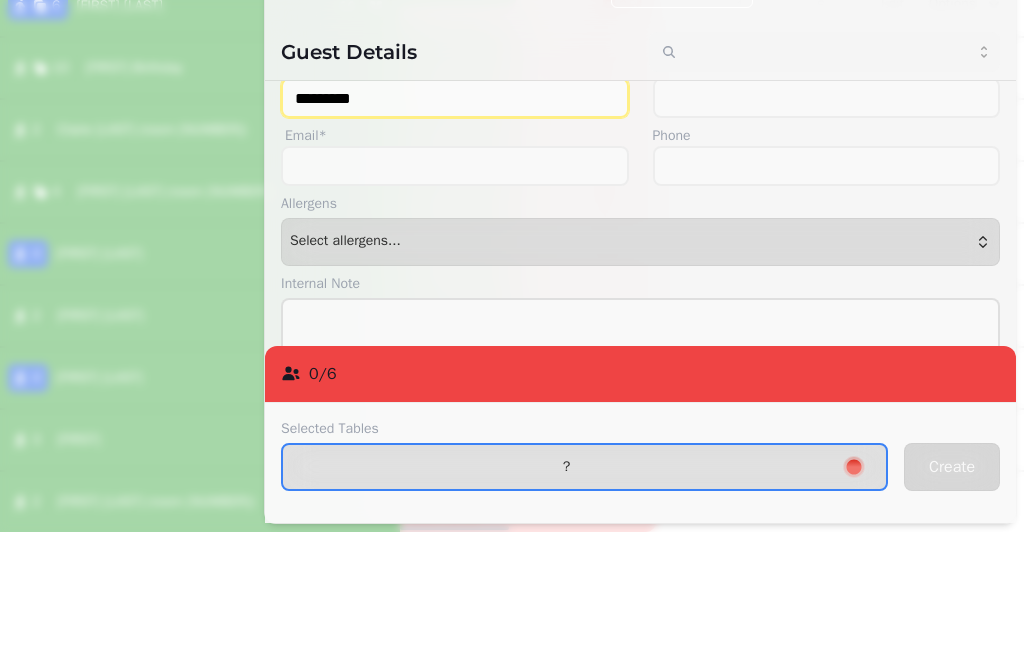 type on "*********" 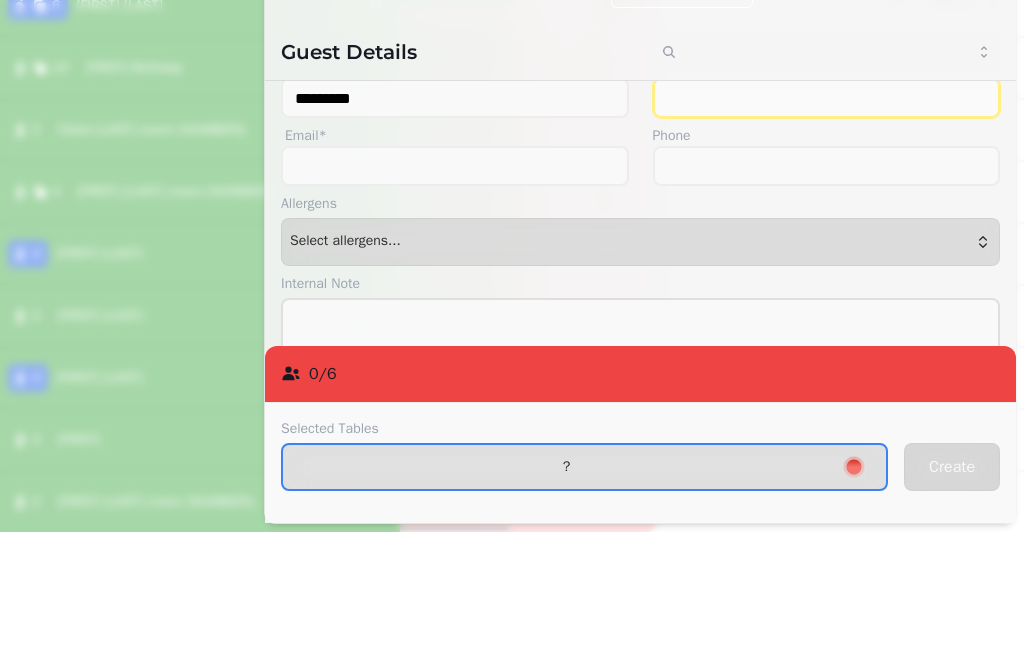 click on "Last Name*" at bounding box center [827, 214] 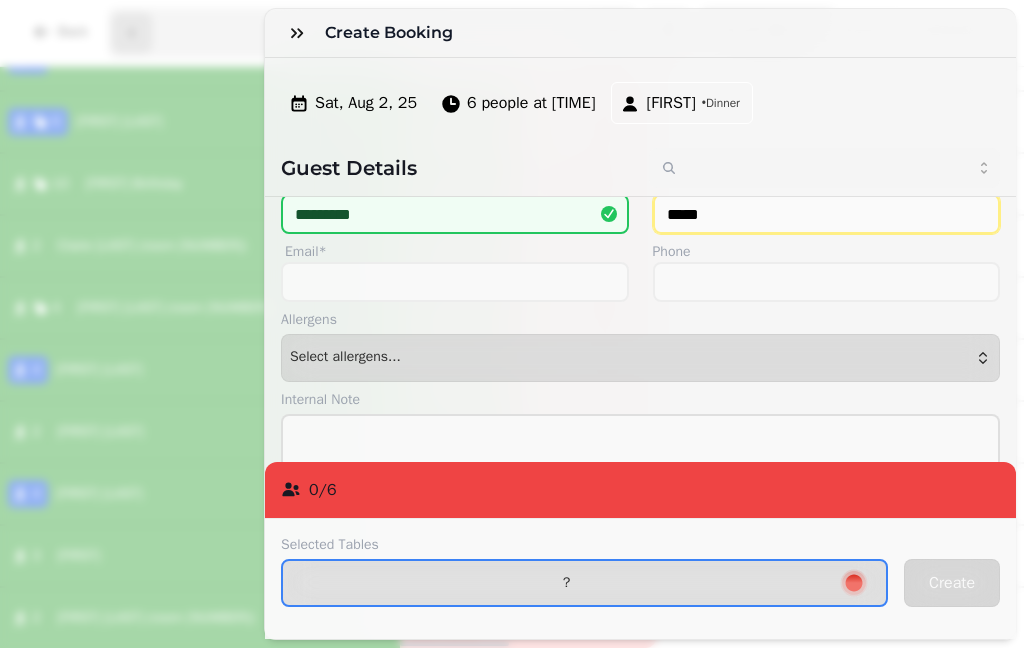 type on "*****" 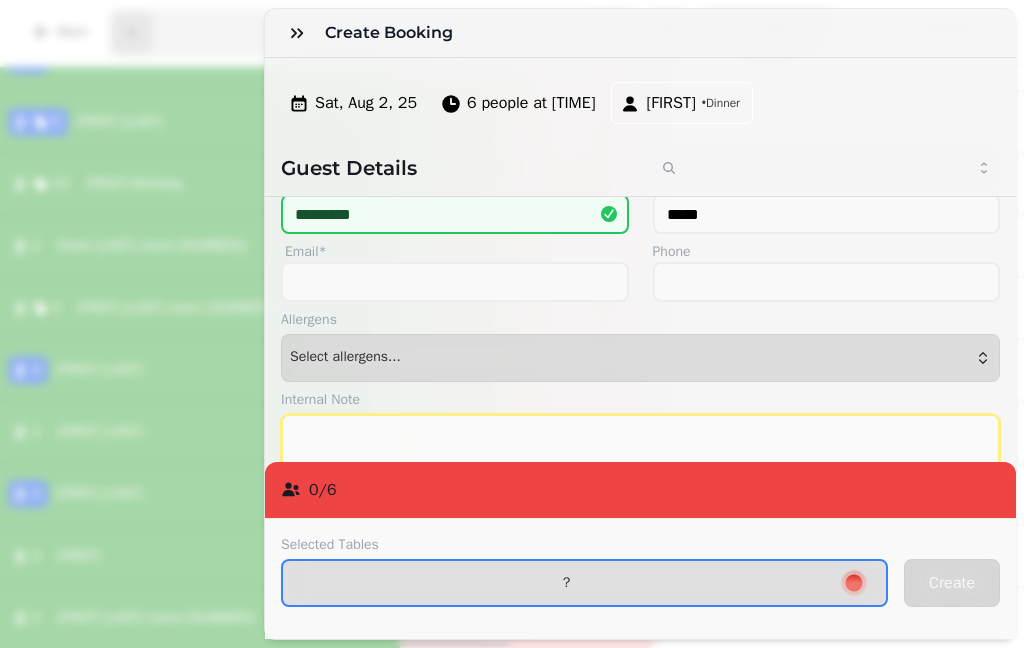 click at bounding box center [640, 452] 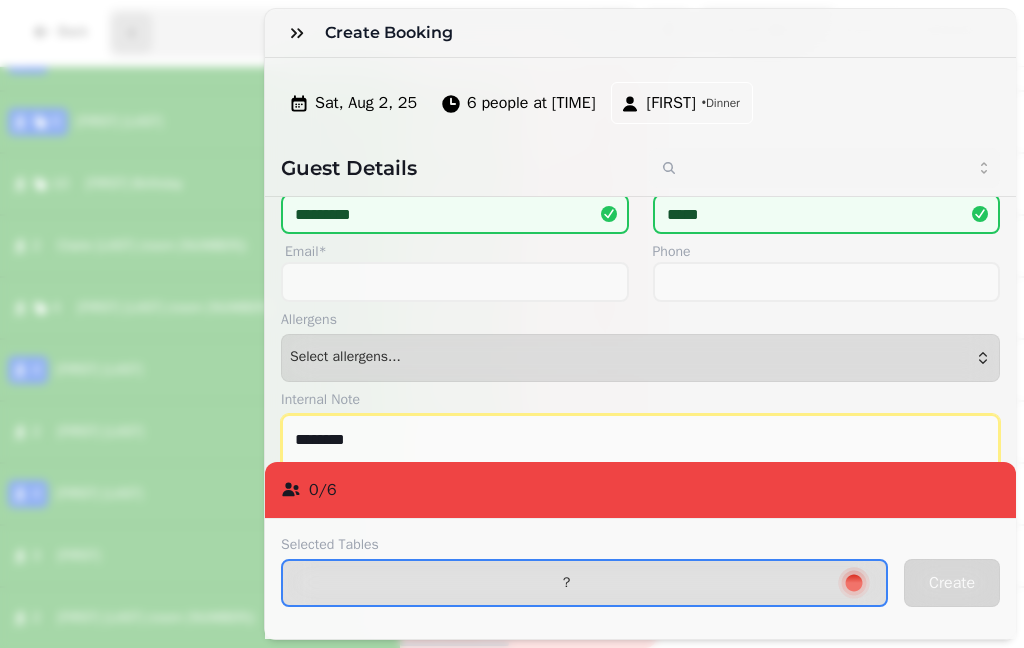 type on "********" 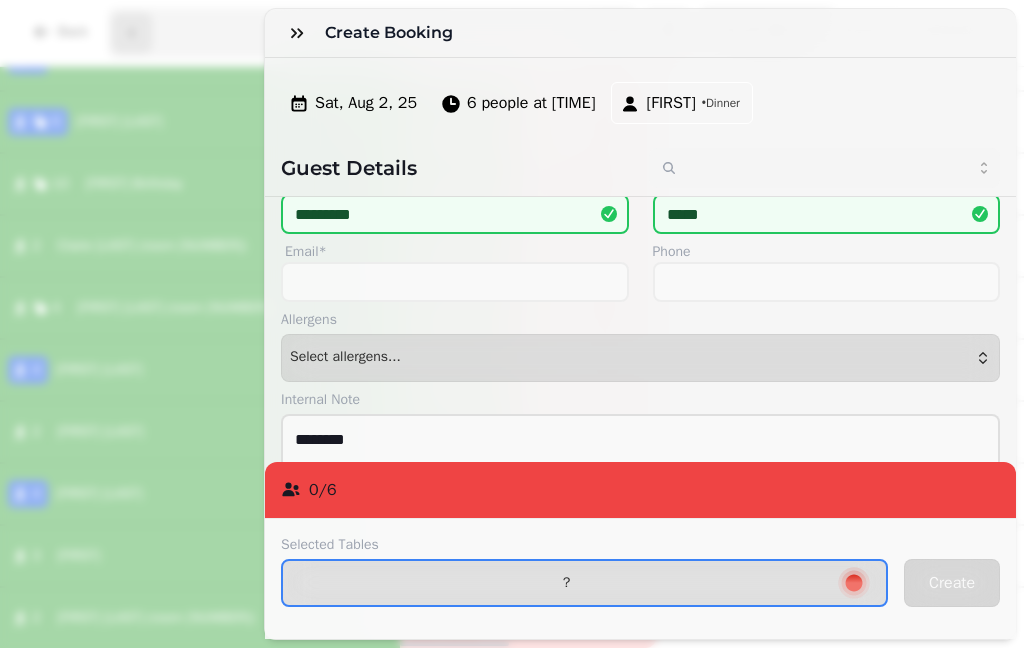 click on "?" at bounding box center [566, 583] 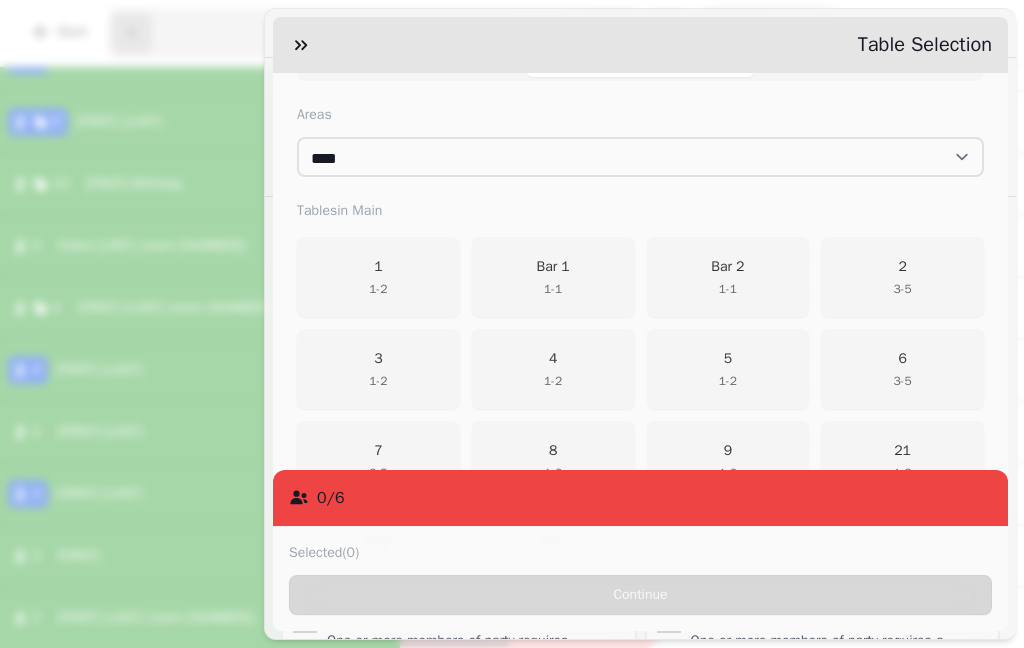 scroll, scrollTop: 265, scrollLeft: 0, axis: vertical 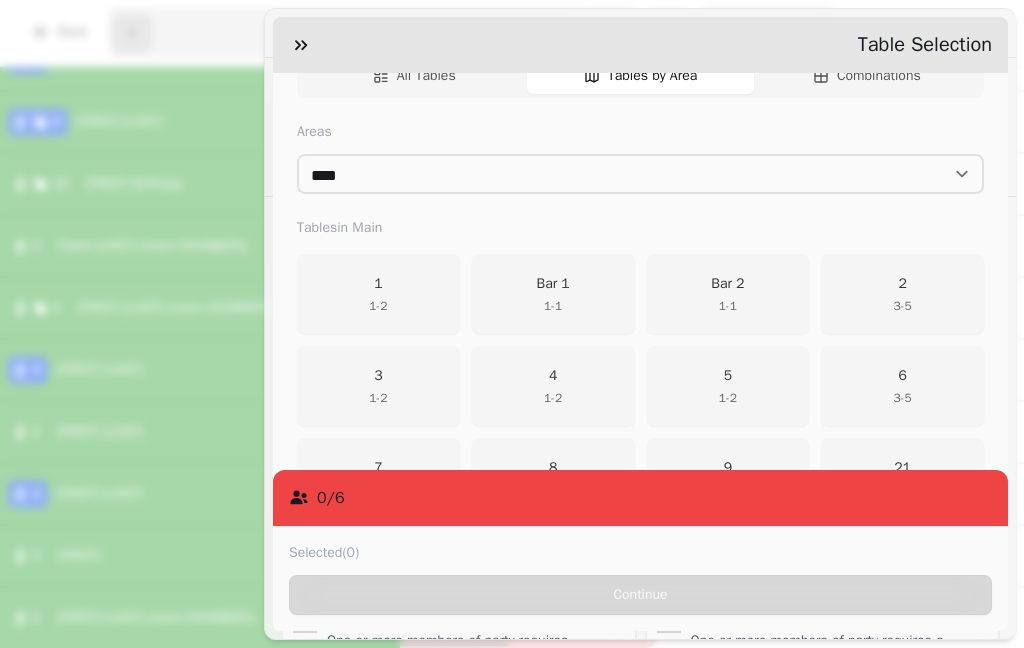 click on "Bar 1" at bounding box center (552, 284) 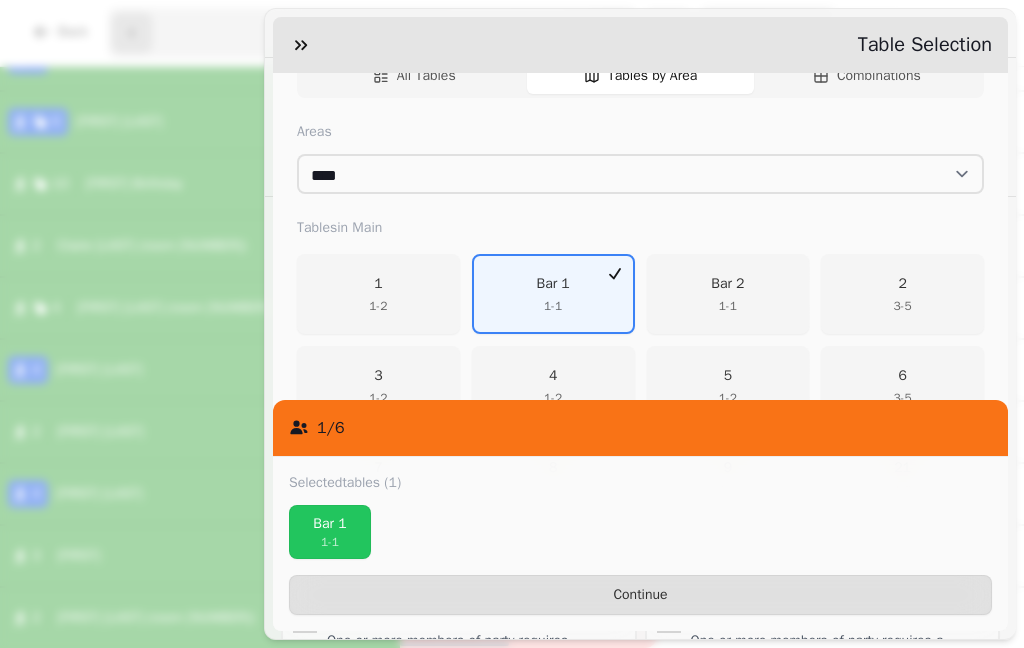 click on "Continue" at bounding box center [640, 595] 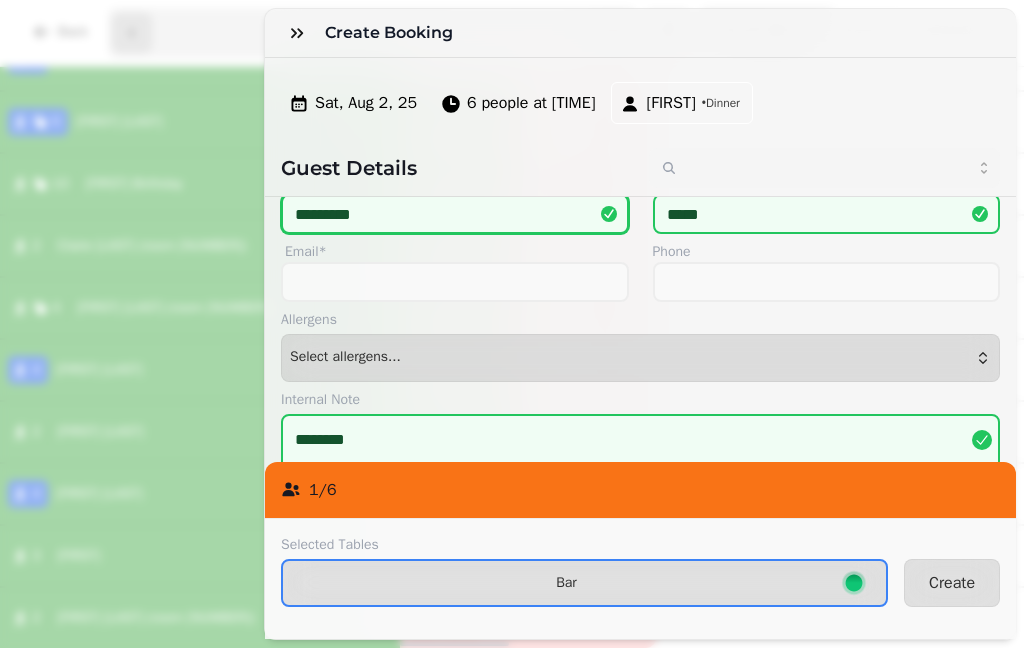click on "*********" at bounding box center [455, 214] 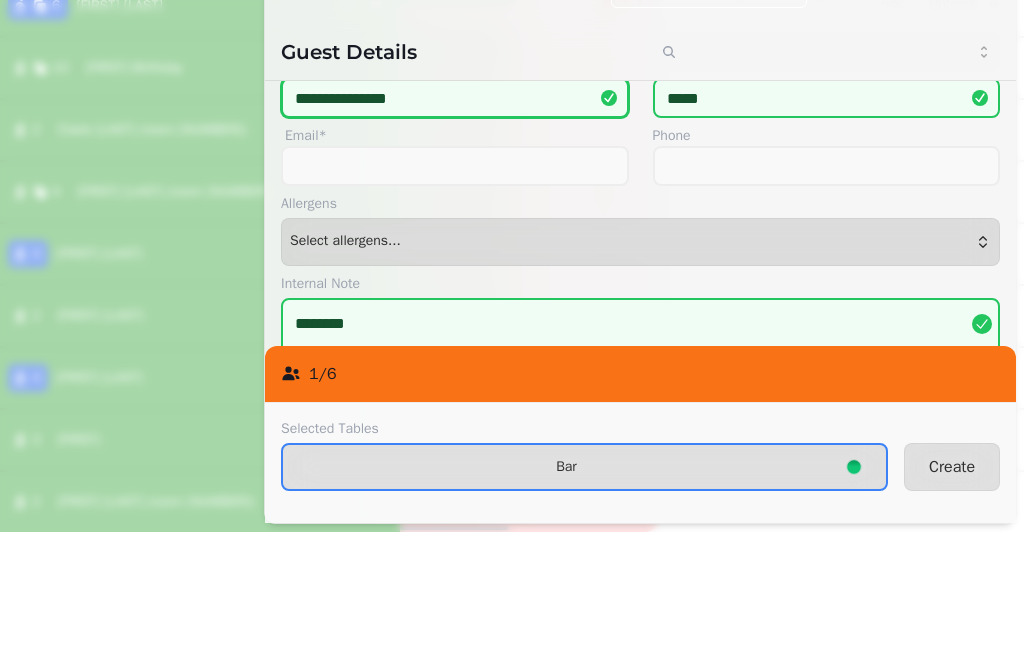 type on "**********" 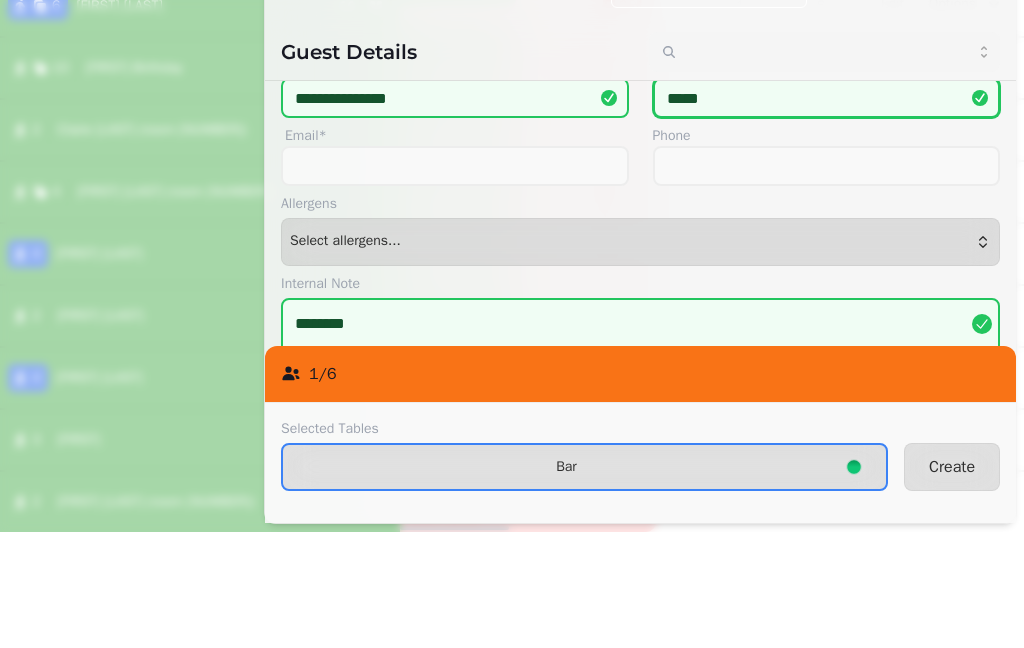 click on "*****" at bounding box center [827, 214] 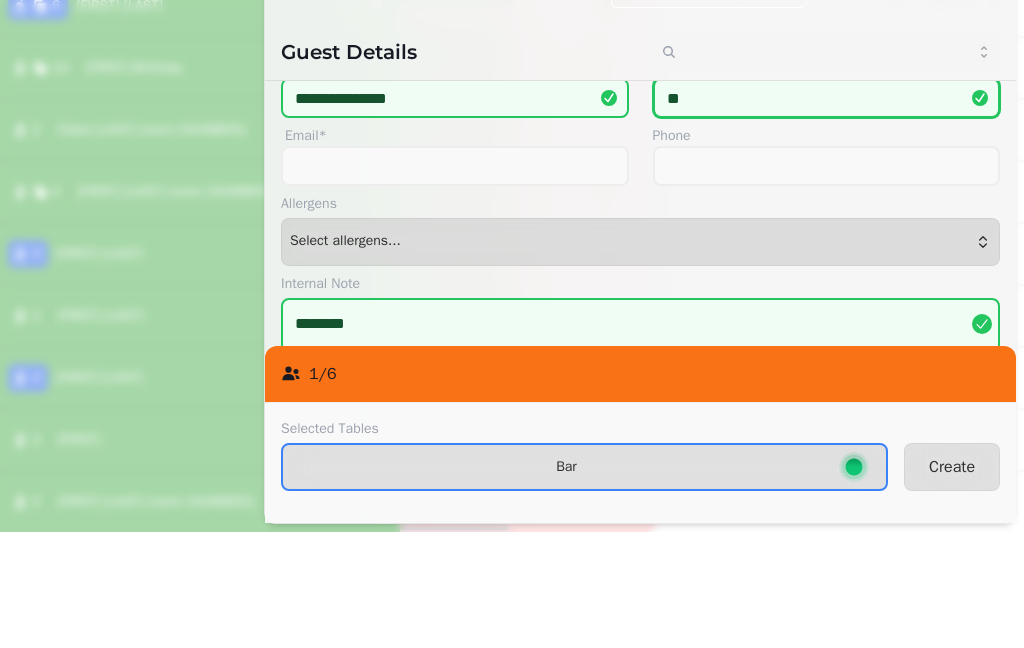 type on "*" 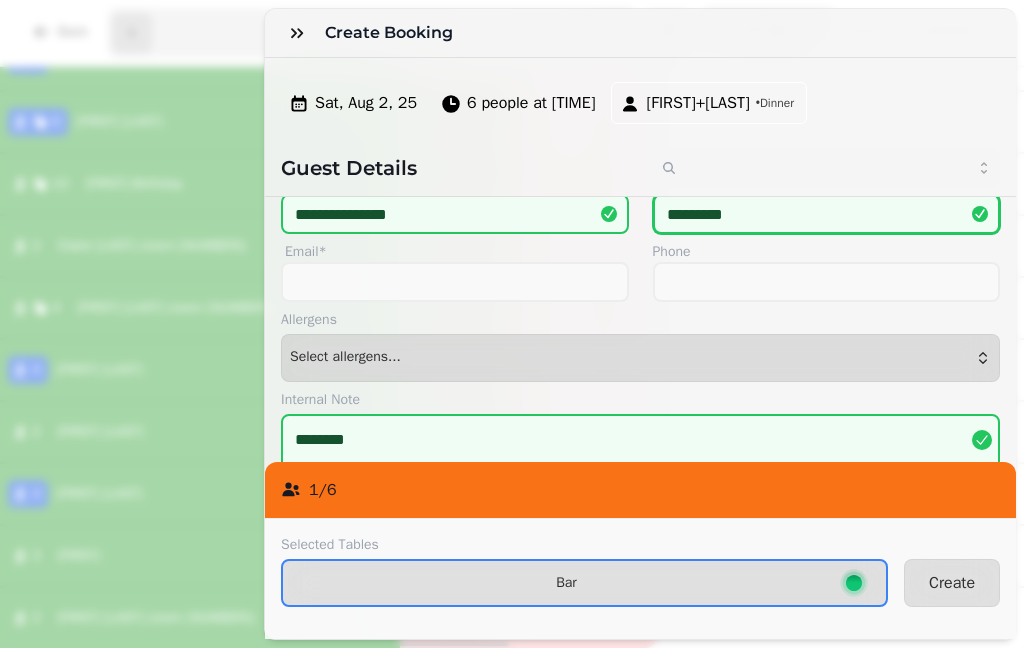 type on "********" 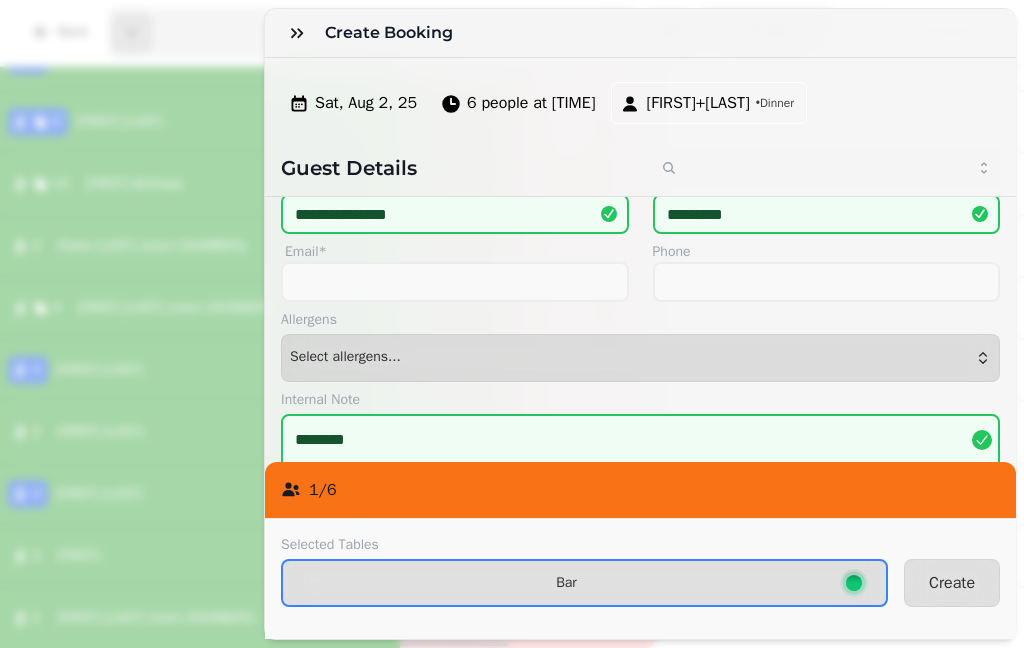 click on "Create" at bounding box center (952, 583) 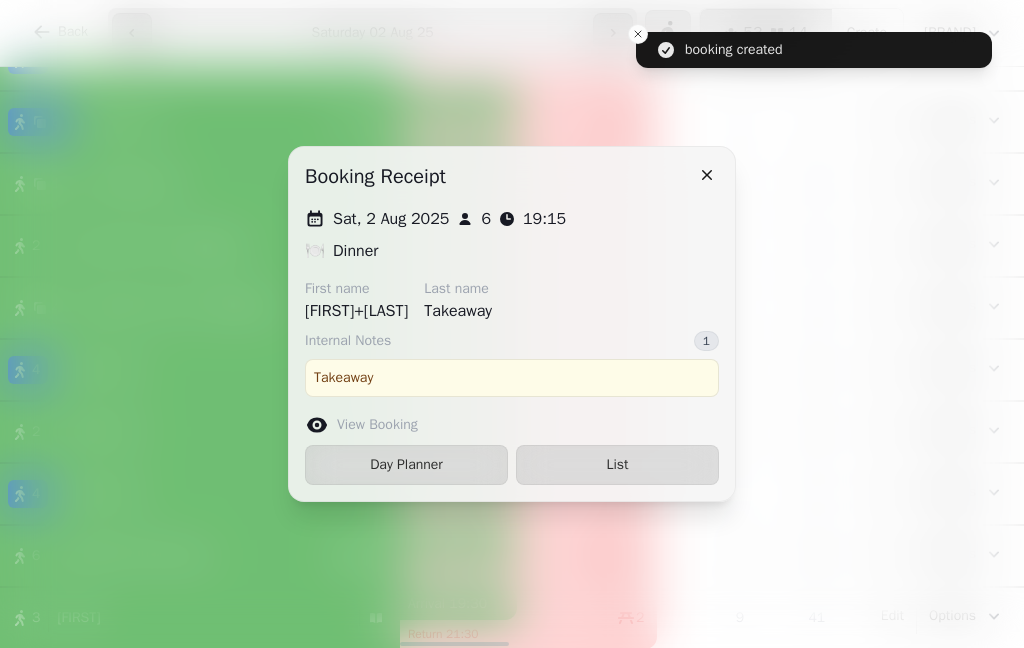 click on "List" at bounding box center [617, 465] 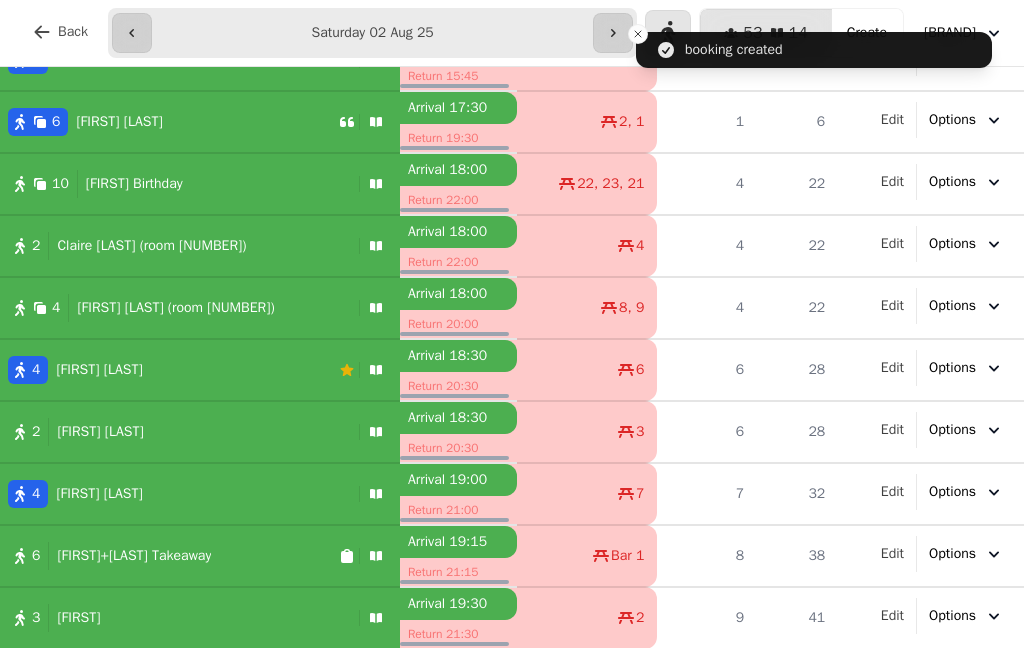select on "**********" 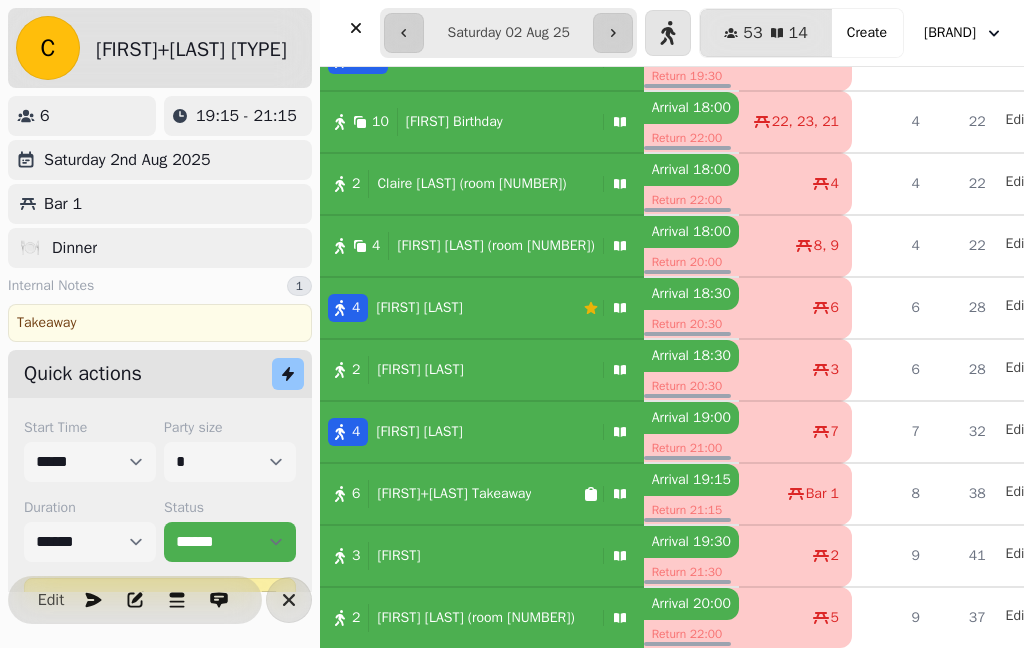 scroll, scrollTop: 610, scrollLeft: 0, axis: vertical 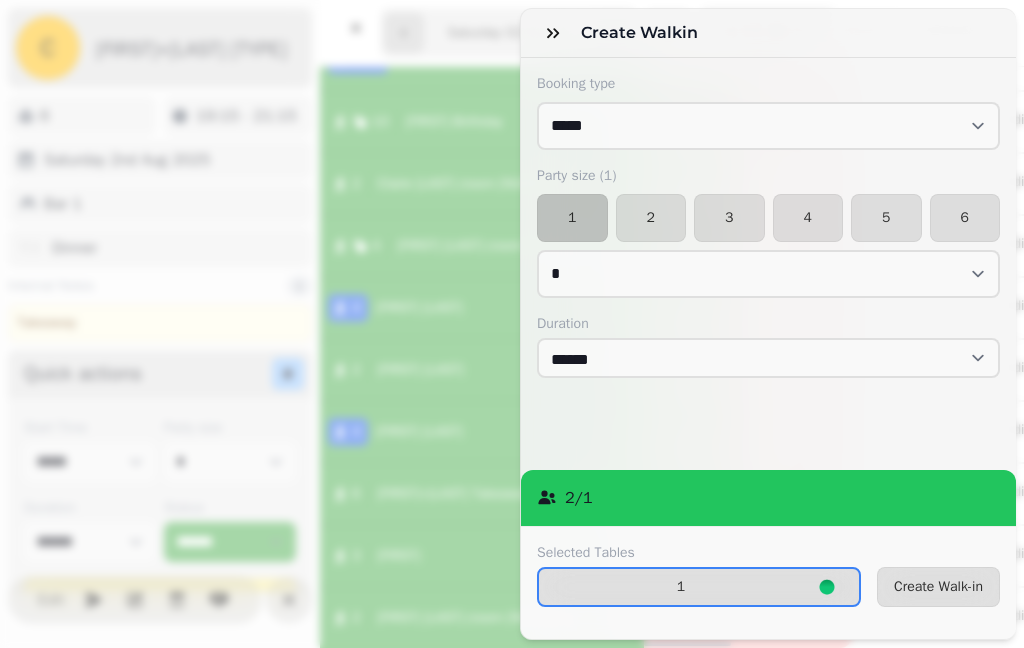 click on "2" at bounding box center (651, 218) 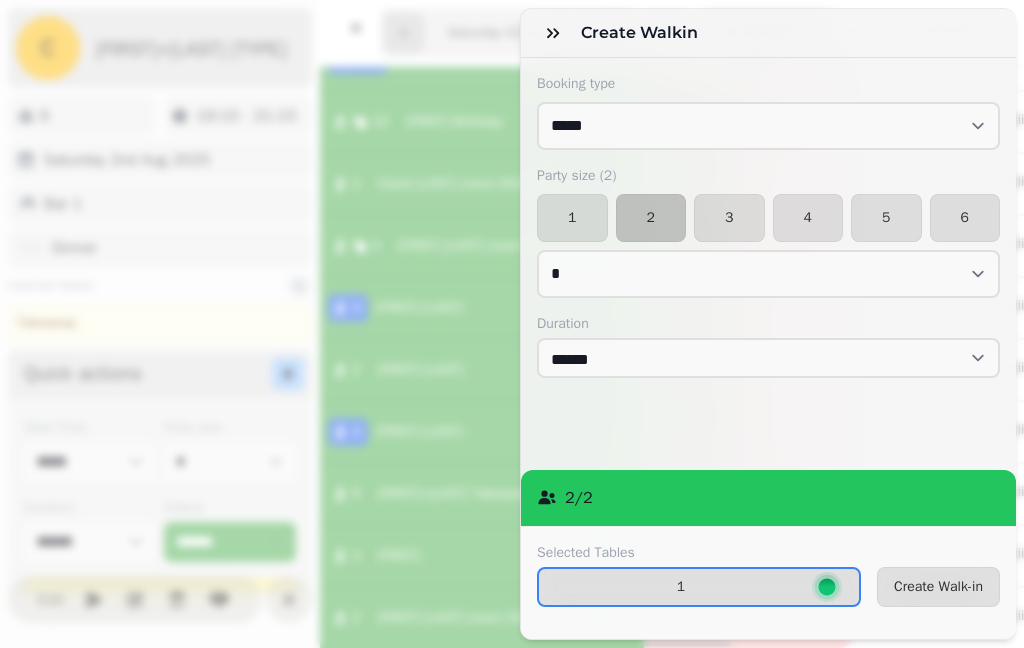 click on "Create Walk-in" at bounding box center [938, 587] 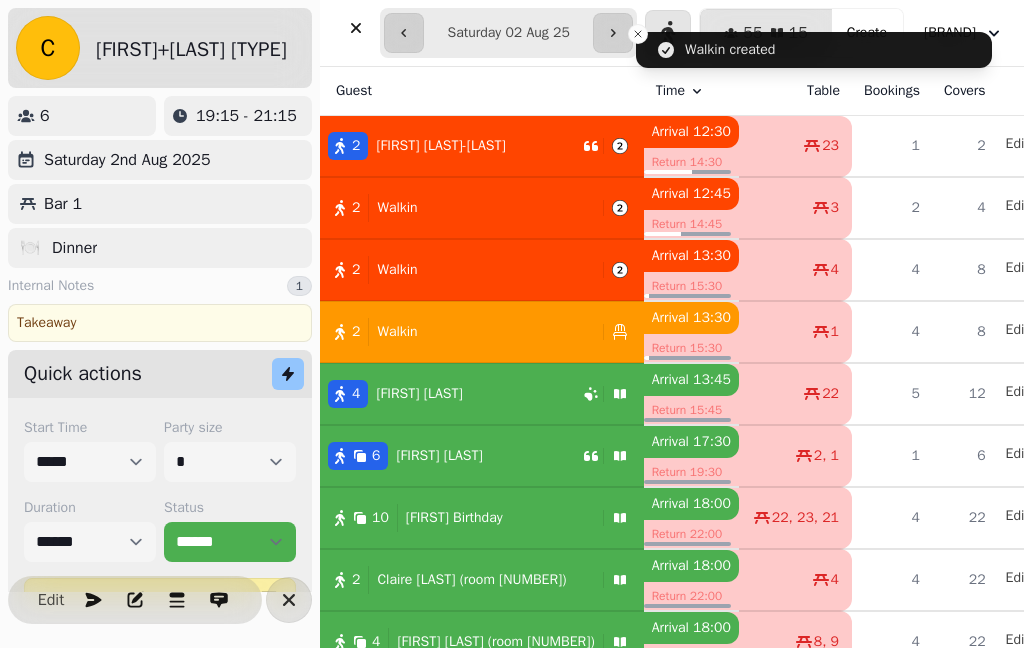 scroll, scrollTop: 0, scrollLeft: 0, axis: both 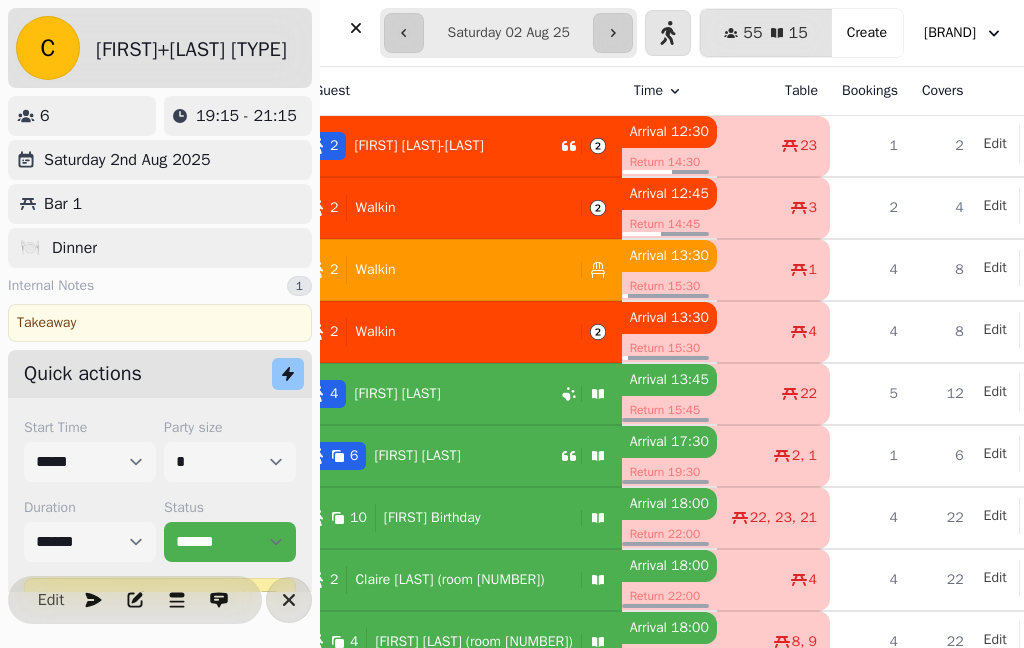 click on "2 Walkin" at bounding box center (435, 270) 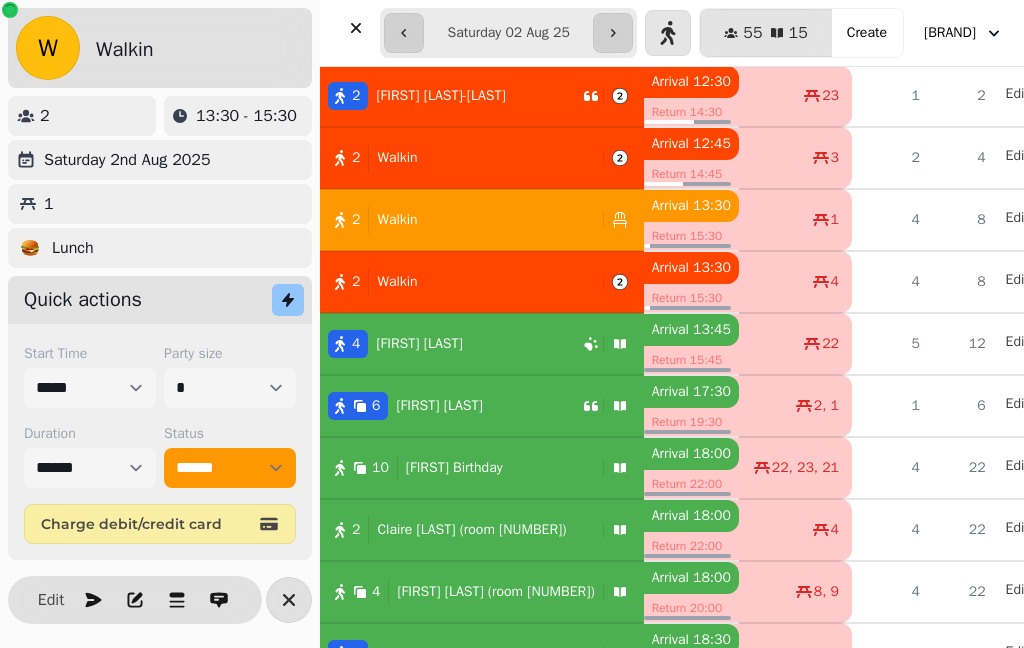 scroll, scrollTop: 67, scrollLeft: -1, axis: both 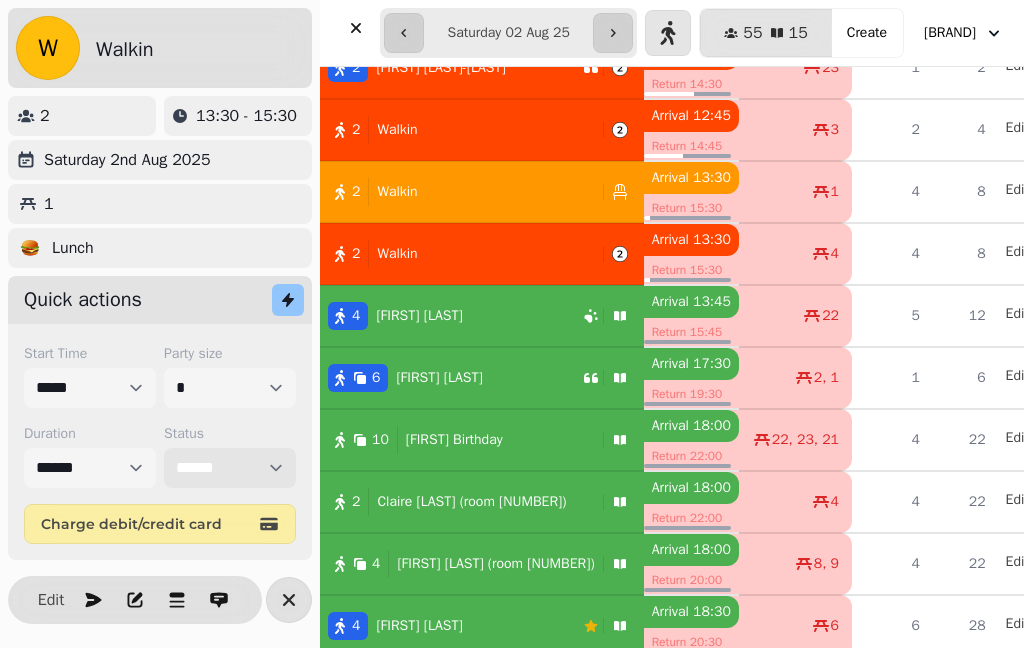 click on "**********" at bounding box center [230, 468] 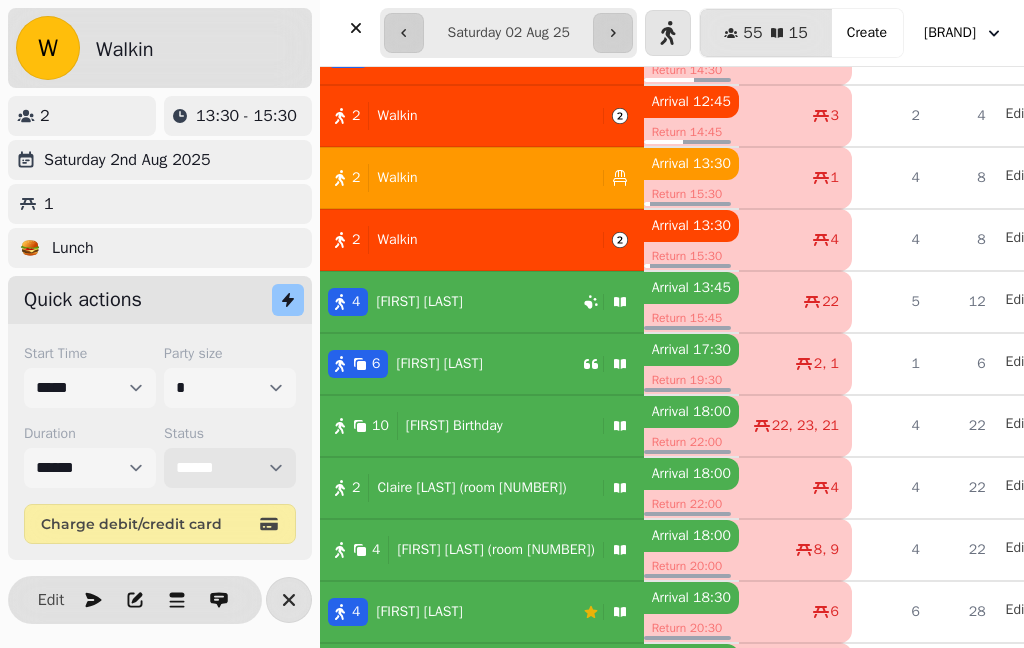 scroll, scrollTop: 94, scrollLeft: 0, axis: vertical 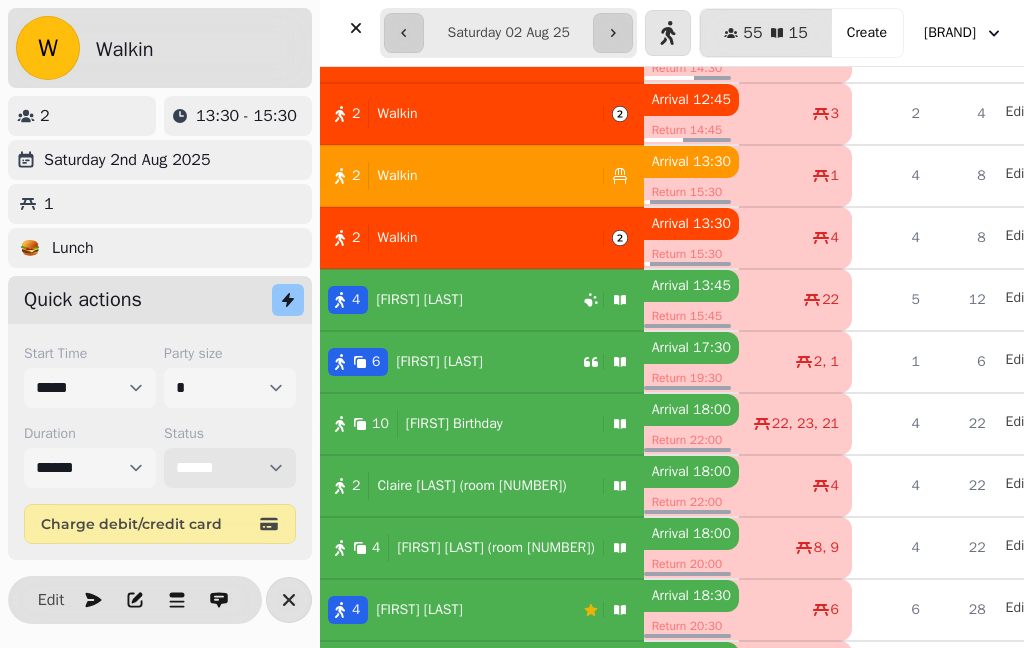 select on "******" 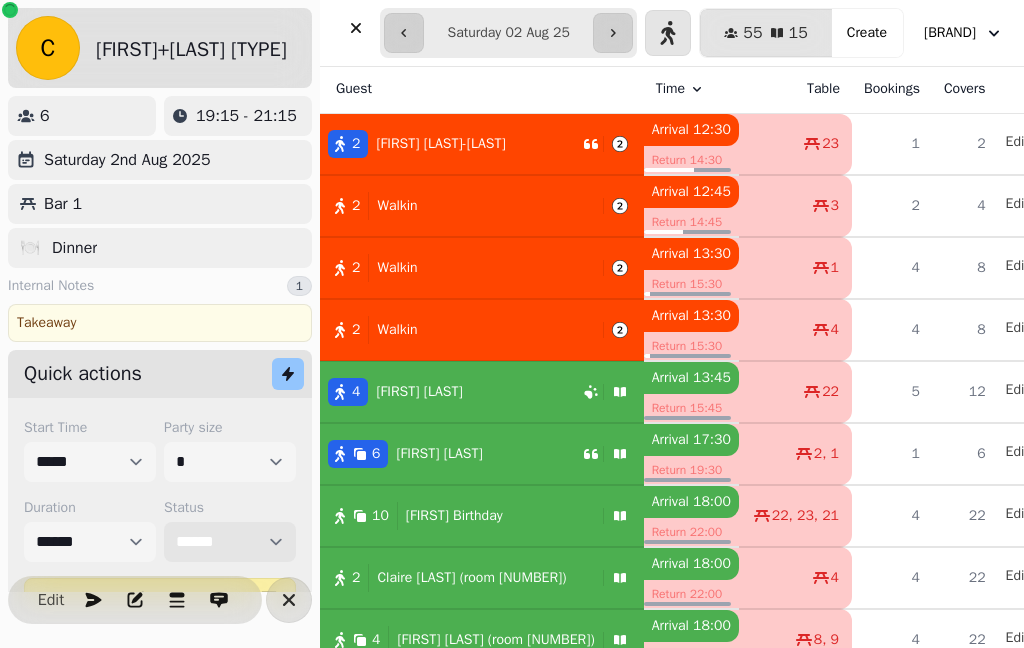 scroll, scrollTop: 3, scrollLeft: 0, axis: vertical 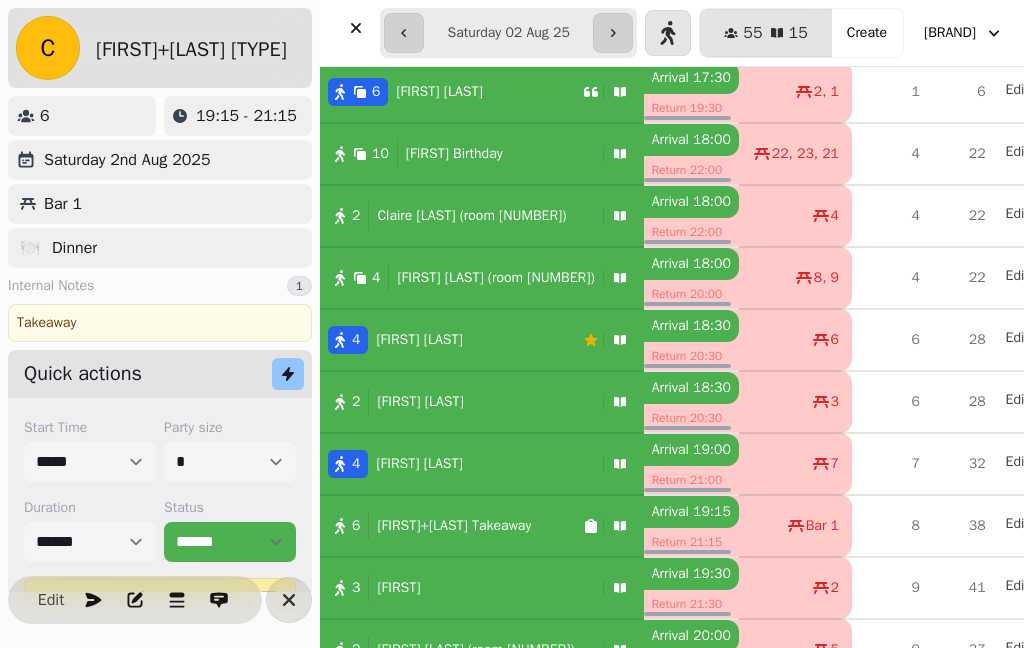 click 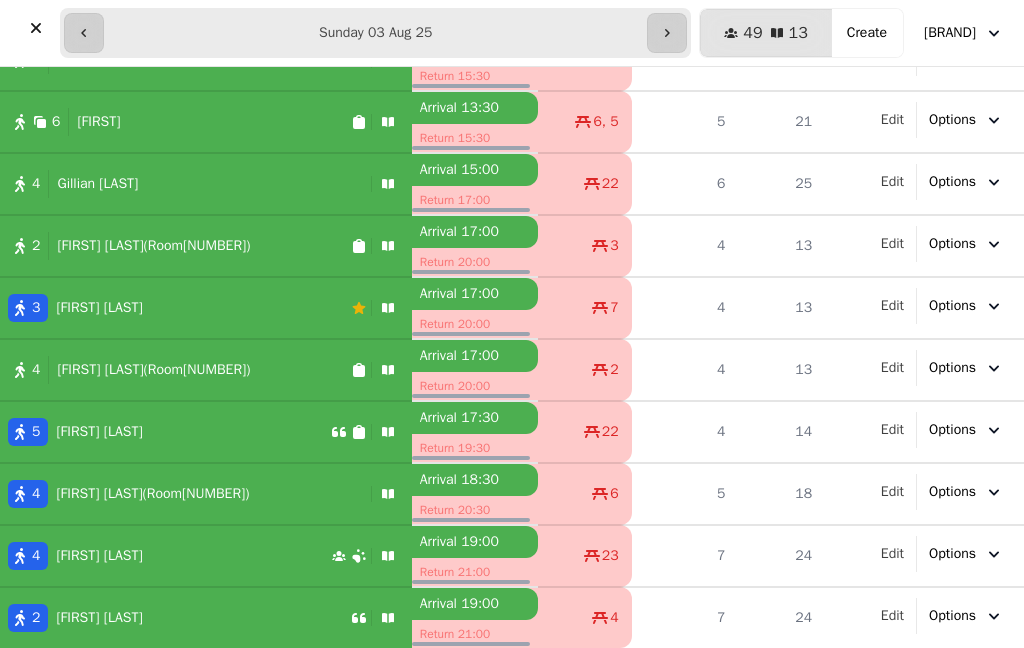 scroll, scrollTop: 272, scrollLeft: 0, axis: vertical 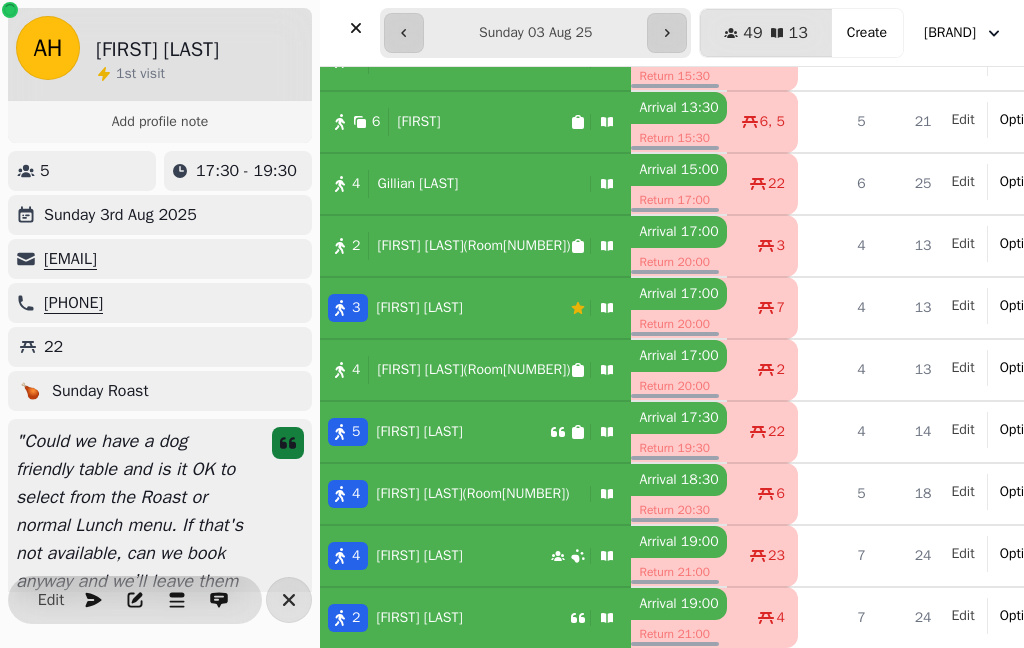 click 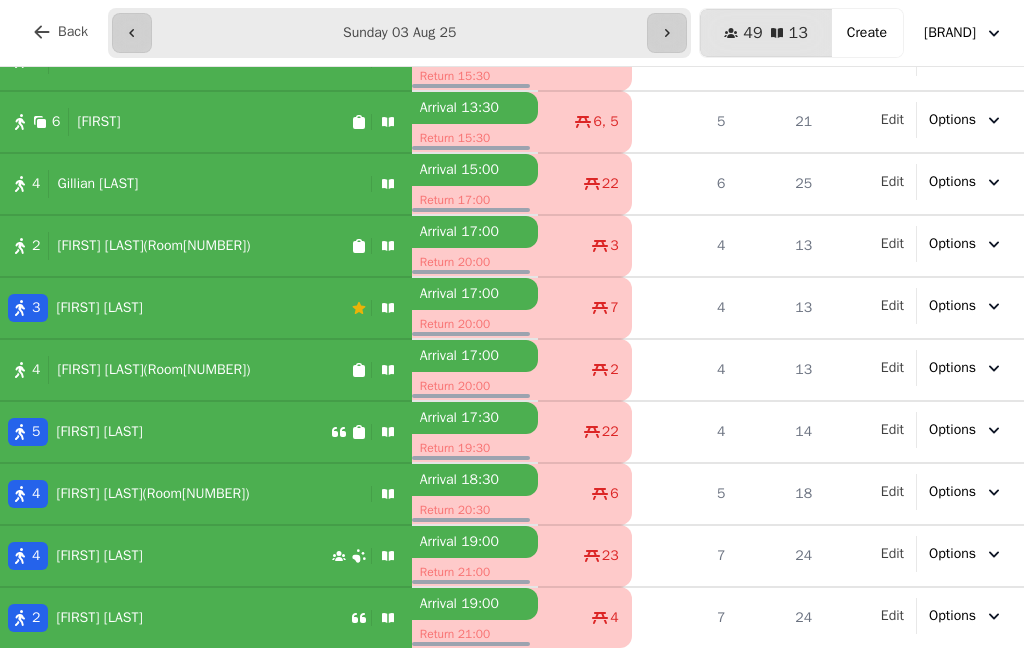 scroll, scrollTop: 272, scrollLeft: 0, axis: vertical 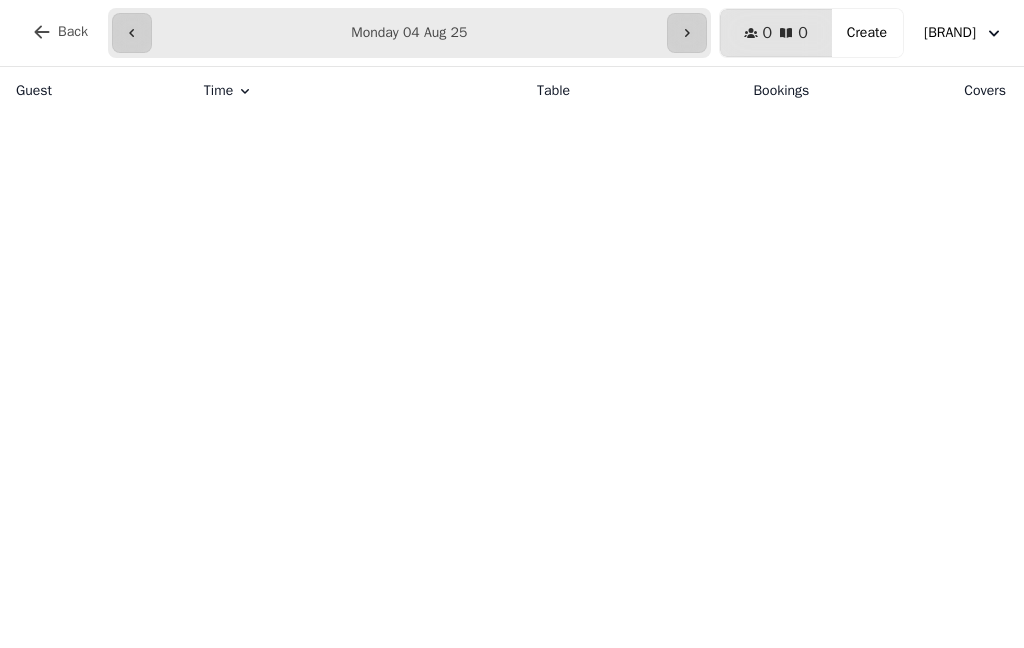 click 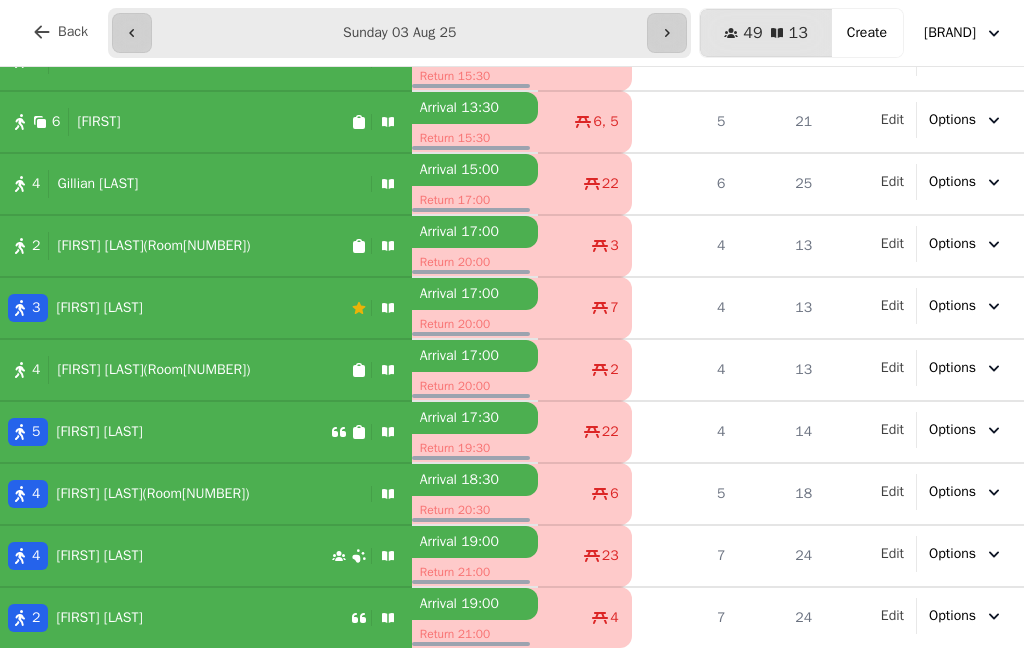 scroll, scrollTop: 272, scrollLeft: 0, axis: vertical 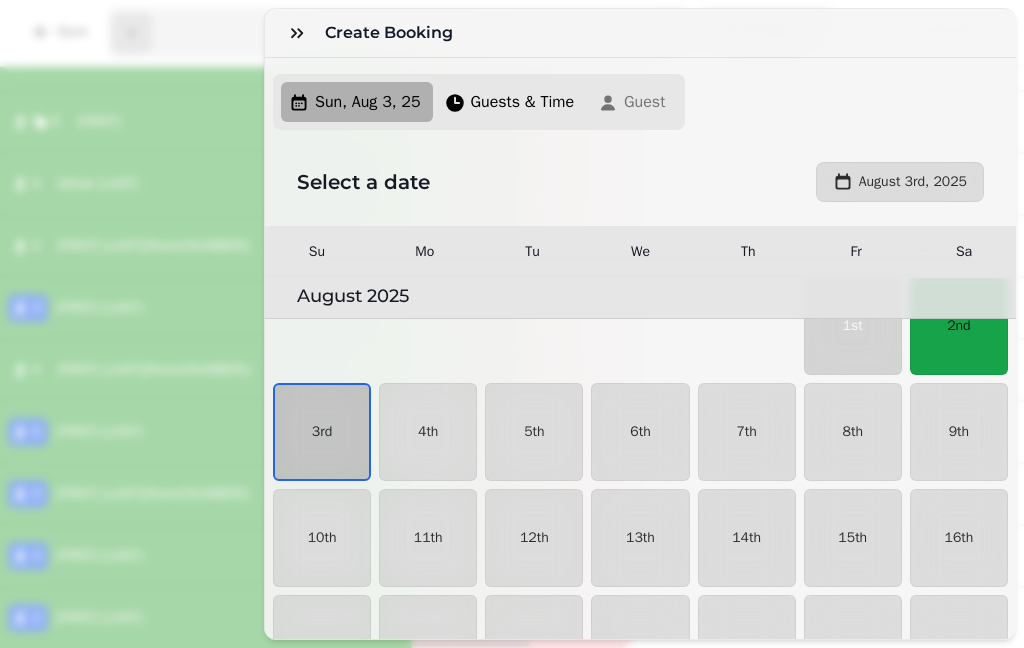 click on "3rd" at bounding box center (322, 432) 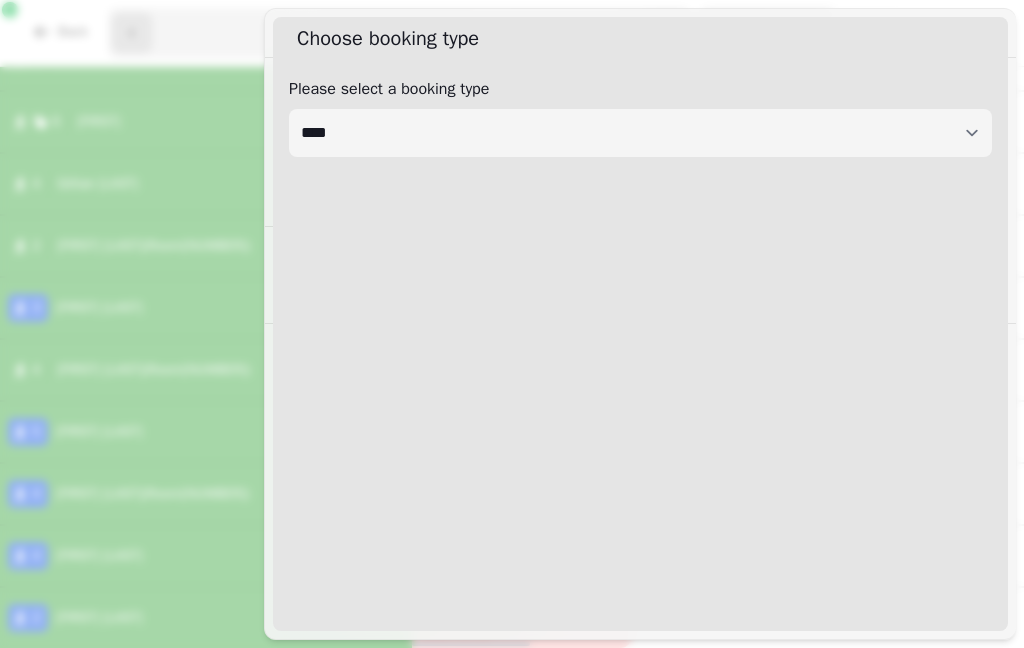 select on "****" 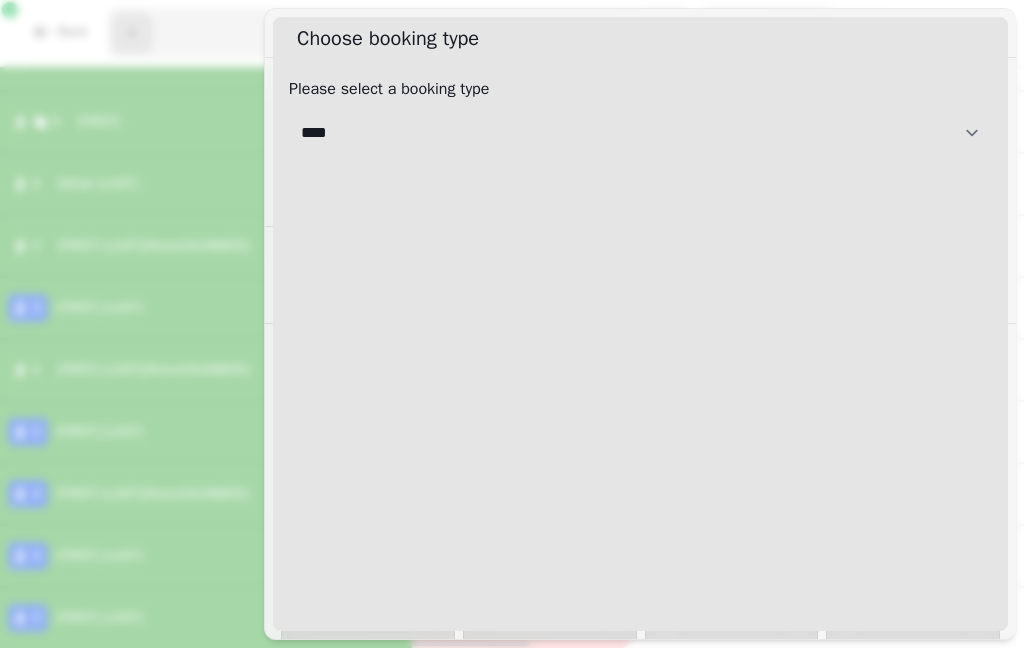 click on "[CREDITCARD]" at bounding box center (640, 133) 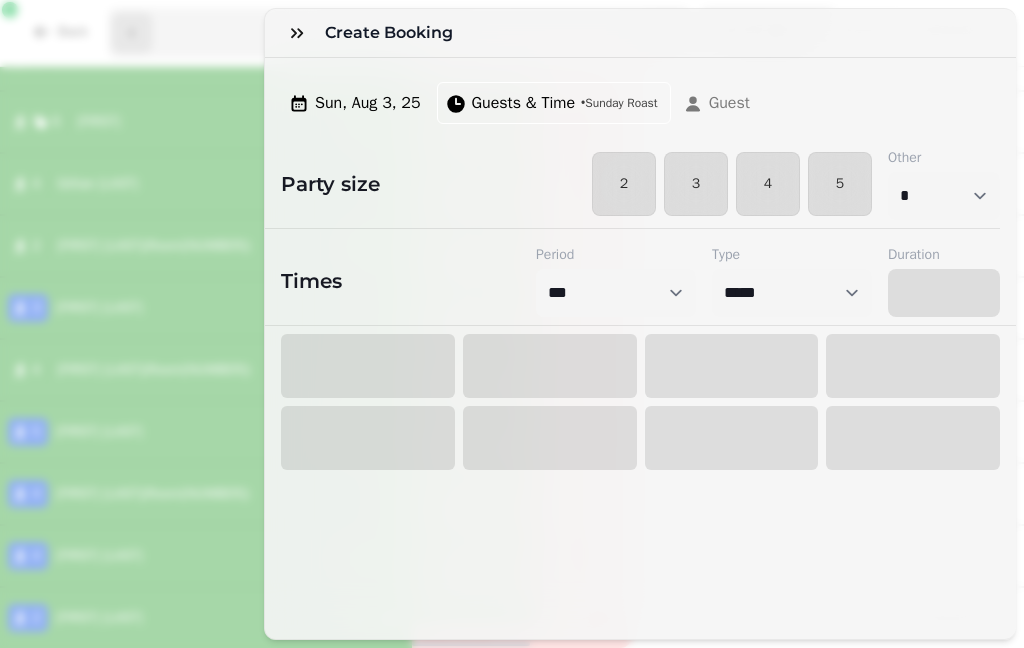 select on "****" 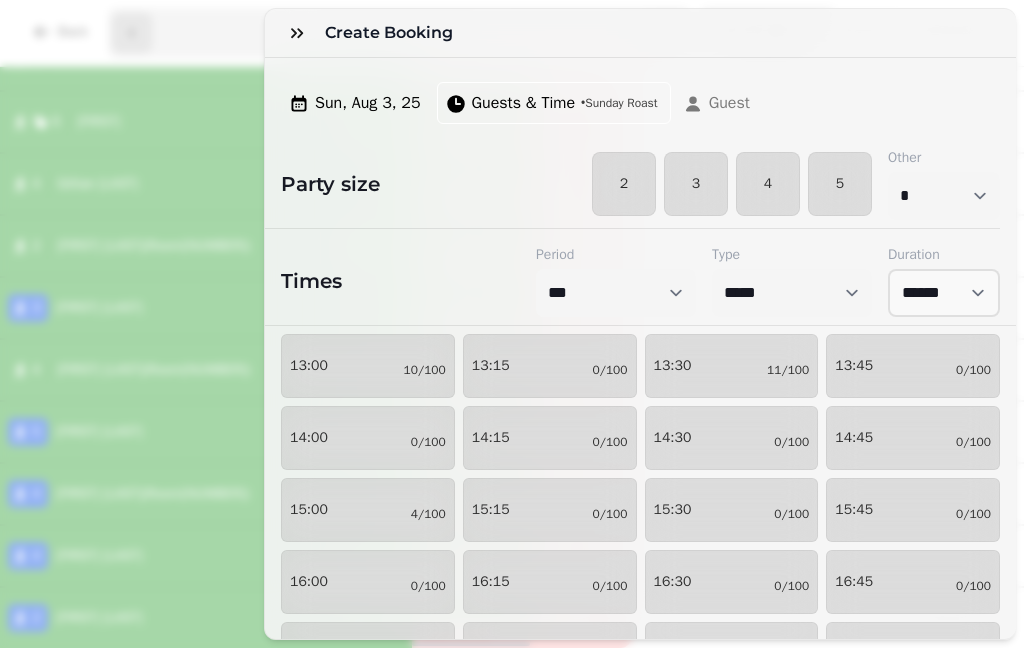 click on "2" at bounding box center [624, 184] 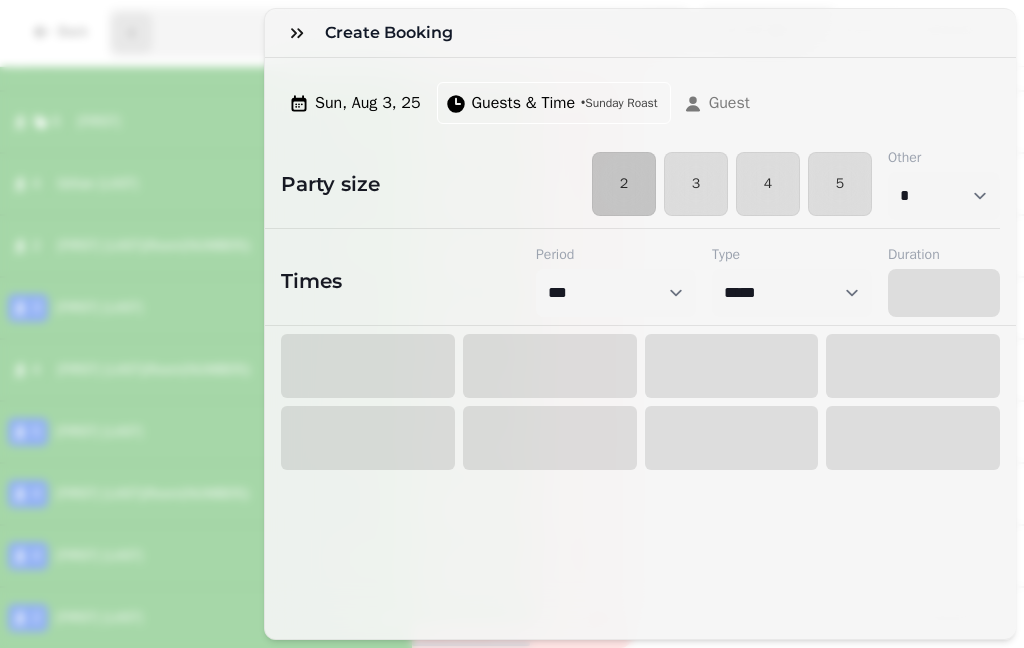 select on "****" 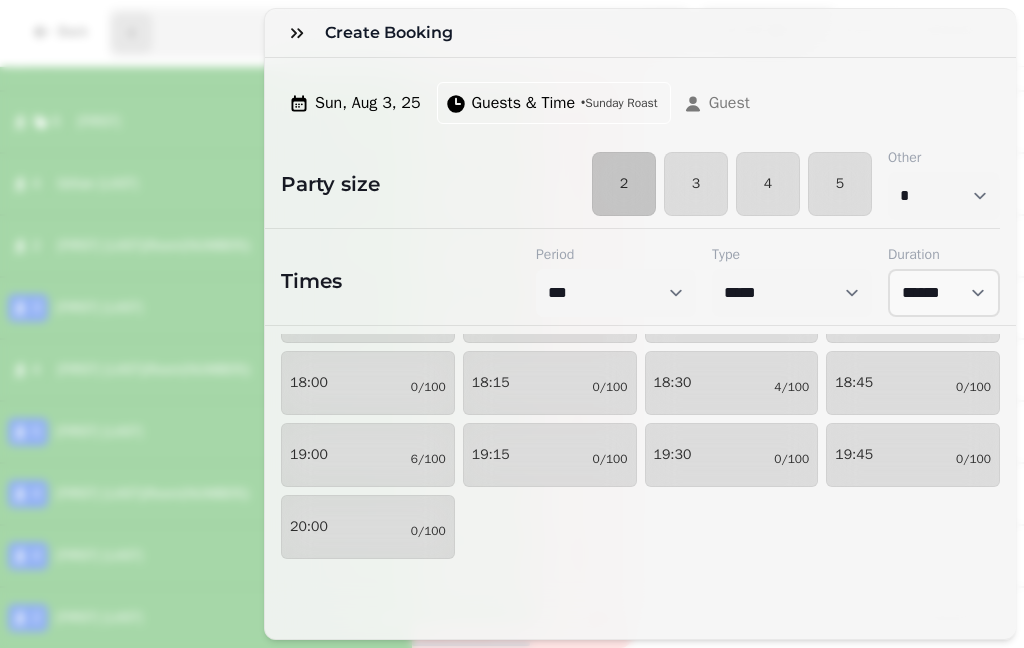 scroll, scrollTop: 343, scrollLeft: 0, axis: vertical 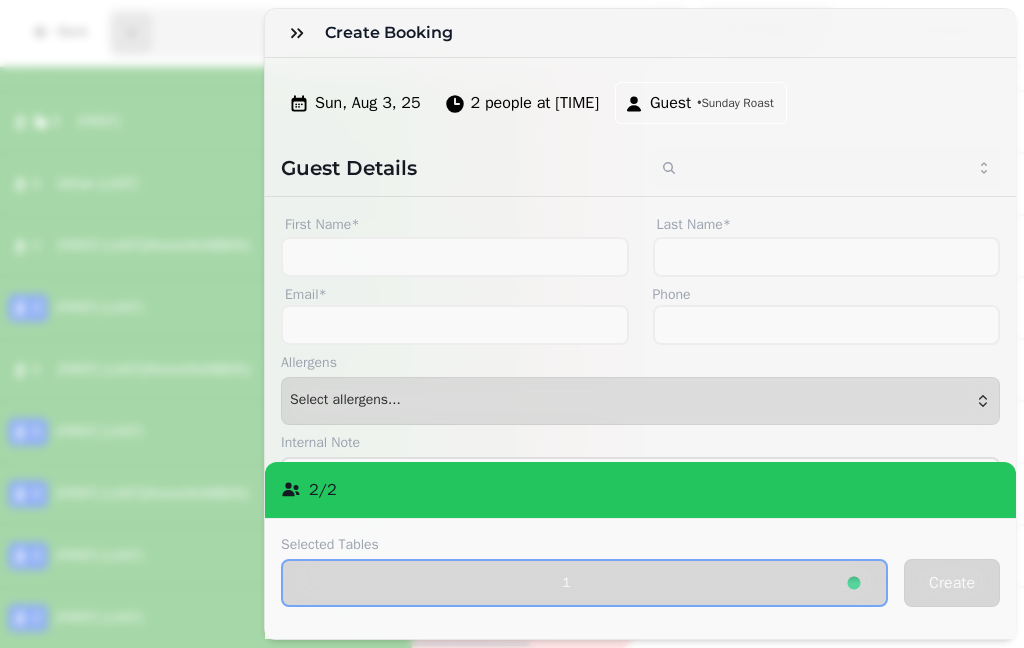 click on "Create" at bounding box center (952, 583) 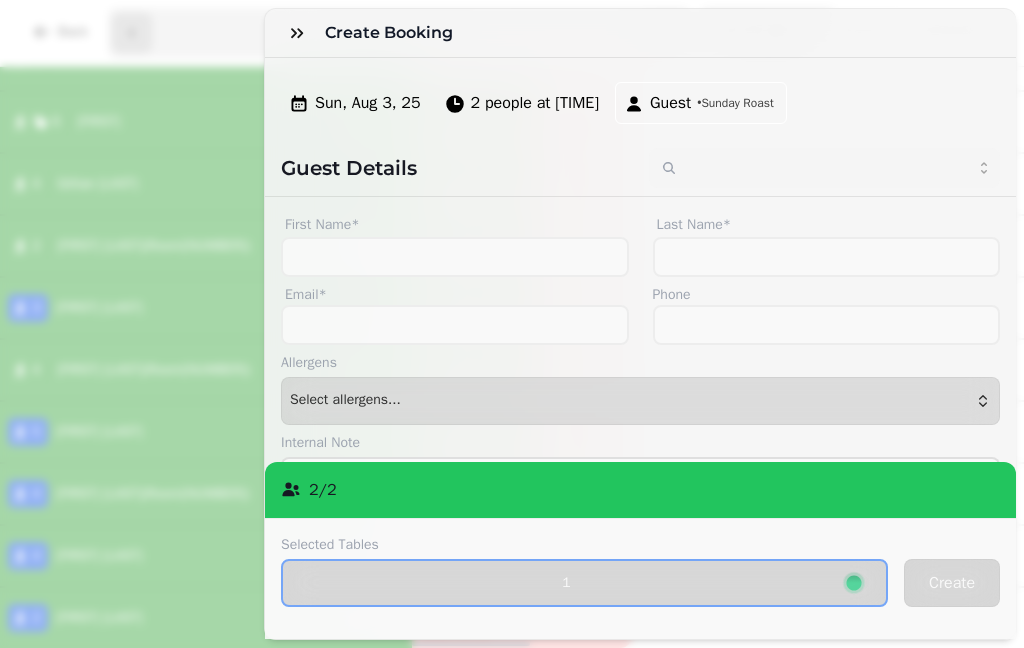 scroll, scrollTop: 0, scrollLeft: 0, axis: both 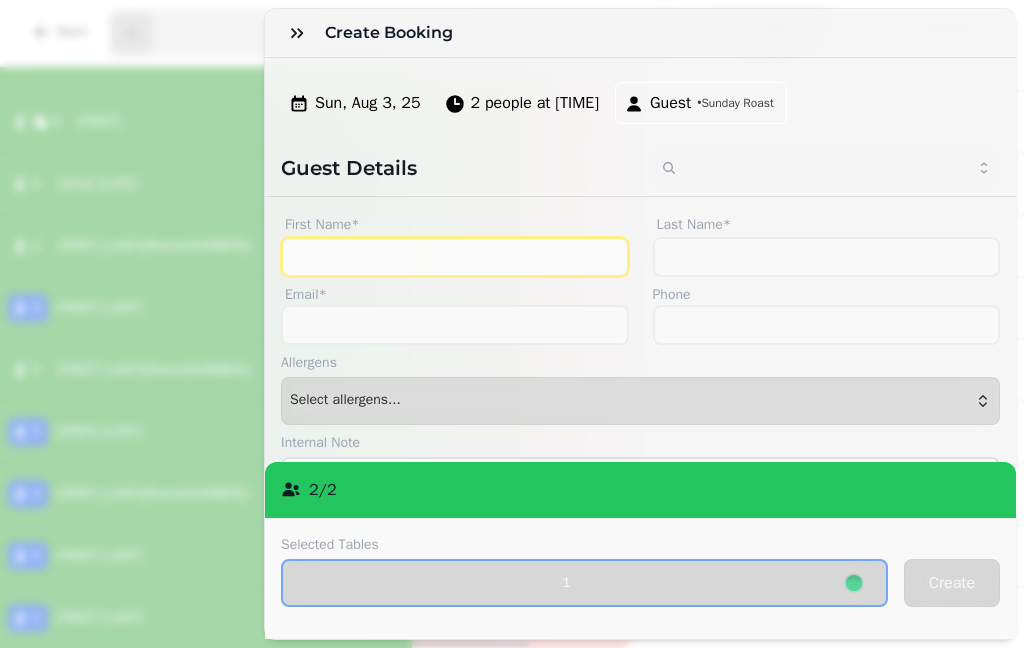 click on "First Name*" at bounding box center [455, 257] 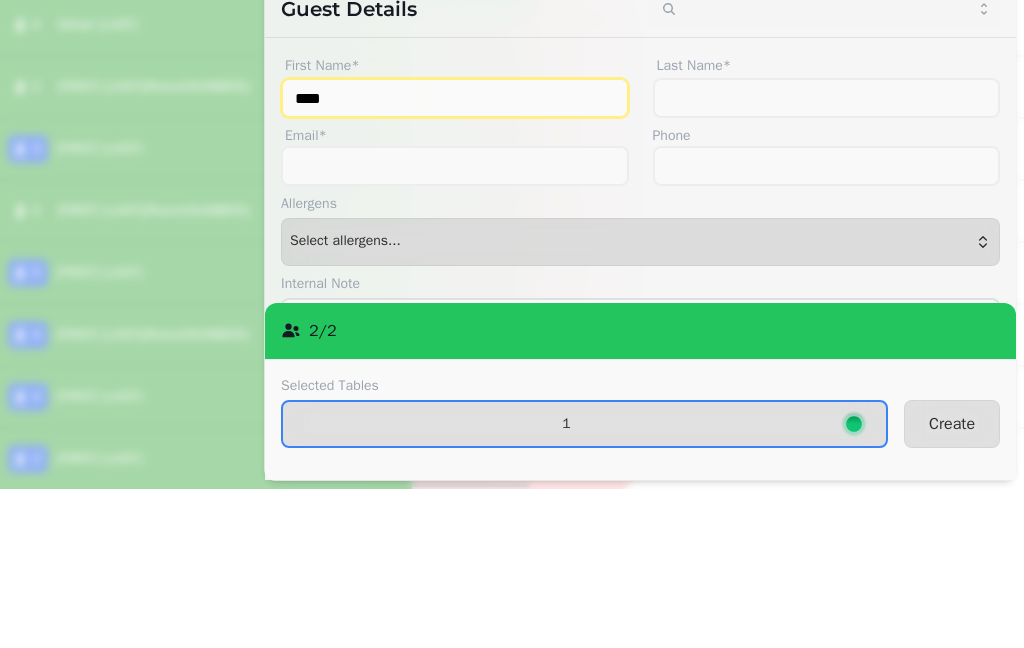 type on "****" 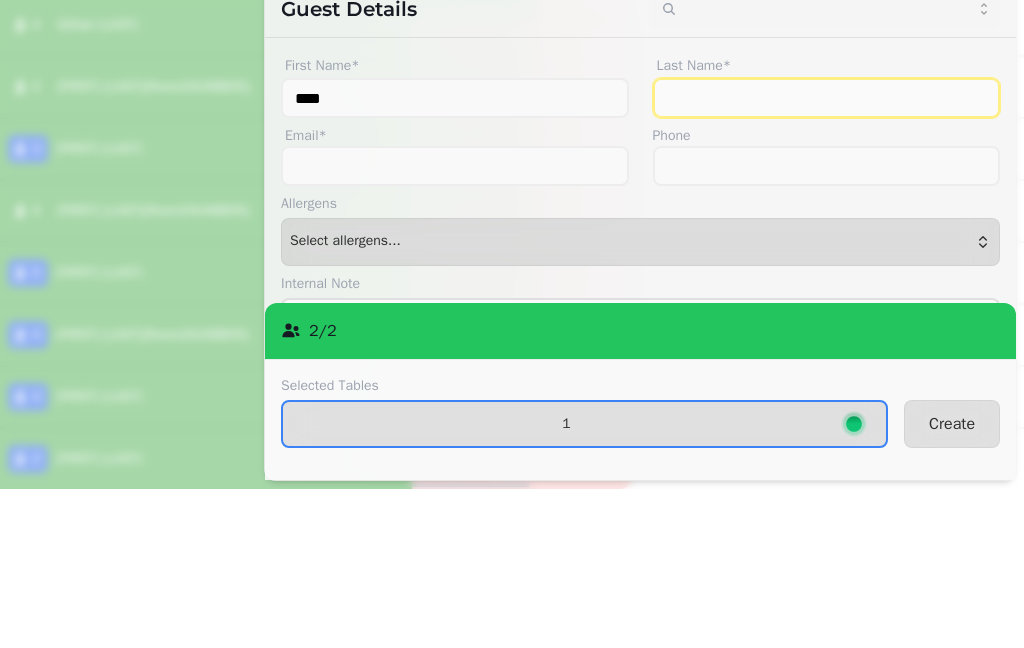 click on "Last Name*" at bounding box center [827, 257] 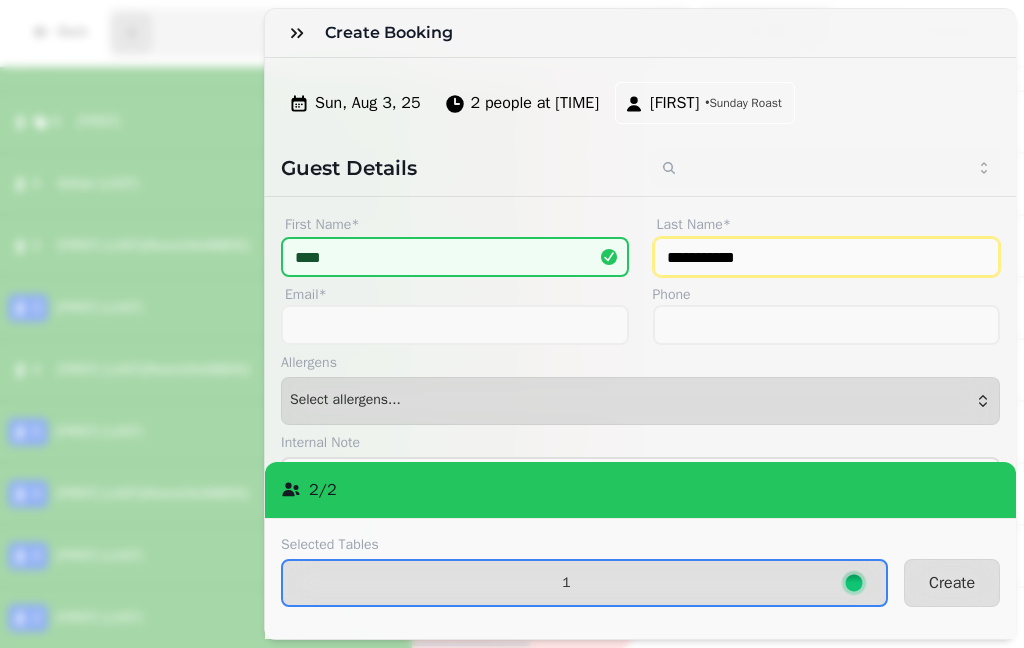 type on "**********" 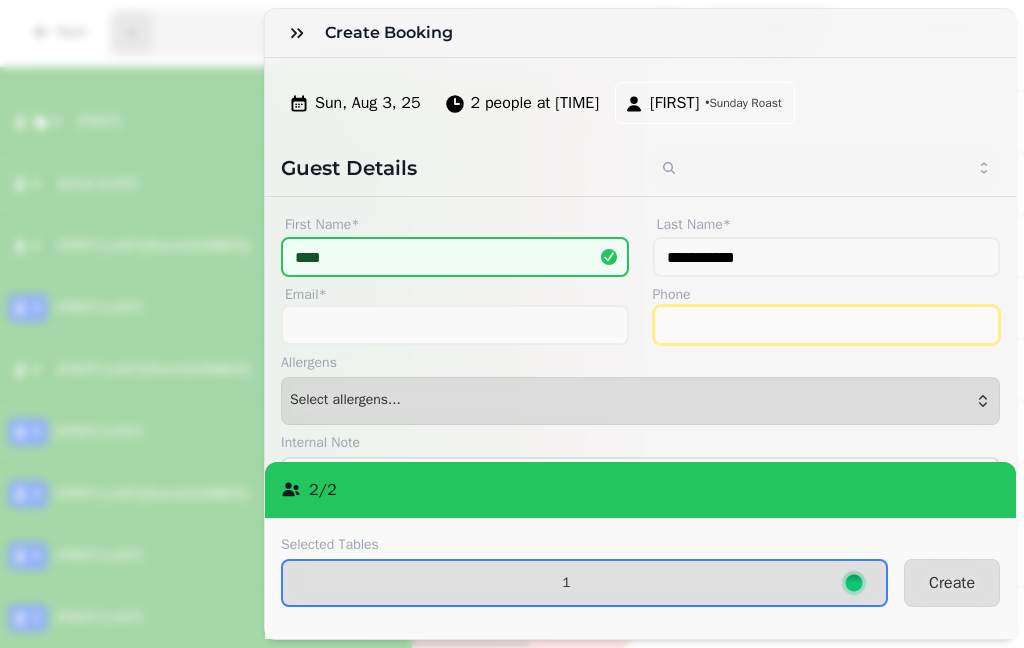 click on "Phone" at bounding box center [827, 325] 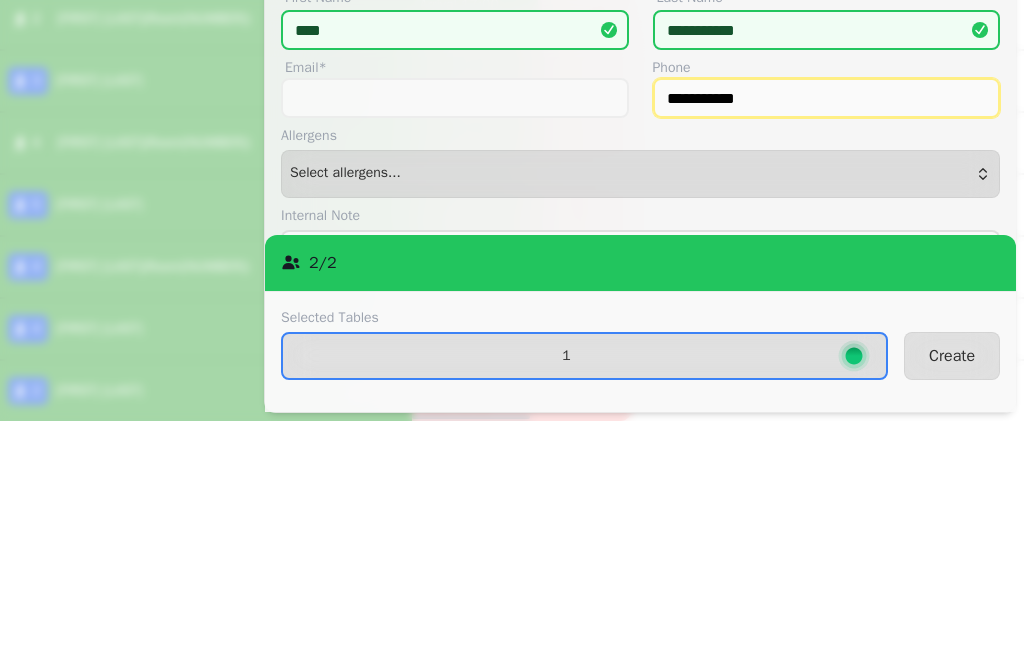 type on "**********" 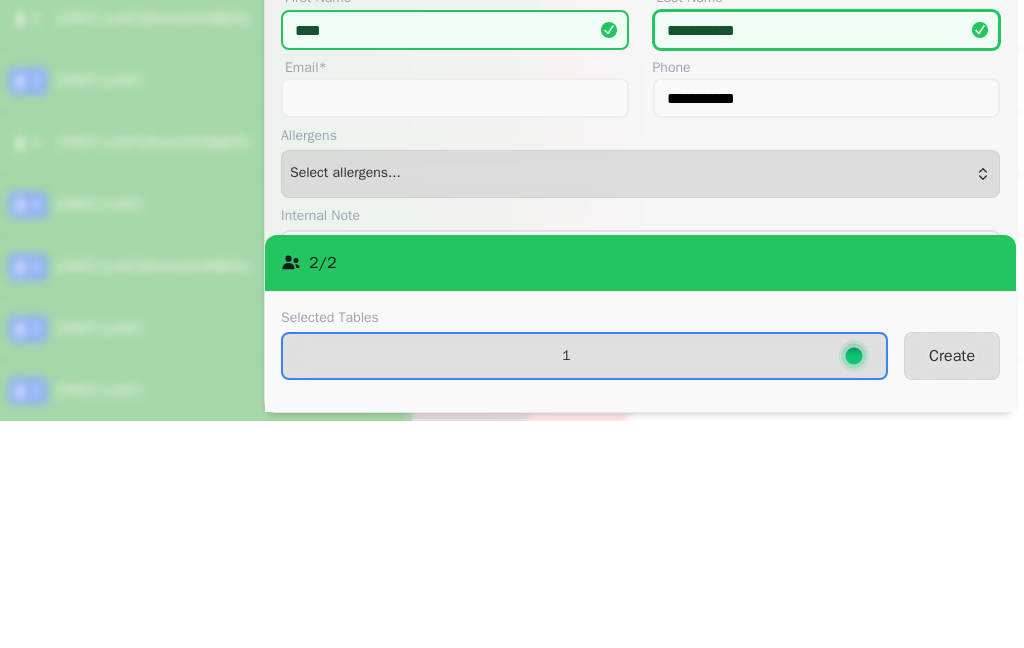 click on "**********" at bounding box center [827, 257] 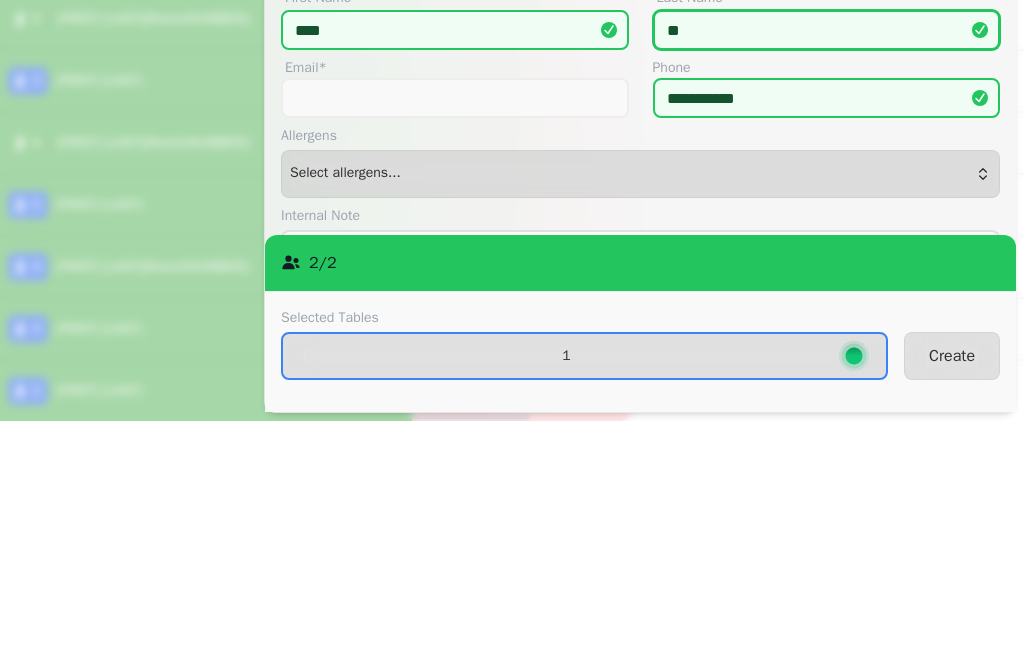 type on "*" 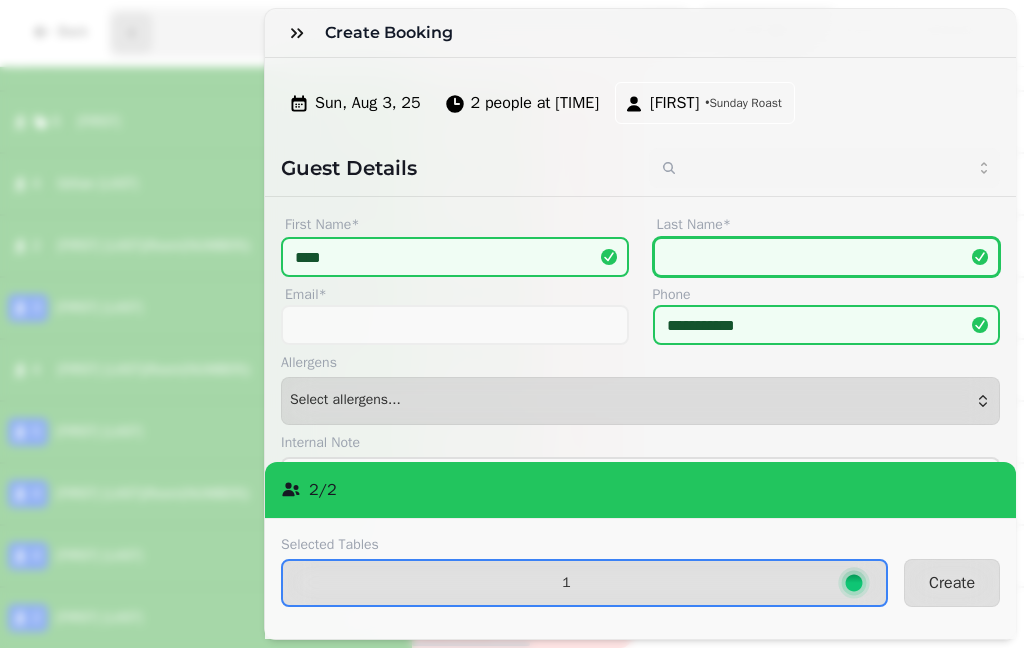 type 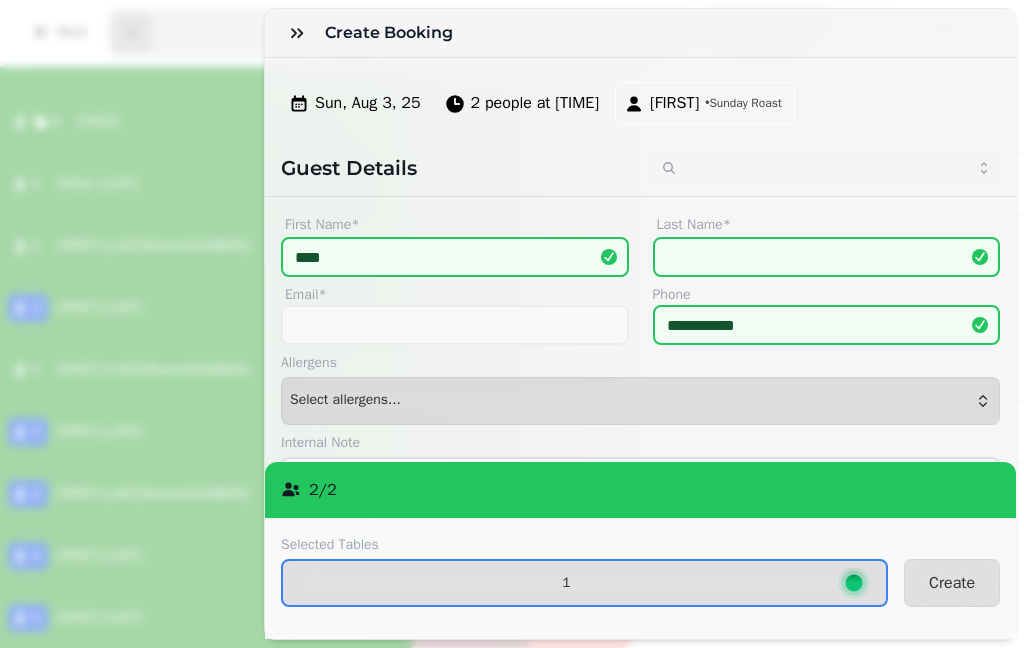click on "Create" at bounding box center (952, 583) 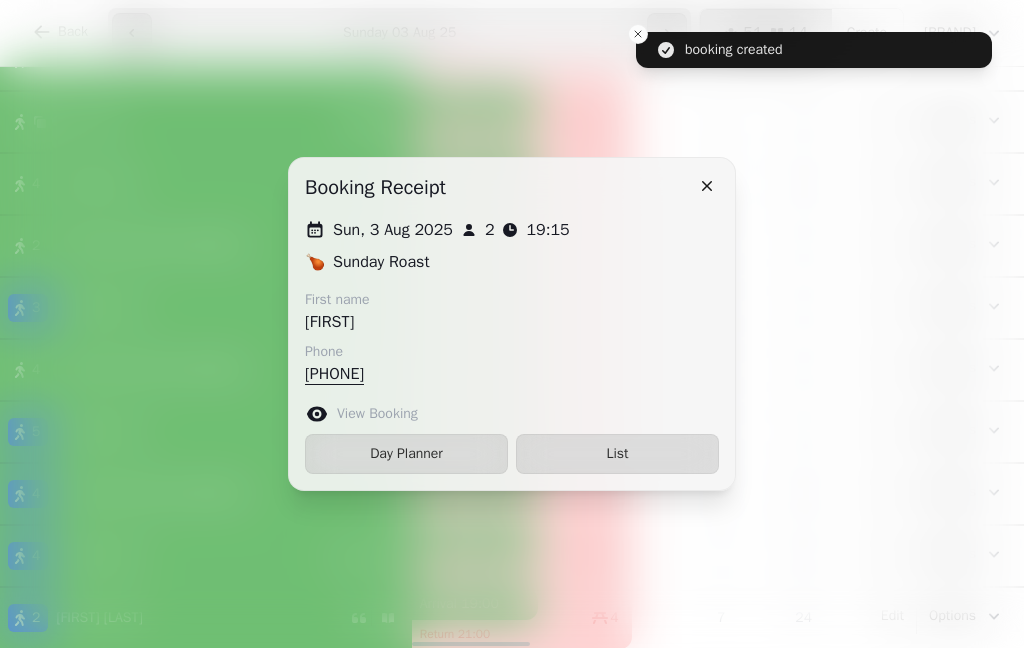 click on "List" at bounding box center (617, 454) 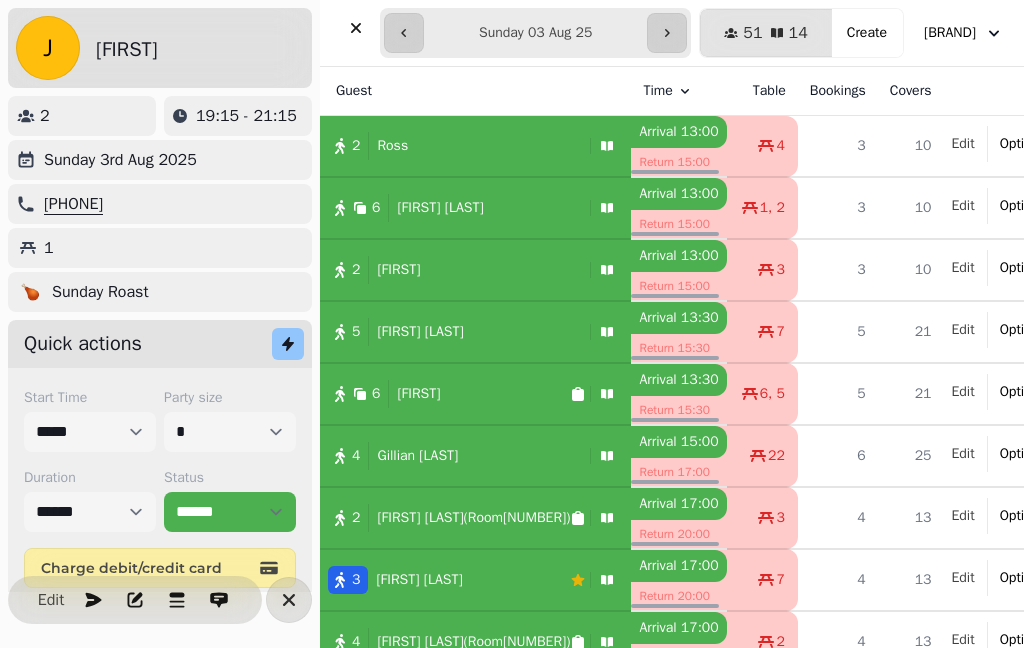 scroll, scrollTop: 0, scrollLeft: 0, axis: both 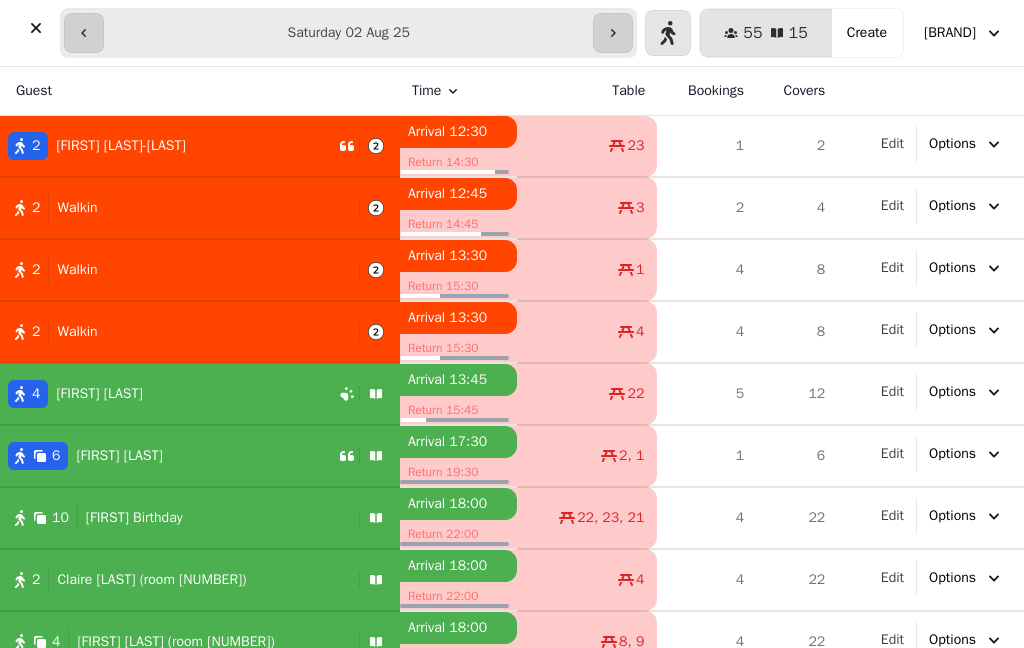 click on "4 Alice   Hornsby" at bounding box center [169, 394] 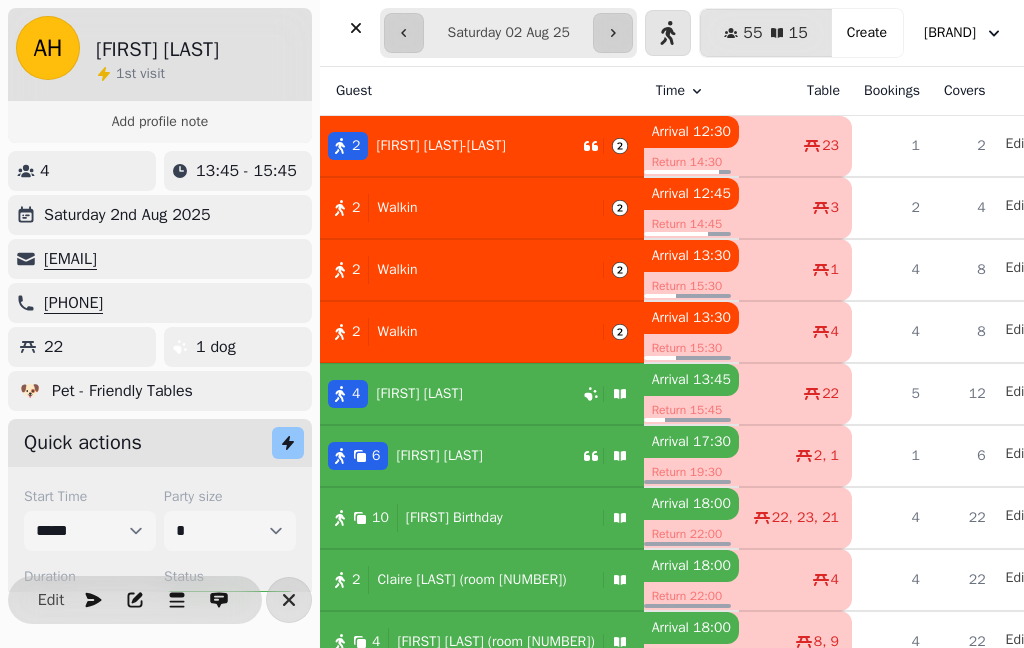 click on "Edit" at bounding box center (51, 600) 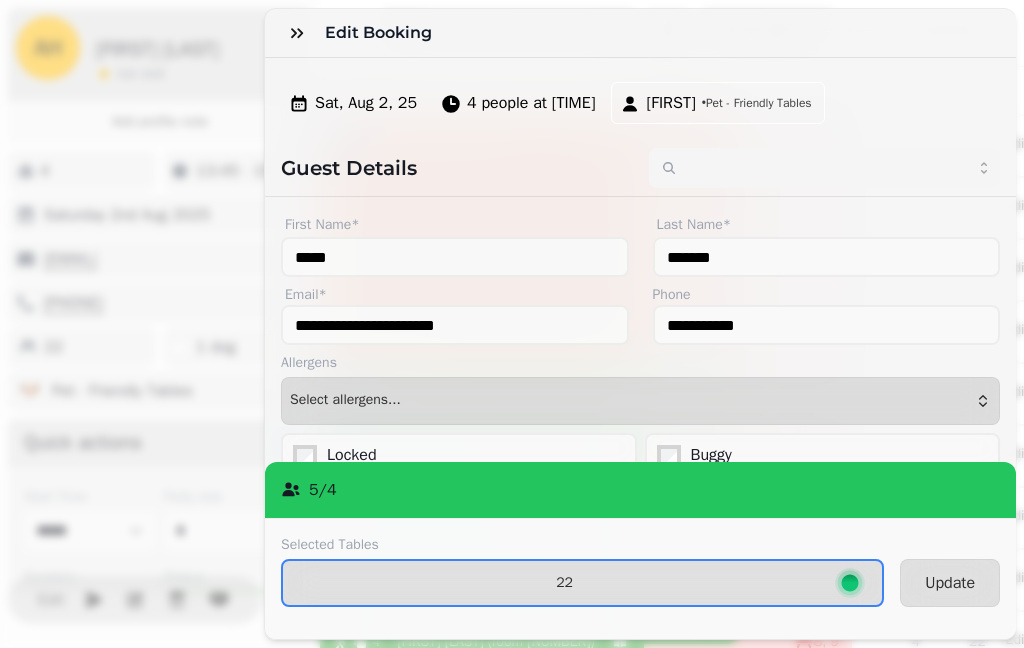 click on "Update" at bounding box center (950, 583) 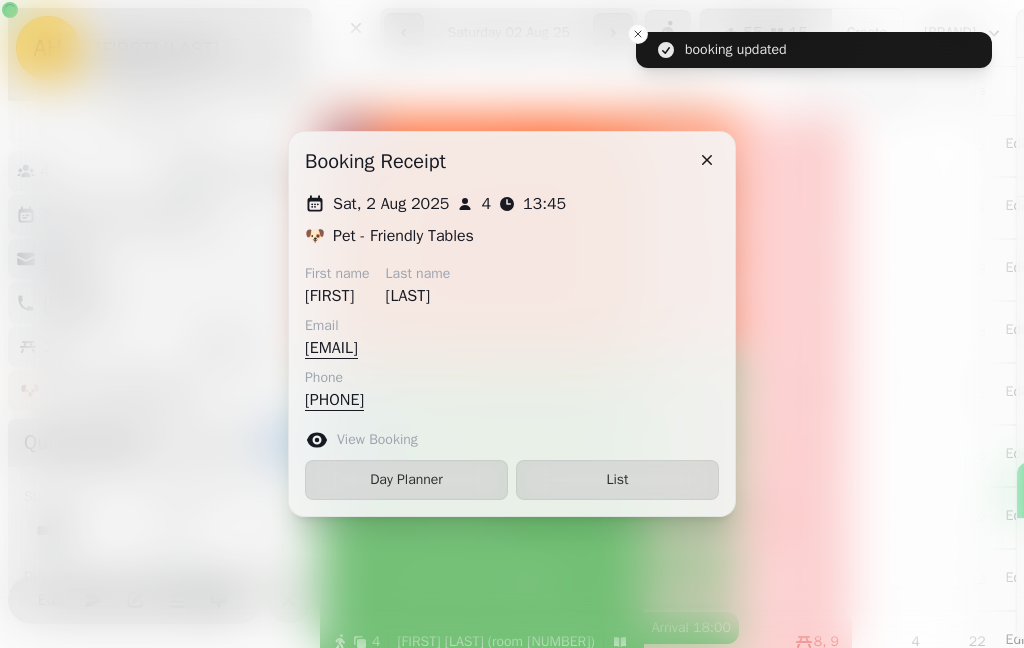 click on "List" at bounding box center [617, 480] 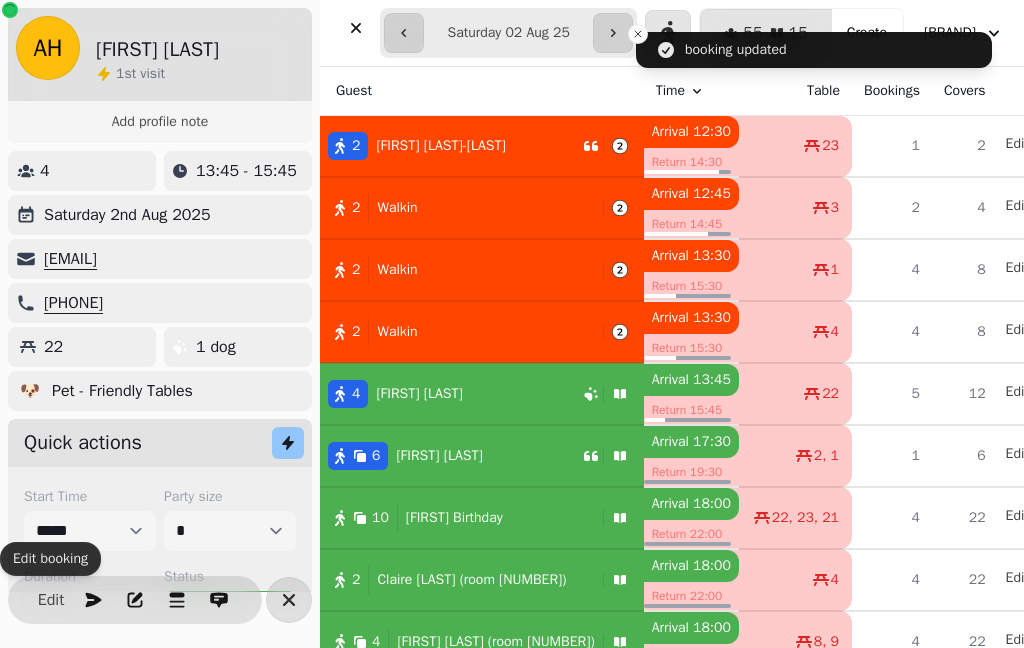 click on "Return   15:30" at bounding box center (691, 348) 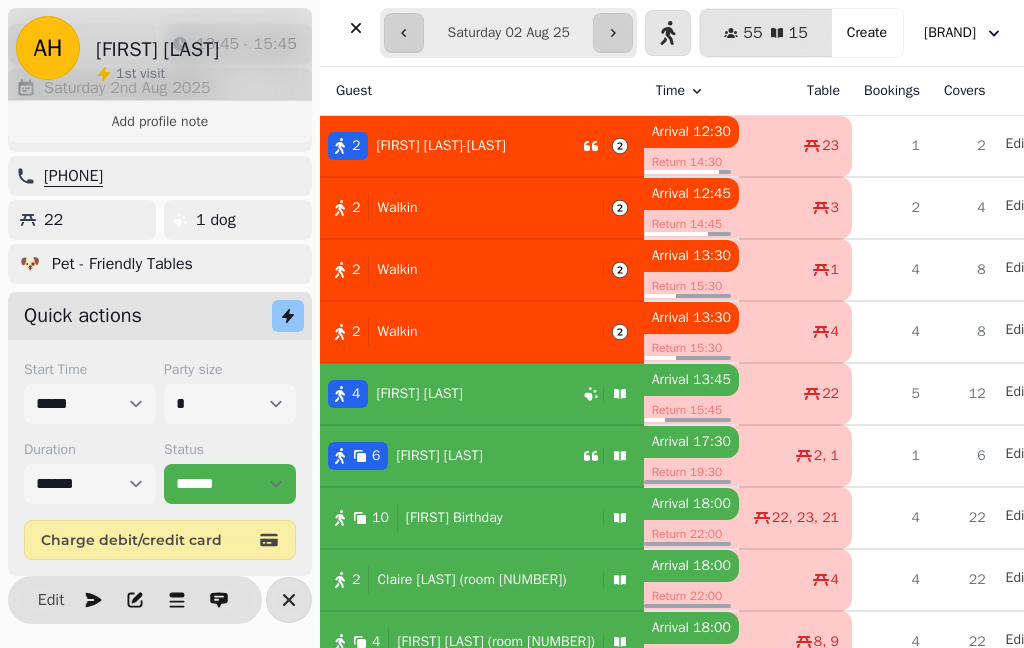 scroll, scrollTop: 126, scrollLeft: 0, axis: vertical 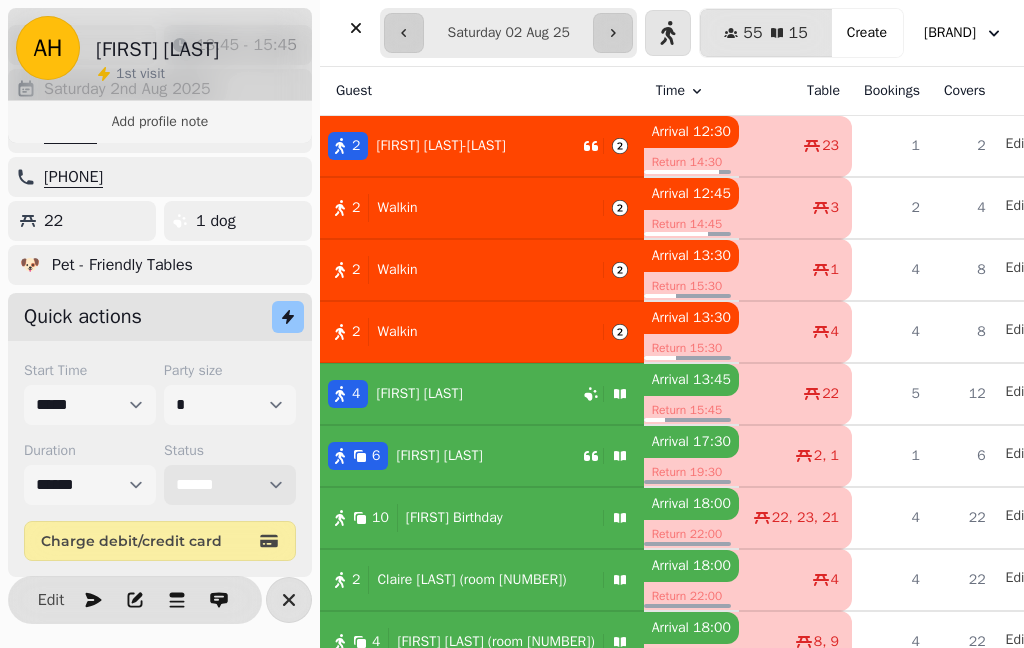 click on "**********" at bounding box center (230, 485) 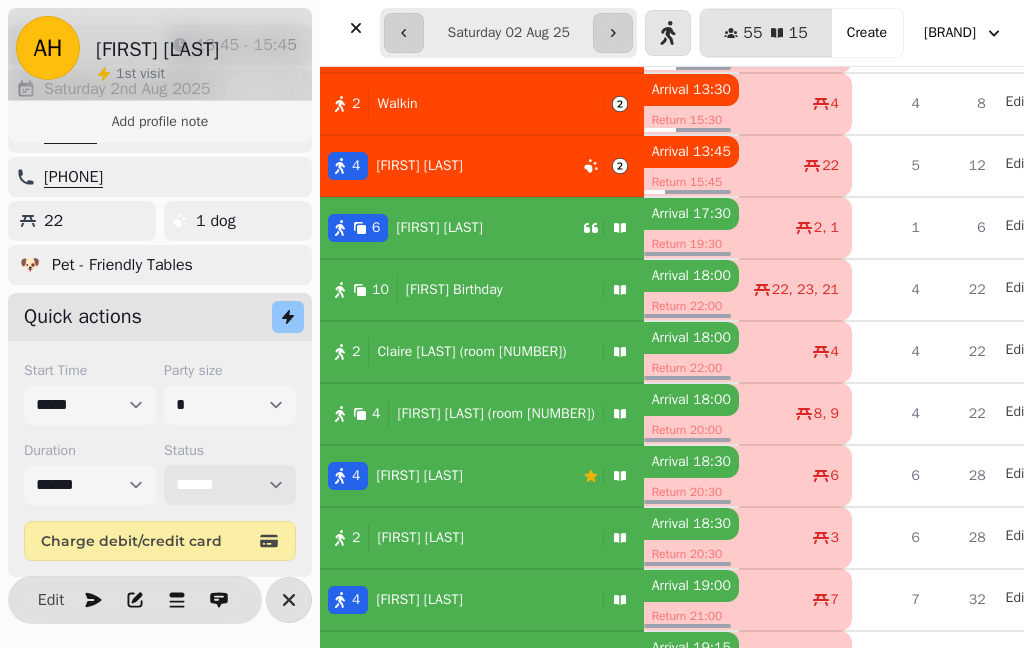 scroll, scrollTop: 229, scrollLeft: 0, axis: vertical 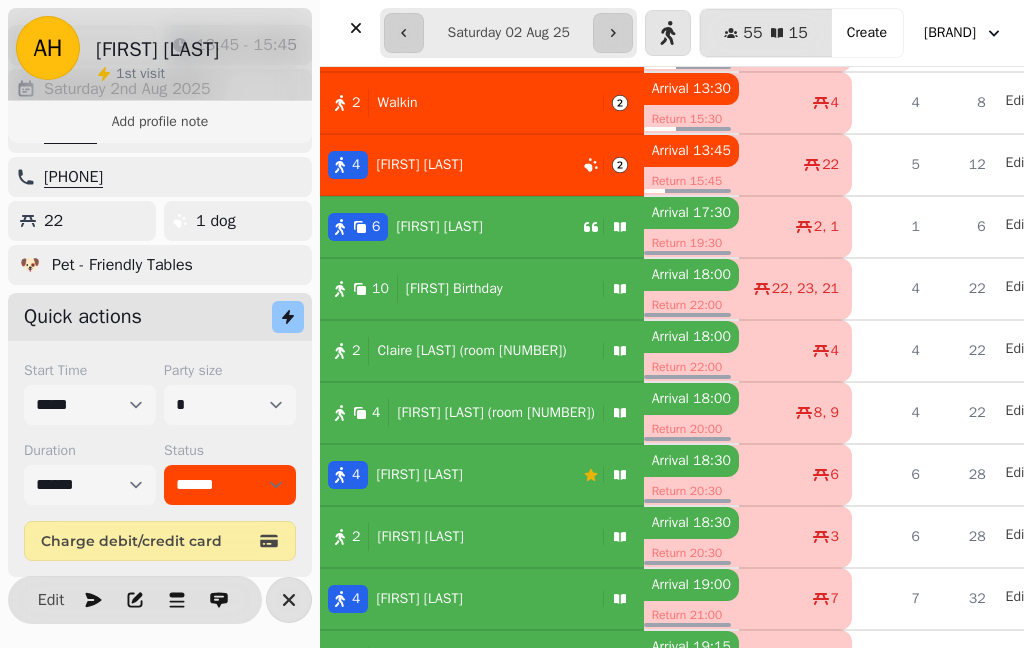 click on "6 Stephen   Hunter" at bounding box center [451, 227] 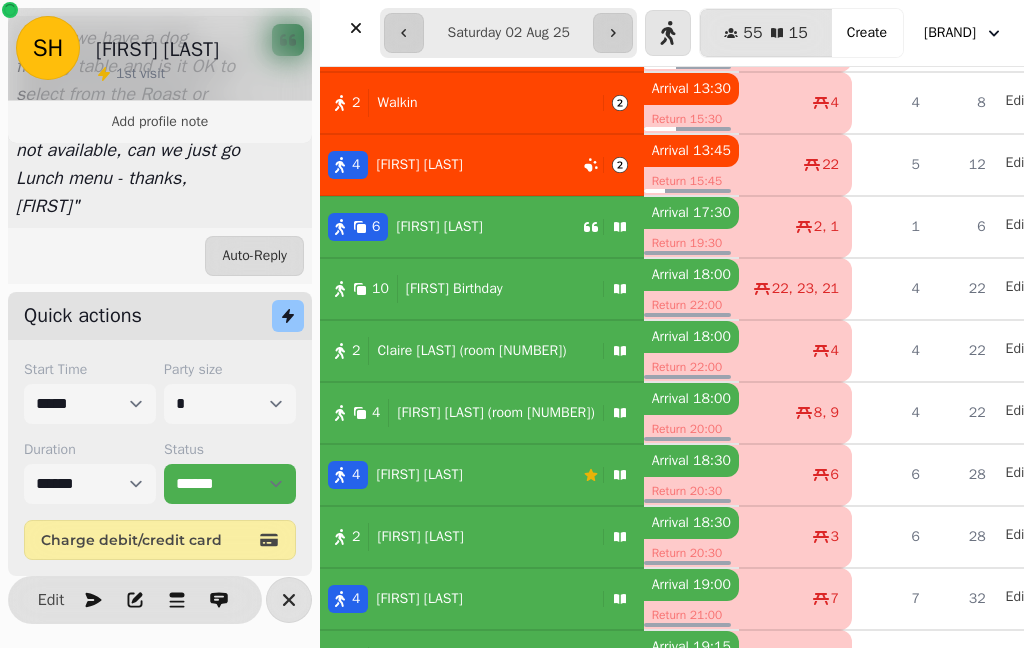 scroll, scrollTop: 402, scrollLeft: 0, axis: vertical 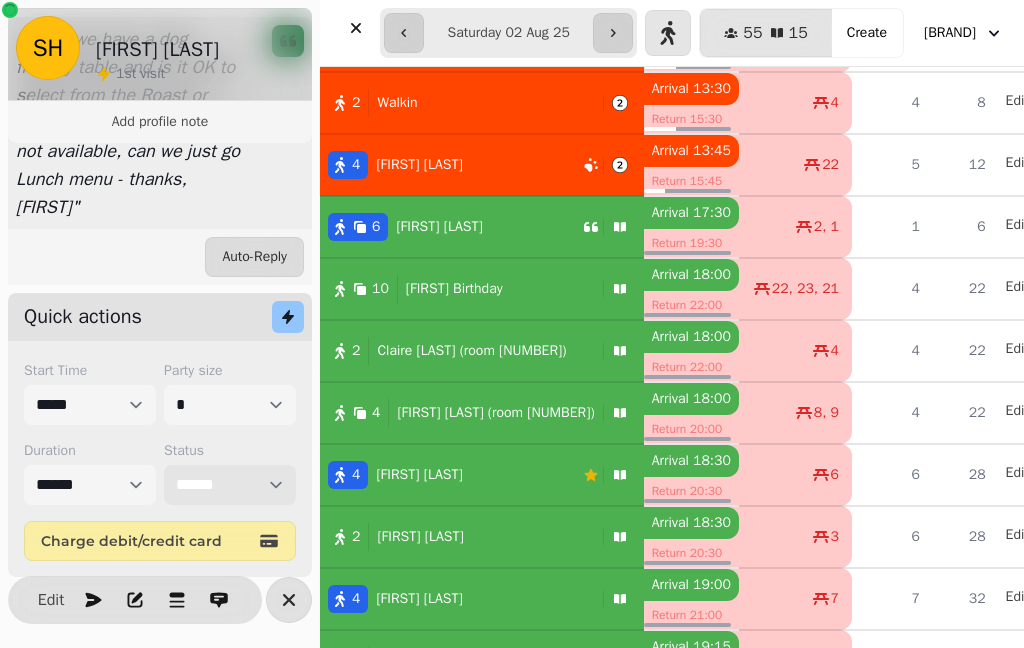click on "**********" at bounding box center [230, 485] 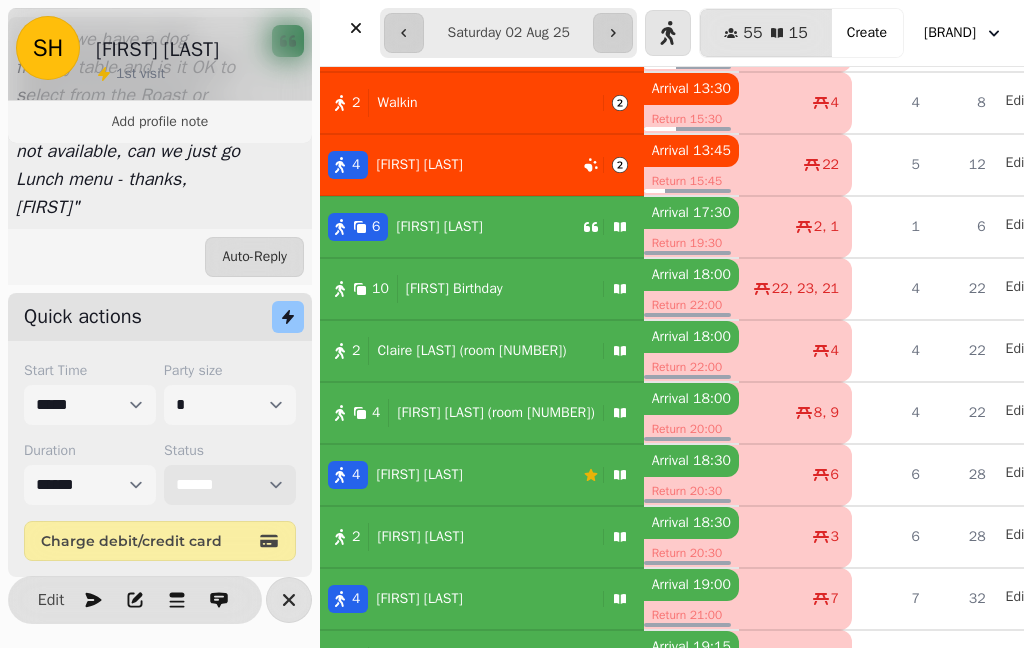 select on "*********" 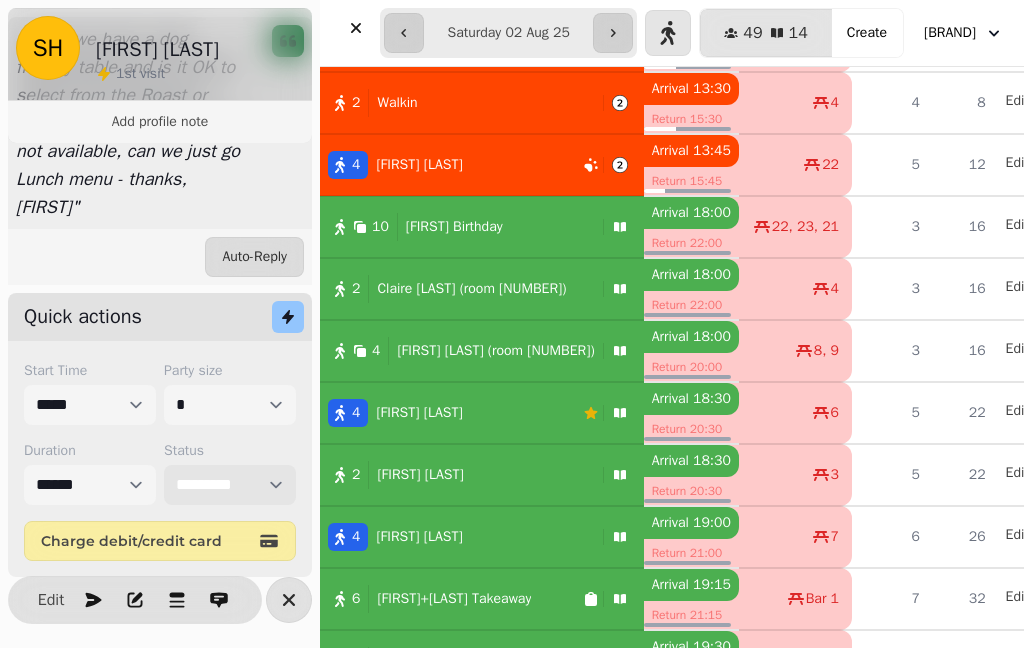 scroll, scrollTop: 126, scrollLeft: 0, axis: vertical 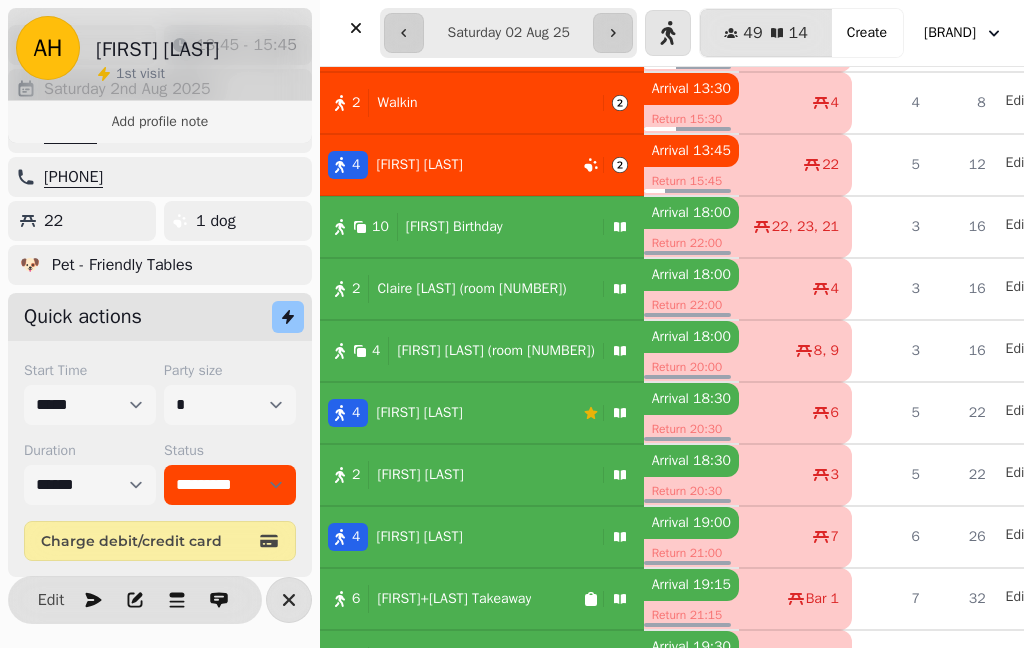 click 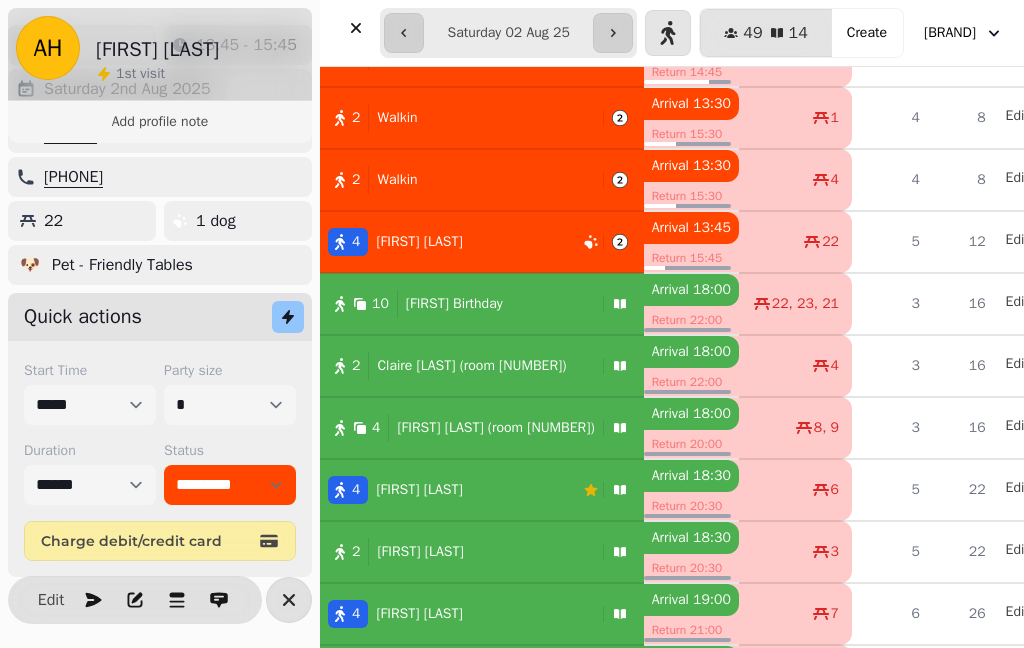 scroll, scrollTop: 151, scrollLeft: 0, axis: vertical 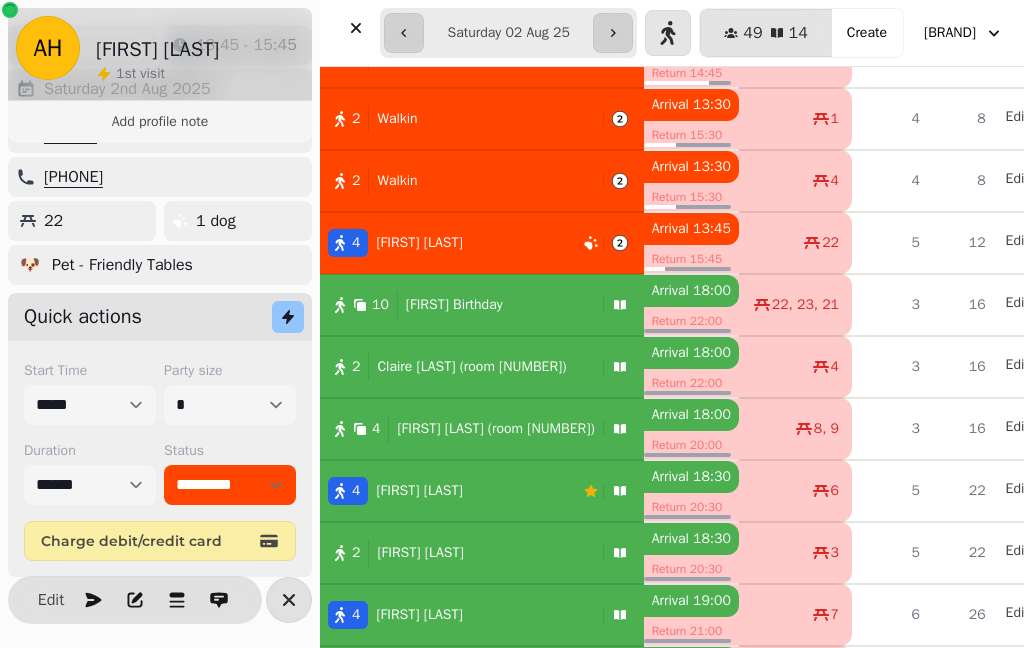 click 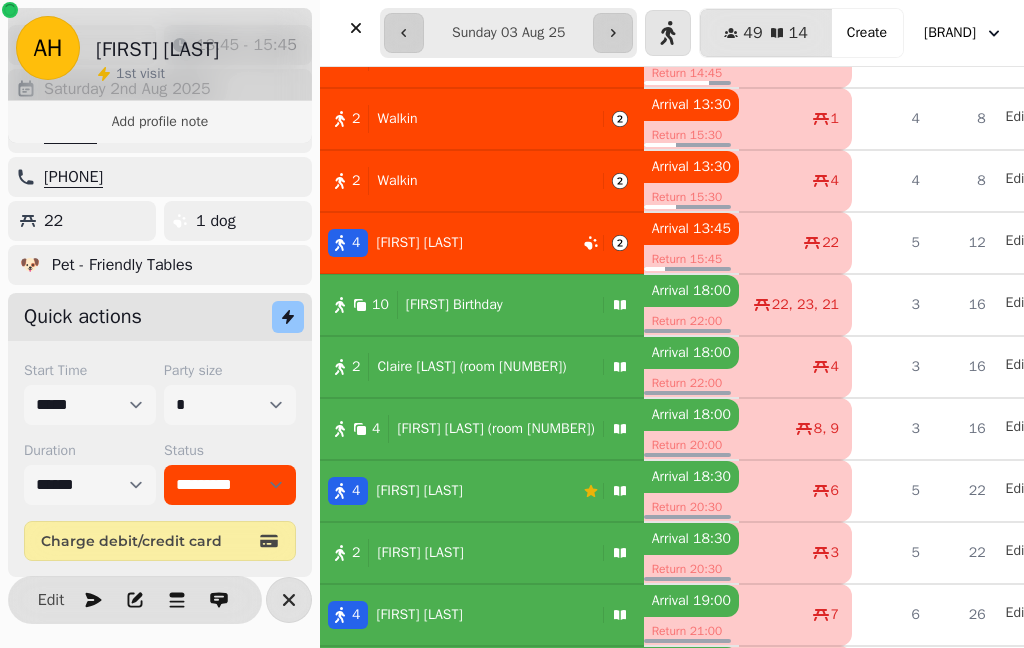 type on "**********" 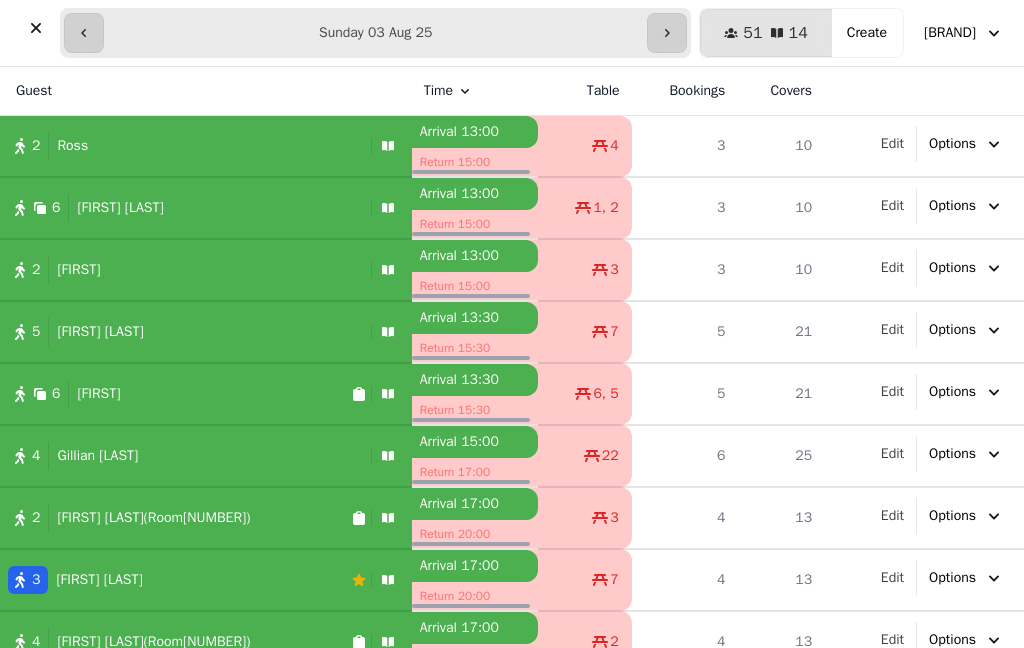 scroll, scrollTop: 0, scrollLeft: 0, axis: both 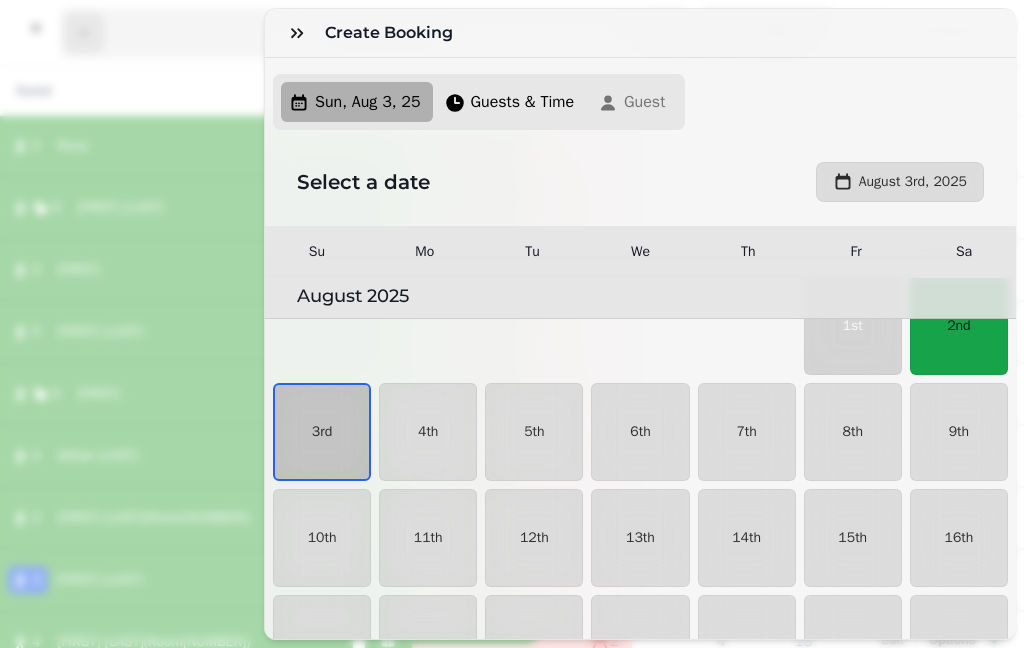 click on "3rd" at bounding box center (322, 432) 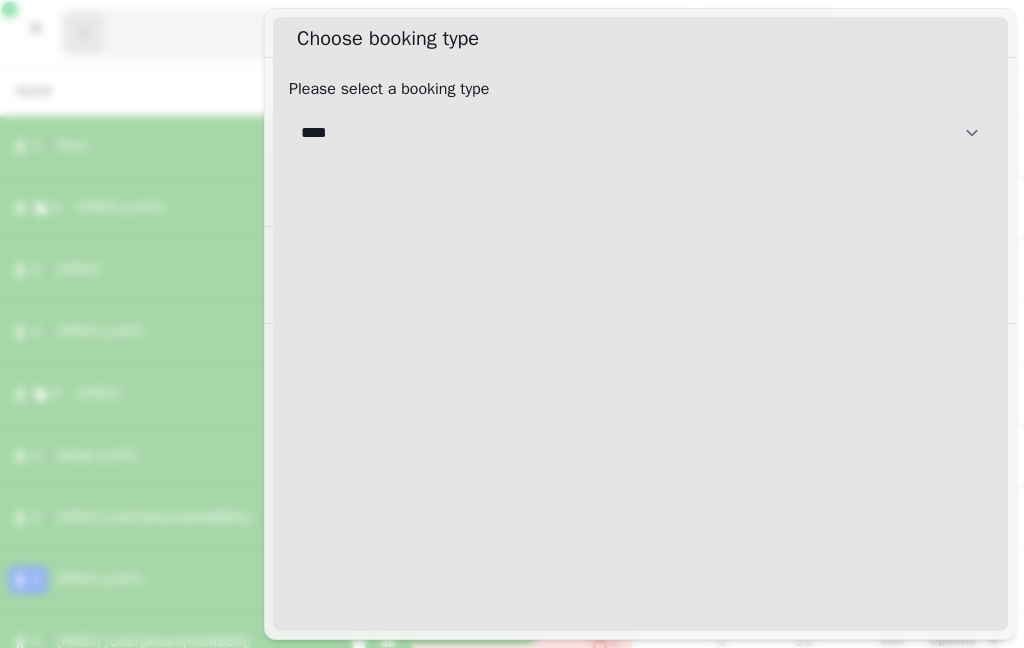 click on "[CREDITCARD]" at bounding box center (640, 133) 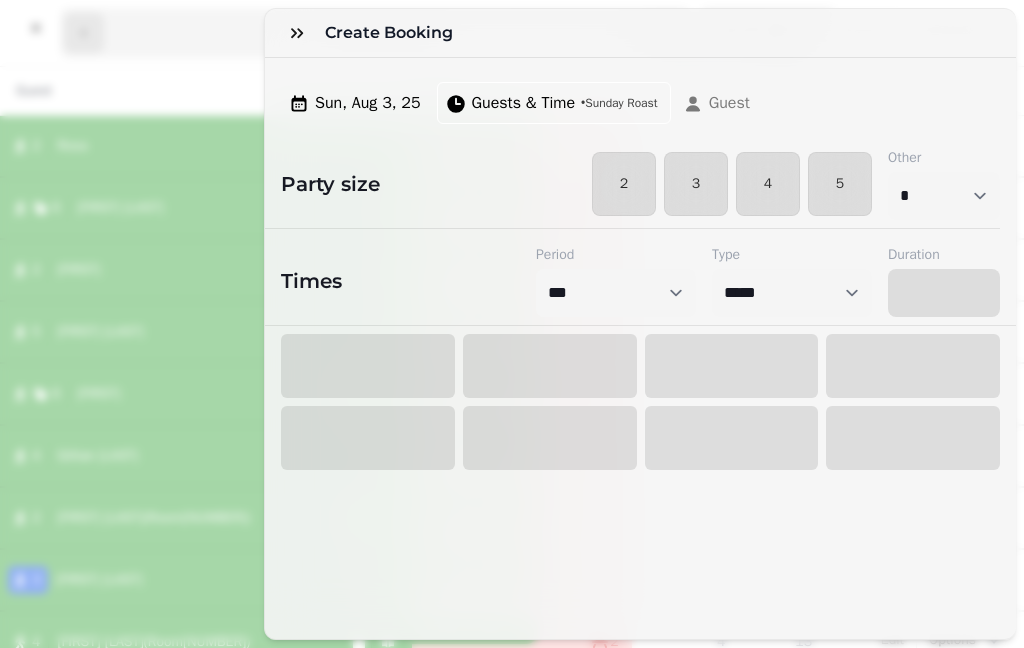select on "****" 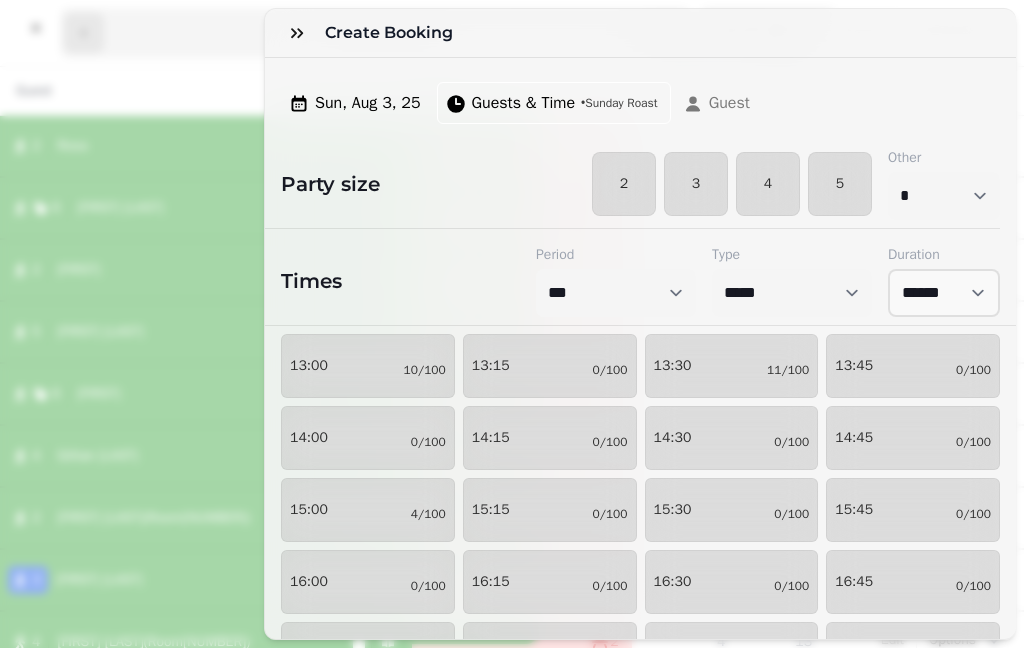 click on "4" at bounding box center (768, 184) 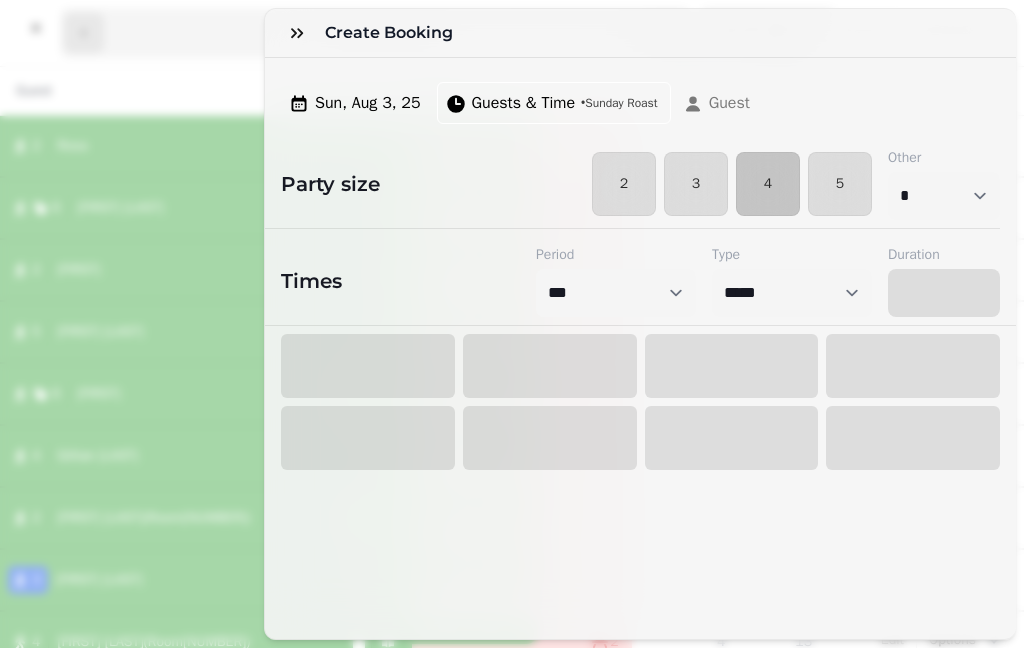 select on "****" 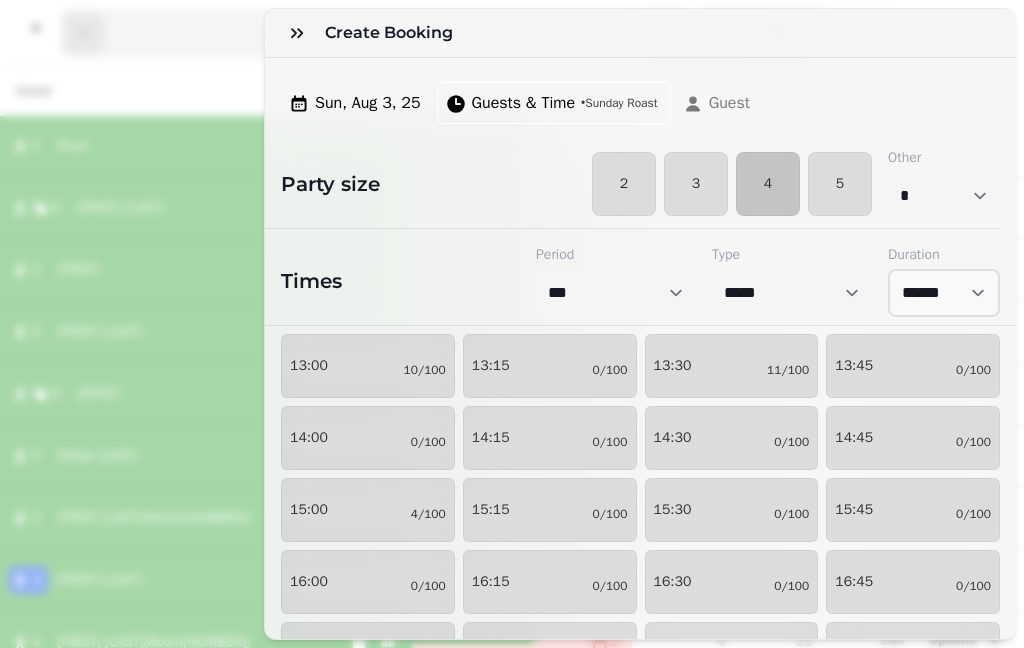 click on "13:00 10/100" at bounding box center [368, 366] 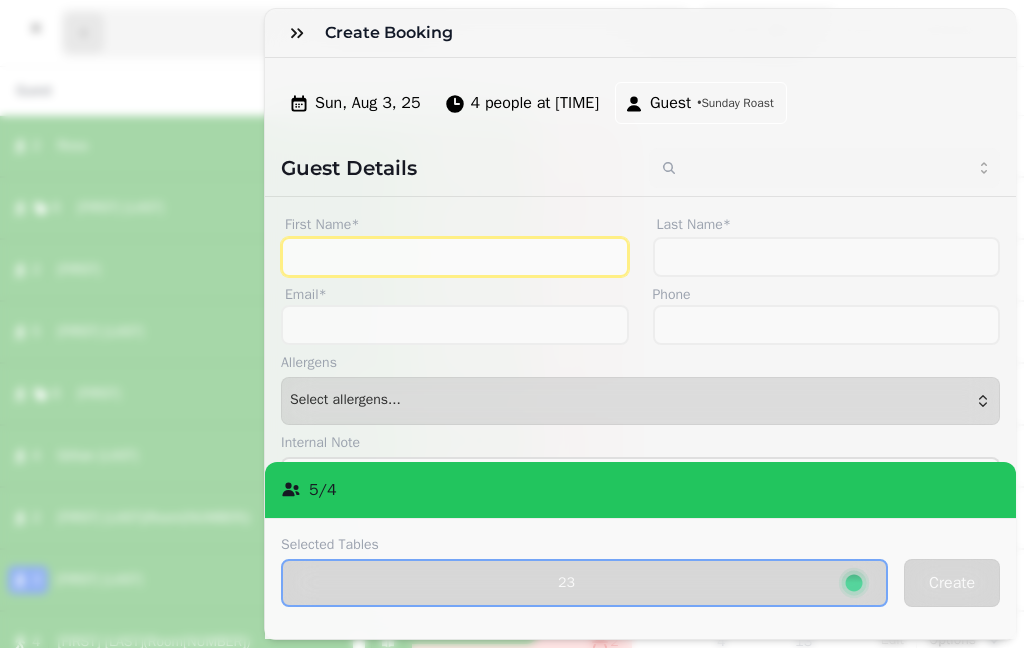 click on "First Name*" at bounding box center [455, 257] 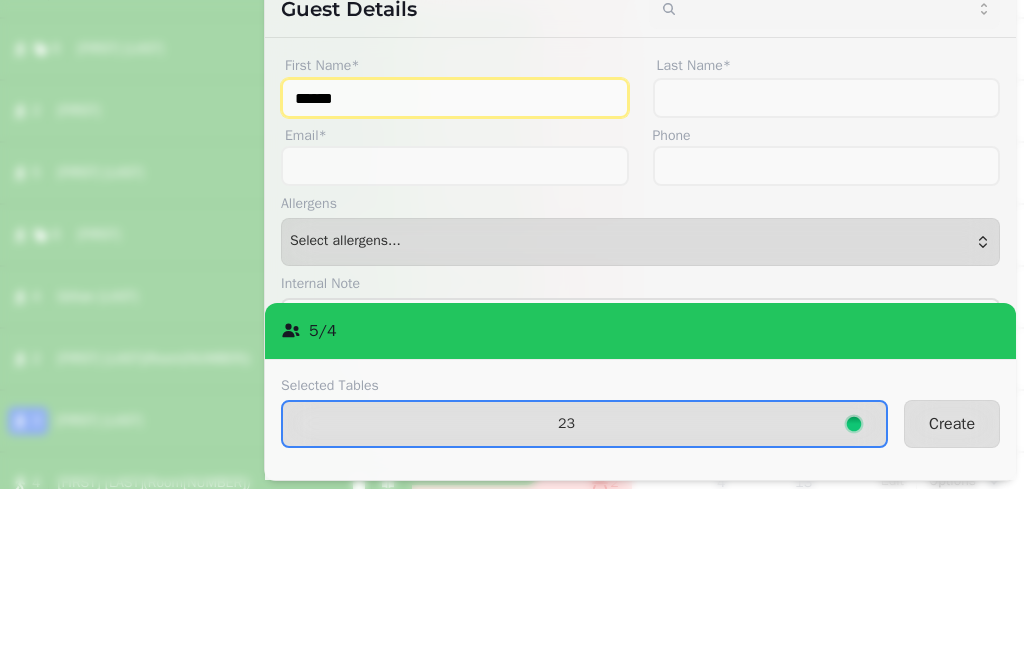 type on "******" 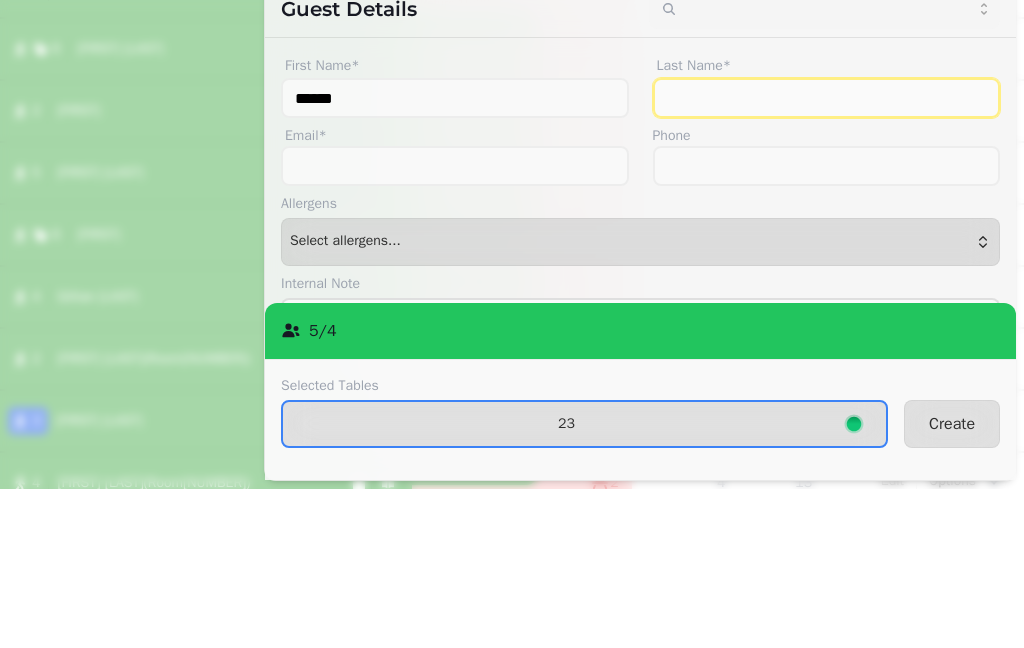 click on "Last Name*" at bounding box center [827, 257] 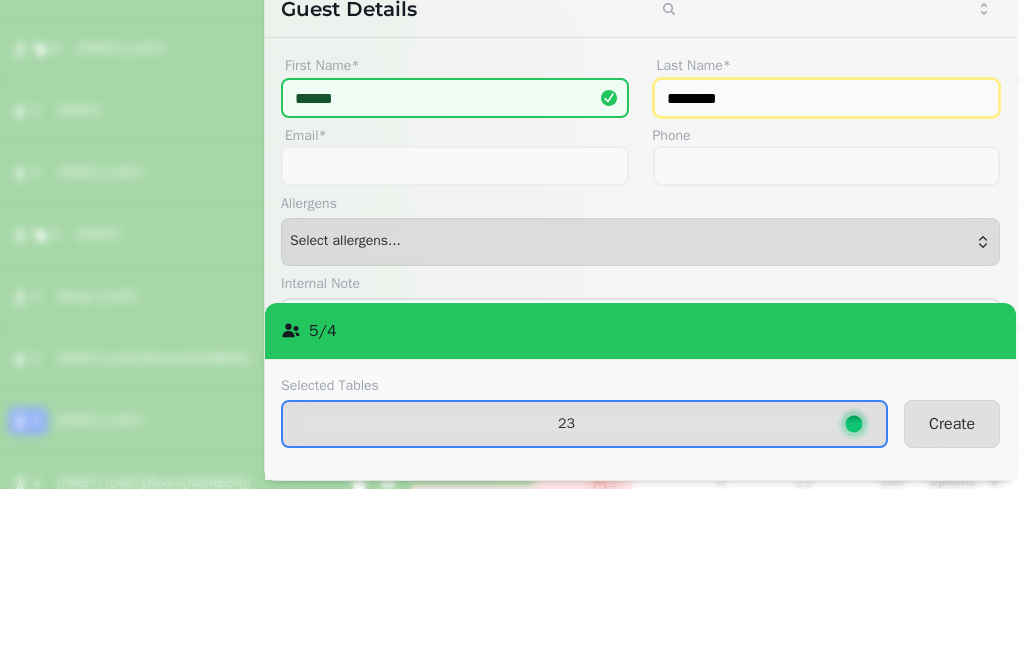 type on "********" 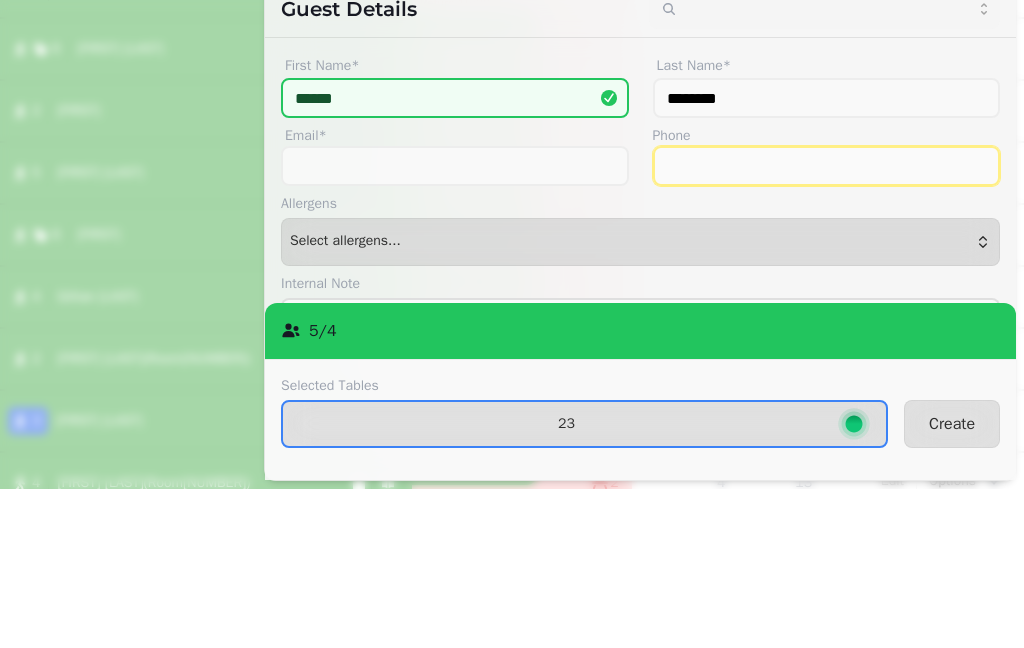 click on "Phone" at bounding box center (827, 325) 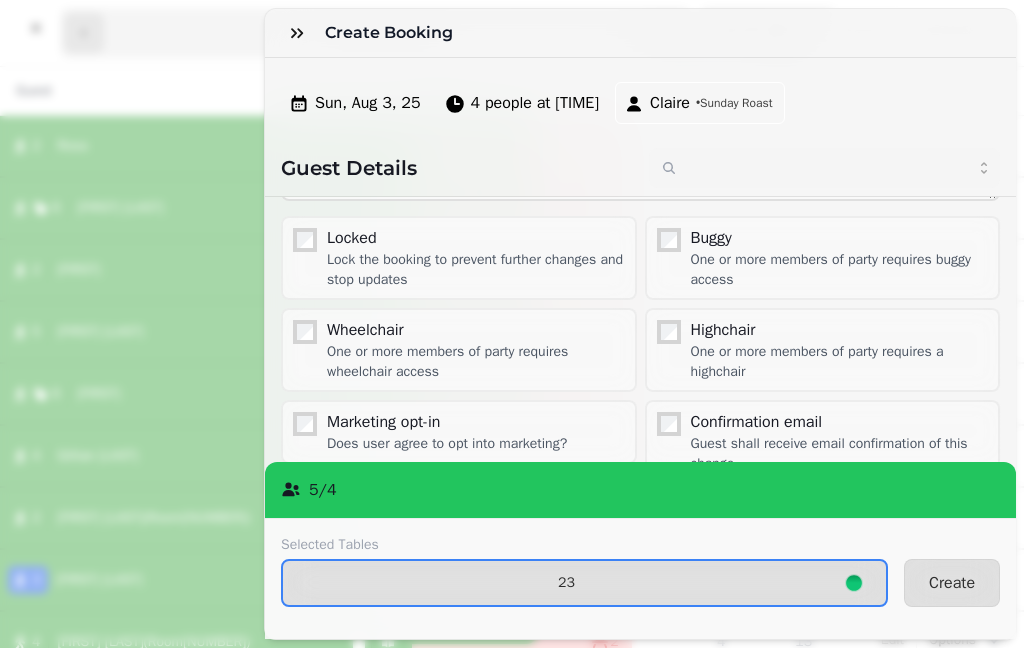 scroll, scrollTop: 327, scrollLeft: 0, axis: vertical 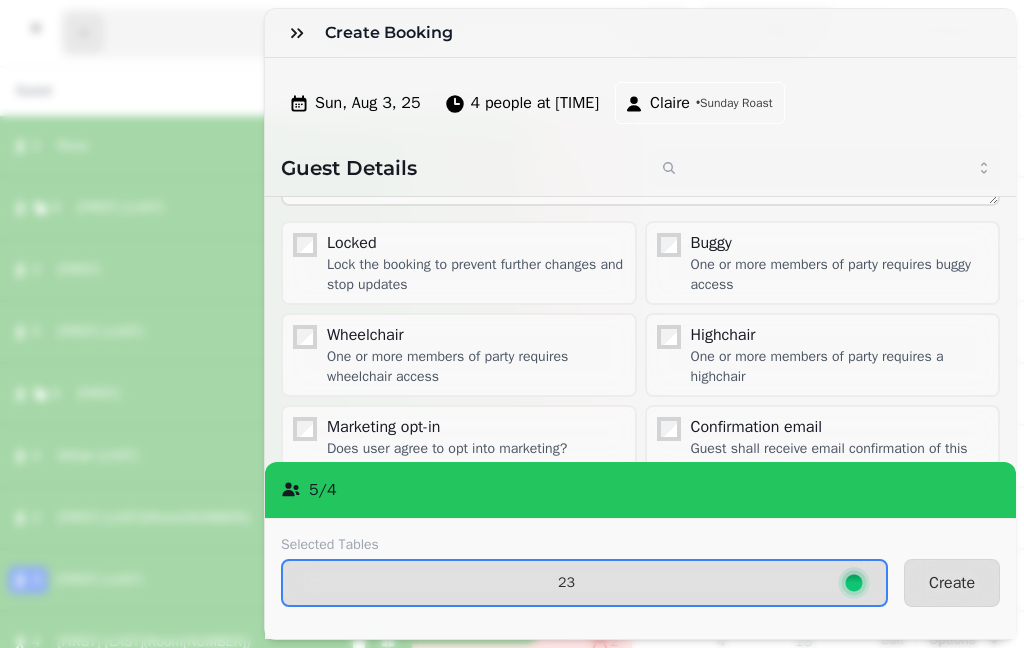 type on "**********" 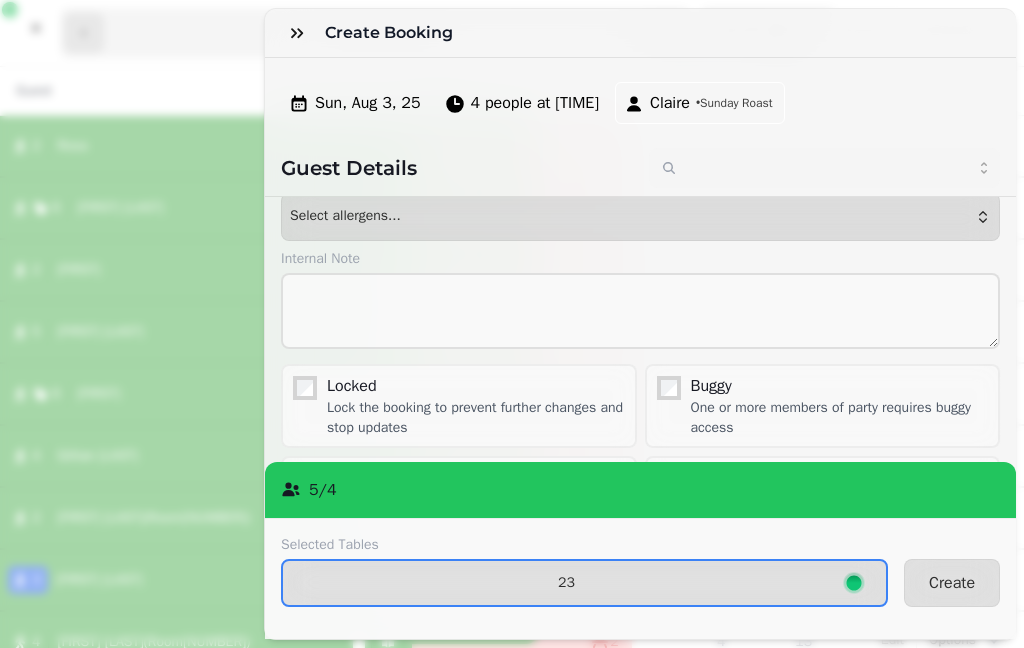 scroll, scrollTop: 180, scrollLeft: 0, axis: vertical 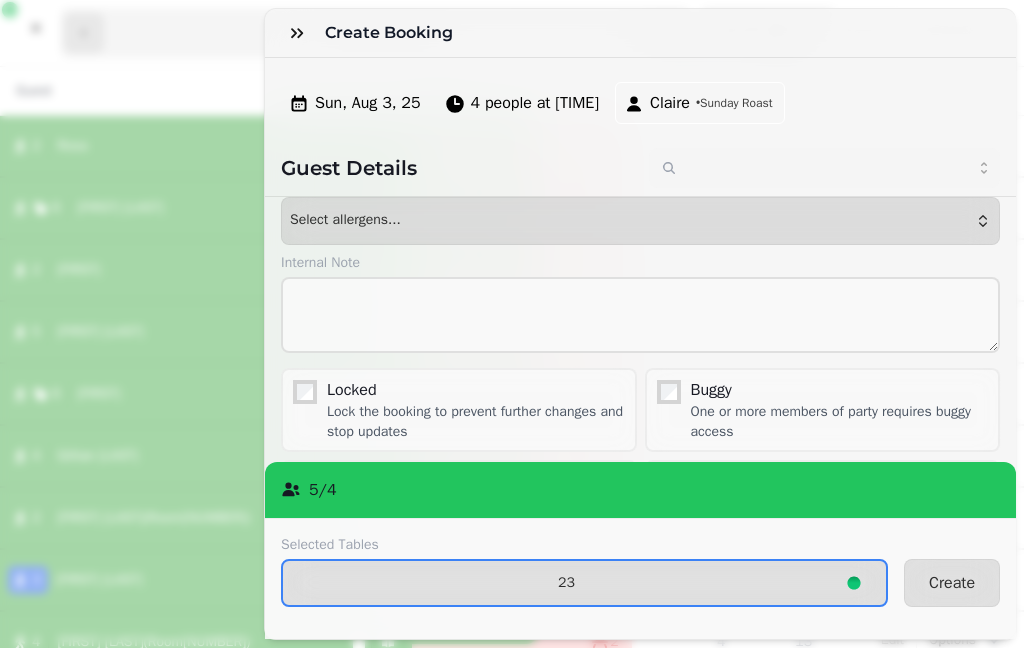 click on "Internal Note" at bounding box center [640, 263] 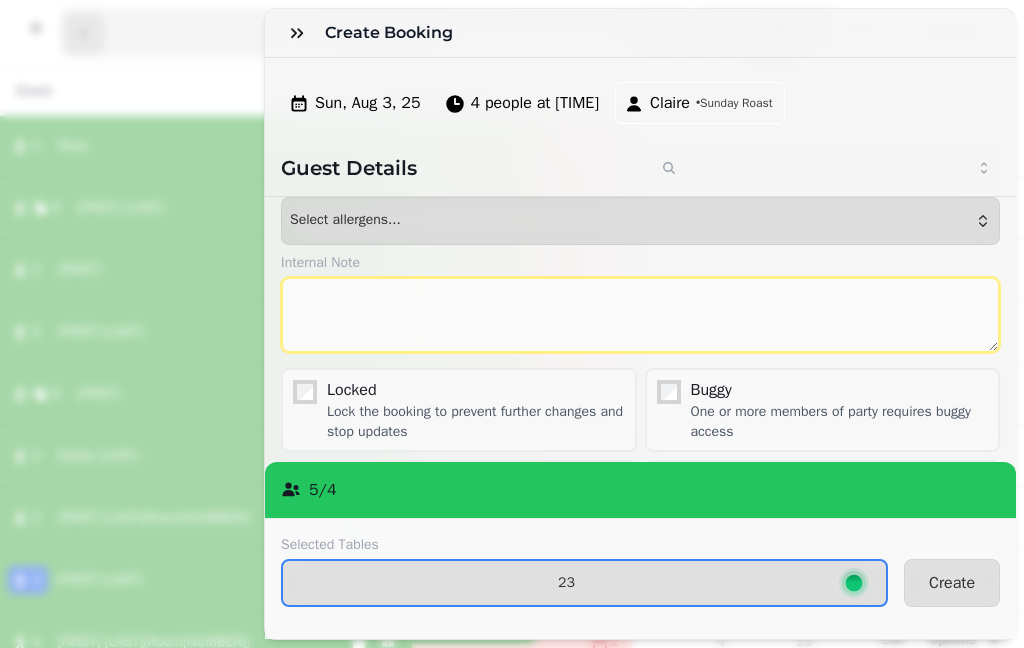 click at bounding box center (640, 315) 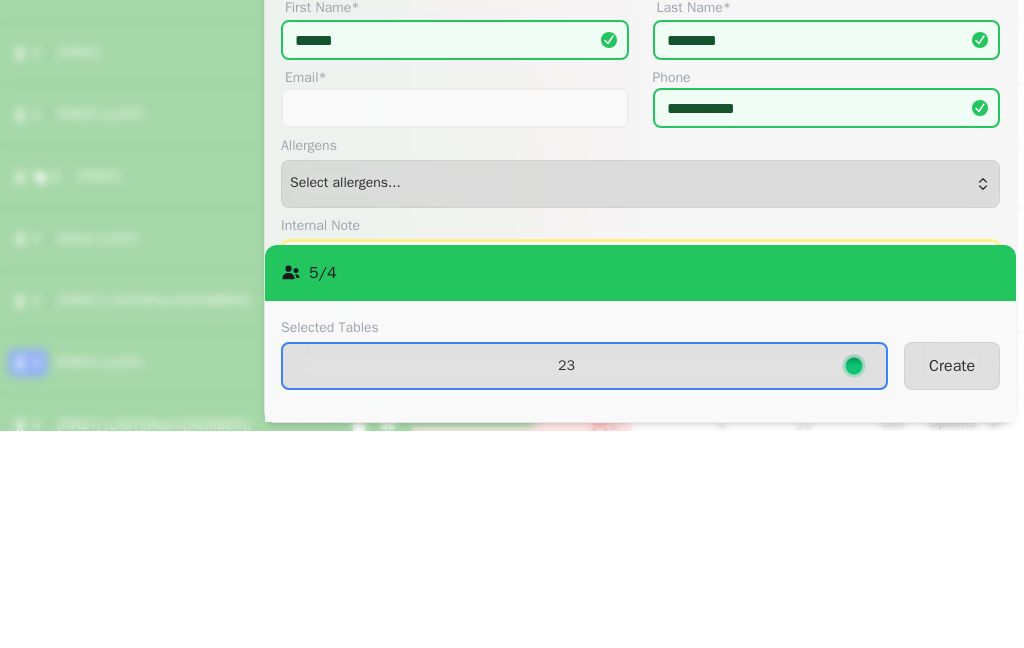 scroll, scrollTop: 0, scrollLeft: 0, axis: both 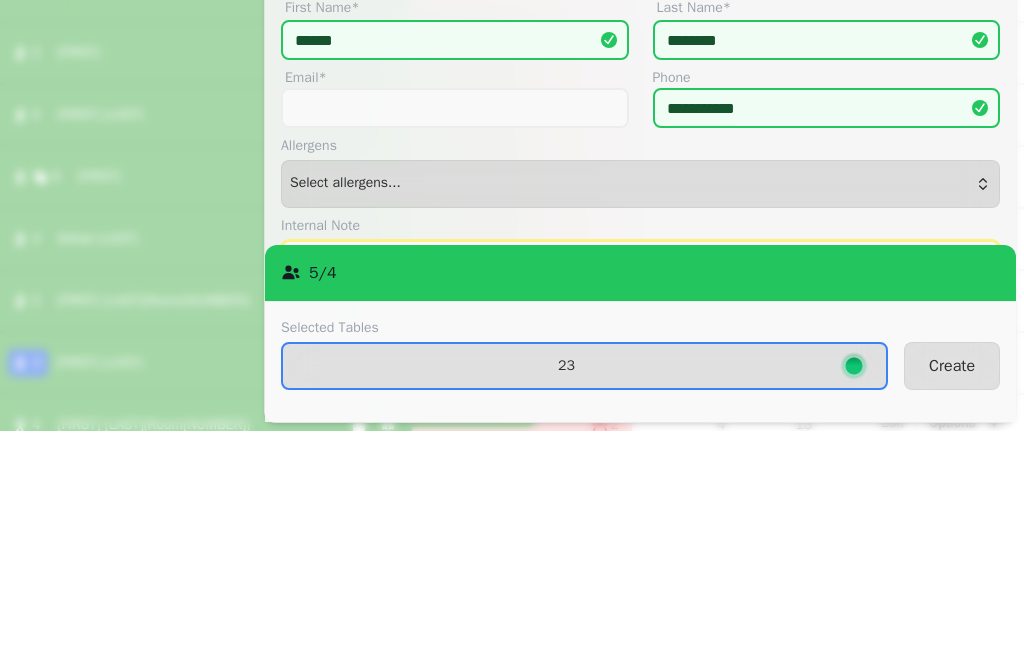 type on "*********" 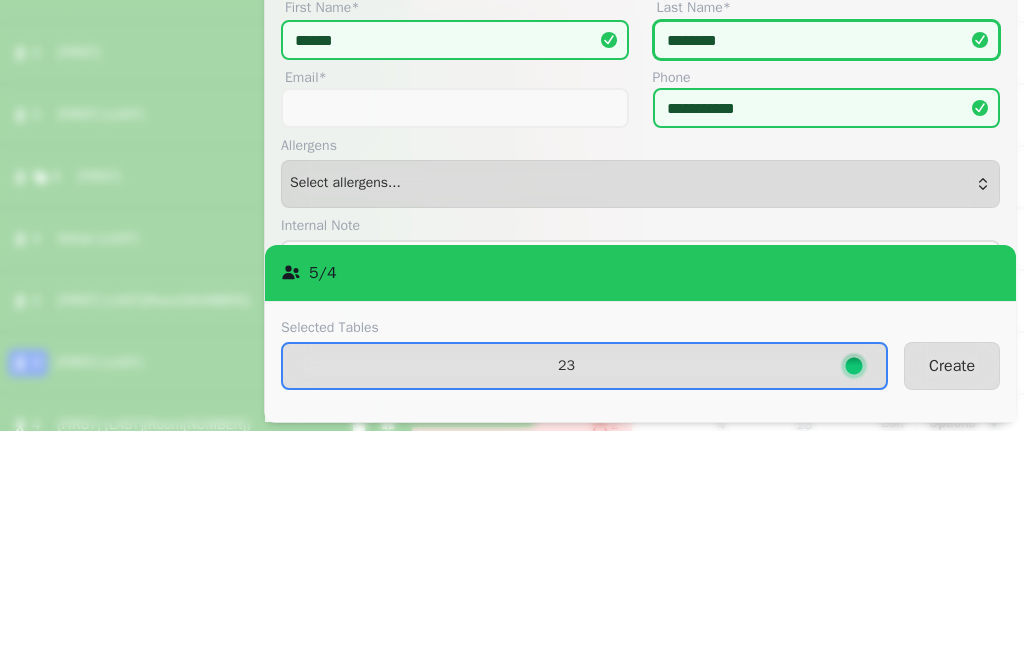 click on "********" at bounding box center [827, 257] 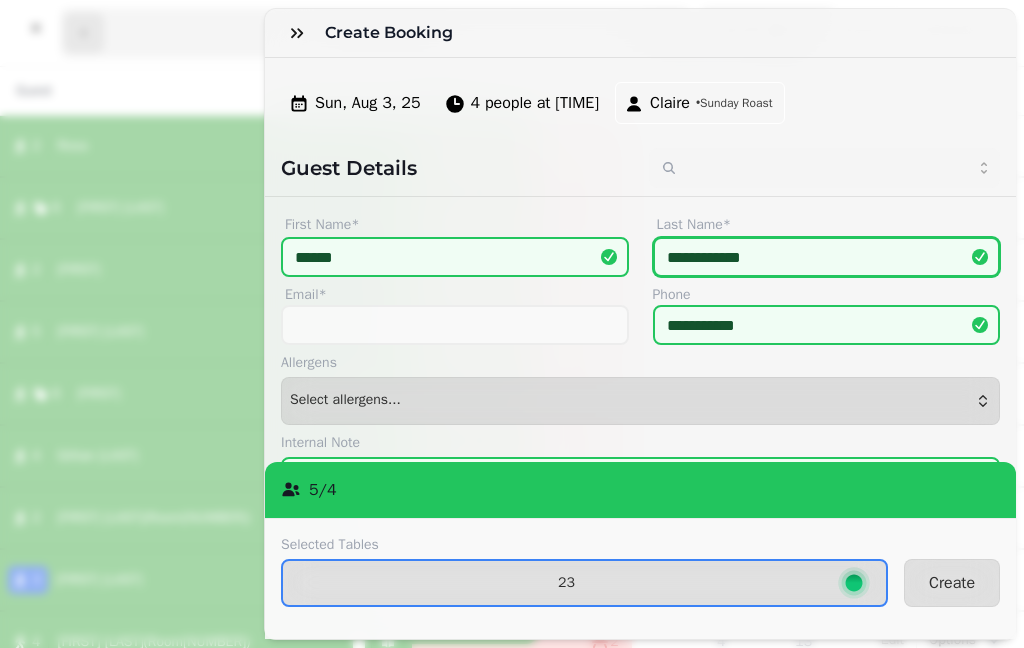 type on "**********" 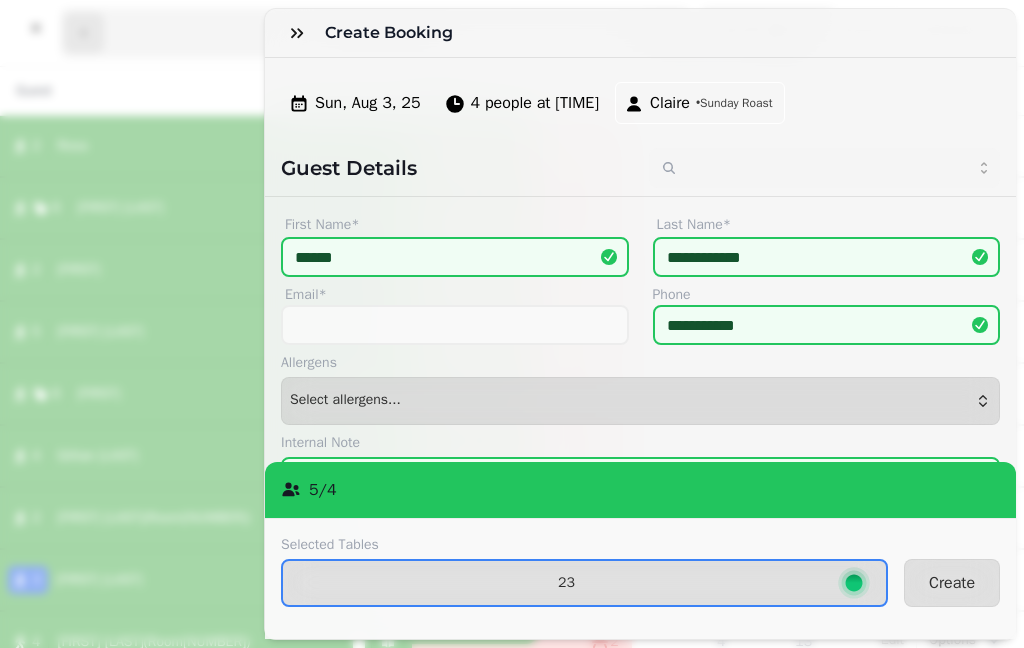 click on "23" at bounding box center (584, 583) 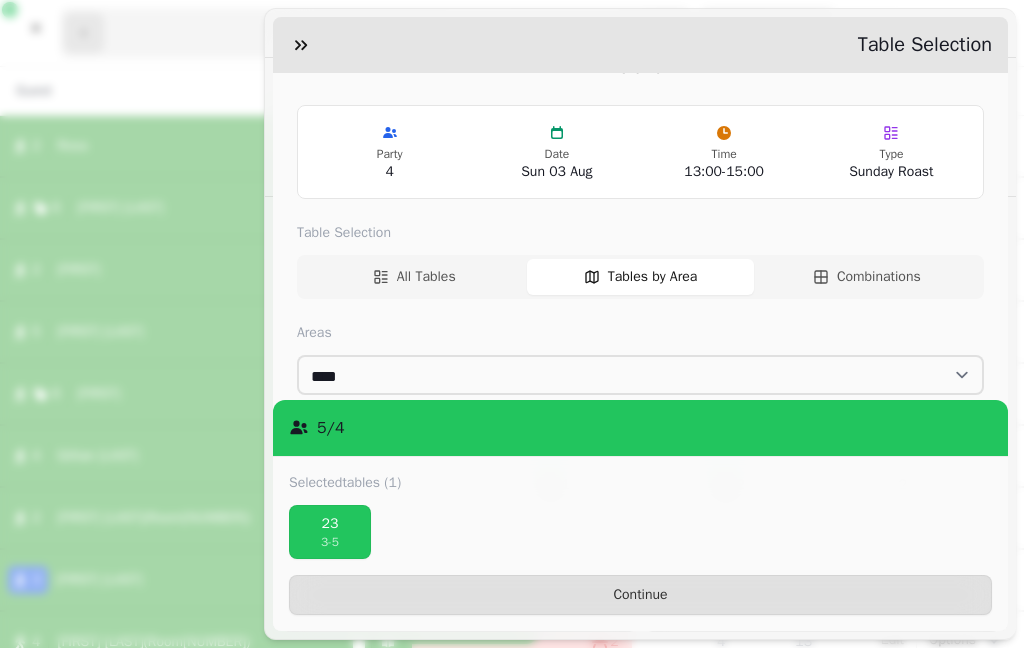 scroll, scrollTop: 474, scrollLeft: 0, axis: vertical 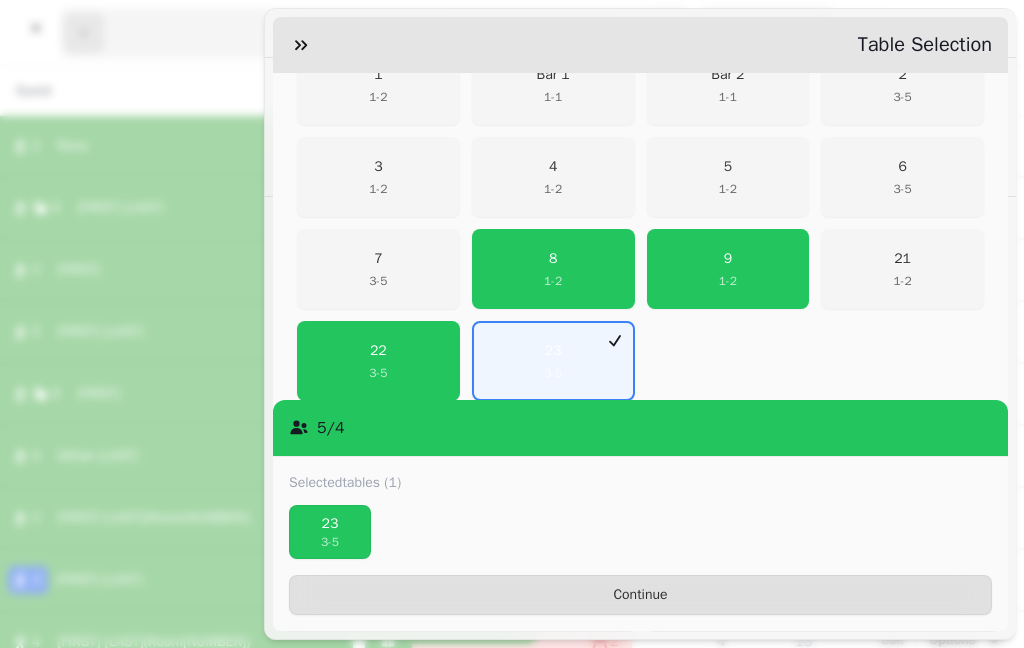 click on "[NUMBER] [NUMBER]  -  [NUMBER]" at bounding box center [378, 361] 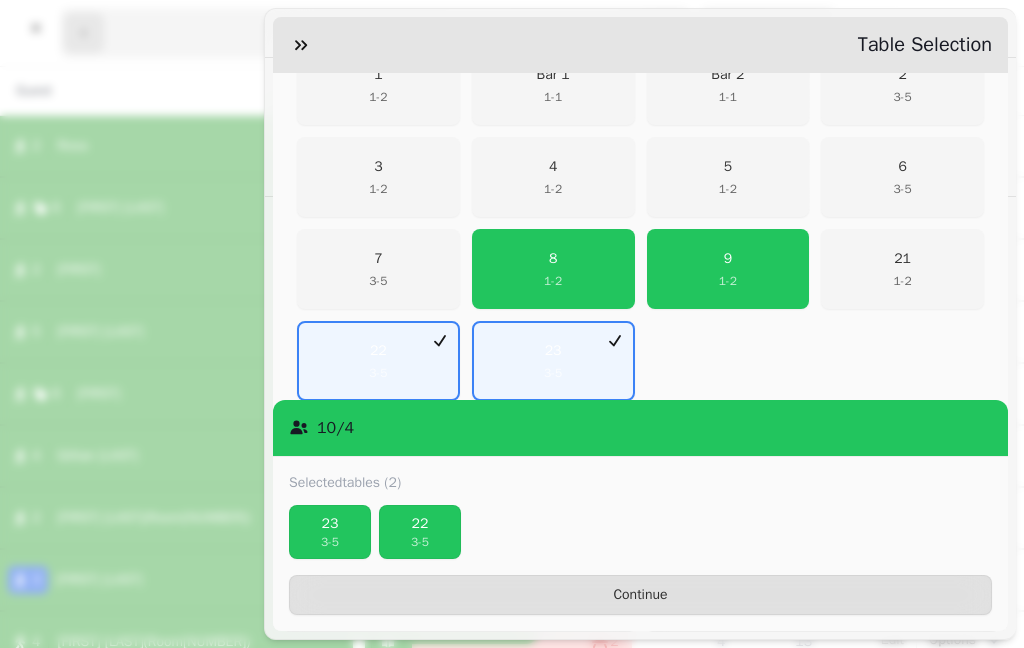 click on "23" at bounding box center (330, 524) 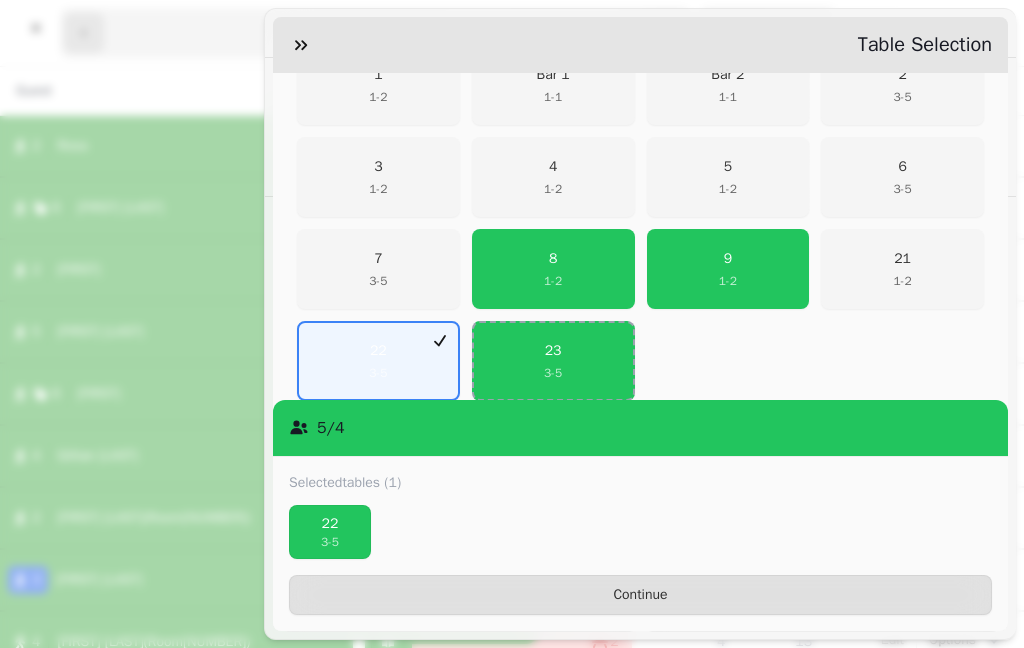 click on "Continue" at bounding box center (640, 595) 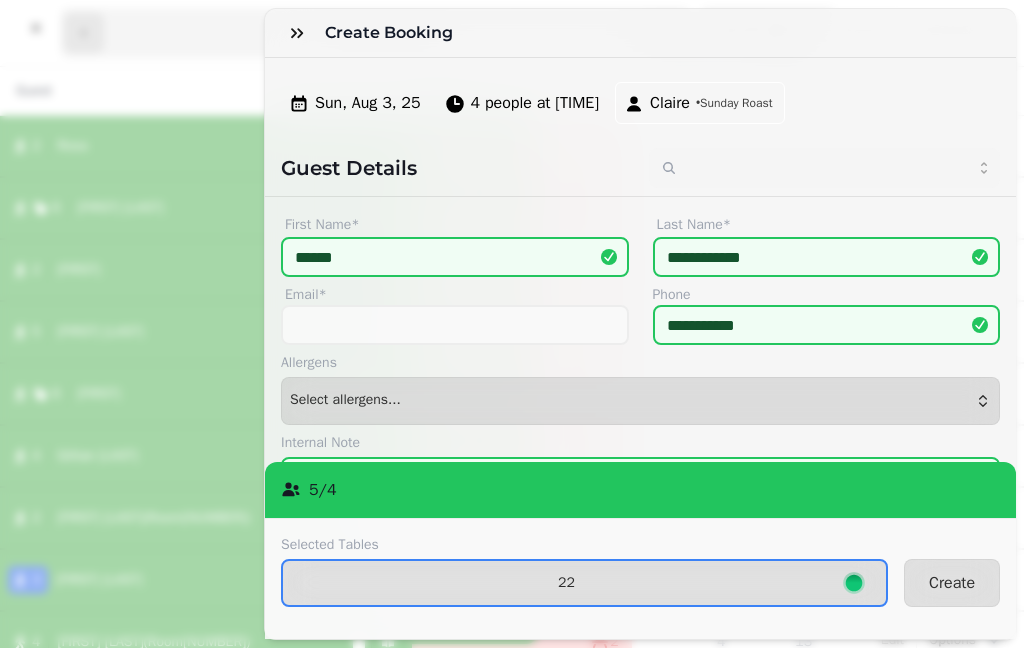 click on "Create" at bounding box center [952, 583] 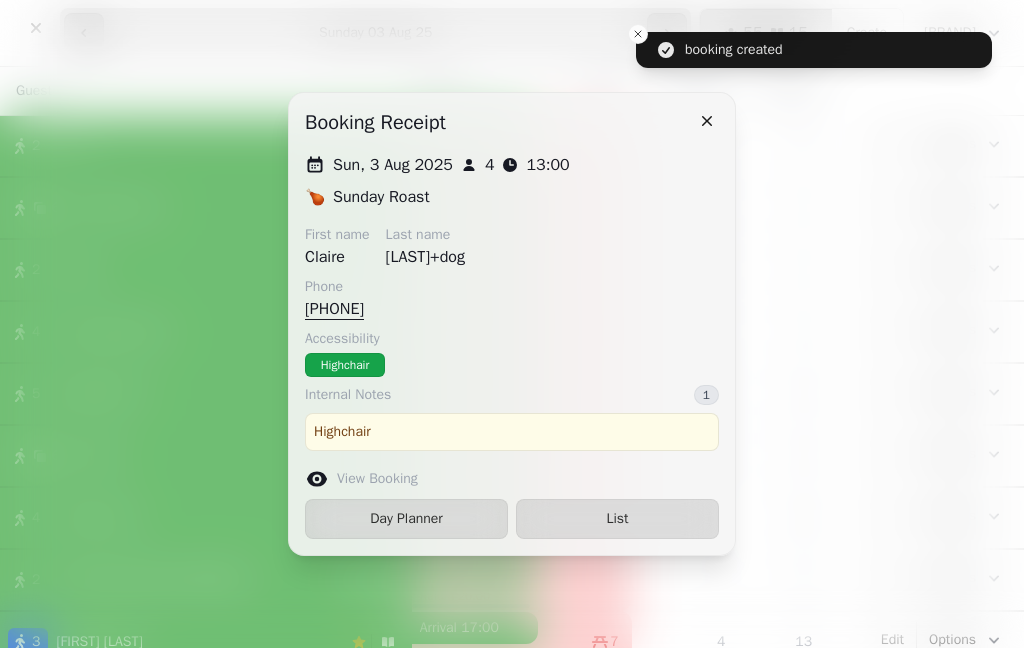 click on "List" at bounding box center (617, 519) 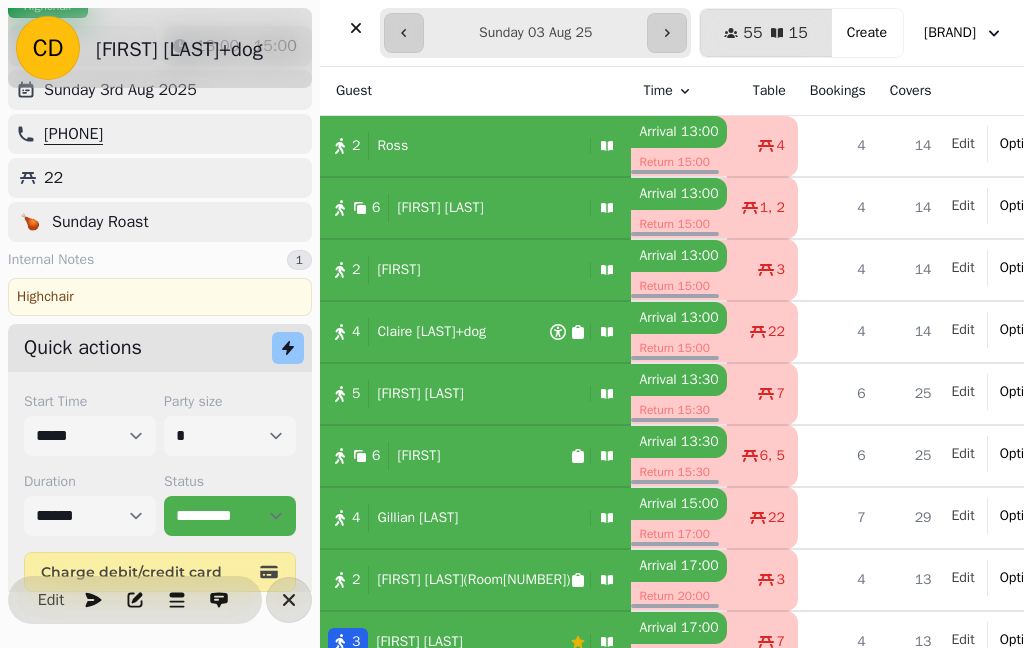 scroll, scrollTop: 0, scrollLeft: 0, axis: both 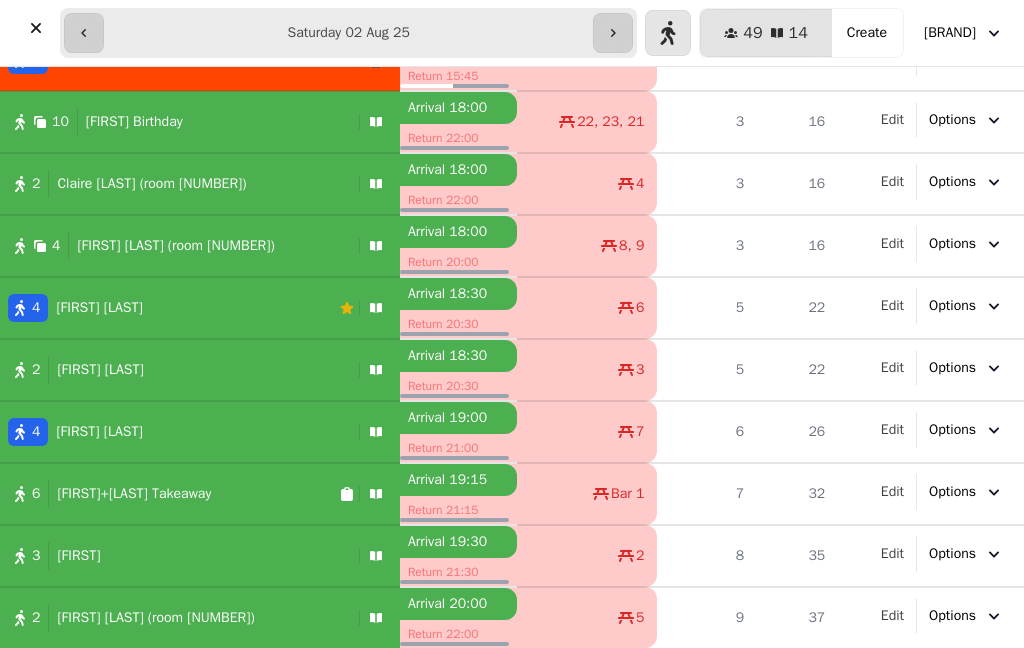 click 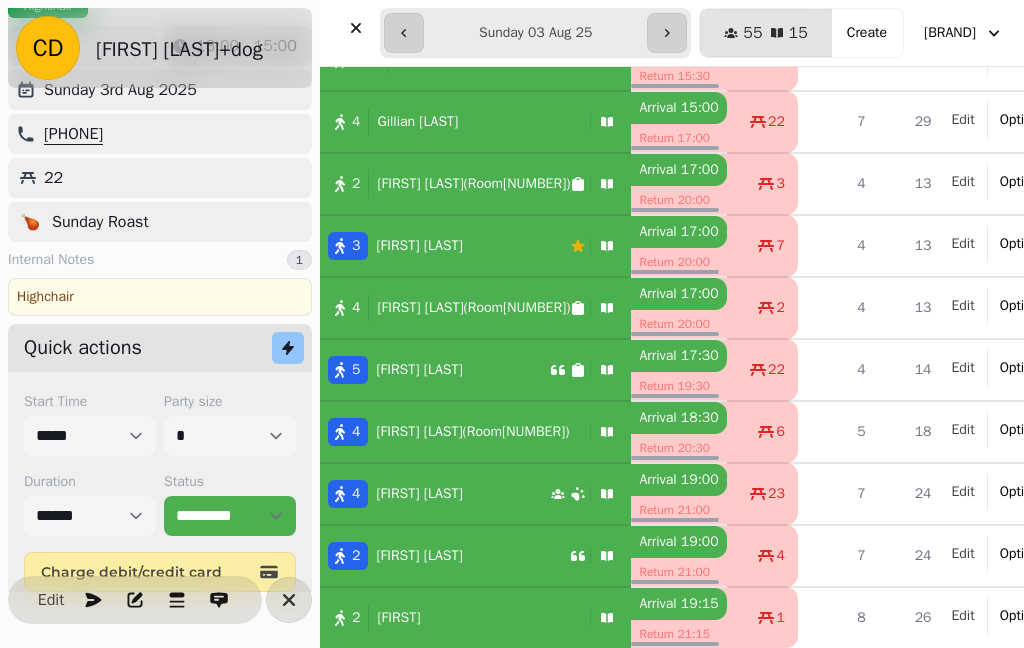 scroll, scrollTop: 936, scrollLeft: 0, axis: vertical 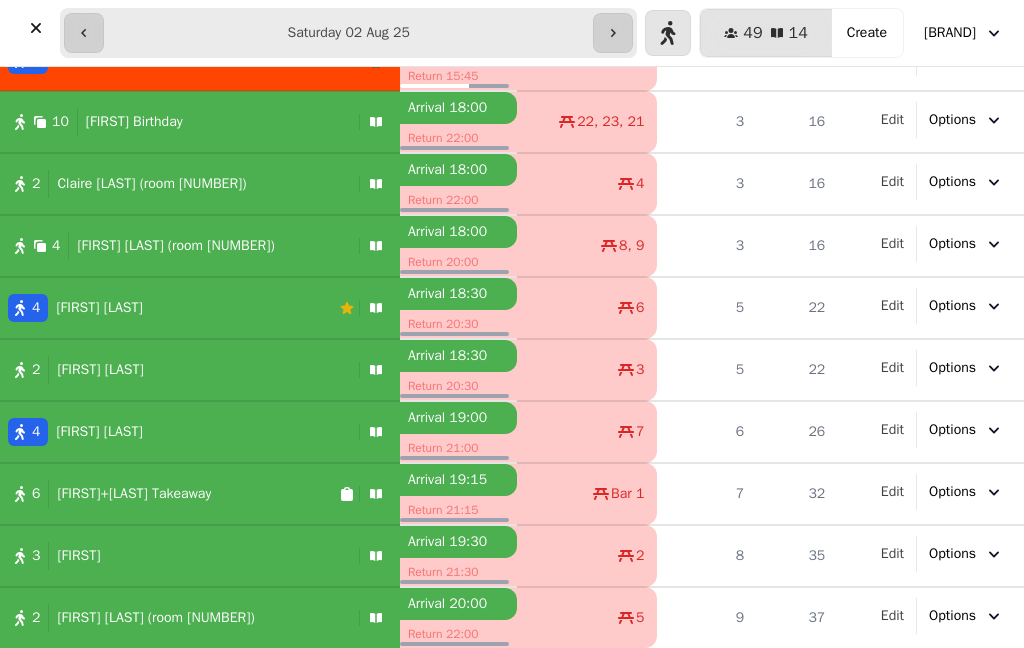 click on "**********" at bounding box center [348, 33] 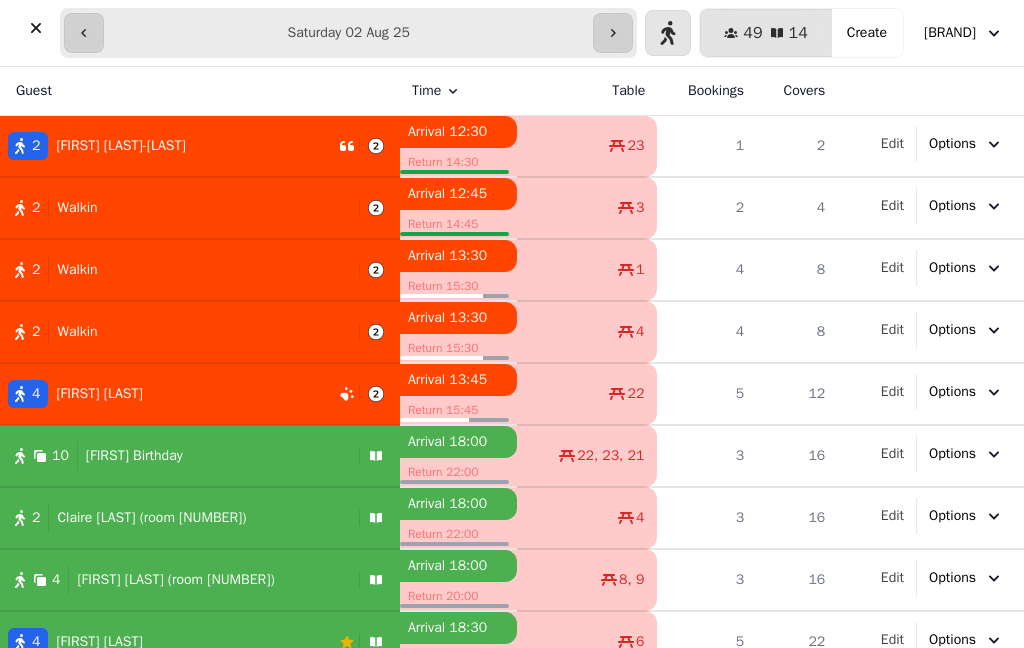 scroll, scrollTop: 0, scrollLeft: 0, axis: both 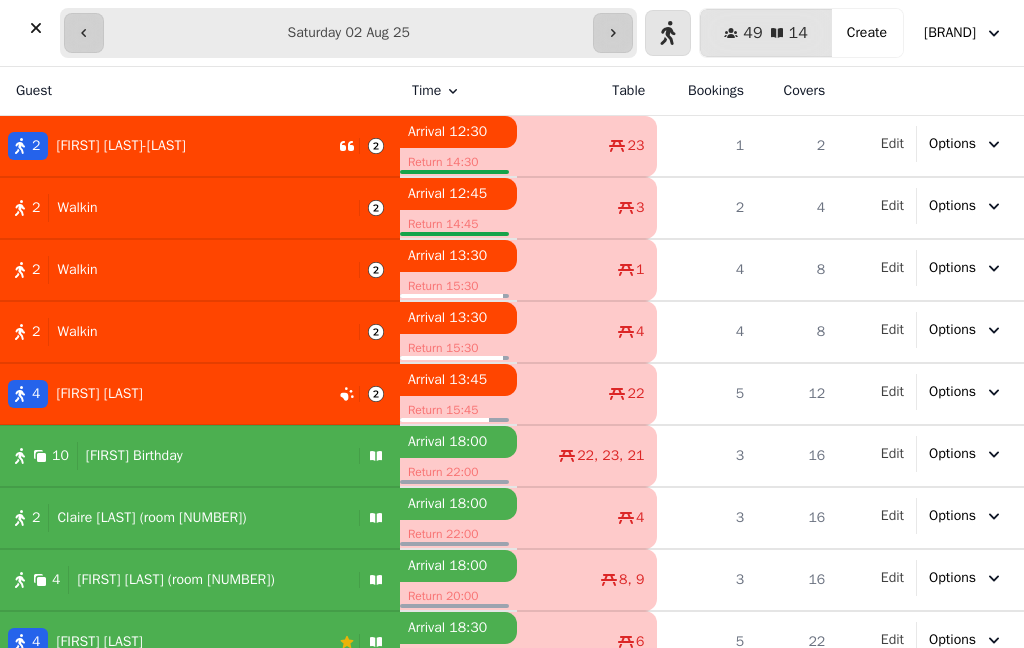 click on "4 Alice   Hornsby" at bounding box center [169, 394] 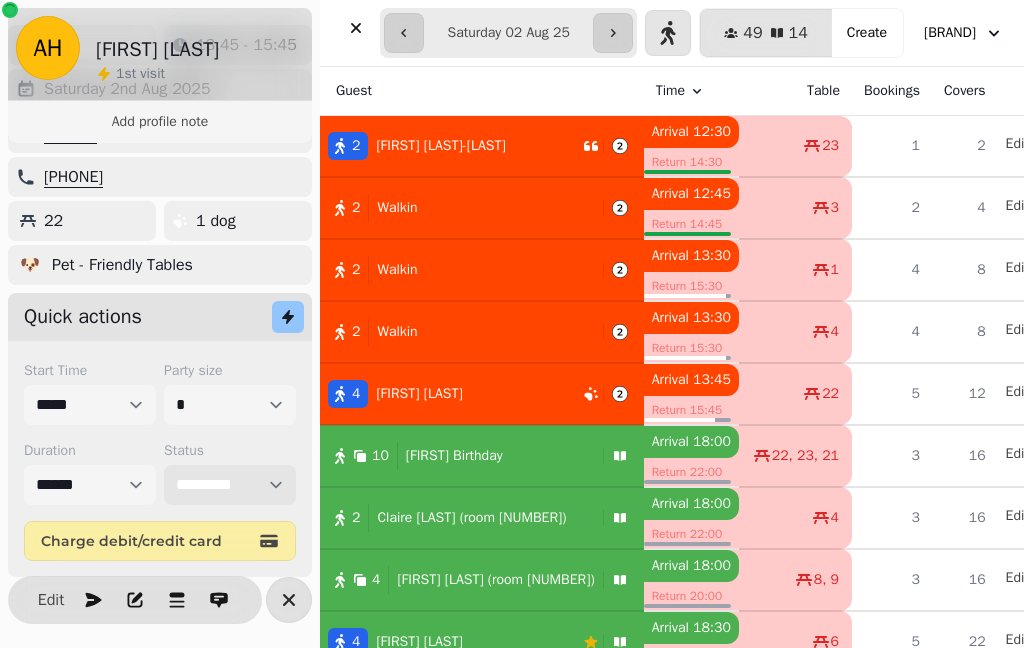 click on "**********" at bounding box center [230, 485] 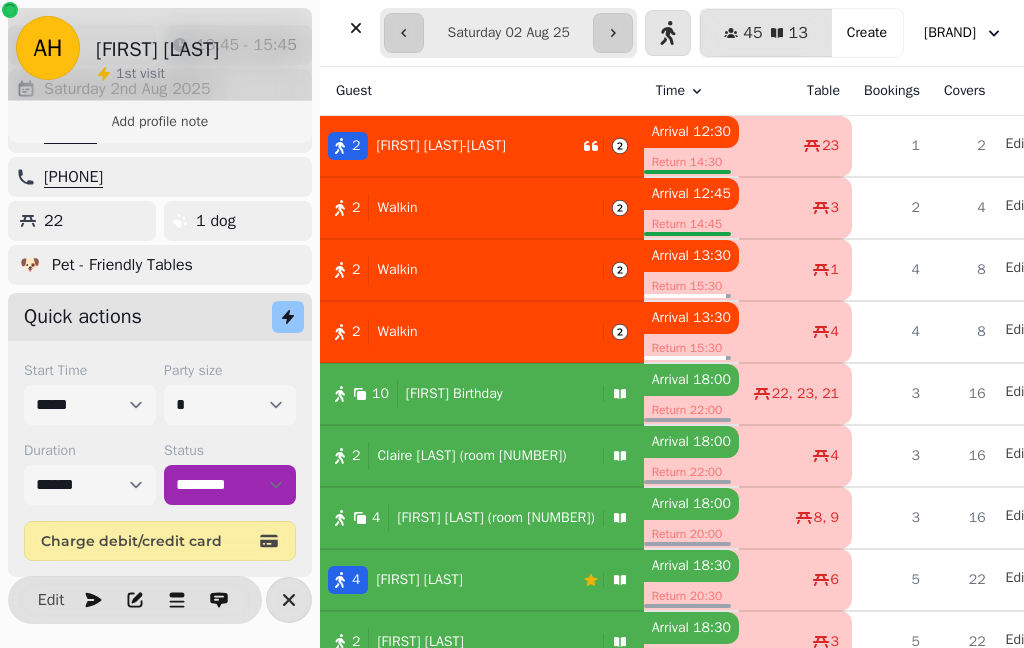click on "Walkin" at bounding box center (397, 332) 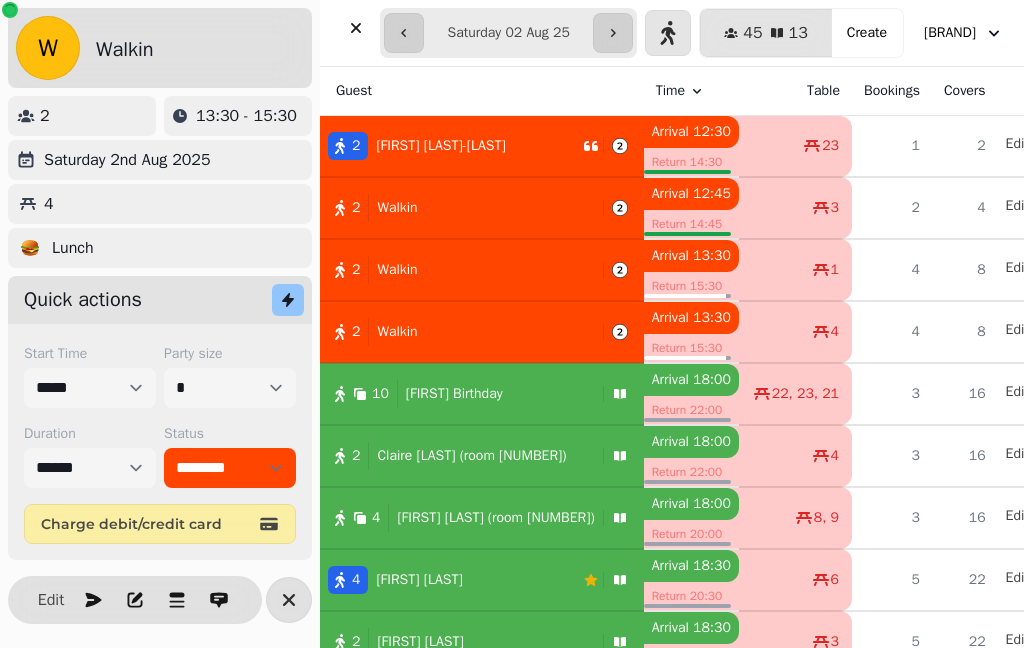 scroll, scrollTop: 0, scrollLeft: 0, axis: both 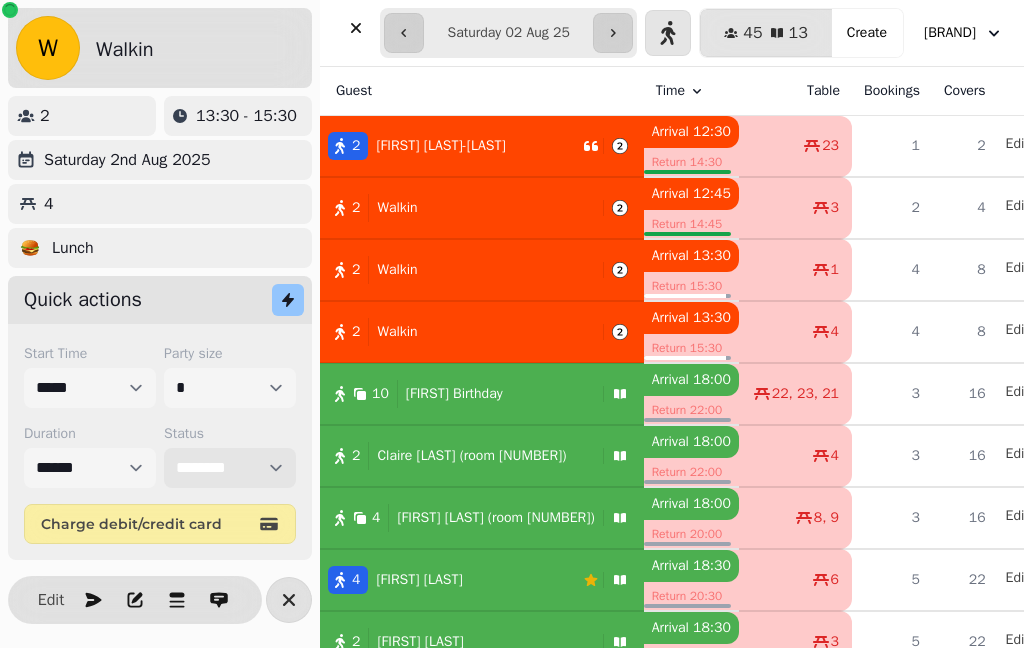 click on "**********" at bounding box center [230, 468] 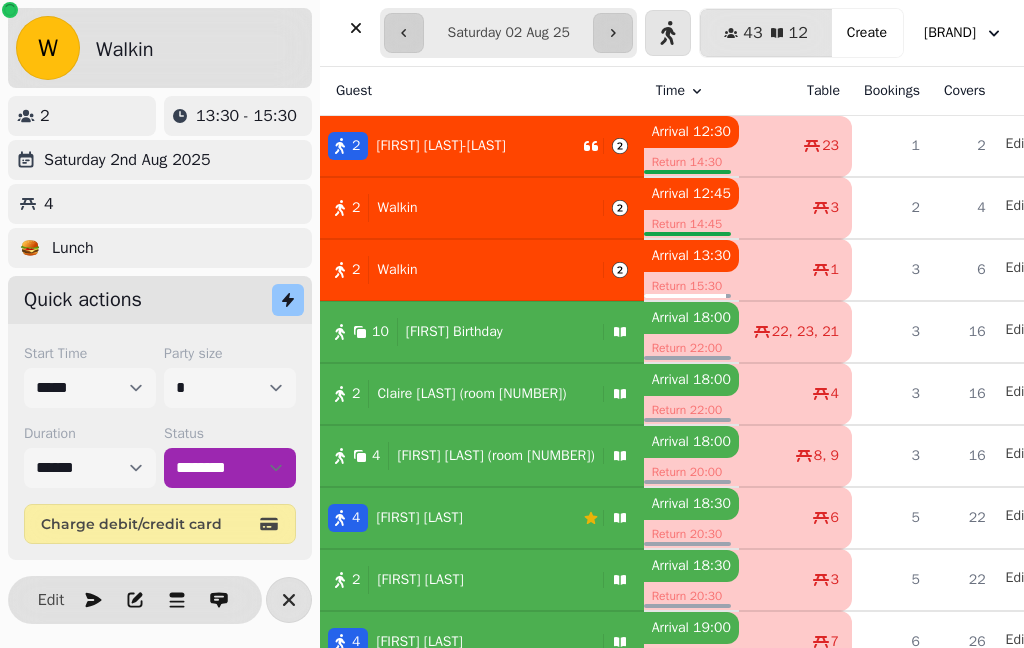 click on "2 Walkin" at bounding box center (457, 270) 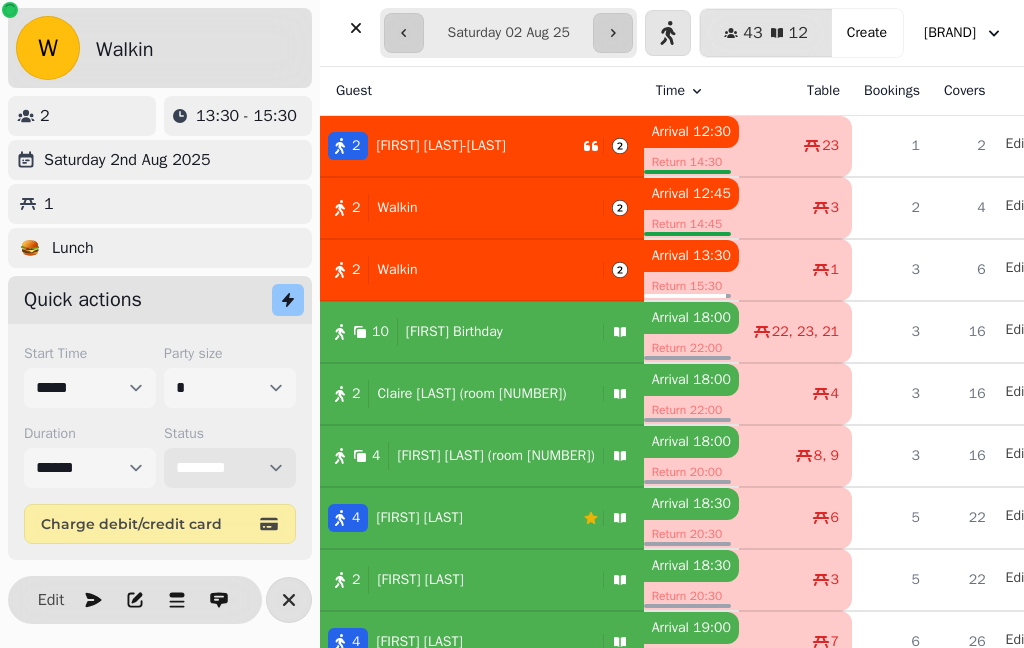 click on "**********" at bounding box center (230, 468) 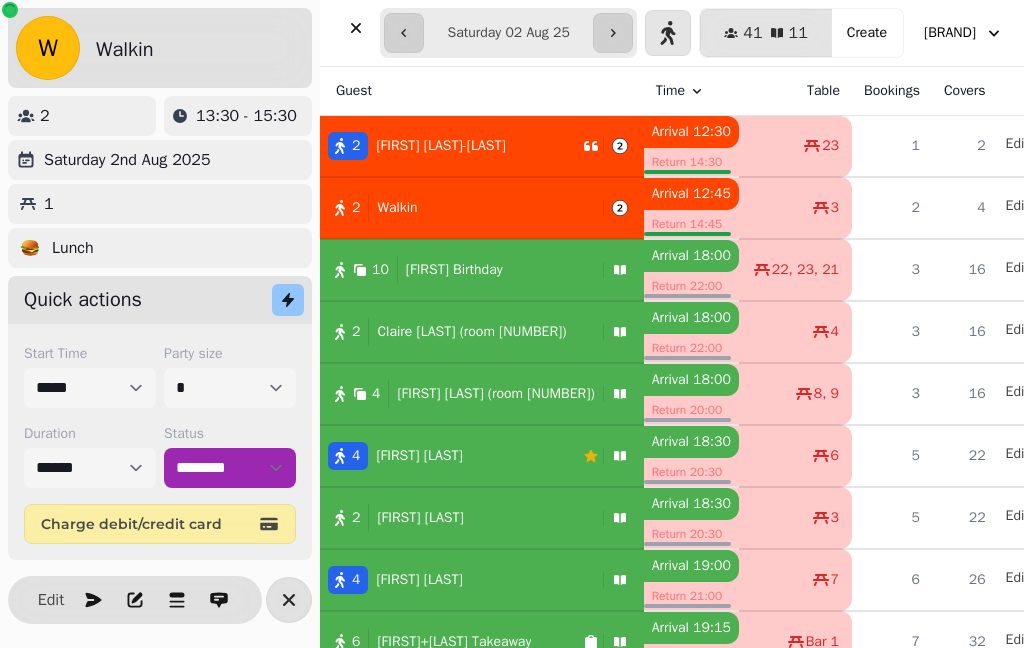 click on "2 Walkin" at bounding box center [457, 208] 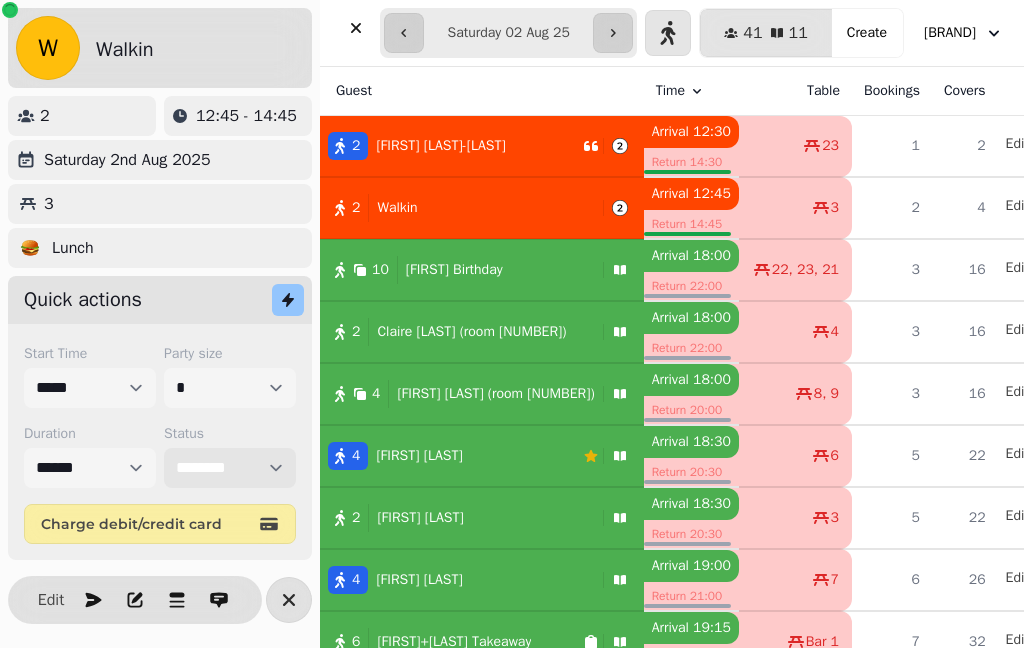 click on "**********" at bounding box center (230, 468) 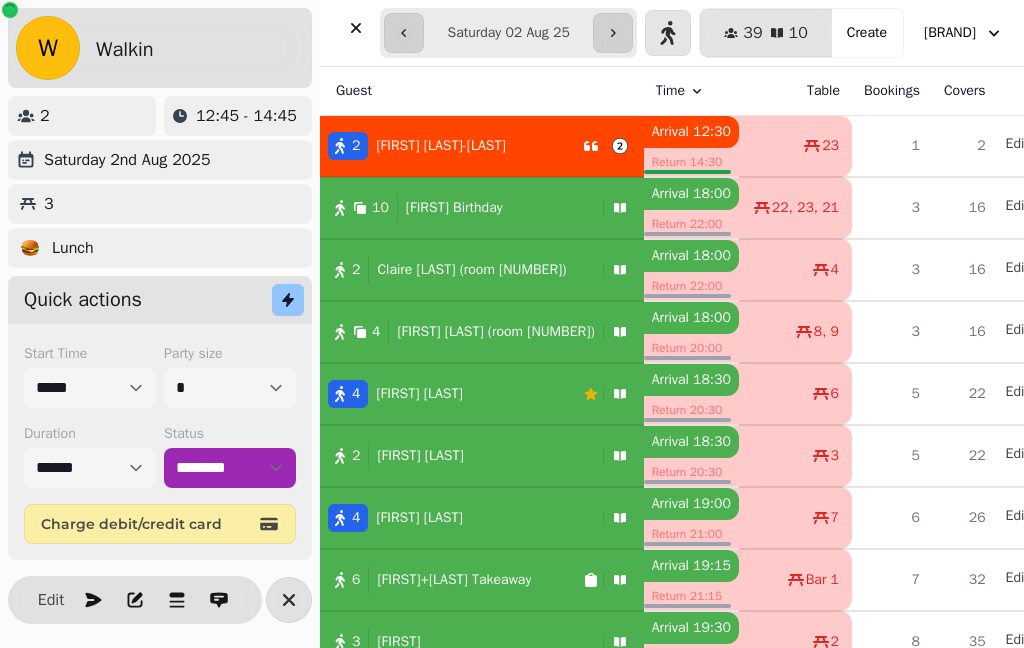 click on "Kate   McManus-coyle" at bounding box center (440, 146) 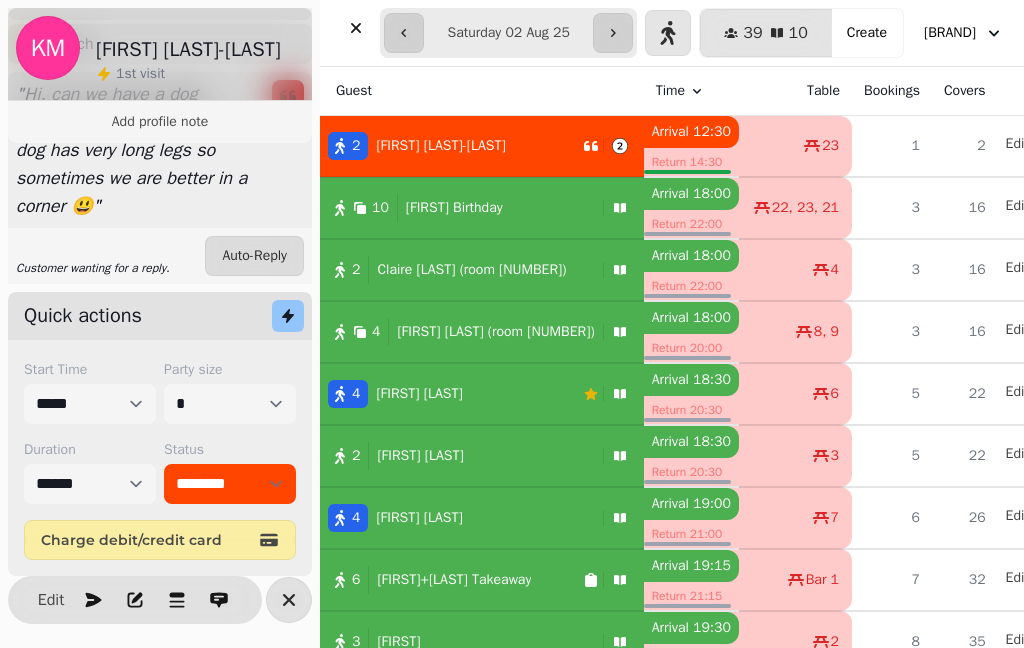 click 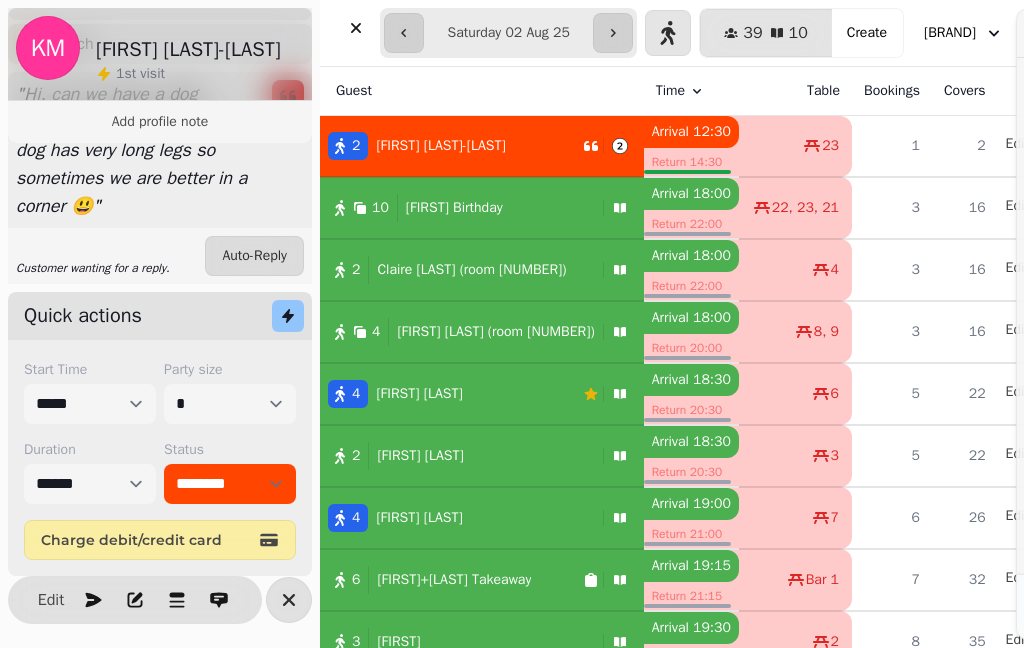 scroll, scrollTop: 346, scrollLeft: 0, axis: vertical 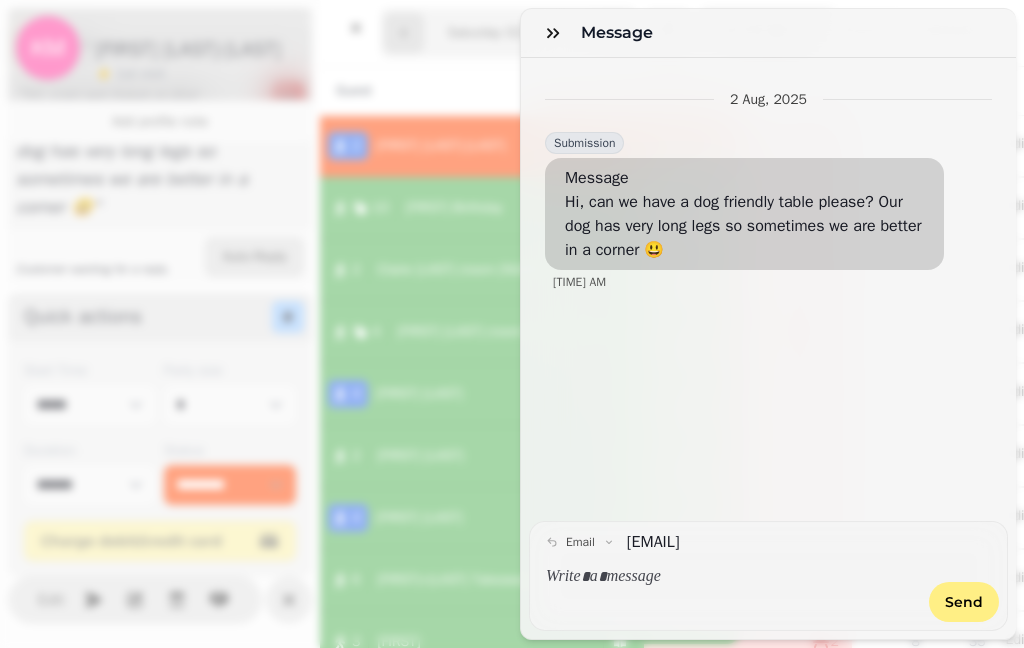 click 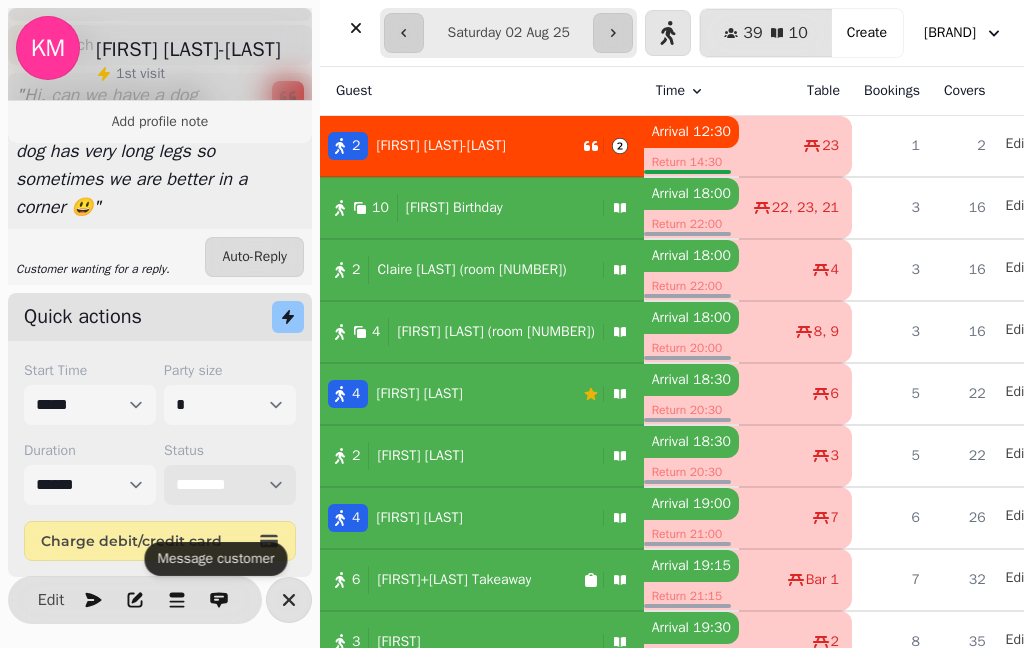 click on "**********" at bounding box center [230, 485] 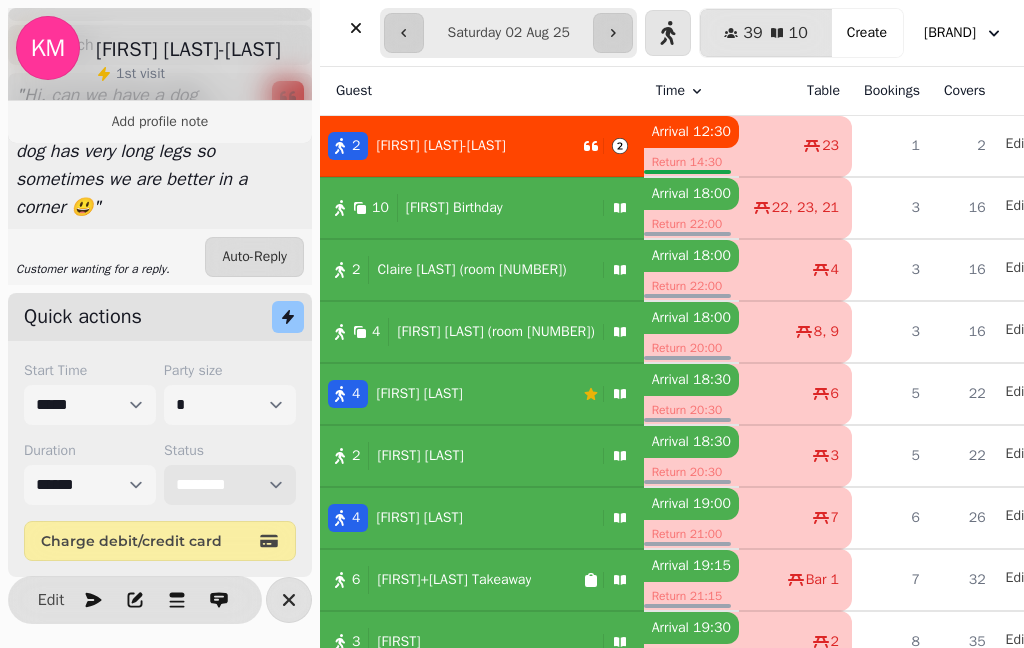 select on "********" 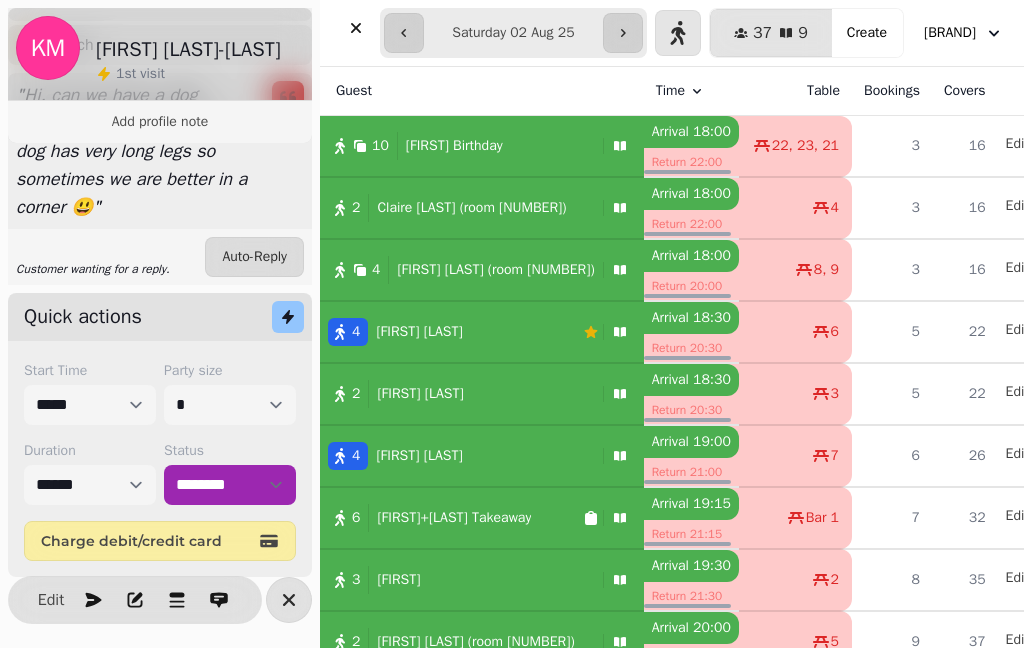 click at bounding box center [356, 28] 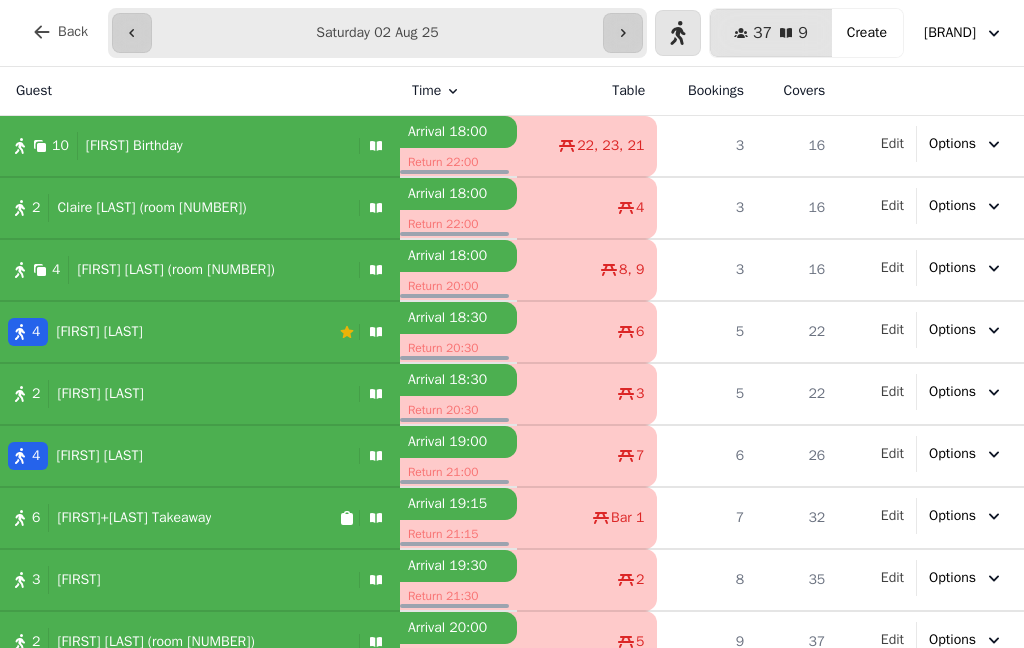 click on "Create" at bounding box center [867, 33] 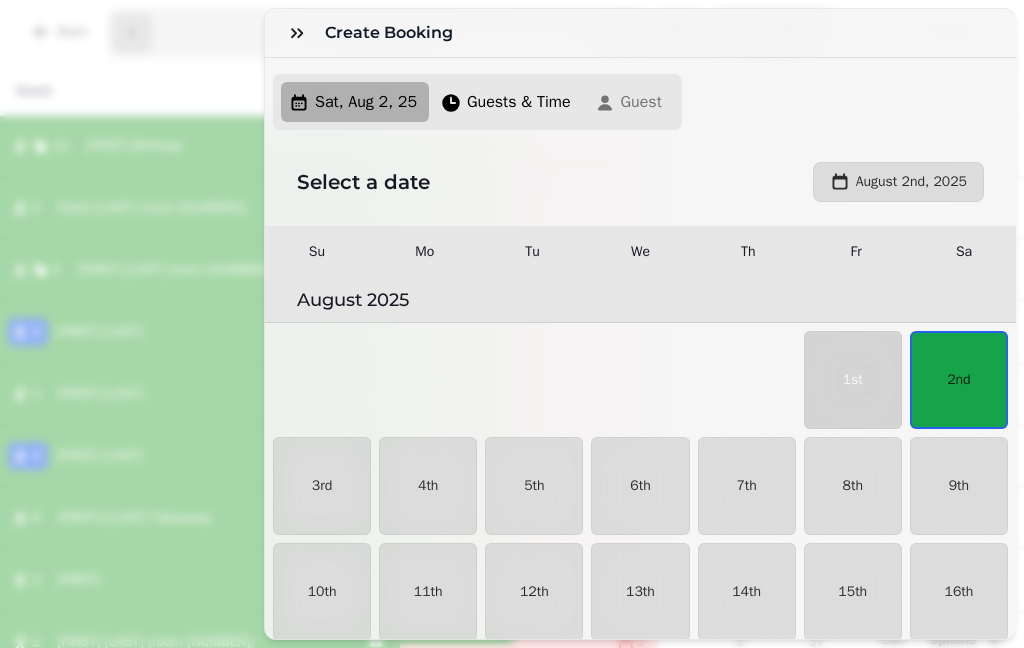 click on "2nd" at bounding box center [959, 380] 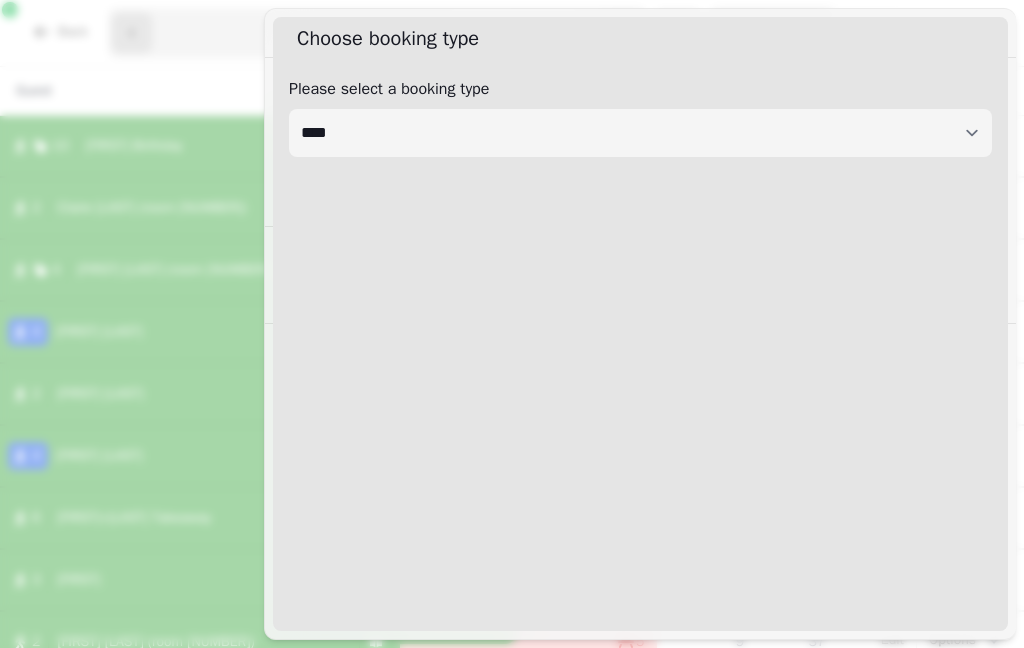 select on "****" 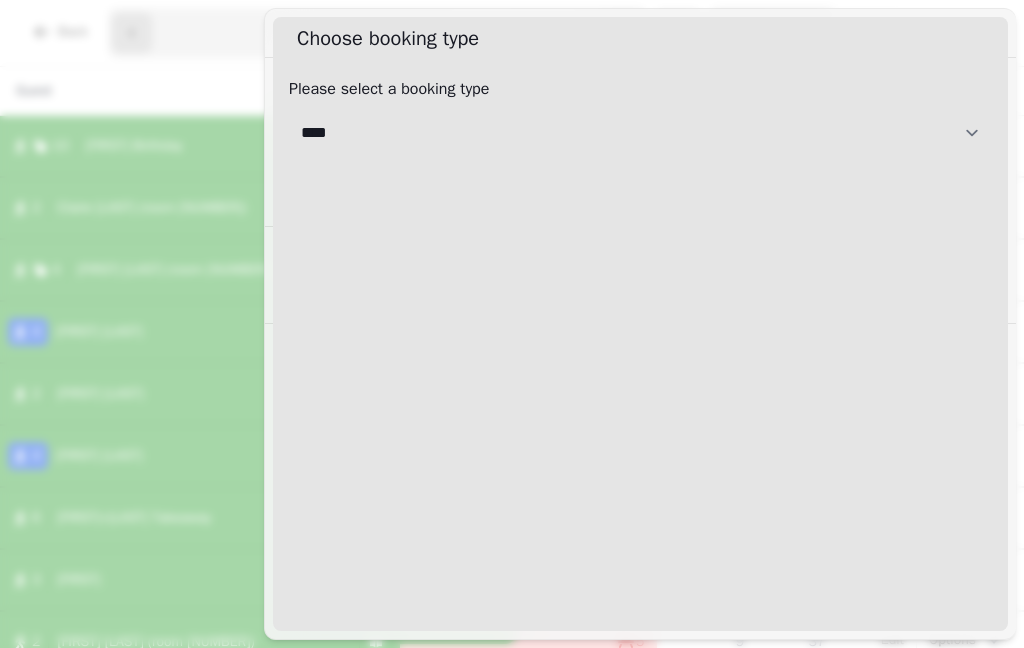 click on "[CREDITCARD]" at bounding box center (640, 133) 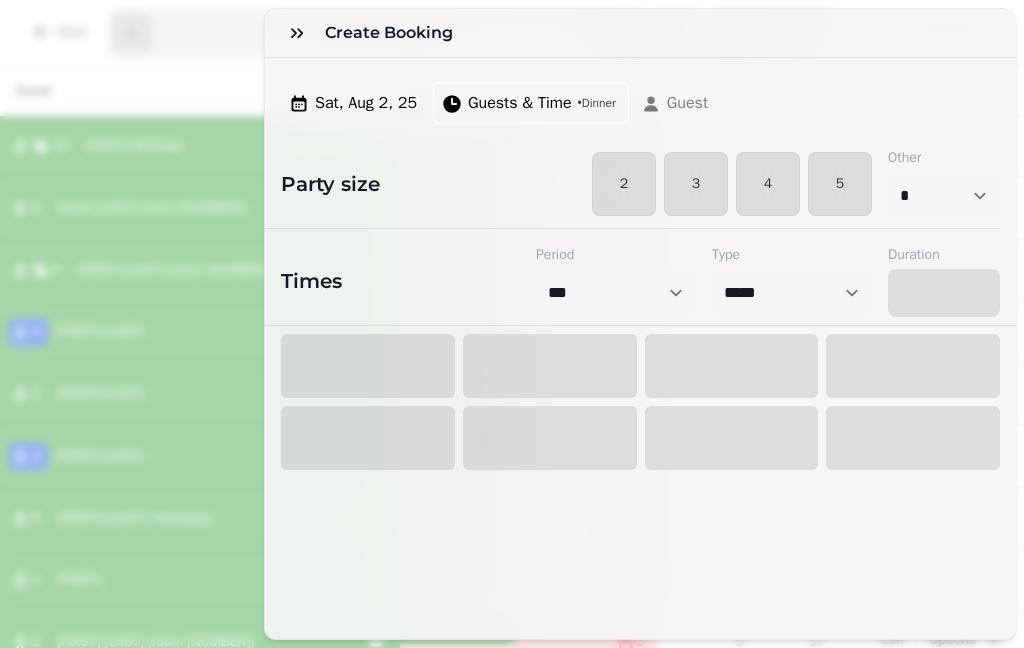 select on "****" 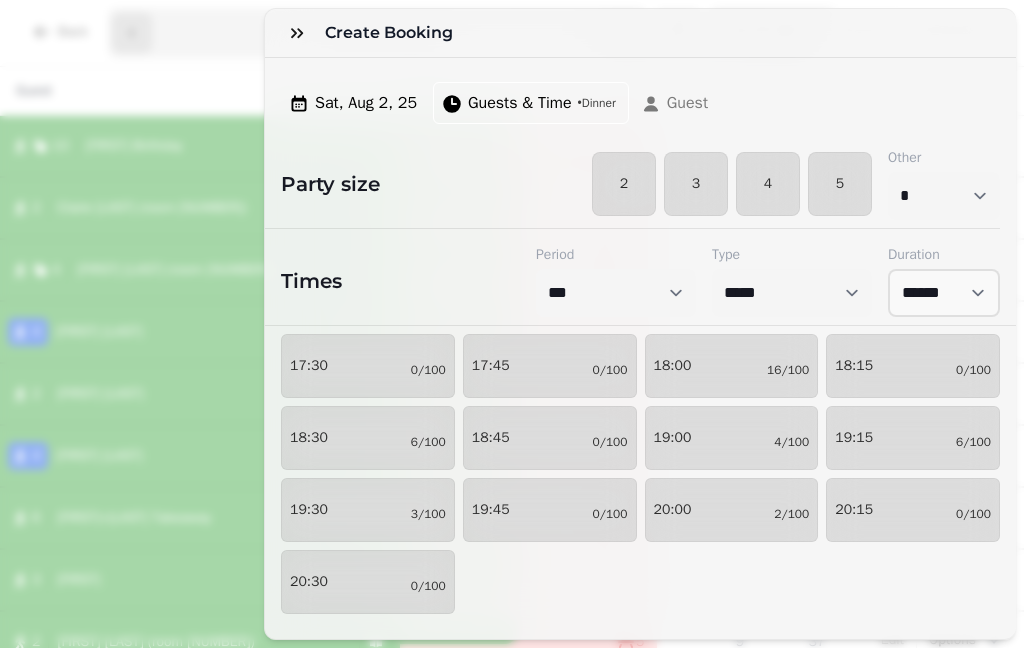 click on "4" at bounding box center [768, 184] 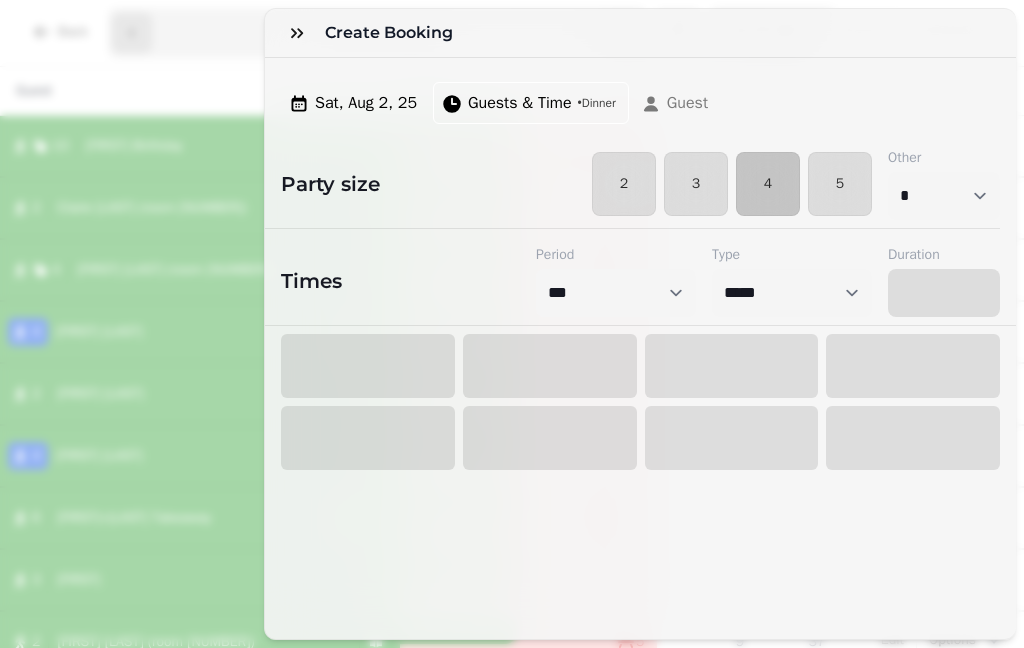 select on "****" 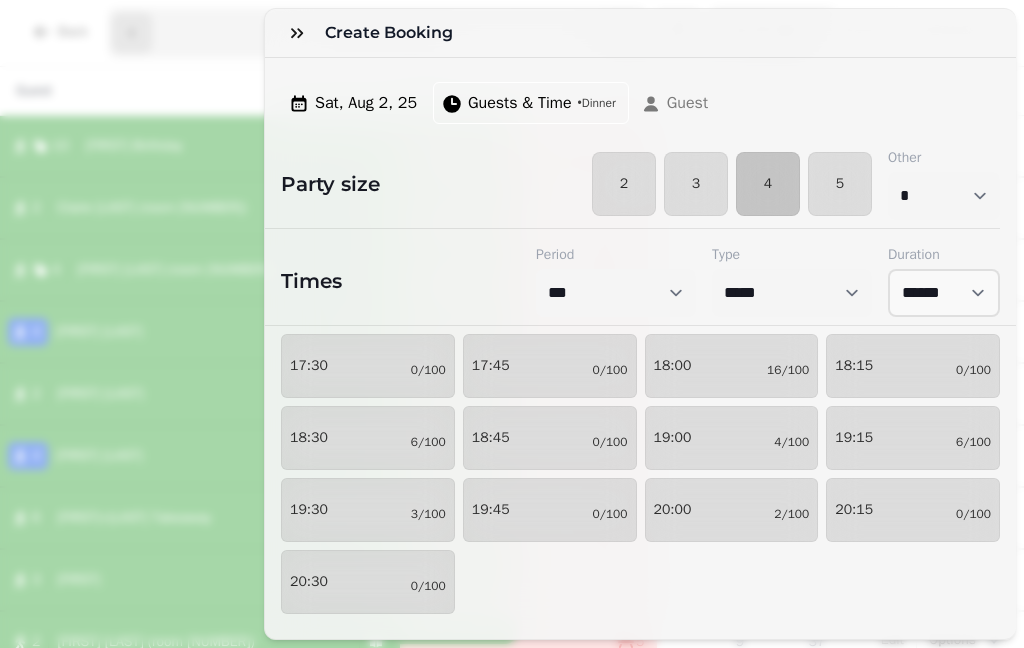 click on "[TIME] [NUMBER]/[NUMBER]" at bounding box center (368, 366) 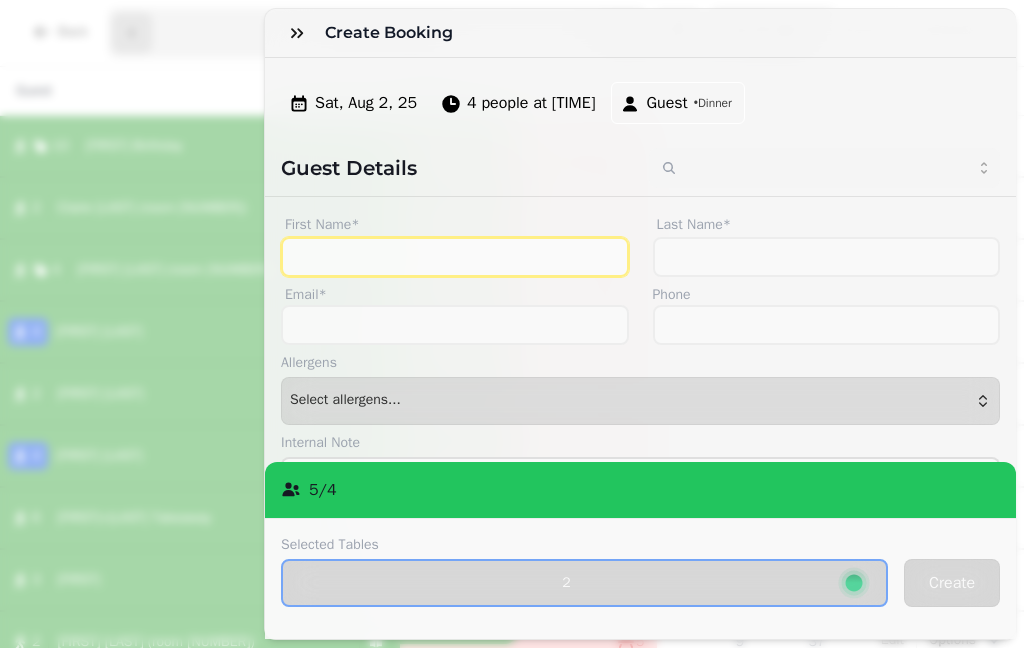 click on "First Name*" at bounding box center [455, 257] 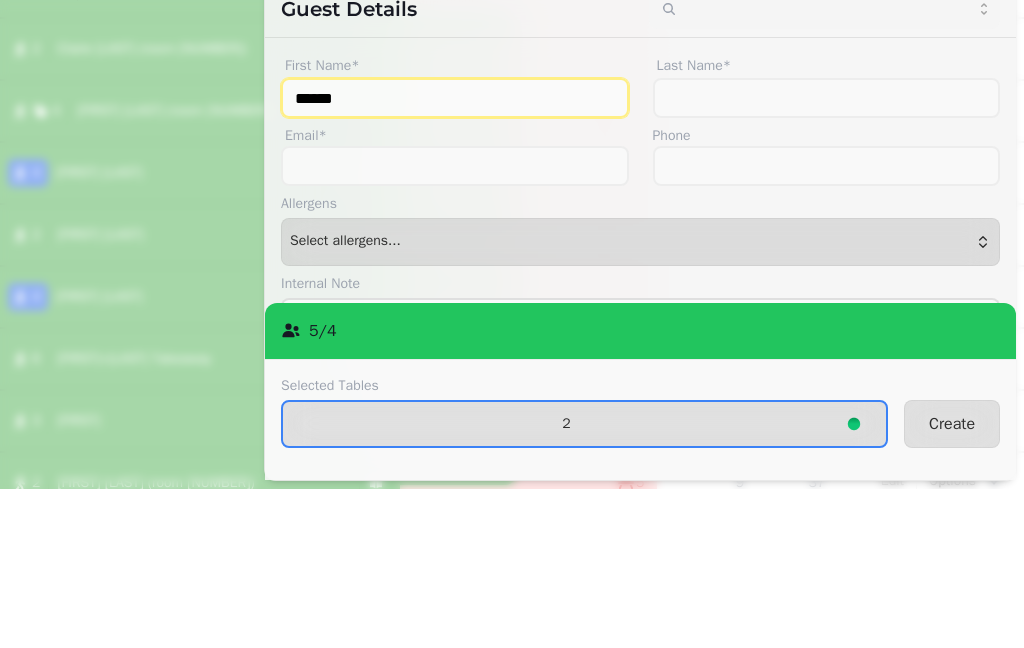type on "******" 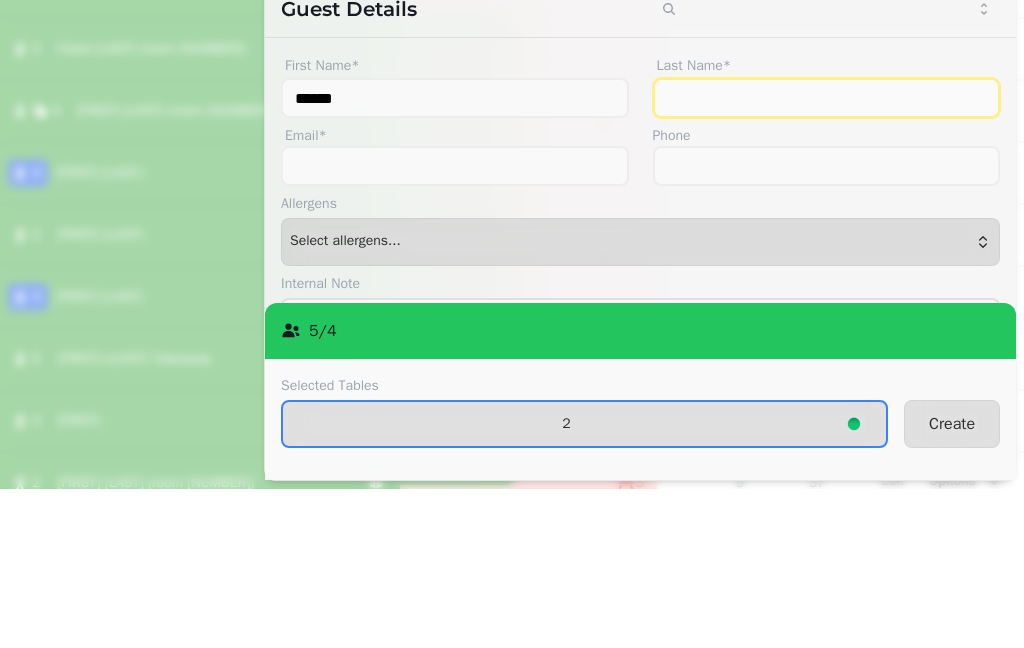click on "Last Name*" at bounding box center (827, 257) 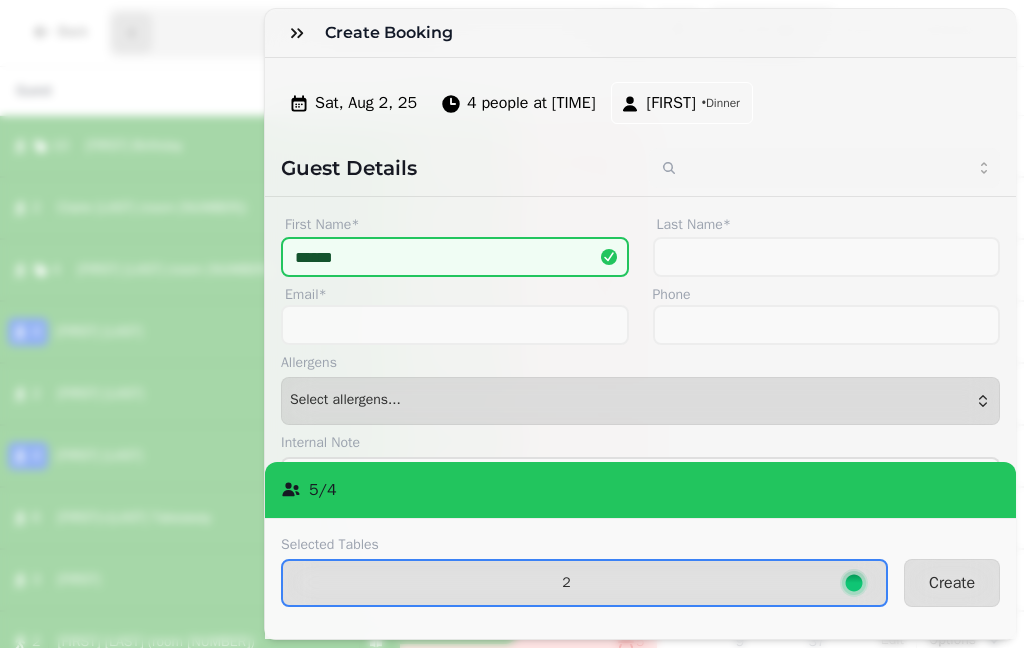 click on "Create" at bounding box center [952, 583] 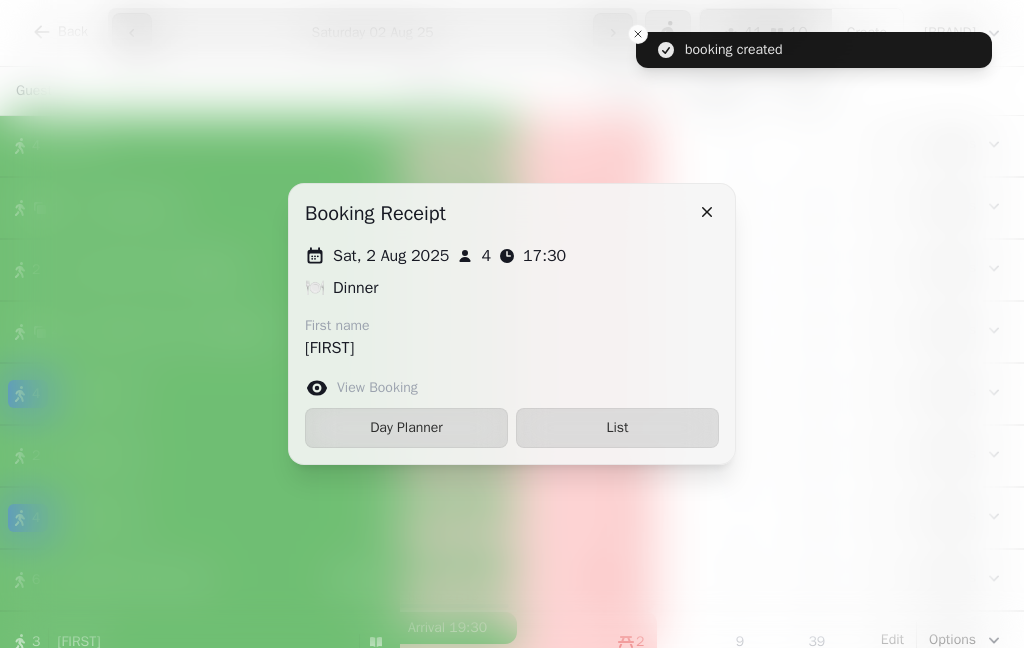 click 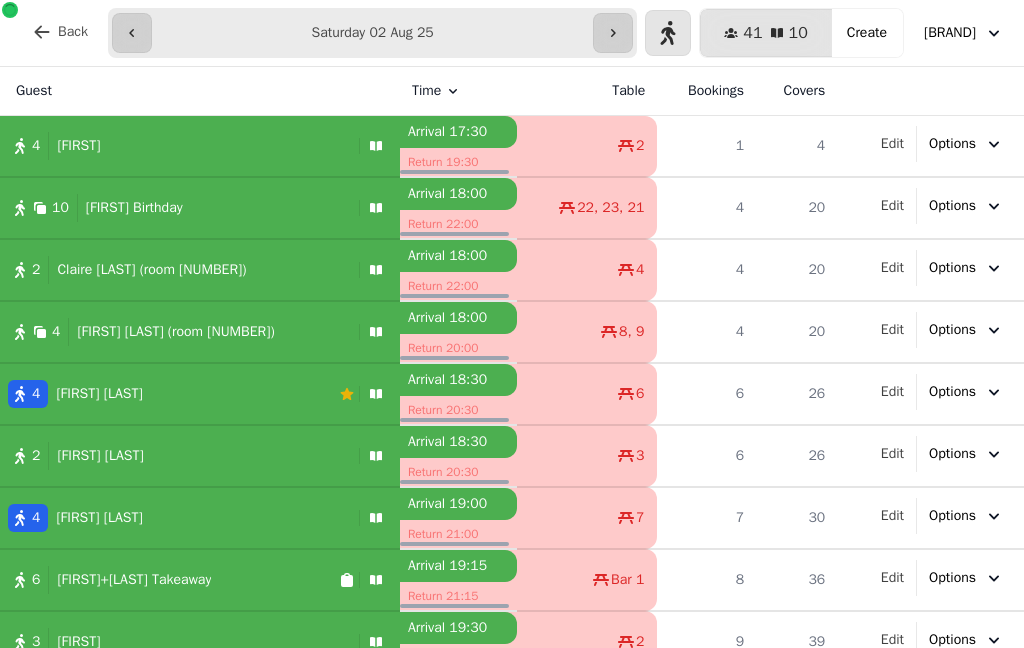 click on "4 Avijay" at bounding box center (175, 146) 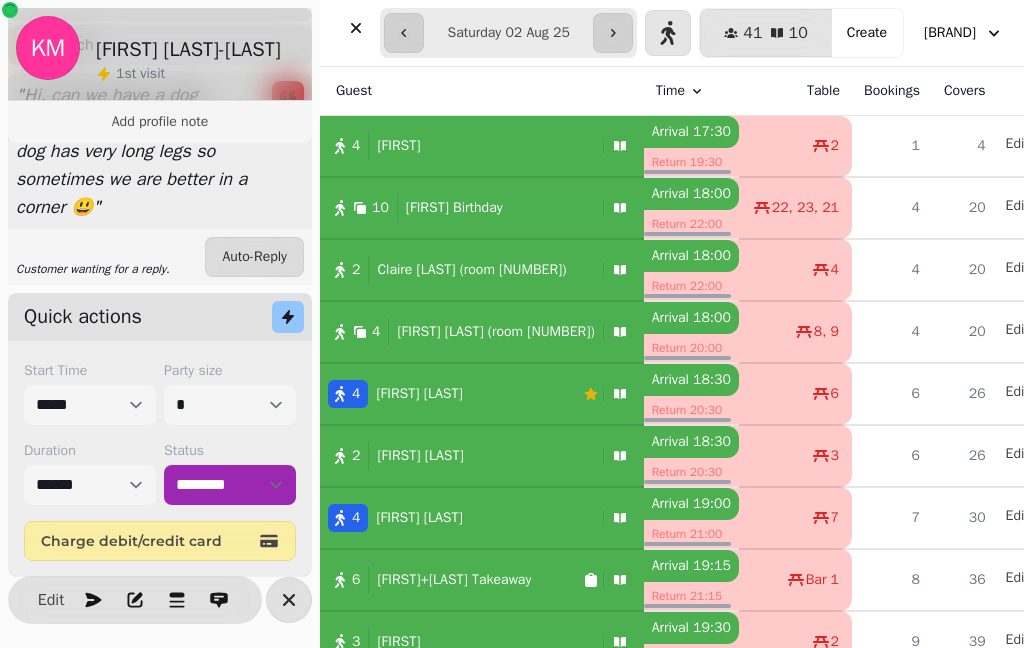 scroll, scrollTop: 0, scrollLeft: 0, axis: both 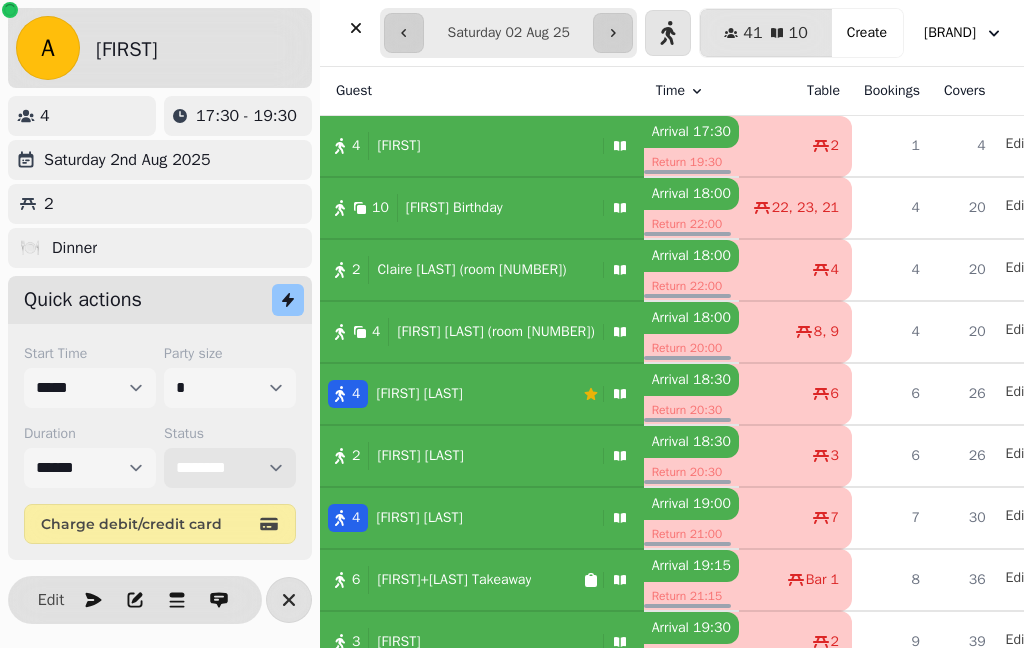 click on "**********" at bounding box center (230, 468) 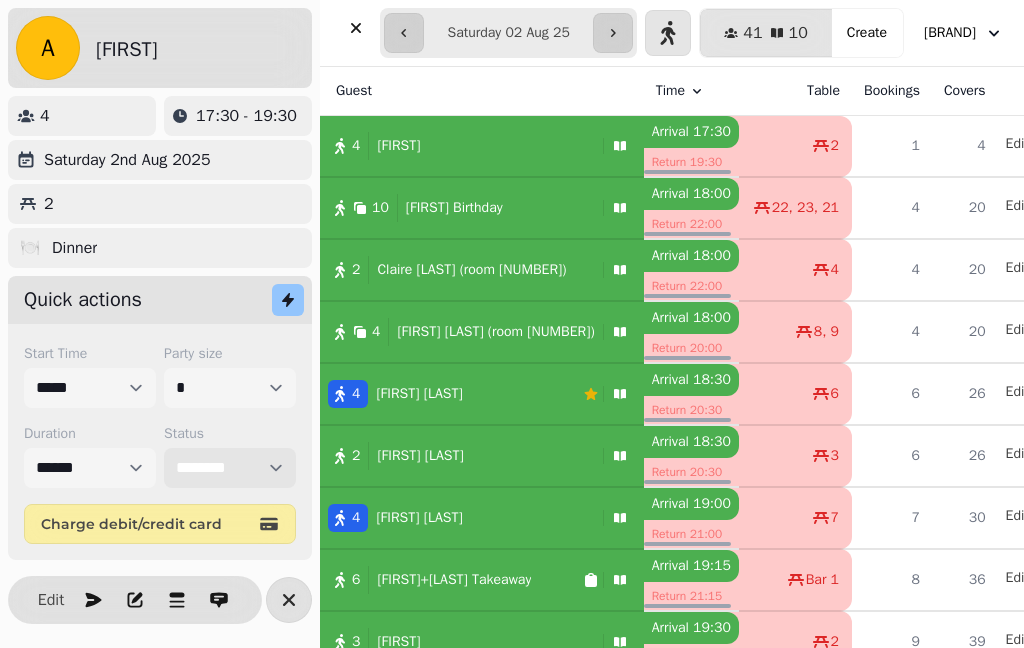 select on "*********" 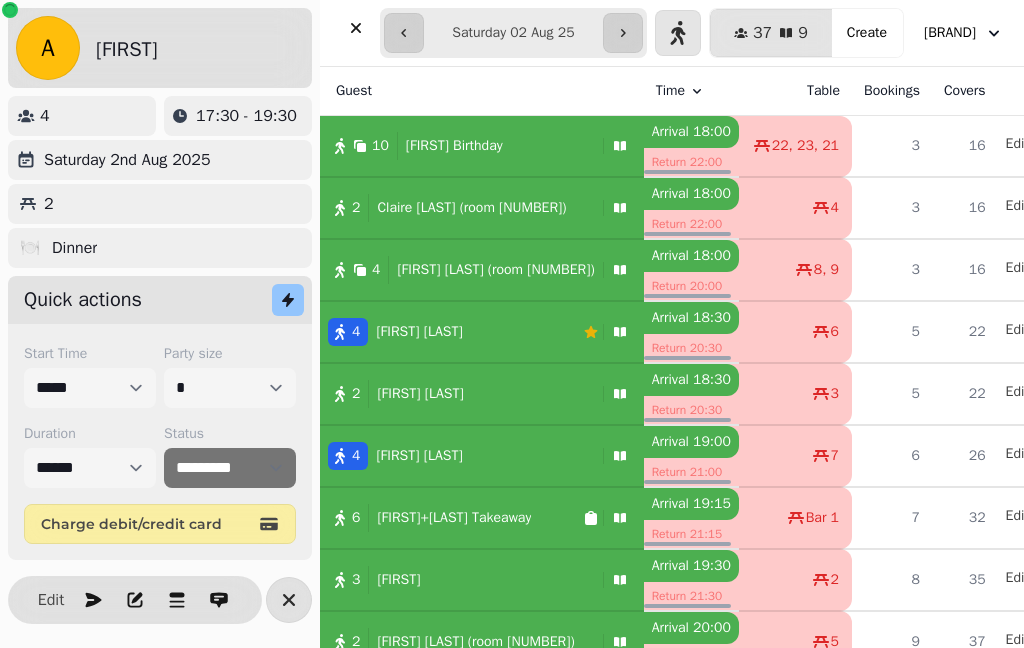 click 